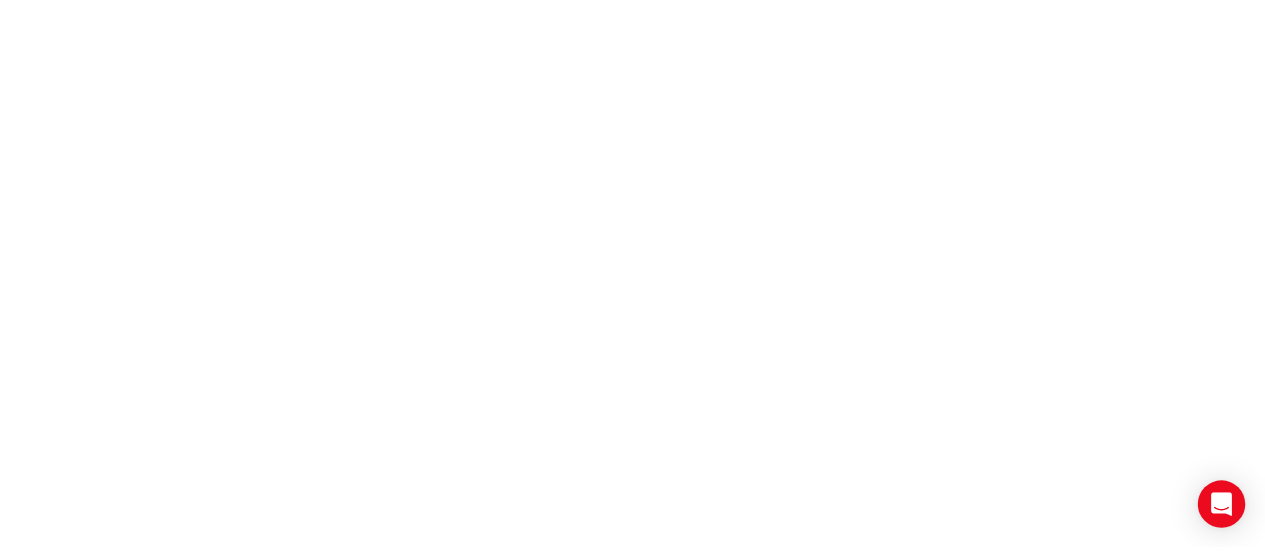 scroll, scrollTop: 0, scrollLeft: 0, axis: both 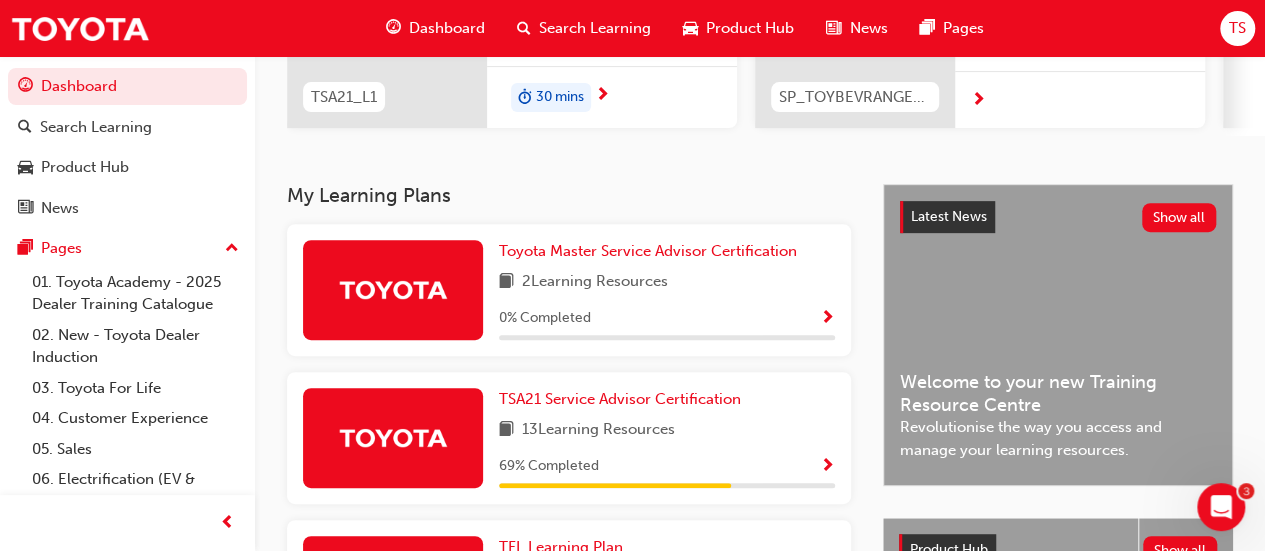 click at bounding box center [827, 467] 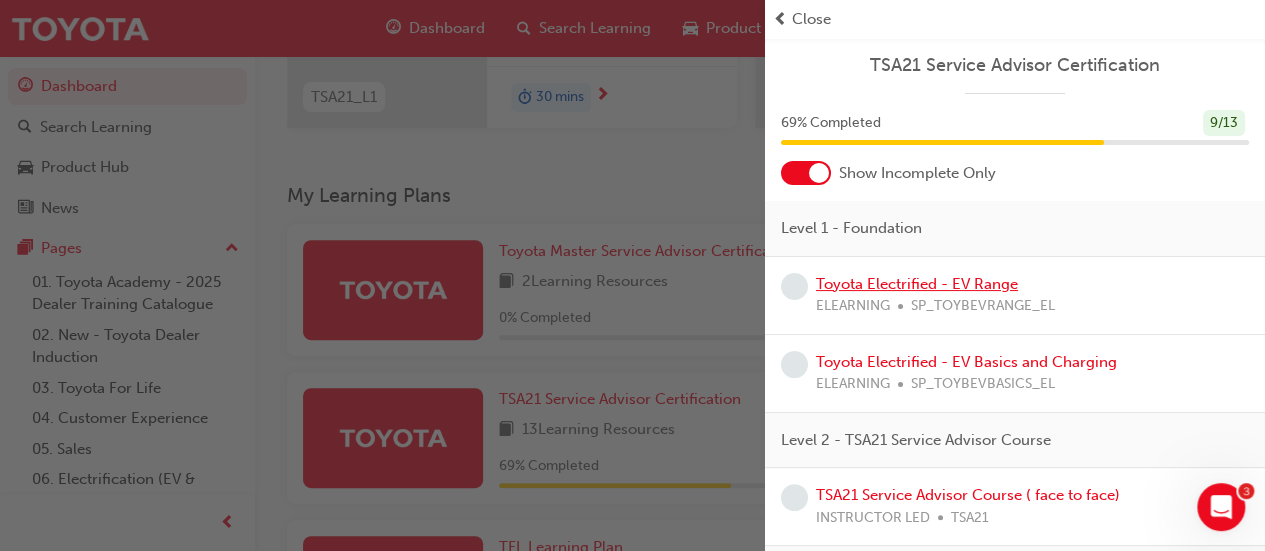 click on "Toyota Electrified - EV Range" at bounding box center [917, 284] 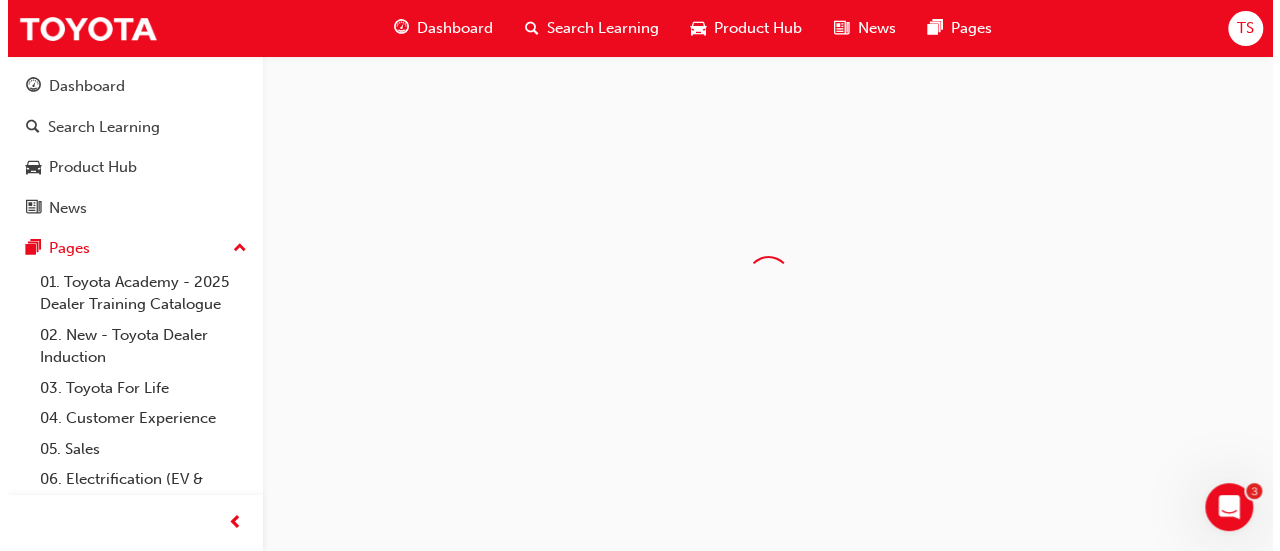 scroll, scrollTop: 0, scrollLeft: 0, axis: both 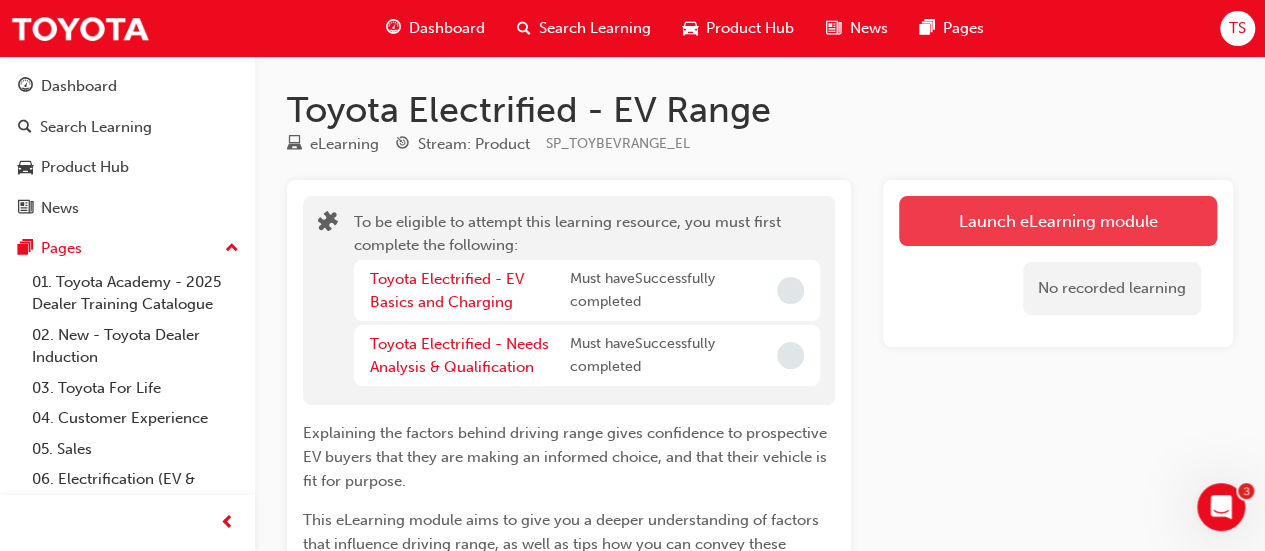 click on "Launch eLearning module" at bounding box center (1058, 221) 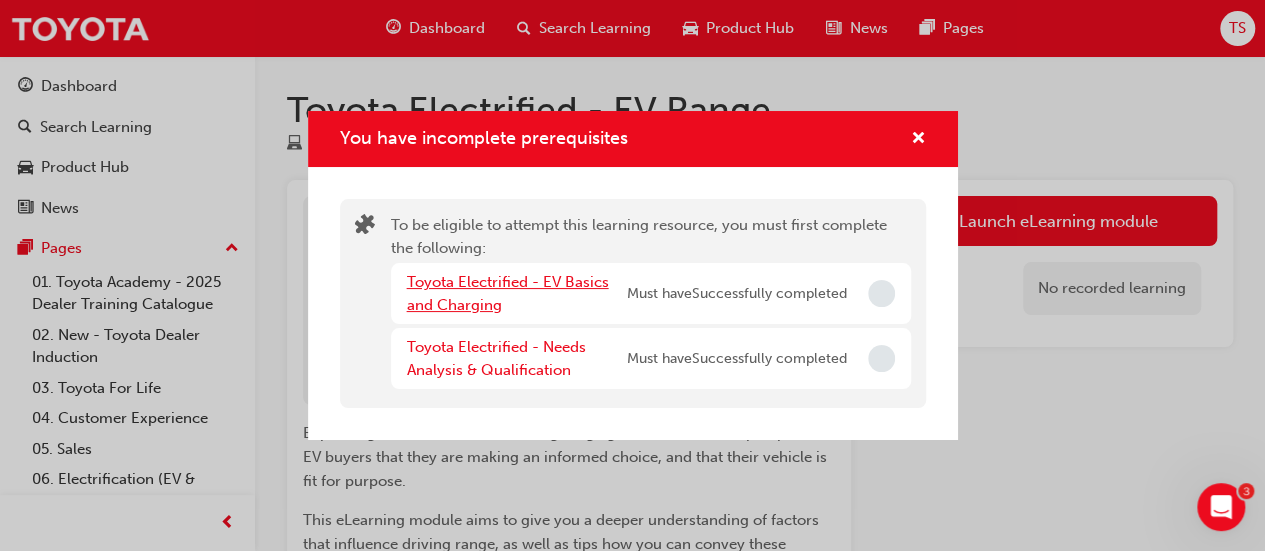 click on "Toyota Electrified - EV Basics and Charging" at bounding box center (508, 293) 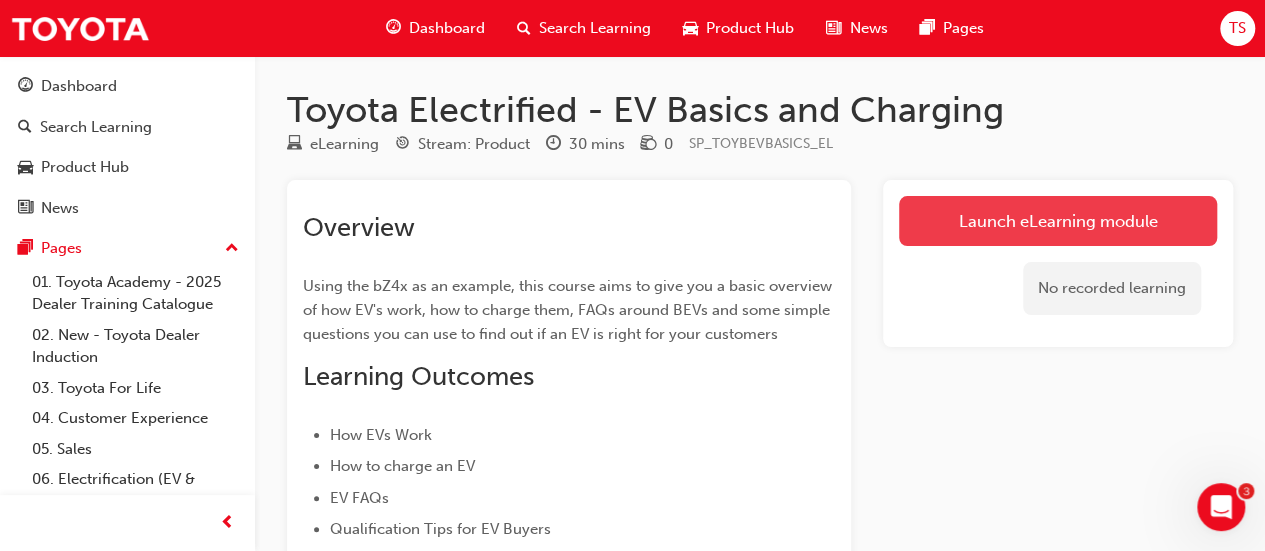 click on "Launch eLearning module" at bounding box center (1058, 221) 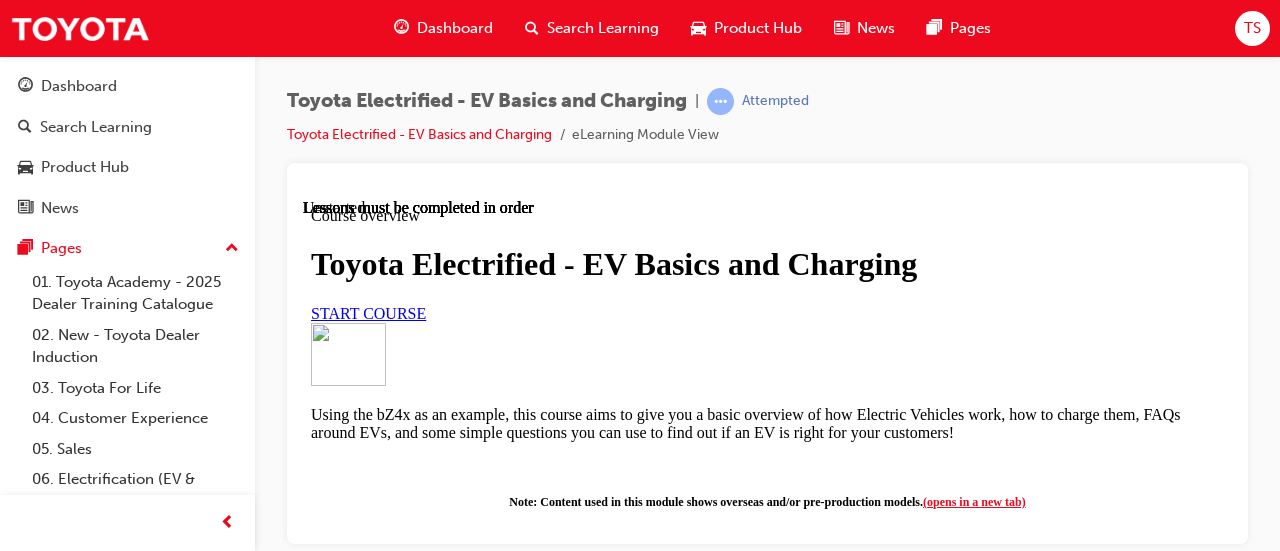 scroll, scrollTop: 0, scrollLeft: 0, axis: both 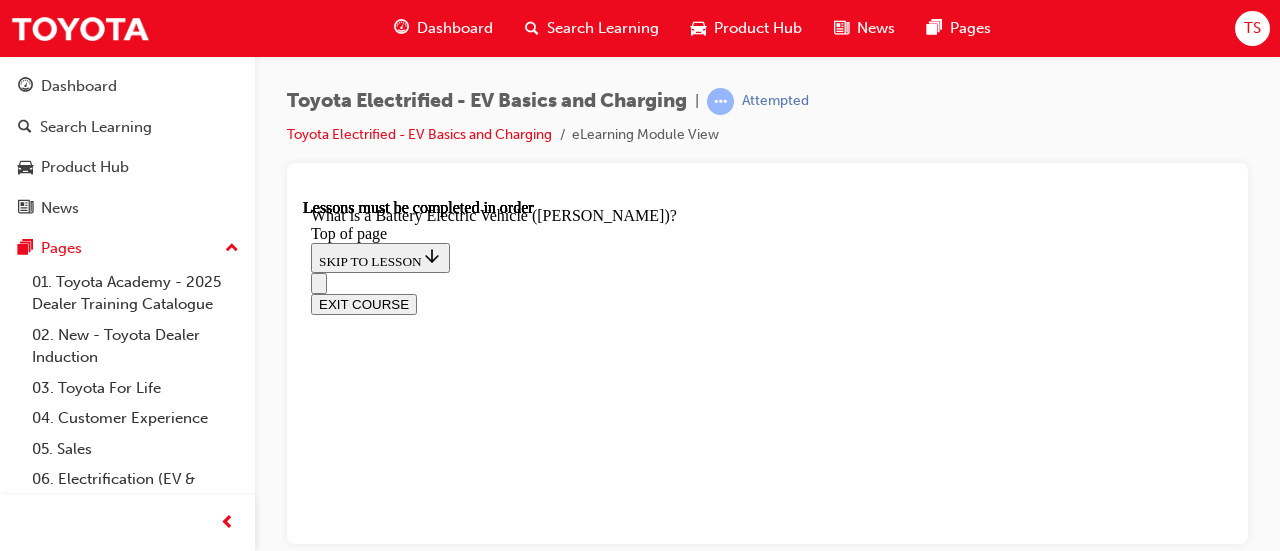 click at bounding box center [359, 10730] 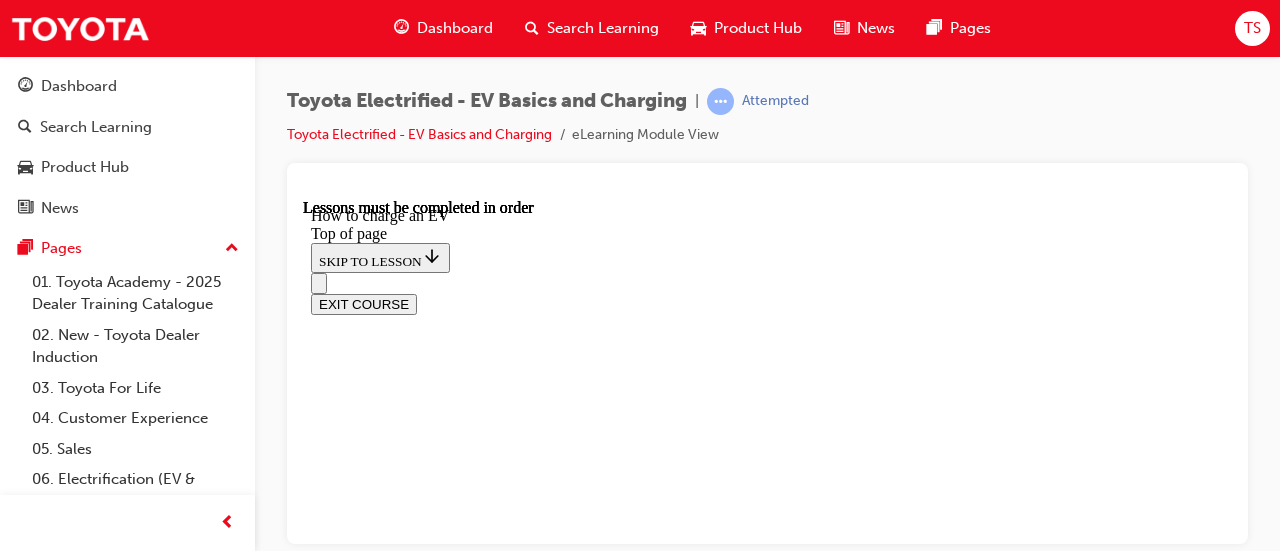scroll, scrollTop: 0, scrollLeft: 0, axis: both 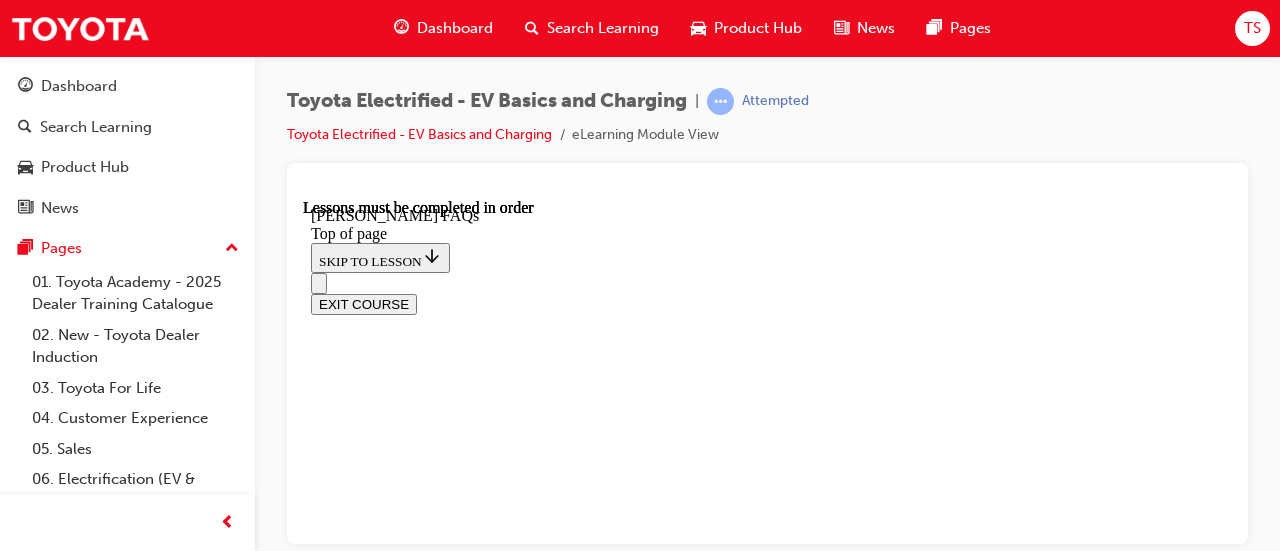 click on "What things can affect charging speed?" at bounding box center [423, 10097] 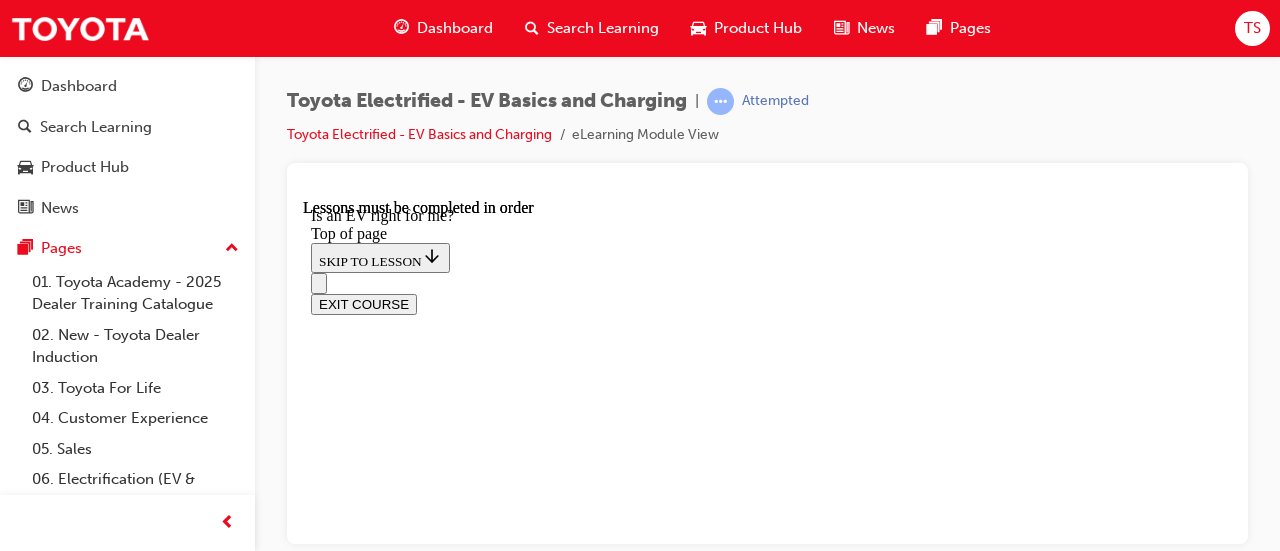 scroll, scrollTop: 0, scrollLeft: 0, axis: both 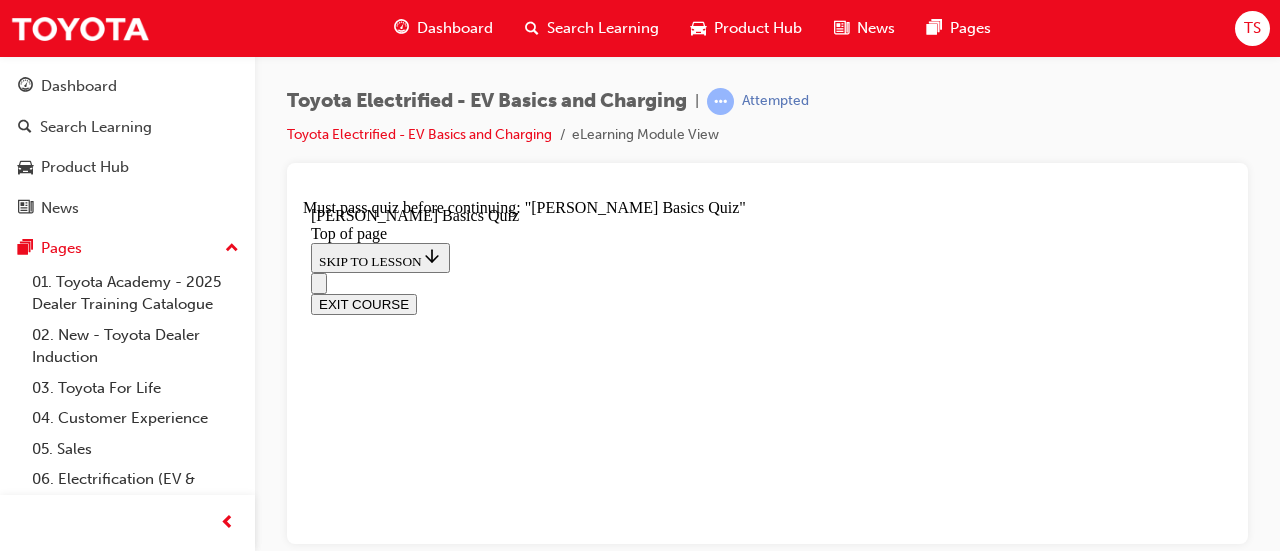 click on "Lesson 5 of 6 BEV Basics Quiz Now that you've gone through the basics, let's see how much you've learnt! START QUIZ" at bounding box center [767, 9753] 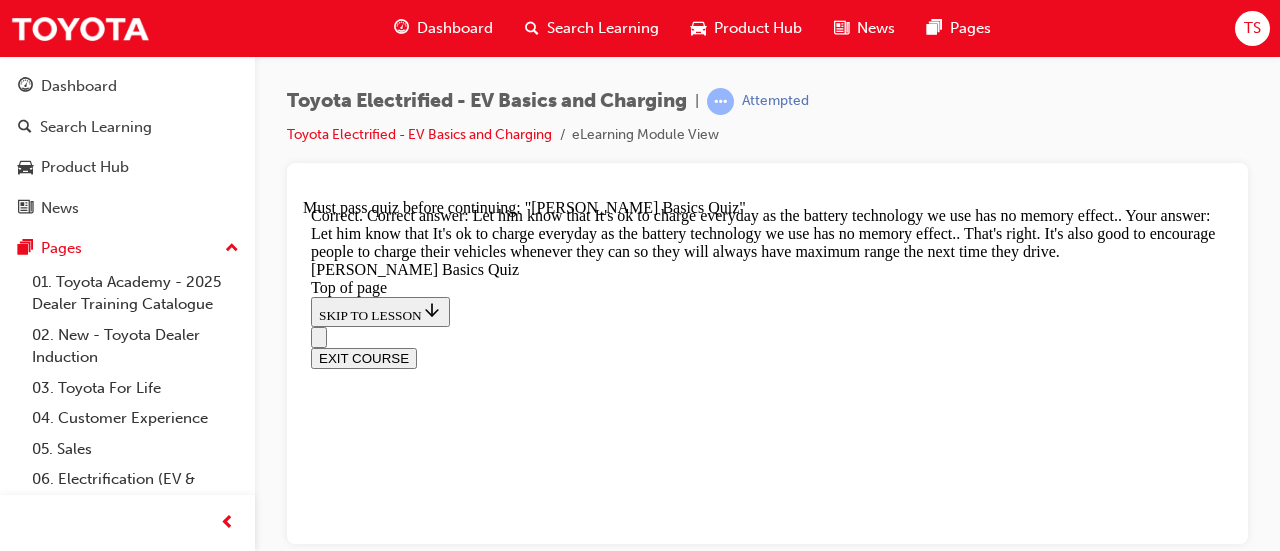 click on "NEXT" at bounding box center [337, 13527] 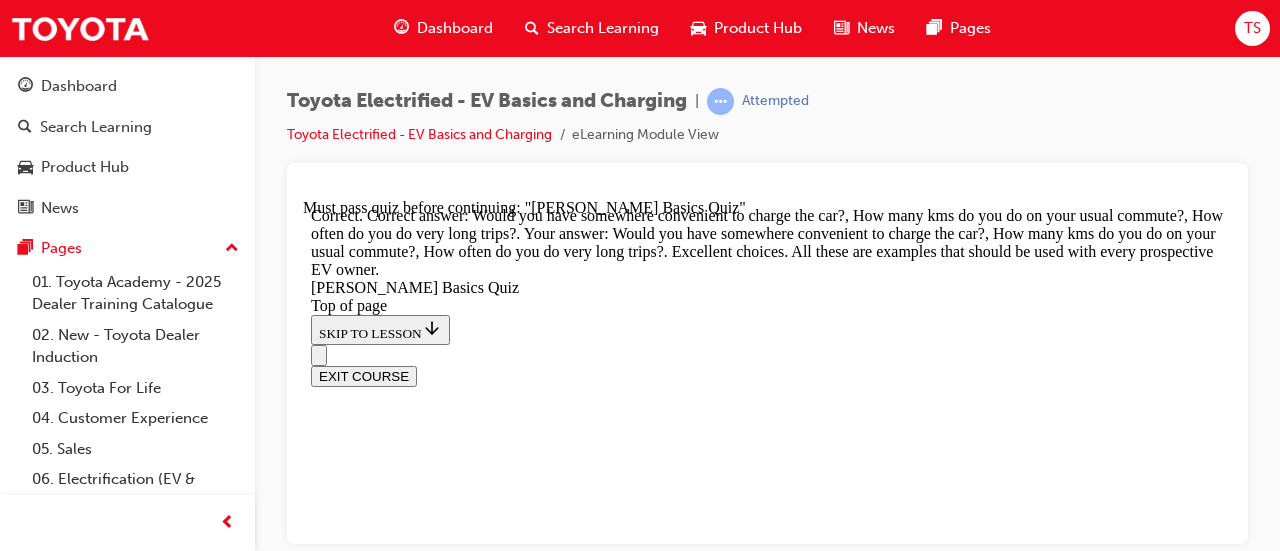click on "NEXT" at bounding box center [337, 16533] 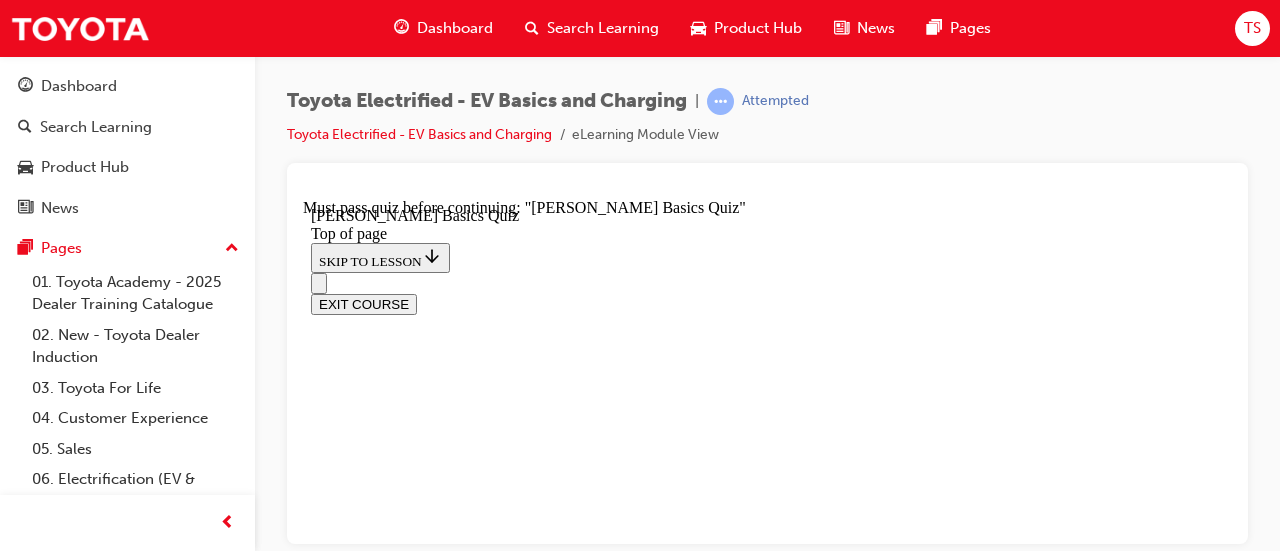 scroll, scrollTop: 536, scrollLeft: 0, axis: vertical 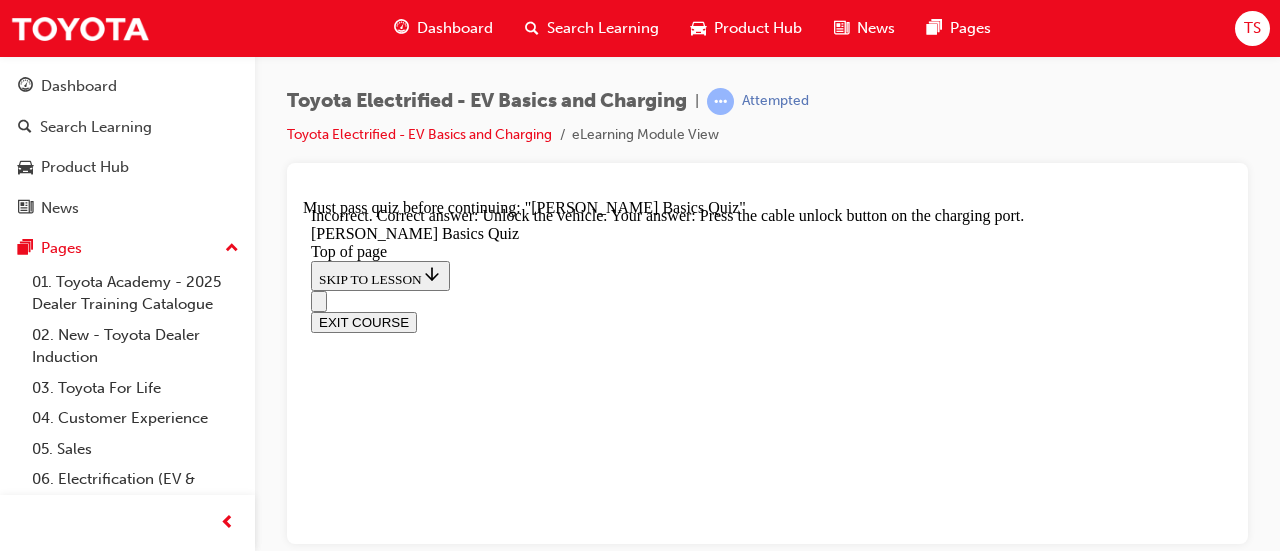 click on "NEXT" at bounding box center (337, 18049) 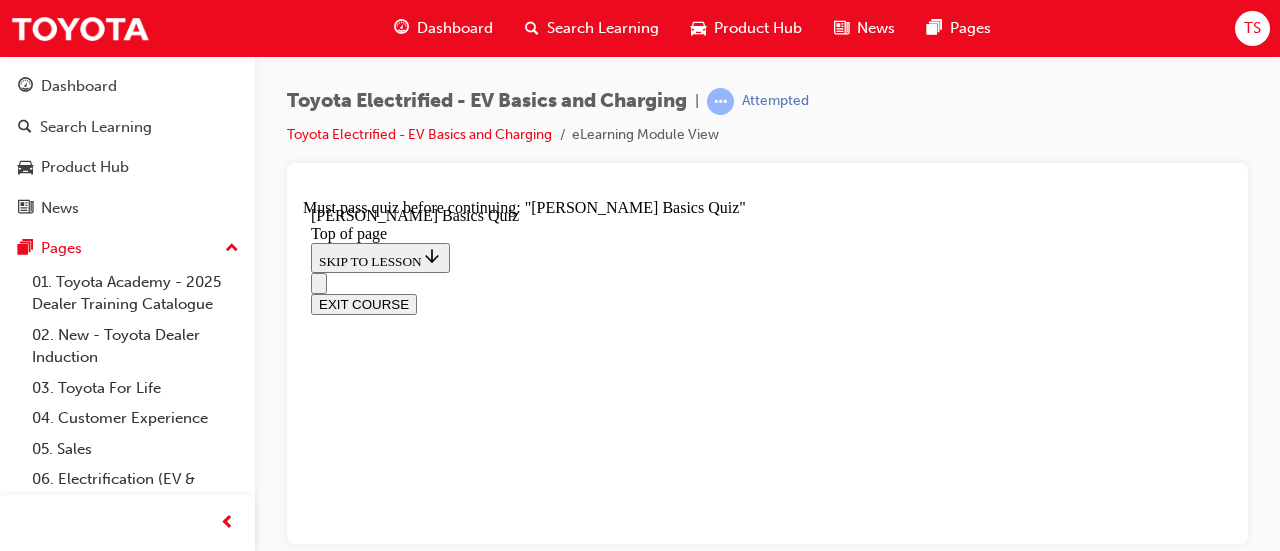 scroll, scrollTop: 298, scrollLeft: 0, axis: vertical 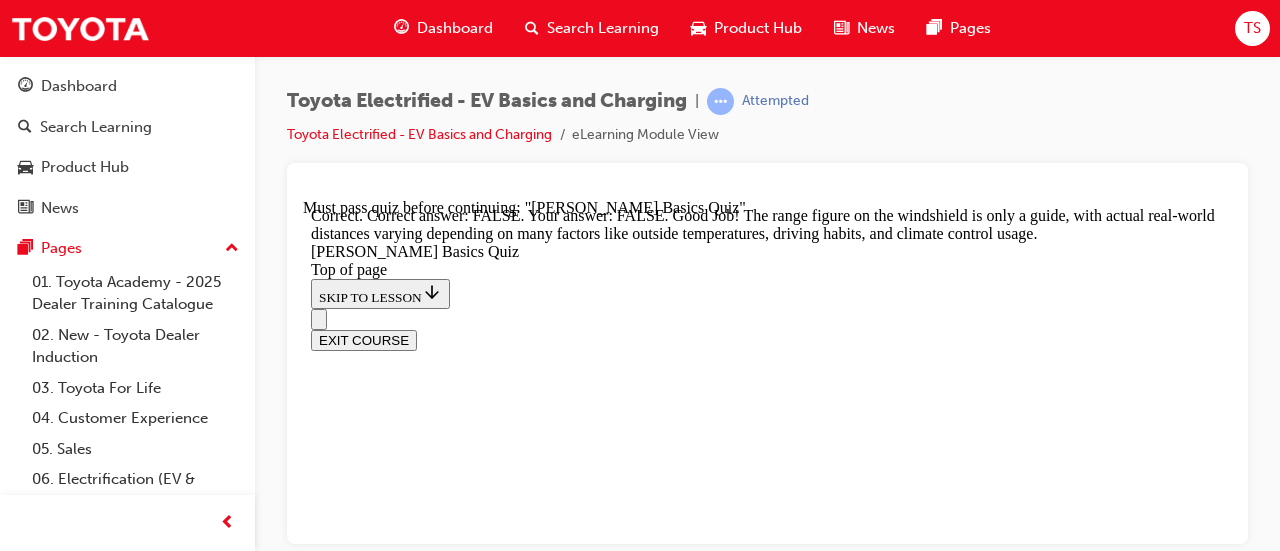 click on "NEXT" at bounding box center [337, 18578] 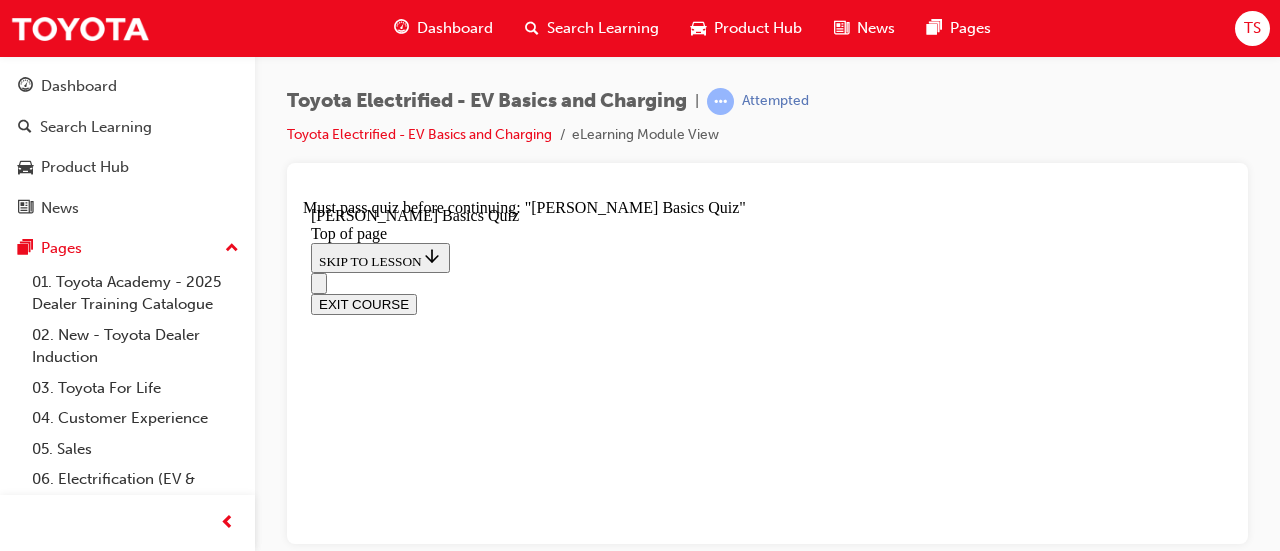 scroll, scrollTop: 284, scrollLeft: 0, axis: vertical 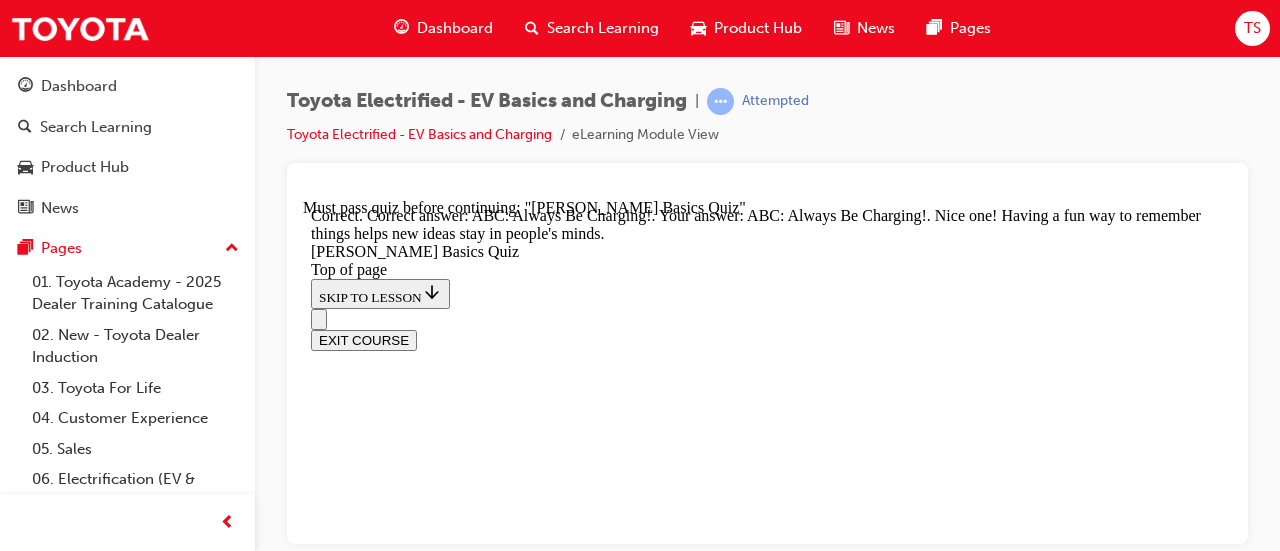 click on "NEXT" at bounding box center [337, 18646] 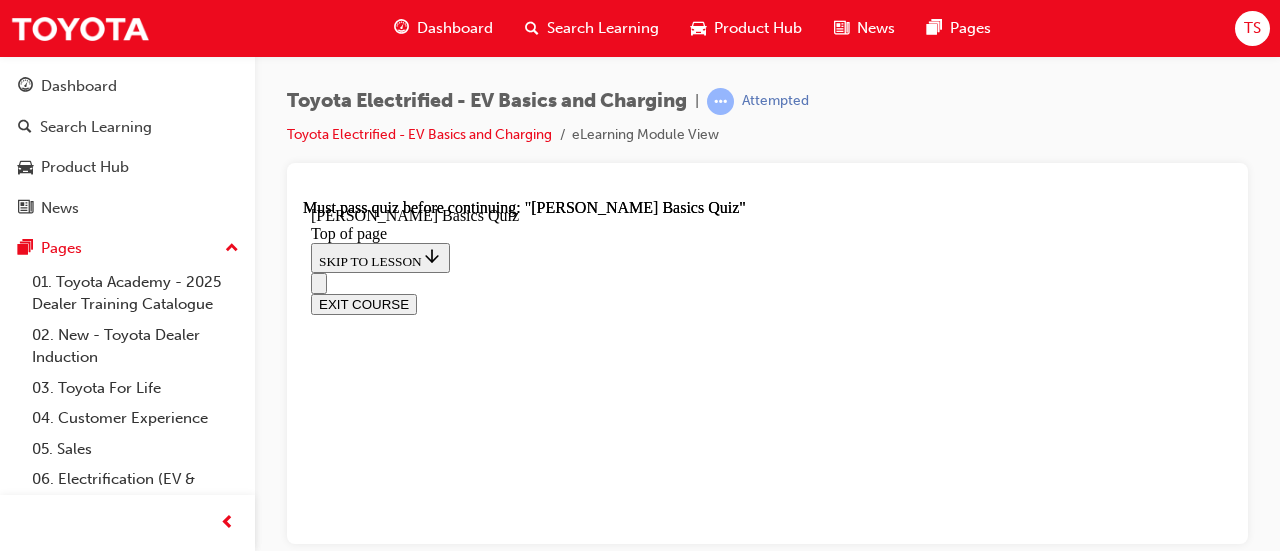 scroll, scrollTop: 736, scrollLeft: 0, axis: vertical 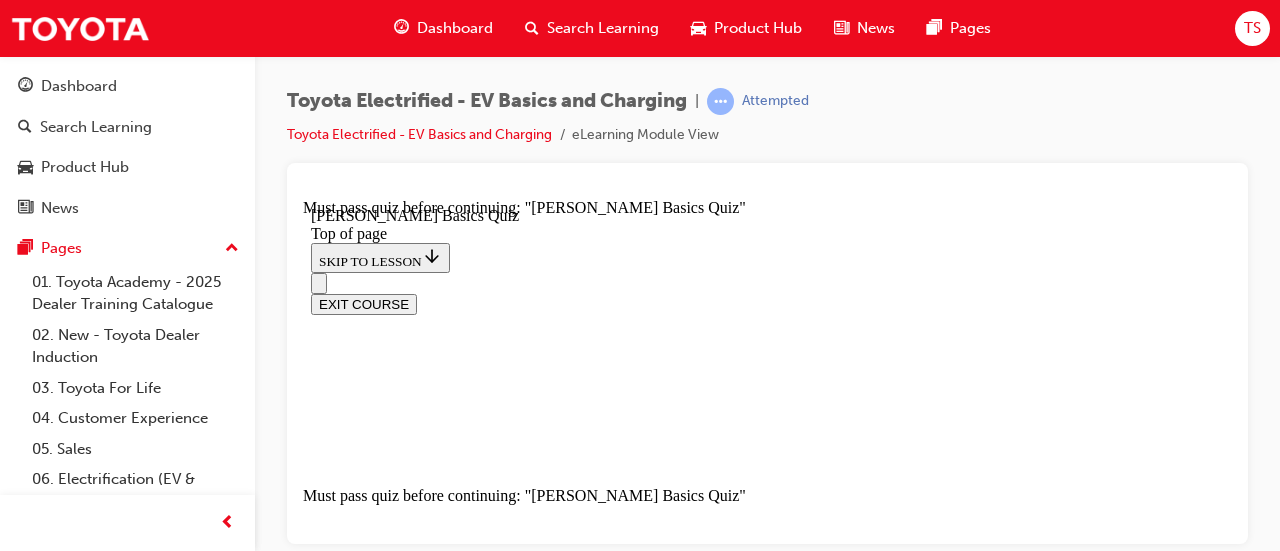 click on "Lesson 6 - Conclusion This lesson is currently unavailable Must pass quiz before continuing: "BEV Basics Quiz"" at bounding box center [767, 16459] 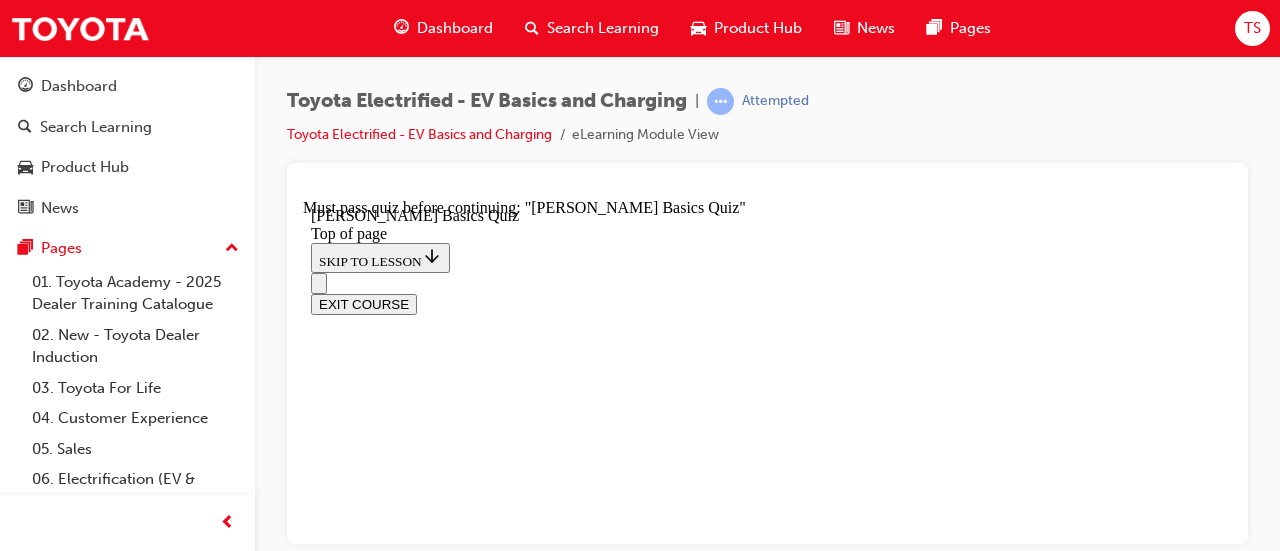 scroll, scrollTop: 359, scrollLeft: 0, axis: vertical 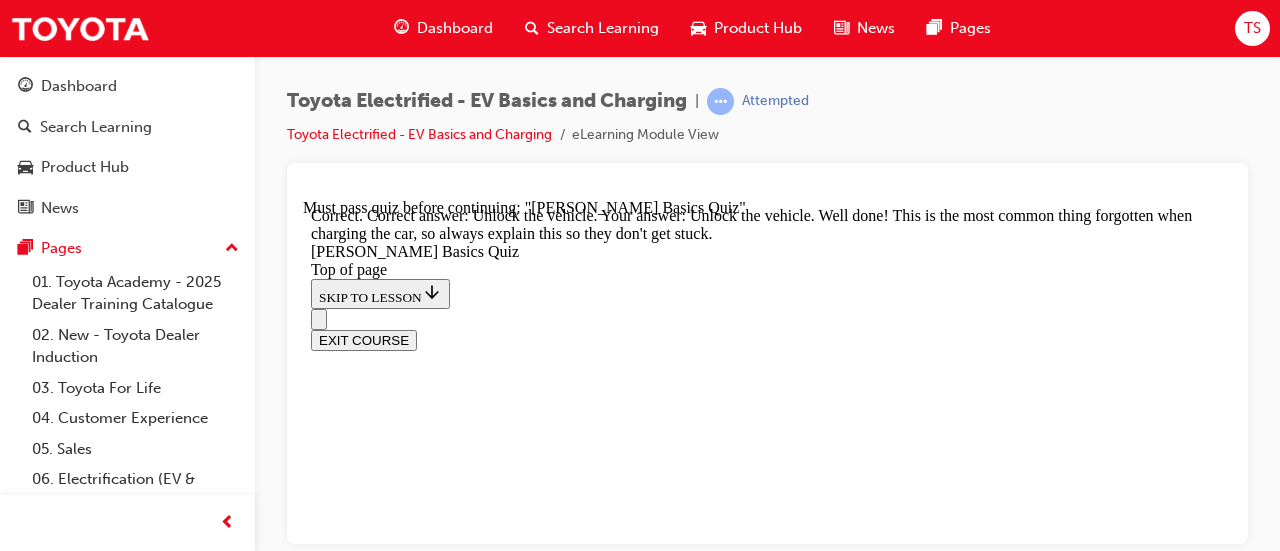 click on "NEXT" at bounding box center (337, 15165) 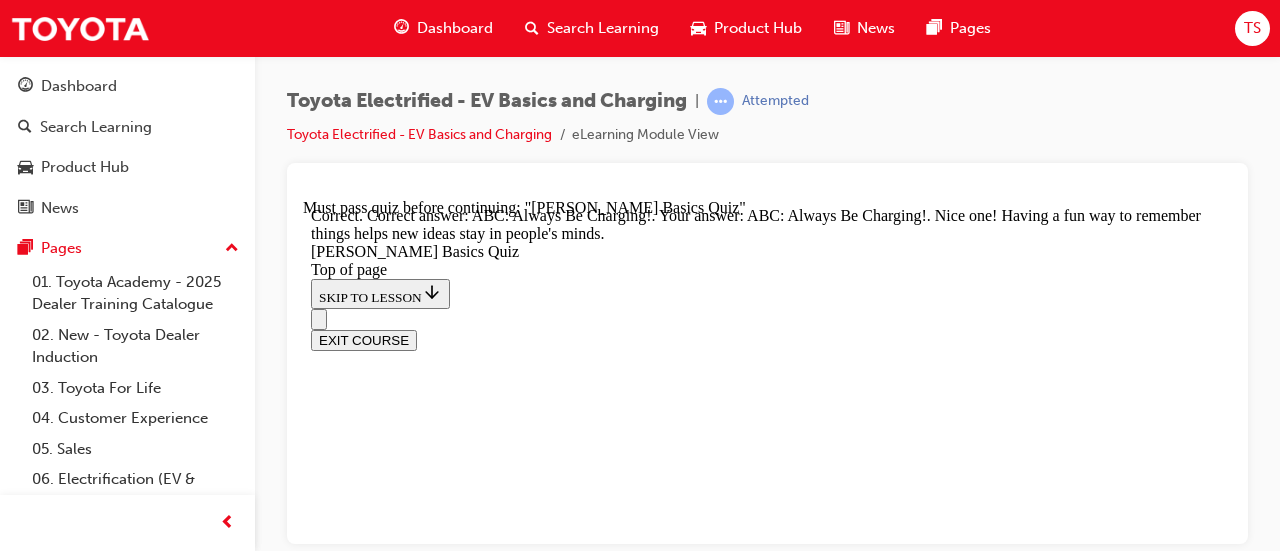 click on "NEXT" at bounding box center (337, 20317) 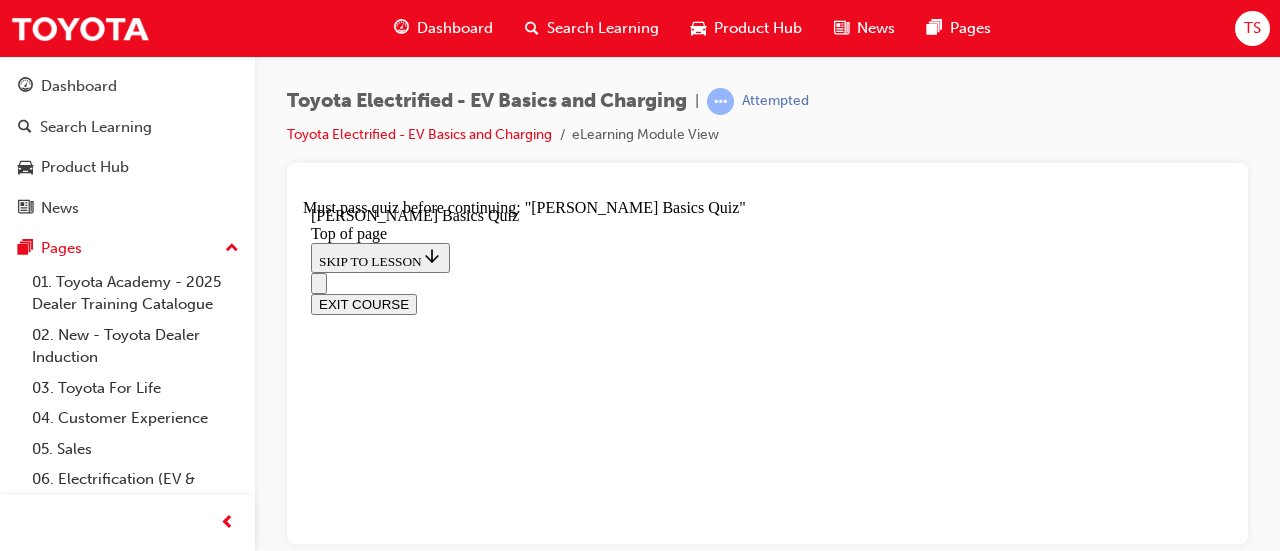 scroll, scrollTop: 348, scrollLeft: 0, axis: vertical 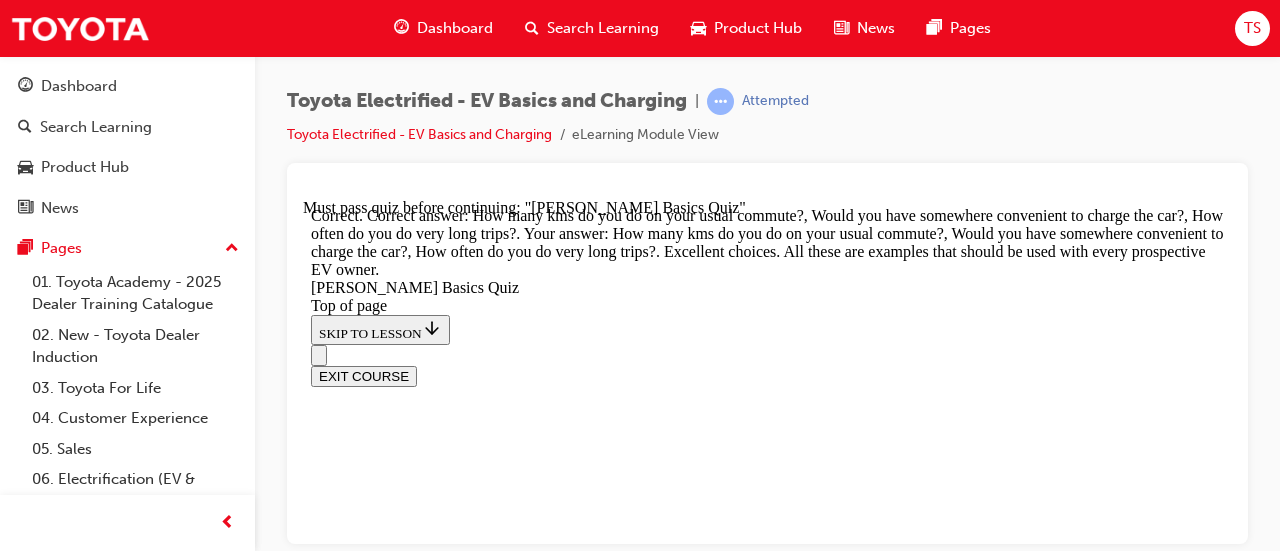 click on "NEXT" at bounding box center [337, 18168] 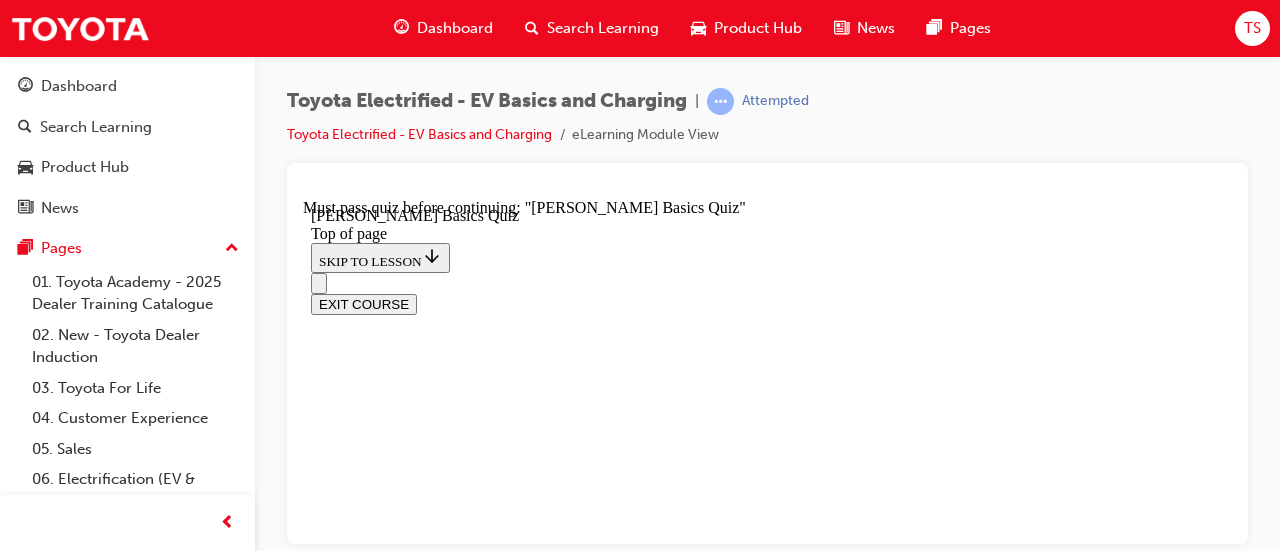 scroll, scrollTop: 267, scrollLeft: 0, axis: vertical 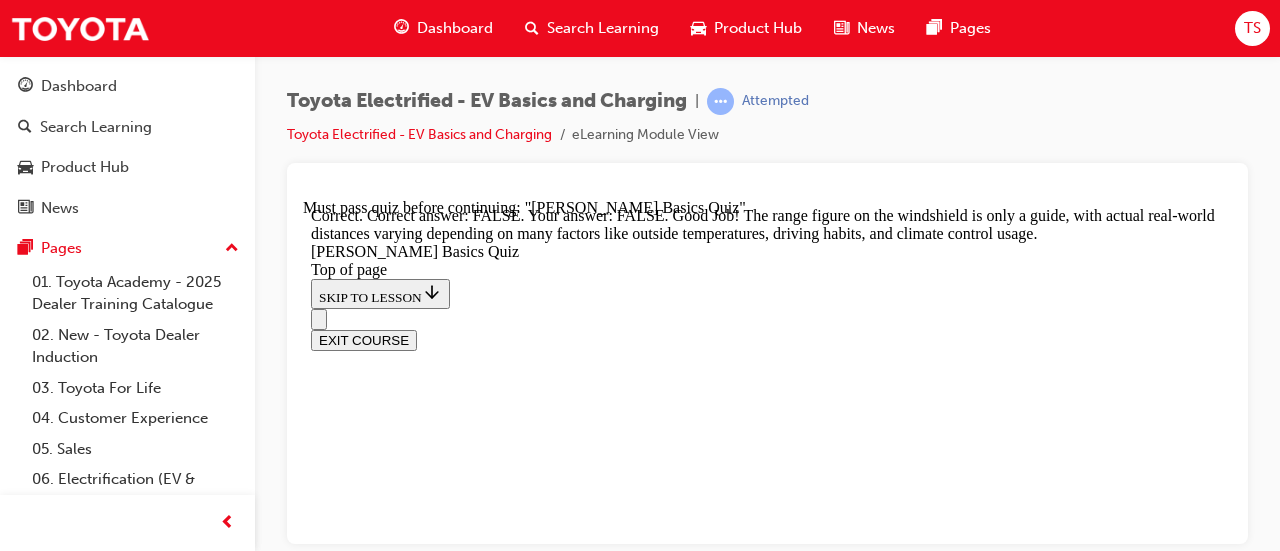 click on "NEXT" at bounding box center (337, 16479) 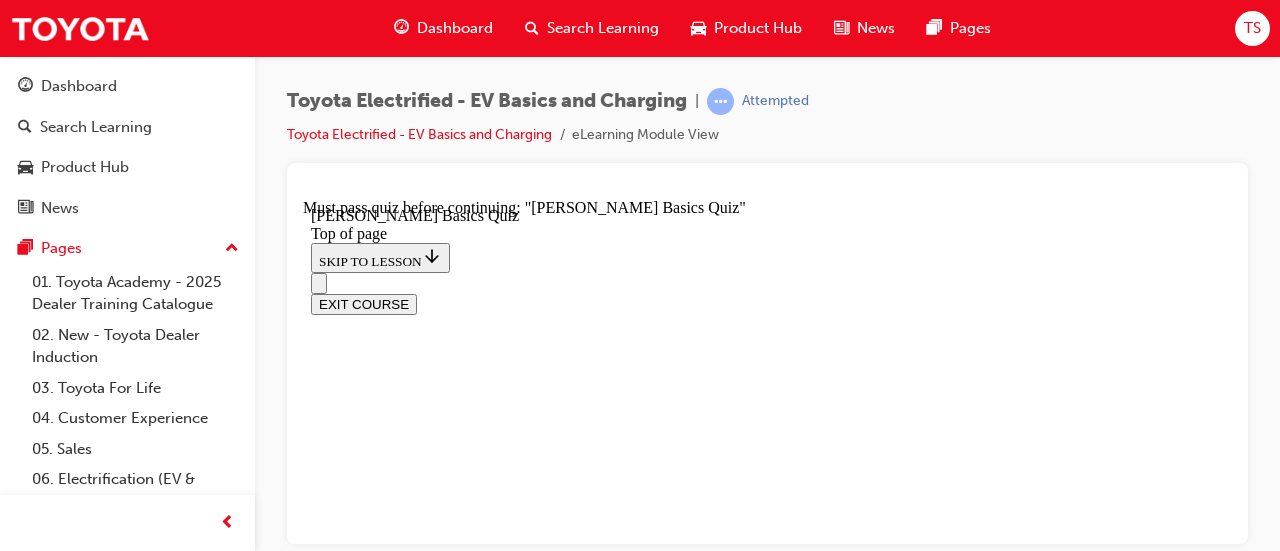 scroll, scrollTop: 314, scrollLeft: 0, axis: vertical 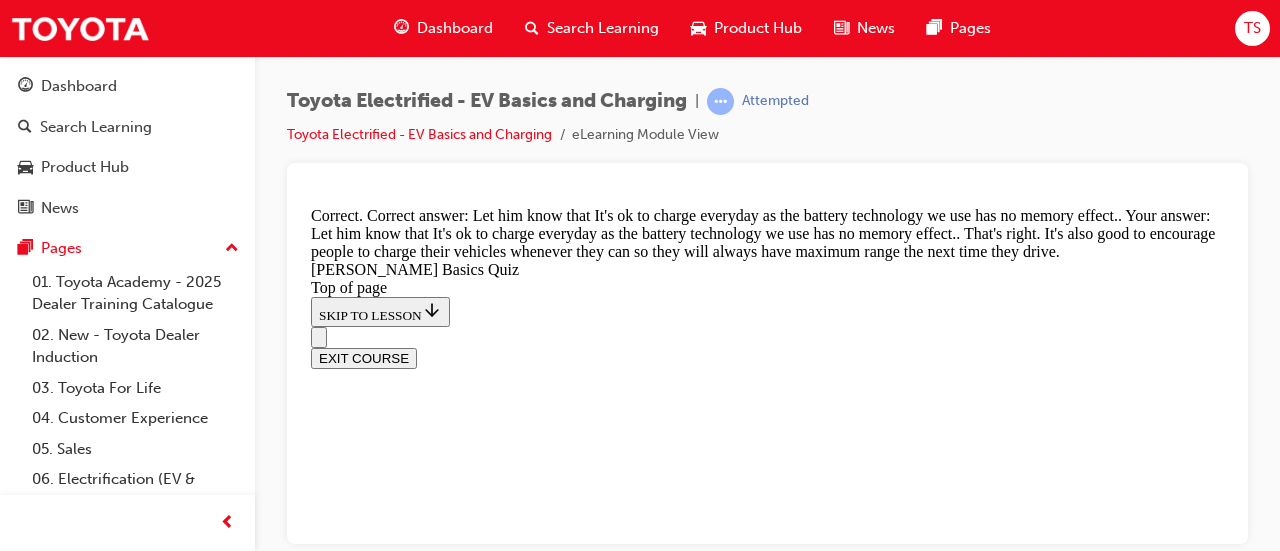 click on "NEXT" at bounding box center [337, 16993] 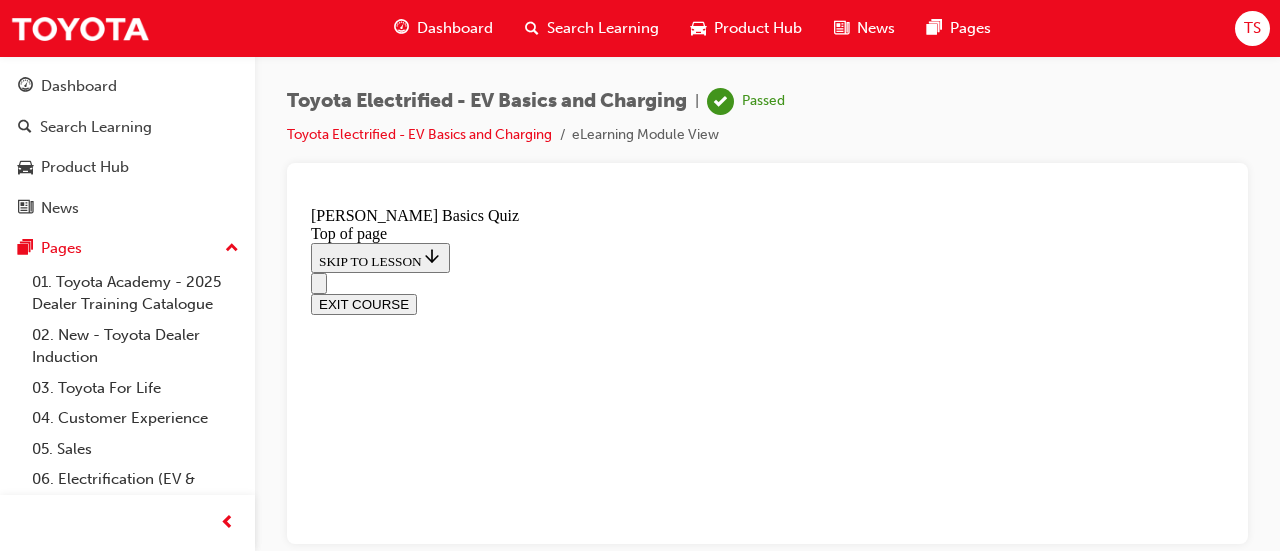 scroll, scrollTop: 736, scrollLeft: 0, axis: vertical 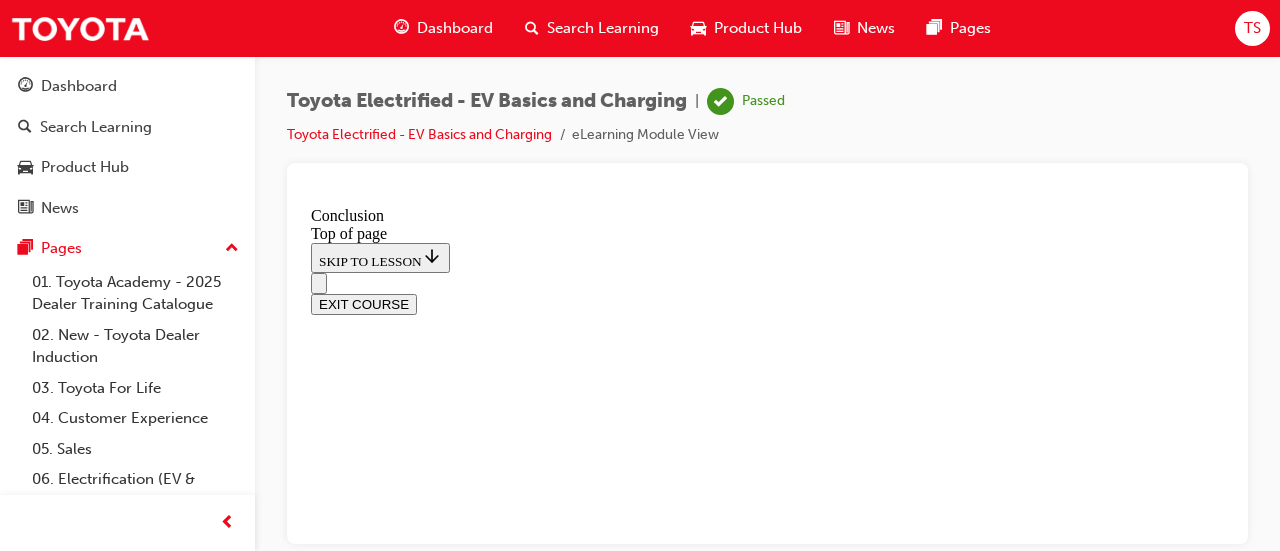 click on "EXIT COURSE" at bounding box center (364, 303) 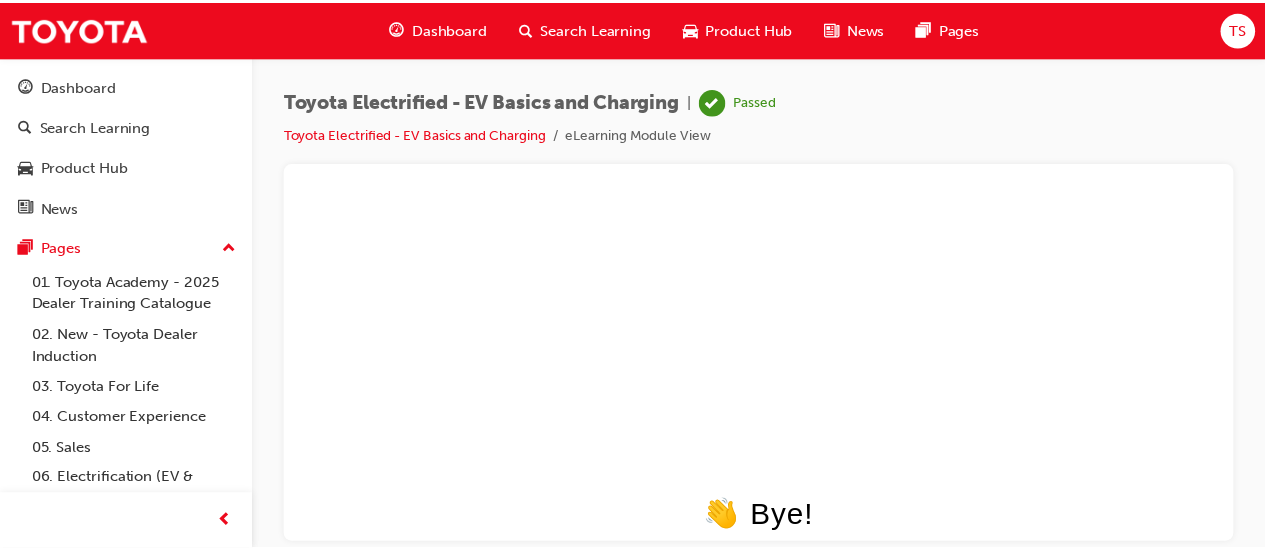 scroll, scrollTop: 0, scrollLeft: 0, axis: both 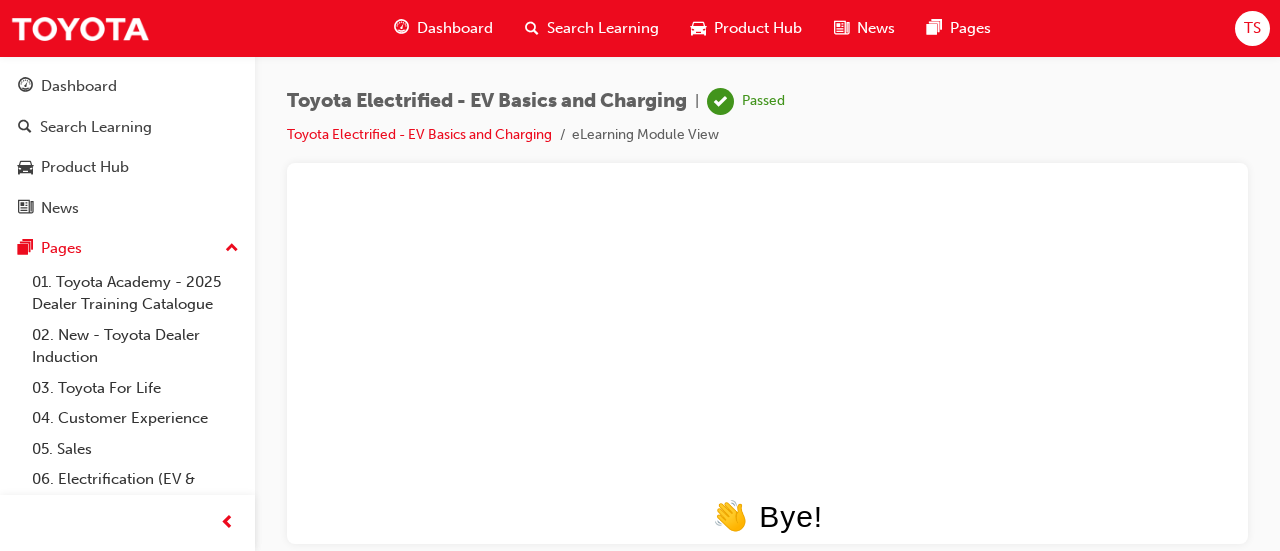 click on "Dashboard" at bounding box center (455, 28) 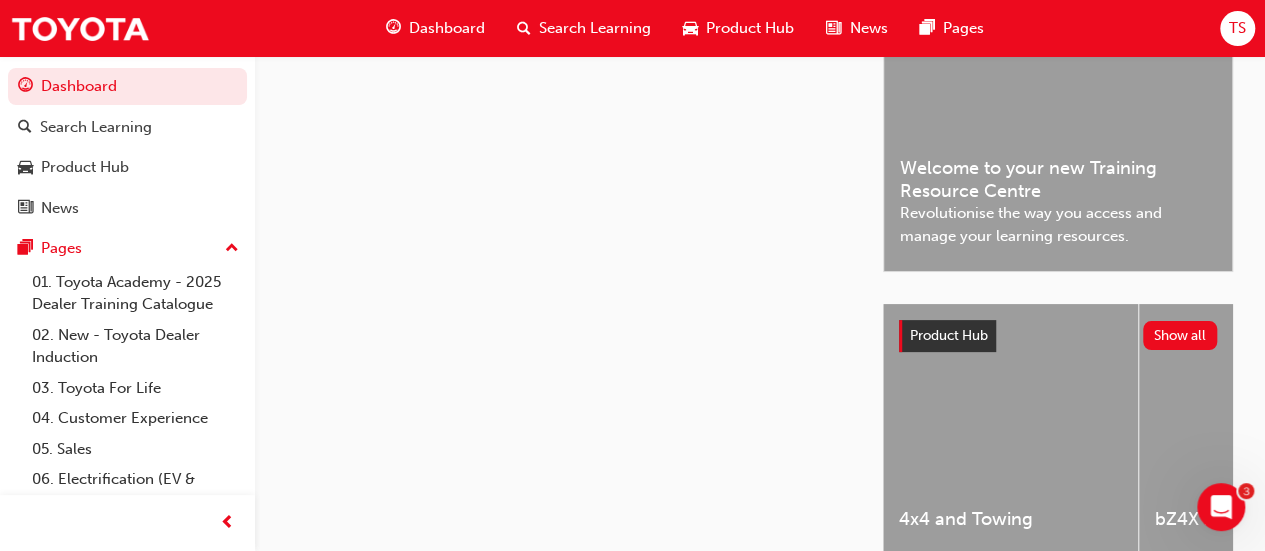 scroll, scrollTop: 546, scrollLeft: 0, axis: vertical 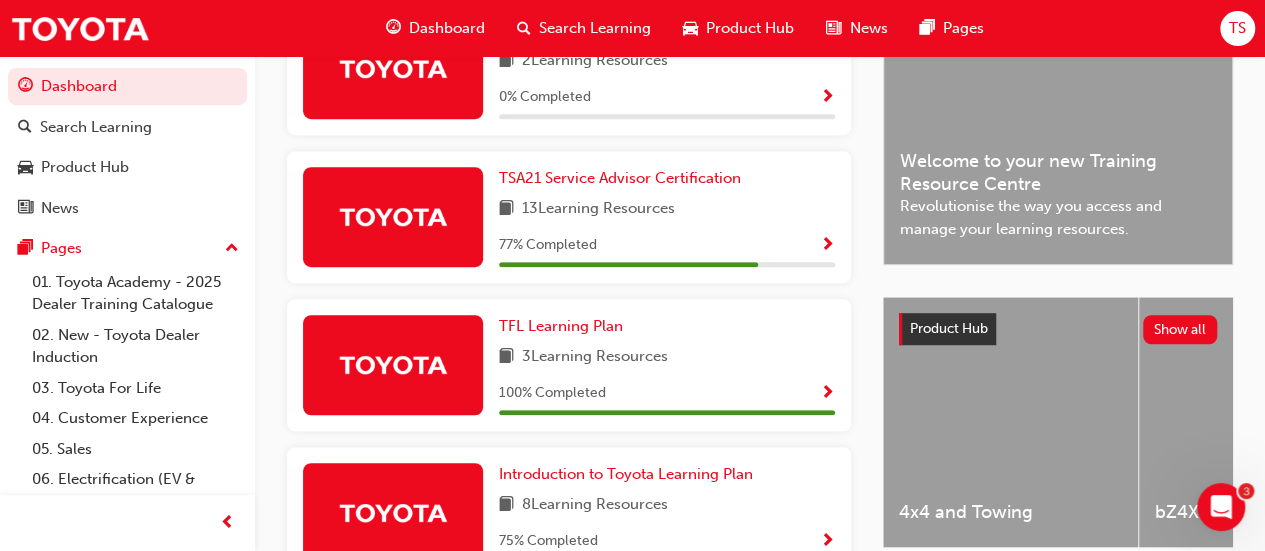 click at bounding box center [827, 246] 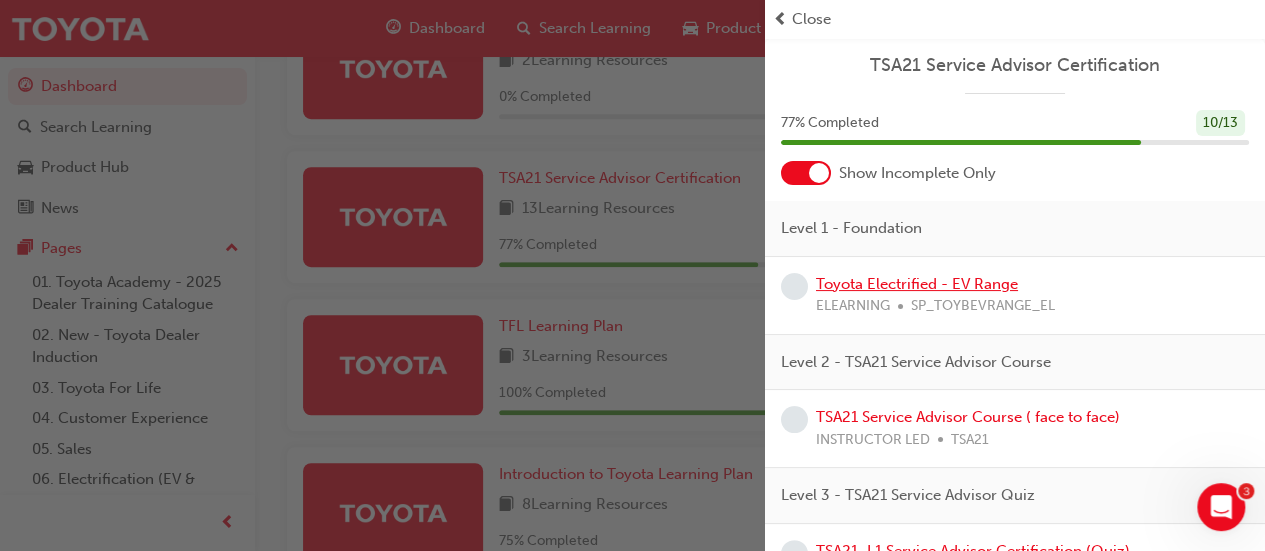 click on "Toyota Electrified - EV Range" at bounding box center (917, 284) 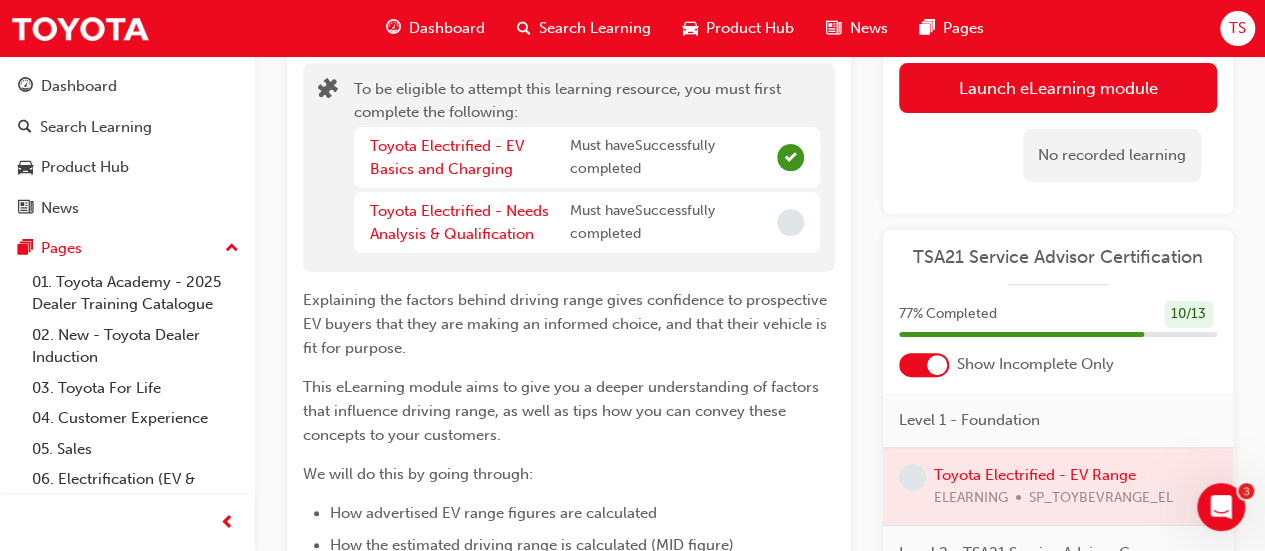 scroll, scrollTop: 132, scrollLeft: 0, axis: vertical 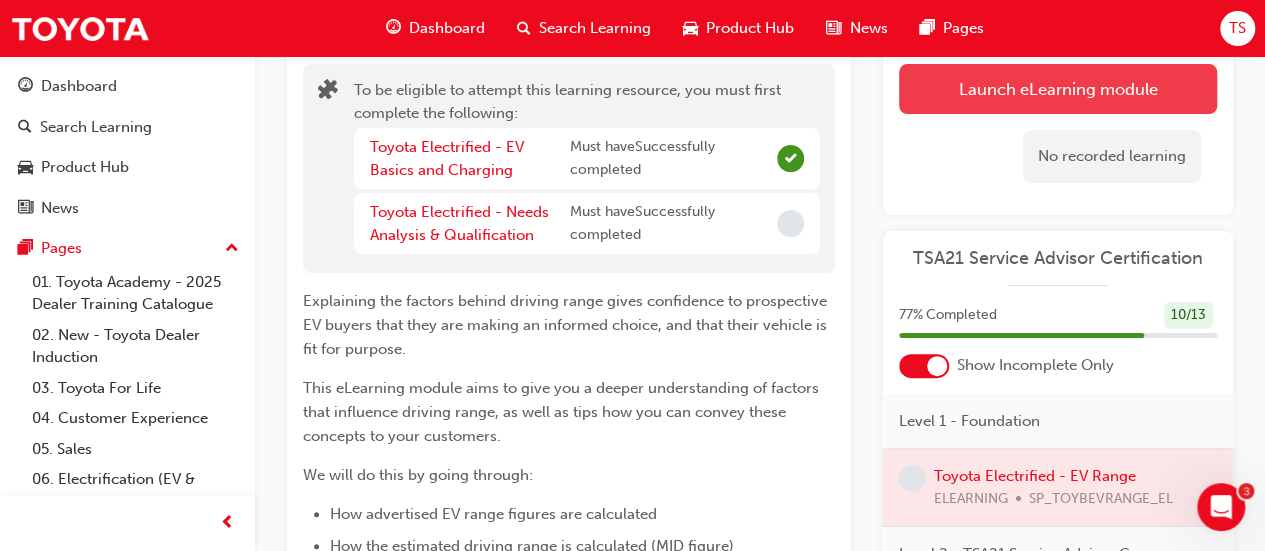 click on "Launch eLearning module" at bounding box center [1058, 89] 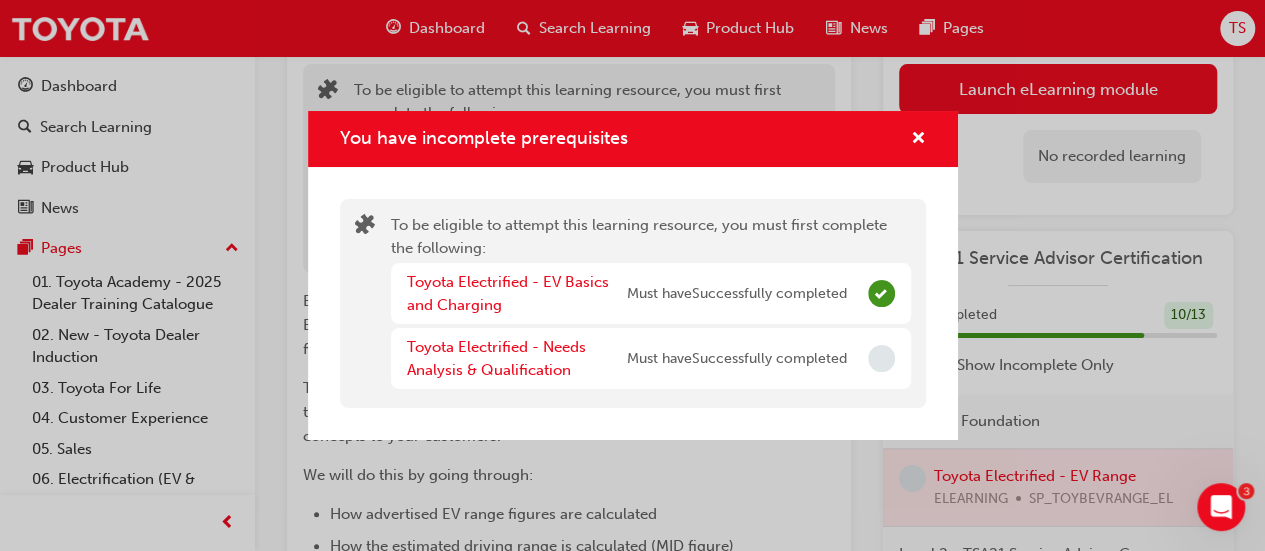 click on "Toyota Electrified - Needs Analysis & Qualification" at bounding box center [517, 358] 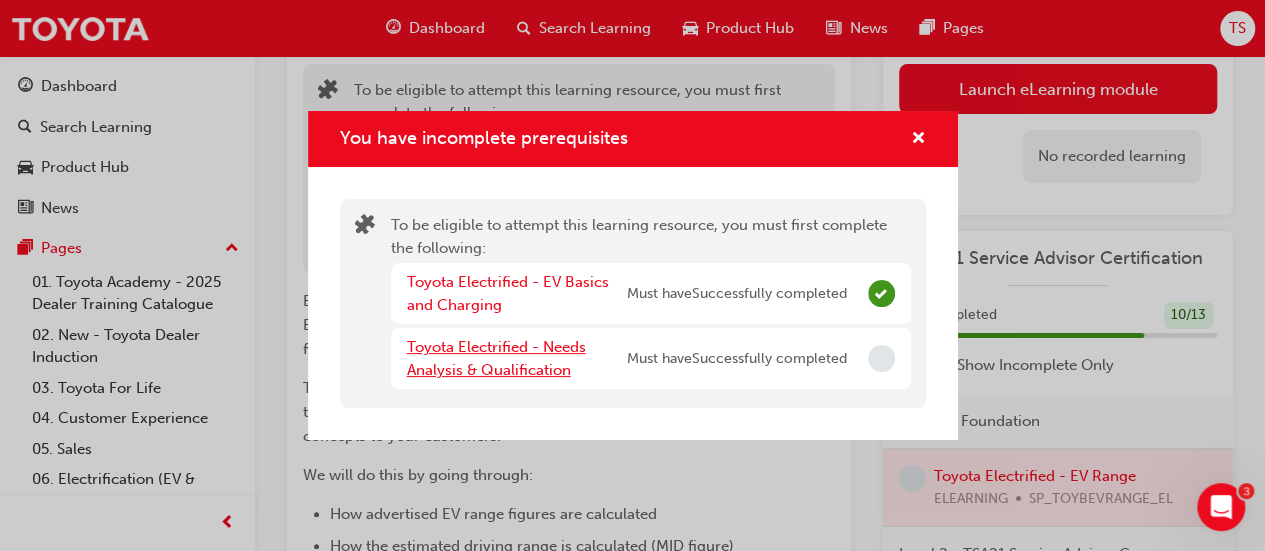 click on "Toyota Electrified - Needs Analysis & Qualification" at bounding box center [496, 358] 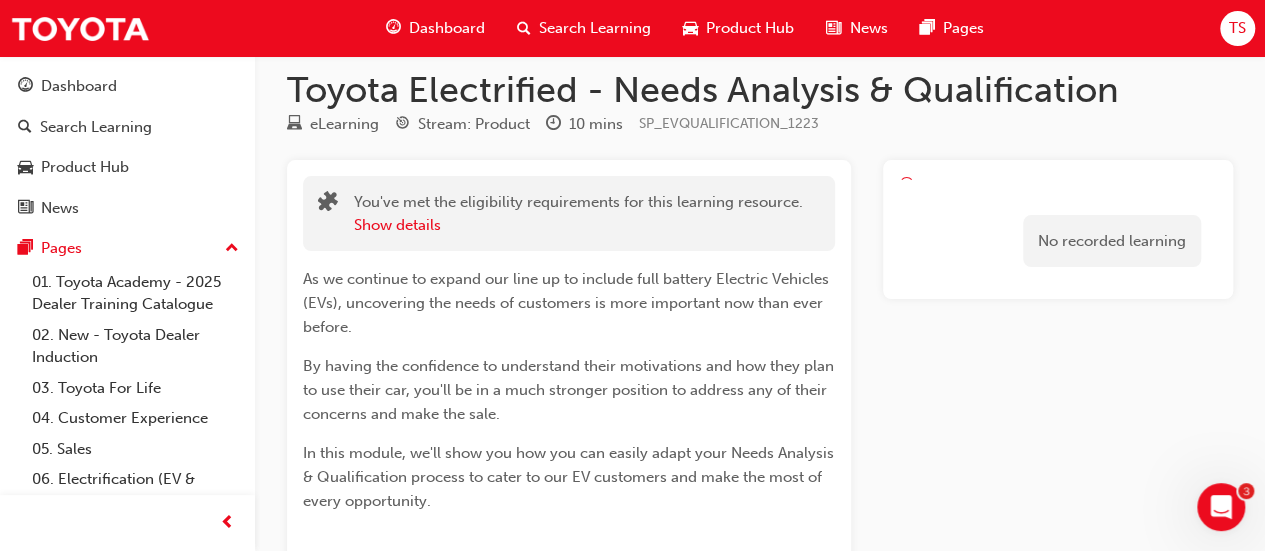 scroll, scrollTop: 0, scrollLeft: 0, axis: both 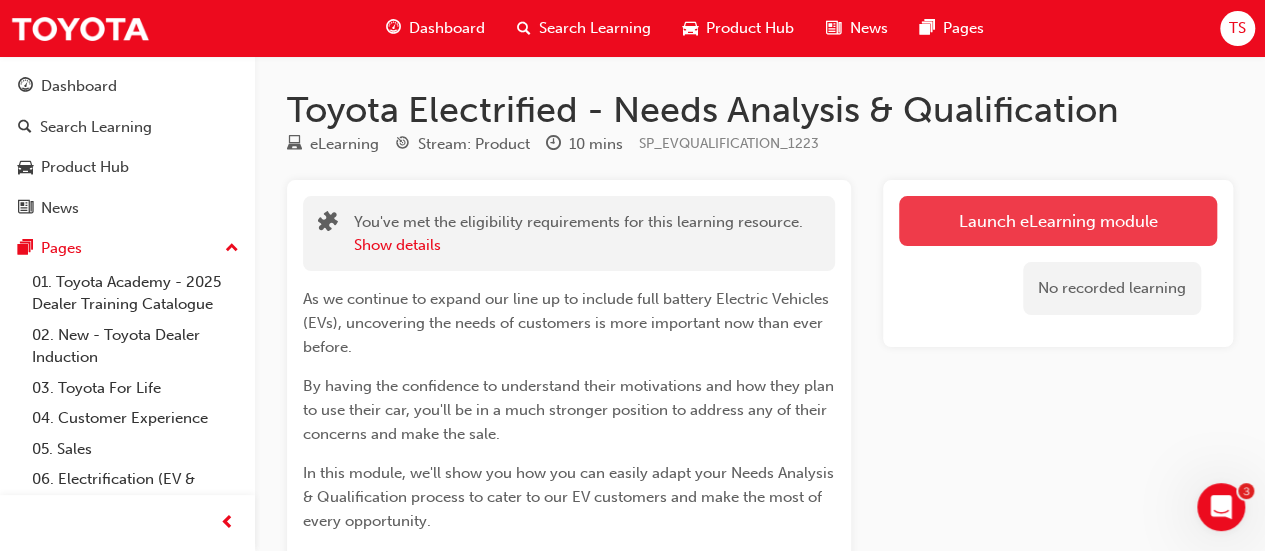 click on "Launch eLearning module" at bounding box center (1058, 221) 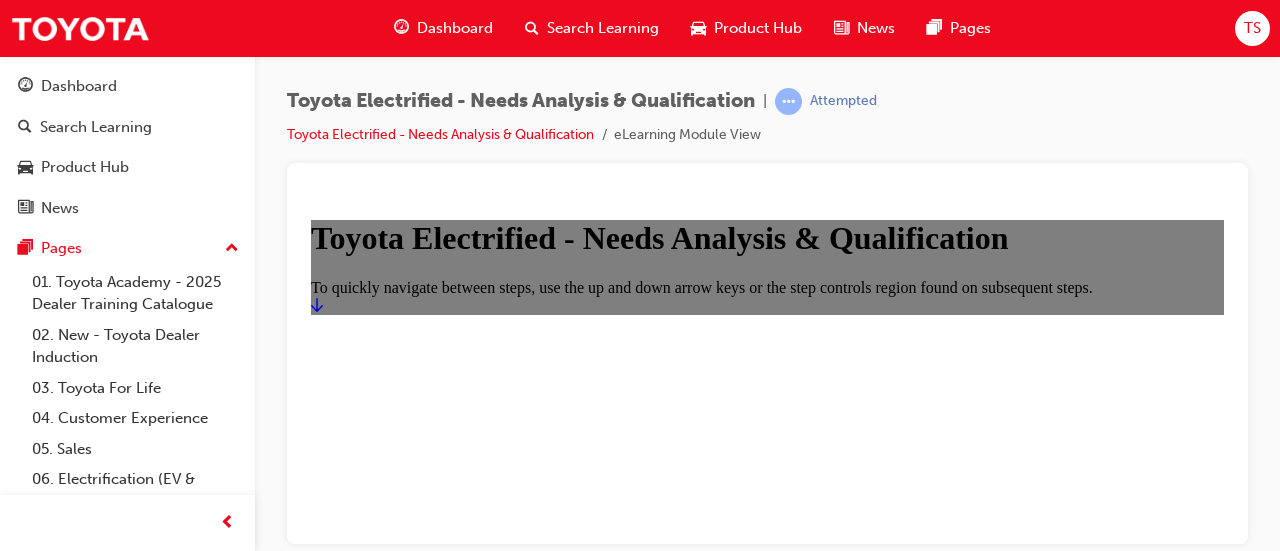 scroll, scrollTop: 0, scrollLeft: 0, axis: both 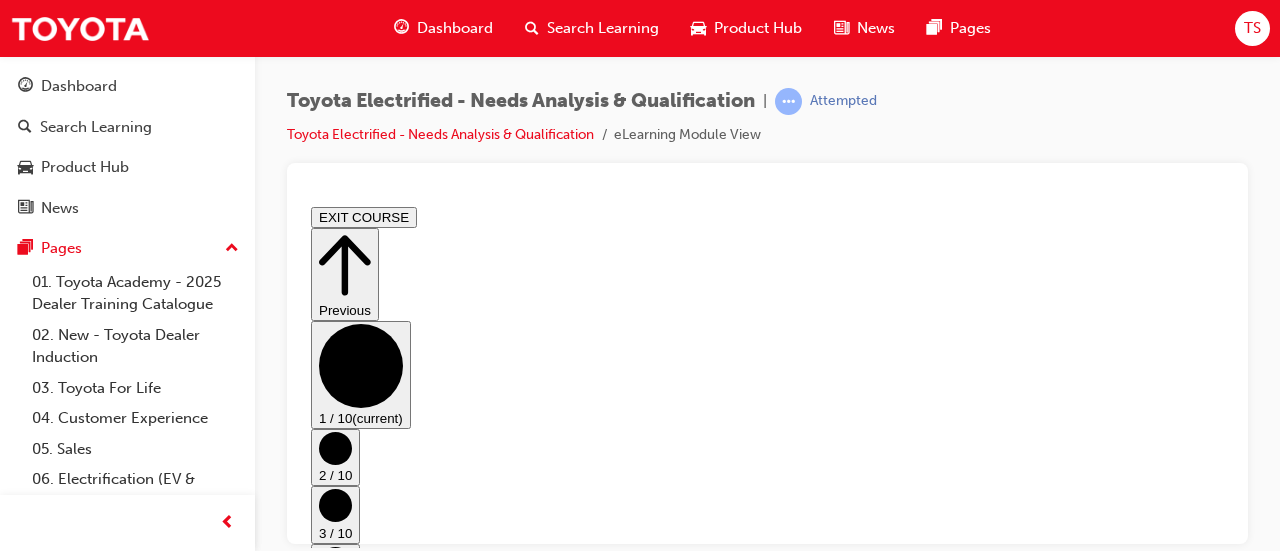 click on "Go to next step" at bounding box center (770, 1635) 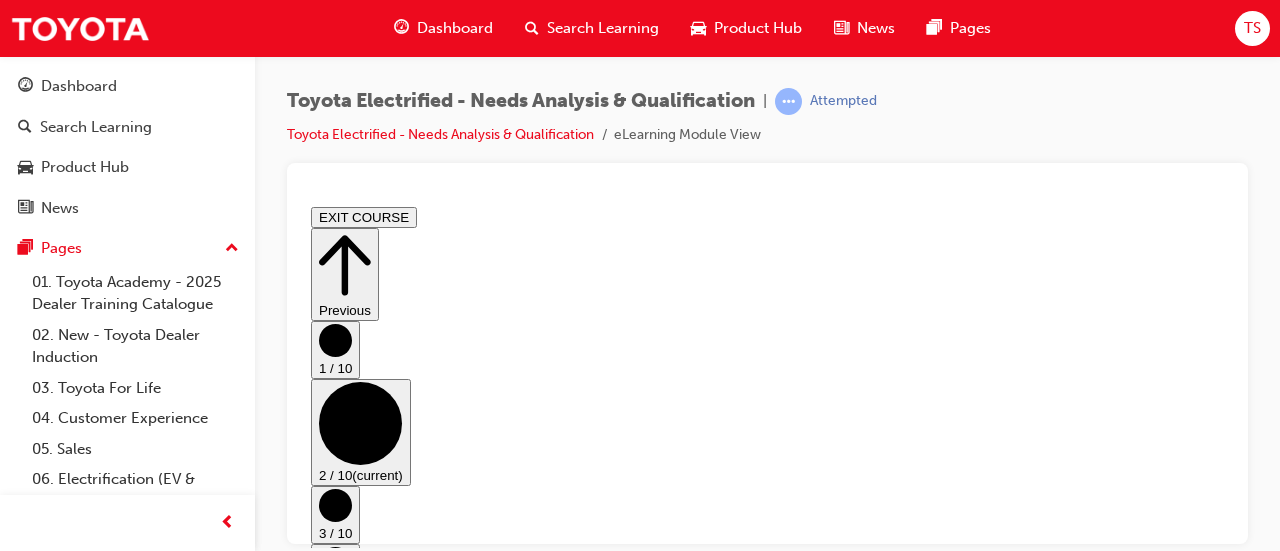 scroll, scrollTop: 0, scrollLeft: 0, axis: both 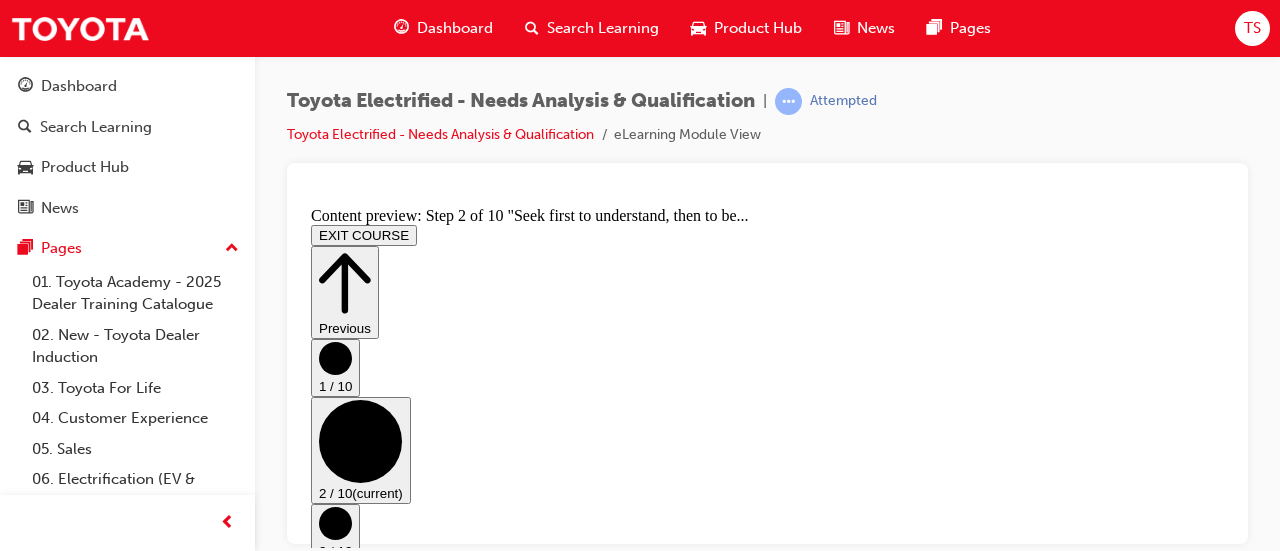 click 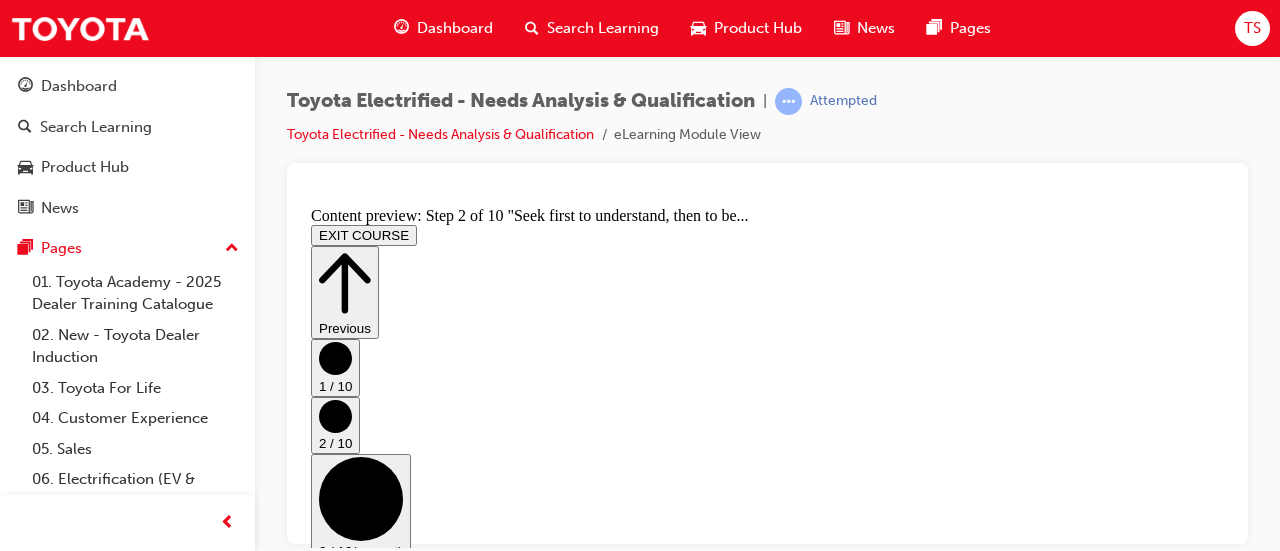 scroll, scrollTop: 0, scrollLeft: 0, axis: both 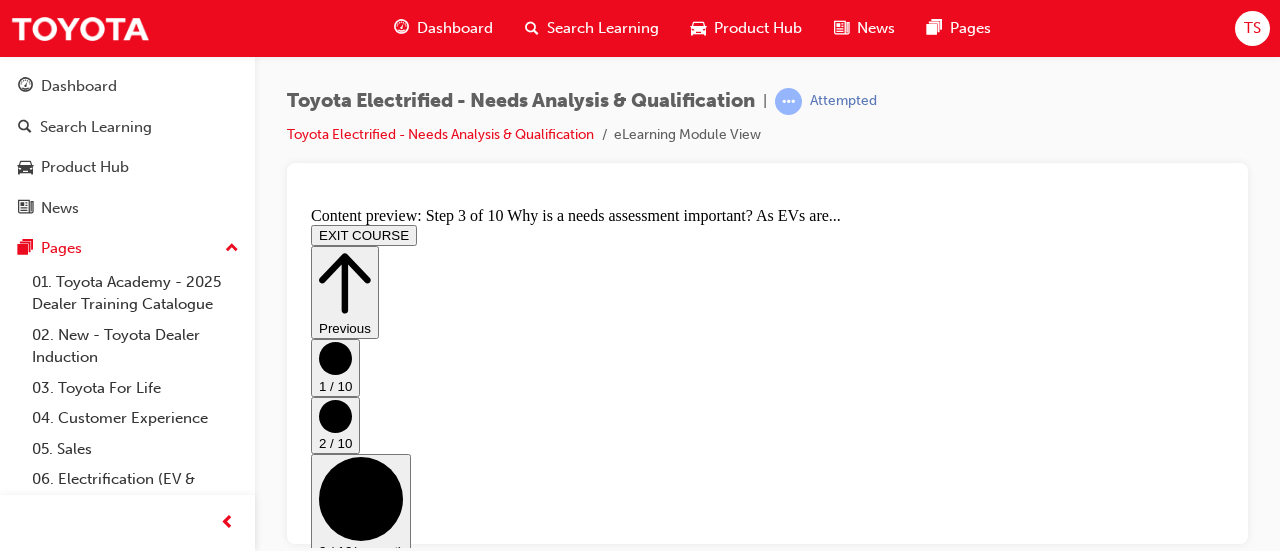 click 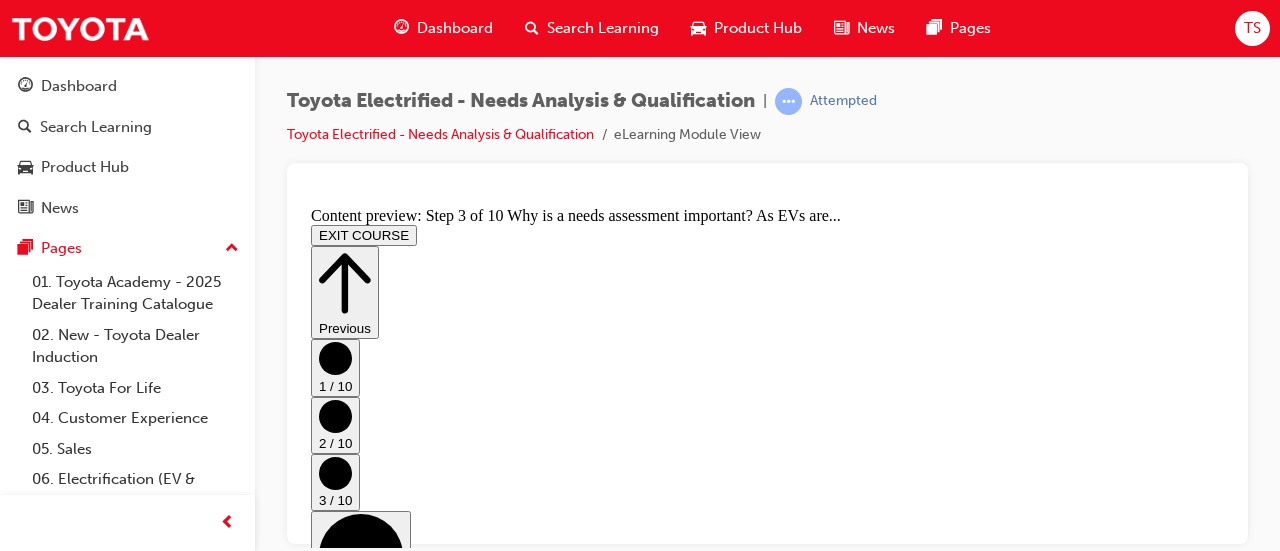 scroll, scrollTop: 0, scrollLeft: 0, axis: both 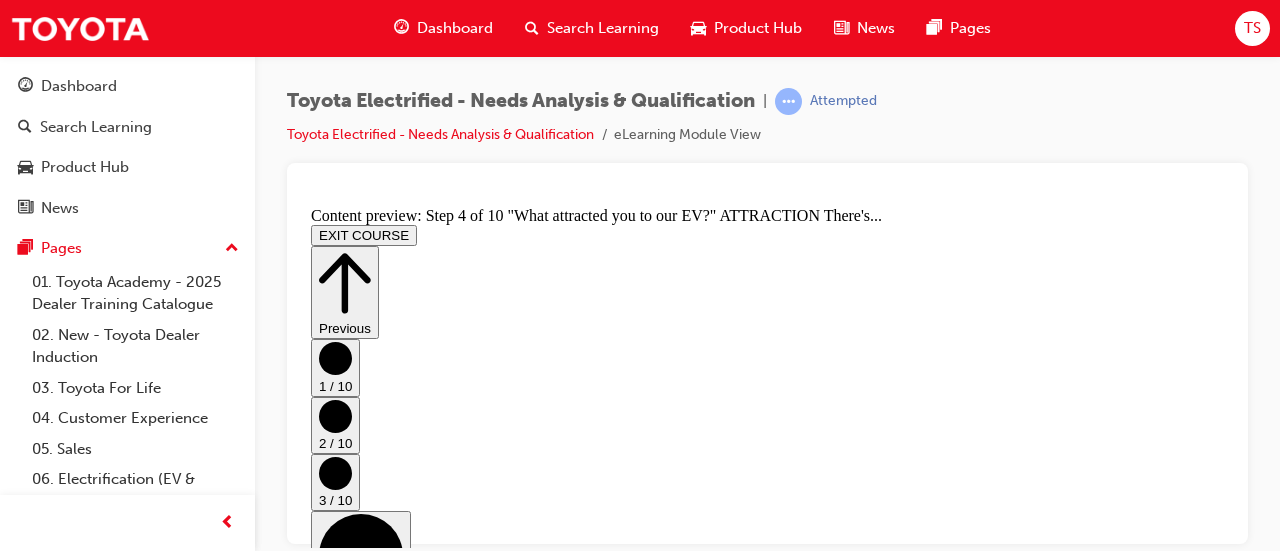 click 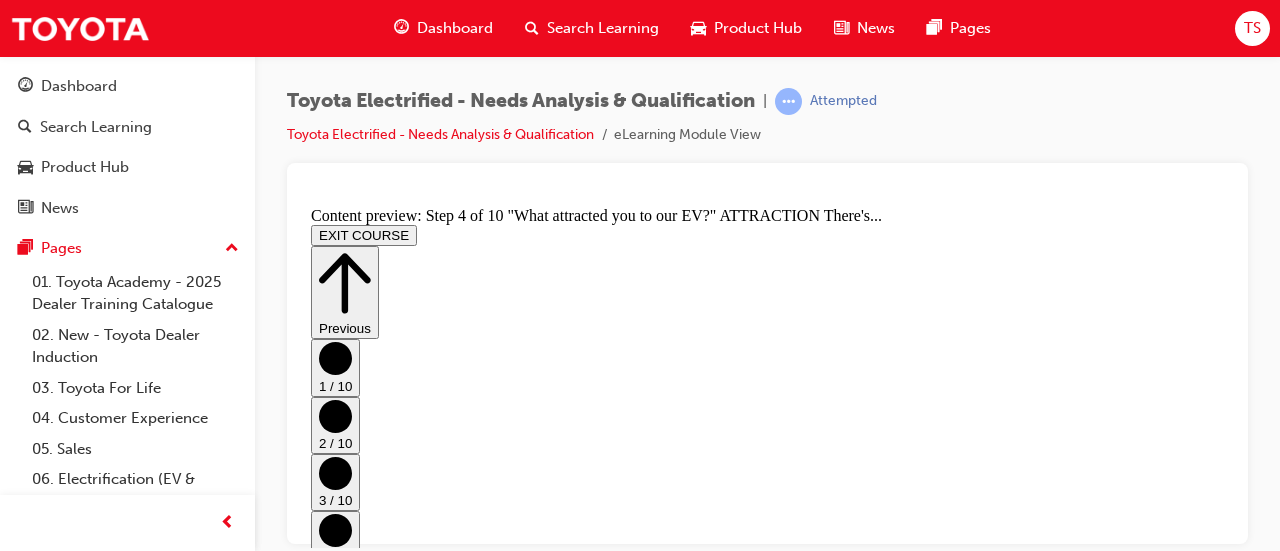 scroll, scrollTop: 0, scrollLeft: 0, axis: both 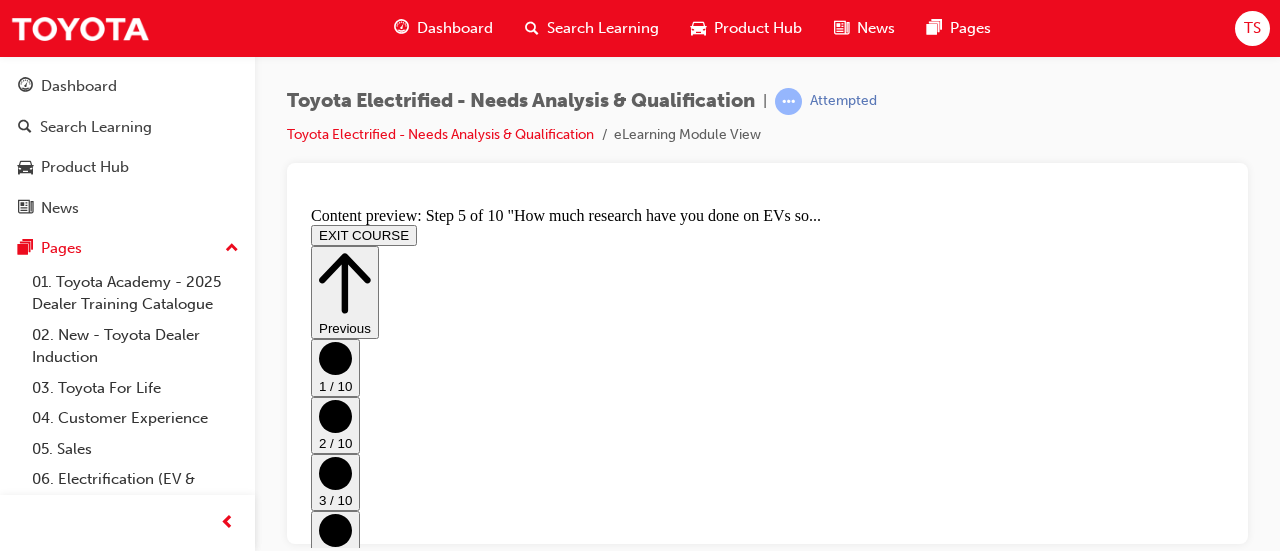 click 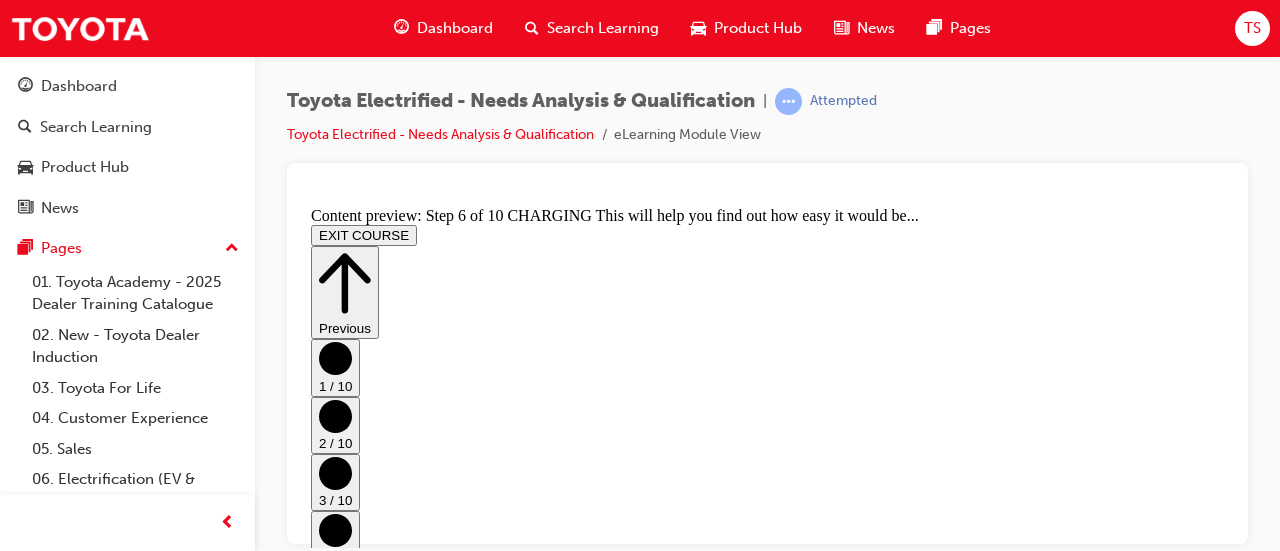 scroll, scrollTop: 468, scrollLeft: 0, axis: vertical 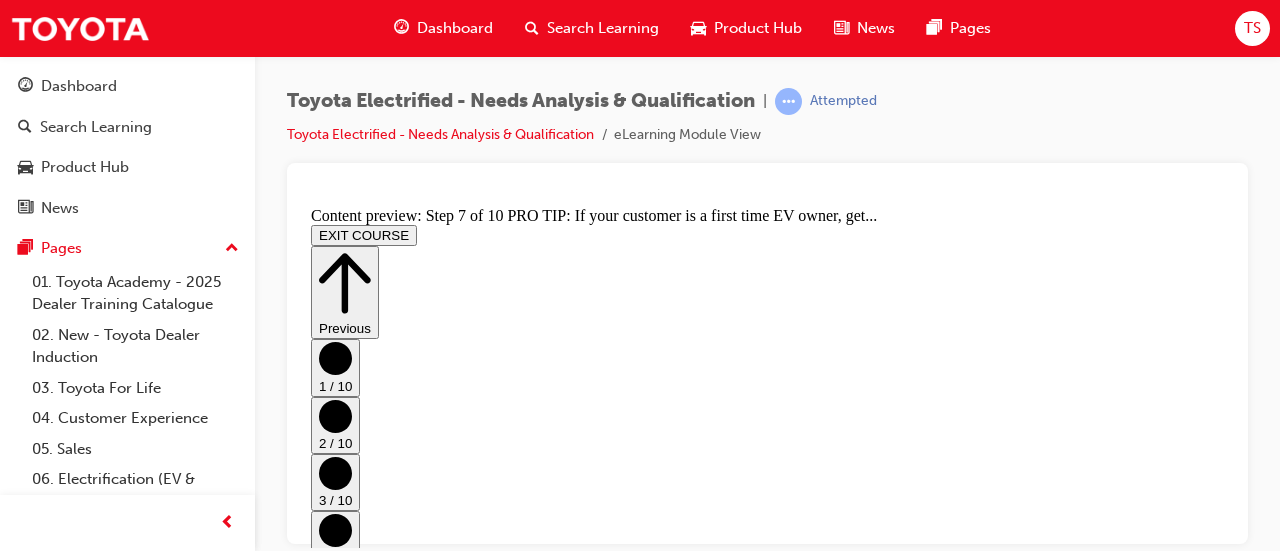 click 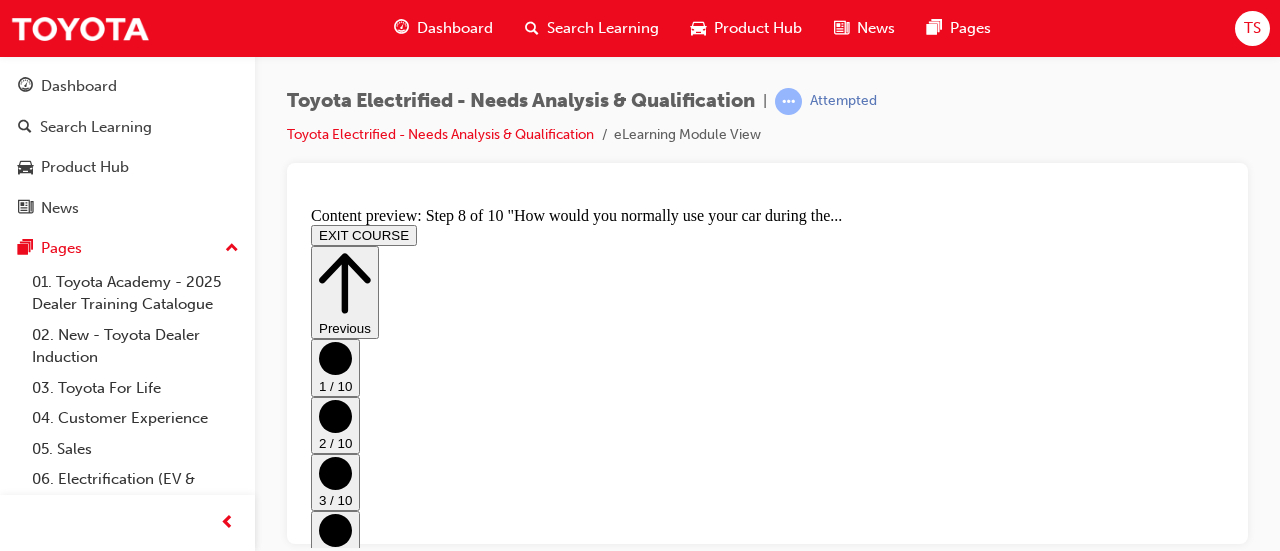 scroll, scrollTop: 921, scrollLeft: 0, axis: vertical 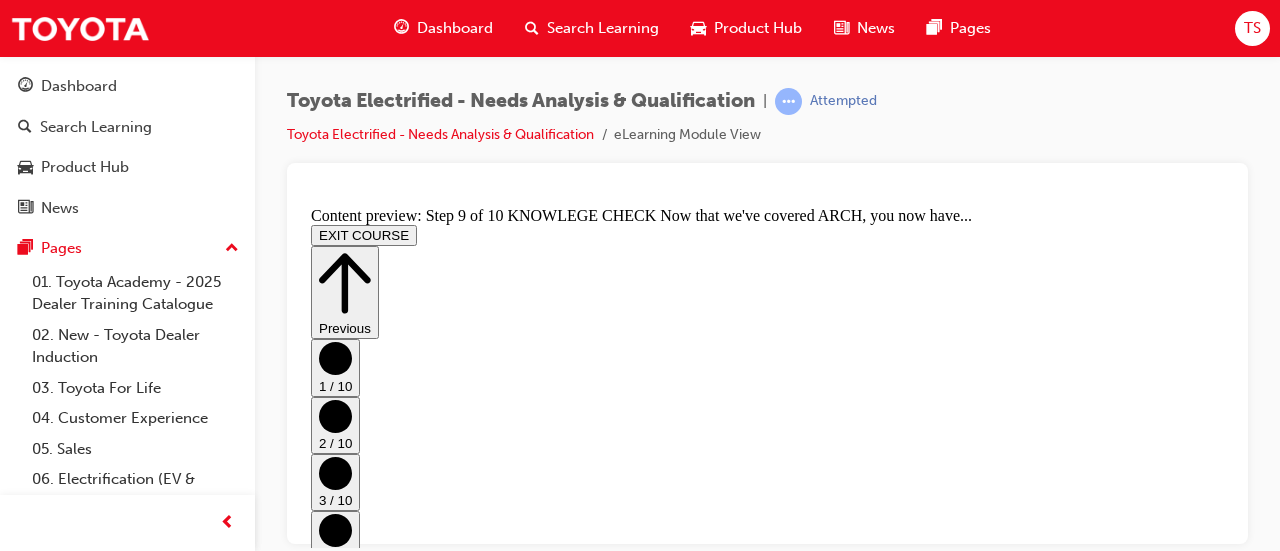 drag, startPoint x: 1000, startPoint y: 466, endPoint x: 1067, endPoint y: 411, distance: 86.683334 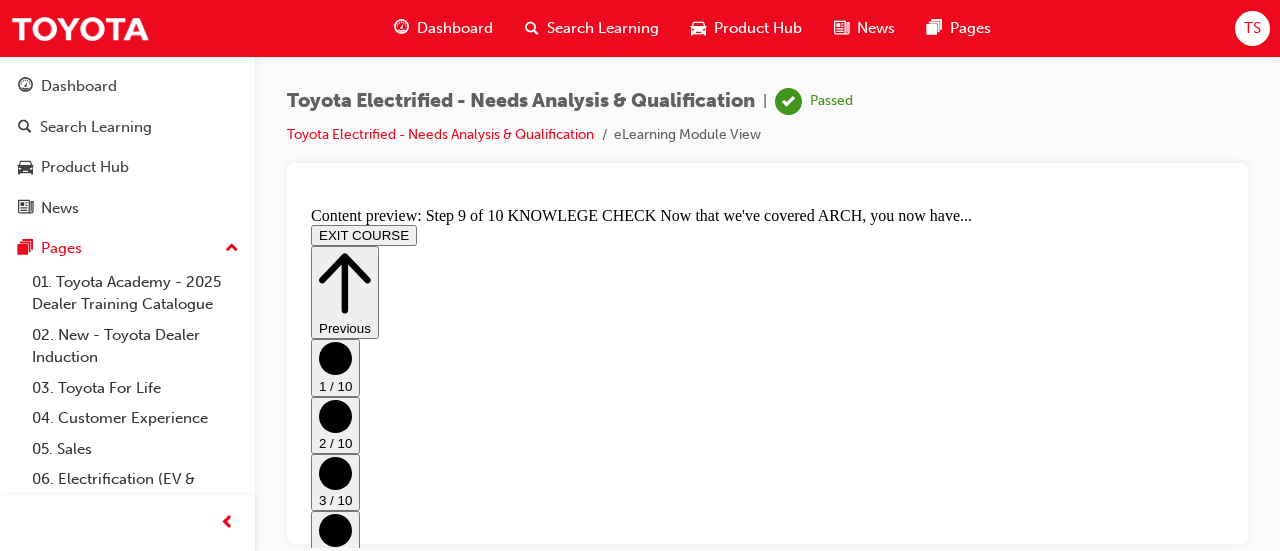 scroll, scrollTop: 1459, scrollLeft: 0, axis: vertical 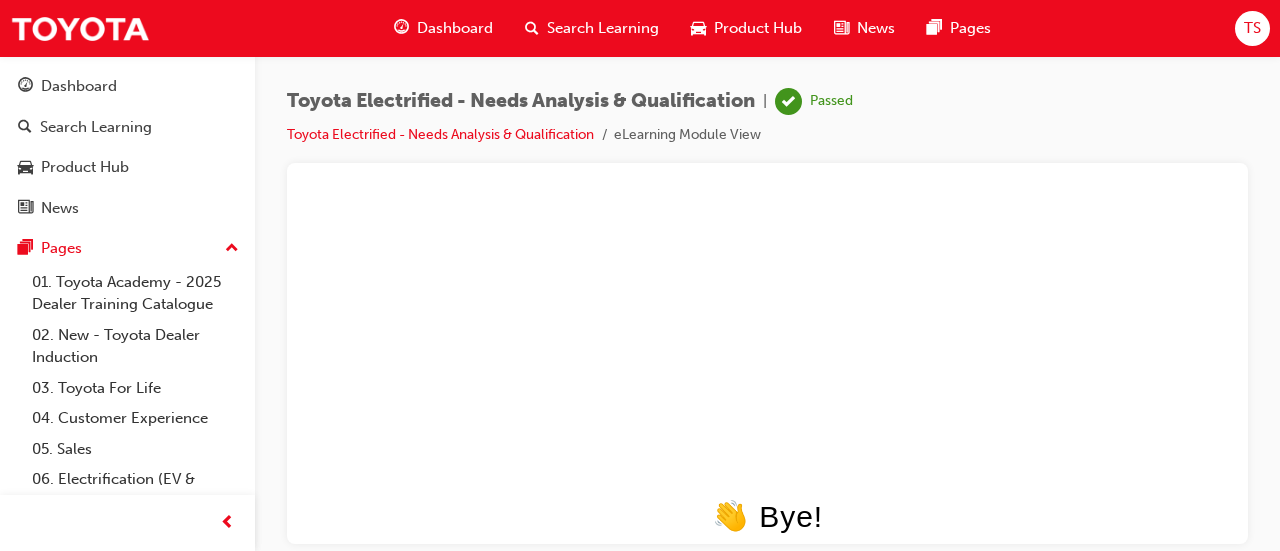 click on "Dashboard" at bounding box center [455, 28] 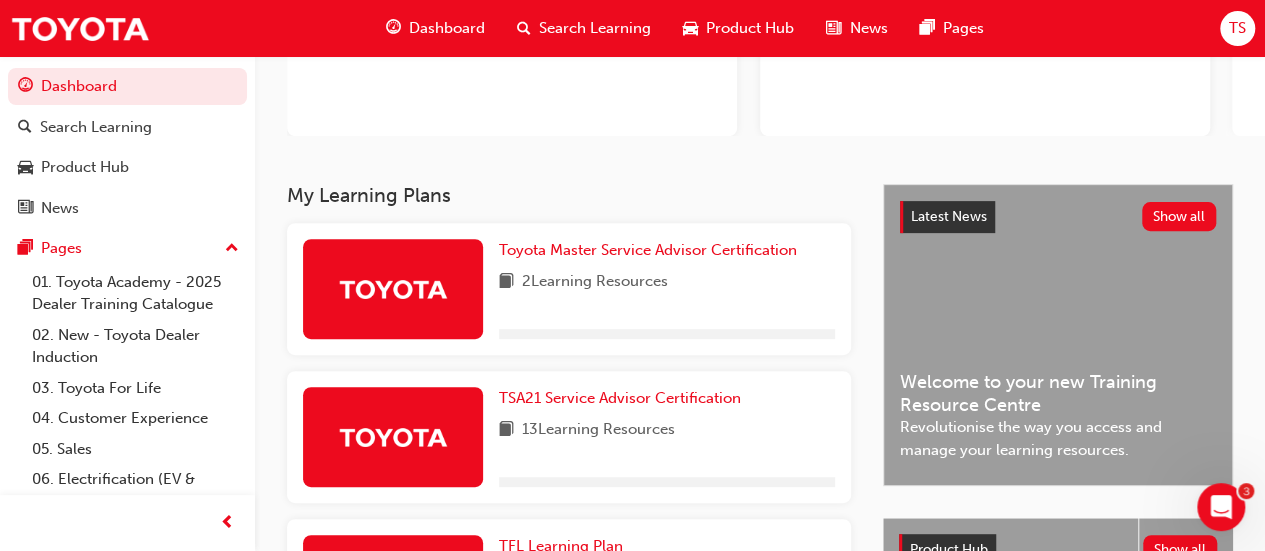 scroll, scrollTop: 283, scrollLeft: 0, axis: vertical 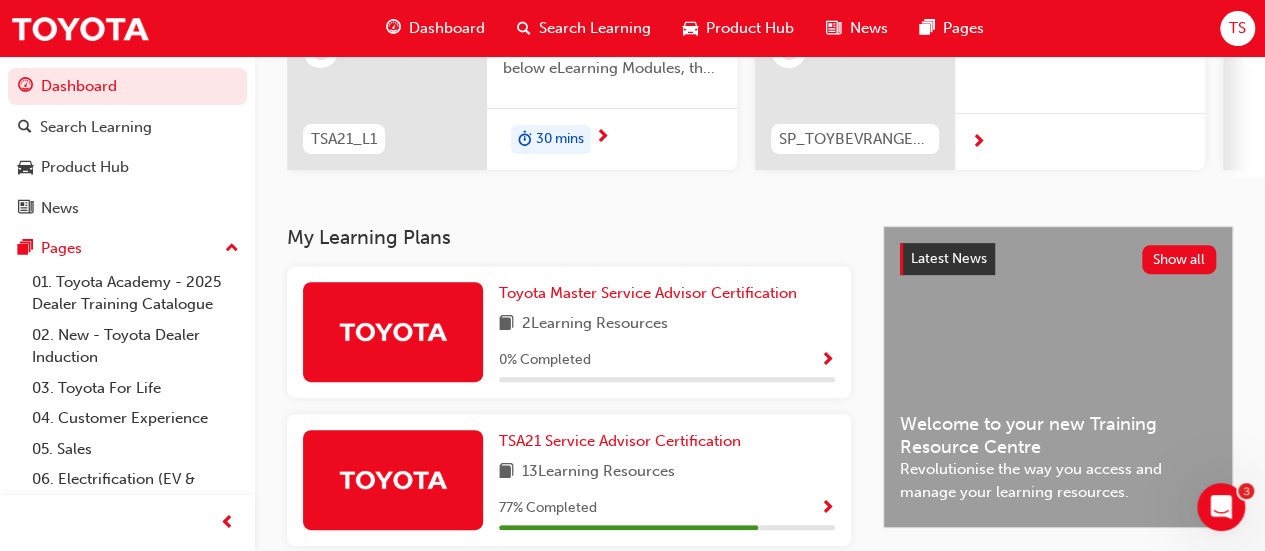 click at bounding box center (827, 509) 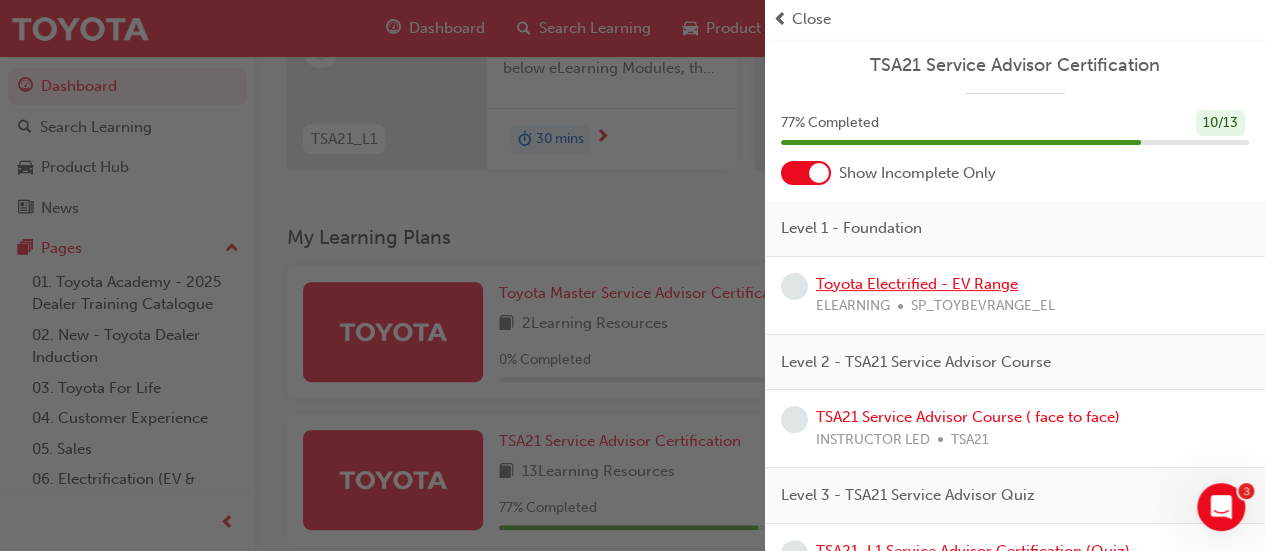 click on "Toyota Electrified - EV Range" at bounding box center (917, 284) 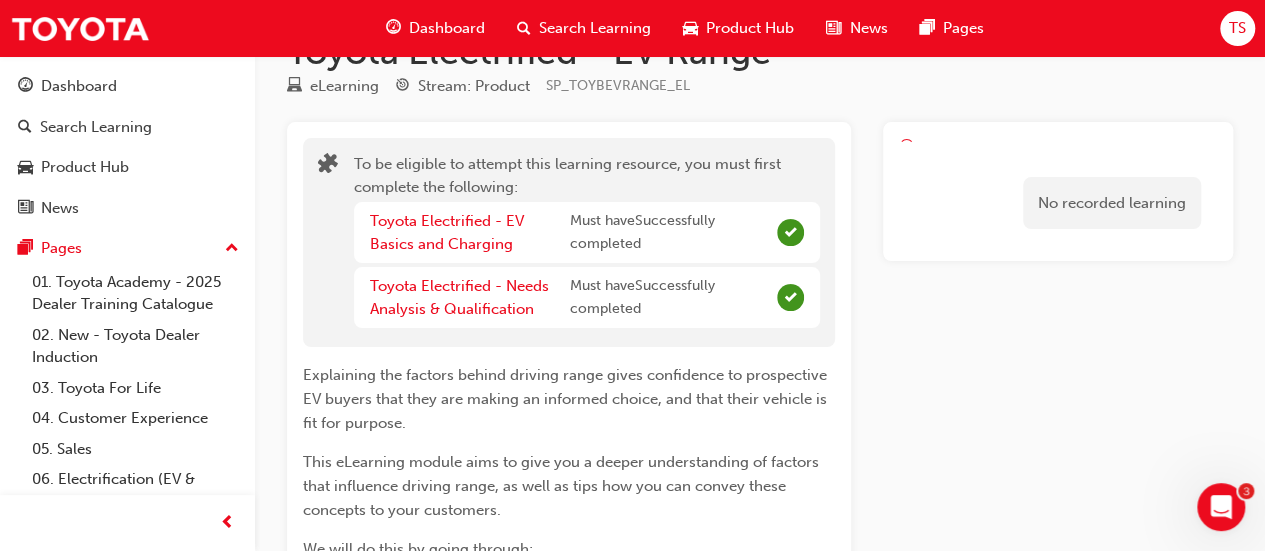 scroll, scrollTop: 57, scrollLeft: 0, axis: vertical 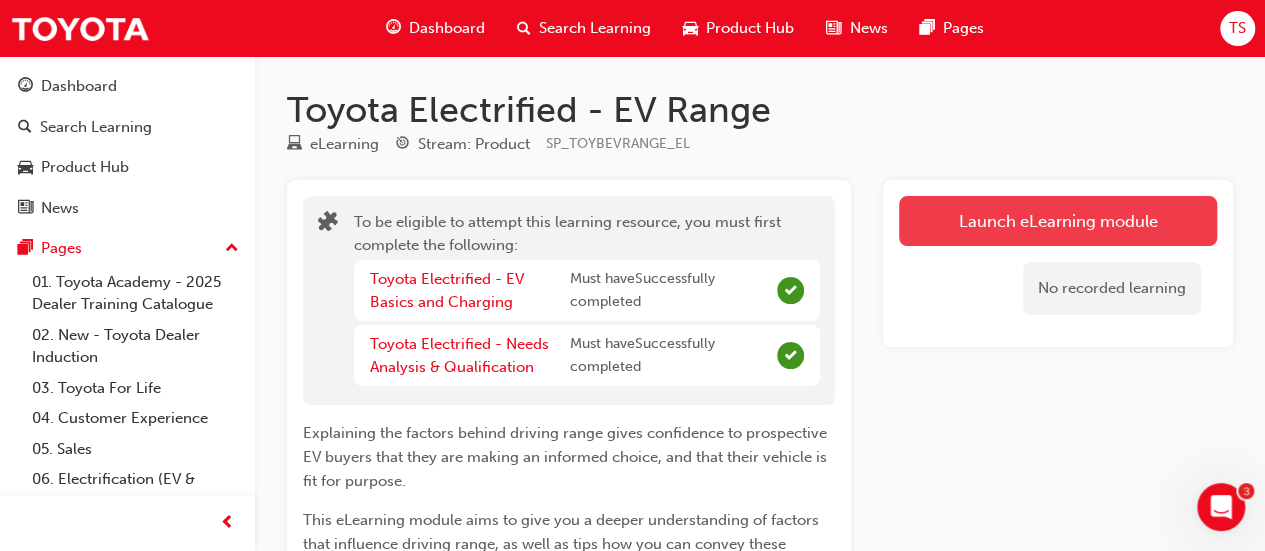 click on "Launch eLearning module" at bounding box center (1058, 221) 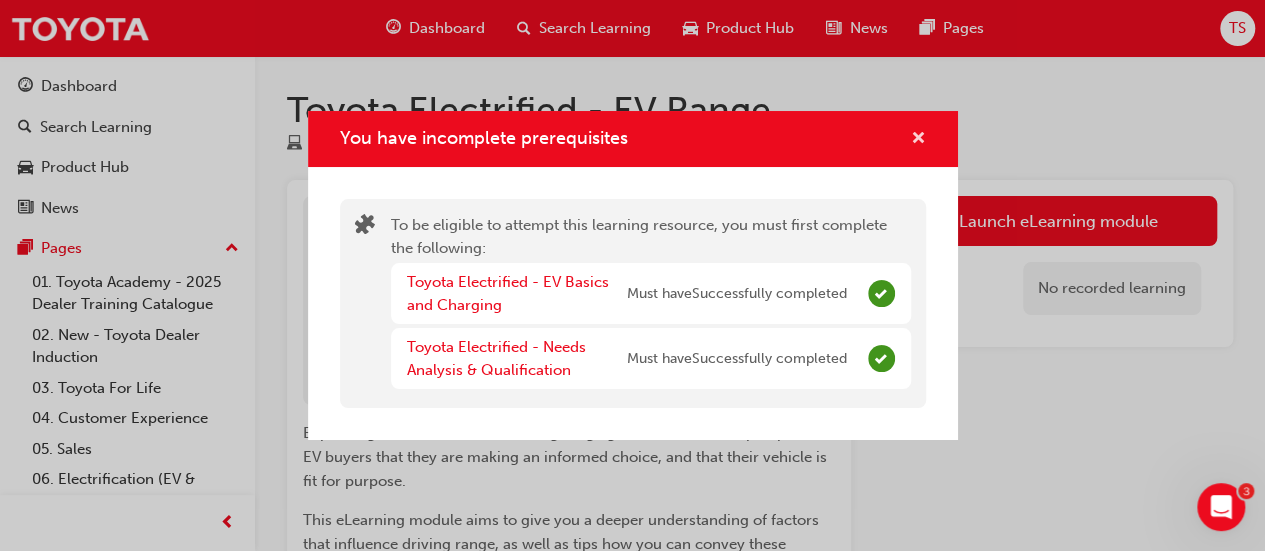 click at bounding box center (918, 140) 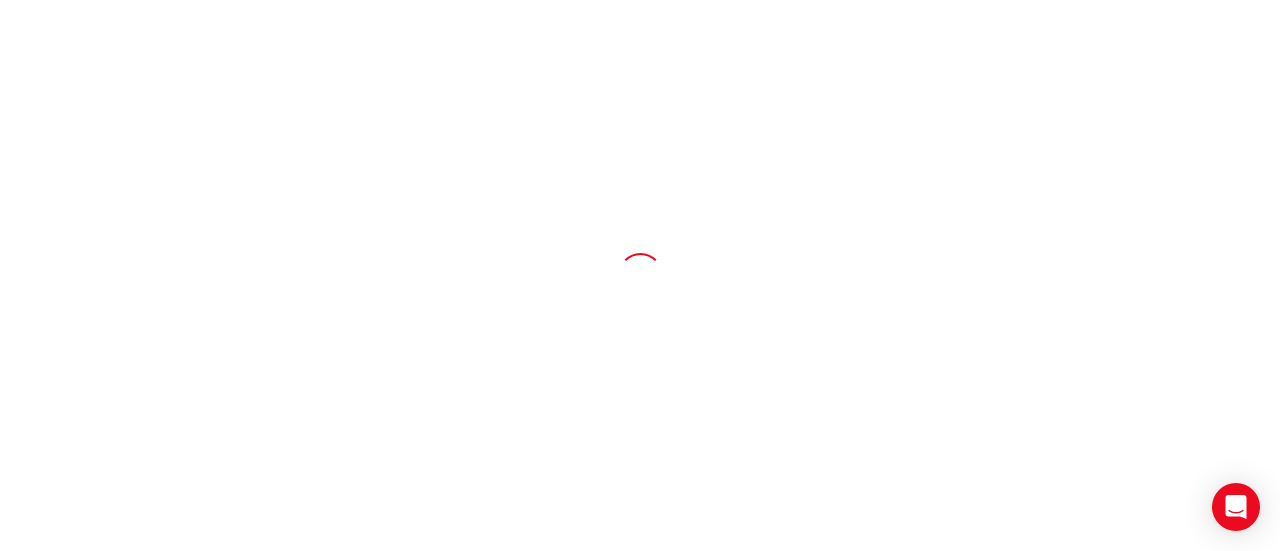 scroll, scrollTop: 0, scrollLeft: 0, axis: both 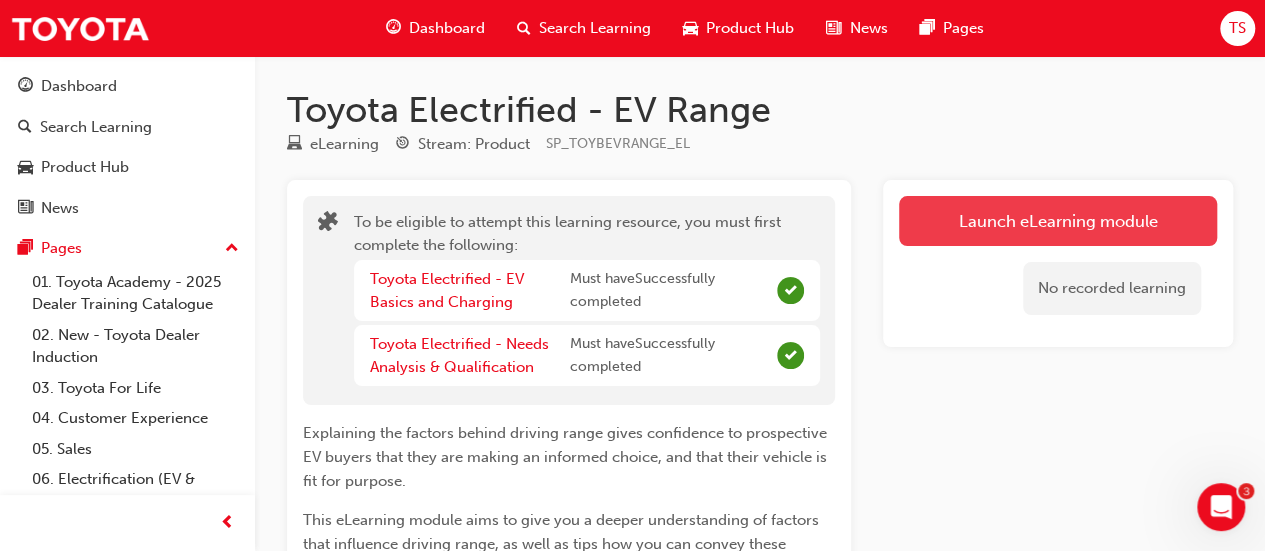 click on "Launch eLearning module" at bounding box center [1058, 221] 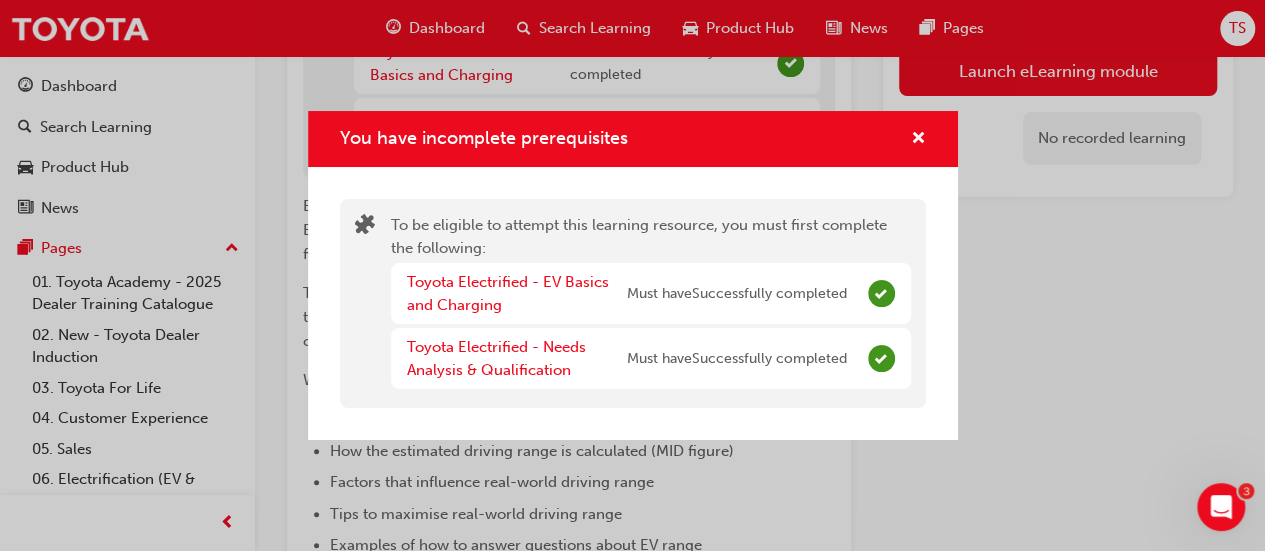 scroll, scrollTop: 235, scrollLeft: 0, axis: vertical 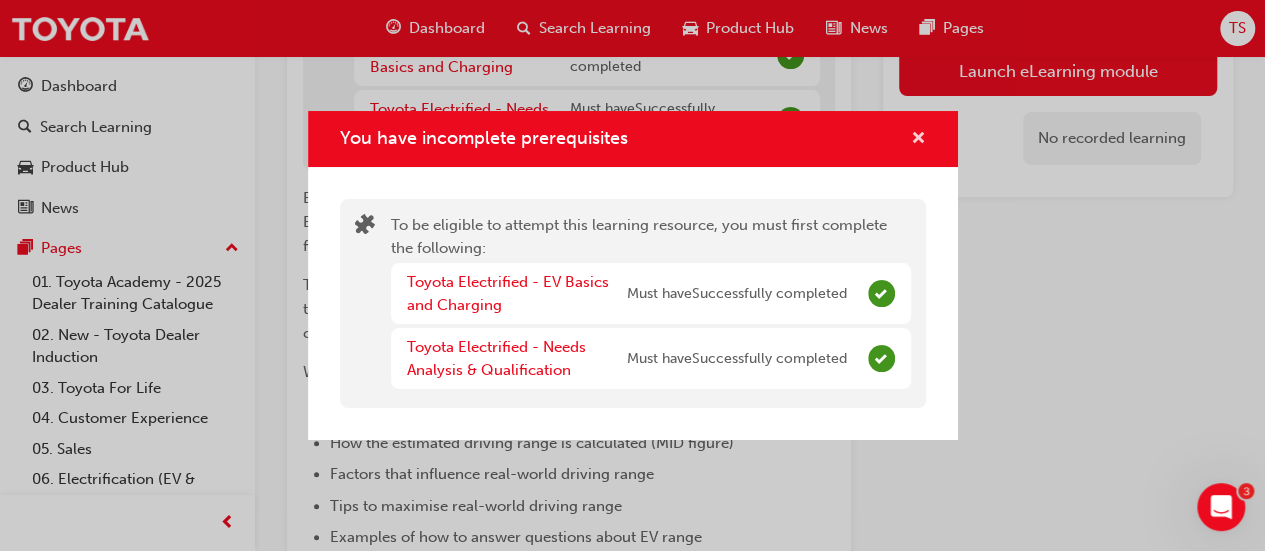 click at bounding box center (918, 140) 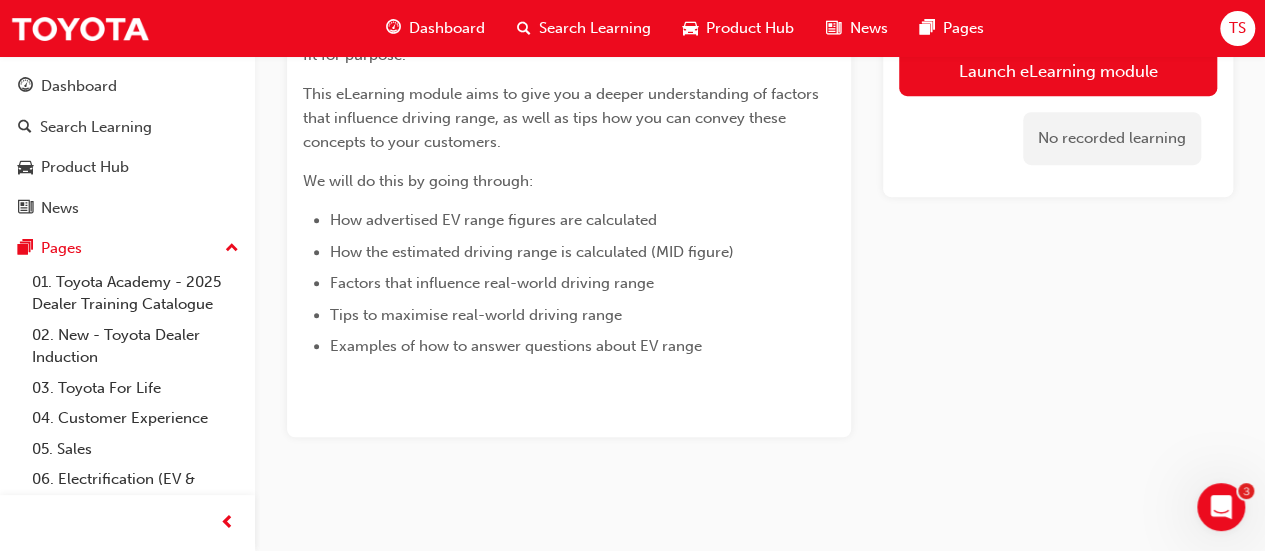 scroll, scrollTop: 0, scrollLeft: 0, axis: both 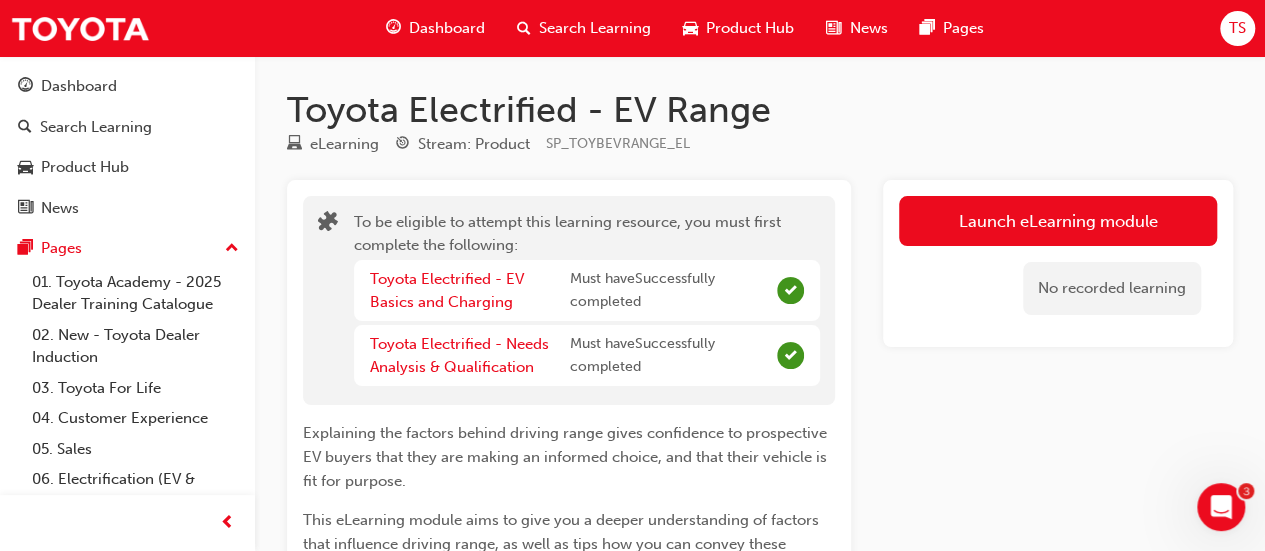 click on "Dashboard" at bounding box center [447, 28] 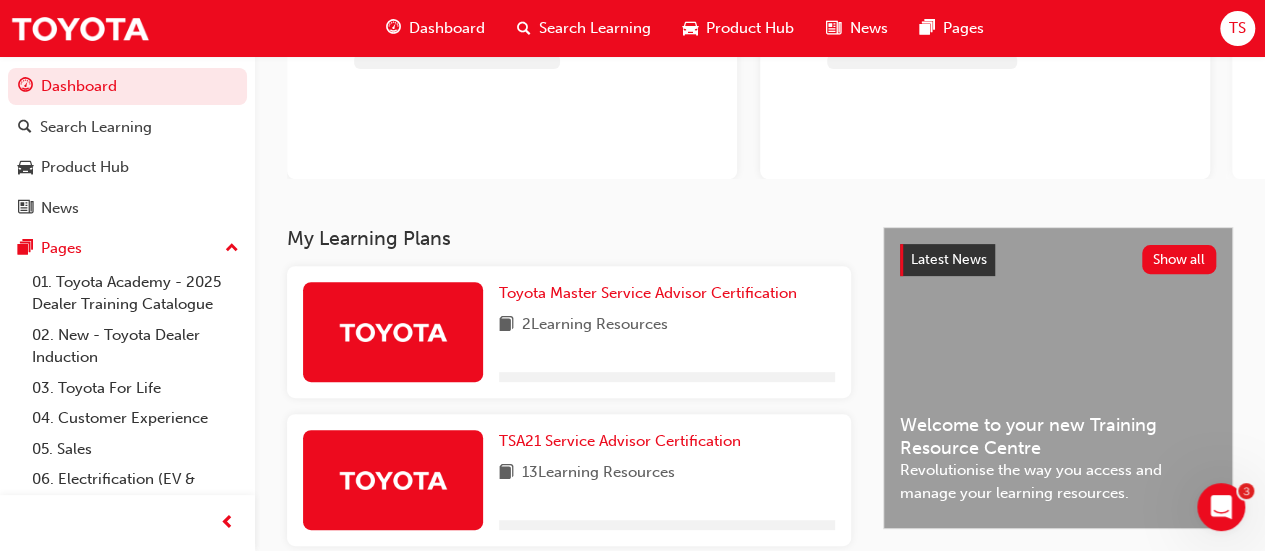 scroll, scrollTop: 236, scrollLeft: 0, axis: vertical 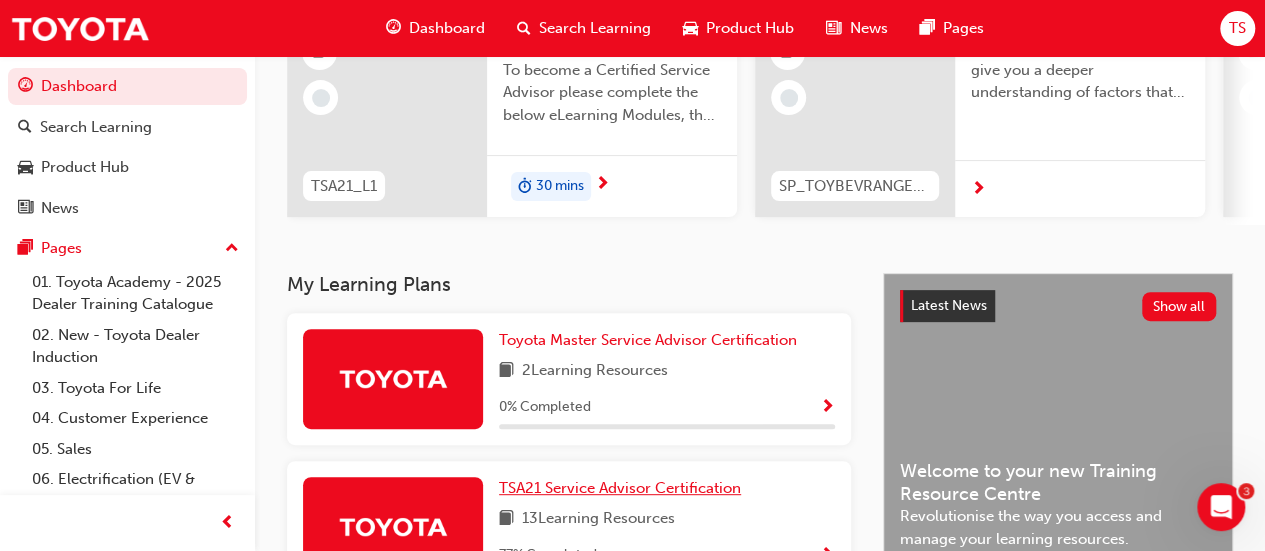 click on "0 % Completed" at bounding box center [667, 407] 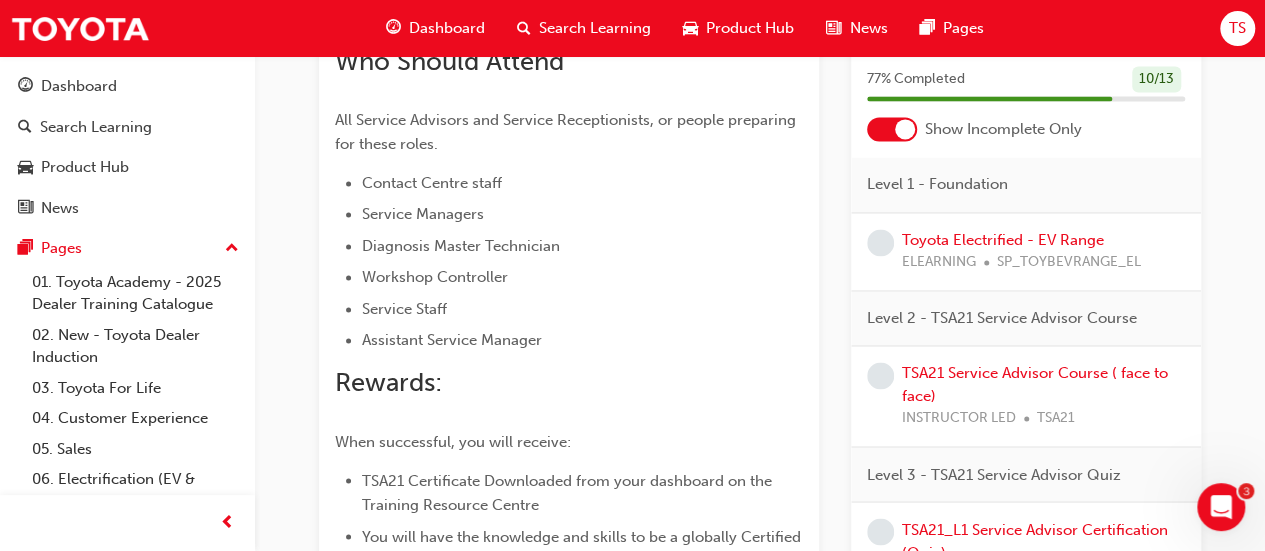 scroll, scrollTop: 1450, scrollLeft: 0, axis: vertical 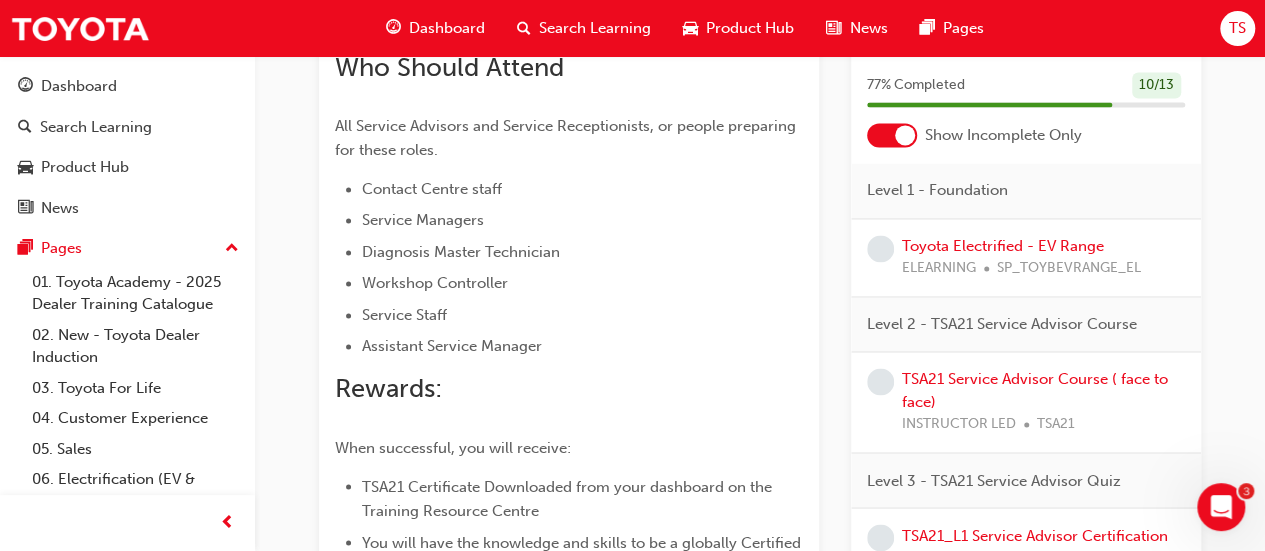 click at bounding box center (892, 135) 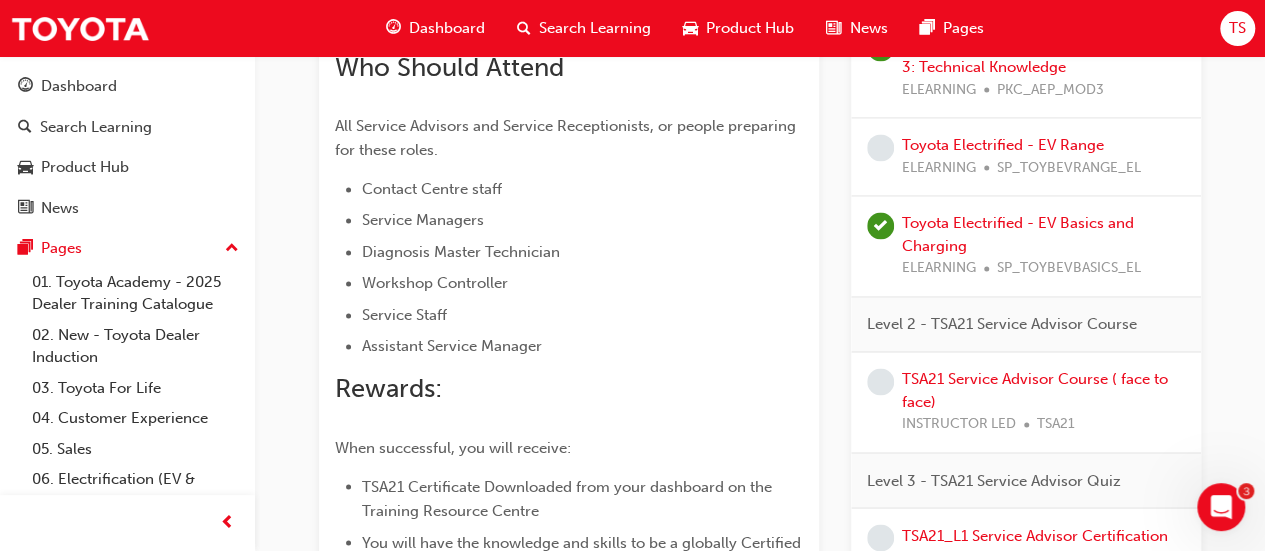 scroll, scrollTop: 1428, scrollLeft: 0, axis: vertical 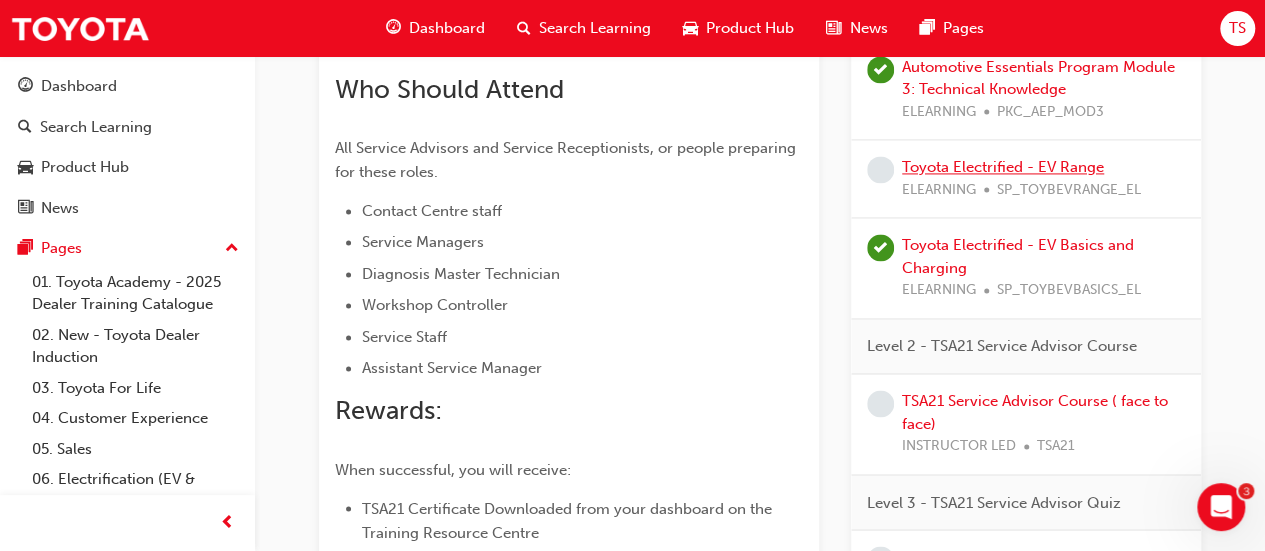 click on "Toyota Electrified - EV Range" at bounding box center [1003, 167] 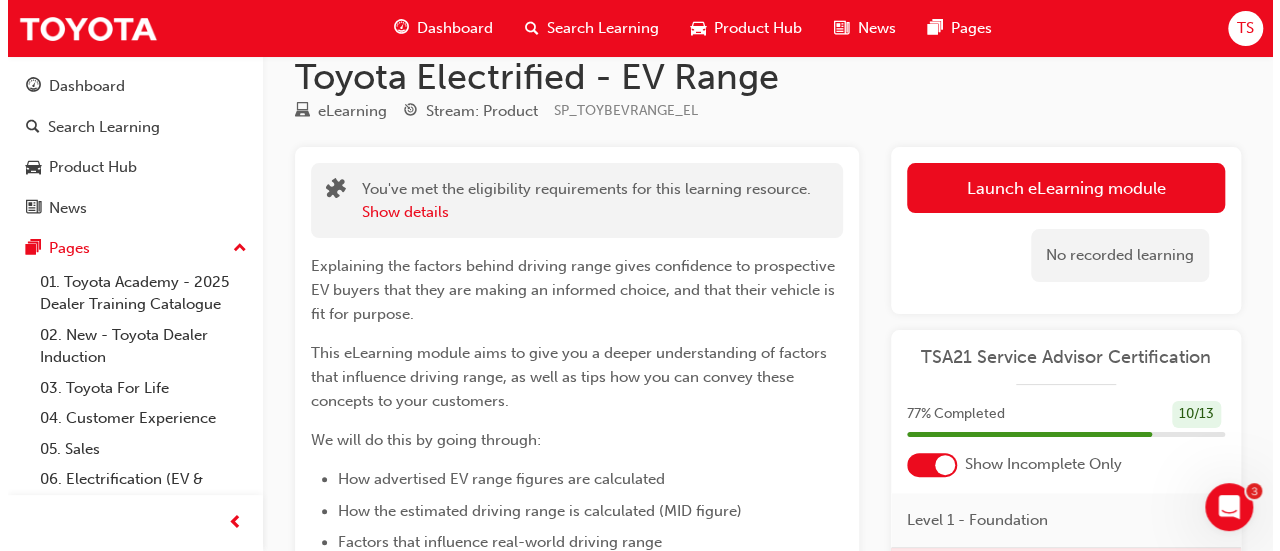 scroll, scrollTop: 0, scrollLeft: 0, axis: both 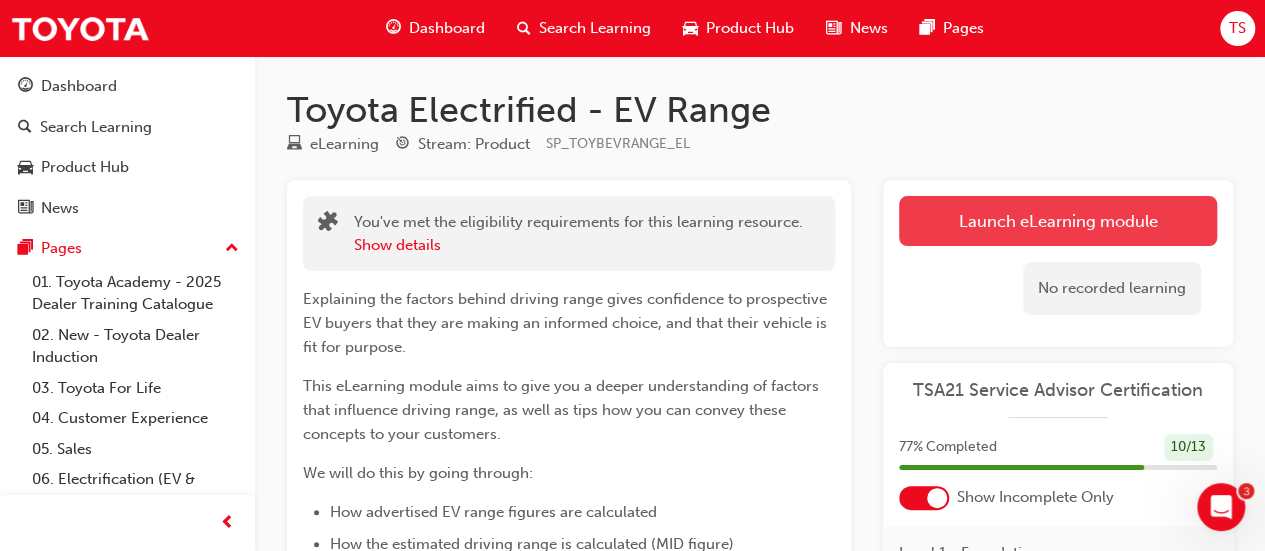 click on "Launch eLearning module" at bounding box center (1058, 221) 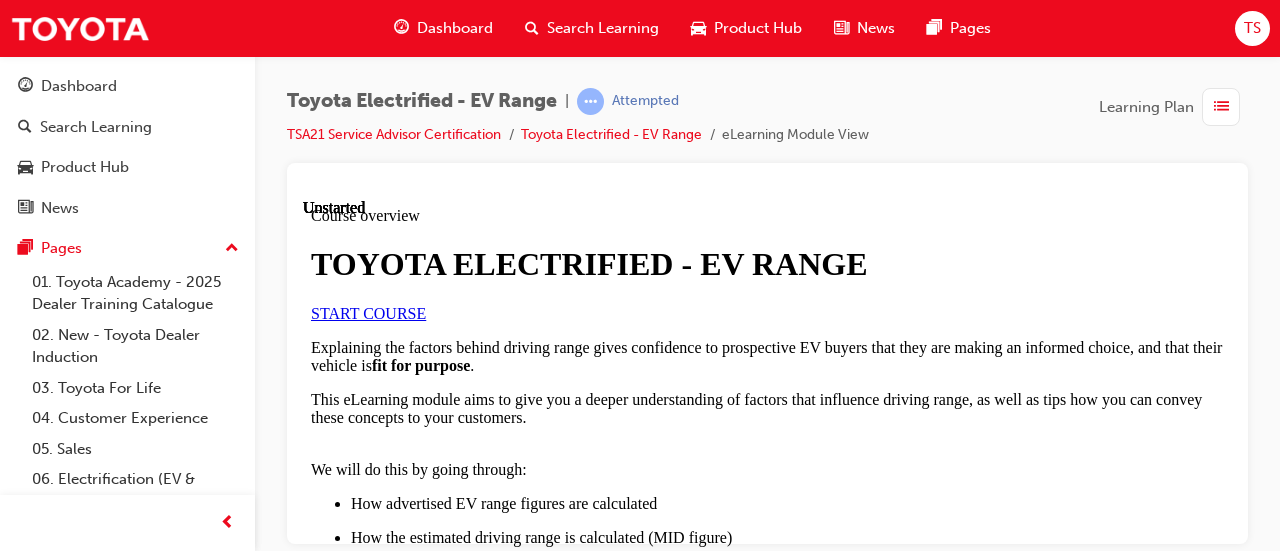 scroll, scrollTop: 0, scrollLeft: 0, axis: both 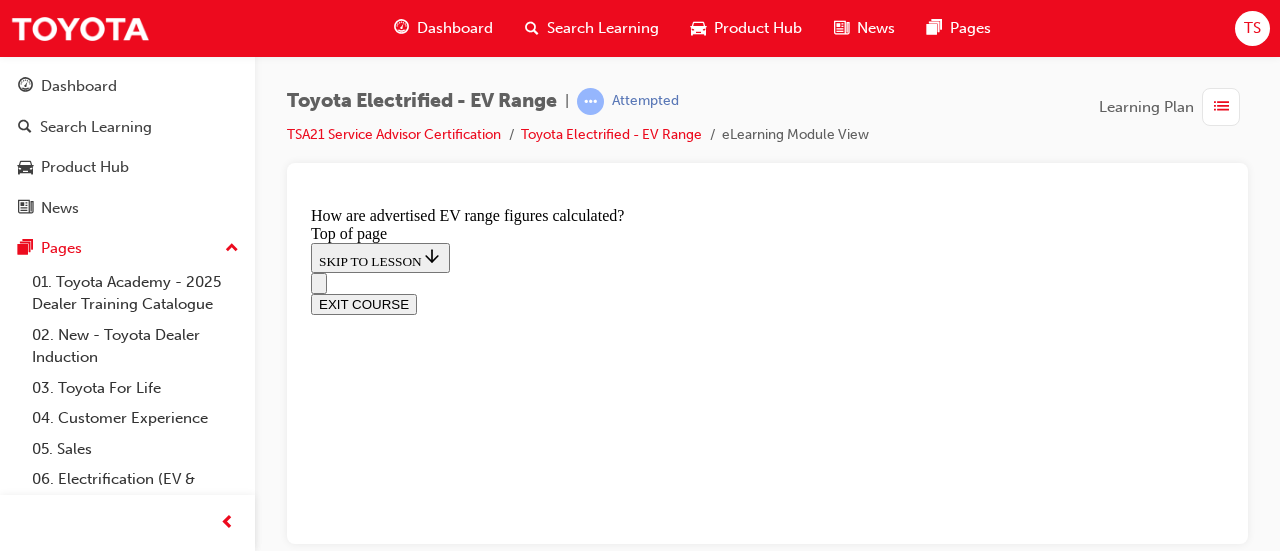 click 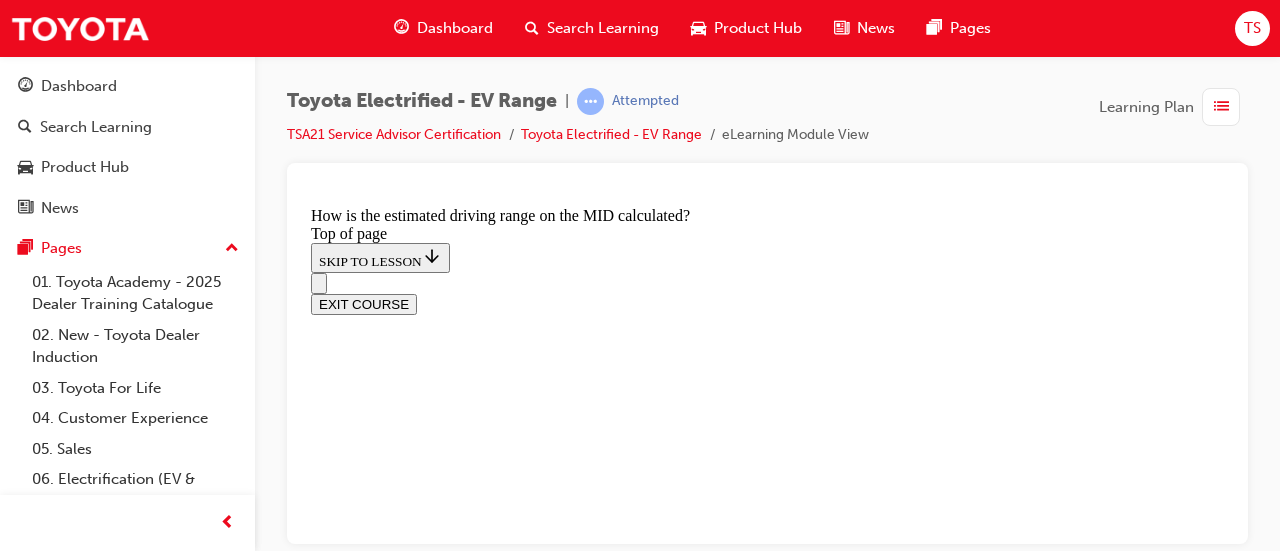 scroll, scrollTop: 0, scrollLeft: 0, axis: both 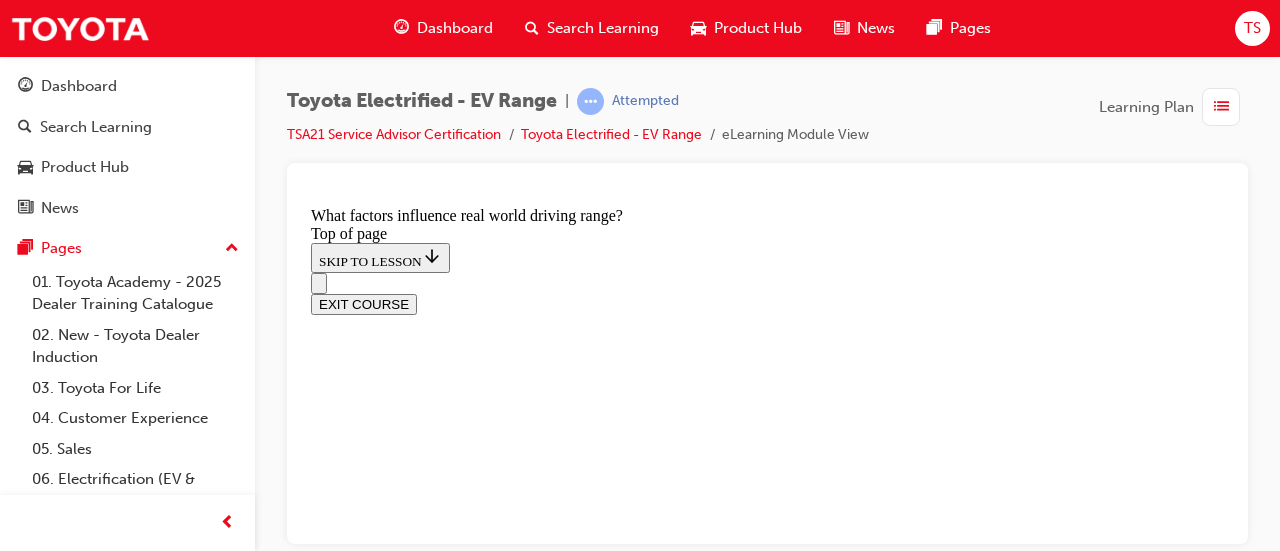 click on "Vehicle Speed" at bounding box center (787, 9311) 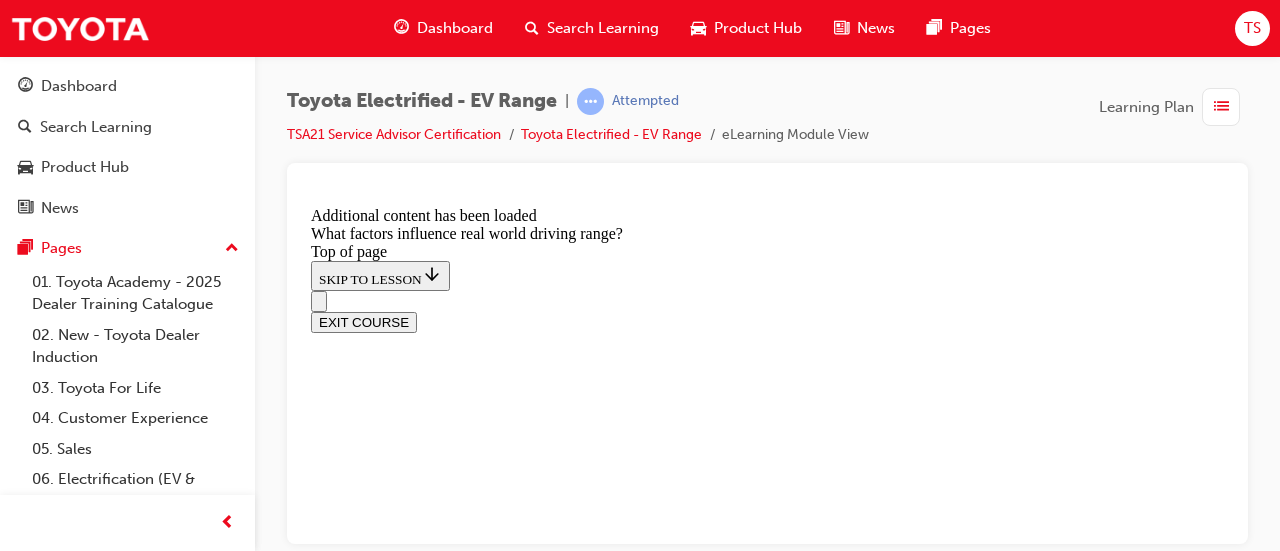scroll, scrollTop: 2769, scrollLeft: 0, axis: vertical 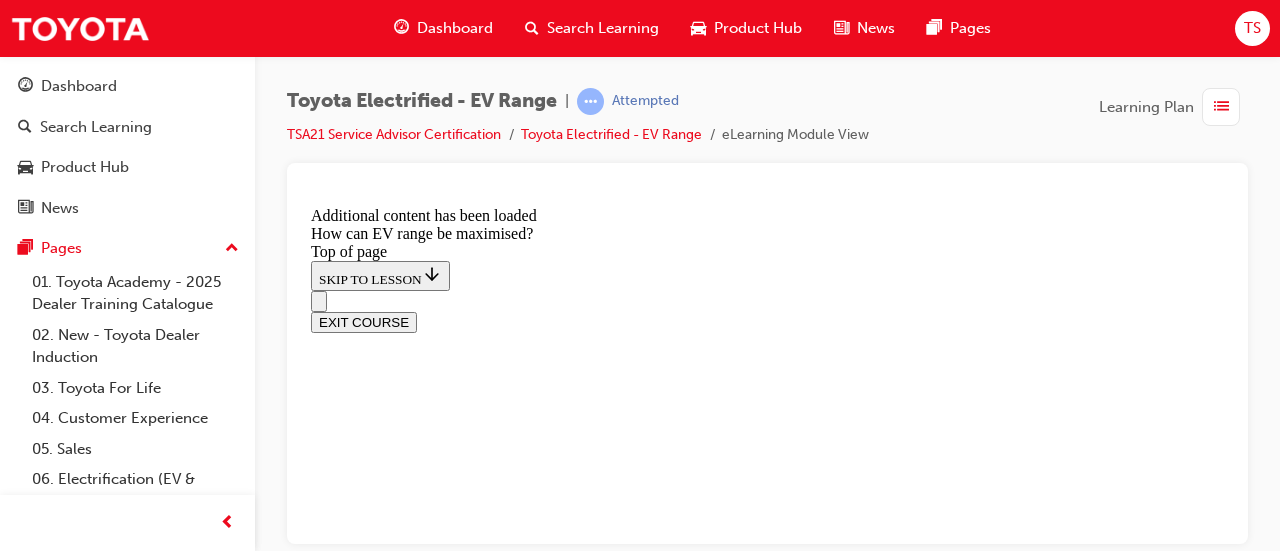 click on "Make a habit of topping up the battery at home" at bounding box center (457, 9266) 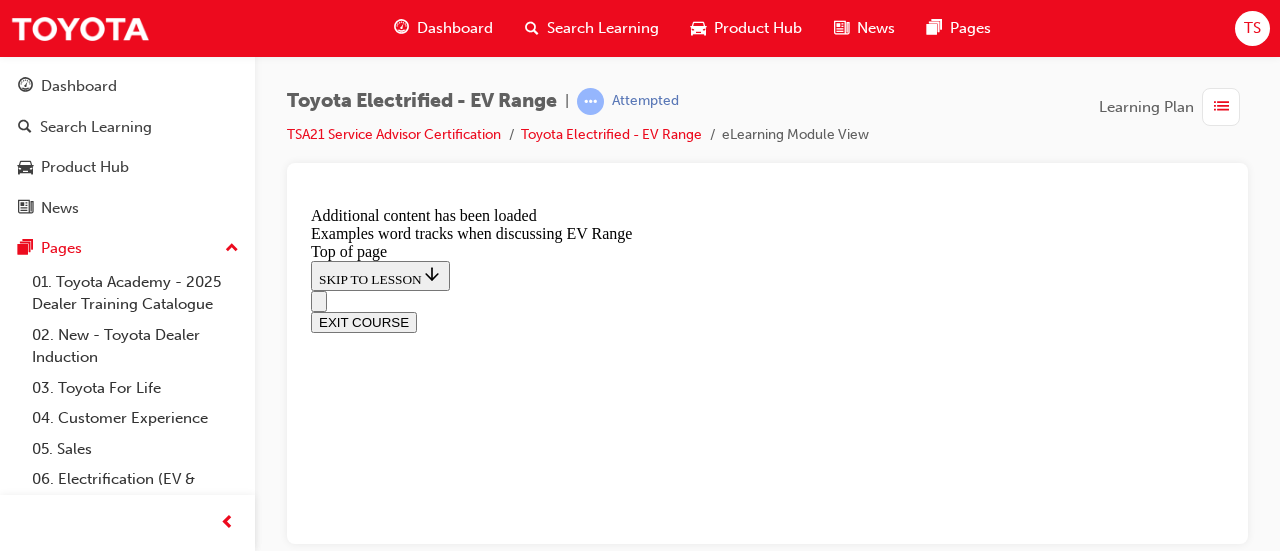scroll, scrollTop: 0, scrollLeft: 0, axis: both 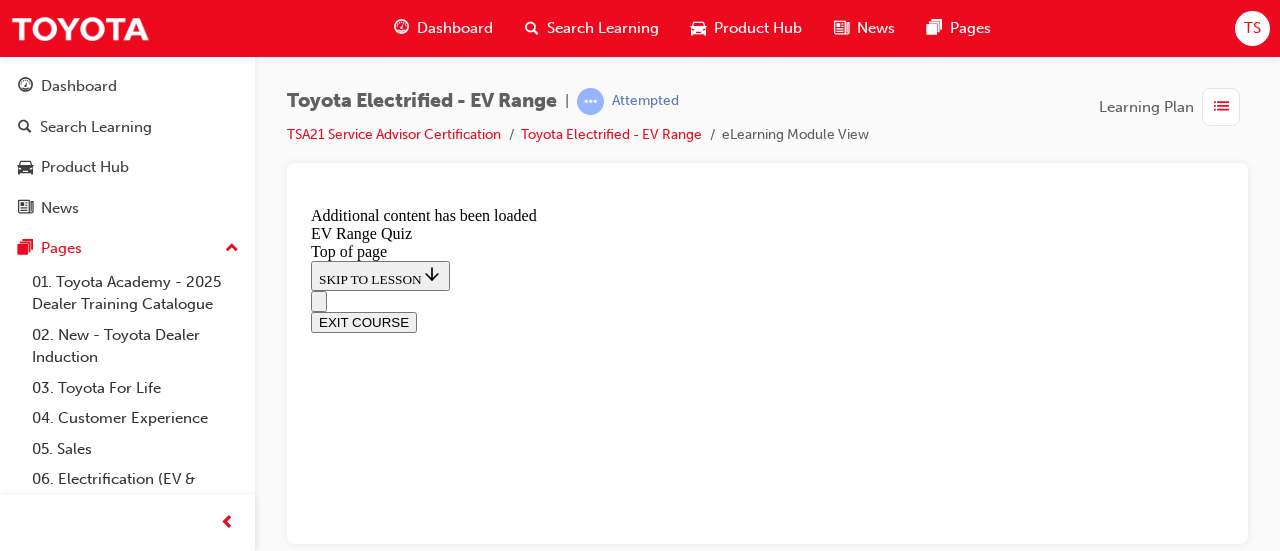 click on "Lesson 6 of 6 EV Range Quiz START QUIZ" at bounding box center (767, 8992) 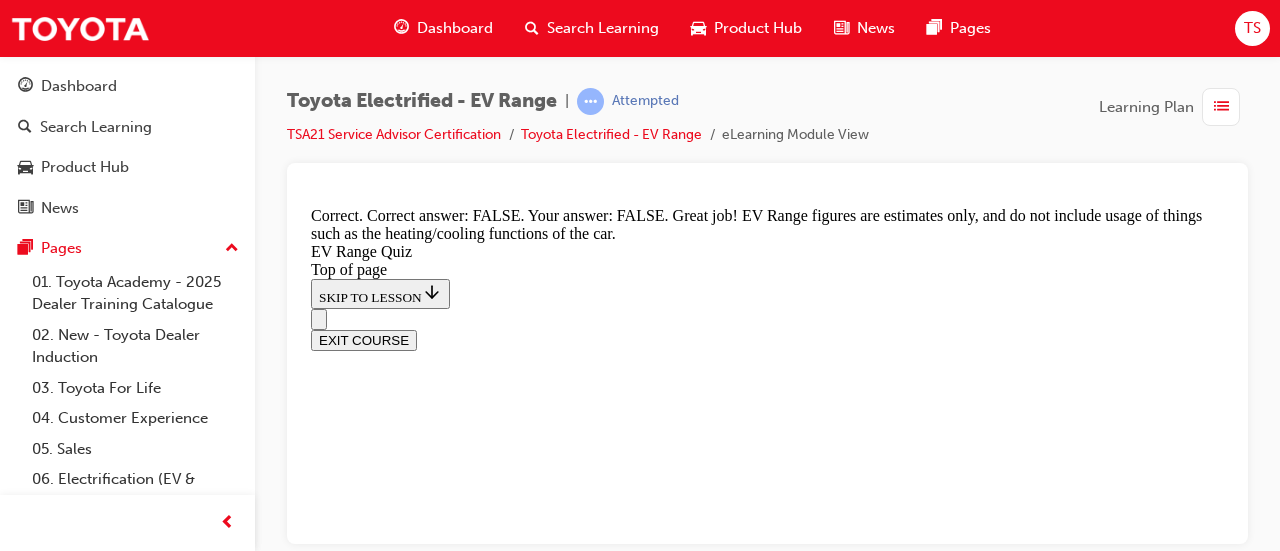 click on "NEXT" at bounding box center (337, 12677) 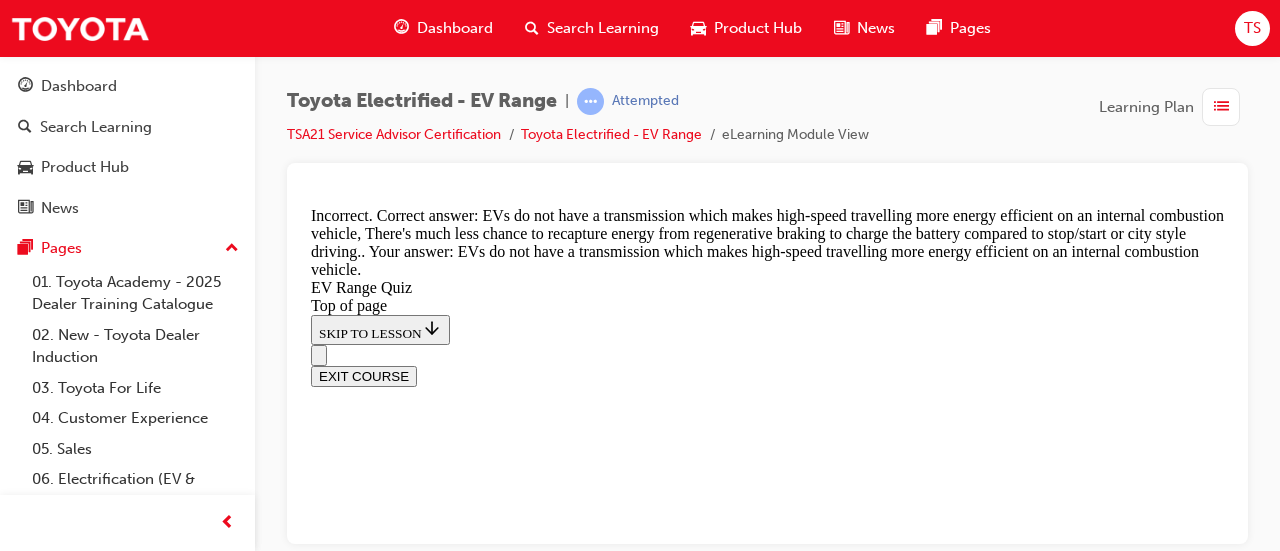 scroll, scrollTop: 950, scrollLeft: 0, axis: vertical 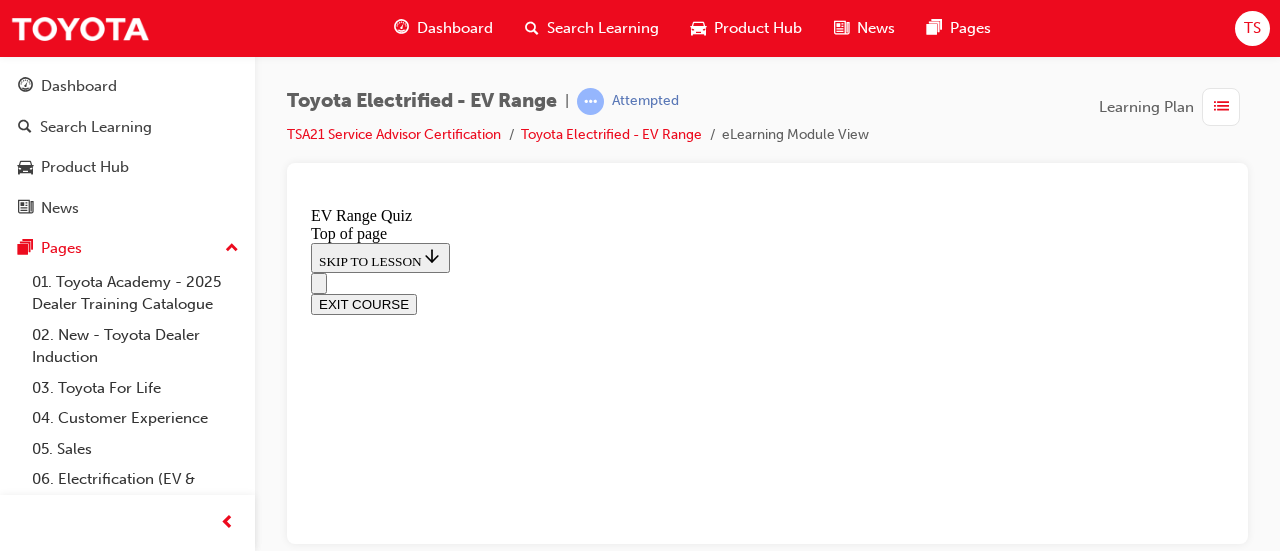 click on "Freeway driving uses much more energy on the freeways compared to internal combustion vehicles, so he can expect much less real world range vs. driving around town" at bounding box center [787, 13021] 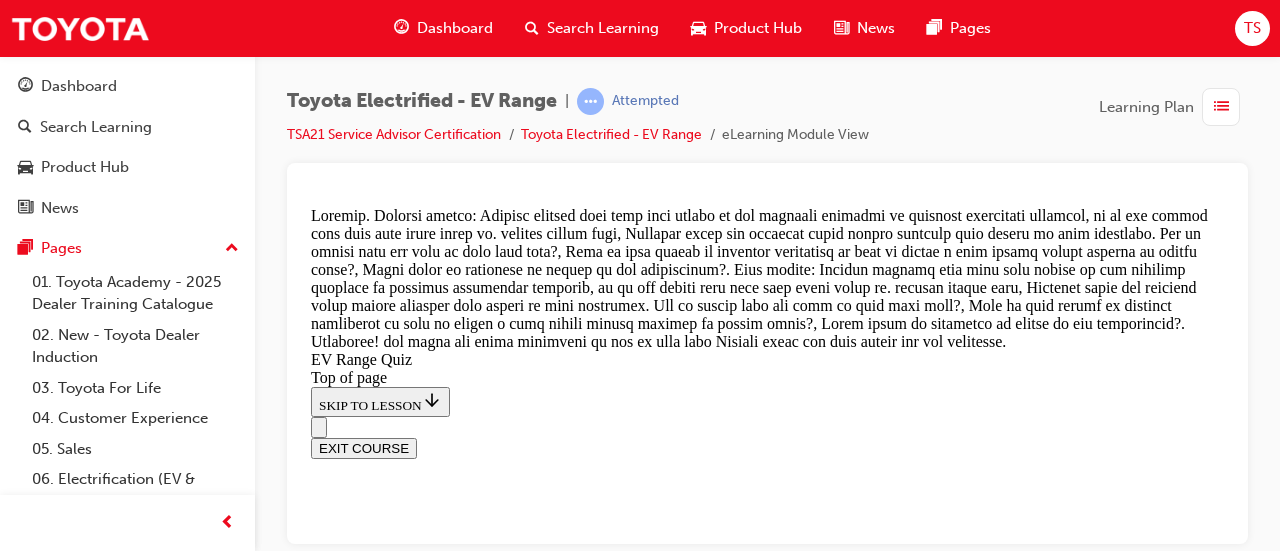 scroll, scrollTop: 1214, scrollLeft: 0, axis: vertical 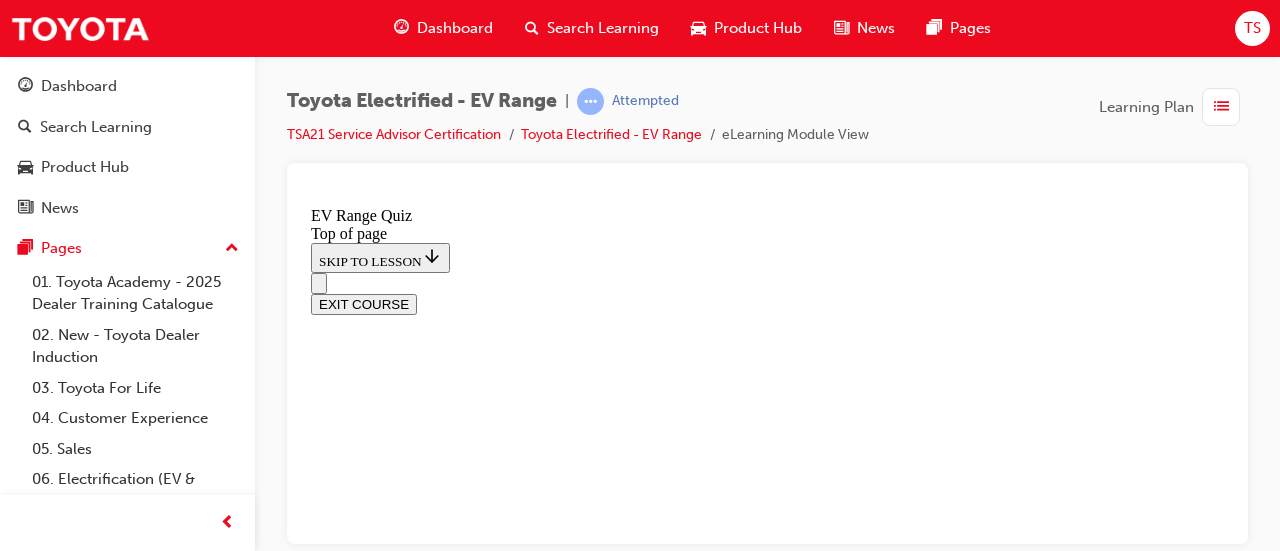 click at bounding box center (399, 13188) 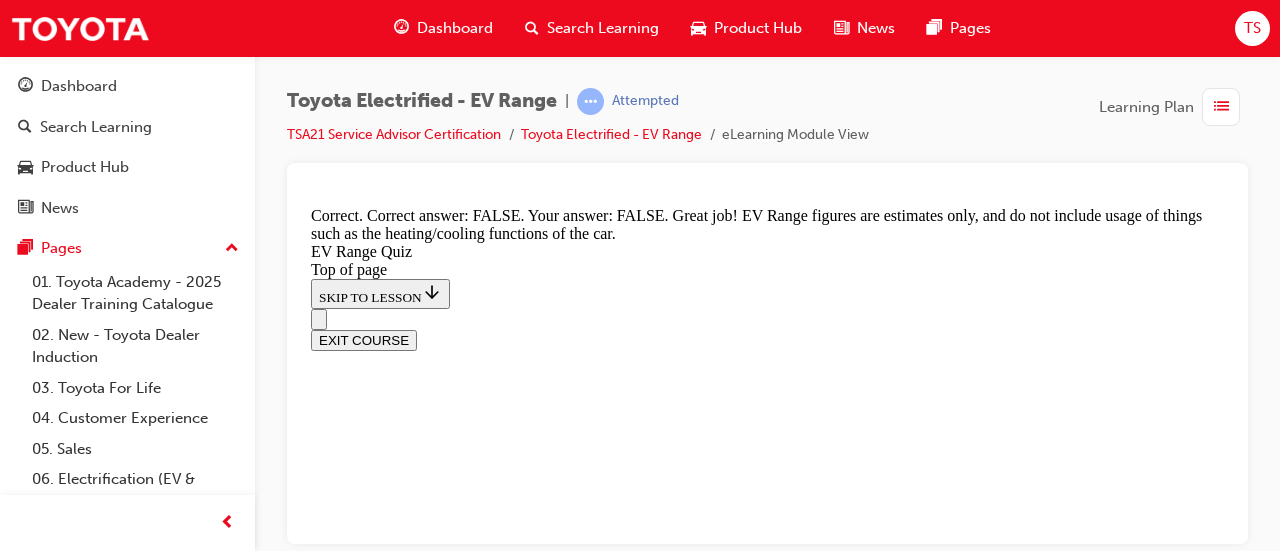click on "NEXT" at bounding box center [337, 12703] 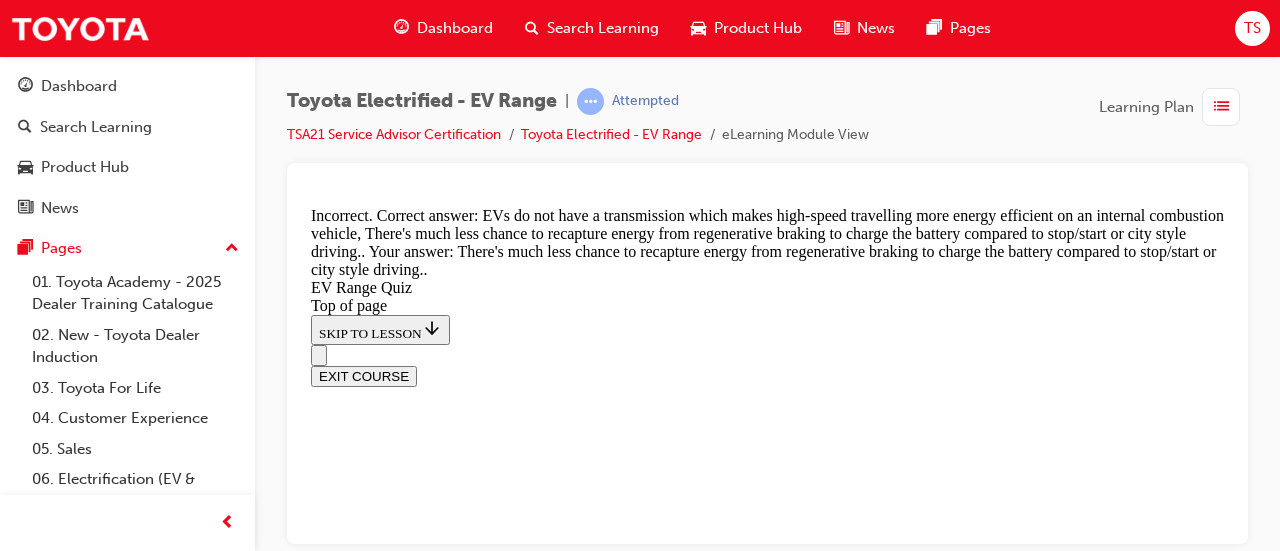 scroll, scrollTop: 943, scrollLeft: 0, axis: vertical 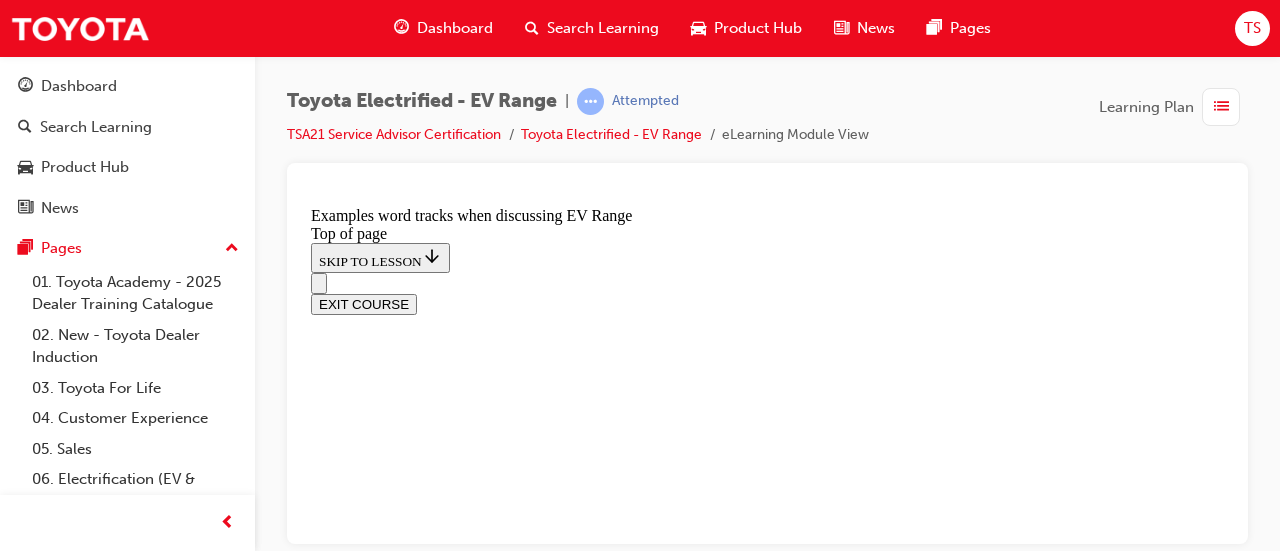 click on "Lesson 6 - EV Range Quiz" at bounding box center [767, 11900] 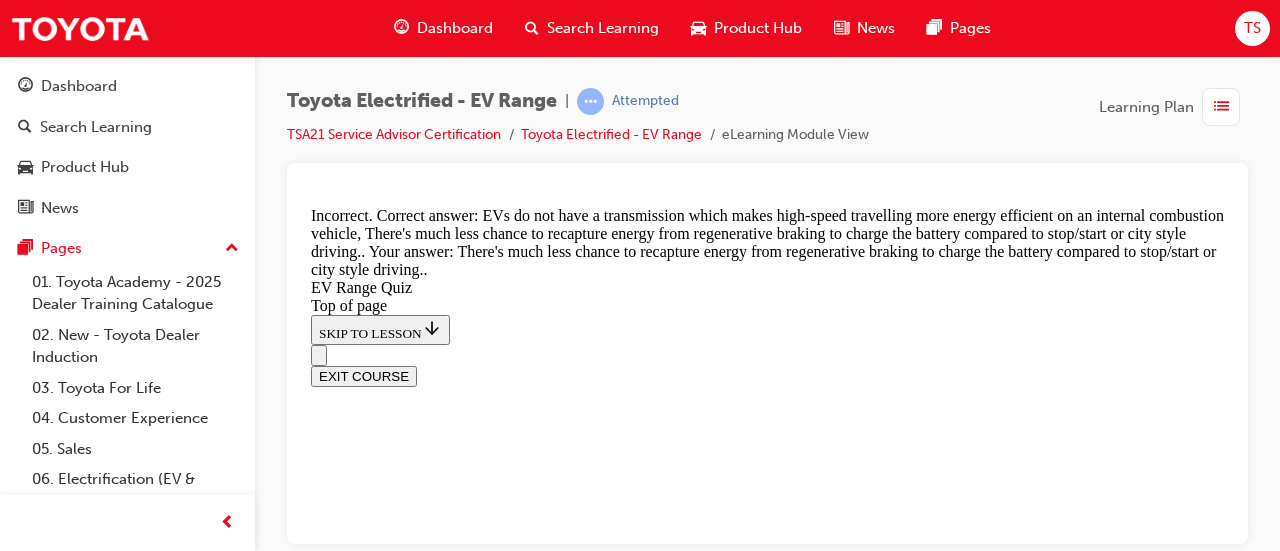 scroll, scrollTop: 62, scrollLeft: 0, axis: vertical 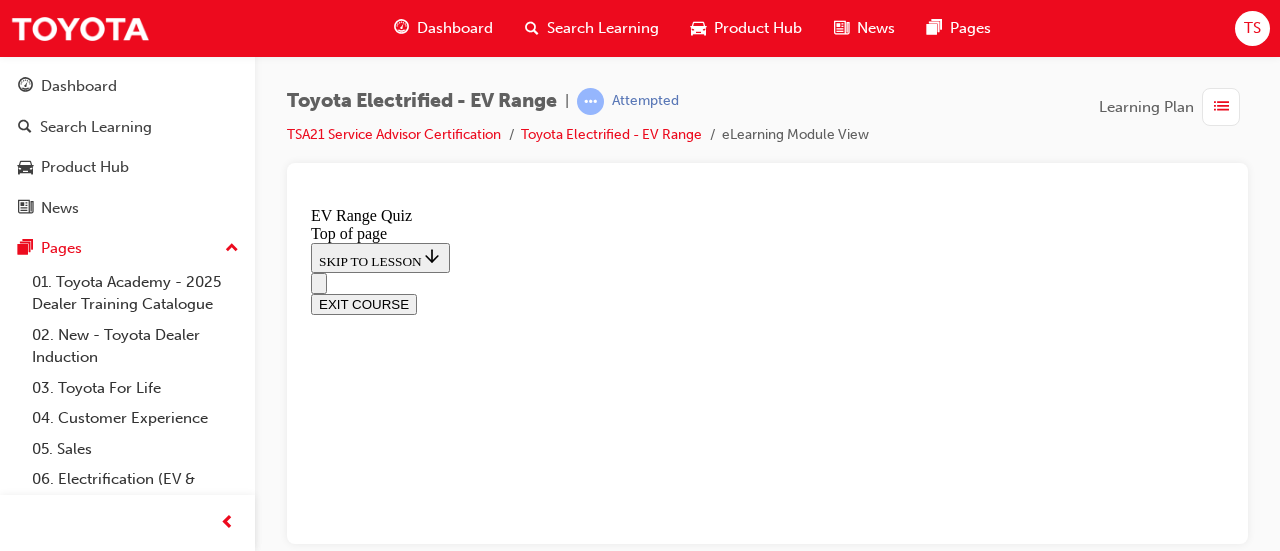 click on "Freeway driving uses much more energy on the freeways compared to internal combustion vehicles, so he can expect much less real world range vs. driving around town" at bounding box center (787, 13047) 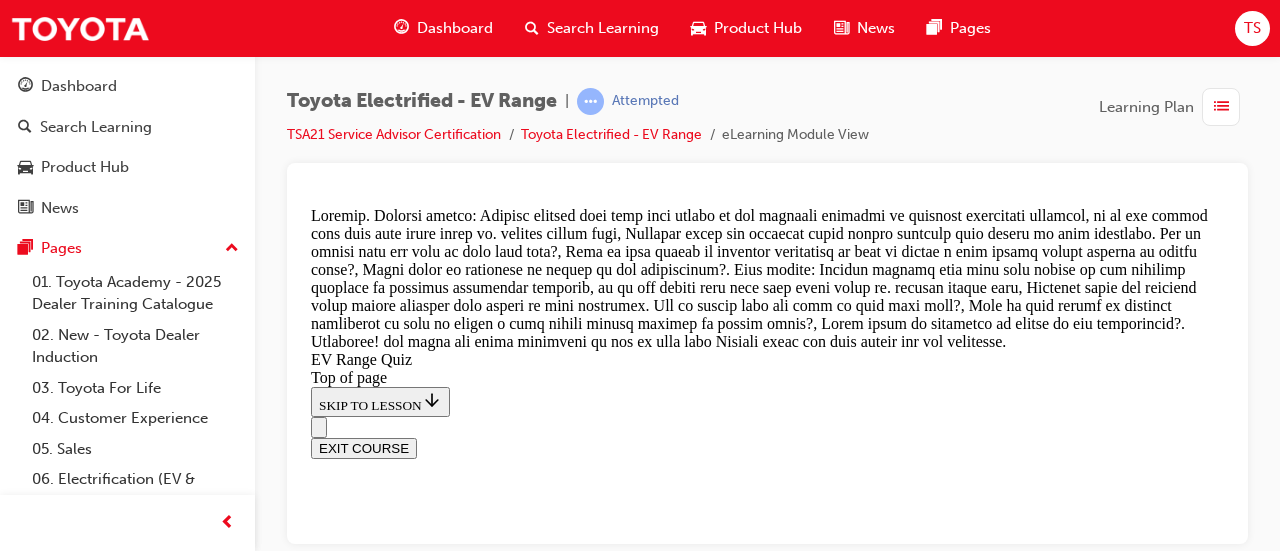 click on "NEXT" at bounding box center [337, 15553] 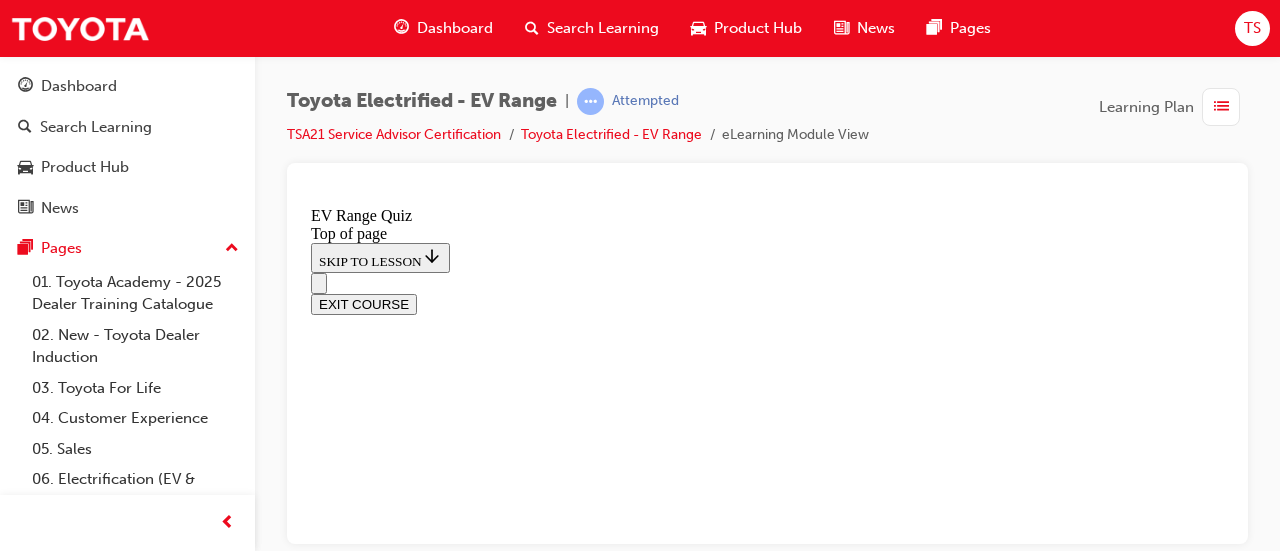 scroll, scrollTop: 675, scrollLeft: 0, axis: vertical 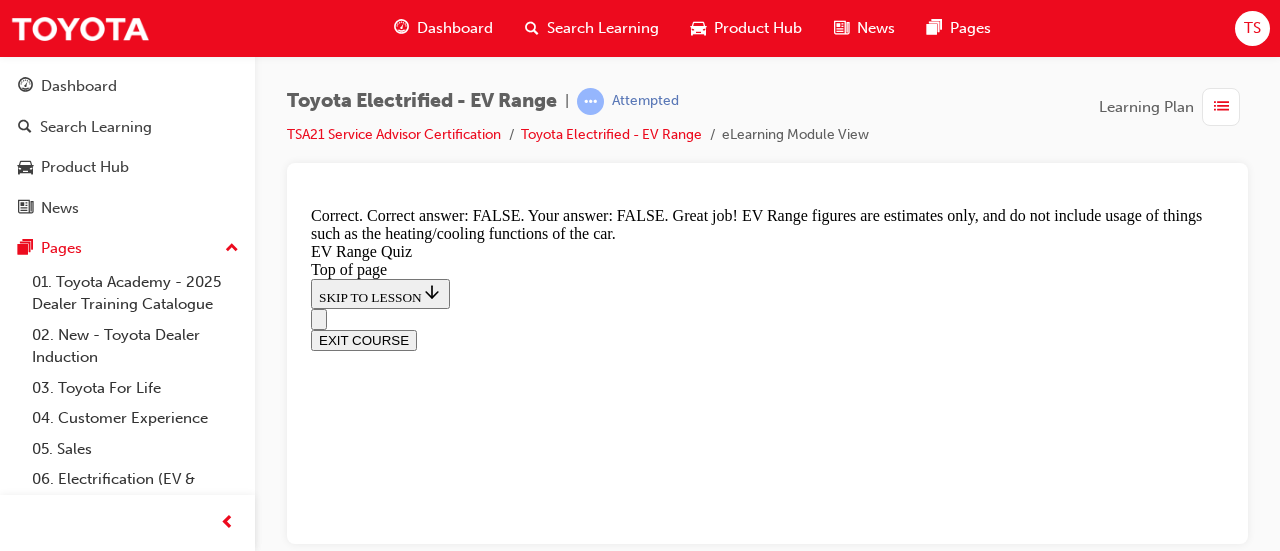click on "NEXT" at bounding box center (767, 12703) 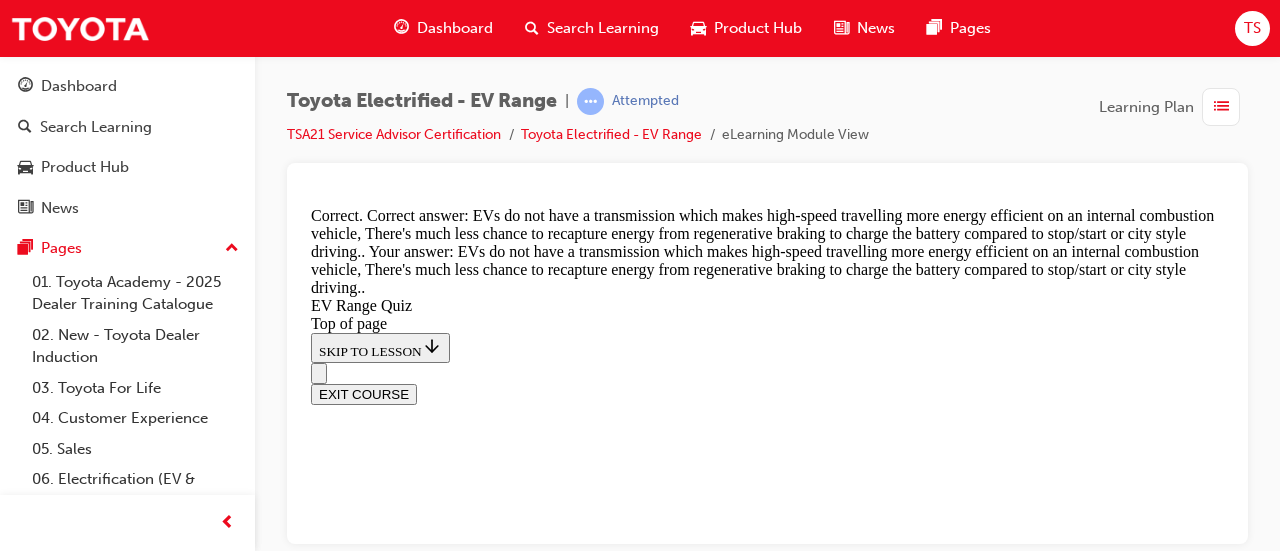 click on "NEXT" at bounding box center [337, 15835] 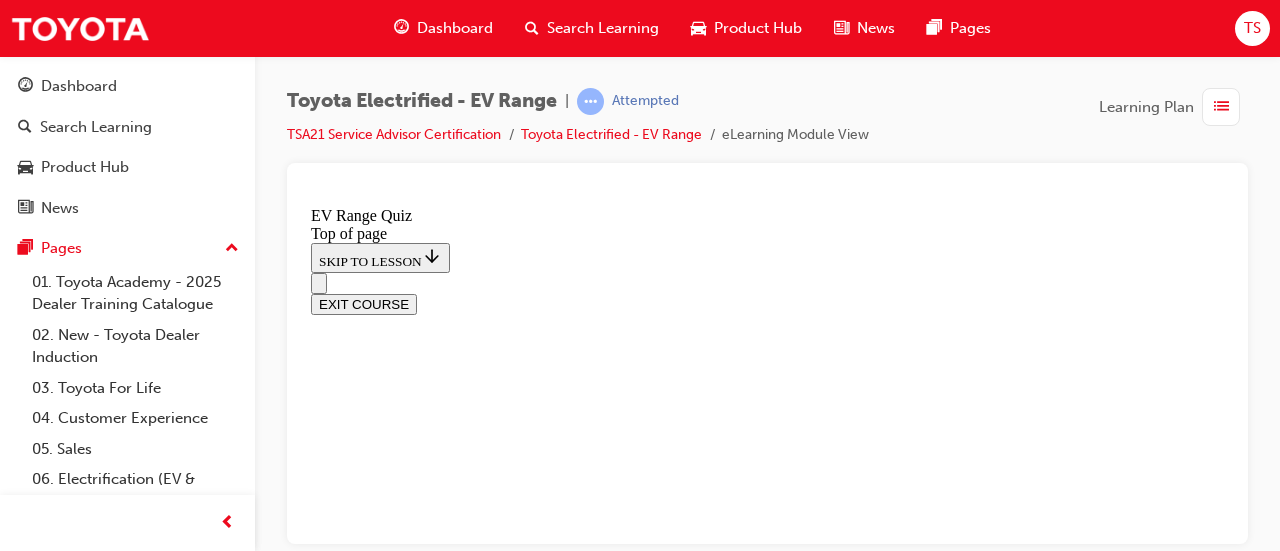 click on "Freeway driving uses much more energy on the freeways compared to internal combustion vehicles, so he can expect much less real world range vs. driving around town" at bounding box center (787, 13047) 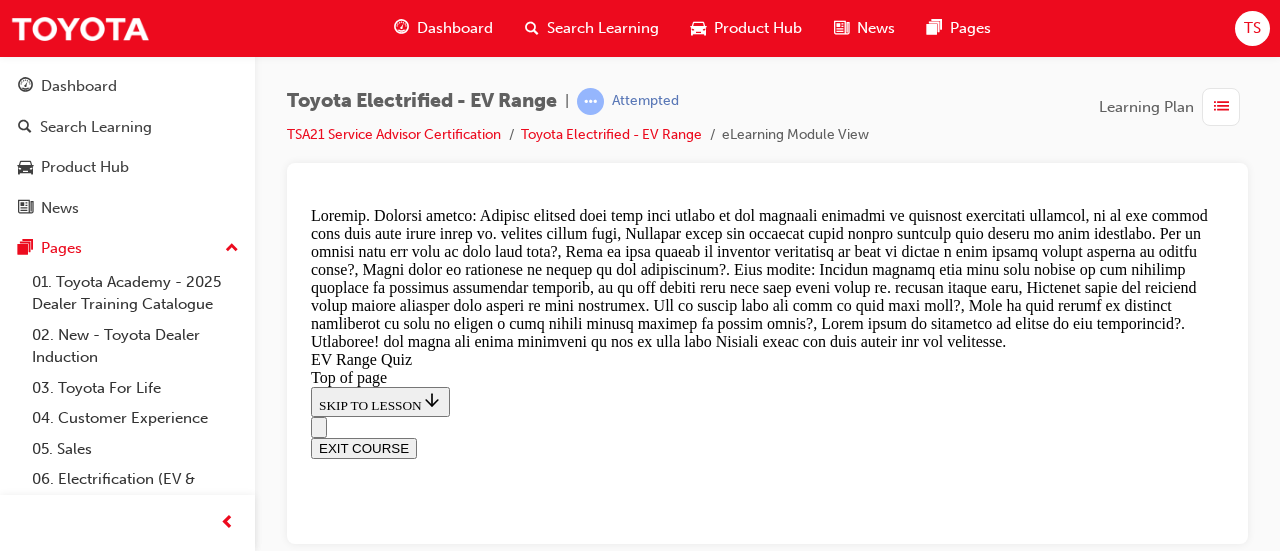 click on "NEXT" at bounding box center [337, 15553] 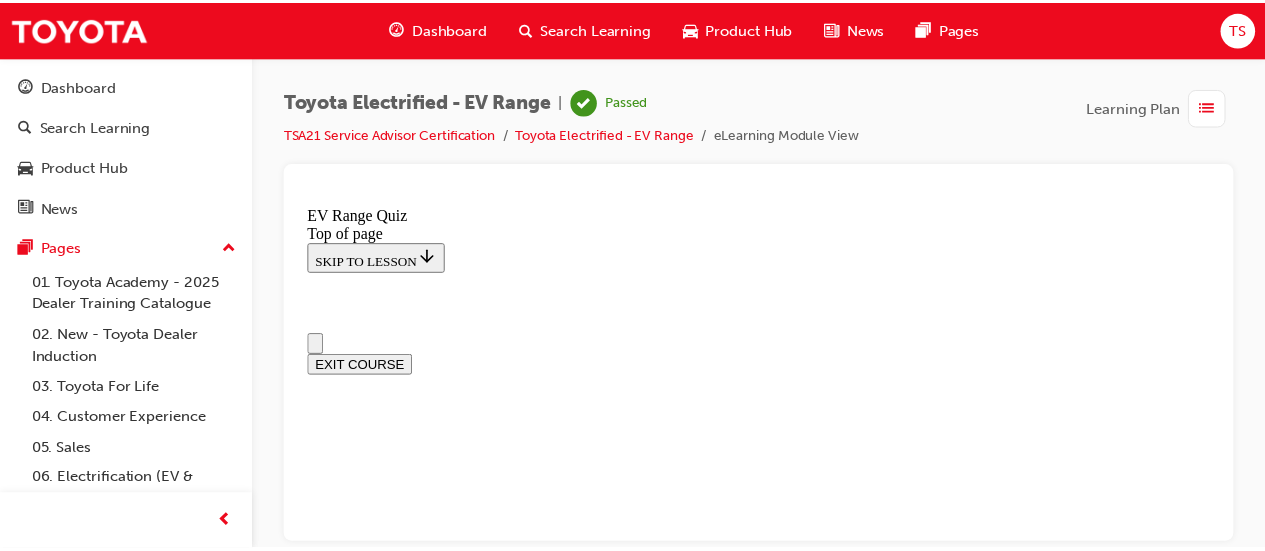 scroll, scrollTop: 0, scrollLeft: 0, axis: both 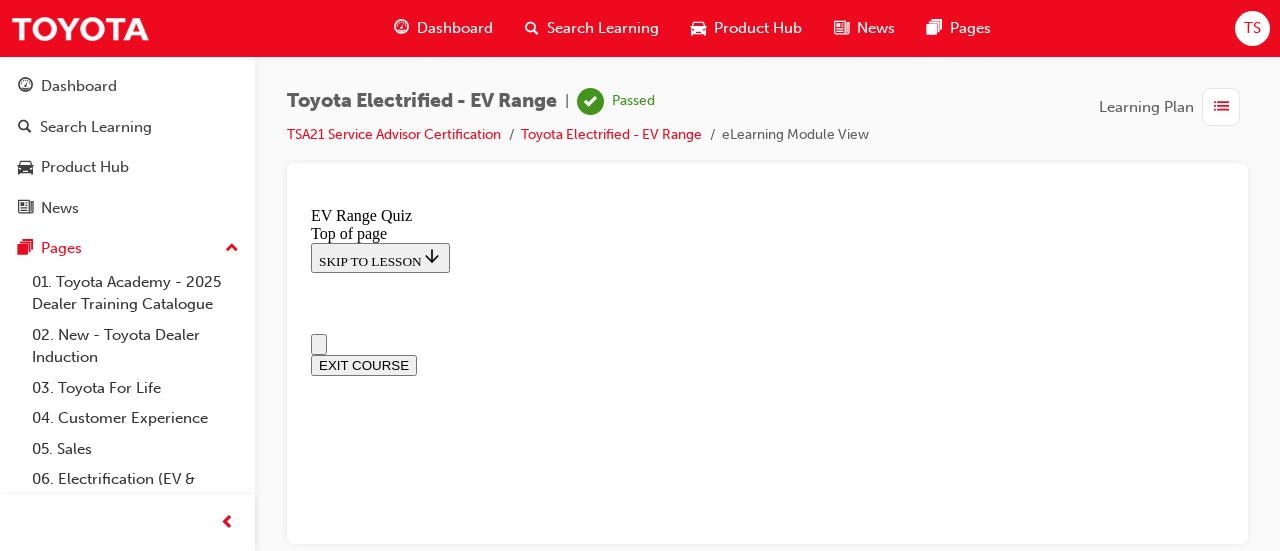 click on "Dashboard" at bounding box center [443, 28] 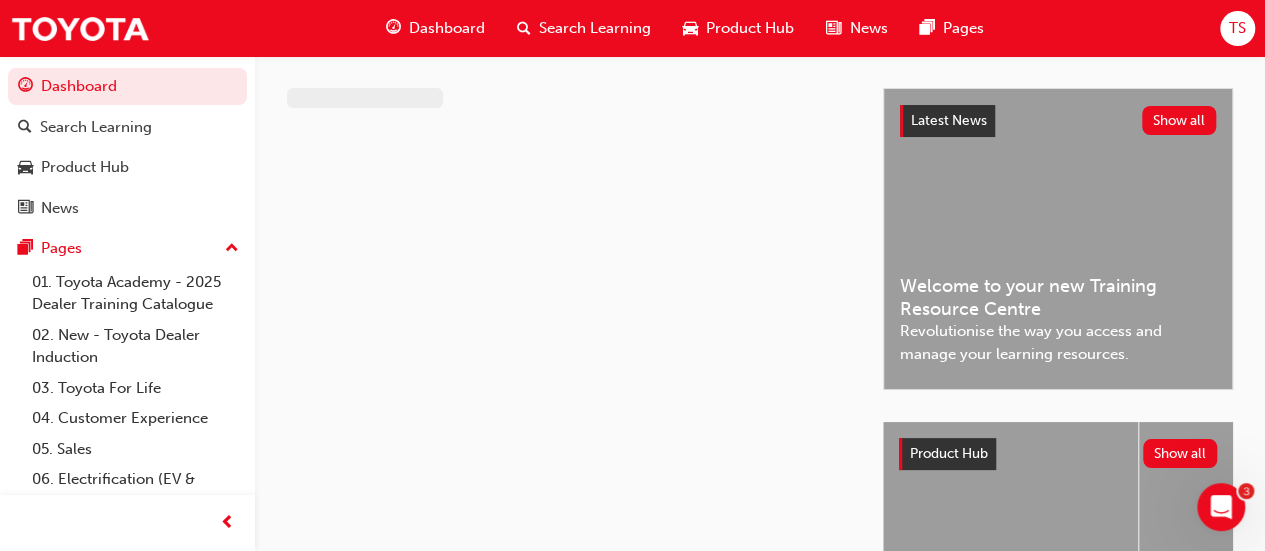 click on "Dashboard" at bounding box center [447, 28] 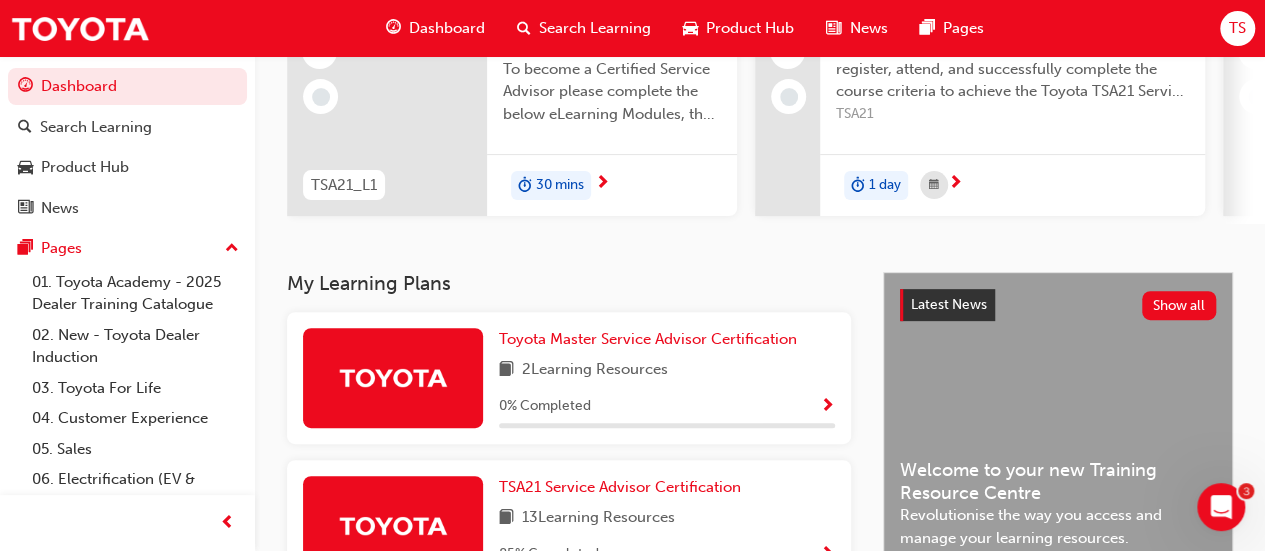 scroll, scrollTop: 239, scrollLeft: 0, axis: vertical 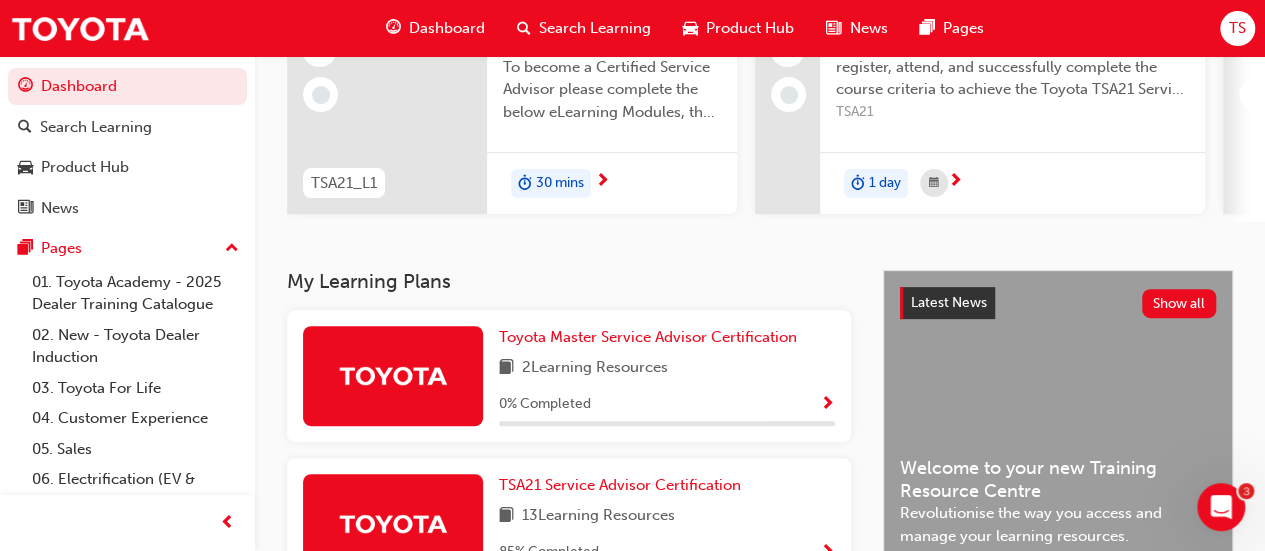 click on "TSA21 Service Advisor Certification 13  Learning Resources 85 % Completed" at bounding box center (569, 524) 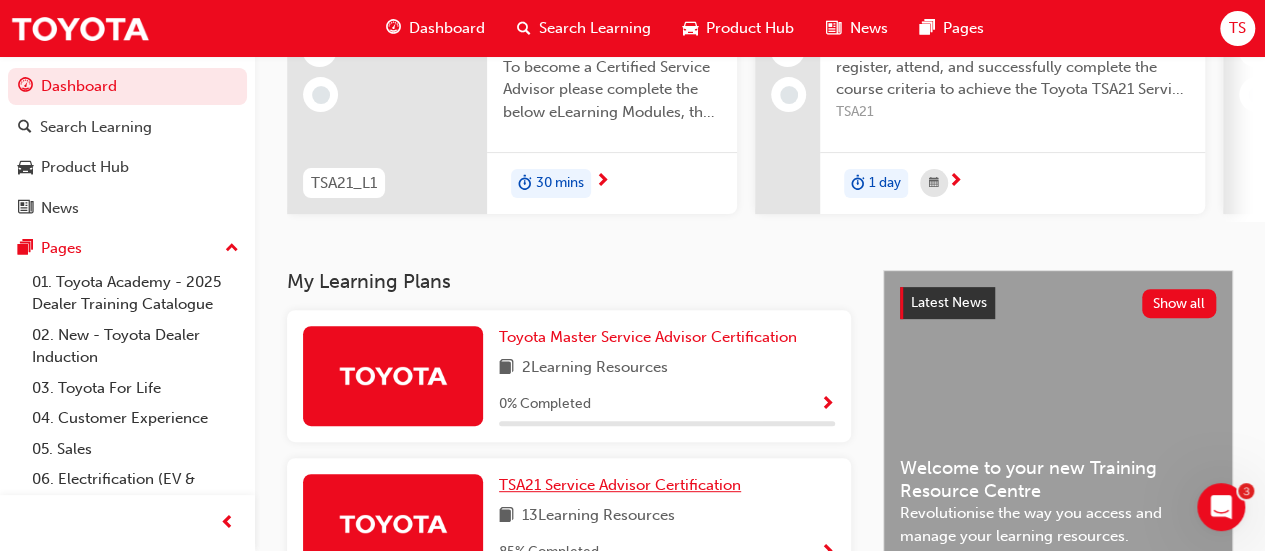 click on "TSA21 Service Advisor Certification" at bounding box center [620, 485] 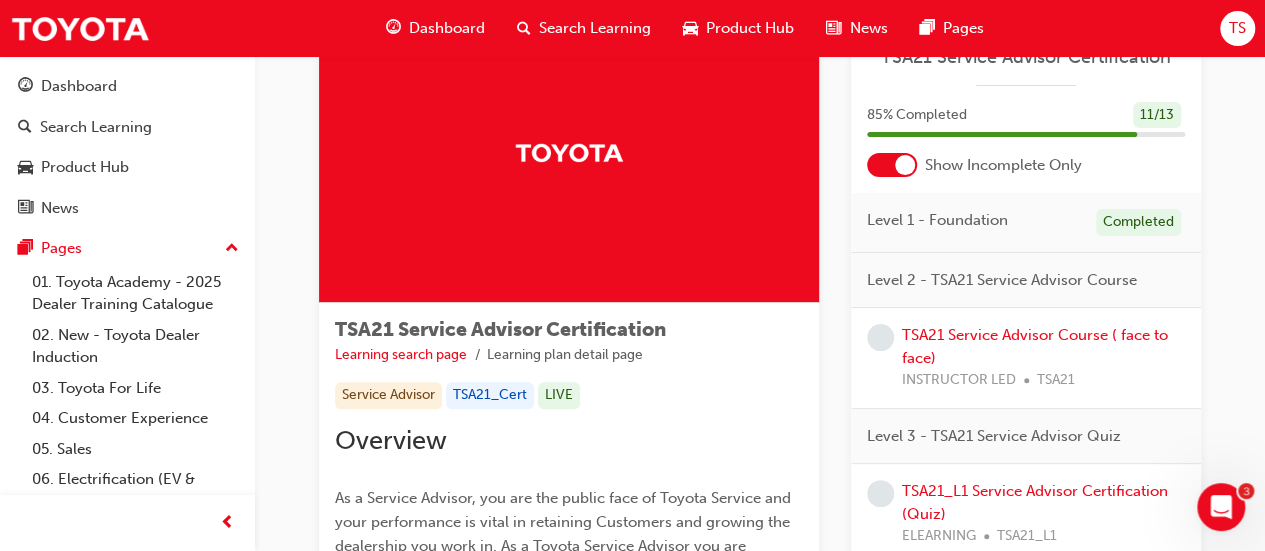 scroll, scrollTop: 102, scrollLeft: 0, axis: vertical 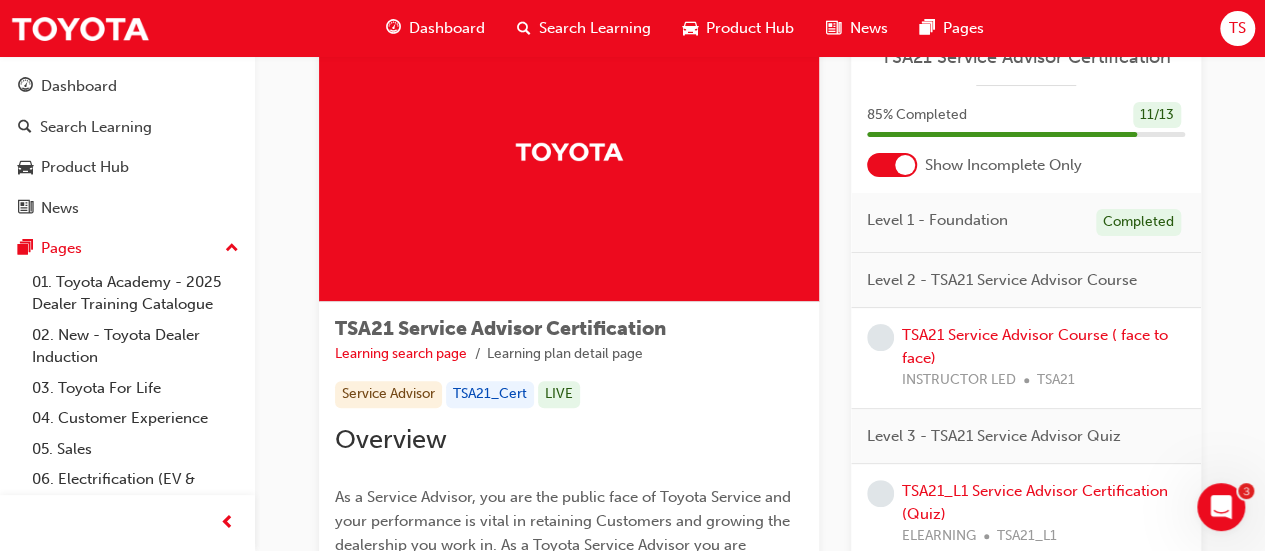 click at bounding box center (905, 165) 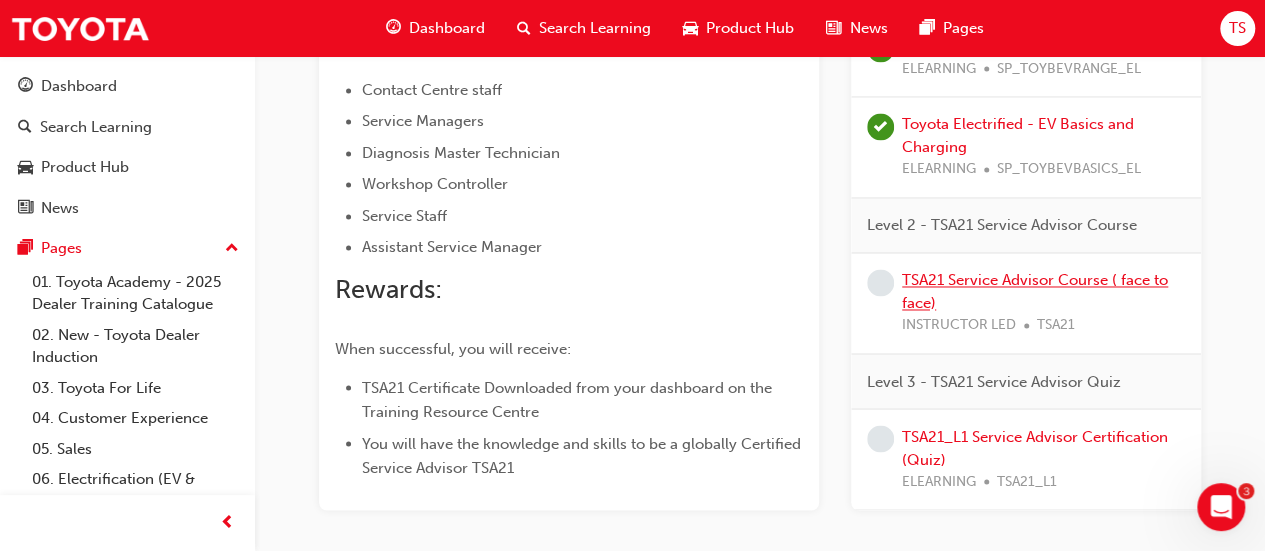 scroll, scrollTop: 1565, scrollLeft: 0, axis: vertical 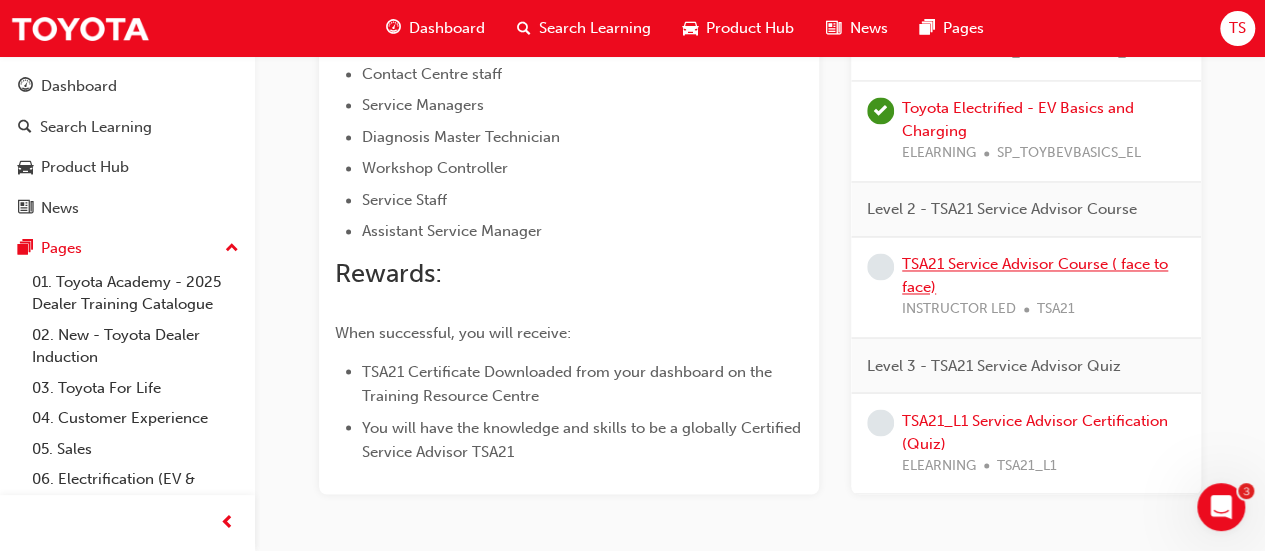 click on "TSA21 Service Advisor Course ( face to face) INSTRUCTOR LED TSA21" at bounding box center (1043, 287) 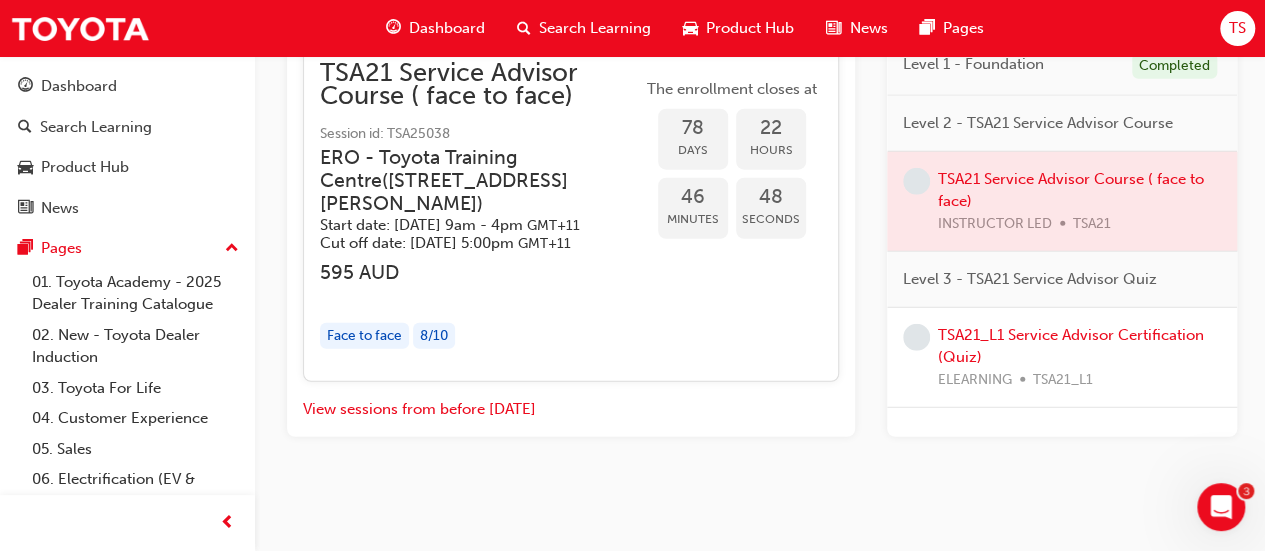 scroll, scrollTop: 6848, scrollLeft: 0, axis: vertical 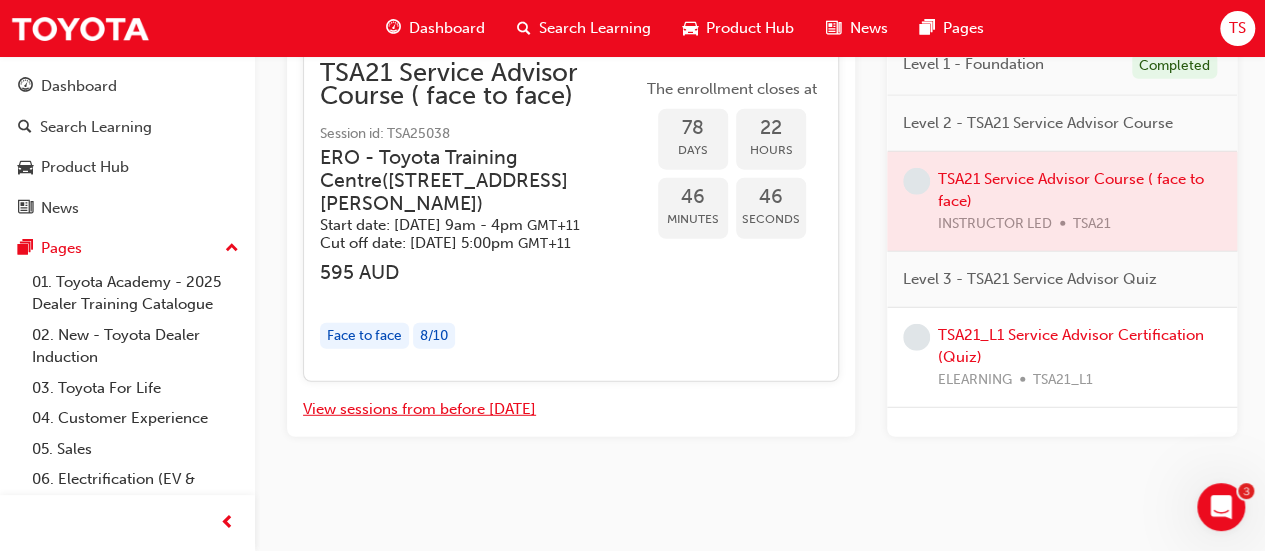 click on "View sessions from before today" at bounding box center [419, 409] 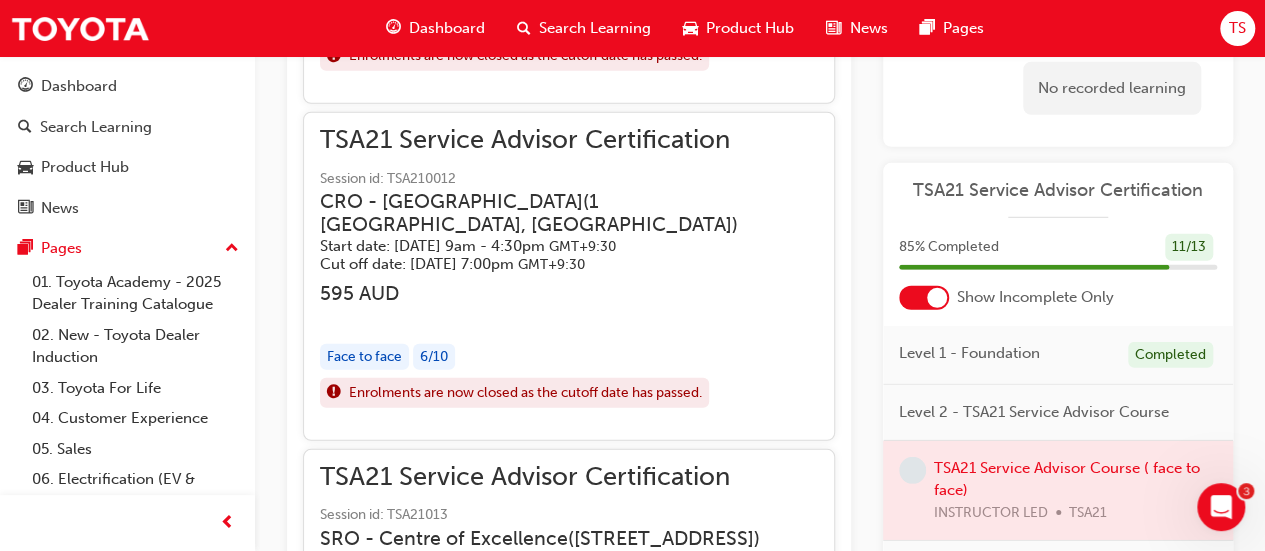 scroll, scrollTop: 6612, scrollLeft: 0, axis: vertical 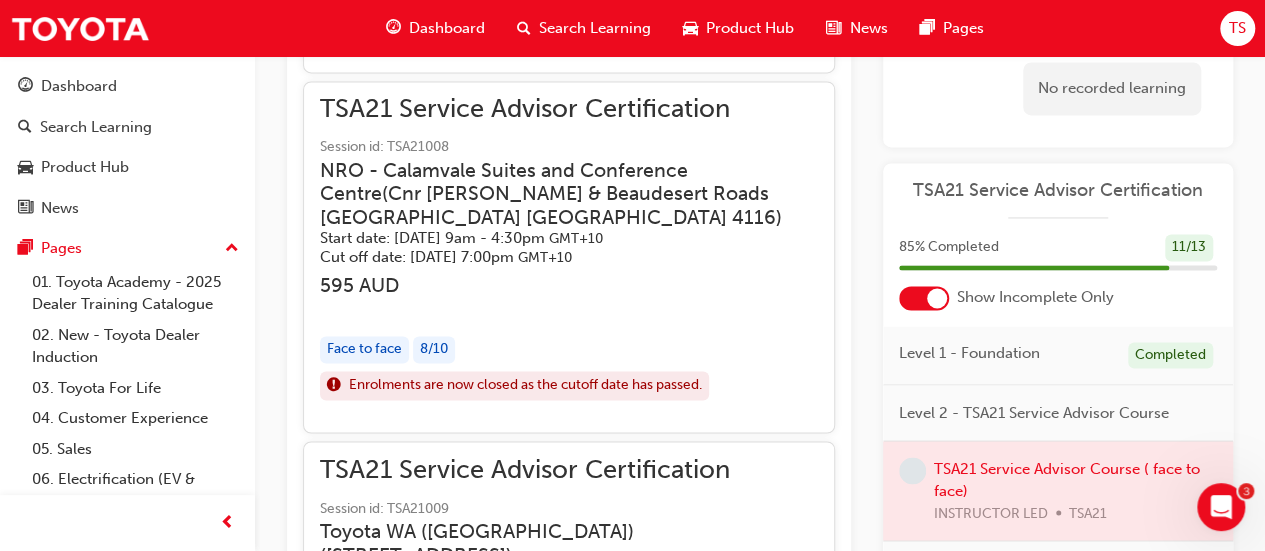click on "Dashboard" at bounding box center [447, 28] 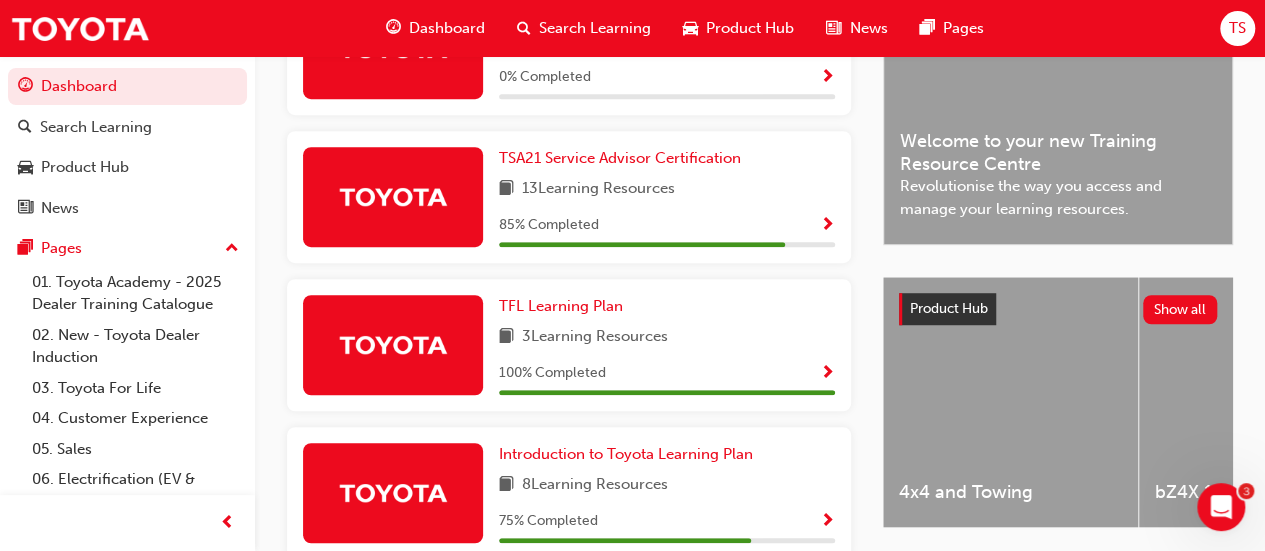 scroll, scrollTop: 609, scrollLeft: 0, axis: vertical 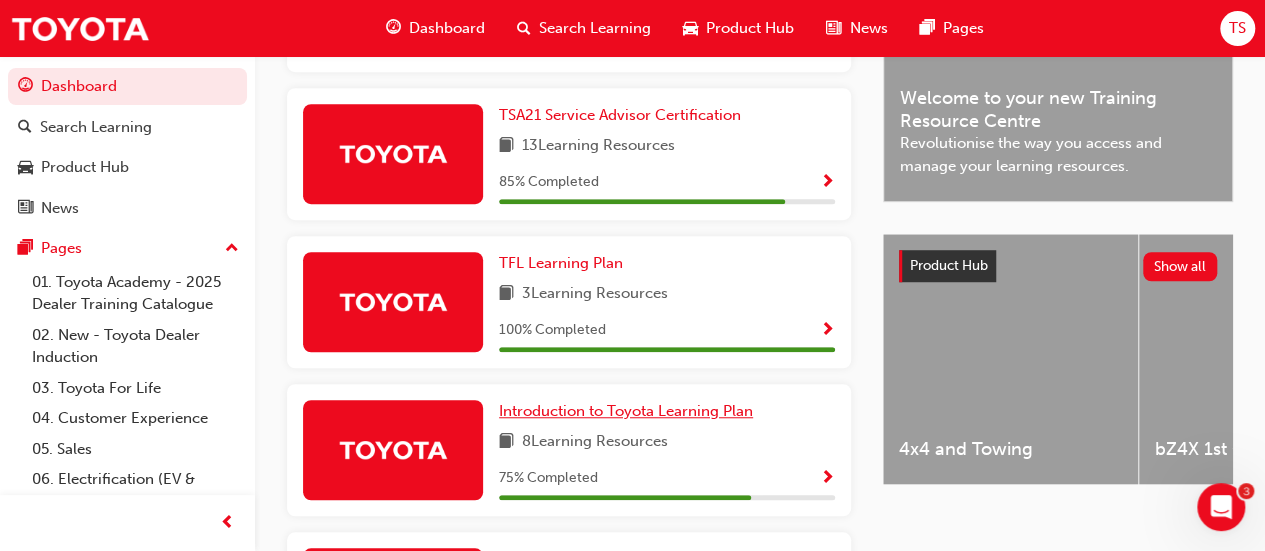 click on "Introduction to Toyota Learning Plan" at bounding box center [626, 411] 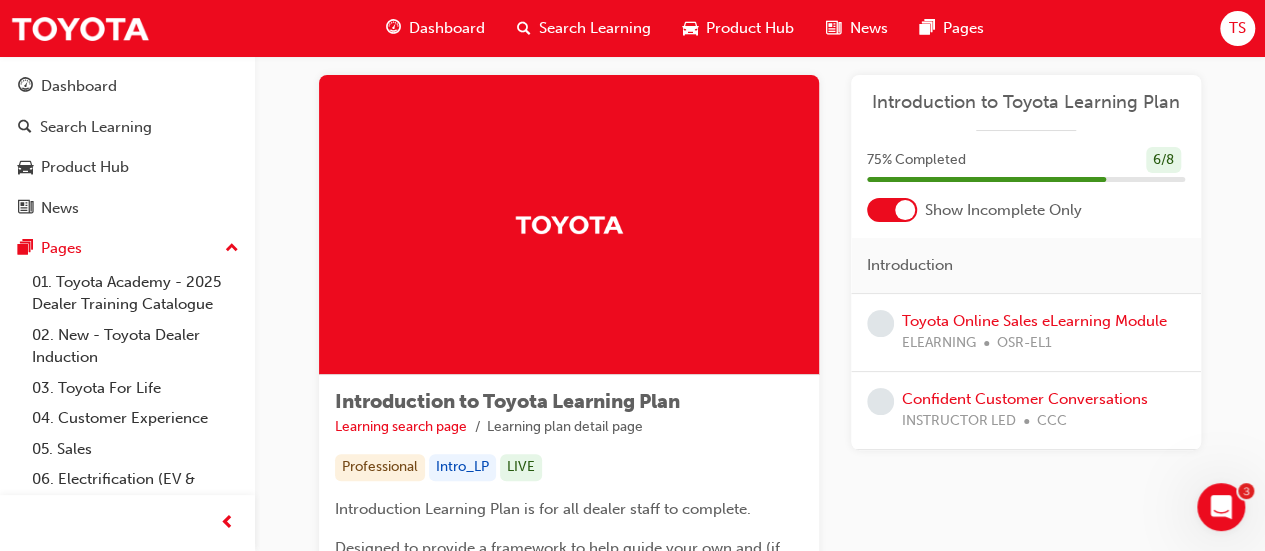 scroll, scrollTop: 0, scrollLeft: 0, axis: both 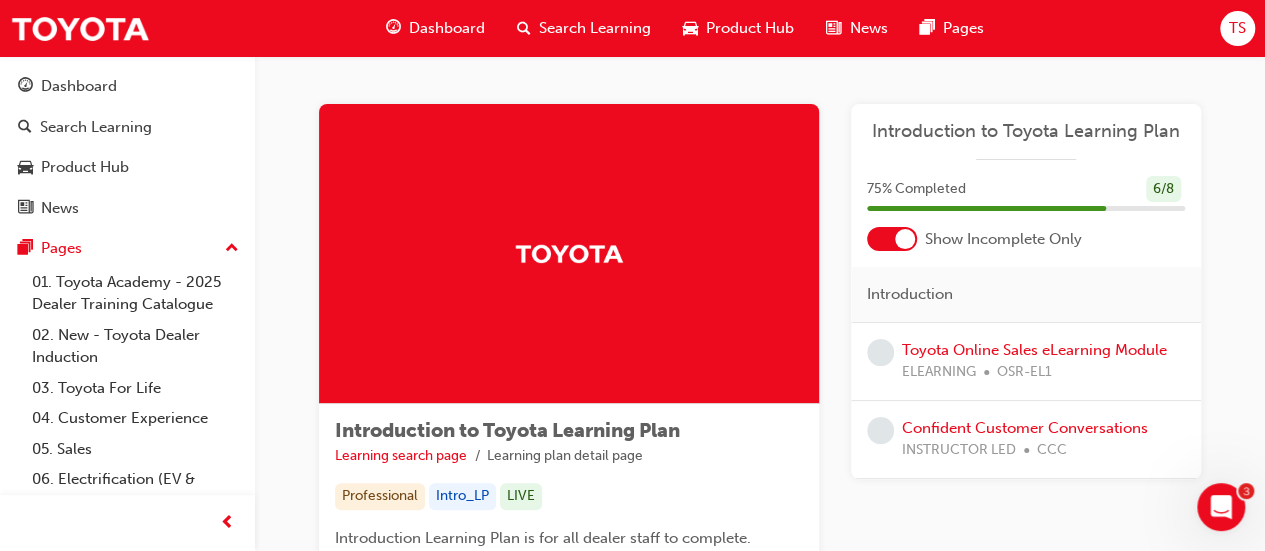 click on "Dashboard" at bounding box center (447, 28) 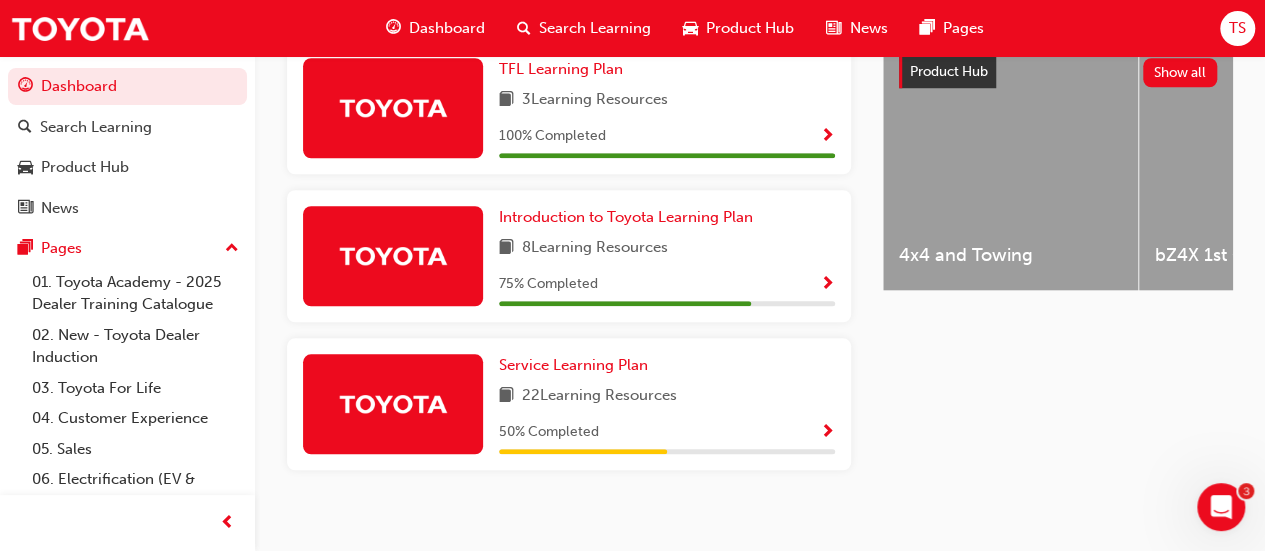 scroll, scrollTop: 805, scrollLeft: 0, axis: vertical 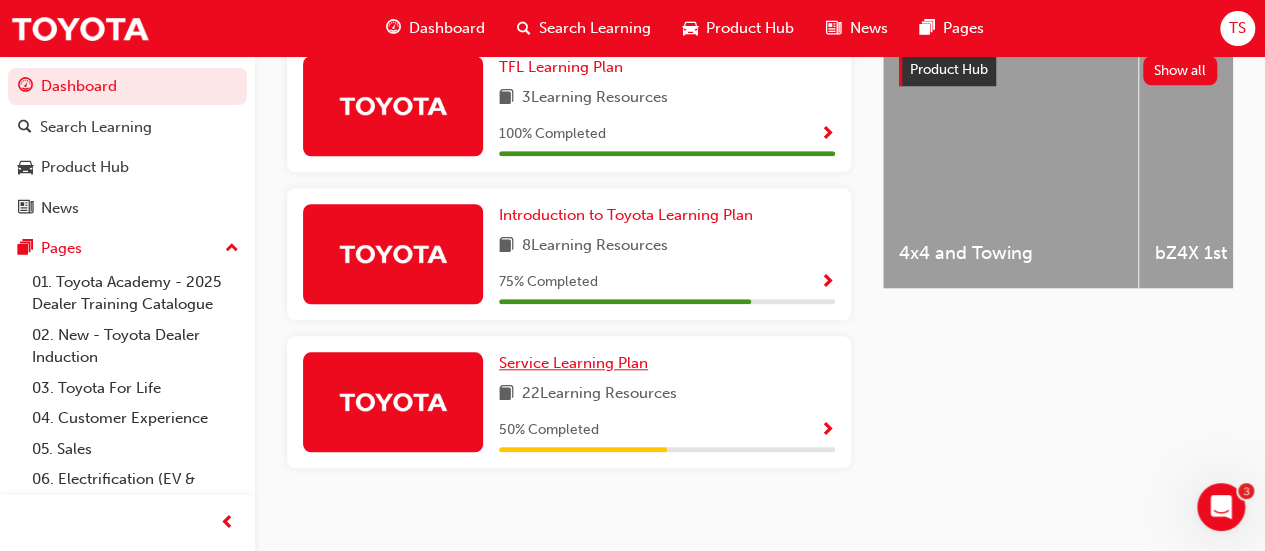 click on "Service Learning Plan" at bounding box center (573, 363) 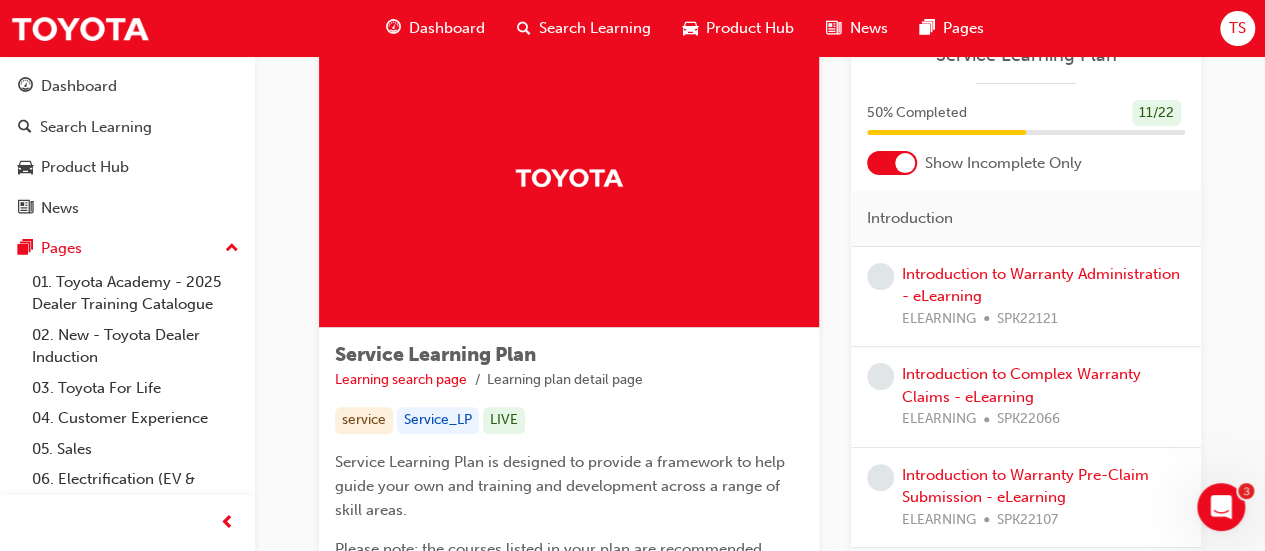 scroll, scrollTop: 77, scrollLeft: 0, axis: vertical 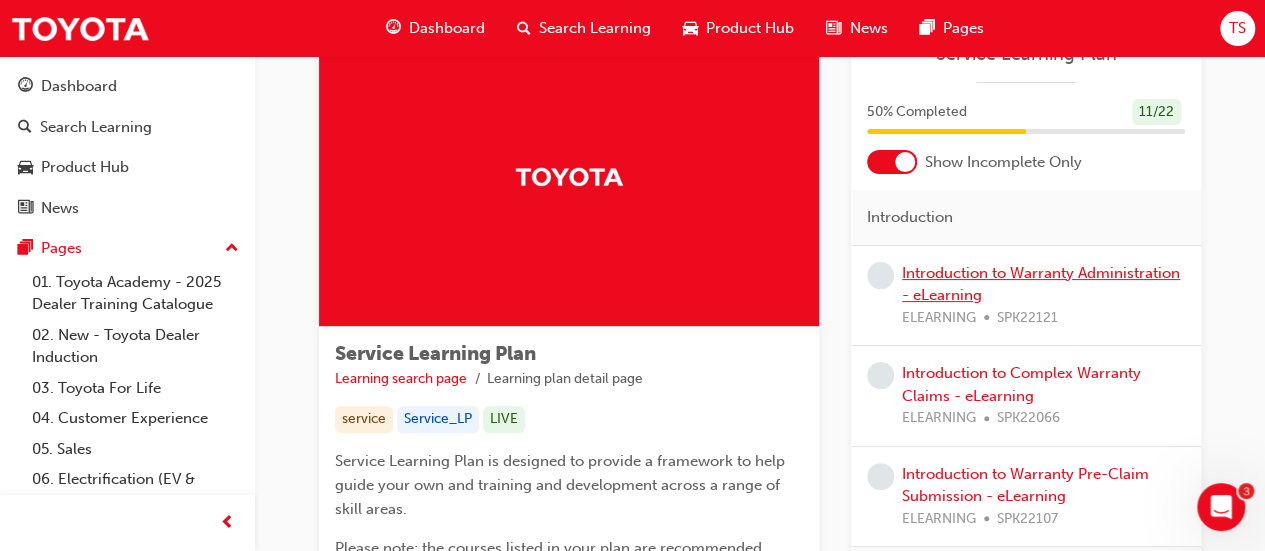 click on "Introduction to Warranty Administration - eLearning" at bounding box center (1041, 284) 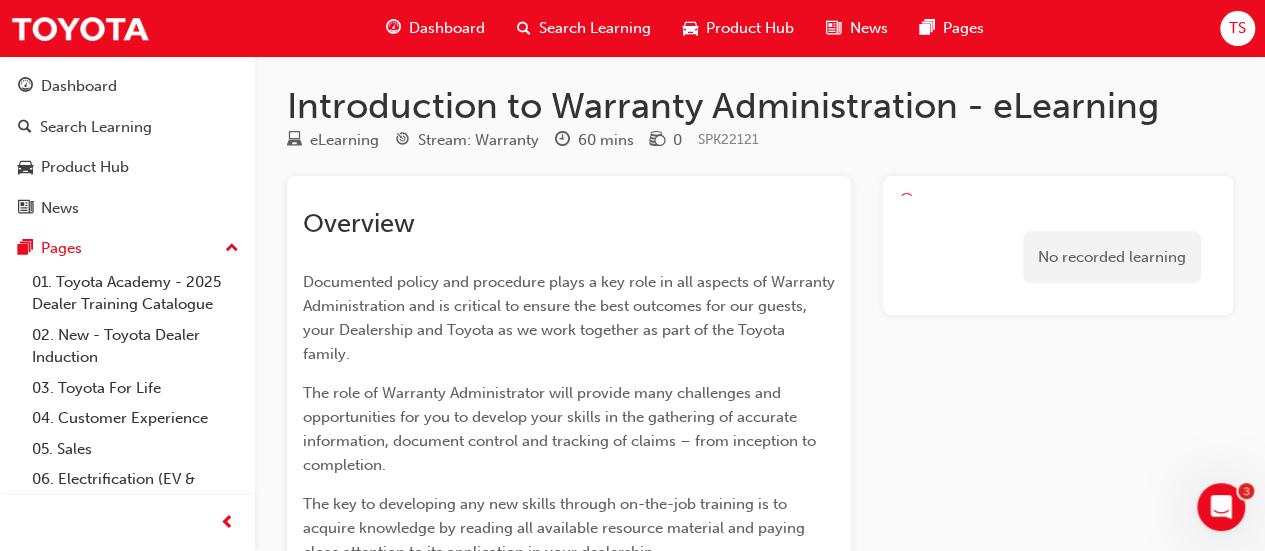 scroll, scrollTop: 0, scrollLeft: 0, axis: both 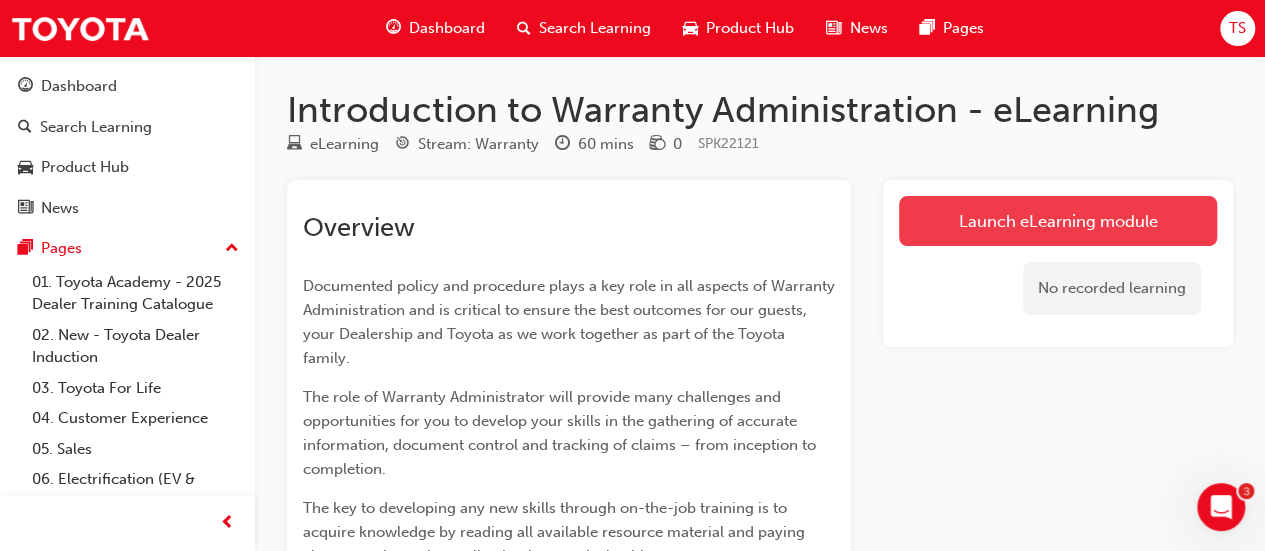 click on "Launch eLearning module" at bounding box center [1058, 221] 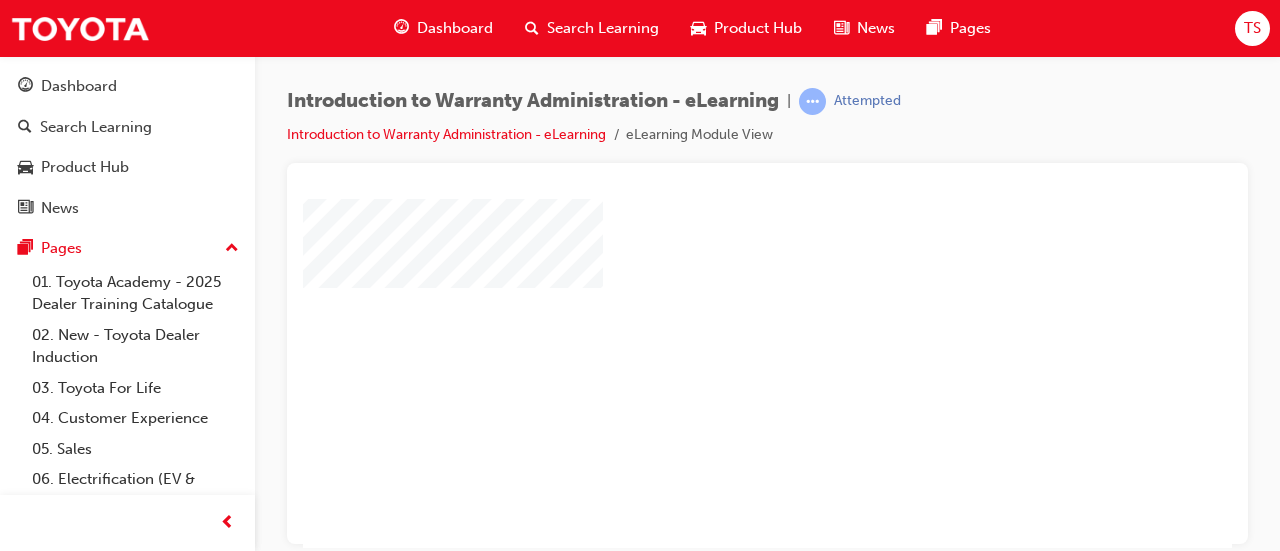 scroll, scrollTop: 66, scrollLeft: 0, axis: vertical 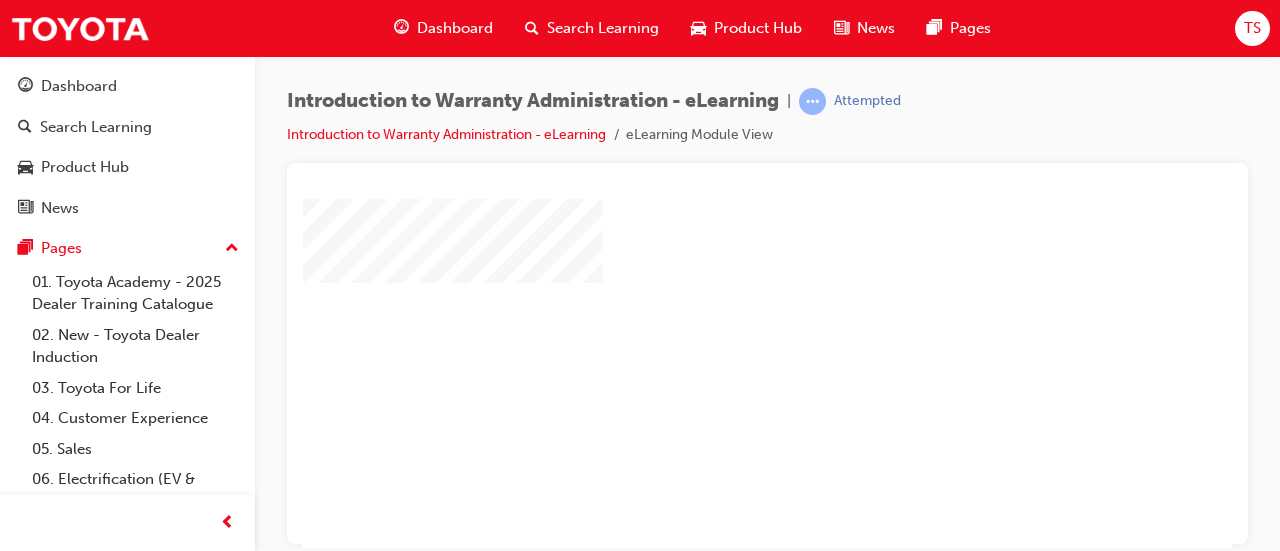 click at bounding box center (710, 249) 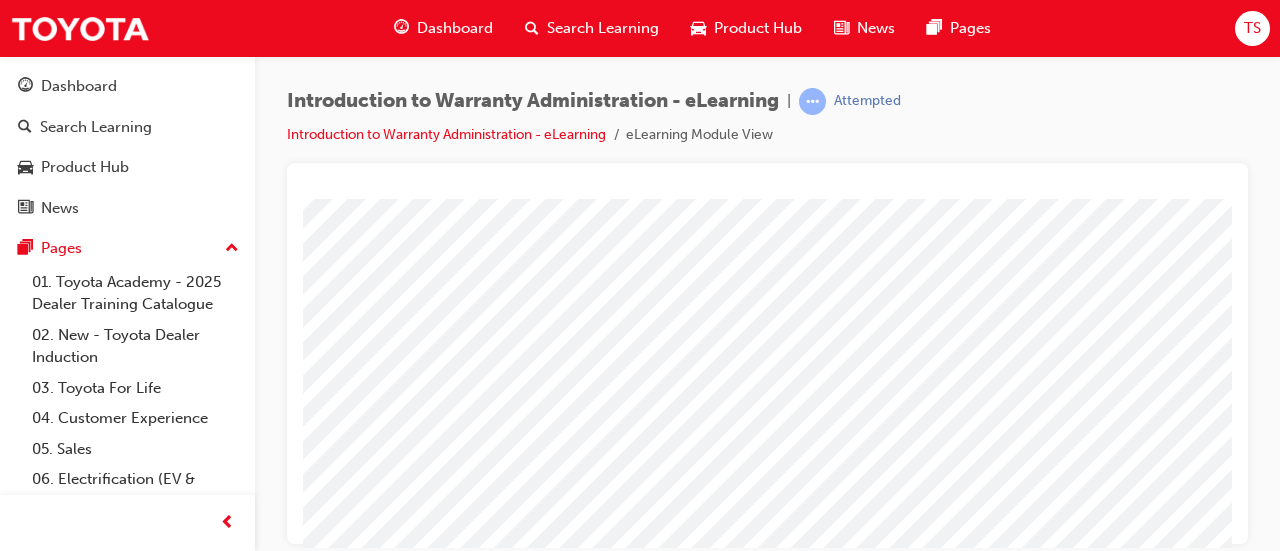 scroll, scrollTop: 0, scrollLeft: 0, axis: both 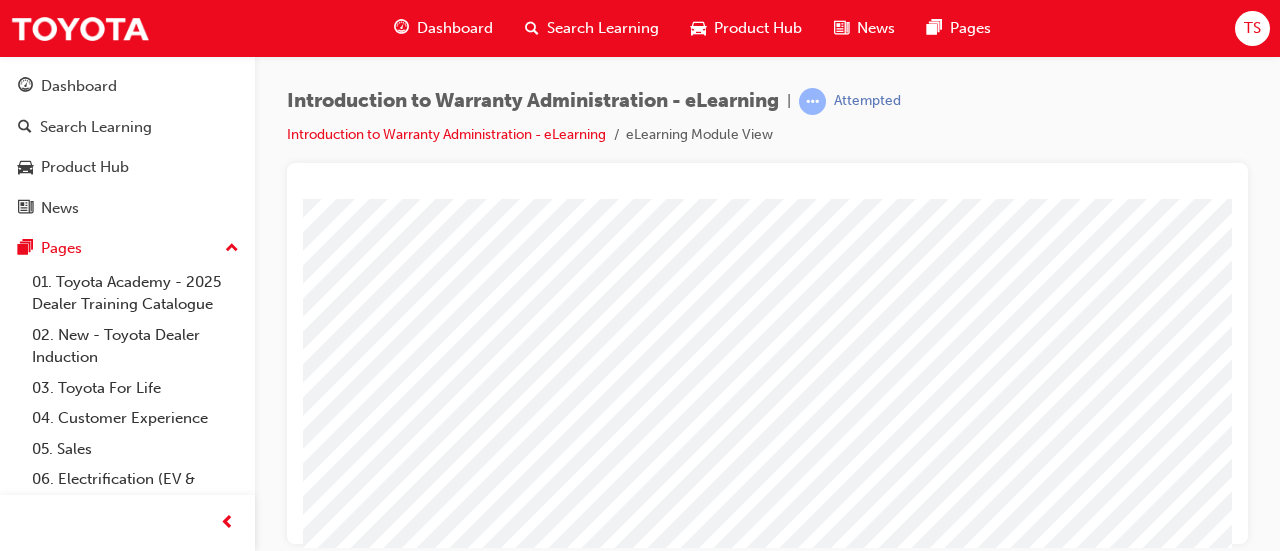 click at bounding box center [958, 3683] 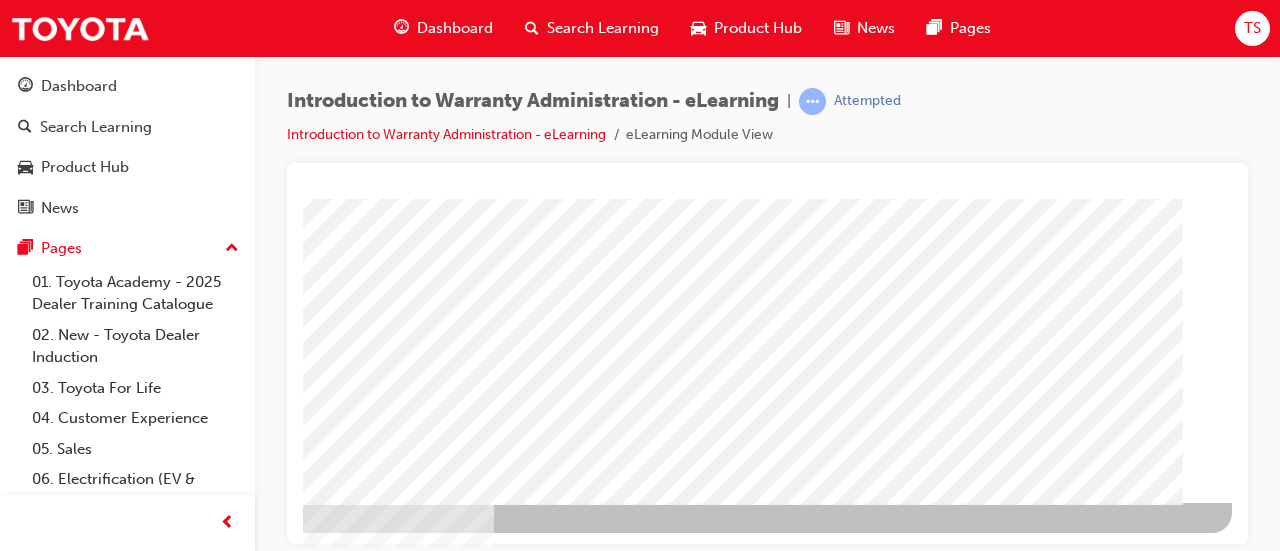 scroll, scrollTop: 416, scrollLeft: 446, axis: both 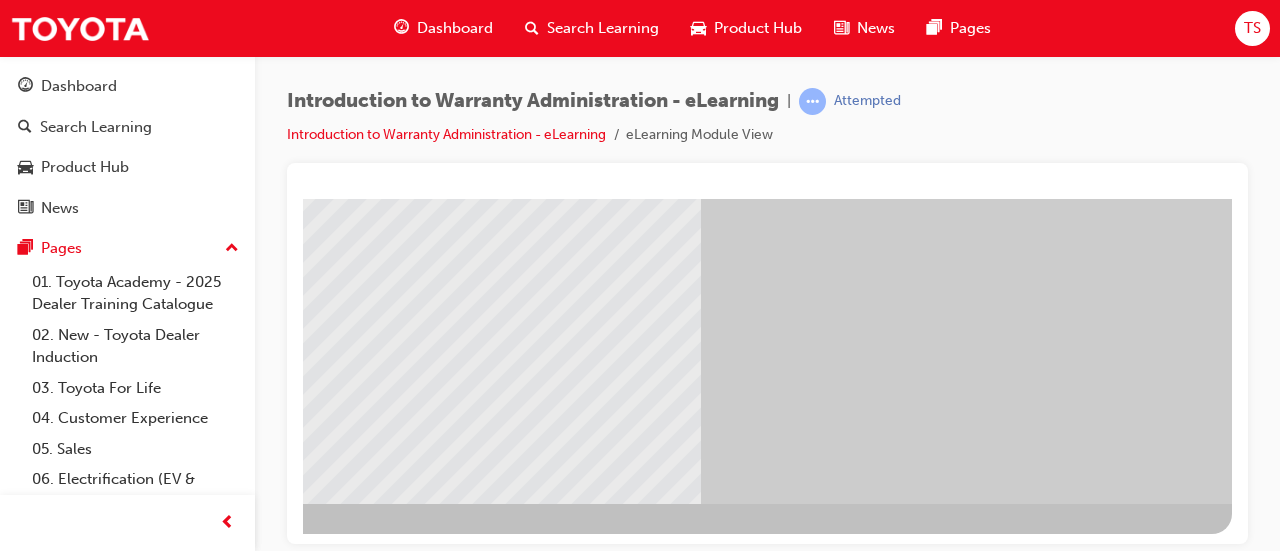 click at bounding box center (-65, 1277) 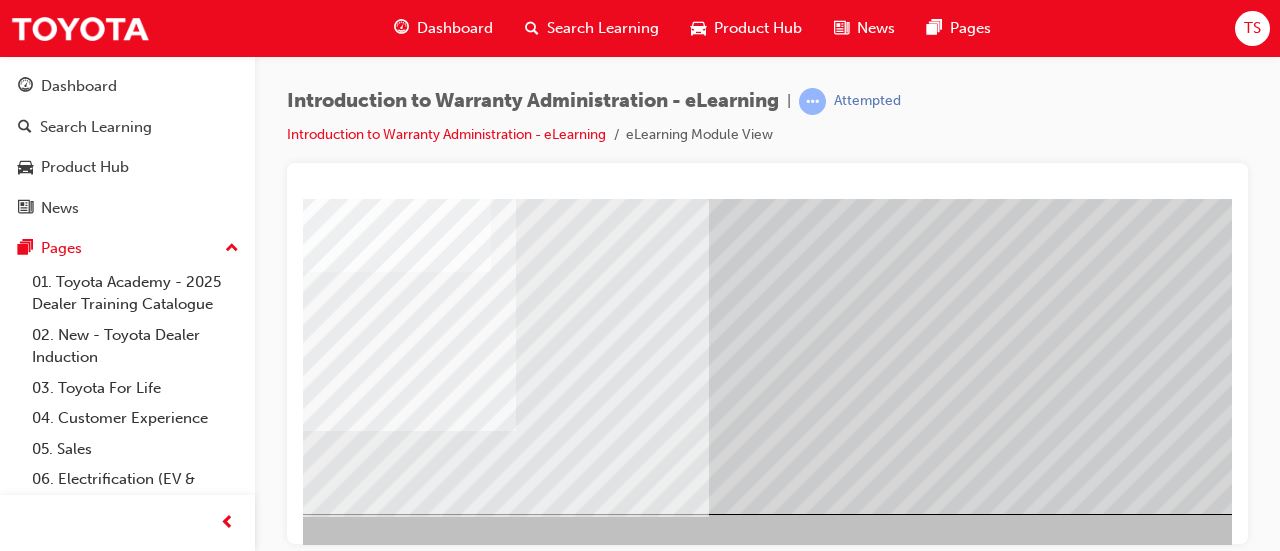 scroll, scrollTop: 404, scrollLeft: 446, axis: both 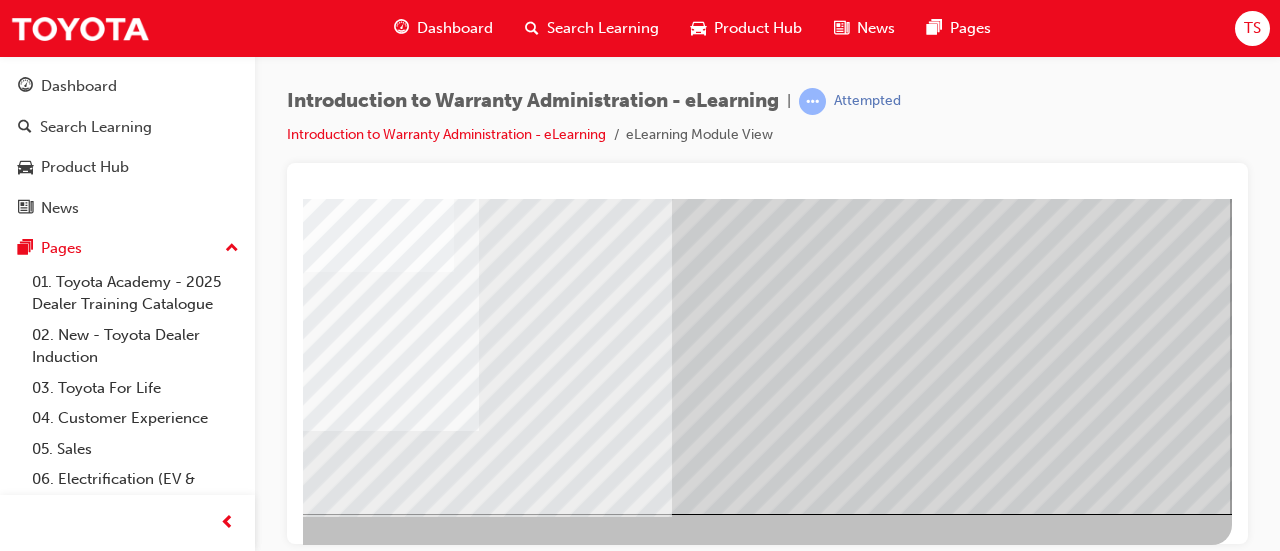 click at bounding box center (-65, 1254) 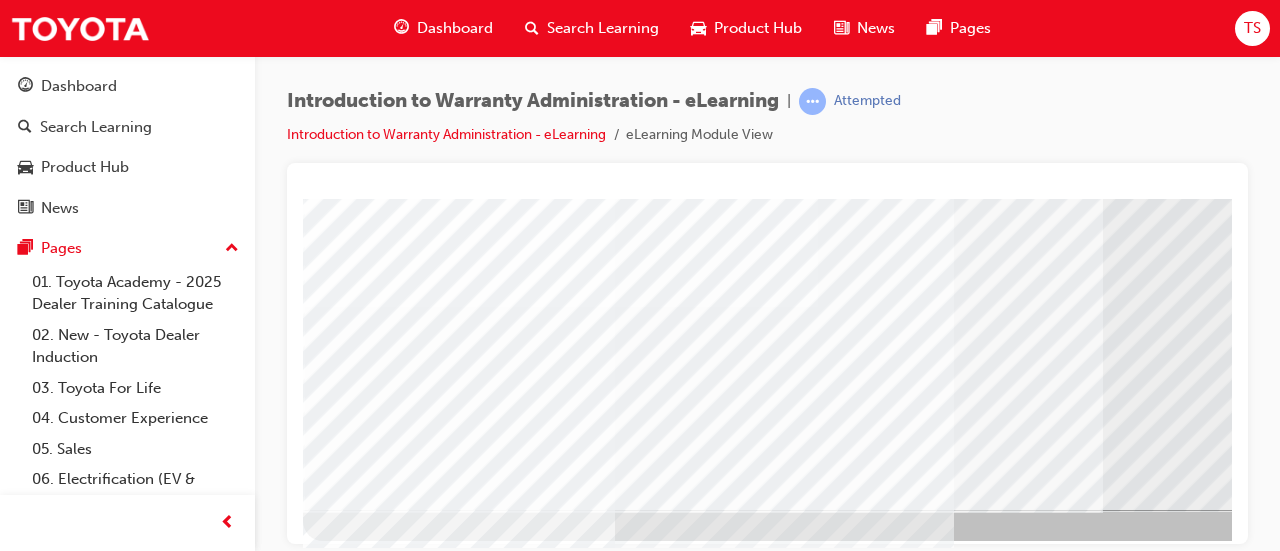 scroll, scrollTop: 416, scrollLeft: 0, axis: vertical 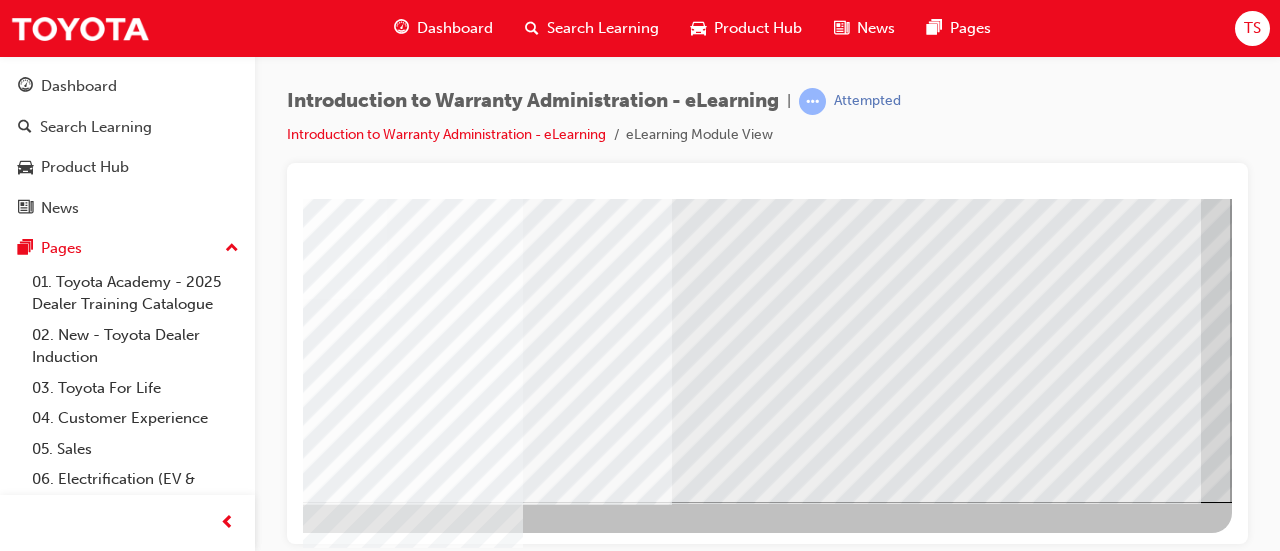 click at bounding box center [-65, 2577] 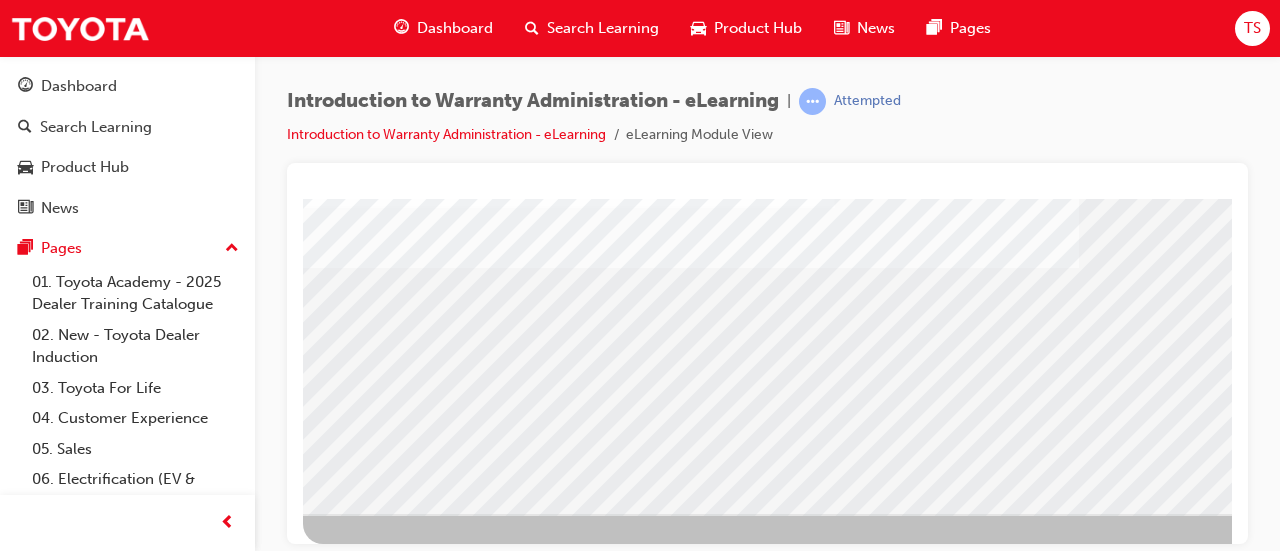 scroll, scrollTop: 406, scrollLeft: 0, axis: vertical 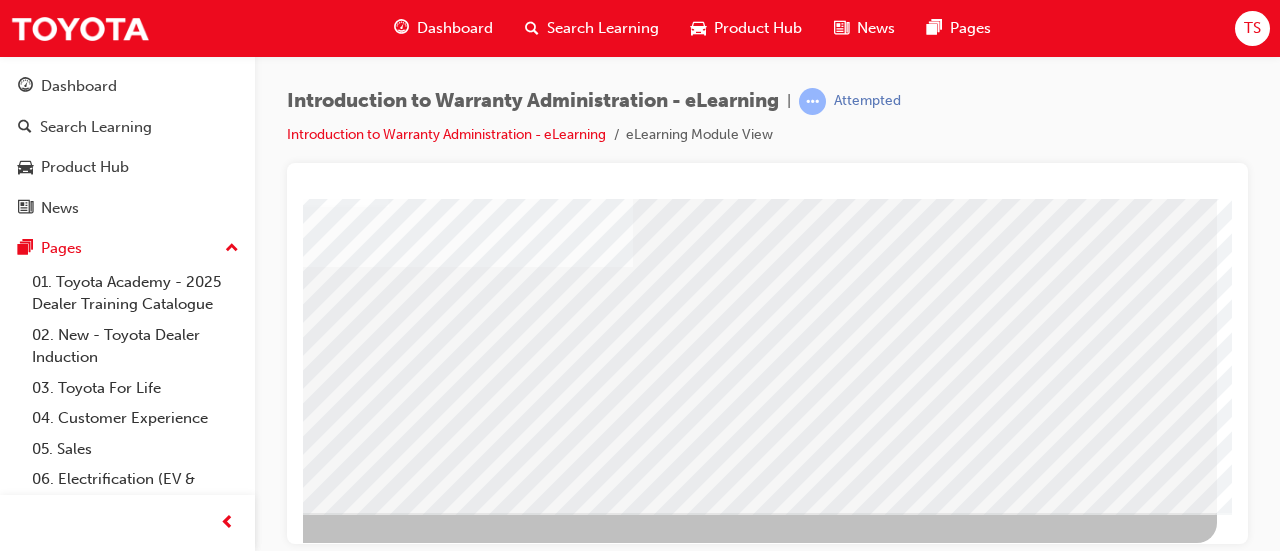 click at bounding box center (-80, 3130) 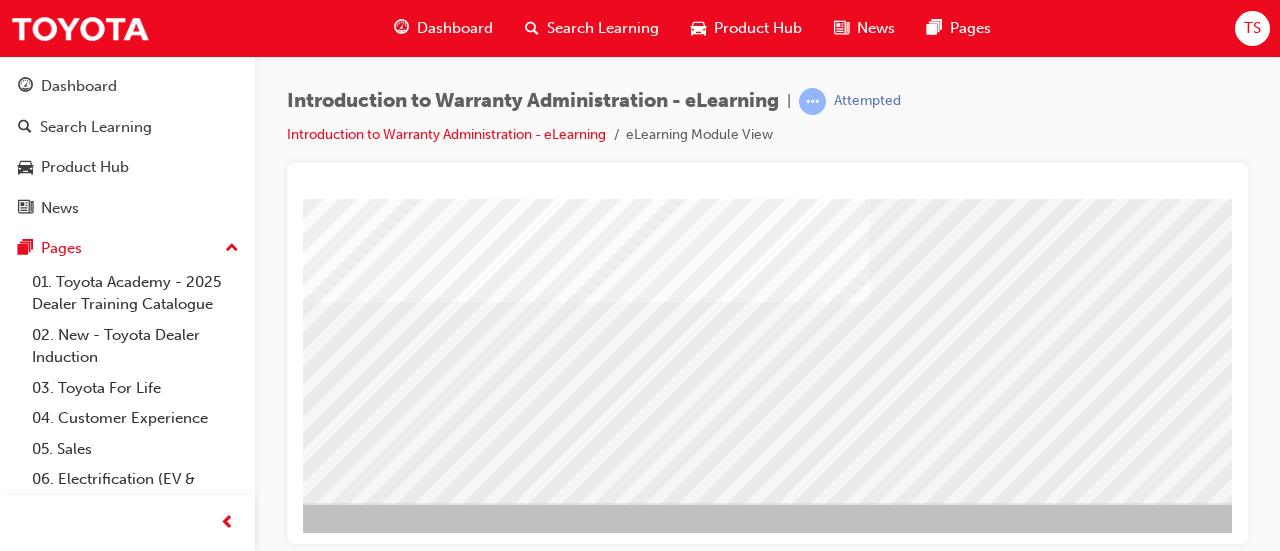 scroll, scrollTop: 416, scrollLeft: 446, axis: both 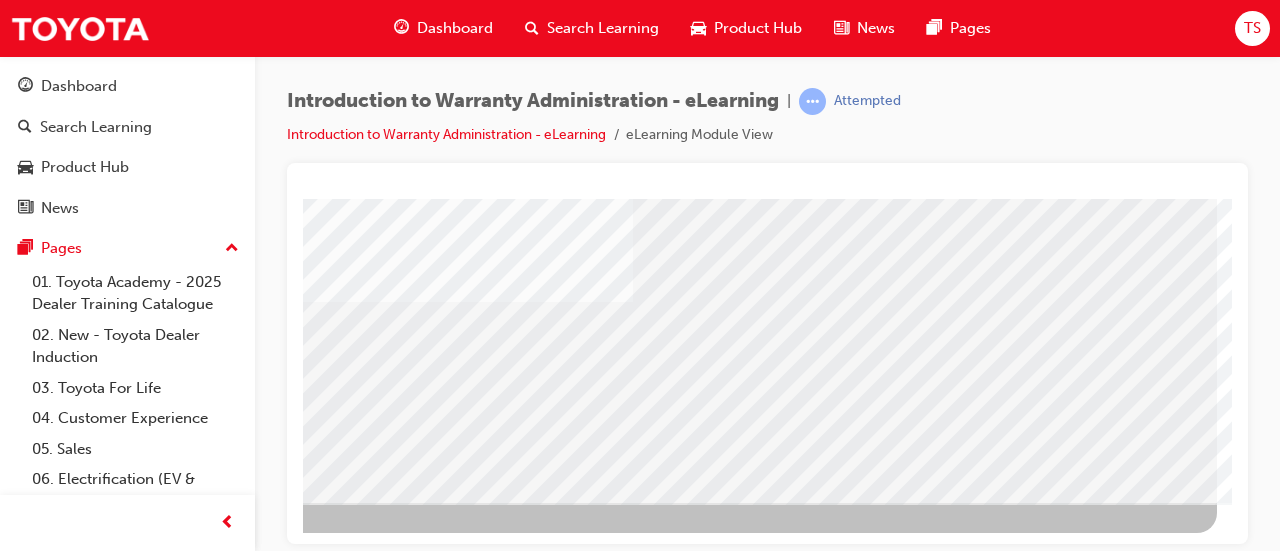 click at bounding box center [-80, 3991] 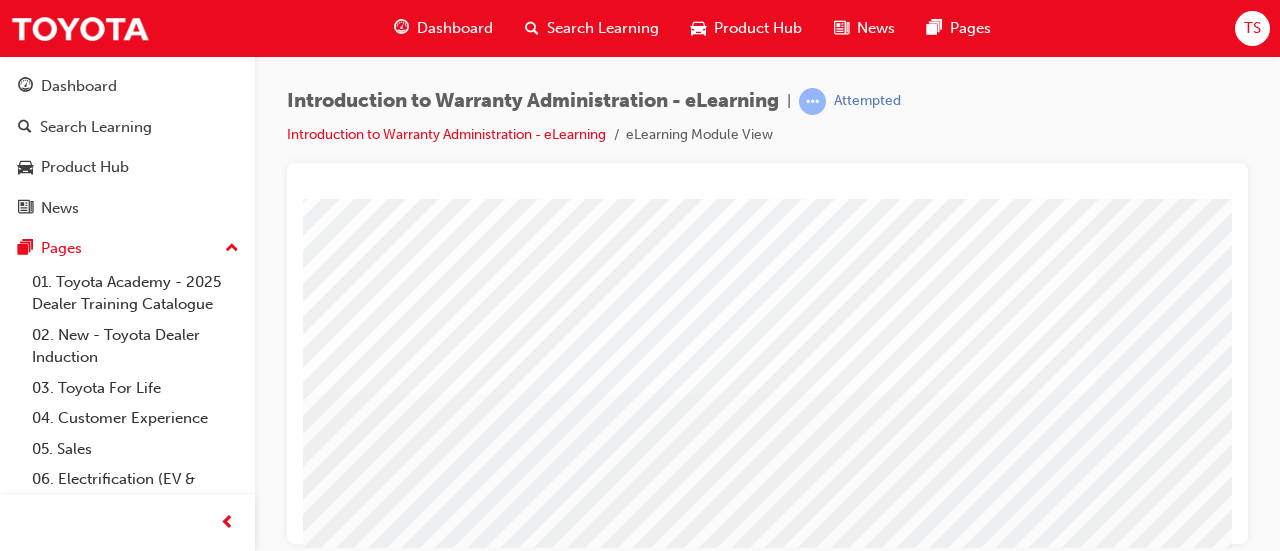 scroll, scrollTop: 416, scrollLeft: 0, axis: vertical 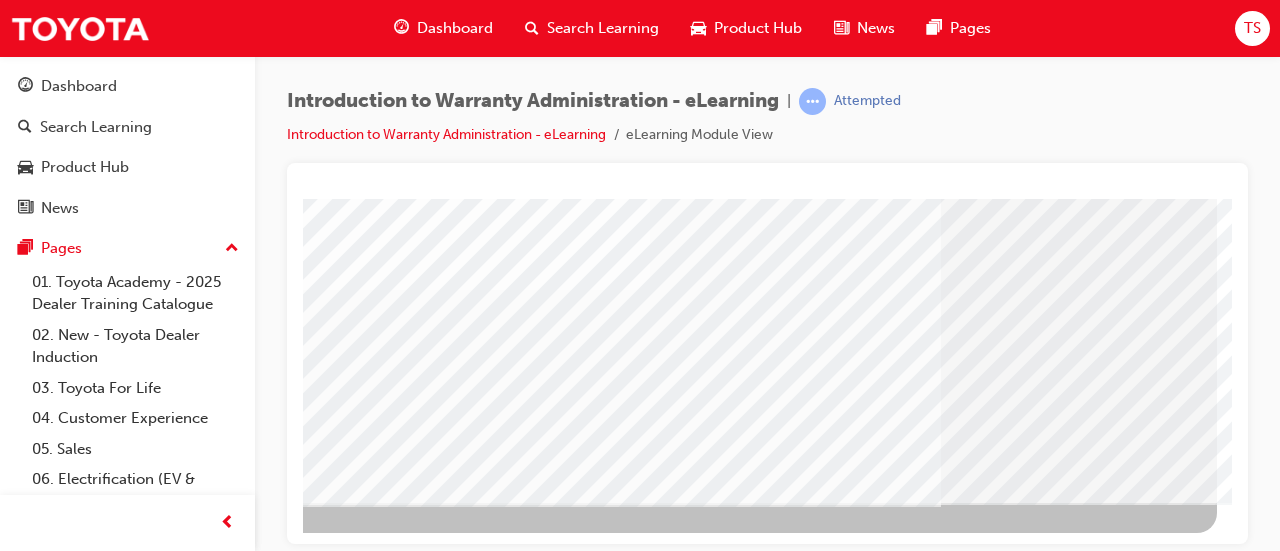 click at bounding box center (-80, 3327) 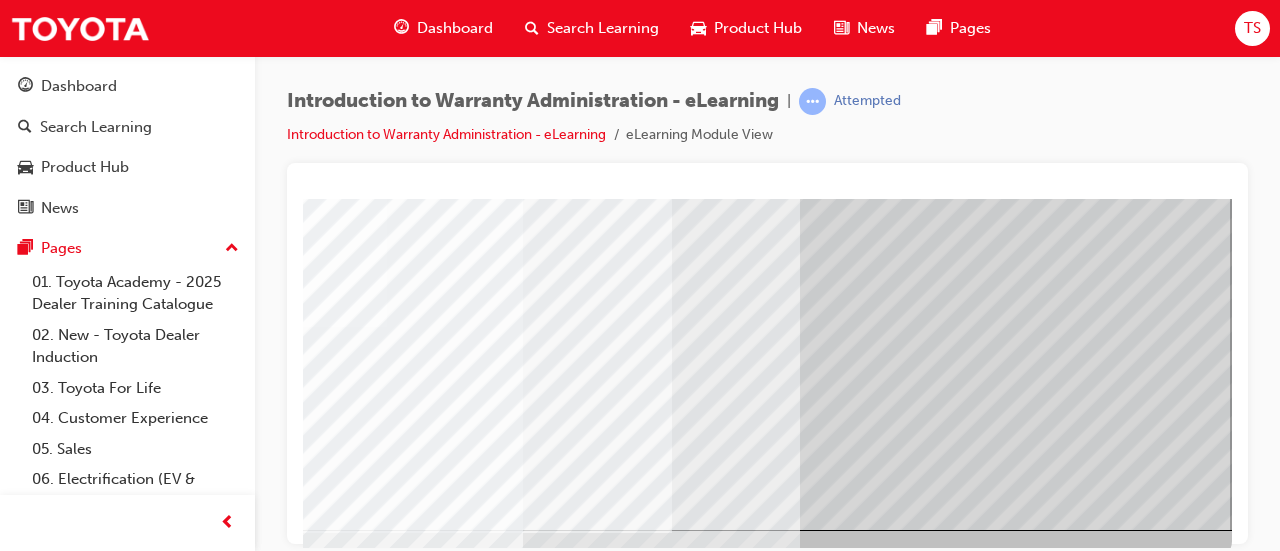 click at bounding box center (-65, 2928) 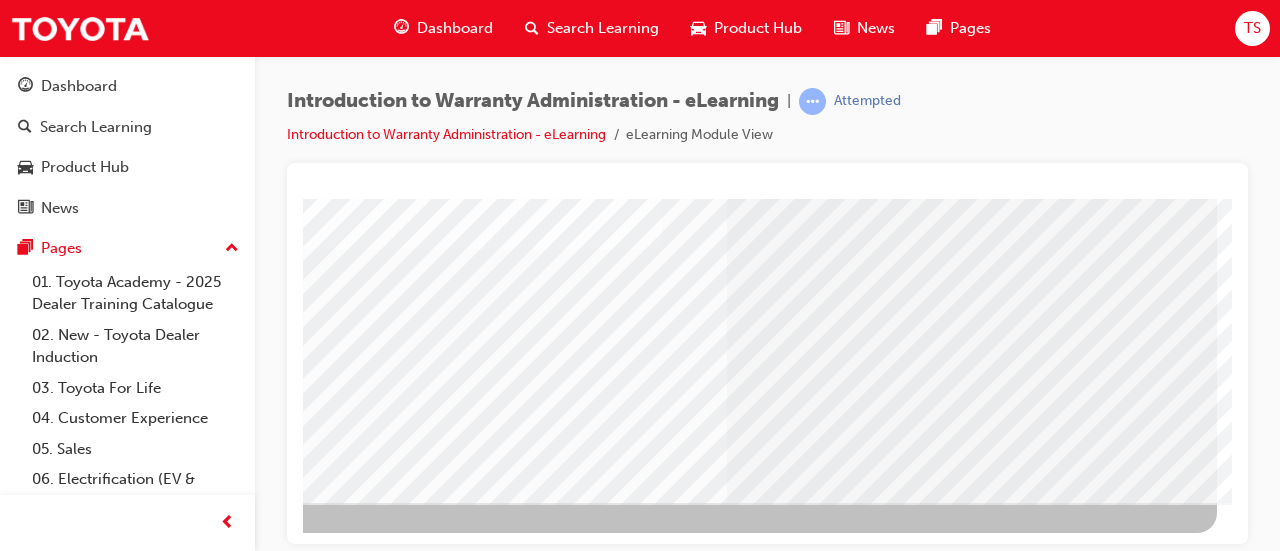 click at bounding box center (-80, 3282) 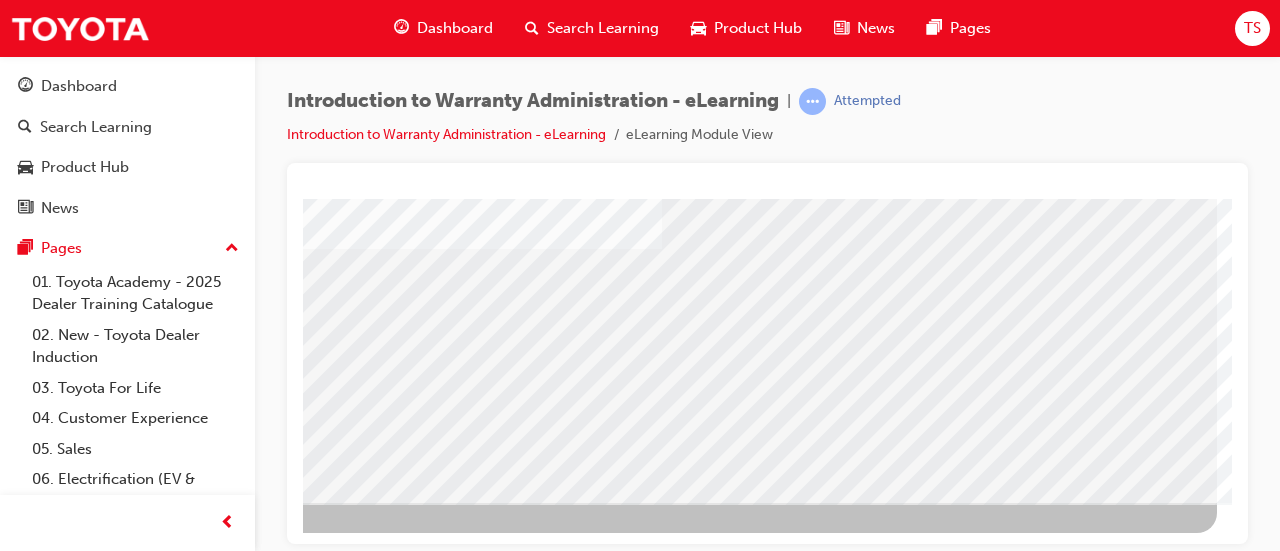 click at bounding box center (-80, 3127) 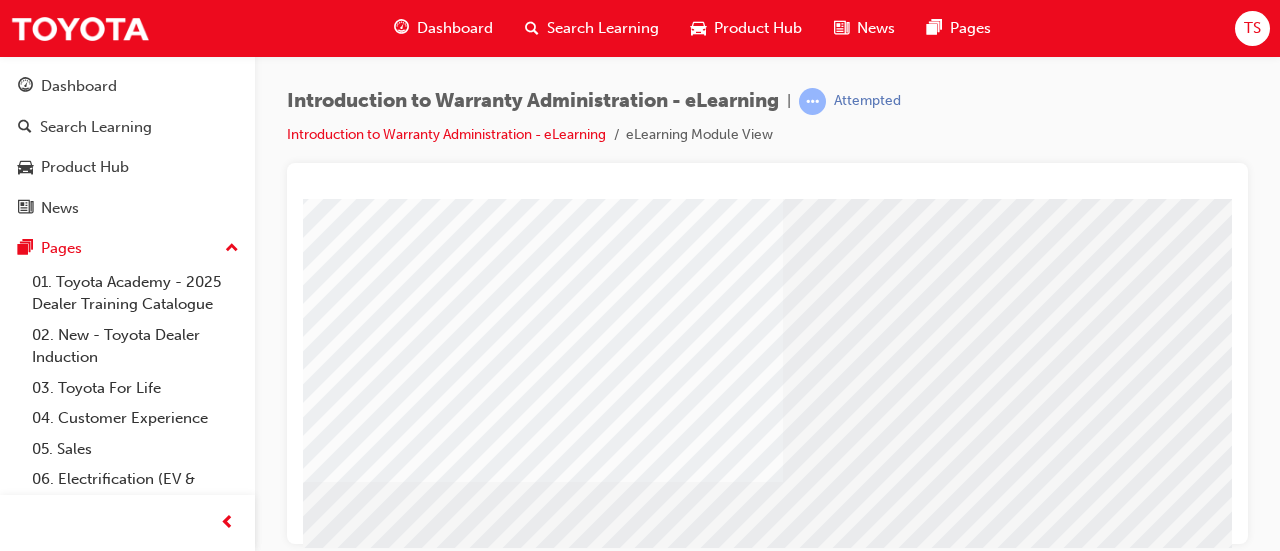 click at bounding box center (-6, 4852) 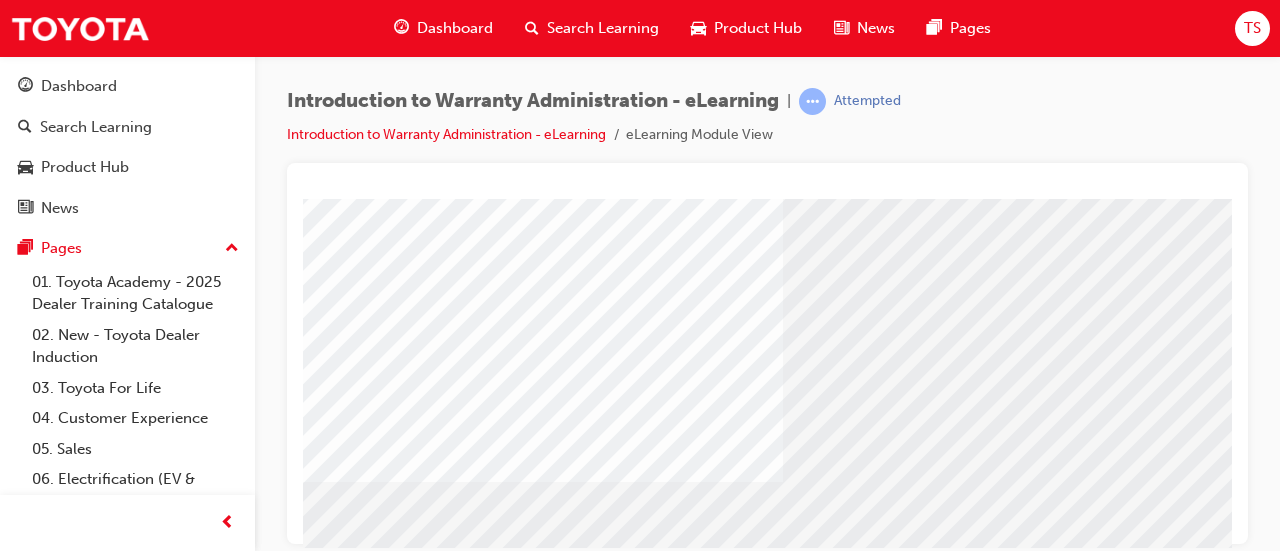 click at bounding box center [82, 3059] 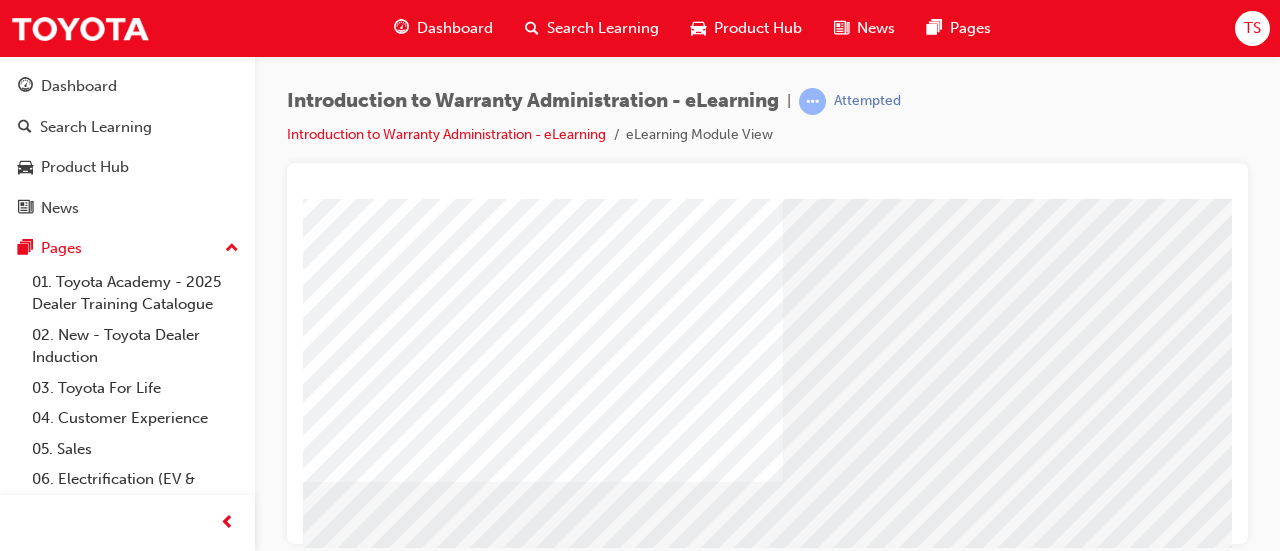 click at bounding box center [-6, 5350] 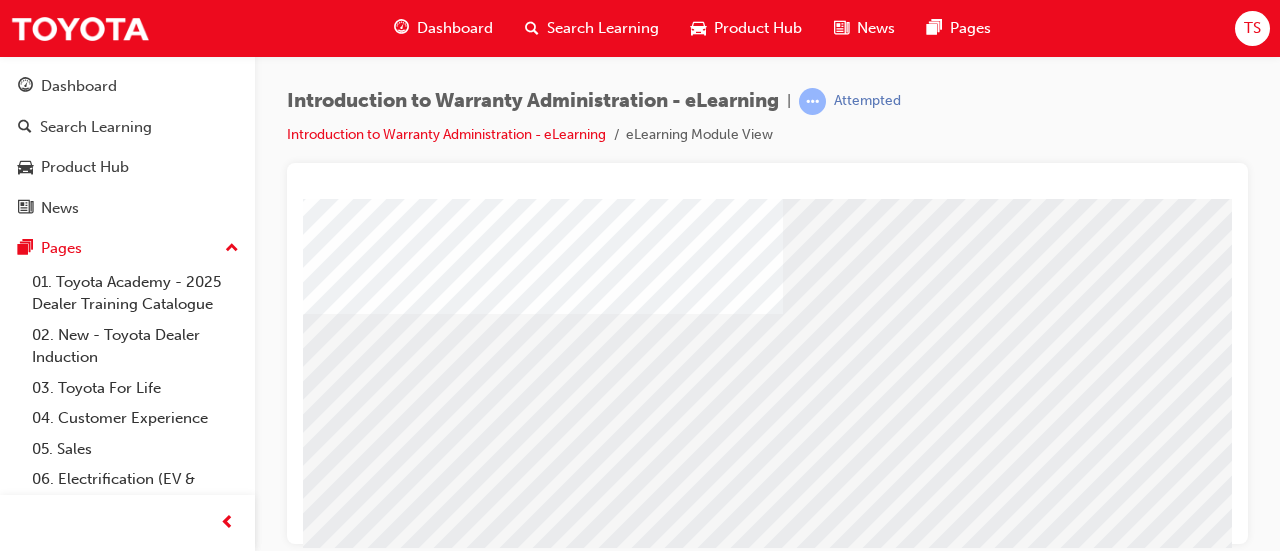click at bounding box center (-6, 6676) 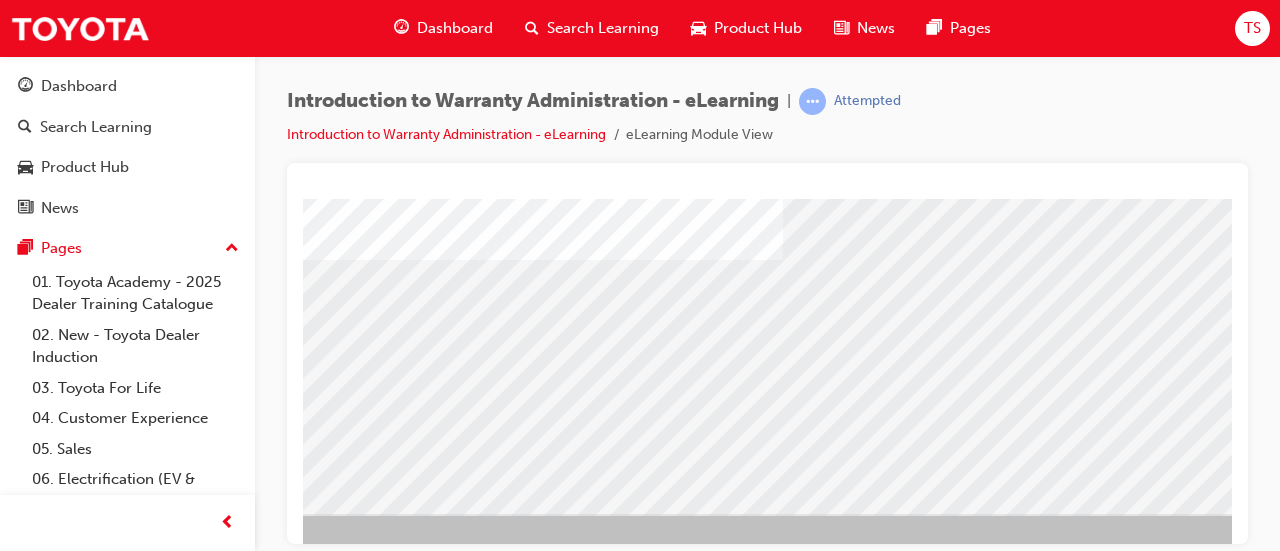 click at bounding box center [41, 6656] 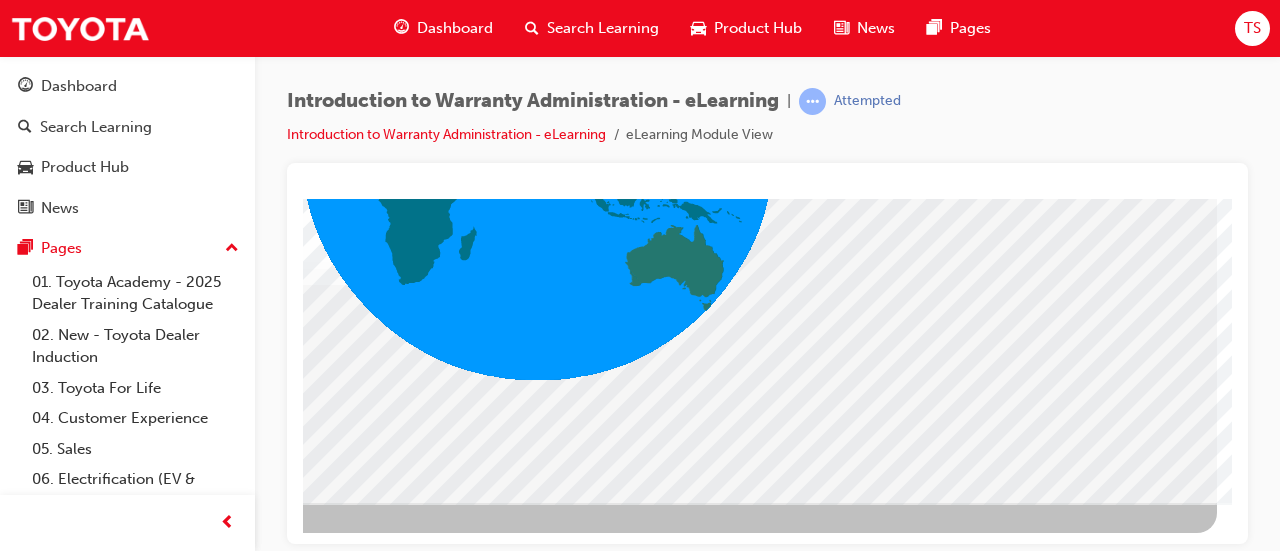 click at bounding box center [-80, 3055] 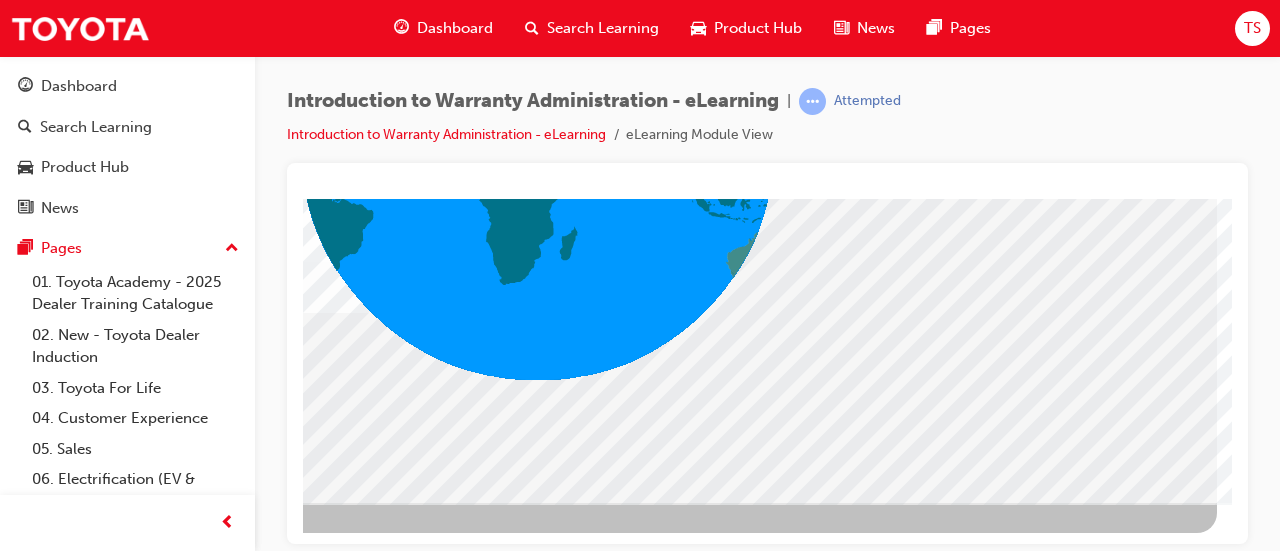 click at bounding box center (-80, 3585) 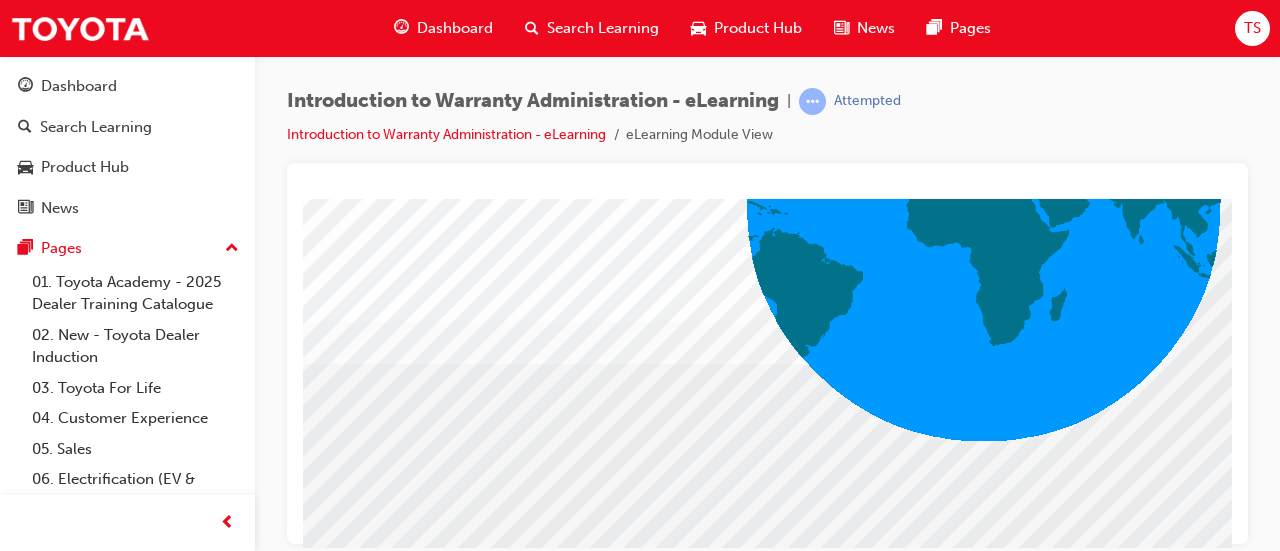 scroll, scrollTop: 361, scrollLeft: 0, axis: vertical 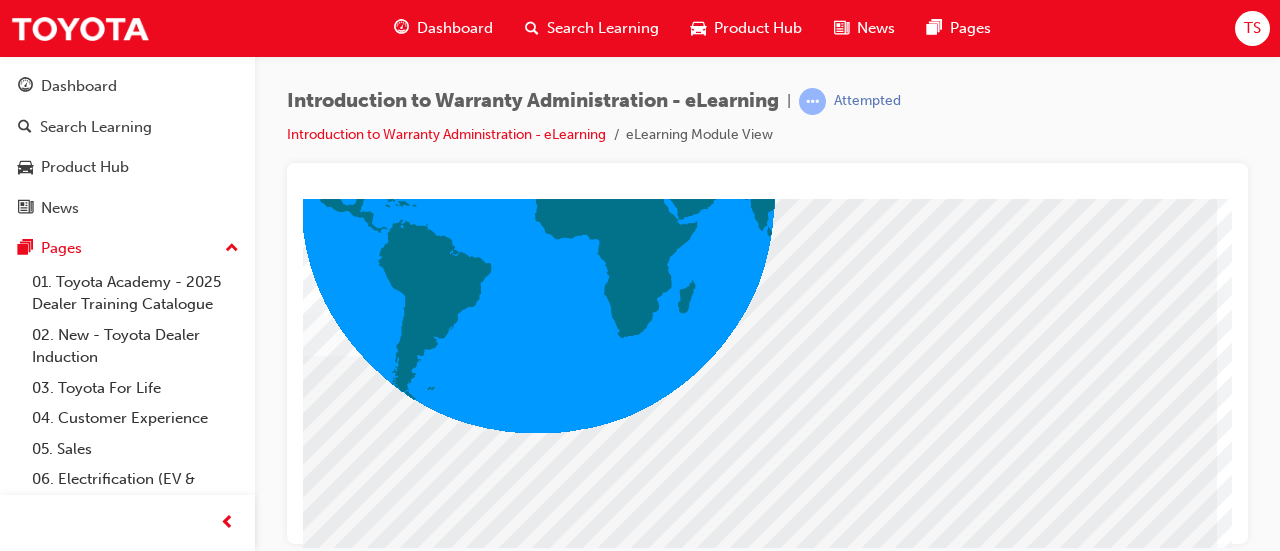 click at bounding box center [-80, 3108] 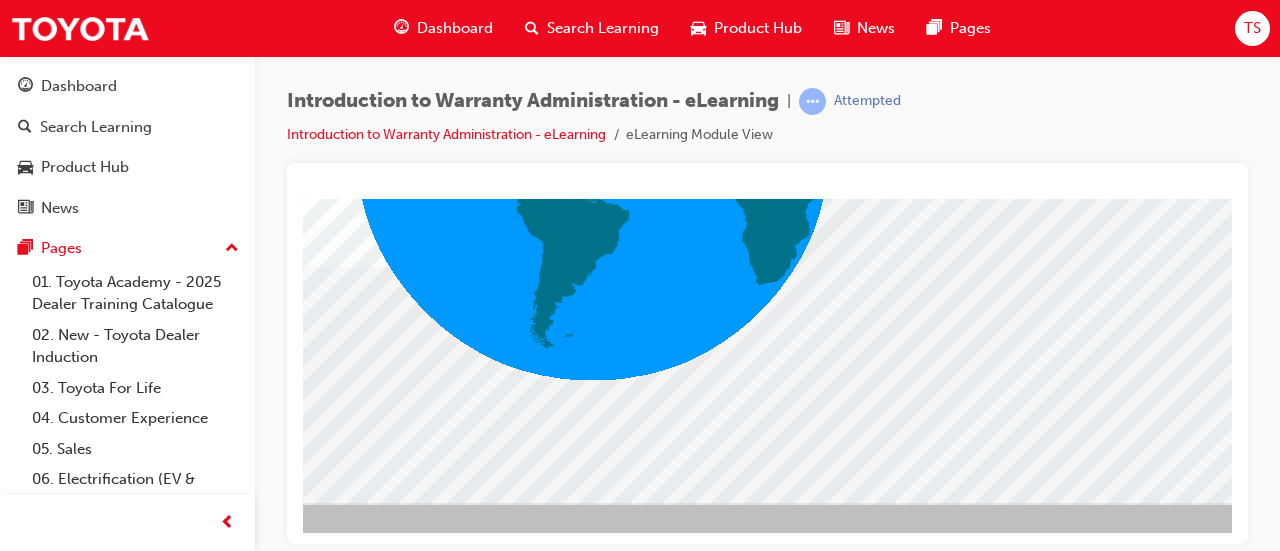 scroll, scrollTop: 416, scrollLeft: 446, axis: both 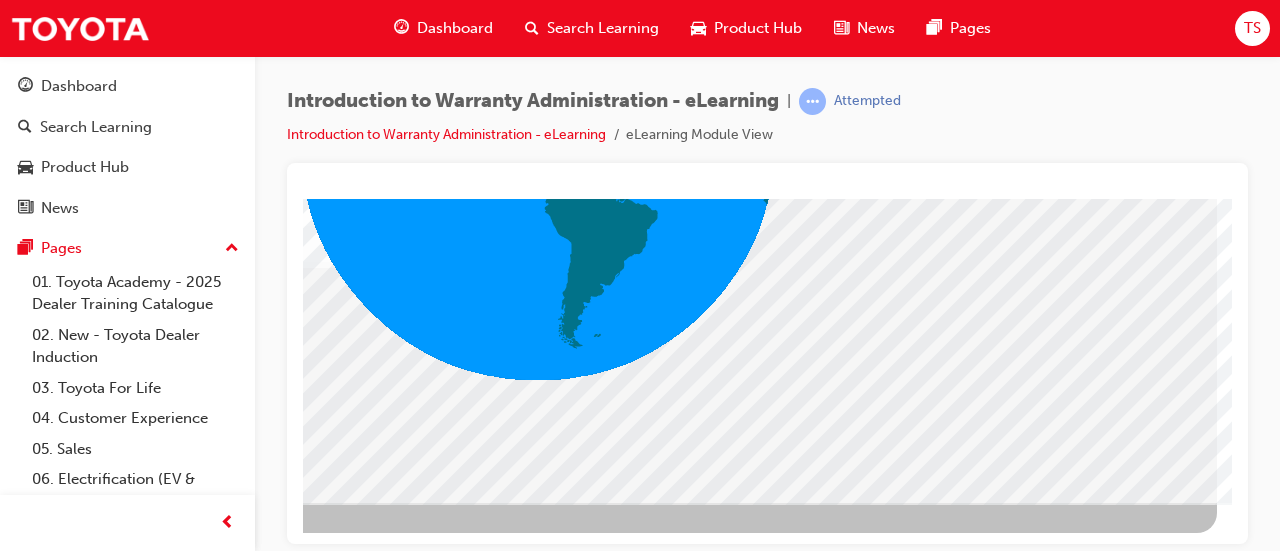 click at bounding box center (-80, 3055) 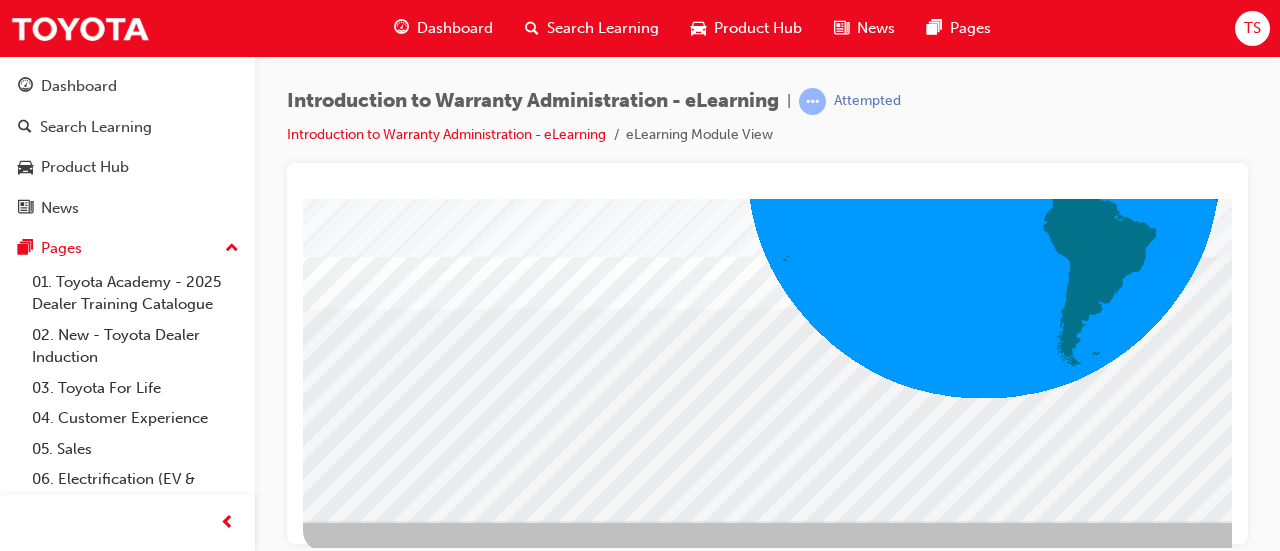 scroll, scrollTop: 399, scrollLeft: 0, axis: vertical 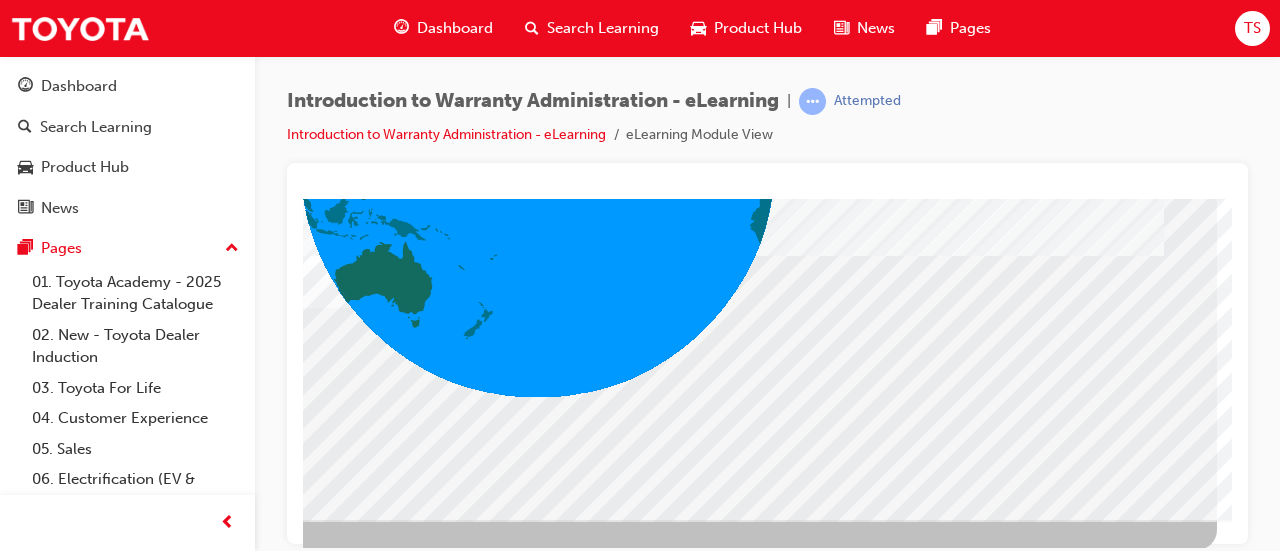 click at bounding box center [-80, 7073] 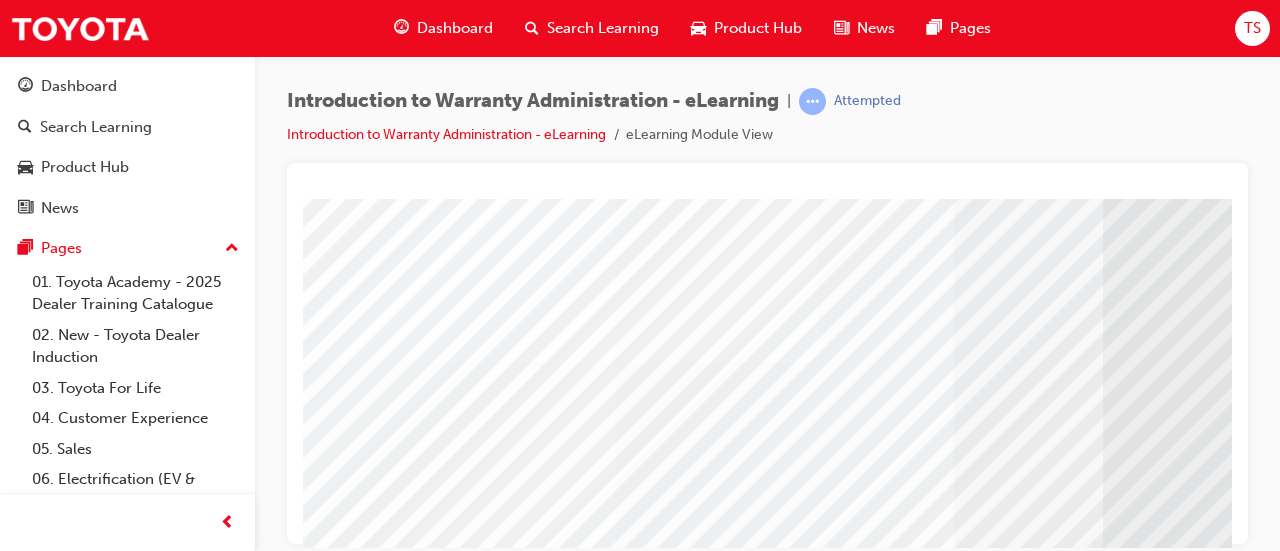 scroll, scrollTop: 402, scrollLeft: 0, axis: vertical 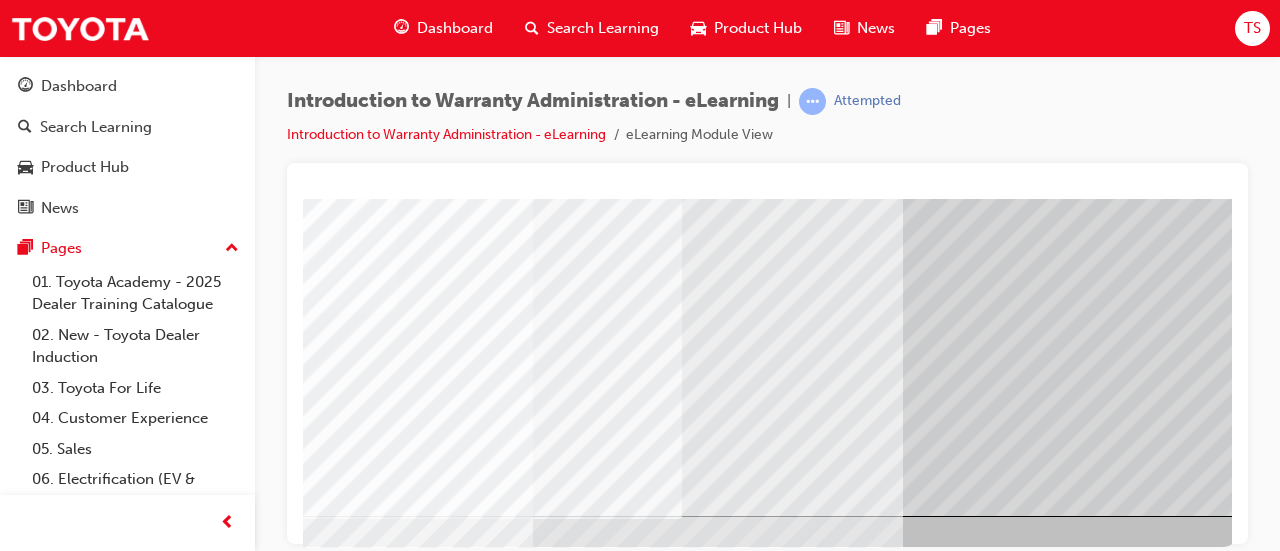 click at bounding box center [-55, 3019] 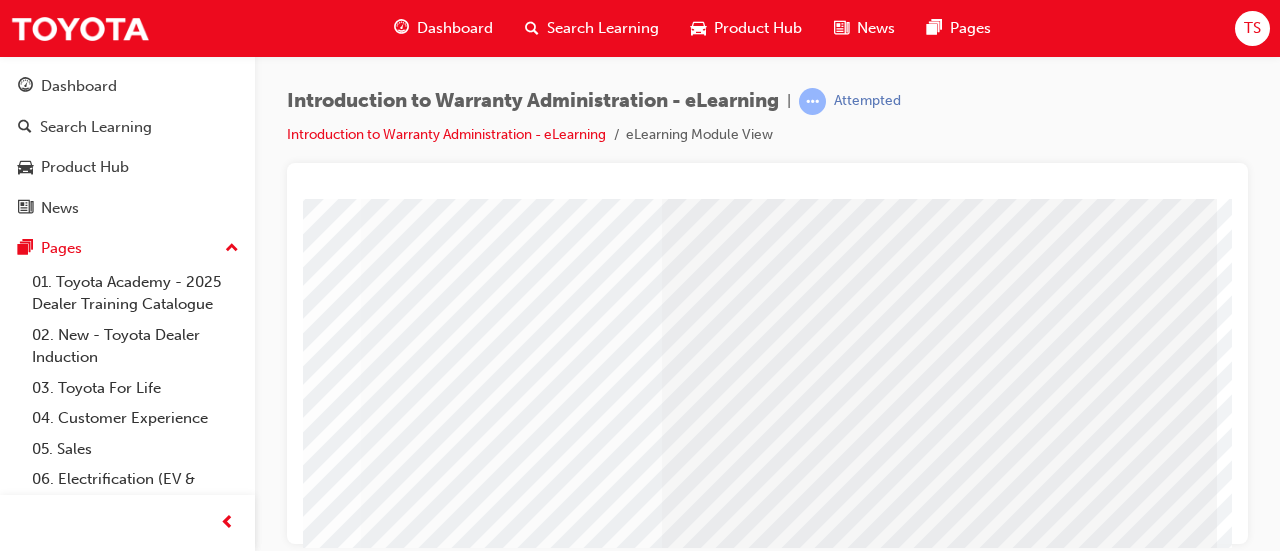 scroll, scrollTop: 416, scrollLeft: 446, axis: both 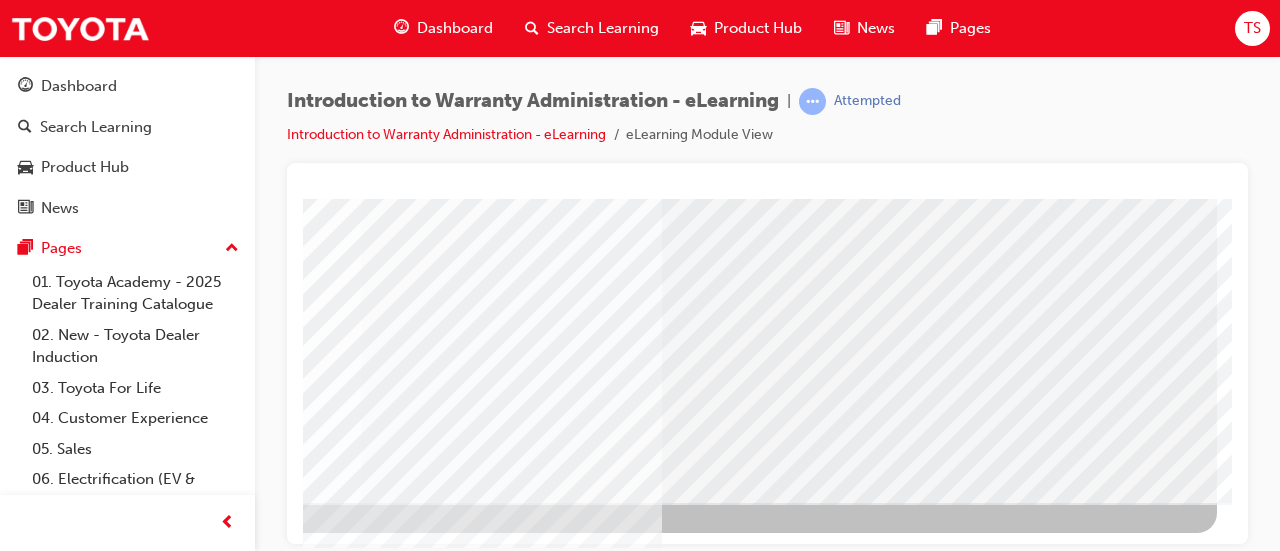 click at bounding box center [-80, 3872] 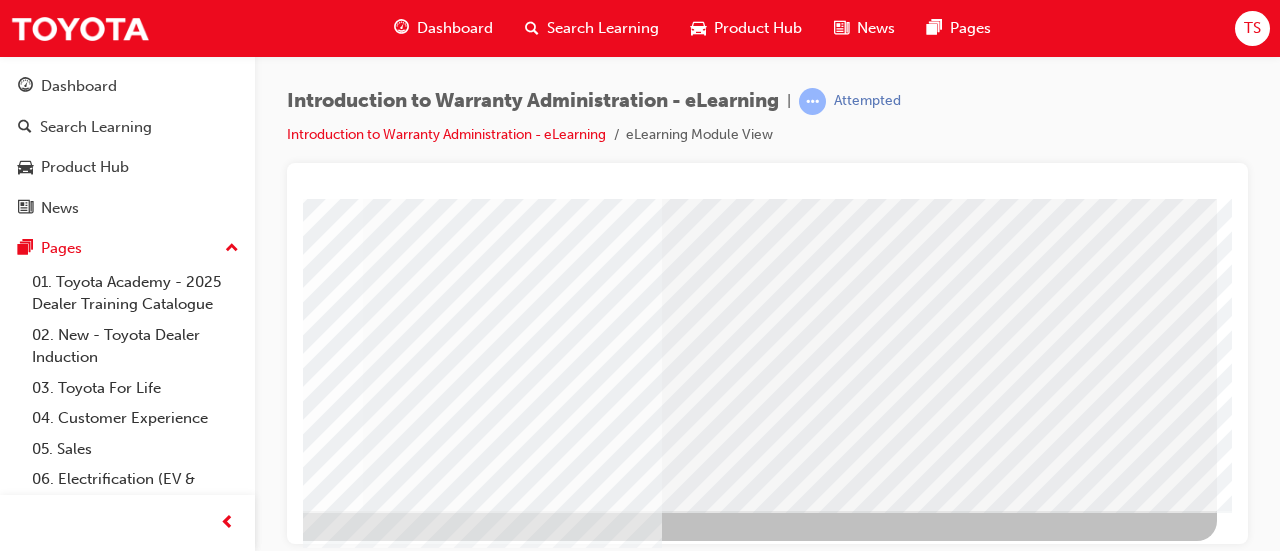 scroll, scrollTop: 405, scrollLeft: 446, axis: both 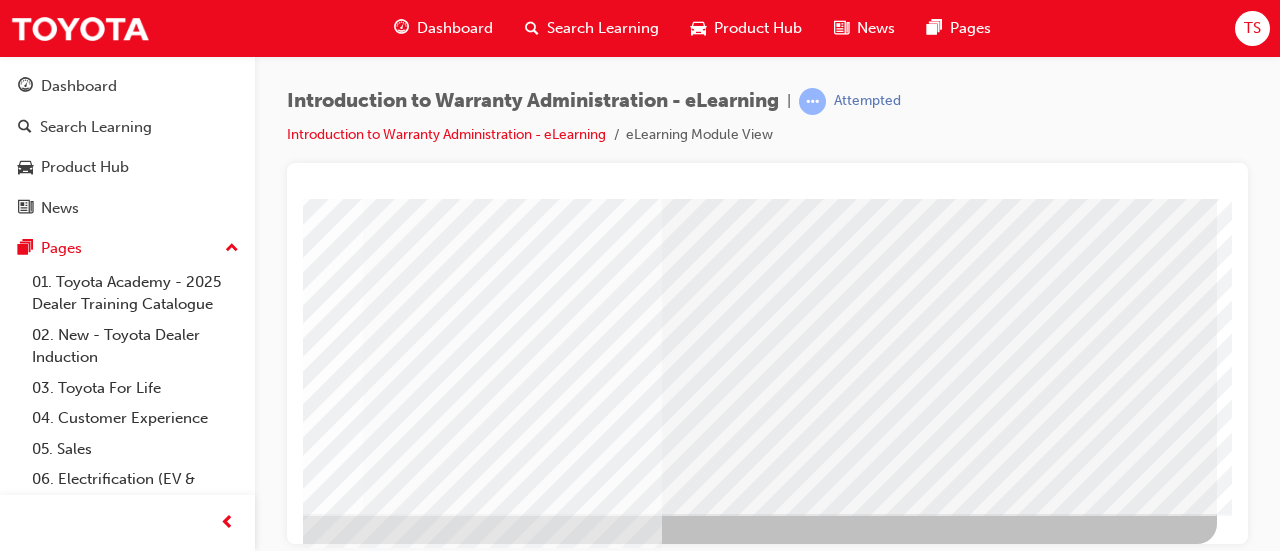 click at bounding box center (-80, 3883) 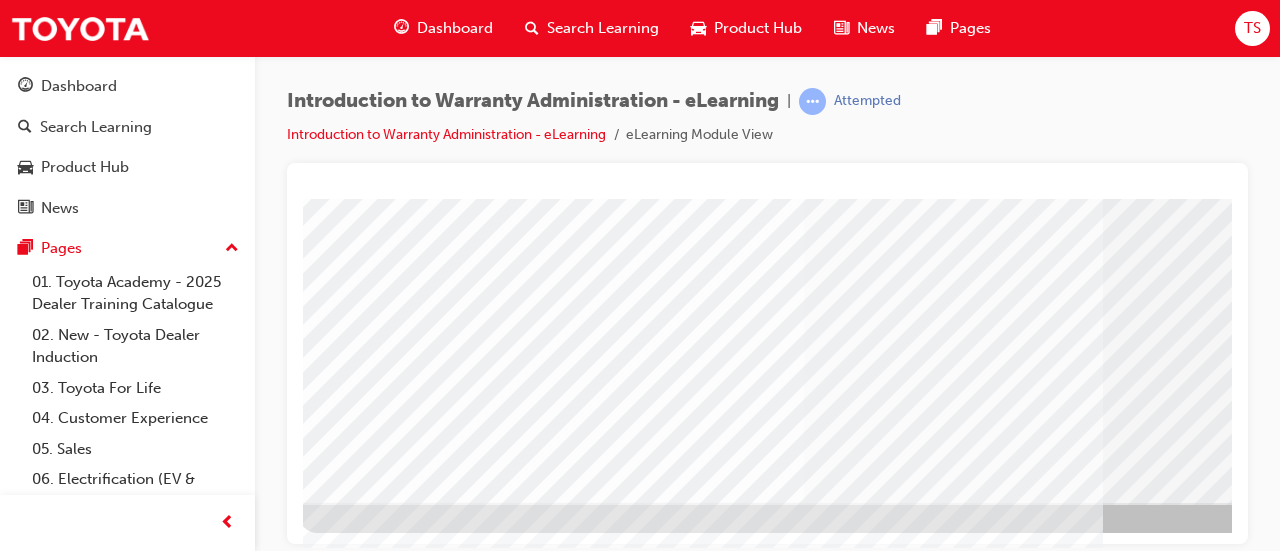 scroll, scrollTop: 416, scrollLeft: 446, axis: both 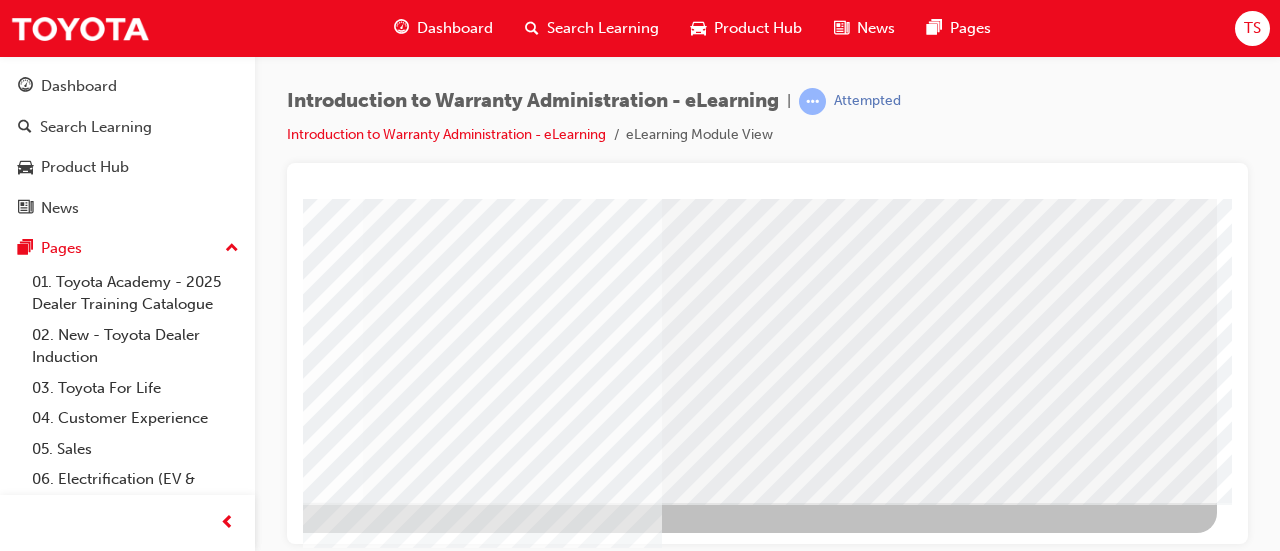 click at bounding box center (-80, 3775) 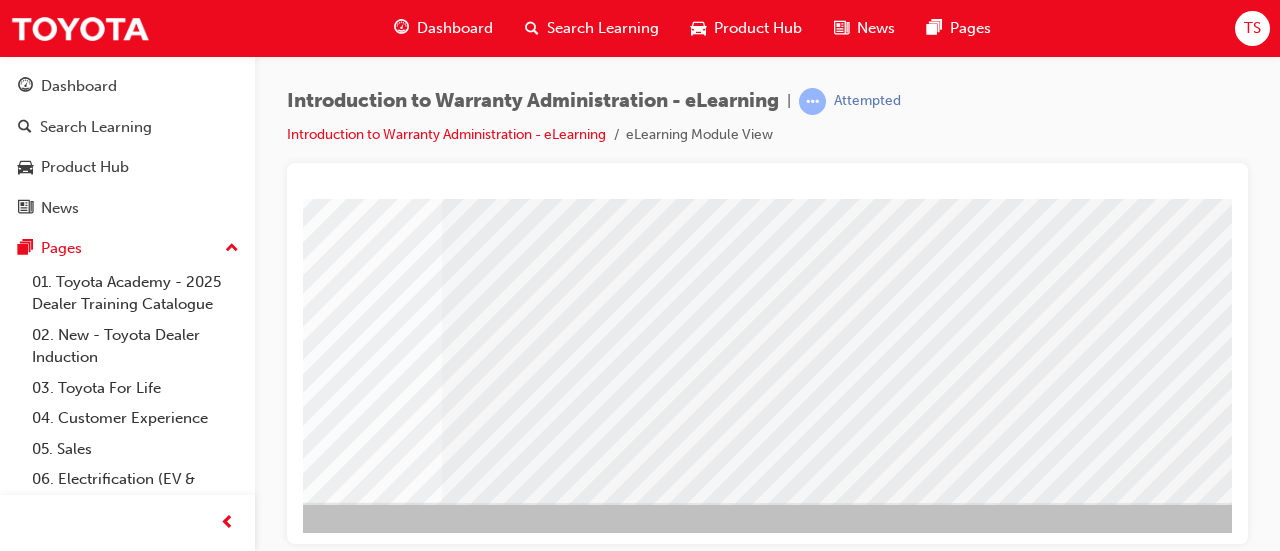 scroll, scrollTop: 416, scrollLeft: 446, axis: both 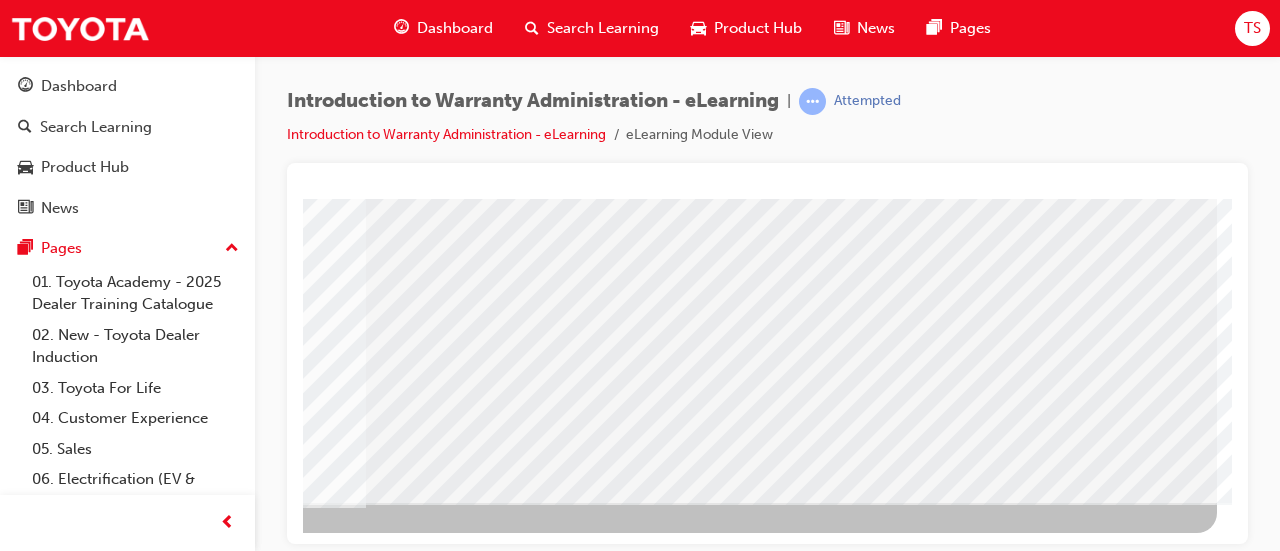click at bounding box center (-80, 3175) 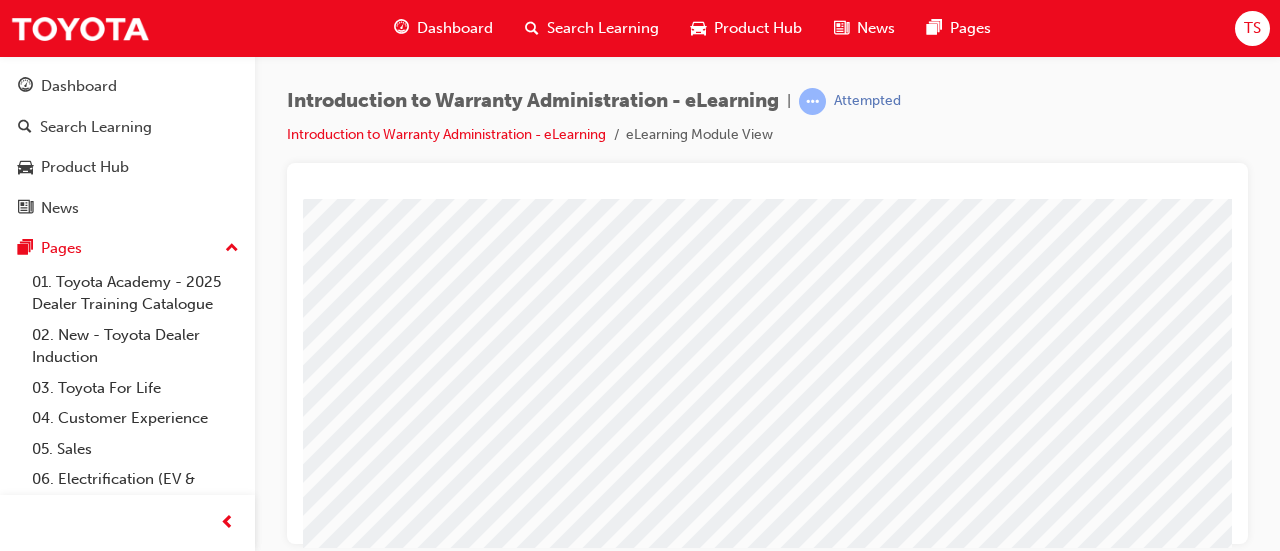 scroll, scrollTop: 416, scrollLeft: 0, axis: vertical 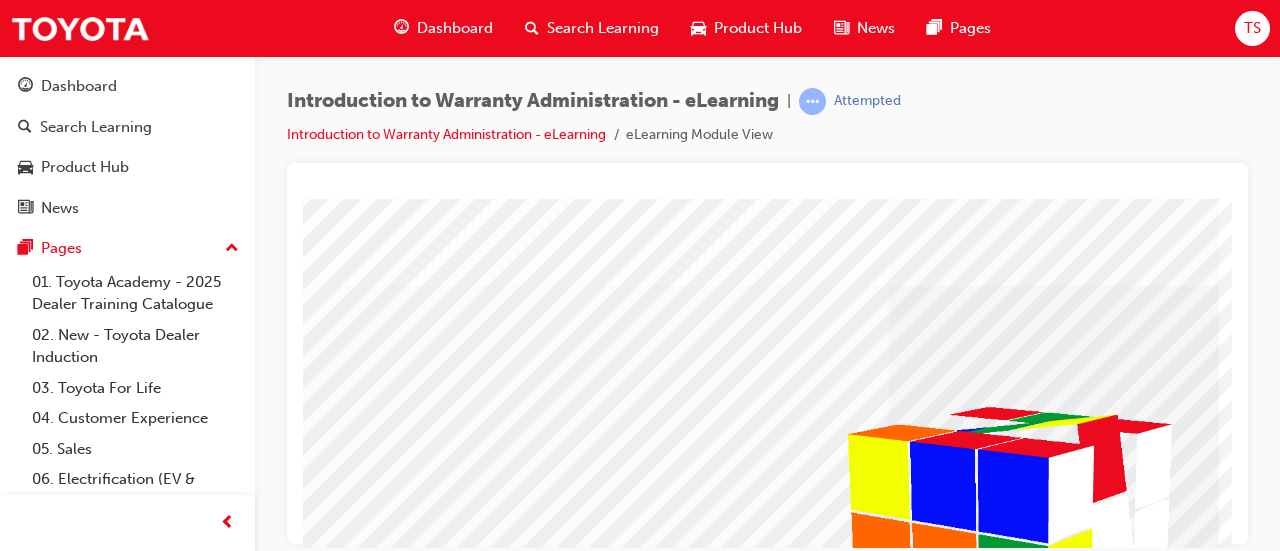 click at bounding box center (60, 3644) 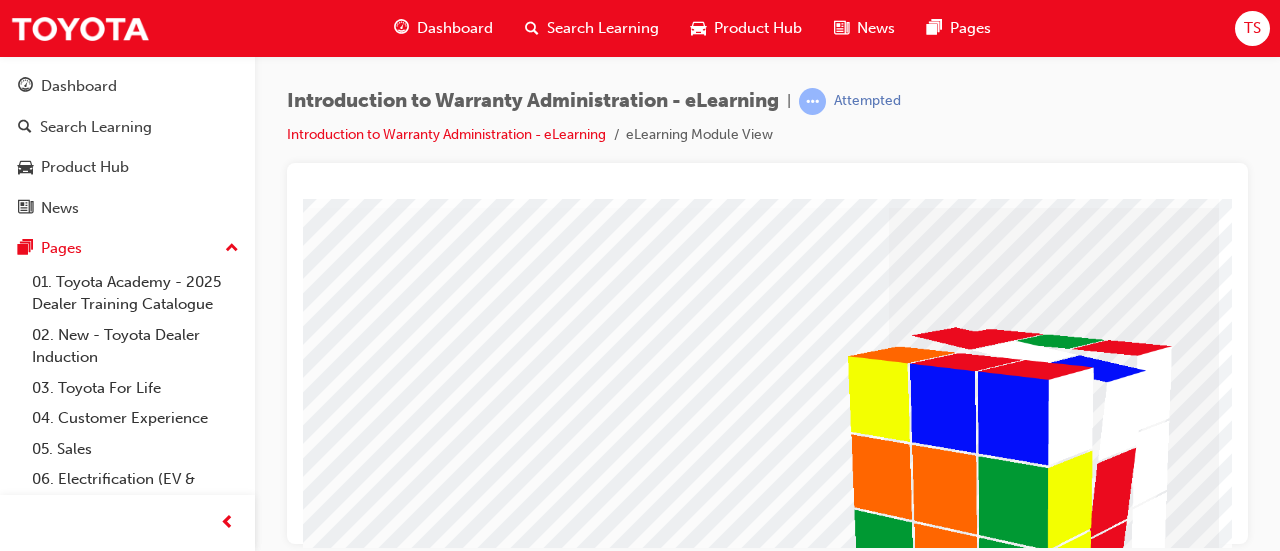 scroll, scrollTop: 115, scrollLeft: 444, axis: both 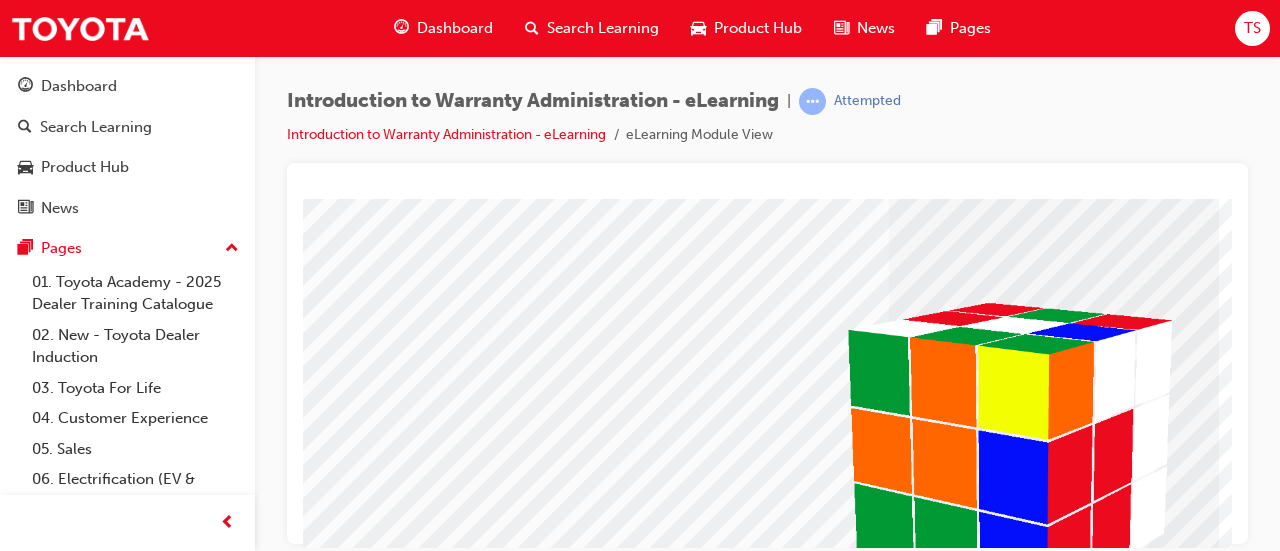 click at bounding box center [60, 3576] 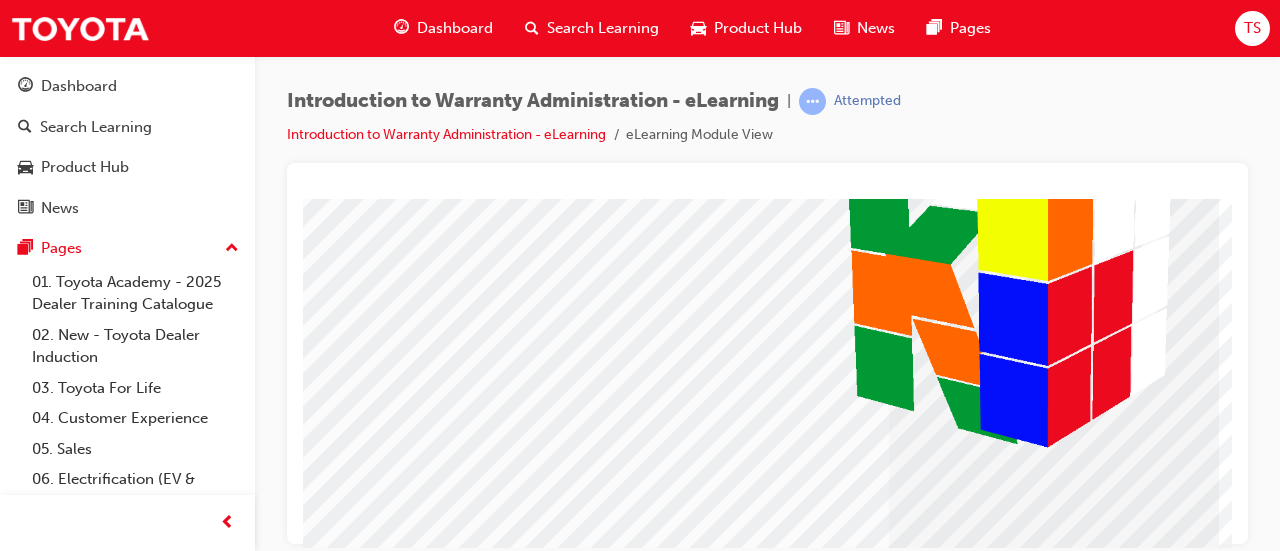 scroll, scrollTop: 416, scrollLeft: 444, axis: both 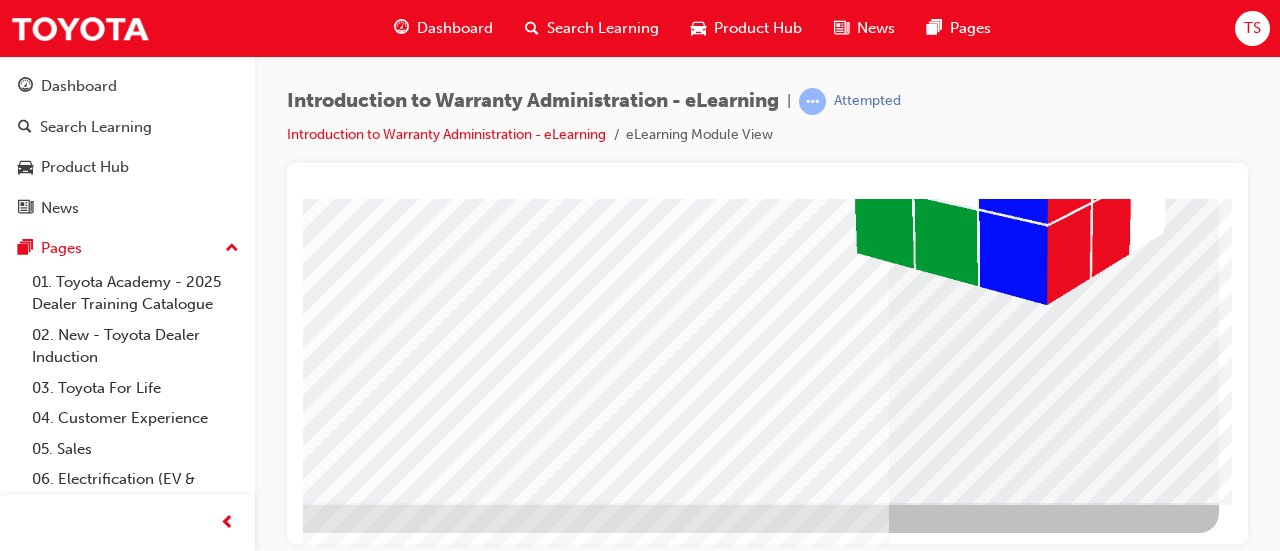 click at bounding box center (-78, 3056) 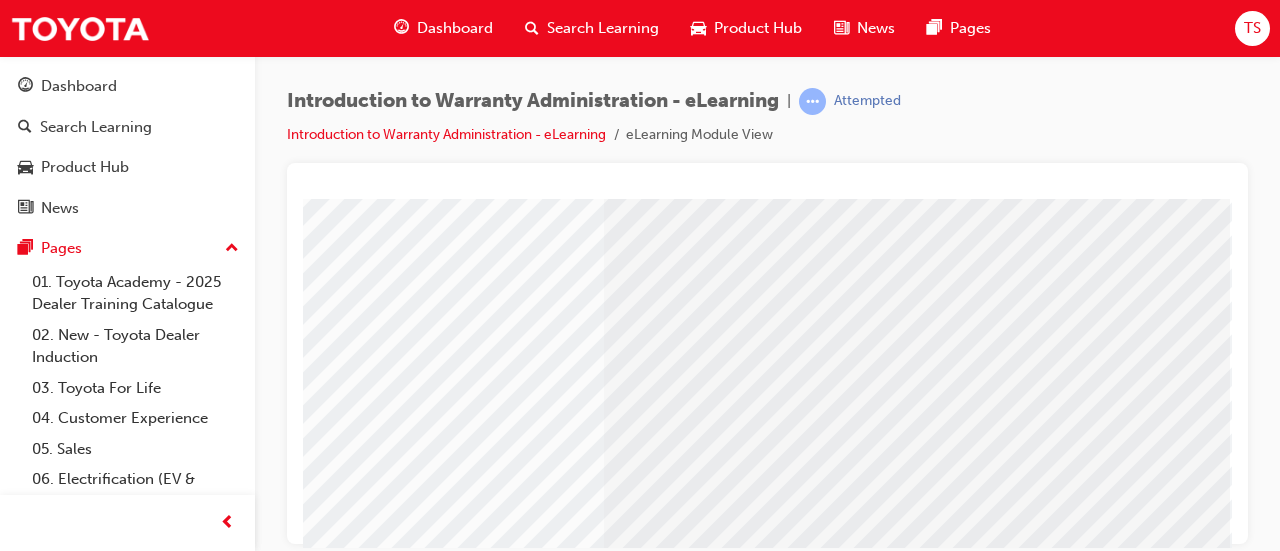 scroll, scrollTop: 351, scrollLeft: 446, axis: both 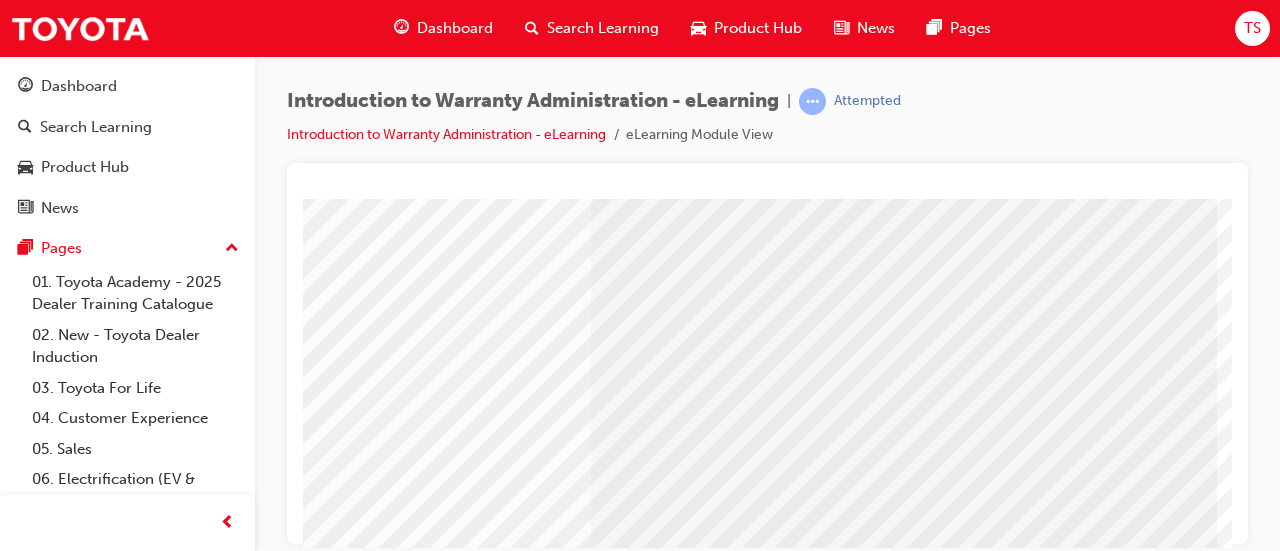 click at bounding box center [-46, 3548] 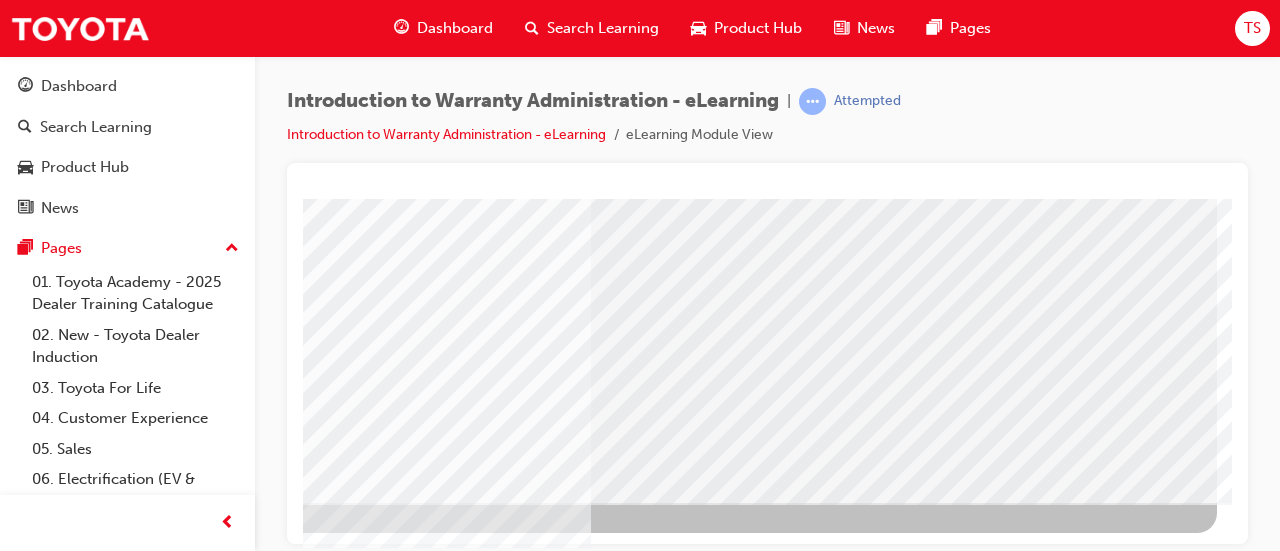 click at bounding box center (-80, 3056) 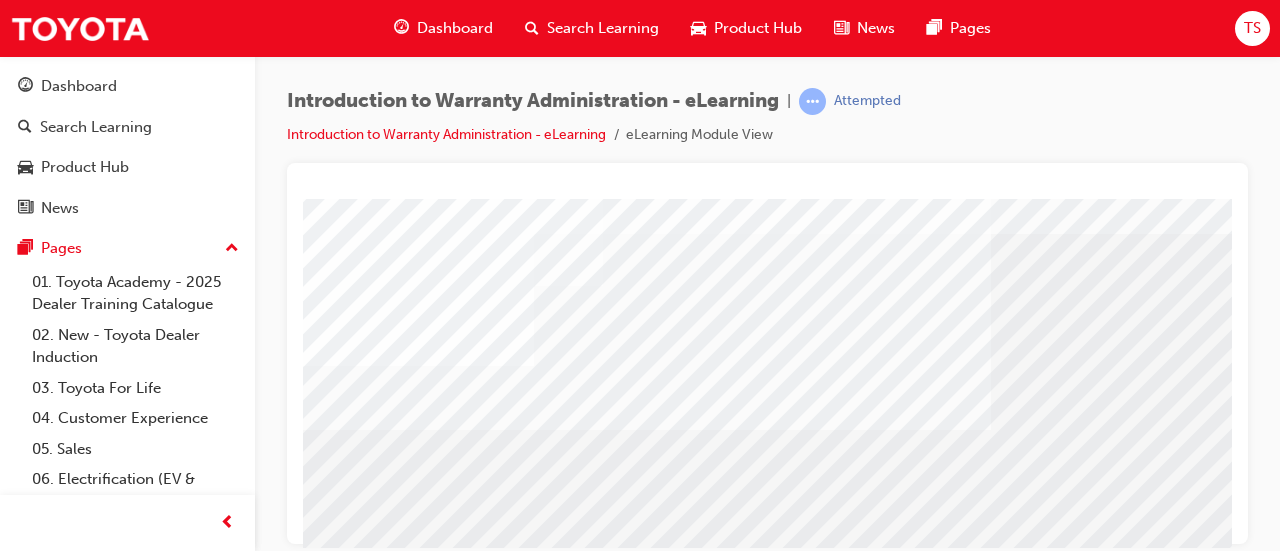 scroll, scrollTop: 64, scrollLeft: 0, axis: vertical 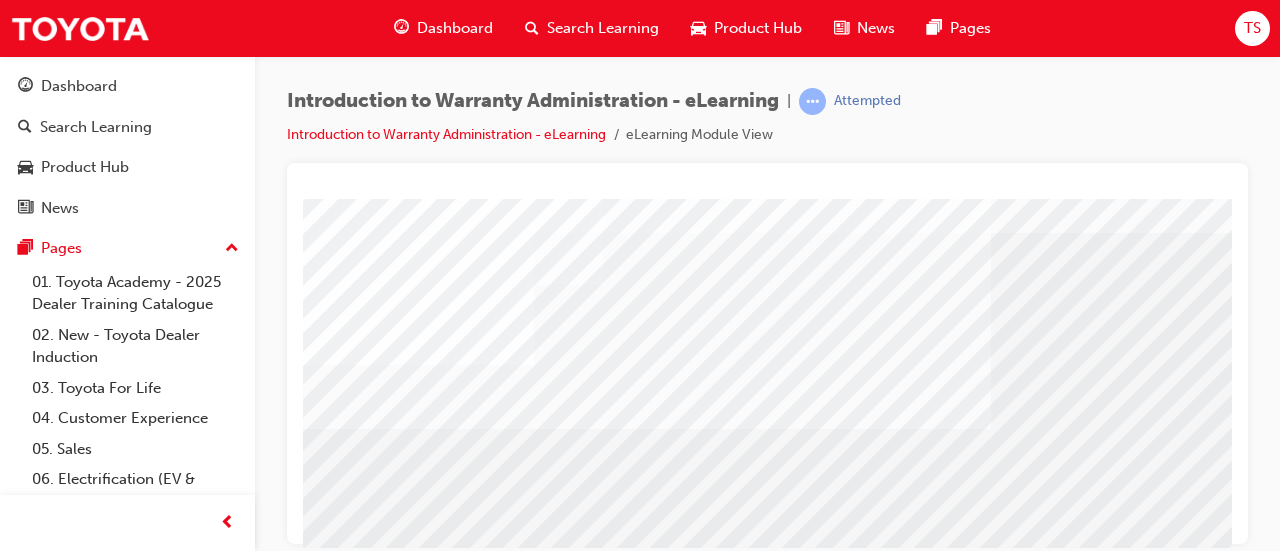 click at bounding box center [647, 6007] 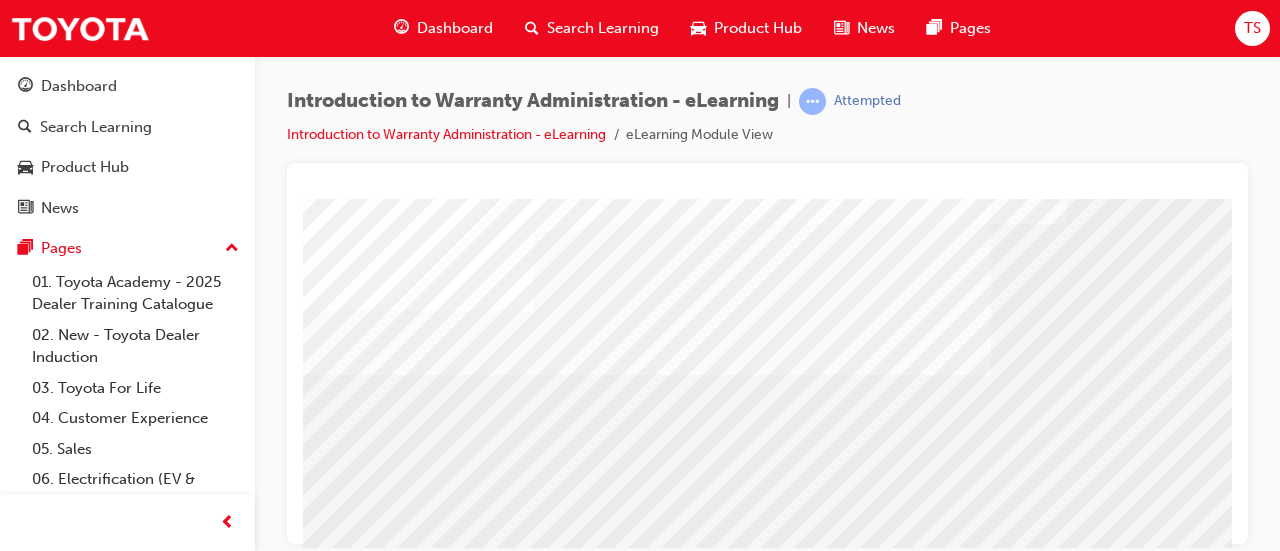 scroll, scrollTop: 120, scrollLeft: 0, axis: vertical 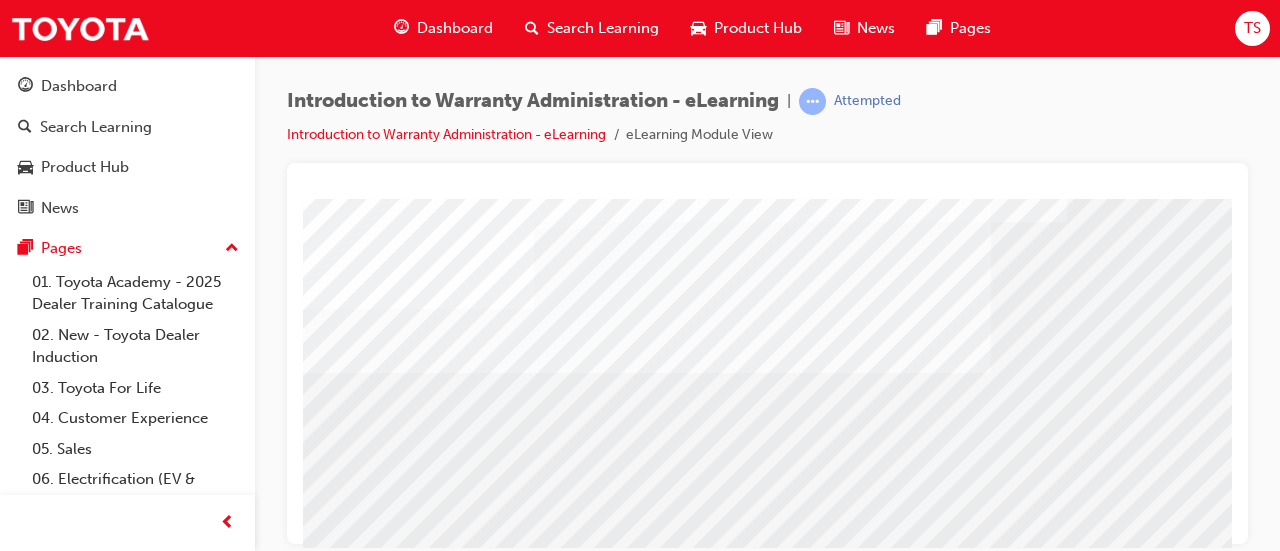 click at bounding box center (647, 5951) 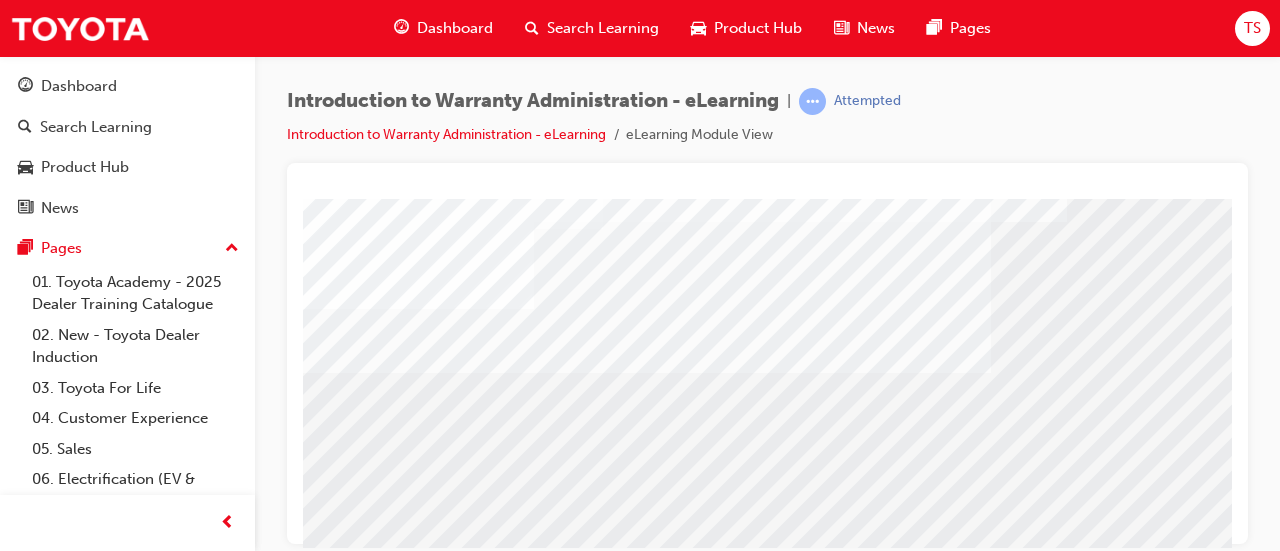 click at bounding box center [418, 4993] 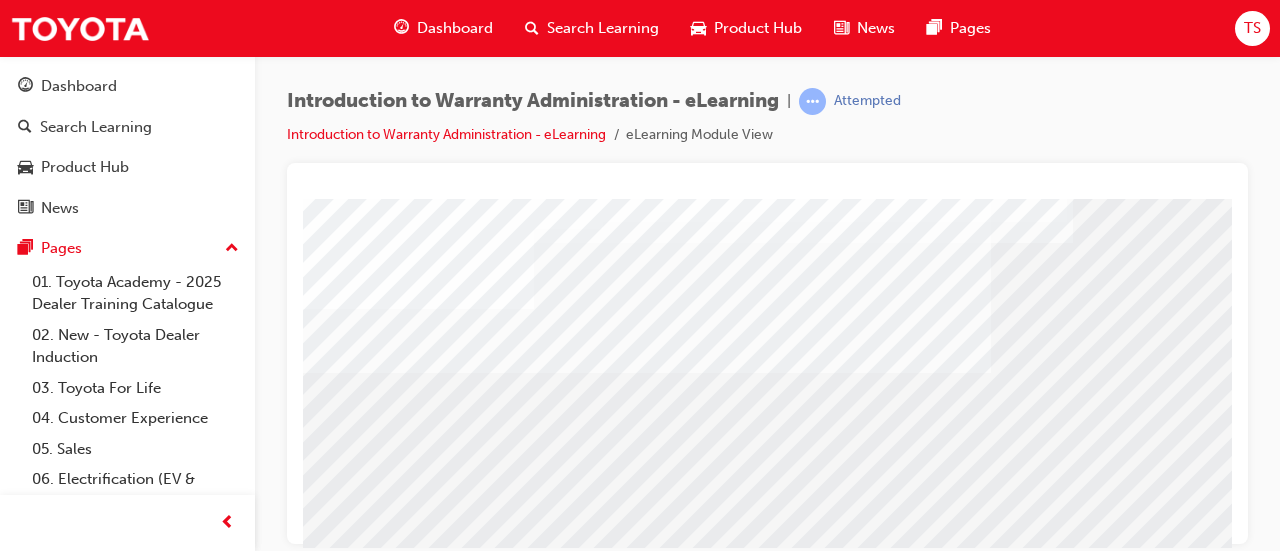 click at bounding box center (418, 5689) 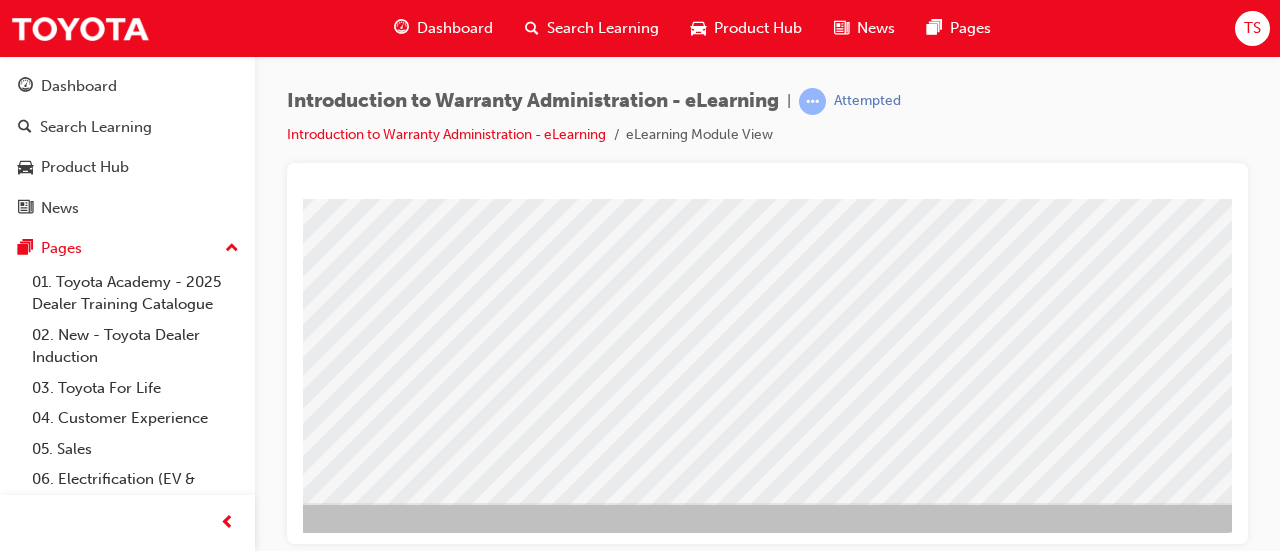 scroll, scrollTop: 416, scrollLeft: 446, axis: both 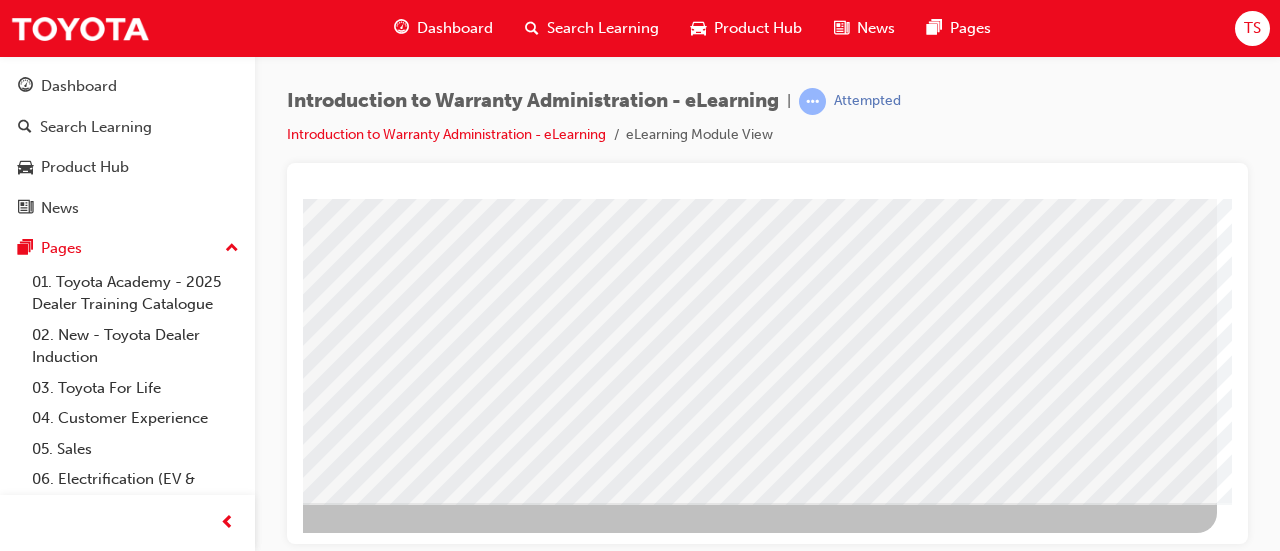 click at bounding box center [247, 2635] 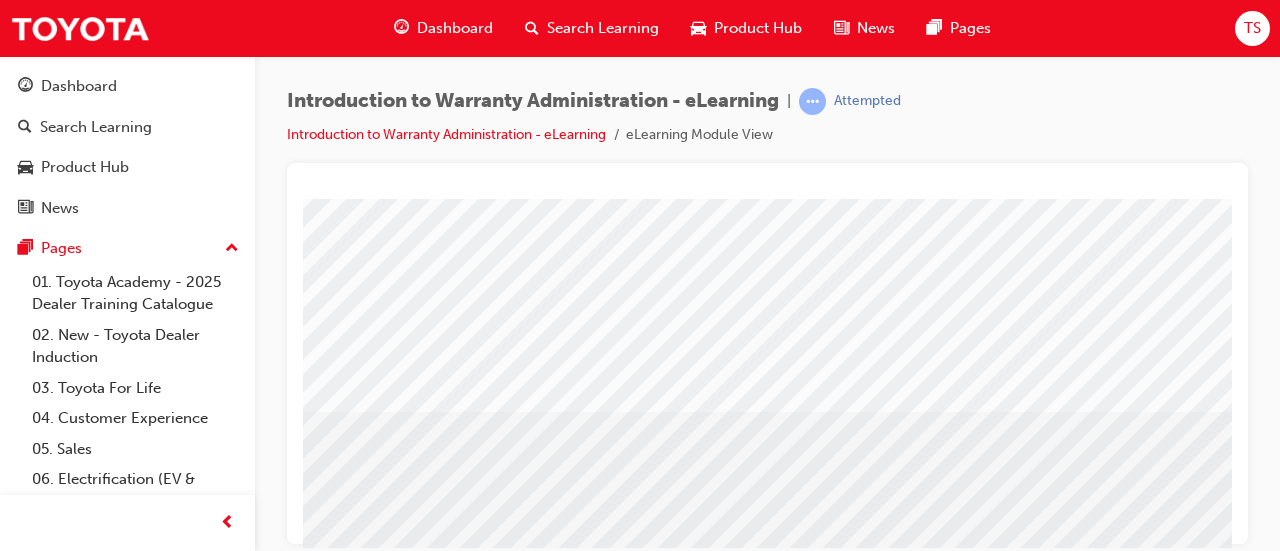 scroll, scrollTop: 416, scrollLeft: 0, axis: vertical 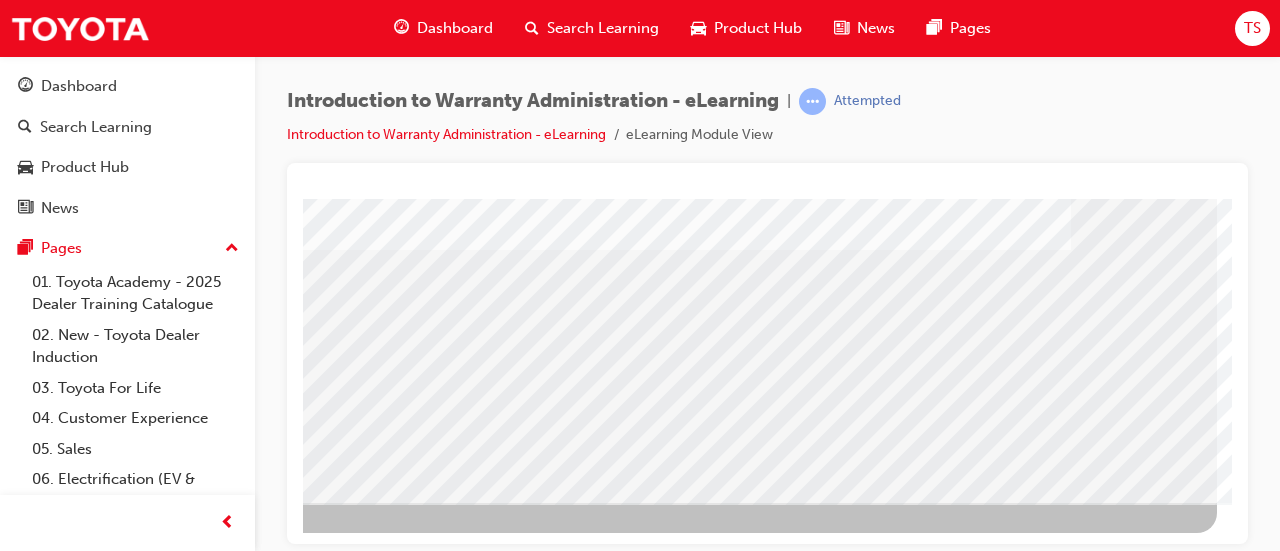 click at bounding box center [-80, 2563] 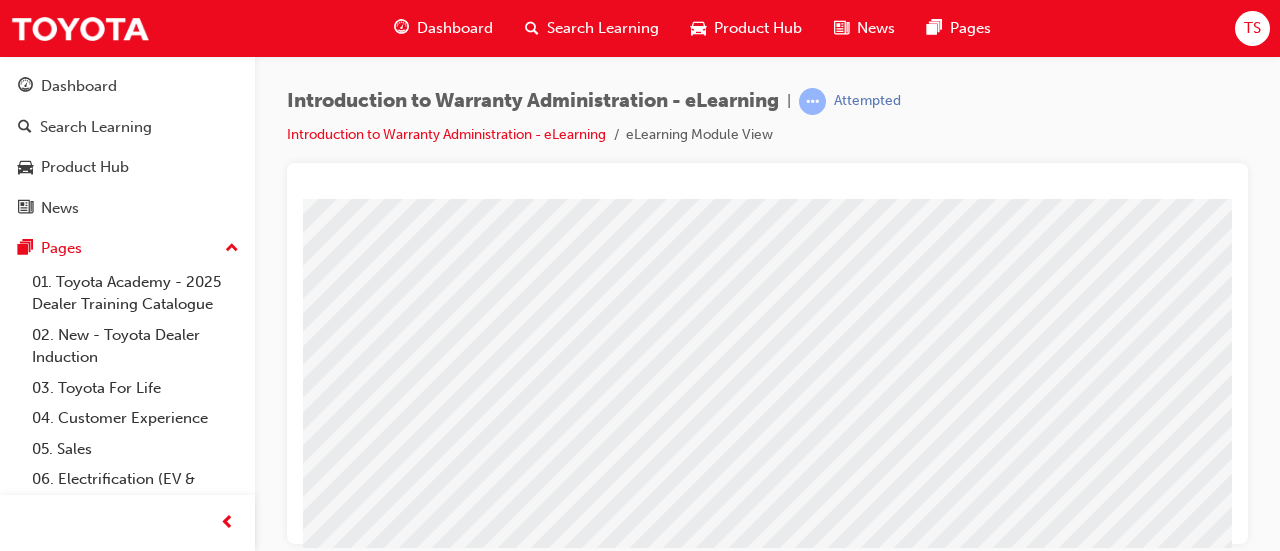 scroll, scrollTop: 200, scrollLeft: 0, axis: vertical 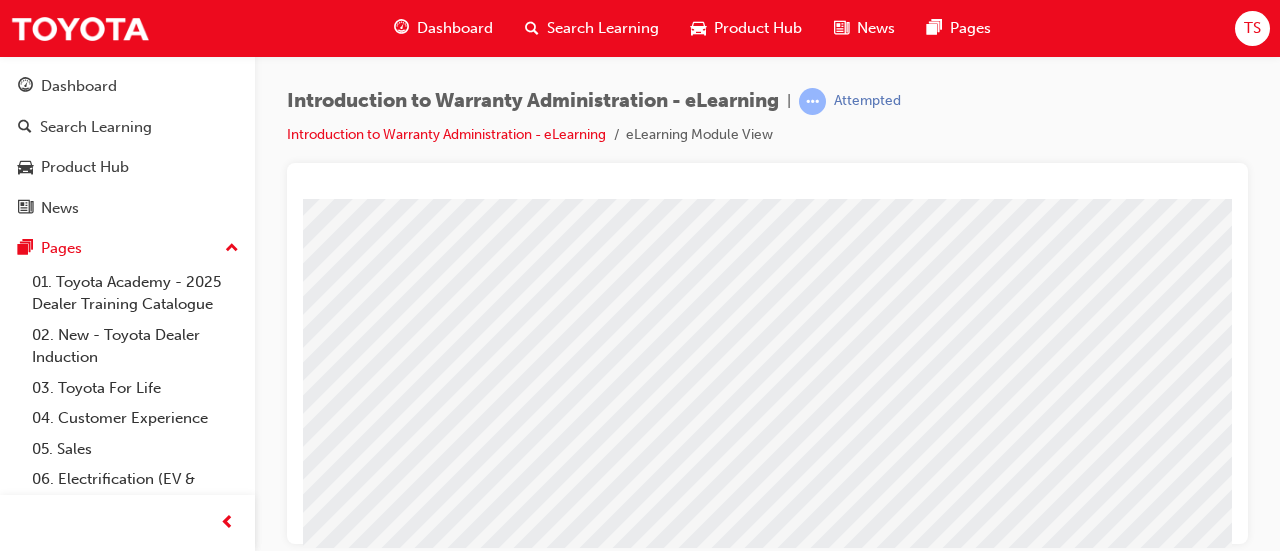 click at bounding box center (319, 2392) 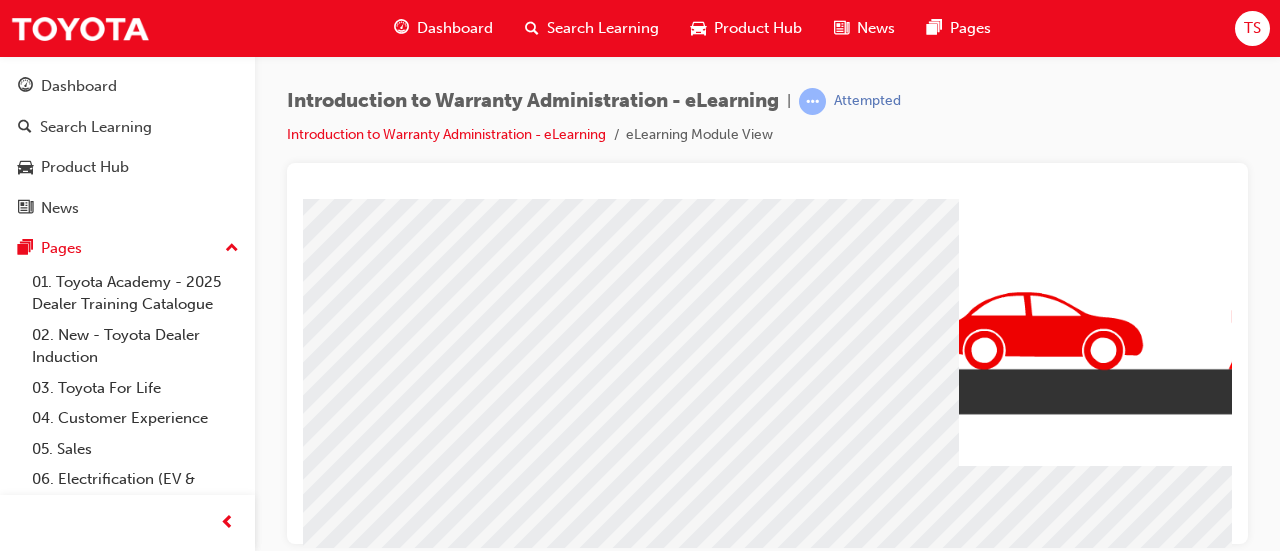click at bounding box center (319, 2466) 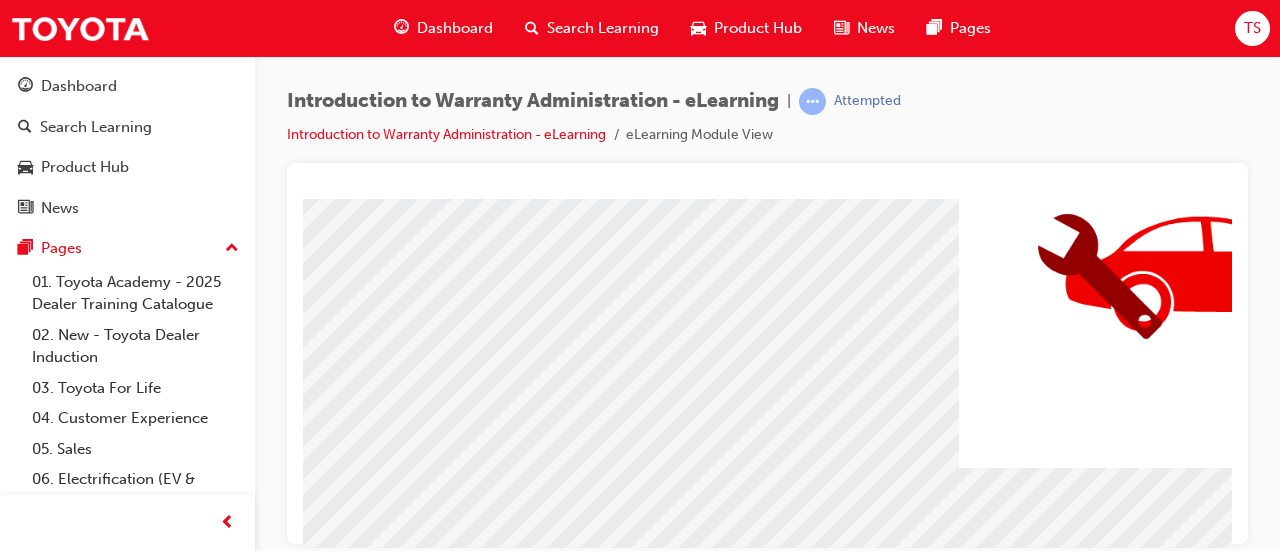 click at bounding box center [319, 3321] 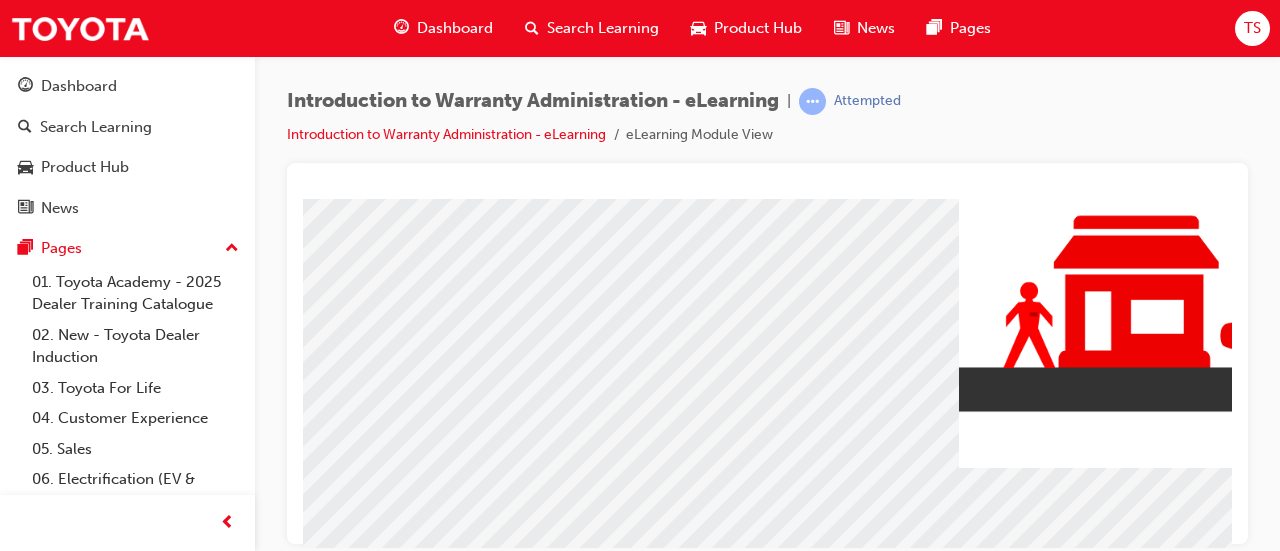 click at bounding box center (319, 4178) 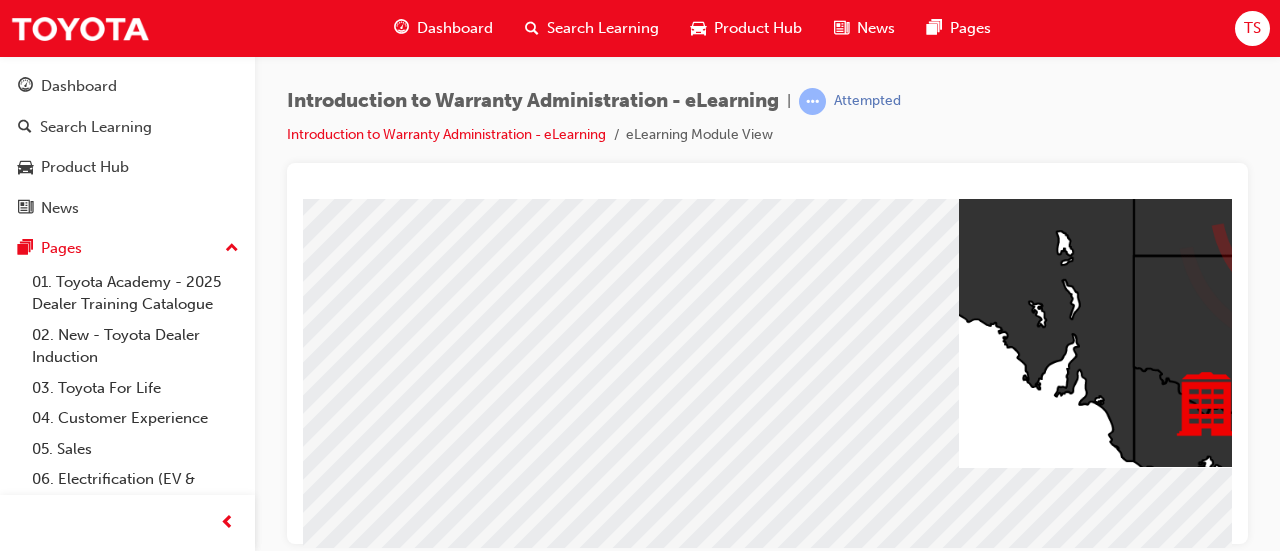 click at bounding box center (319, 5034) 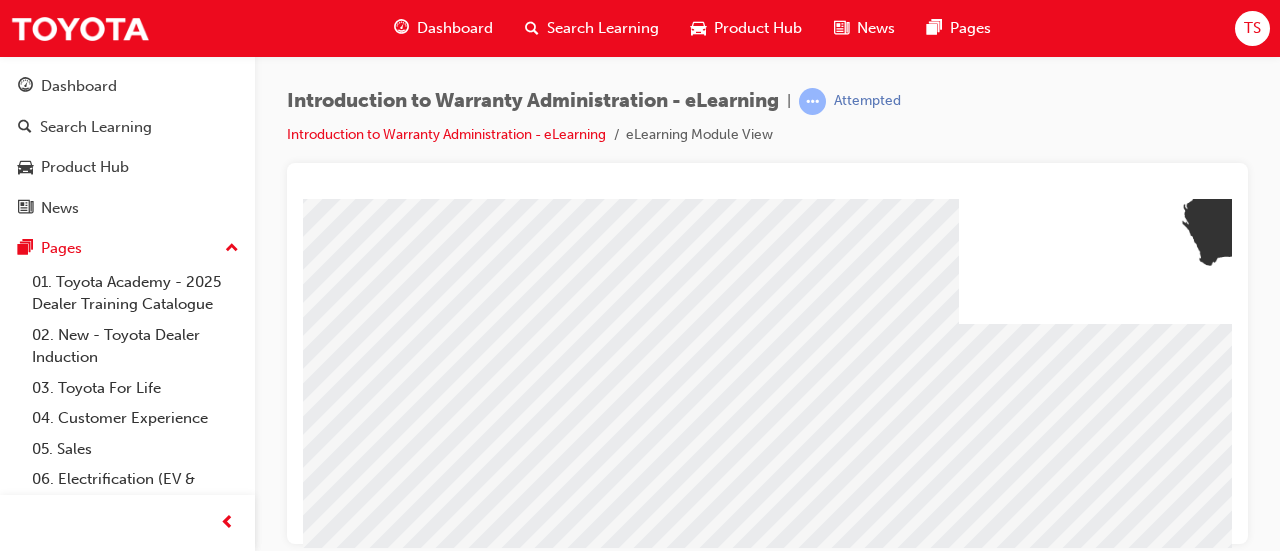 scroll, scrollTop: 347, scrollLeft: 0, axis: vertical 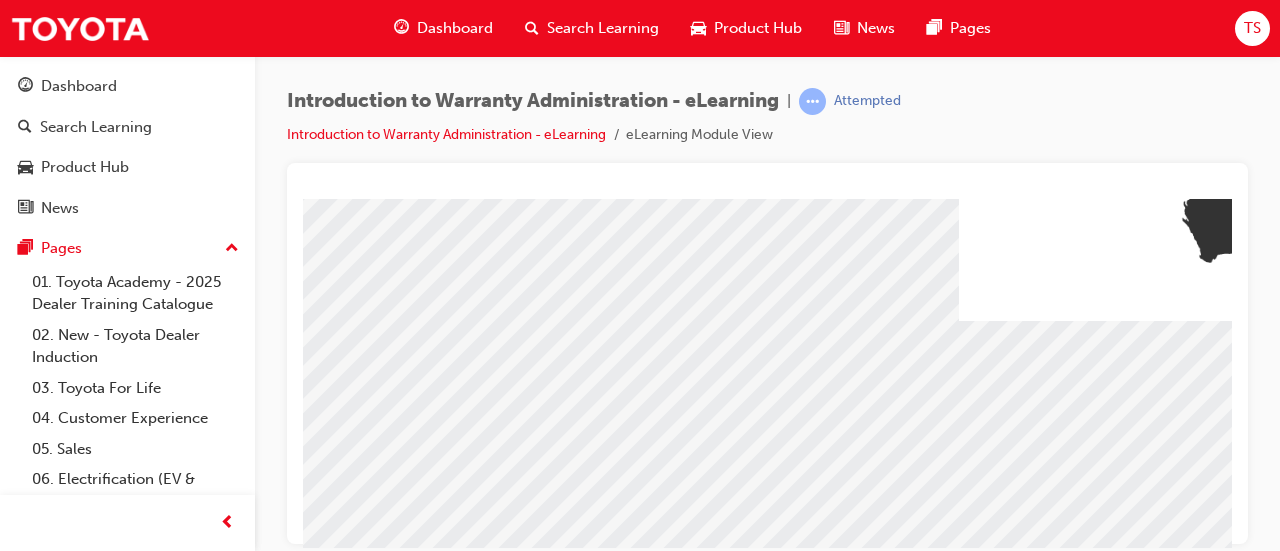 click at bounding box center [319, 5743] 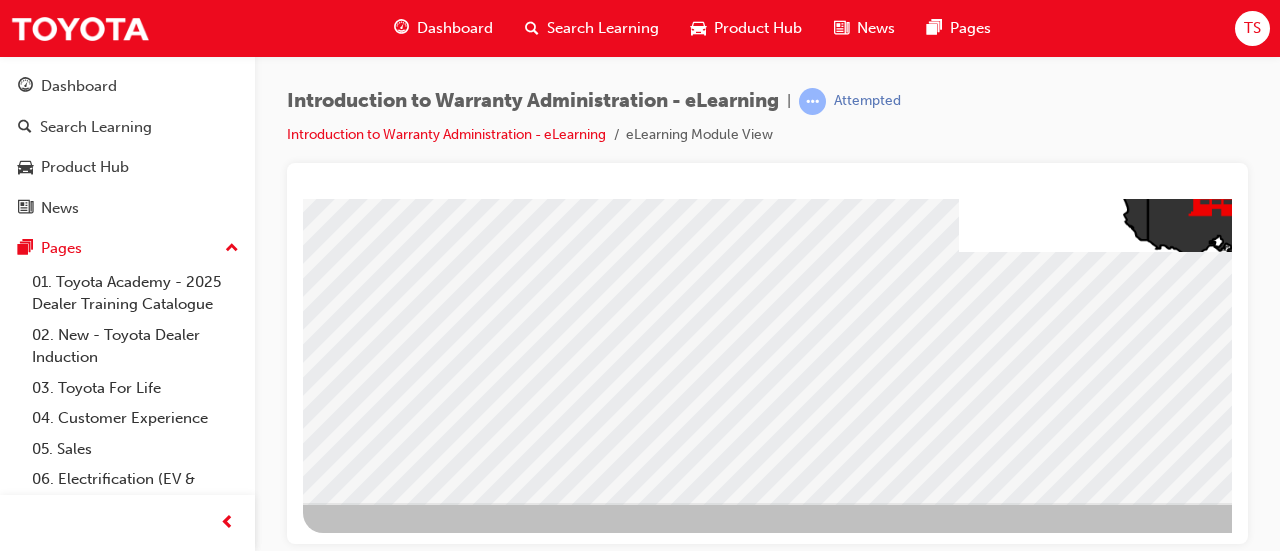 scroll, scrollTop: 416, scrollLeft: 446, axis: both 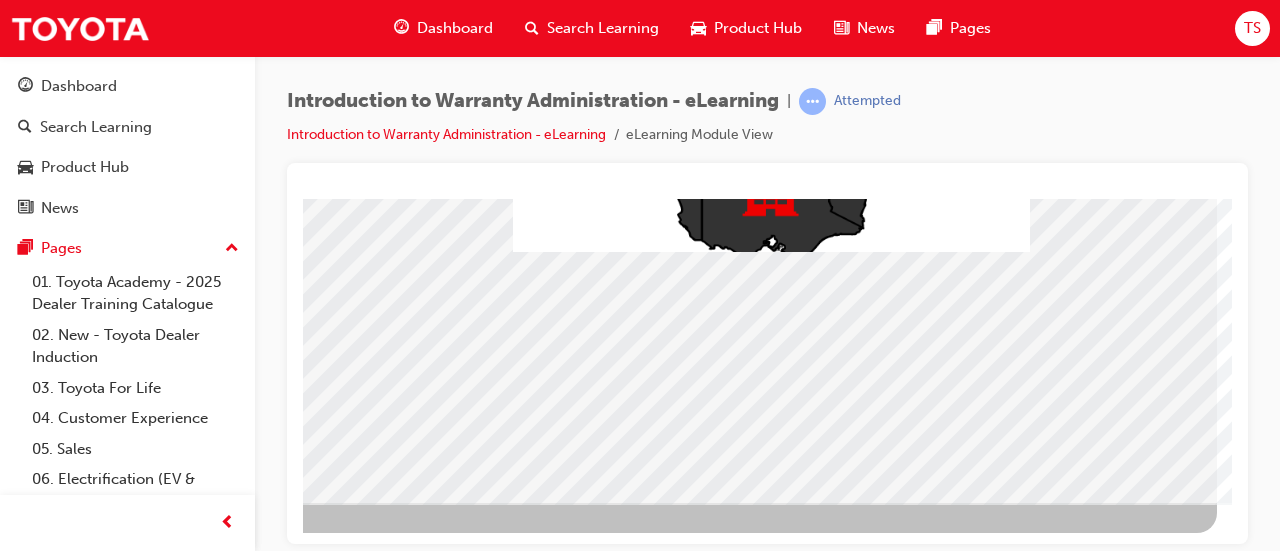 click at bounding box center (-80, 6490) 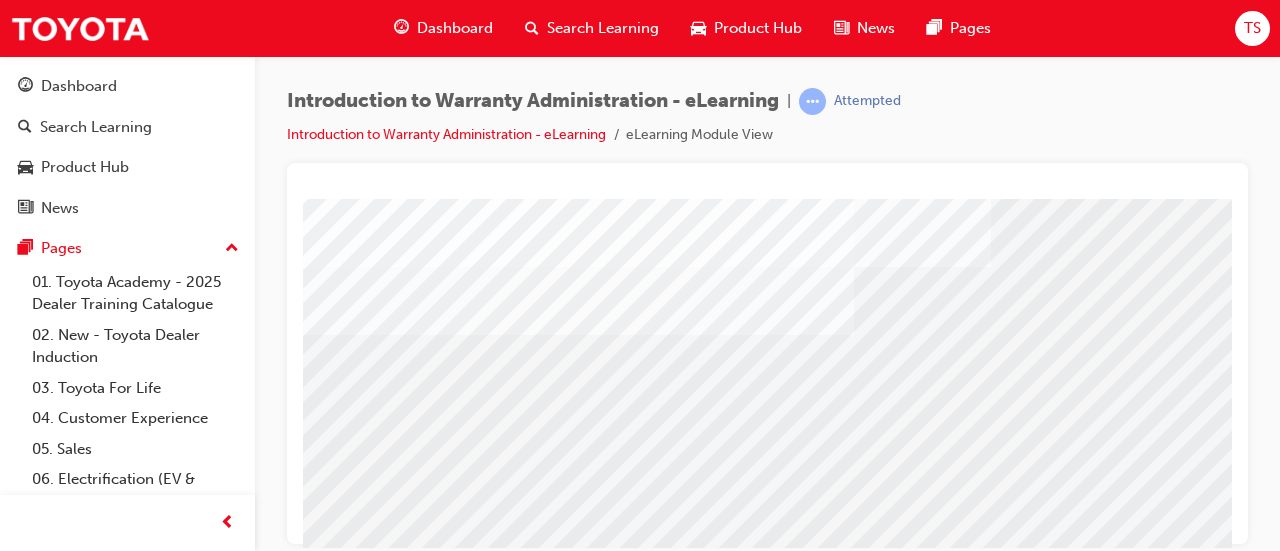 scroll, scrollTop: 229, scrollLeft: 0, axis: vertical 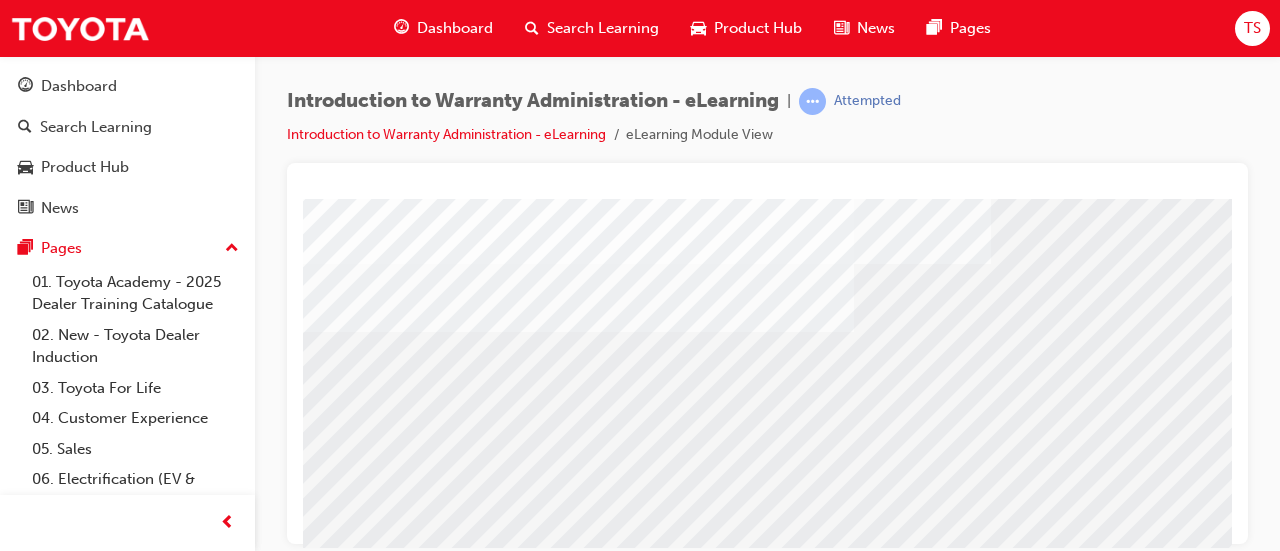 click at bounding box center (437, 3080) 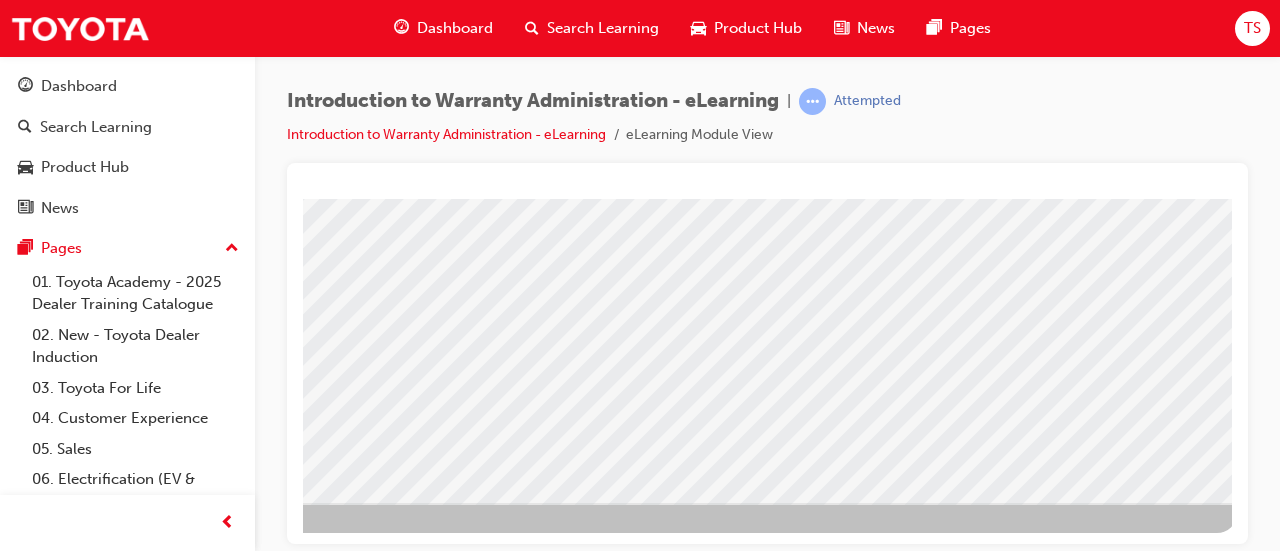 click at bounding box center (-60, 3132) 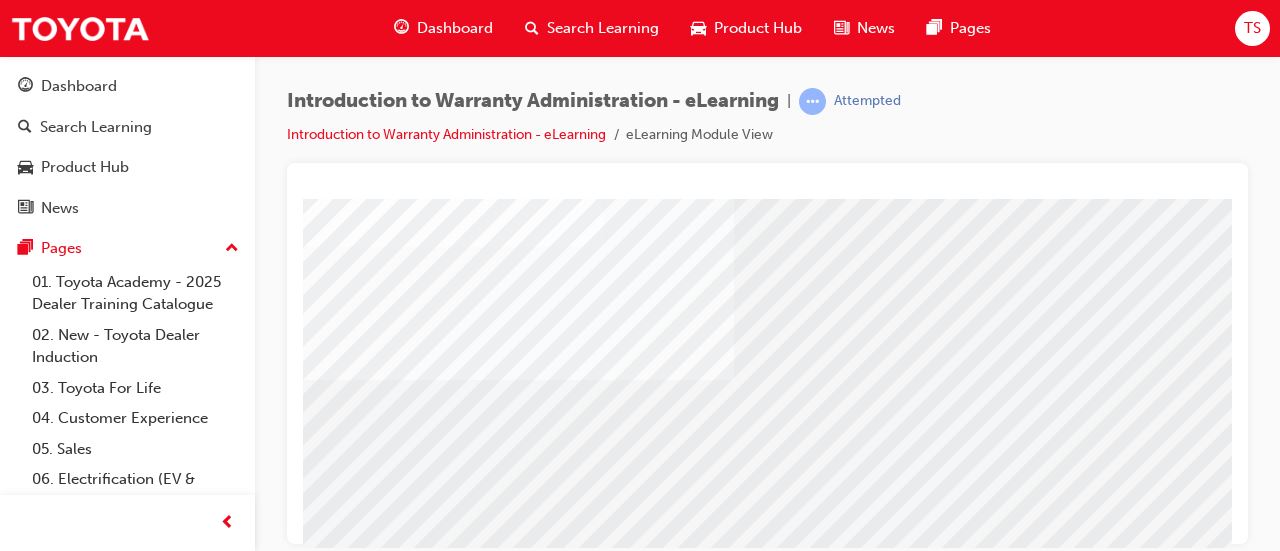 scroll, scrollTop: 171, scrollLeft: 0, axis: vertical 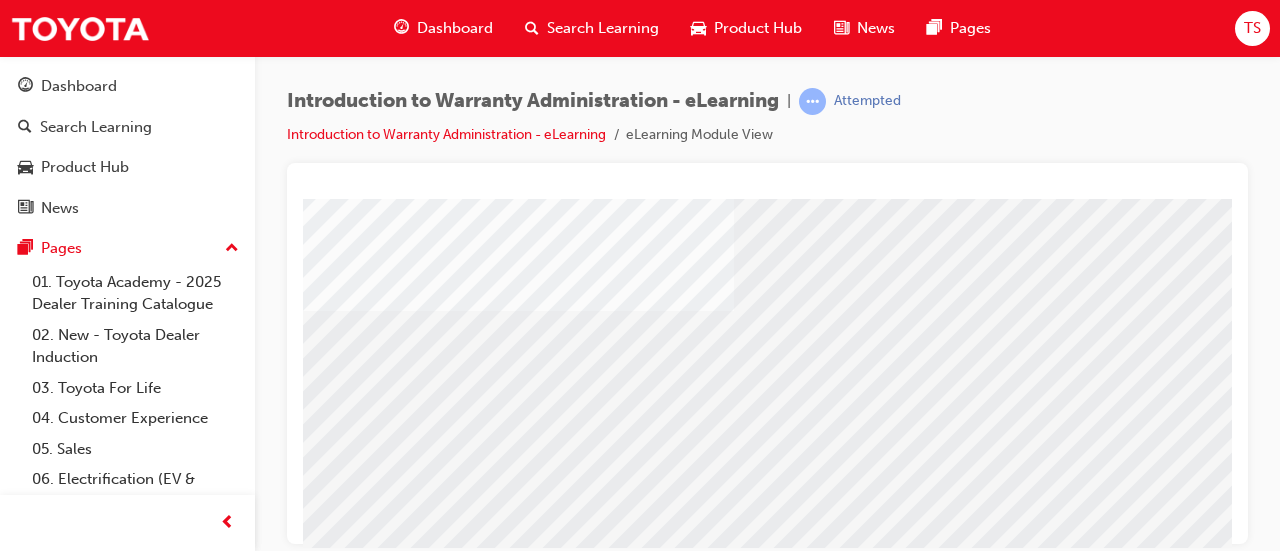 click at bounding box center [319, 2750] 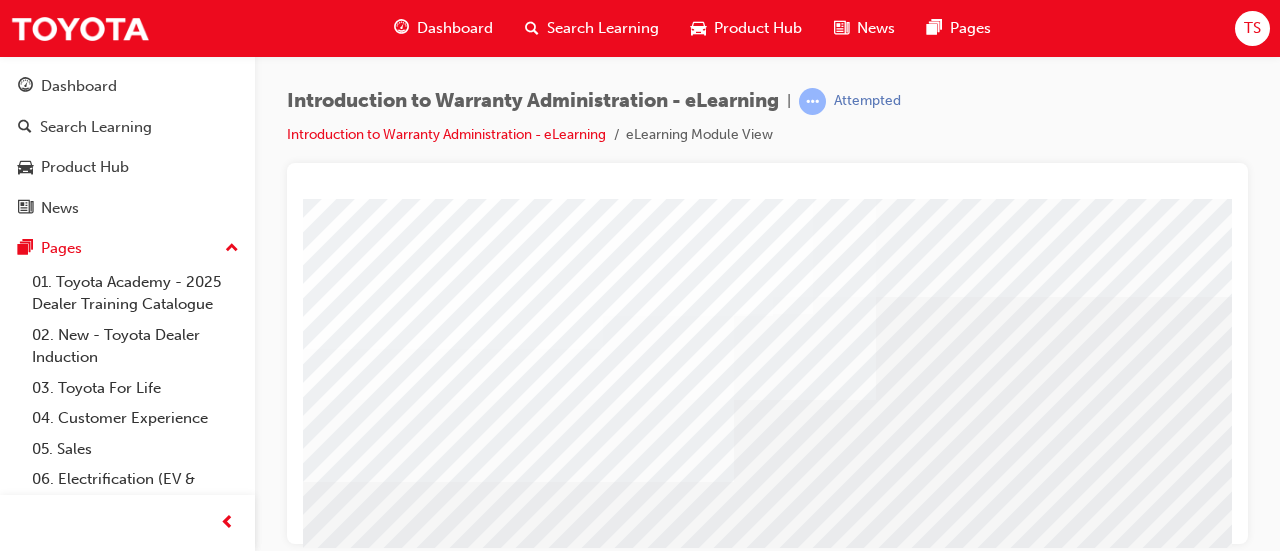 scroll, scrollTop: 171, scrollLeft: 0, axis: vertical 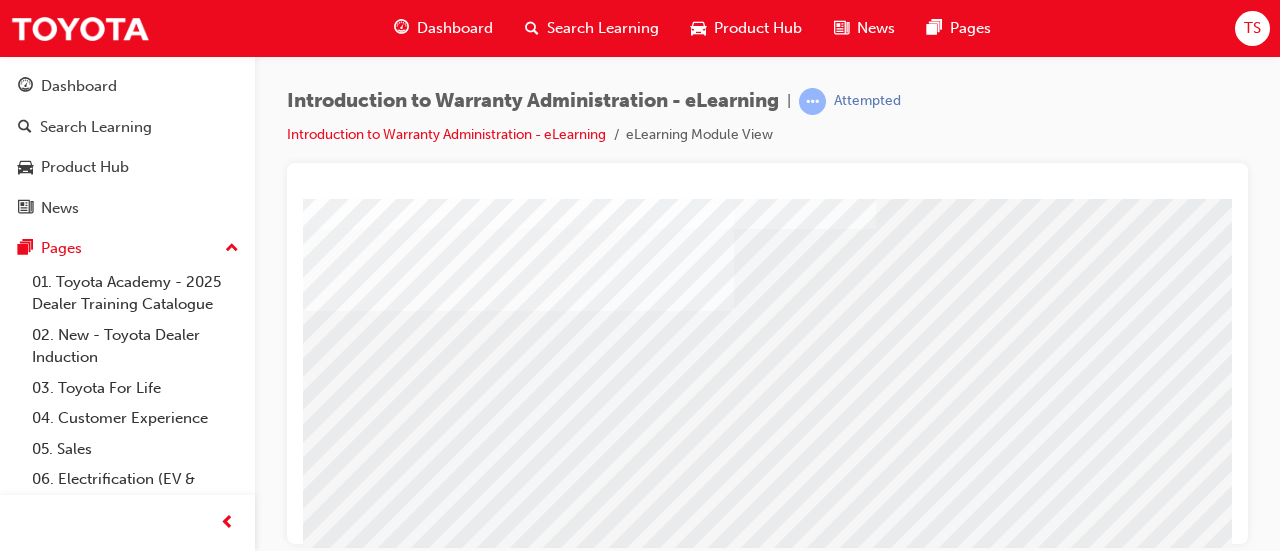 click at bounding box center [518, 2464] 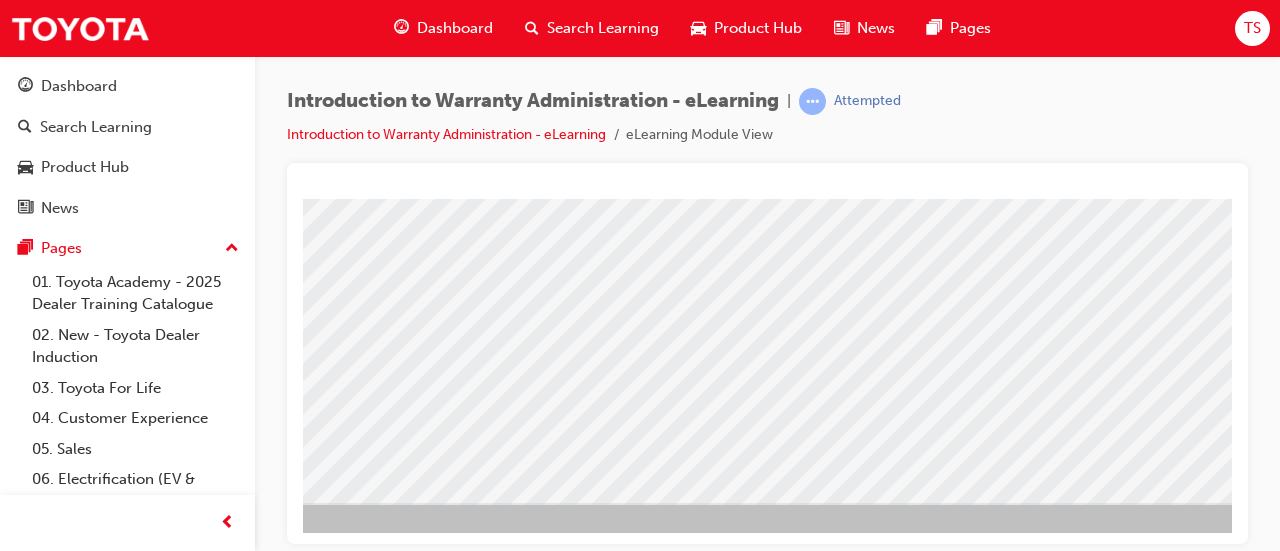scroll, scrollTop: 415, scrollLeft: 377, axis: both 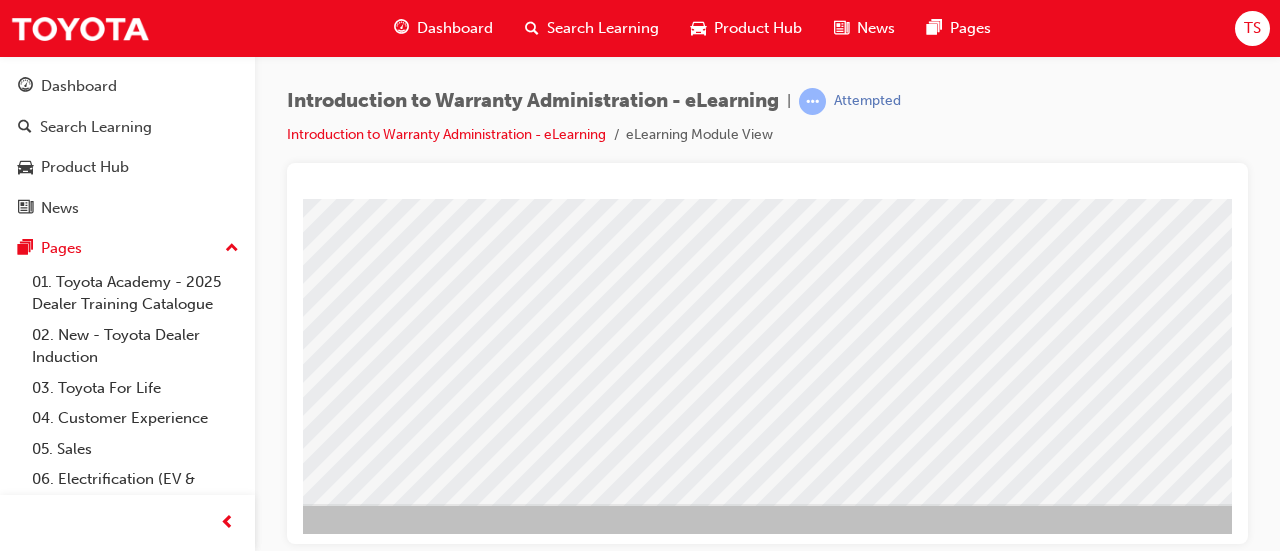 click at bounding box center (-11, 4839) 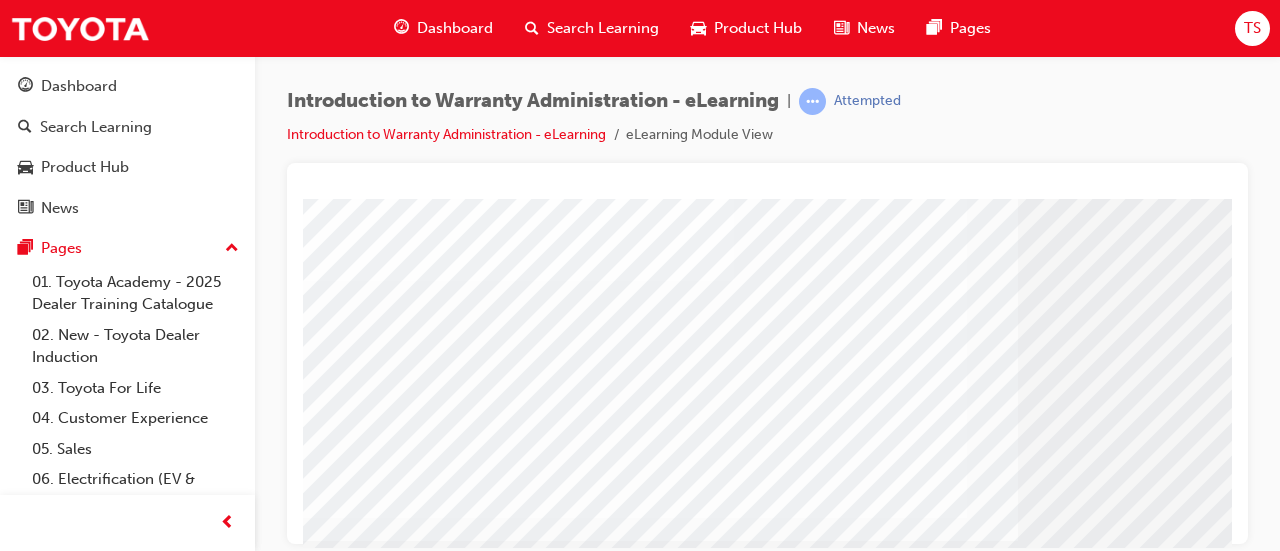 scroll, scrollTop: 203, scrollLeft: 0, axis: vertical 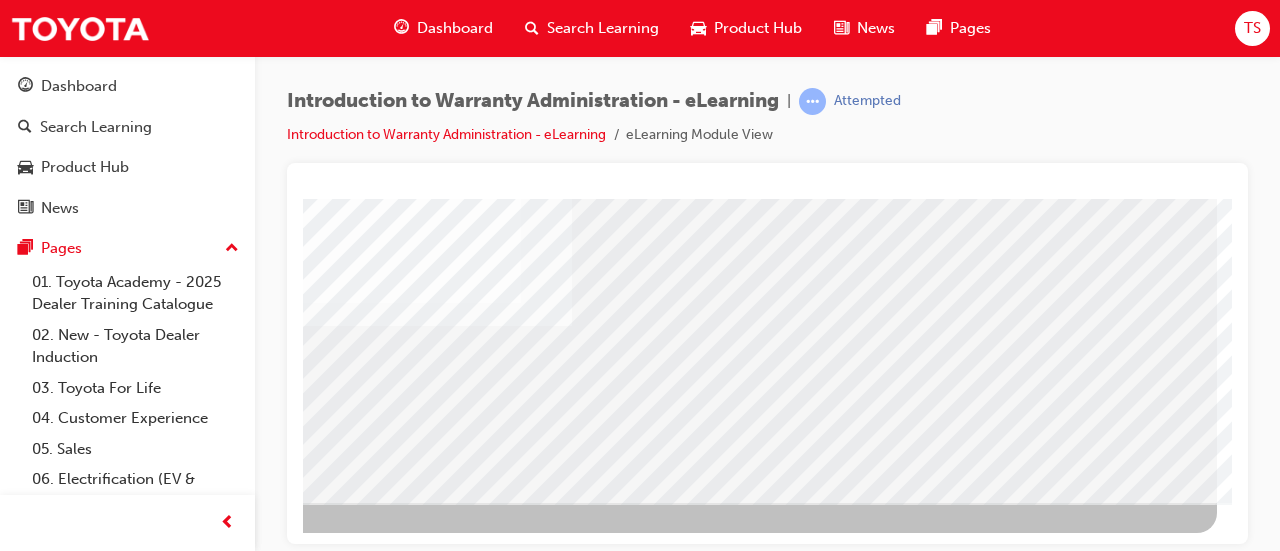 click at bounding box center [-80, 2899] 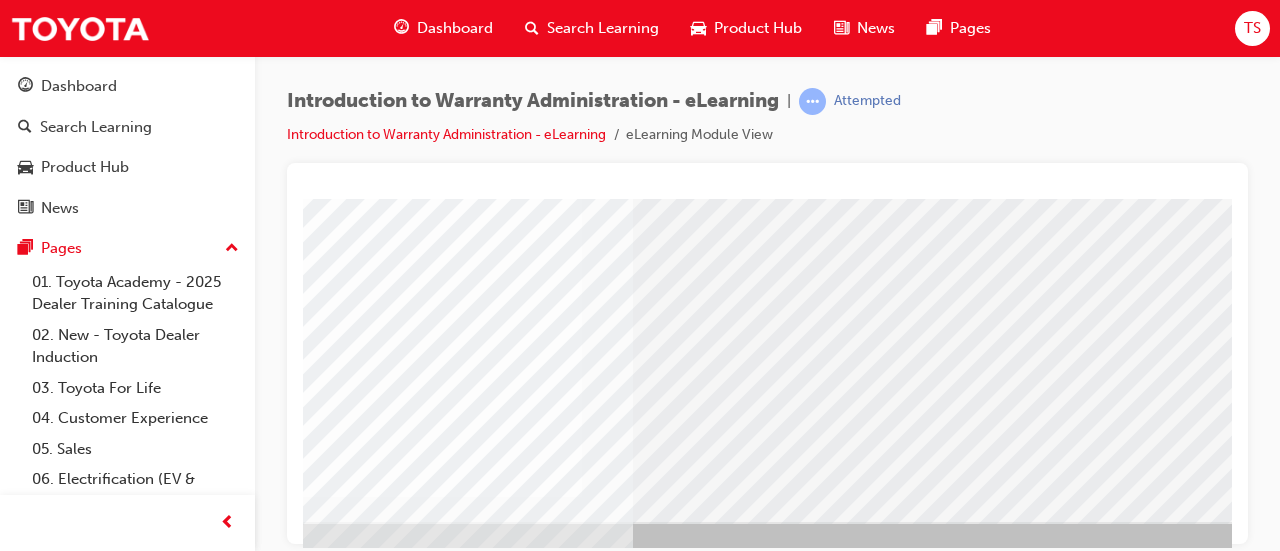 scroll, scrollTop: 397, scrollLeft: 446, axis: both 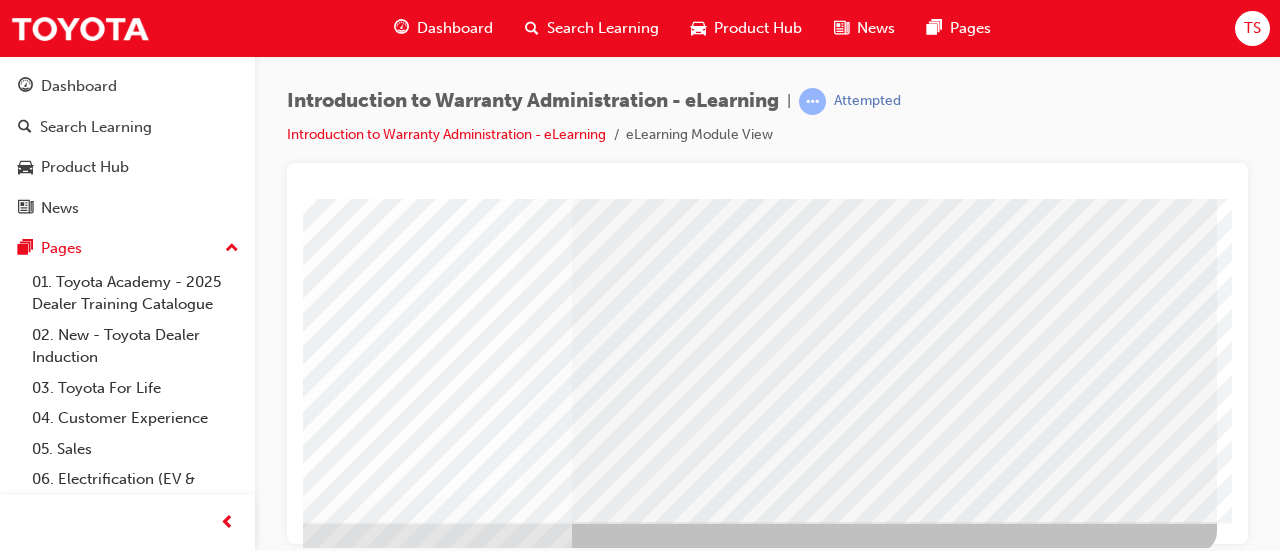 click at bounding box center (214, 3648) 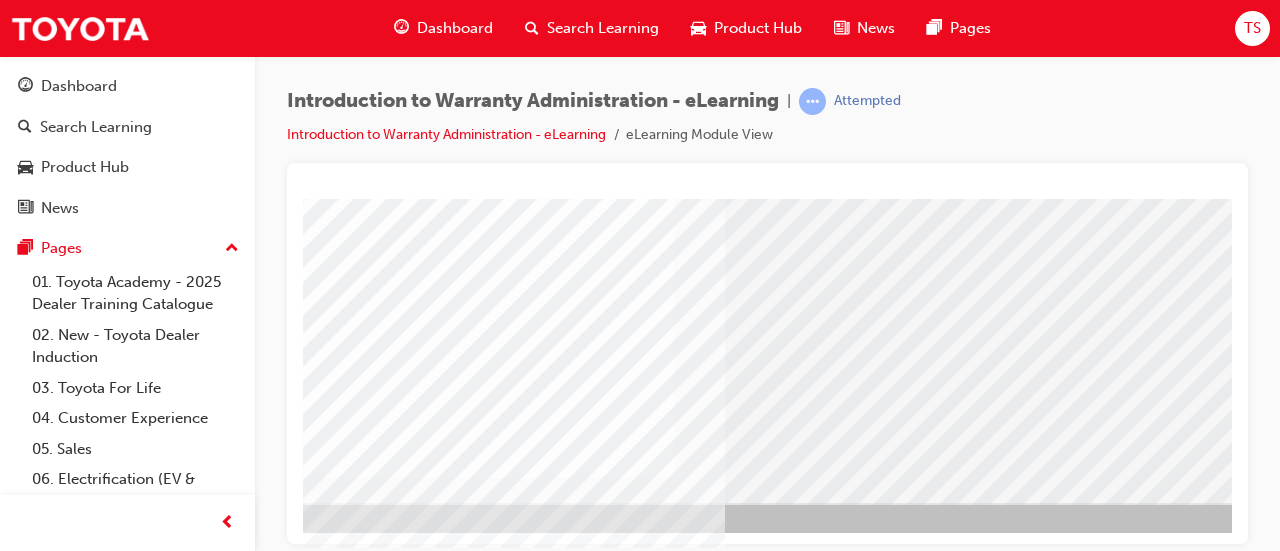 scroll, scrollTop: 416, scrollLeft: 446, axis: both 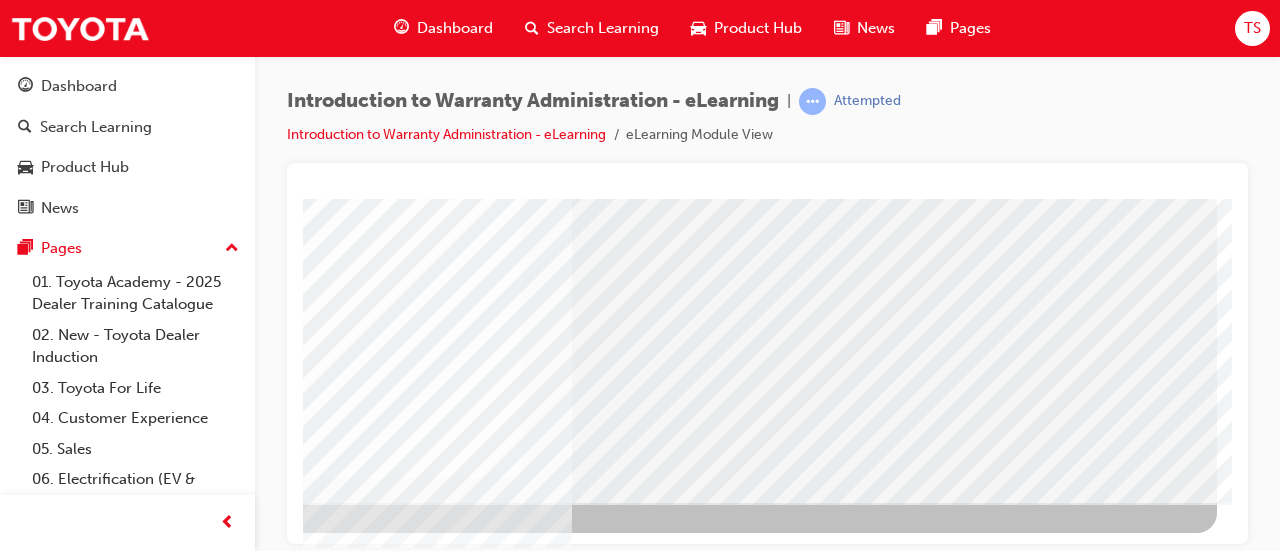 click at bounding box center [214, 3629] 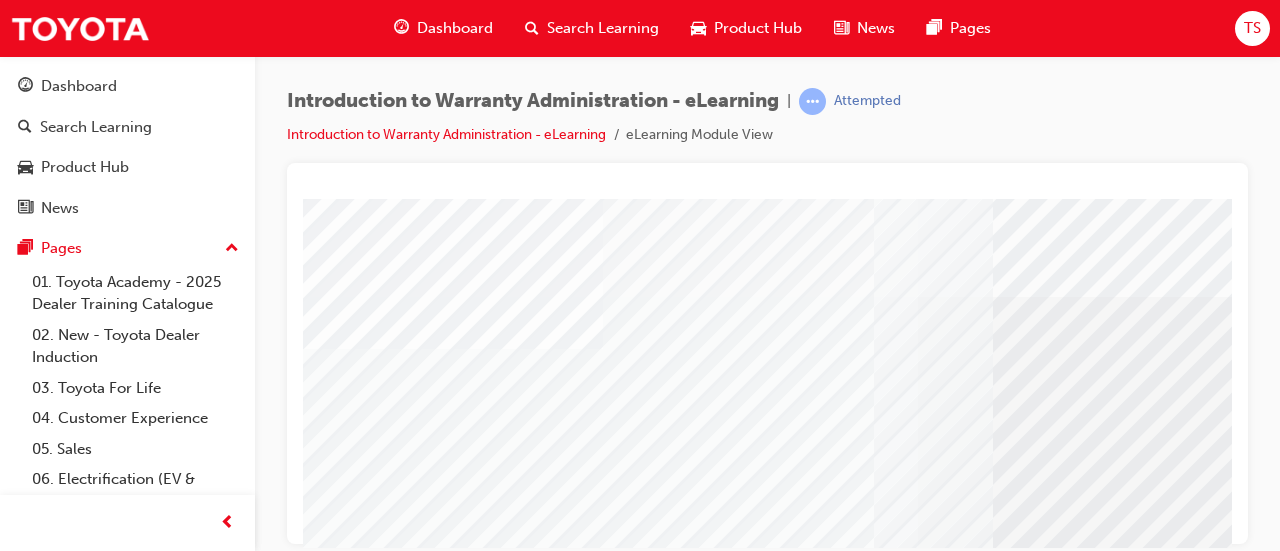click at bounding box center [588, 3658] 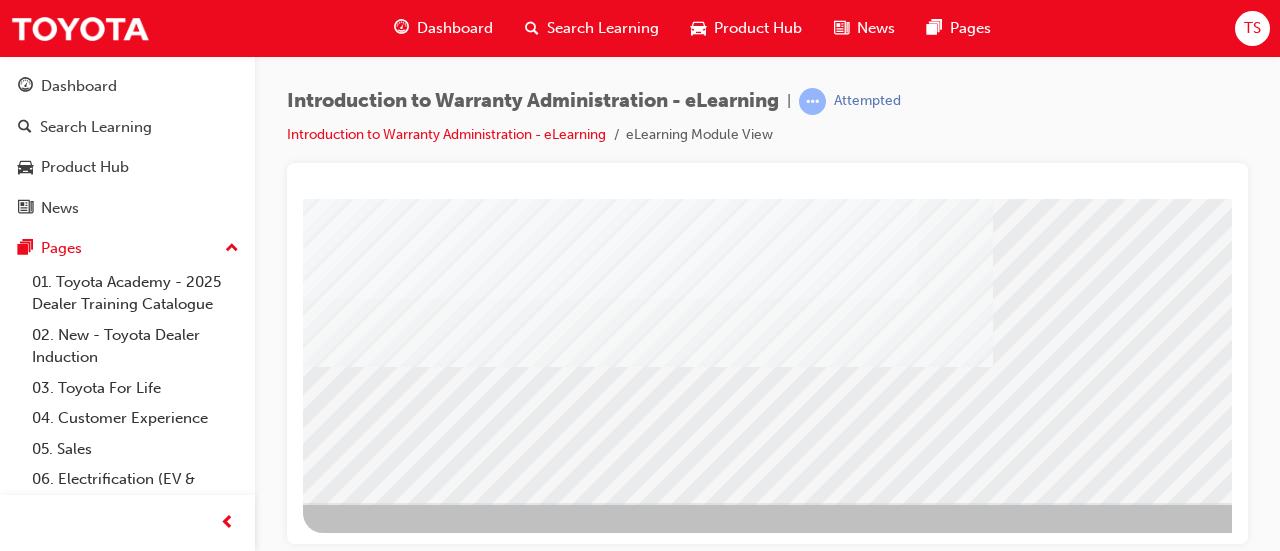 scroll, scrollTop: 416, scrollLeft: 446, axis: both 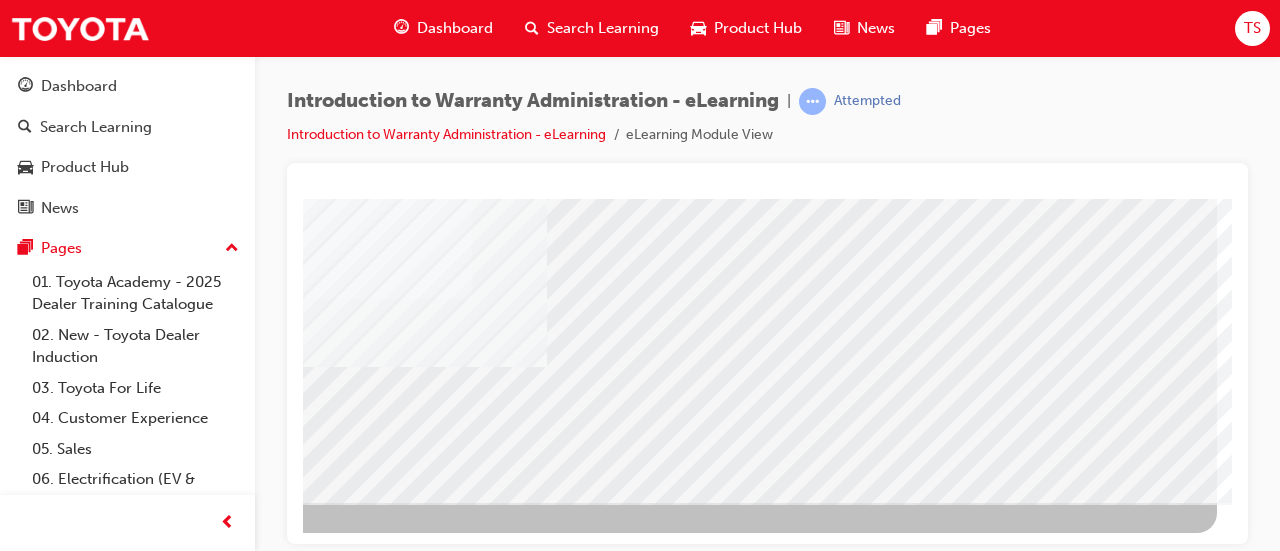 click at bounding box center [-80, 2612] 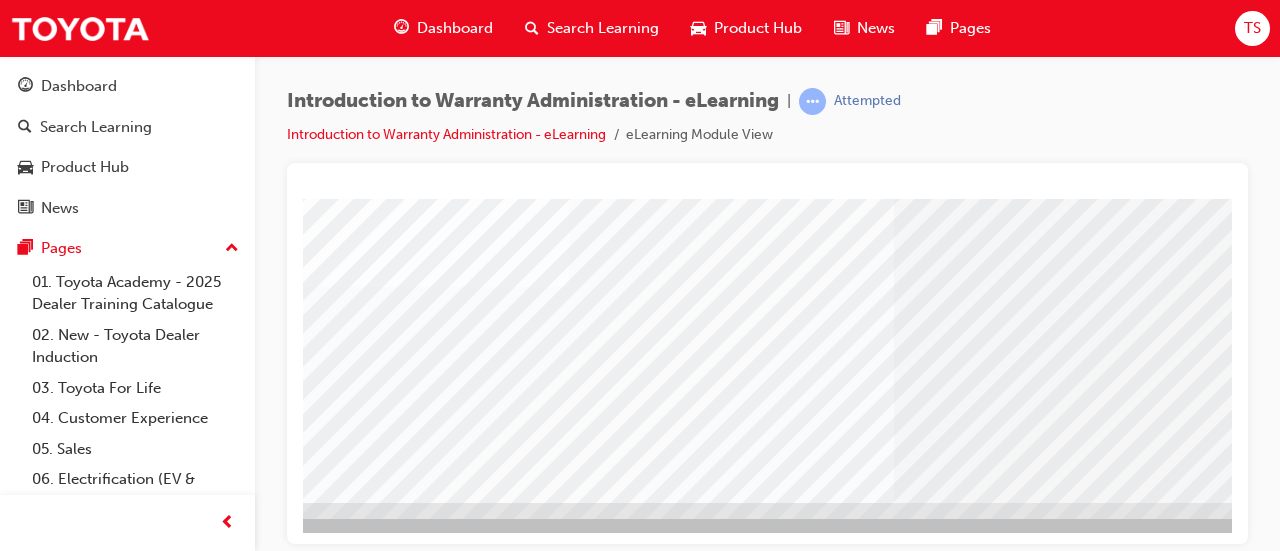 scroll, scrollTop: 416, scrollLeft: 446, axis: both 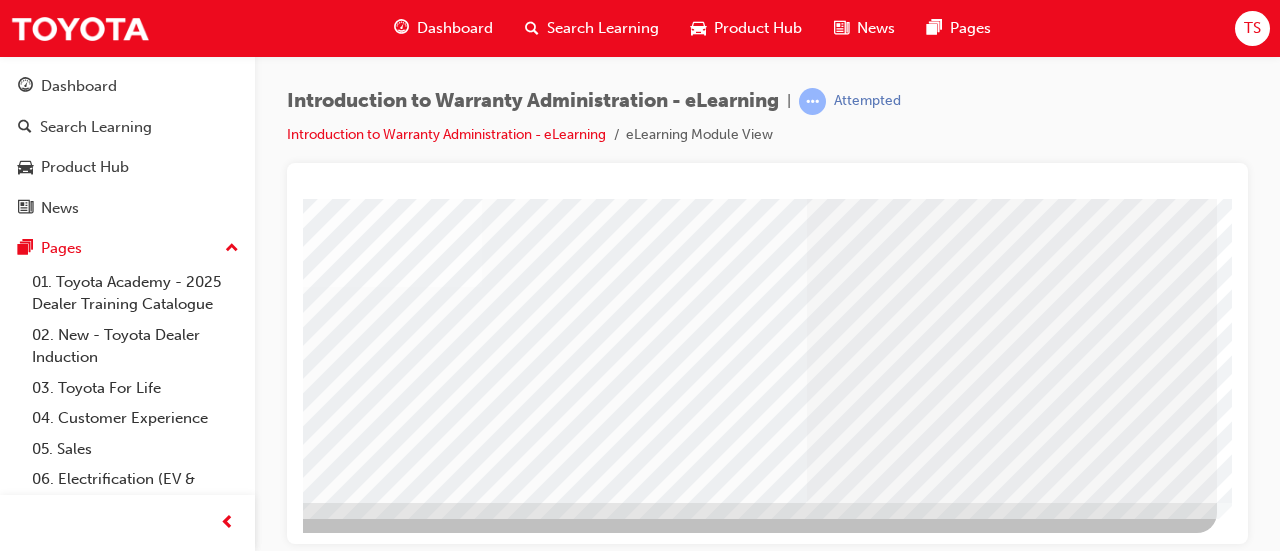click at bounding box center (-80, 3334) 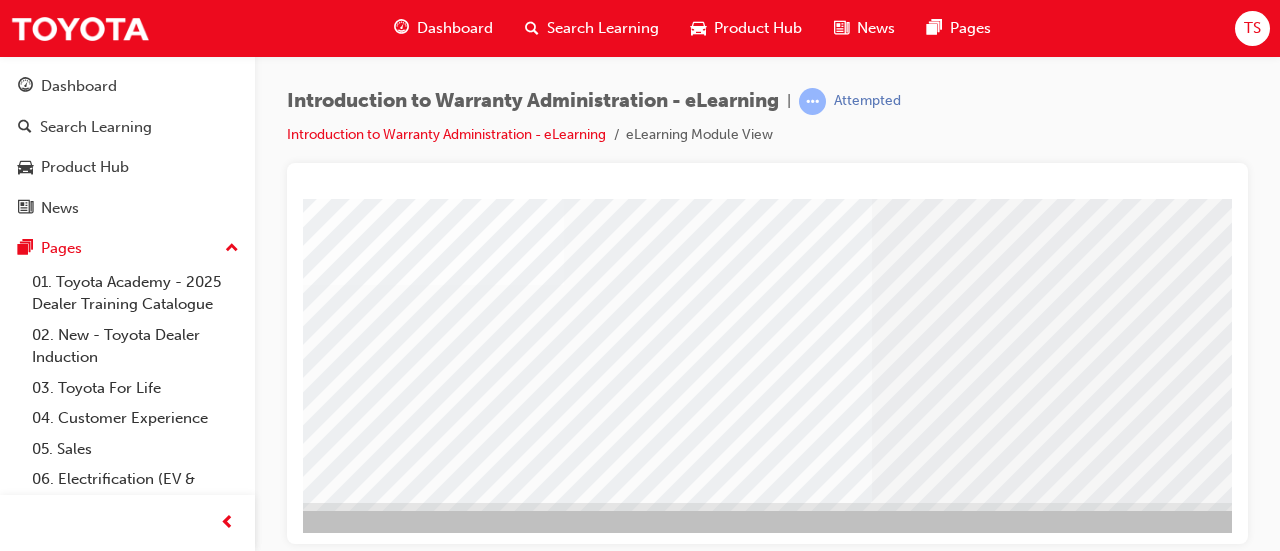 scroll, scrollTop: 415, scrollLeft: 446, axis: both 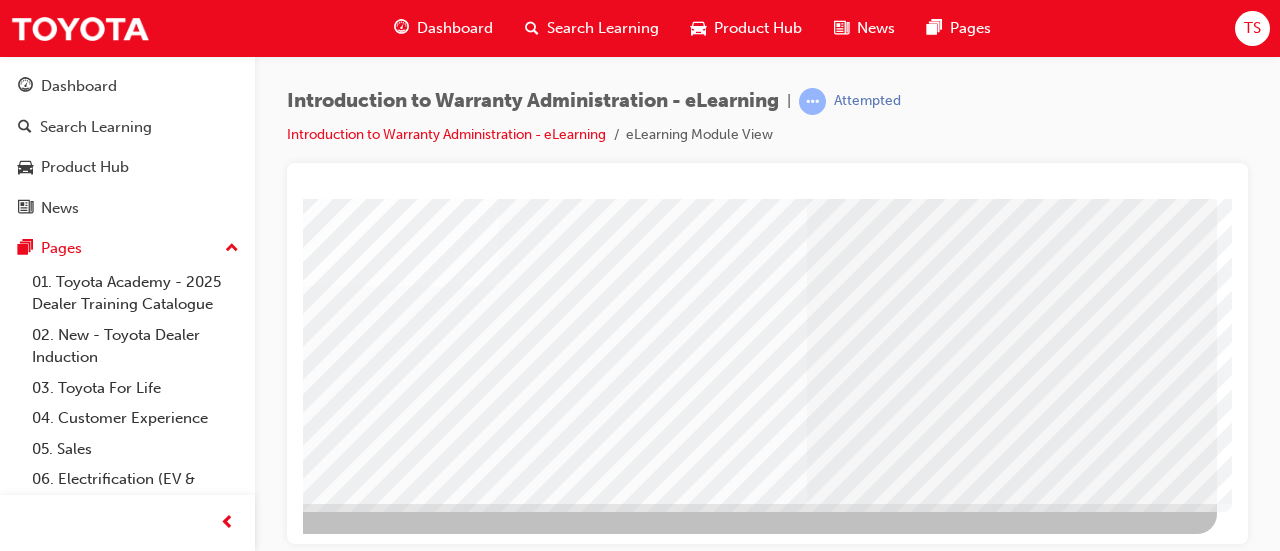 click at bounding box center [-80, 3325] 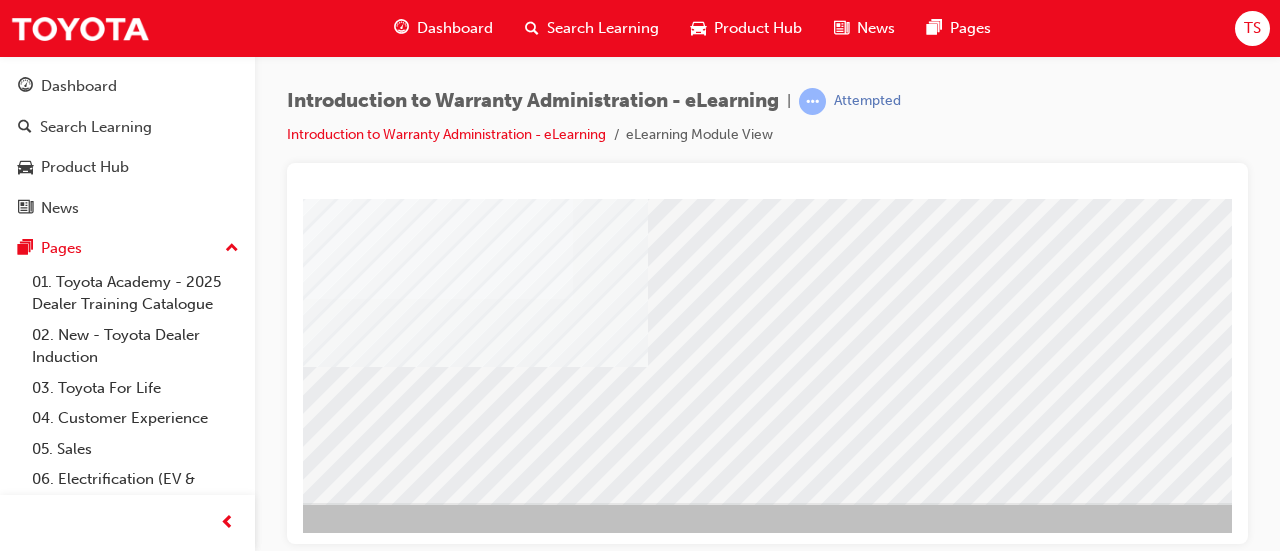 scroll, scrollTop: 416, scrollLeft: 446, axis: both 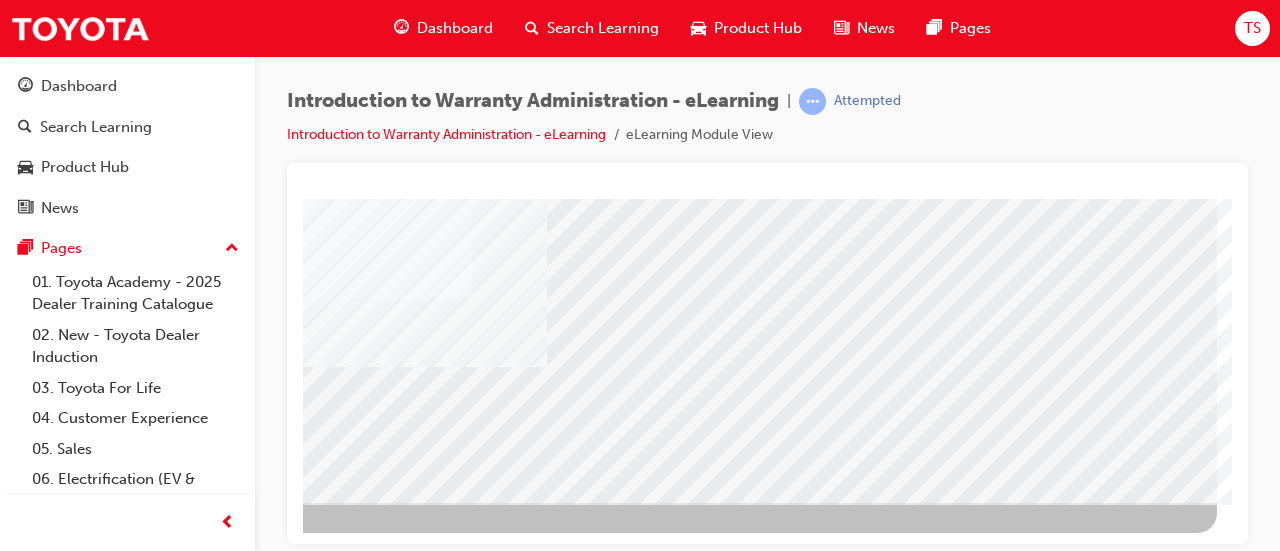 click at bounding box center (-80, 2612) 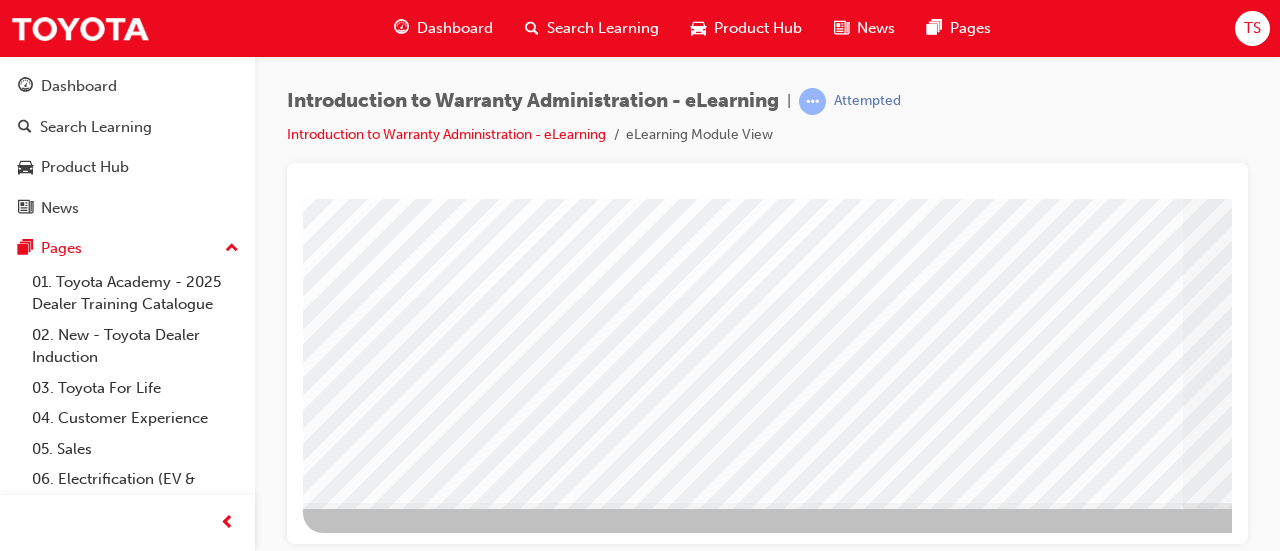 scroll, scrollTop: 416, scrollLeft: 446, axis: both 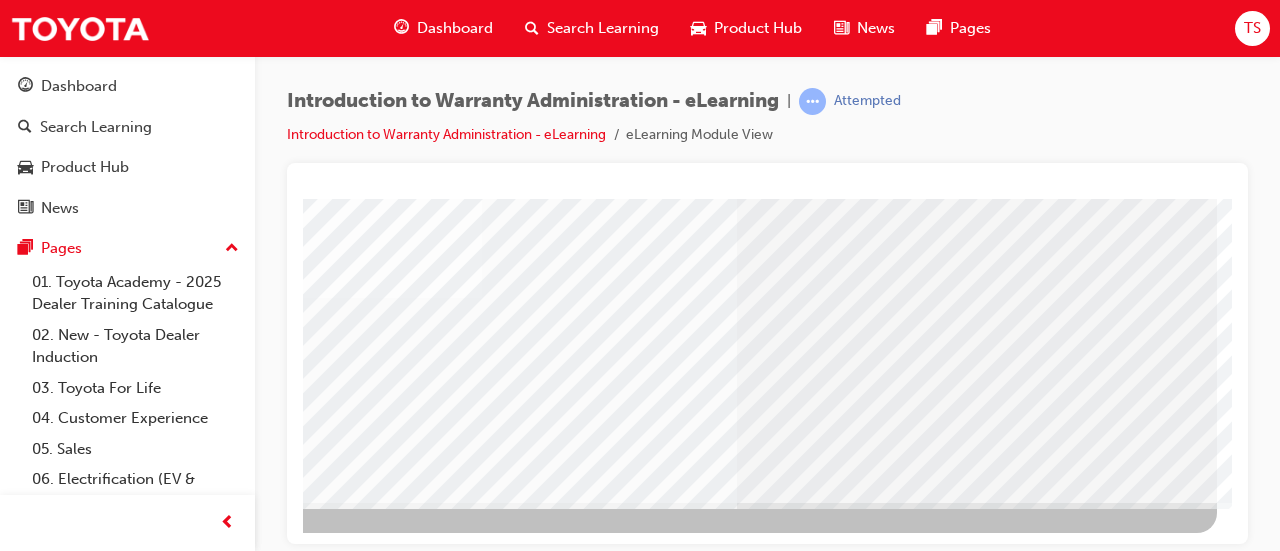 click at bounding box center [-80, 3341] 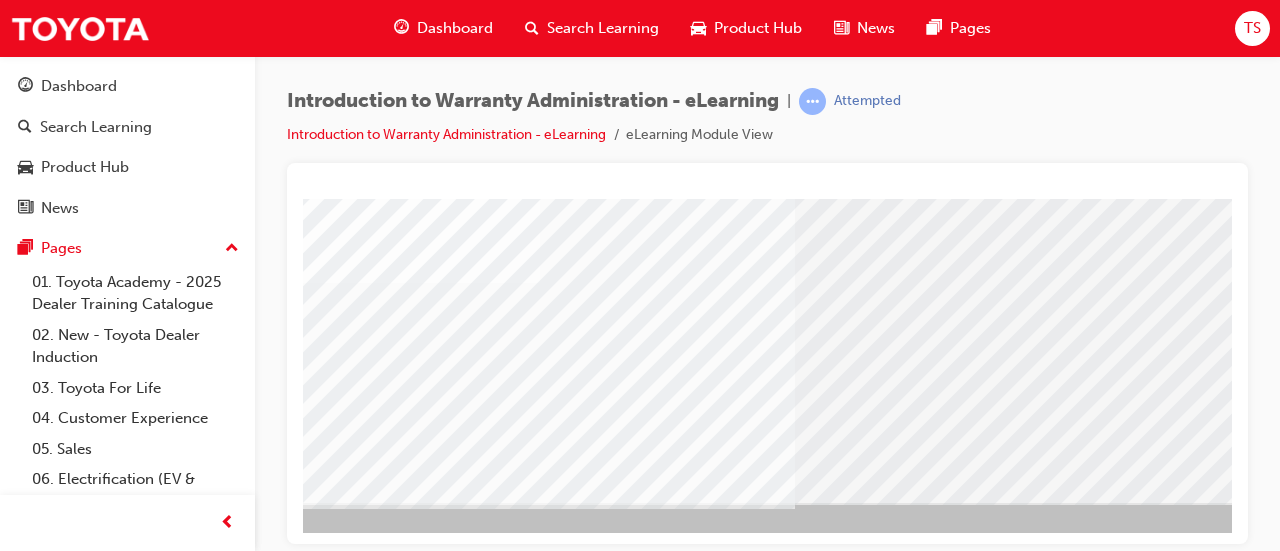 scroll, scrollTop: 416, scrollLeft: 446, axis: both 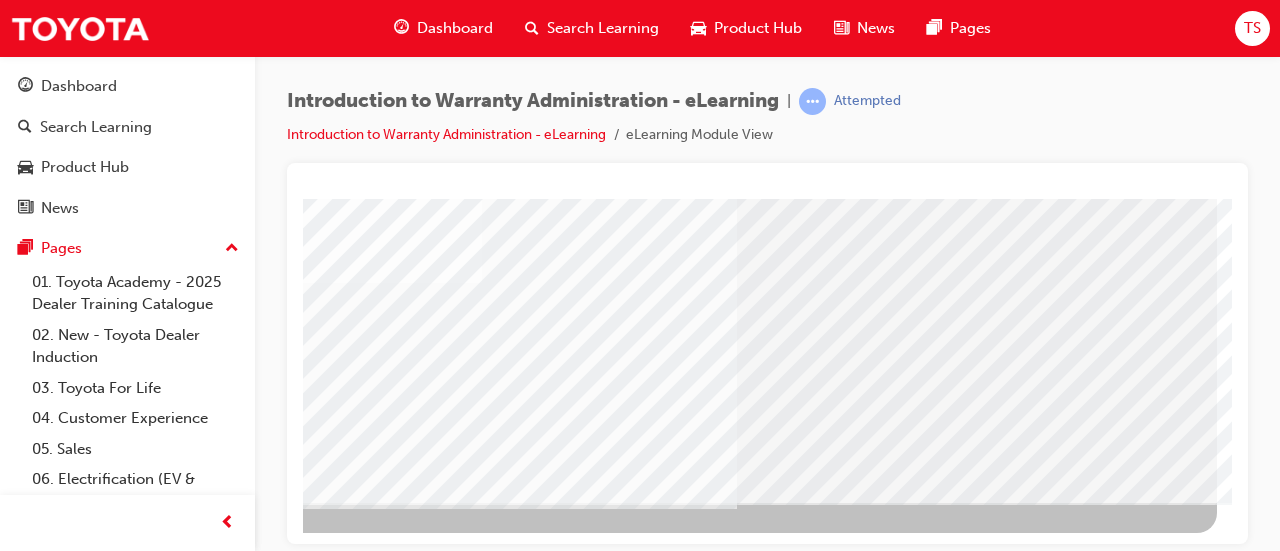 click at bounding box center [-80, 3322] 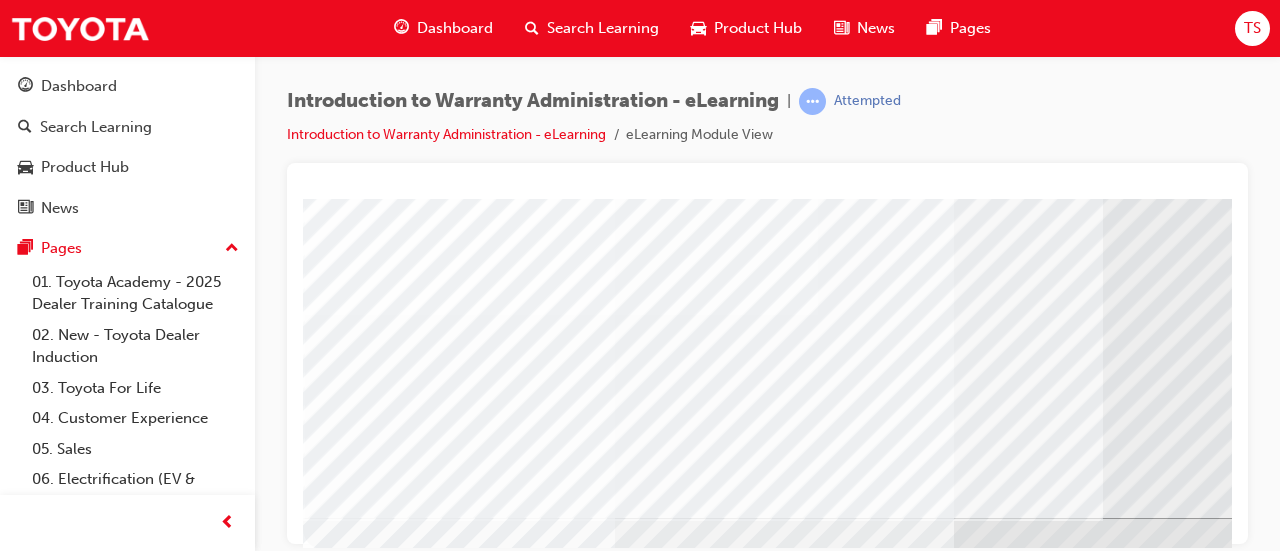scroll, scrollTop: 416, scrollLeft: 0, axis: vertical 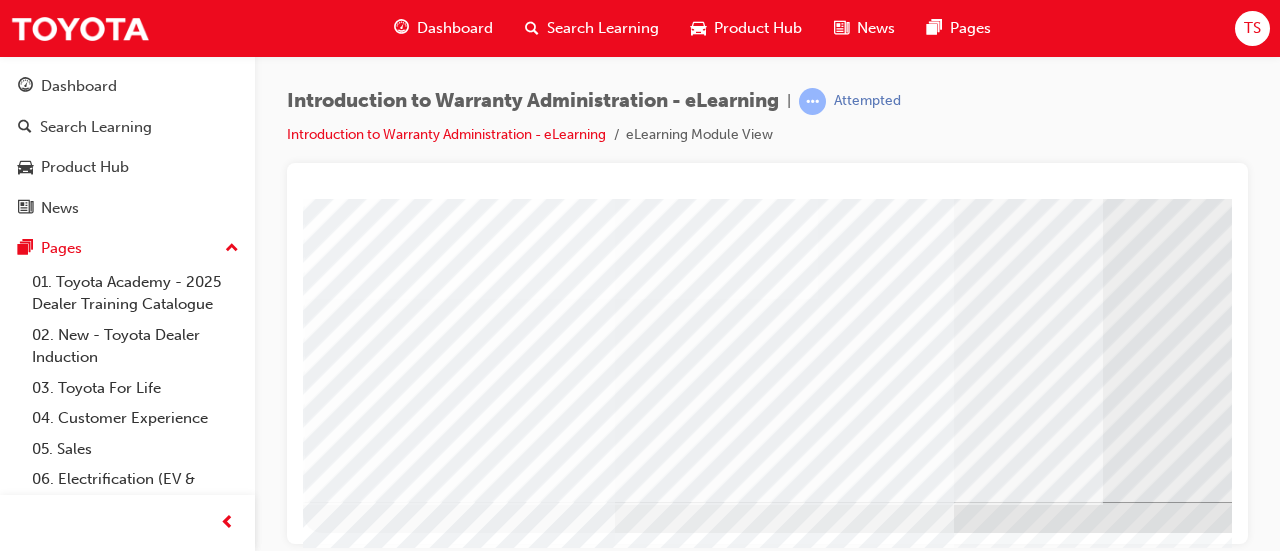 drag, startPoint x: 1109, startPoint y: 453, endPoint x: 1178, endPoint y: 440, distance: 70.21396 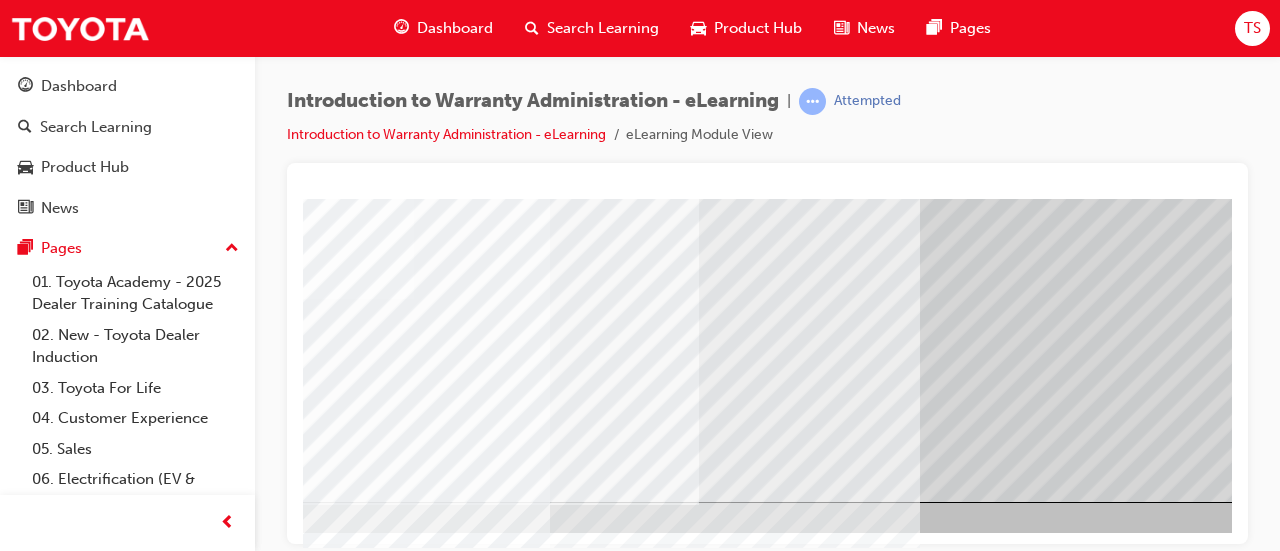 scroll, scrollTop: 416, scrollLeft: 446, axis: both 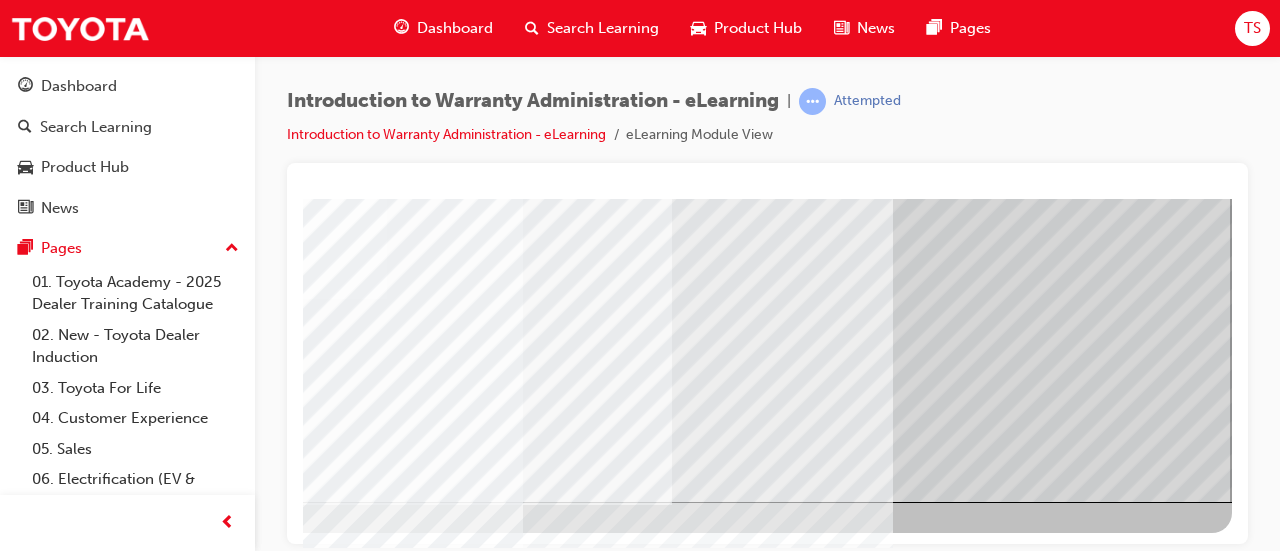click at bounding box center [-65, 3004] 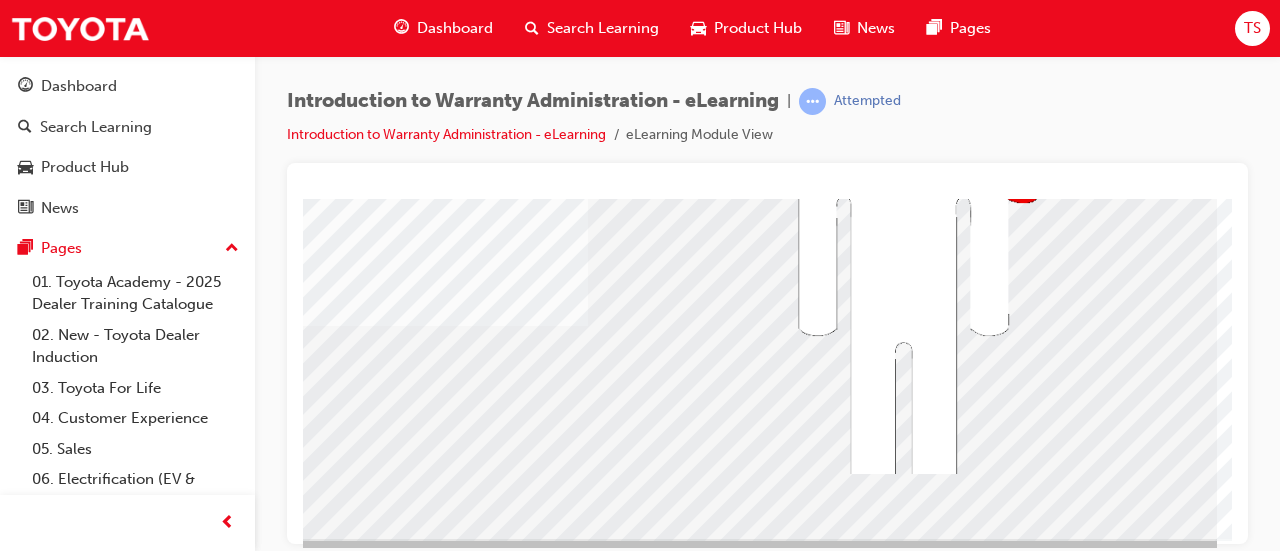 scroll, scrollTop: 416, scrollLeft: 446, axis: both 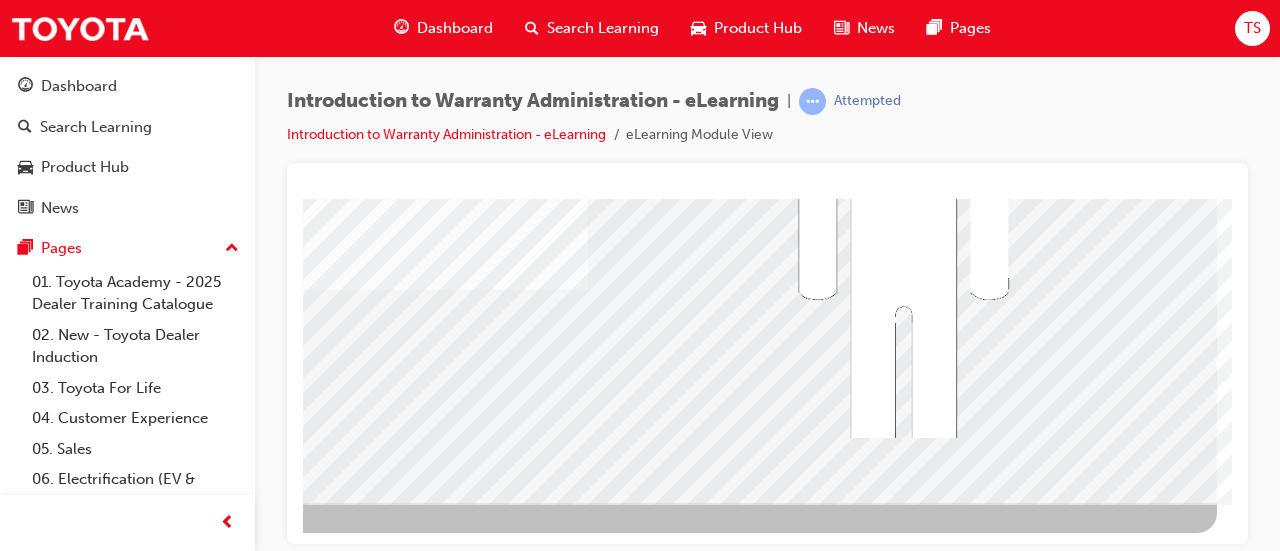 click at bounding box center (-80, 3181) 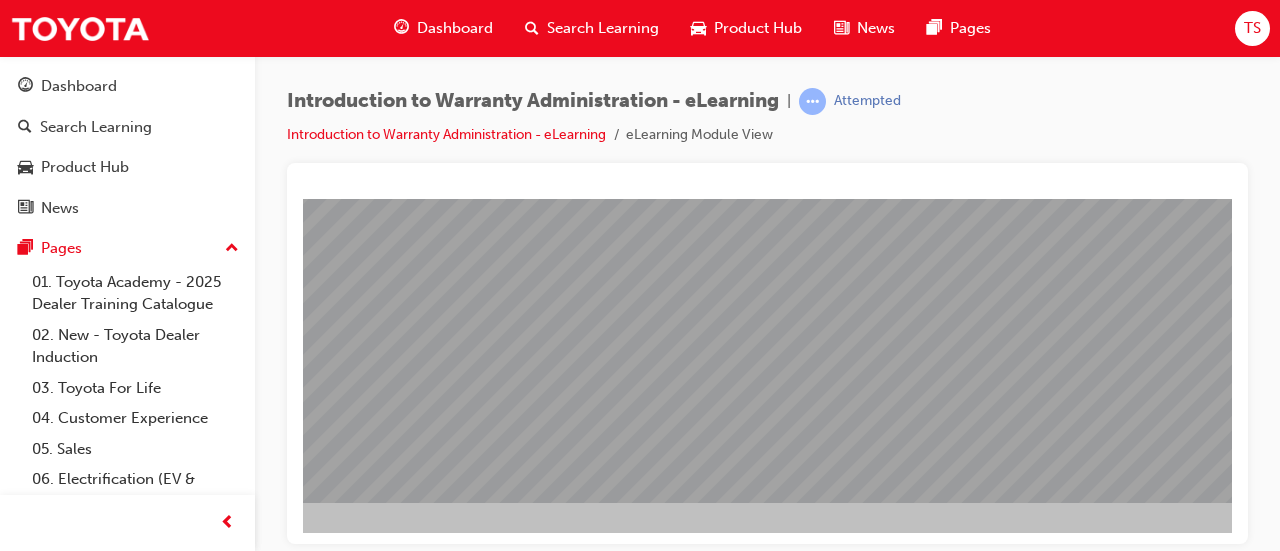scroll, scrollTop: 416, scrollLeft: 102, axis: both 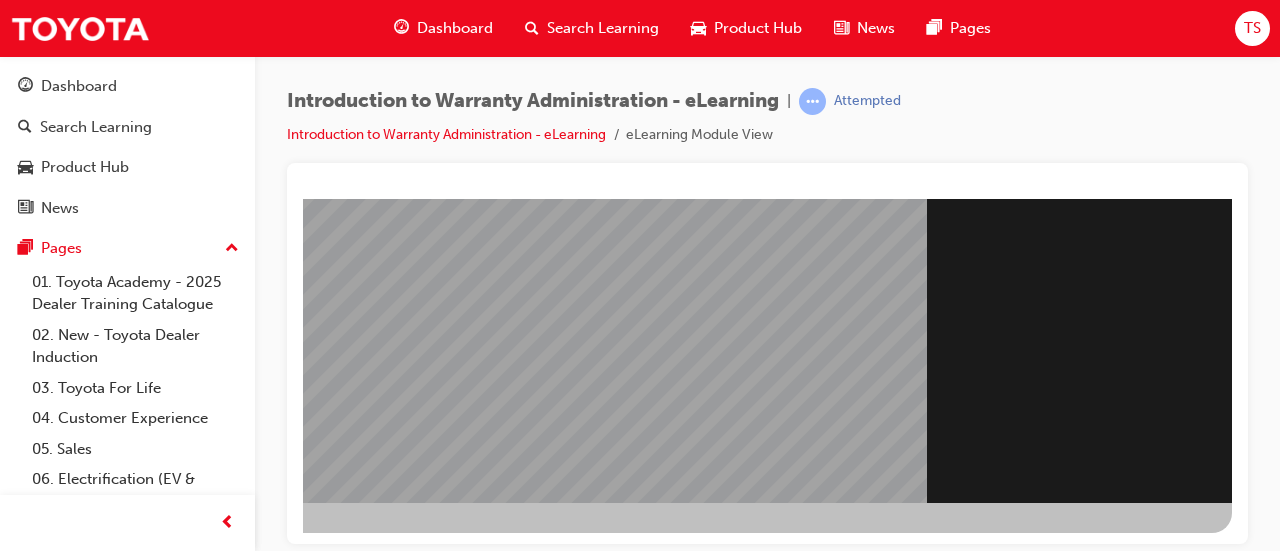 click at bounding box center [-65, 1576] 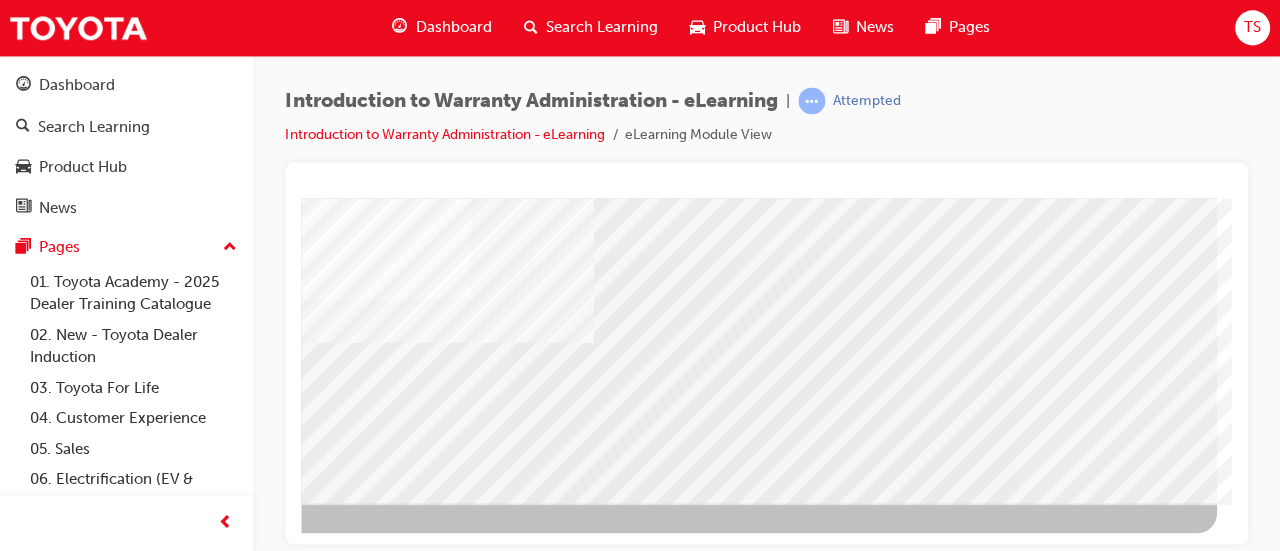 scroll, scrollTop: 0, scrollLeft: 0, axis: both 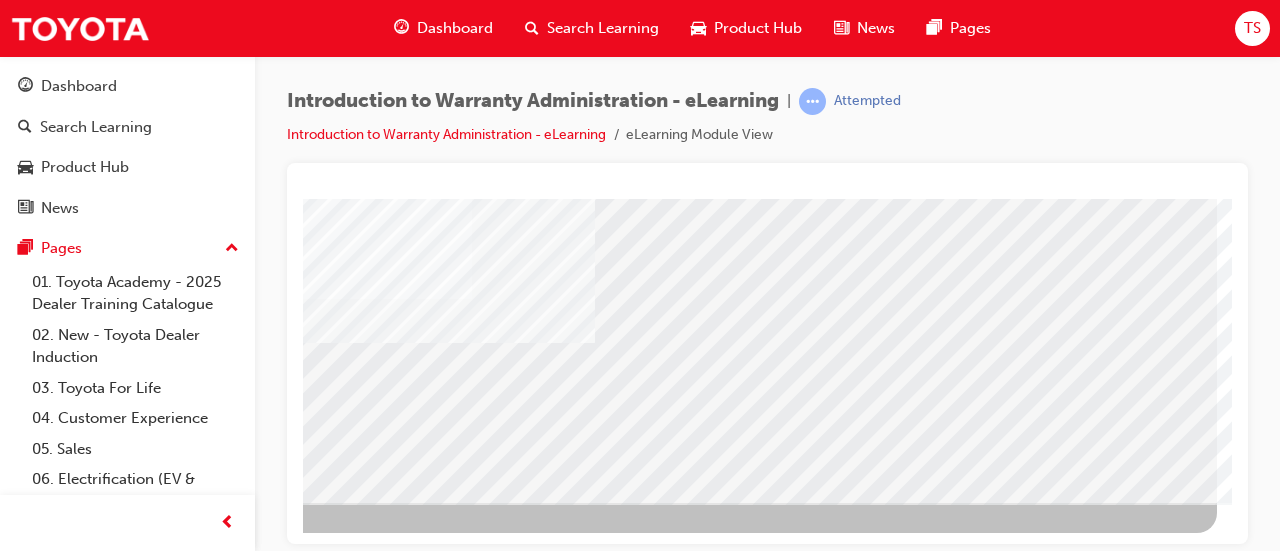 click at bounding box center [-80, 2612] 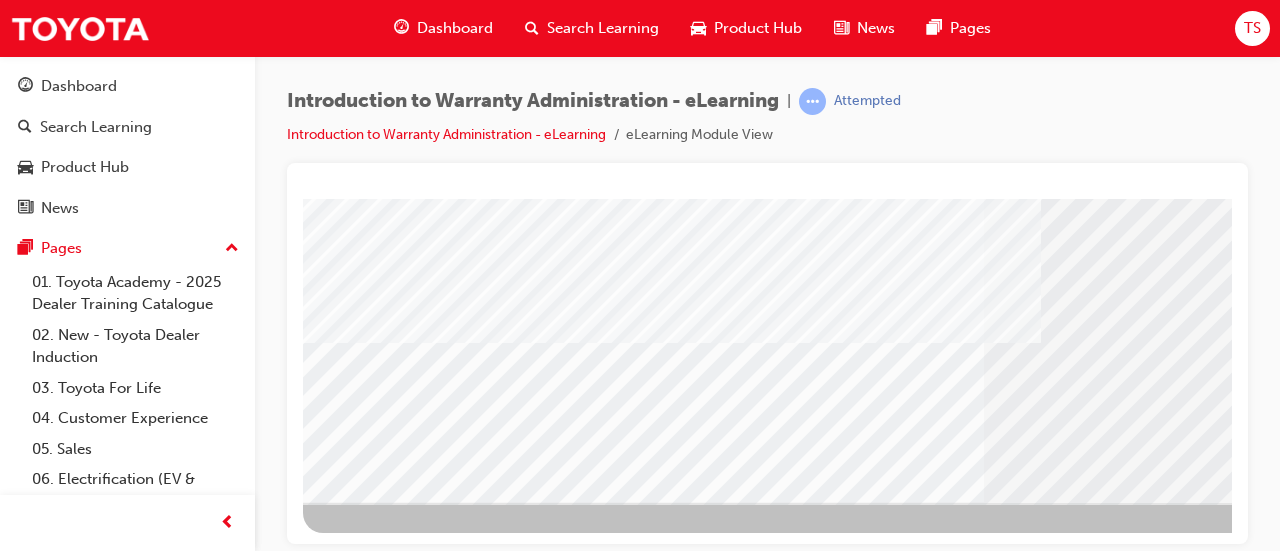 scroll, scrollTop: 416, scrollLeft: 446, axis: both 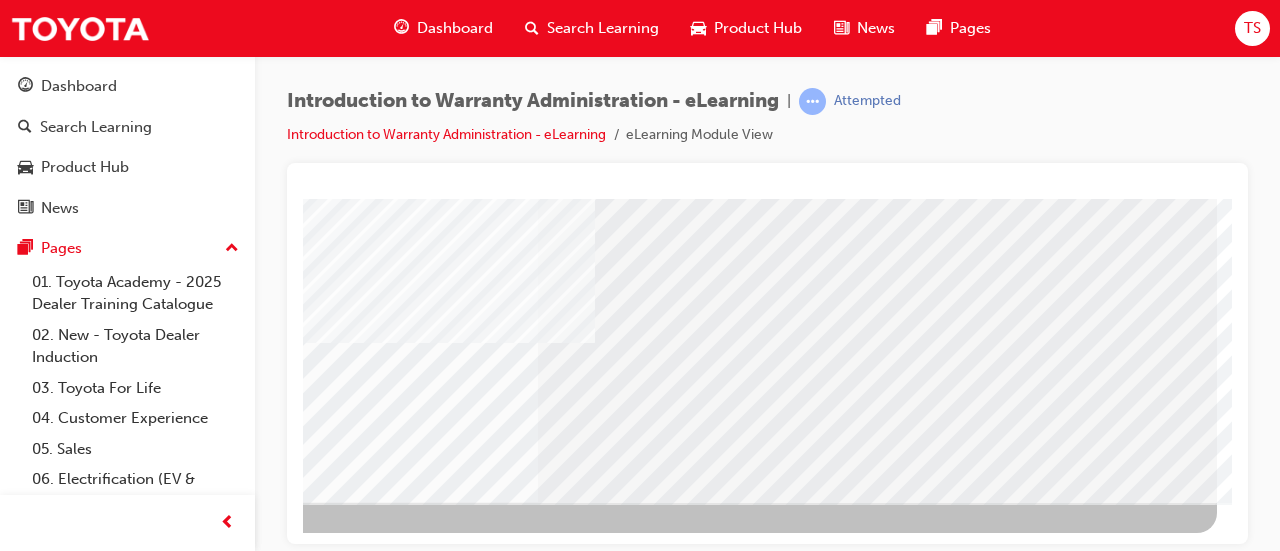 click at bounding box center (-80, 2815) 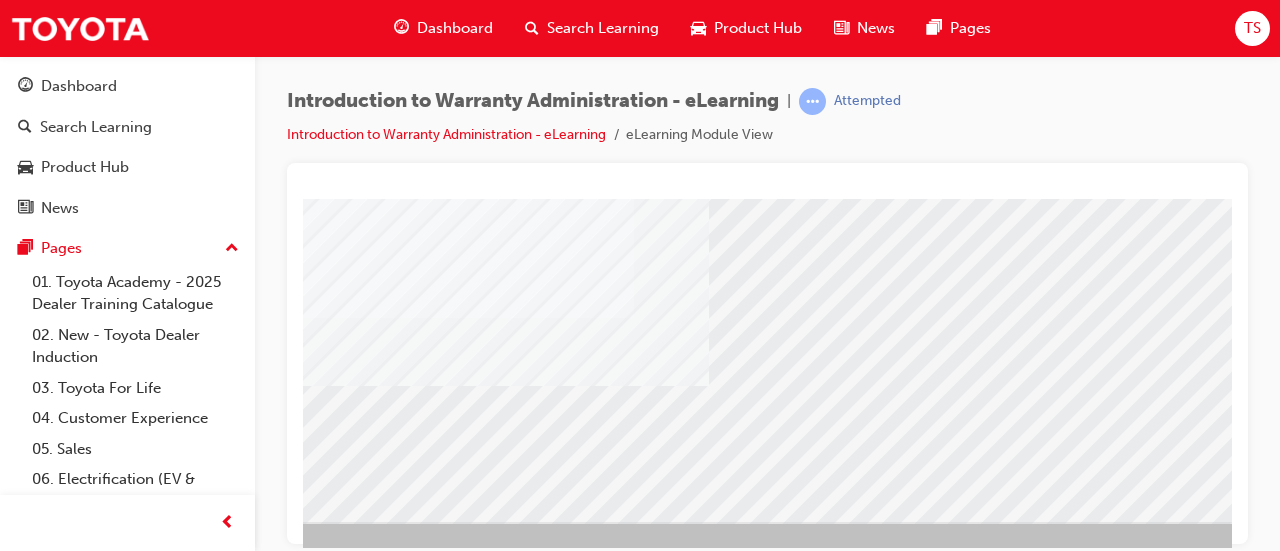 scroll, scrollTop: 397, scrollLeft: 446, axis: both 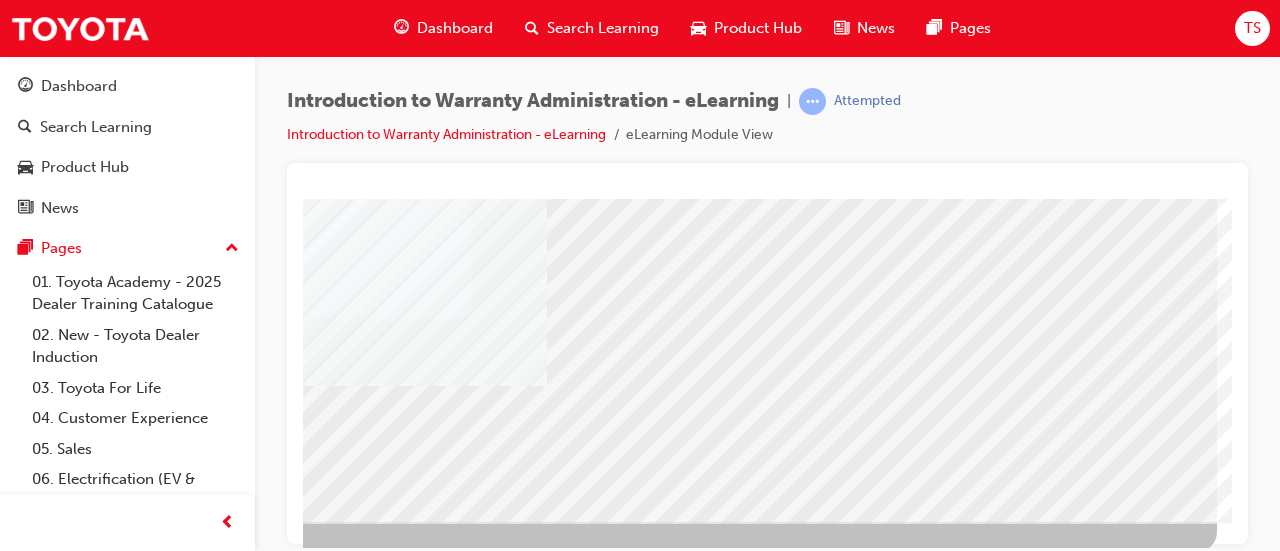 drag, startPoint x: 1104, startPoint y: 468, endPoint x: 1129, endPoint y: 482, distance: 28.653097 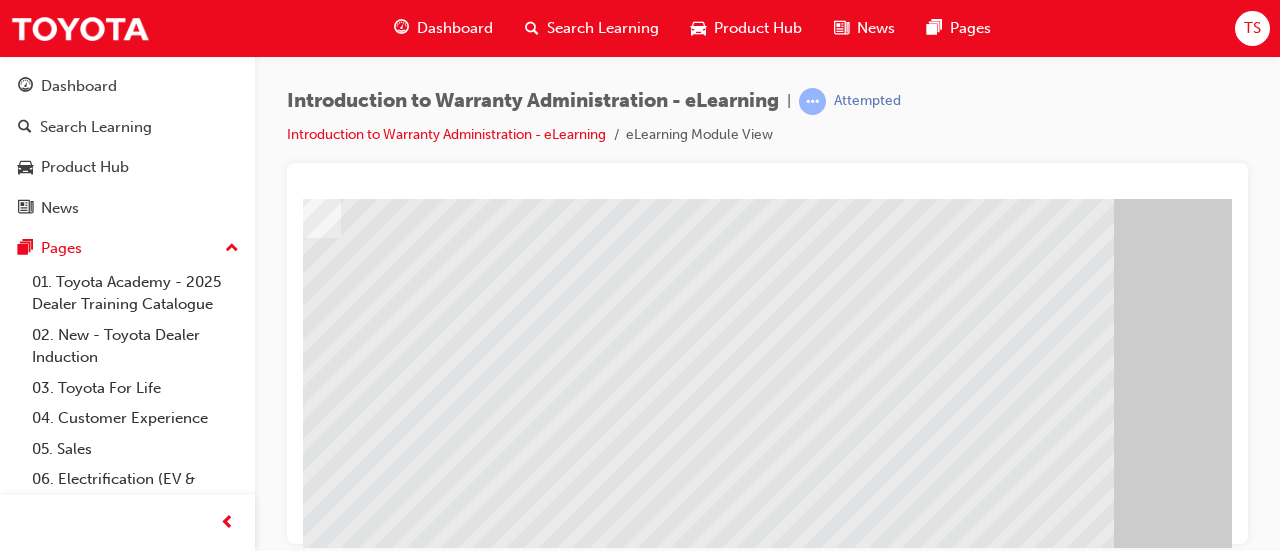 scroll, scrollTop: 124, scrollLeft: 262, axis: both 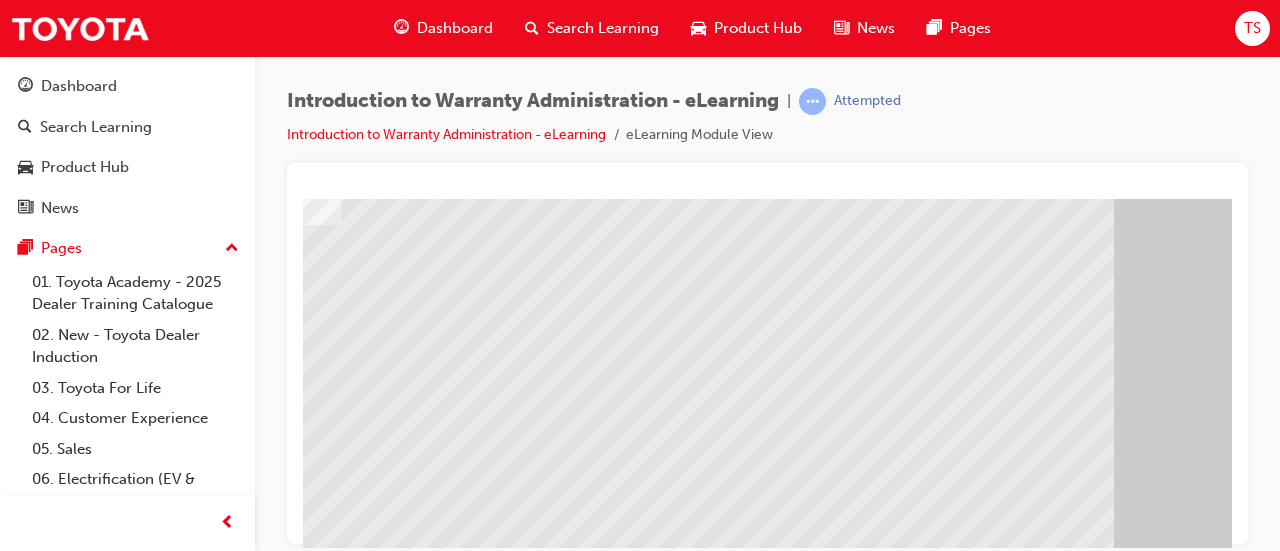 click at bounding box center (57, 1686) 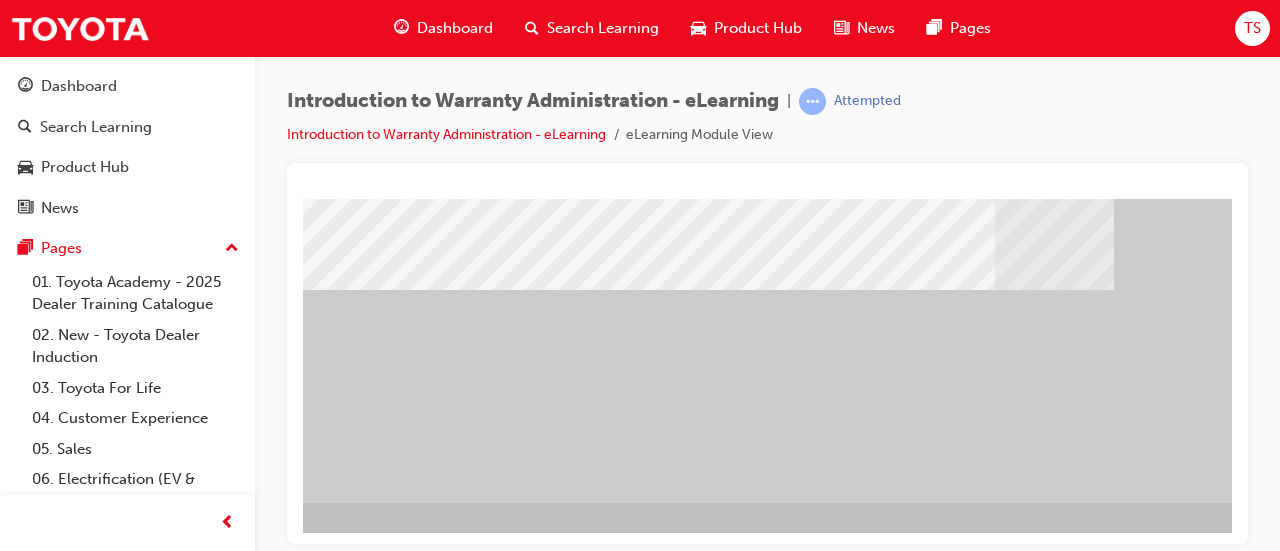 scroll, scrollTop: 415, scrollLeft: 446, axis: both 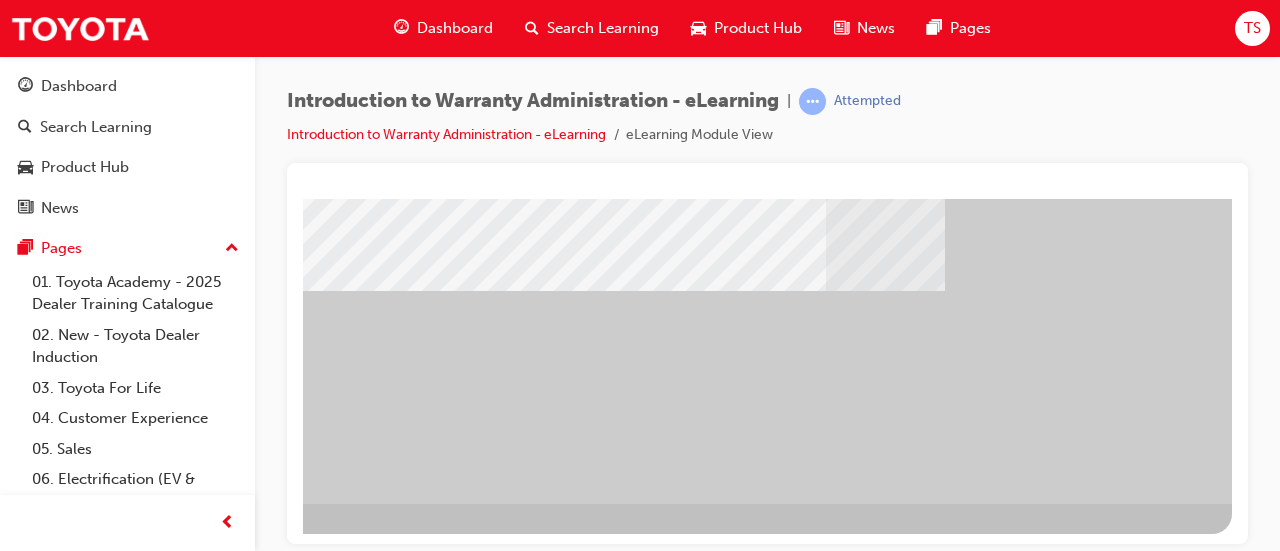 click at bounding box center [-65, 2529] 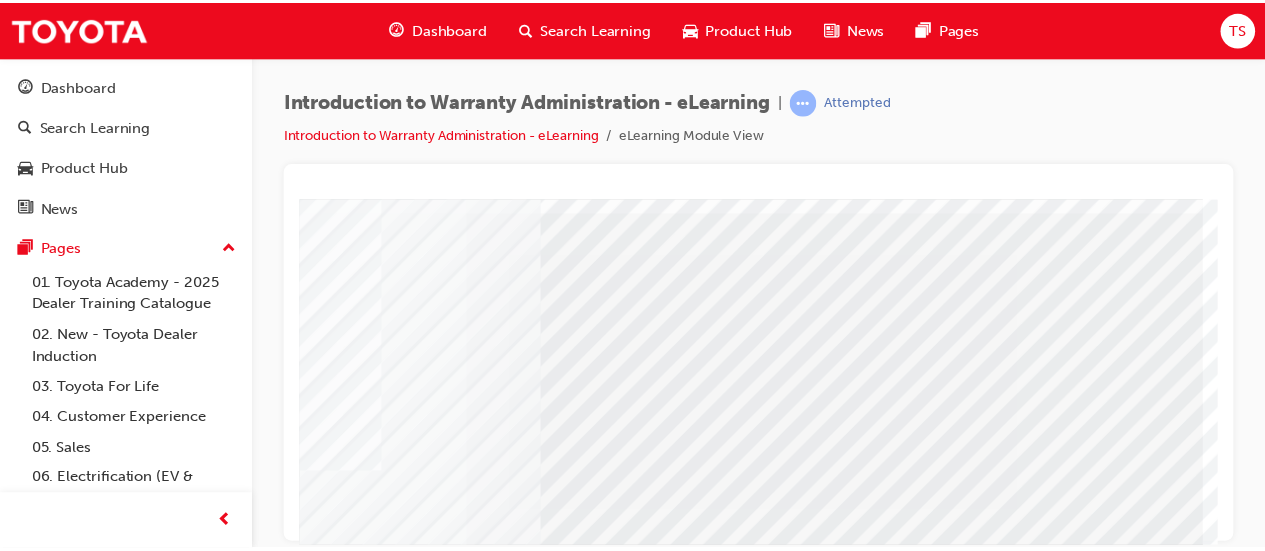 scroll, scrollTop: 0, scrollLeft: 446, axis: horizontal 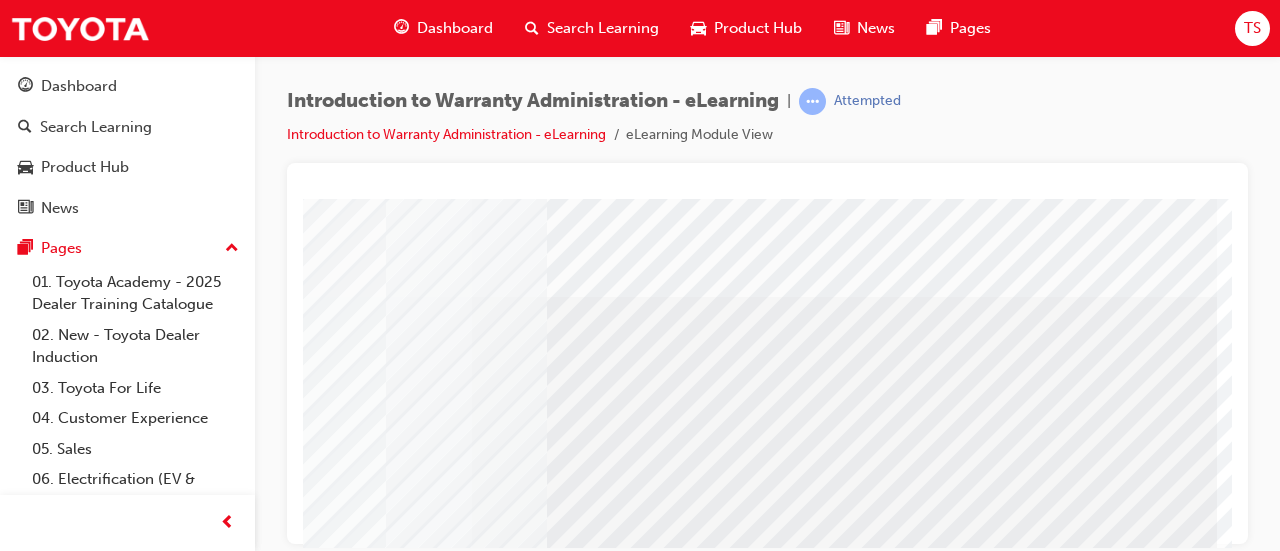 click on "Dashboard" at bounding box center (455, 28) 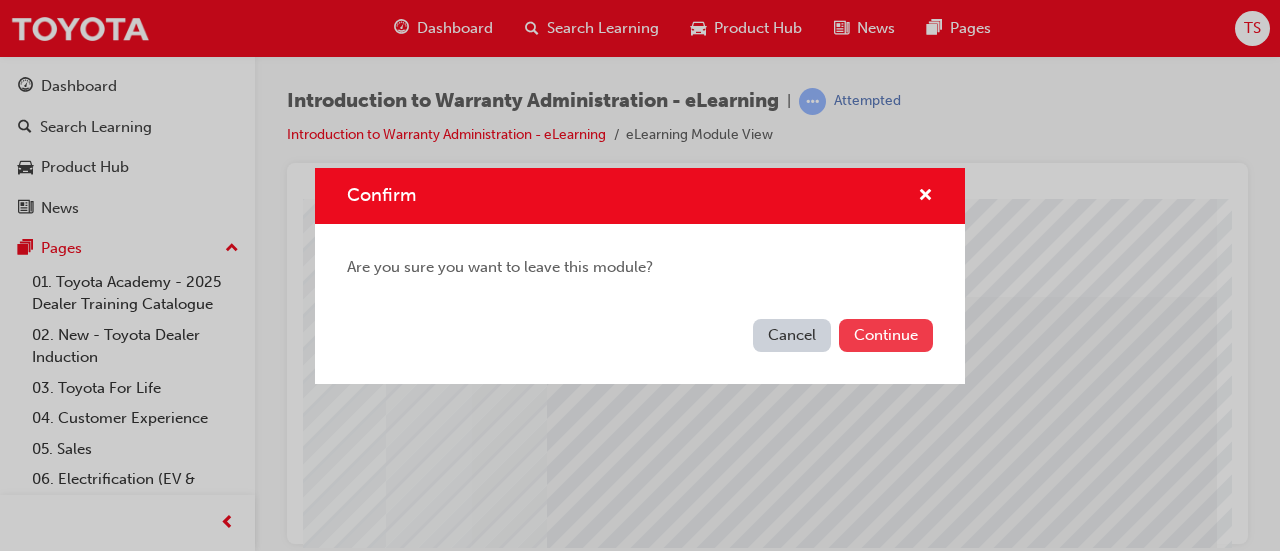click on "Continue" at bounding box center [886, 335] 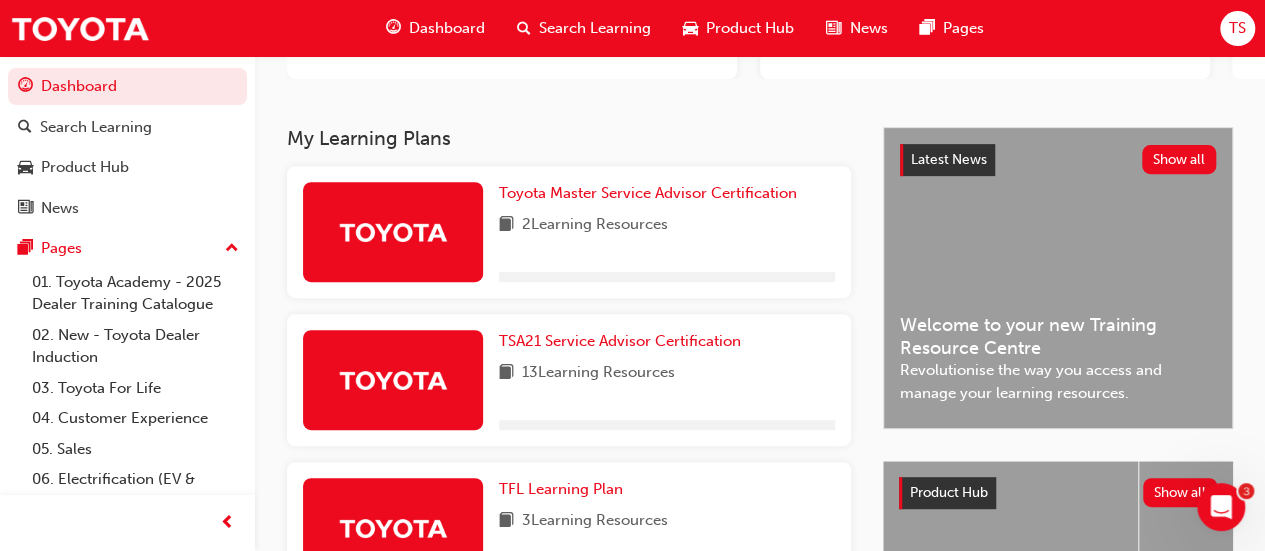 scroll, scrollTop: 310, scrollLeft: 0, axis: vertical 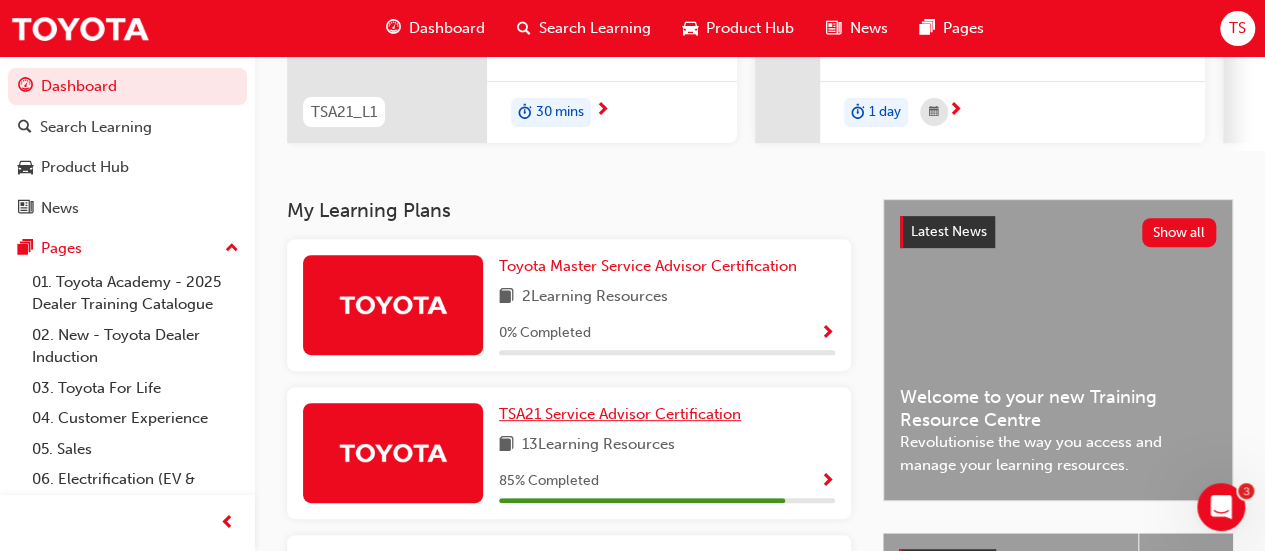 click on "TSA21 Service Advisor Certification" at bounding box center [620, 414] 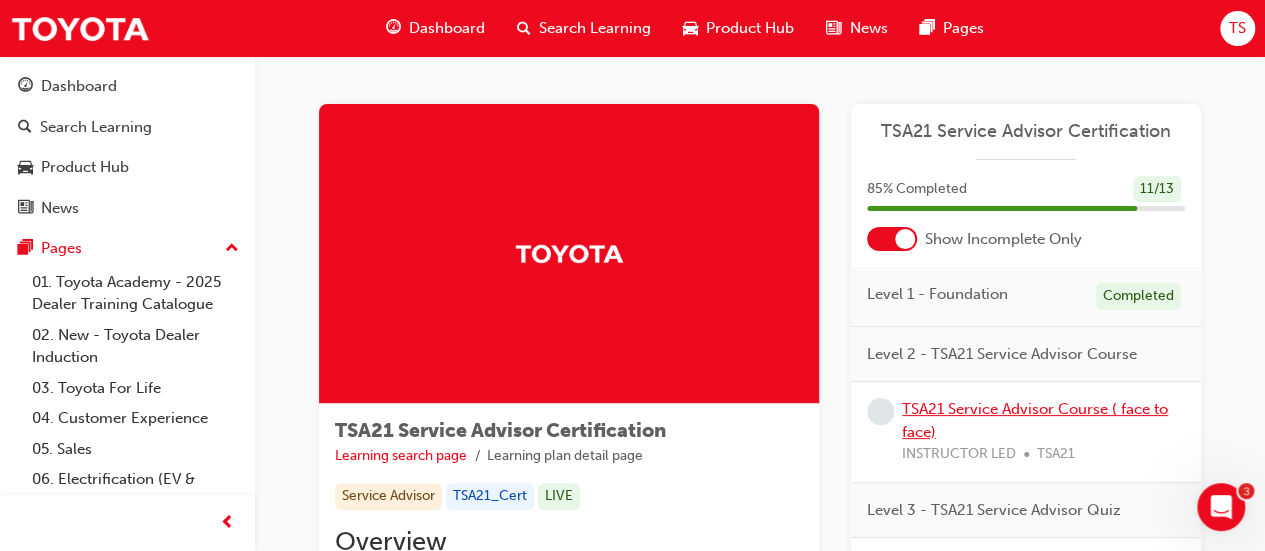 click on "TSA21 Service Advisor Course ( face to face)" at bounding box center [1035, 420] 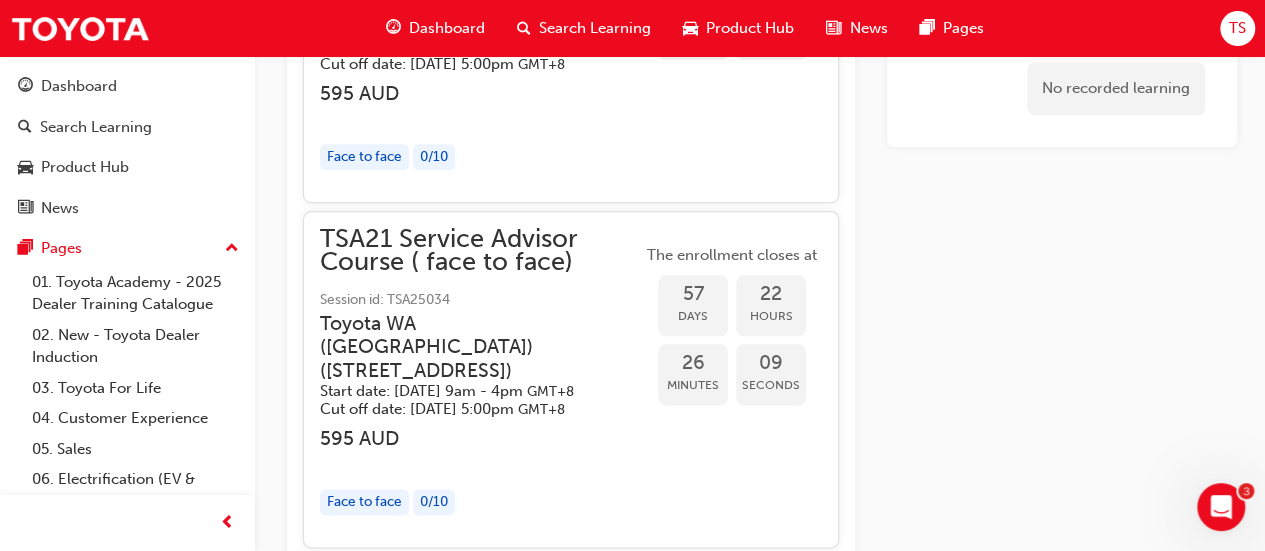scroll, scrollTop: 4766, scrollLeft: 0, axis: vertical 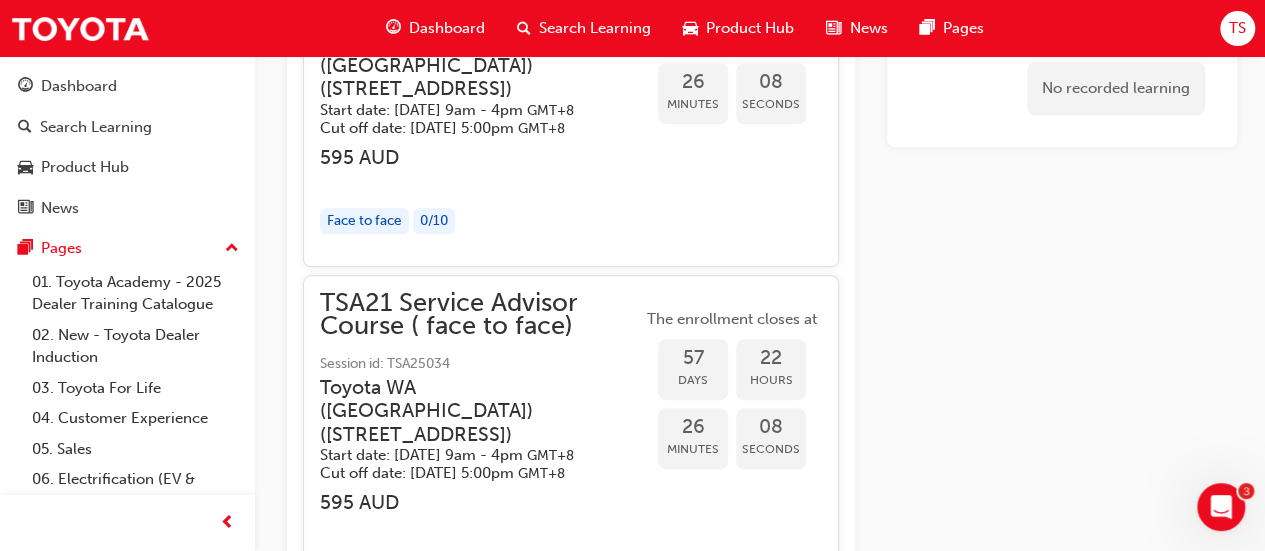 click on "Dashboard" at bounding box center [447, 28] 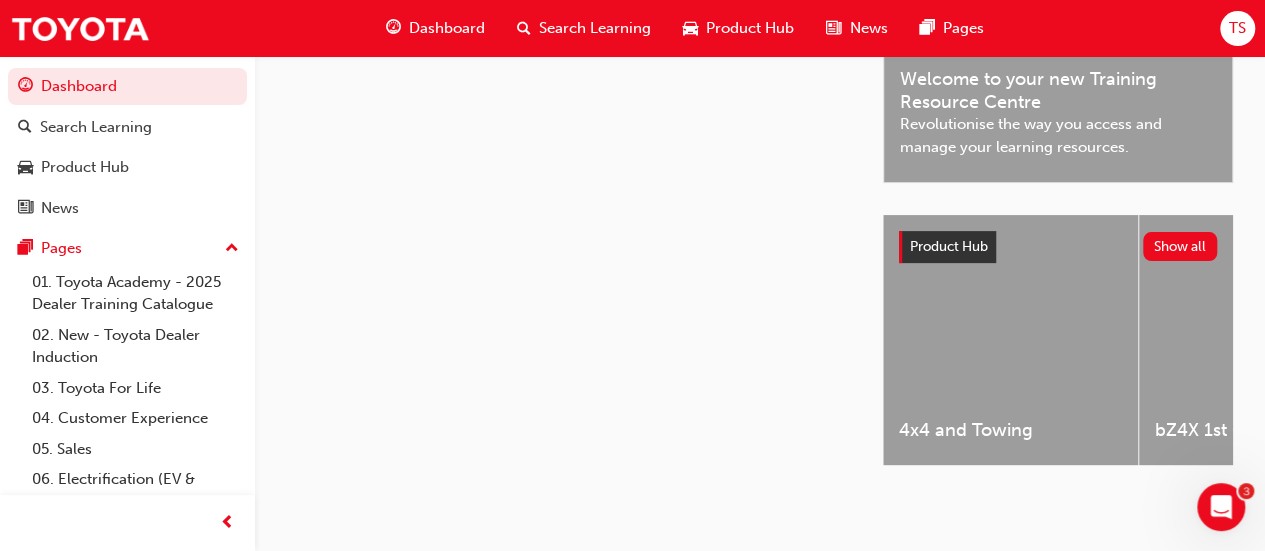 scroll, scrollTop: 826, scrollLeft: 0, axis: vertical 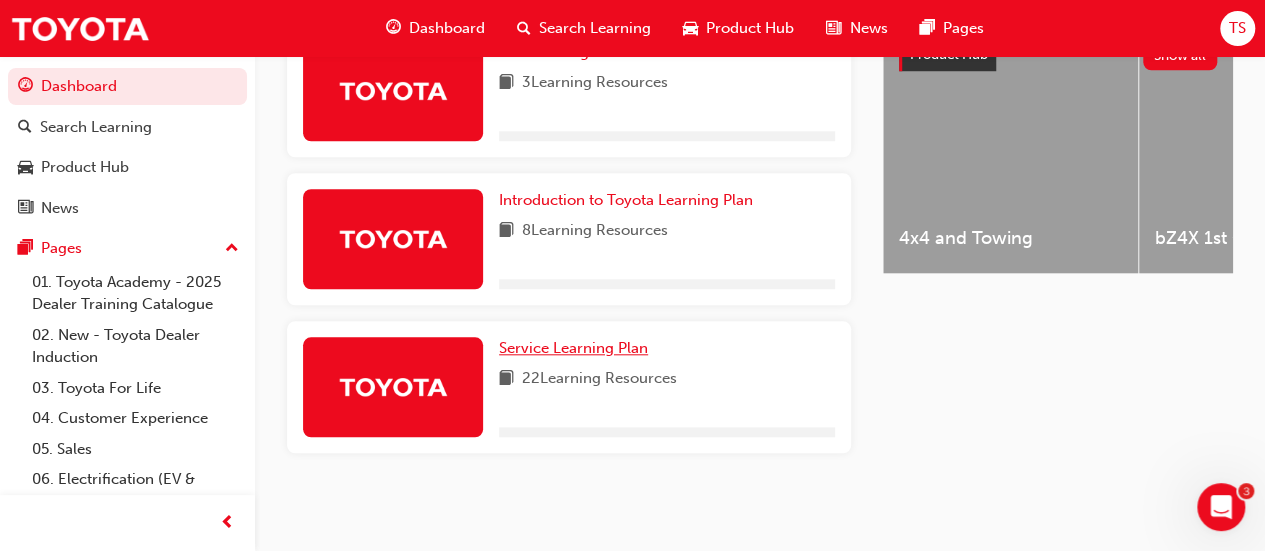 click on "Service Learning Plan" at bounding box center (573, 348) 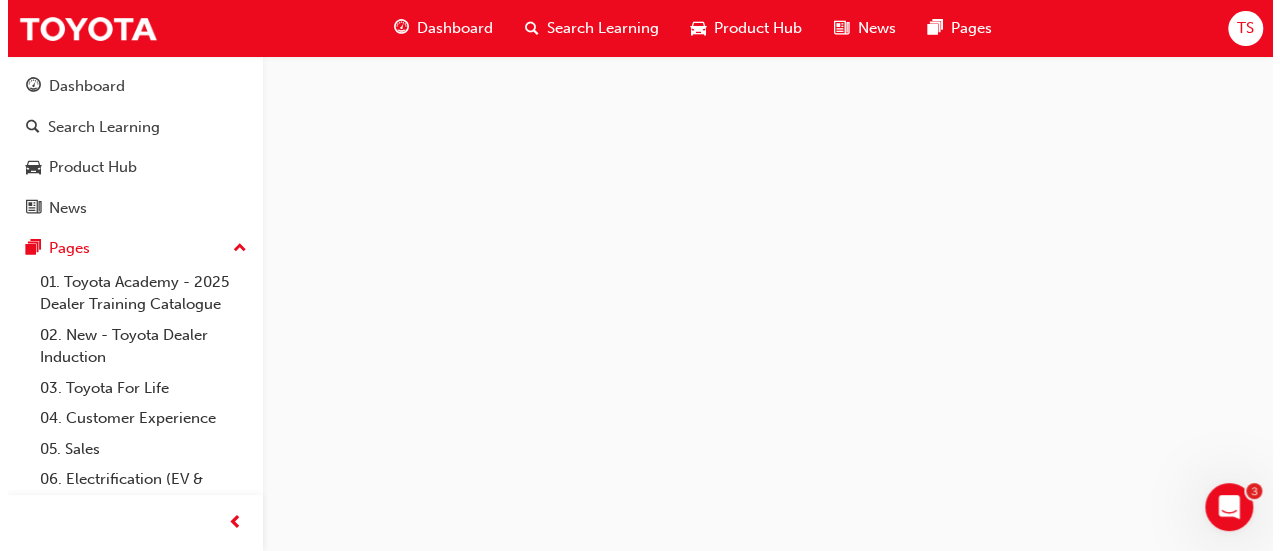 scroll, scrollTop: 0, scrollLeft: 0, axis: both 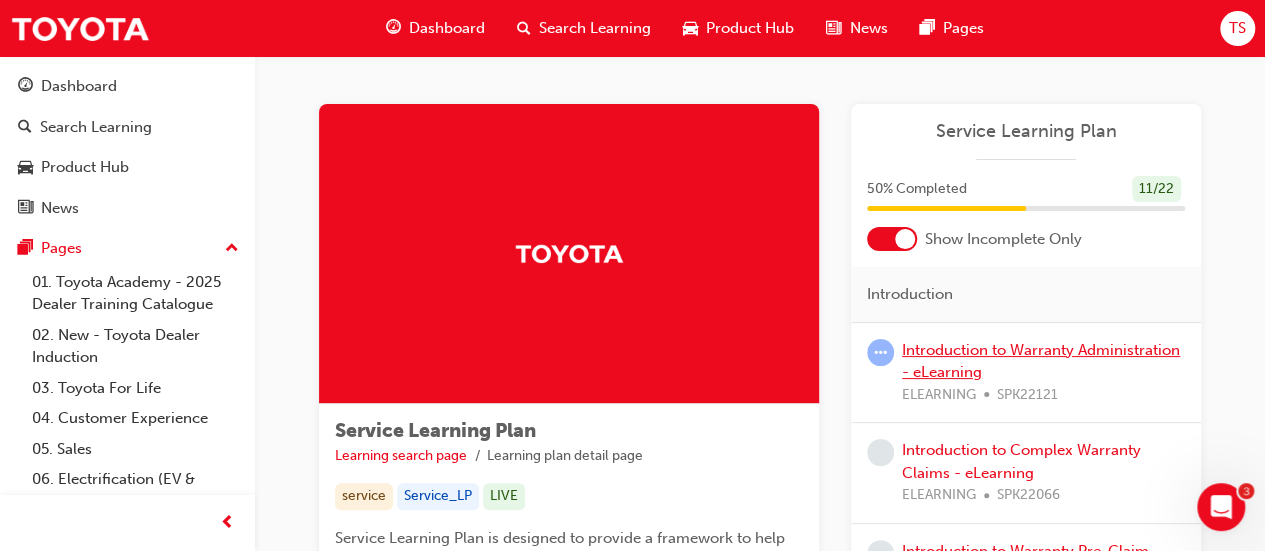 click on "Introduction to Warranty Administration - eLearning" at bounding box center (1041, 361) 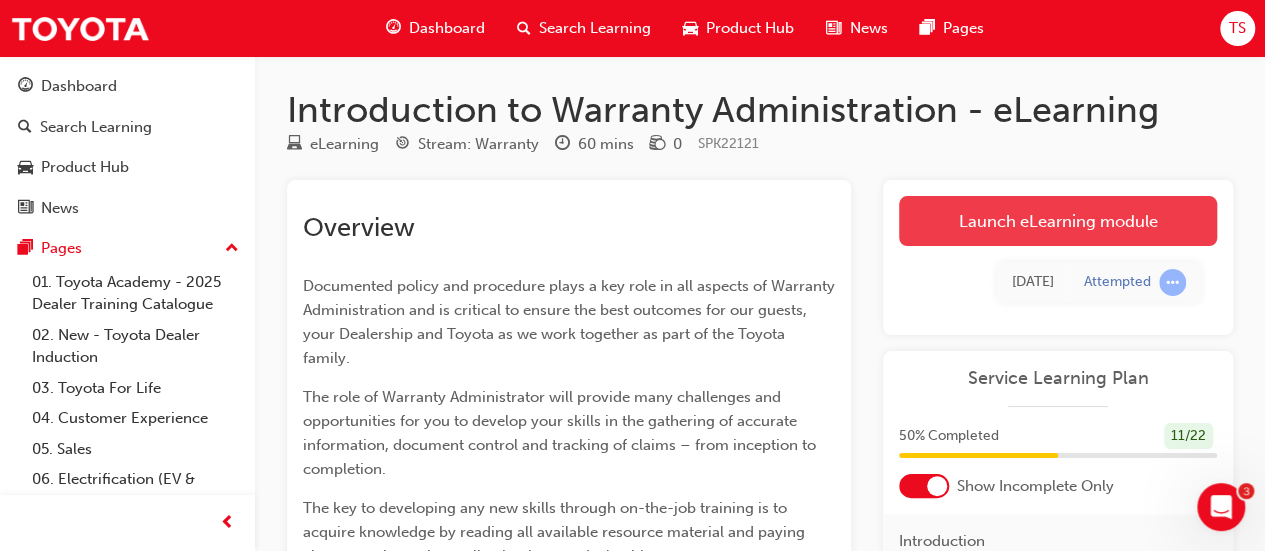 click on "Launch eLearning module" at bounding box center [1058, 221] 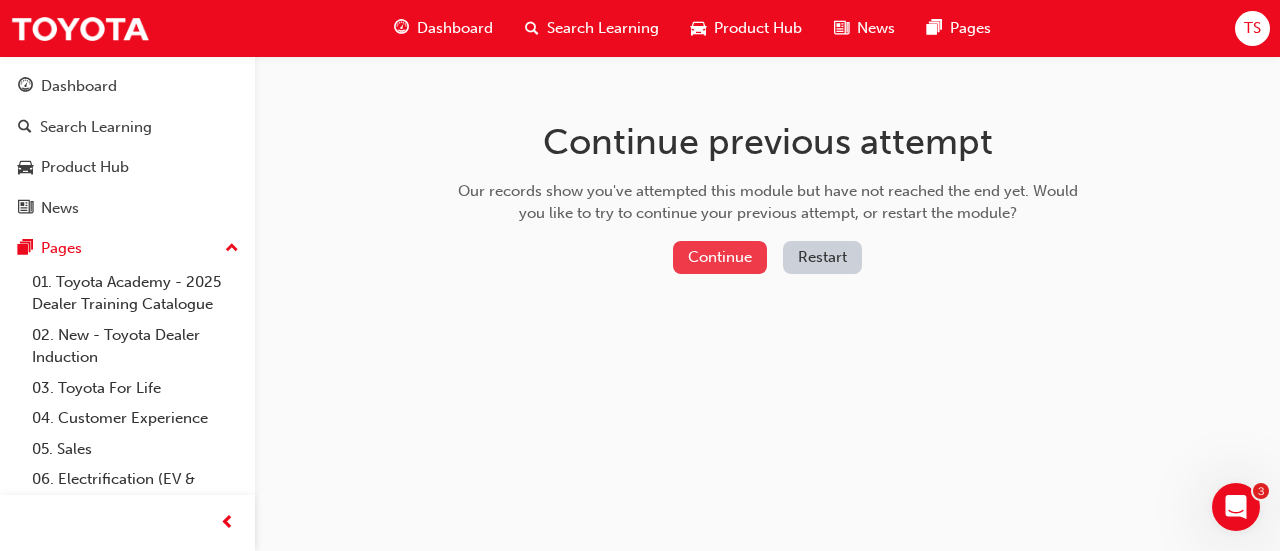 click on "Continue" at bounding box center [720, 257] 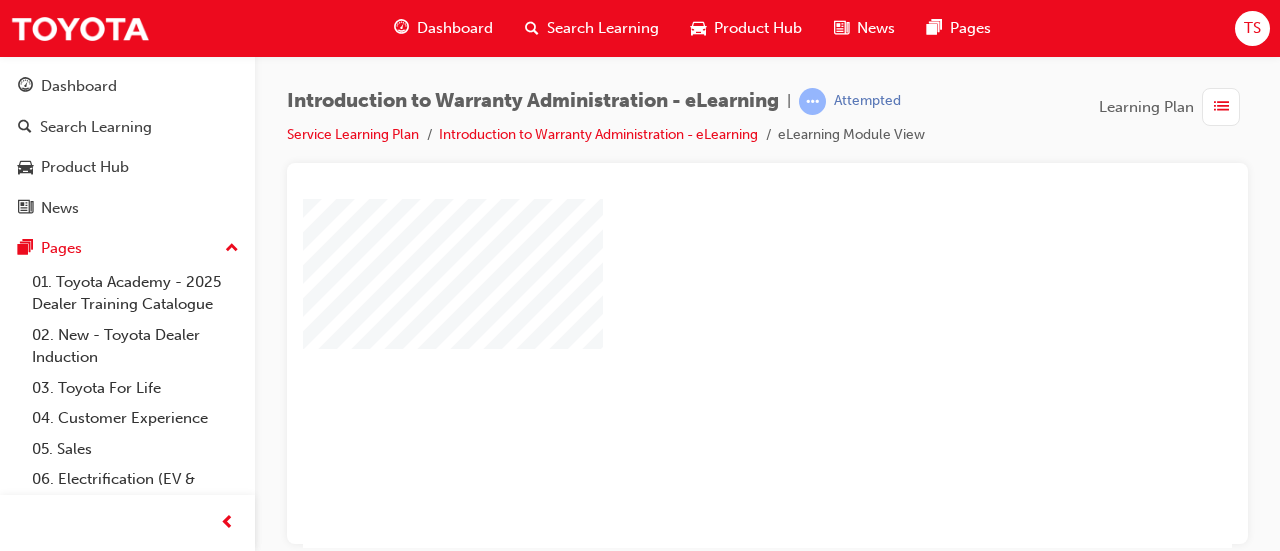 scroll, scrollTop: 0, scrollLeft: 0, axis: both 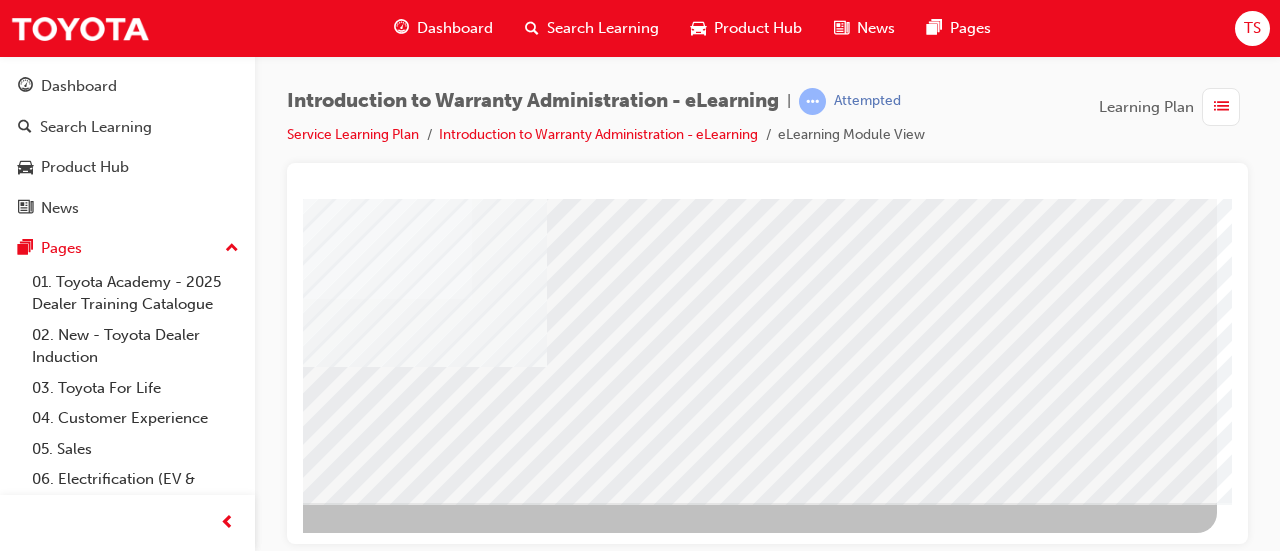 click at bounding box center [-80, 2612] 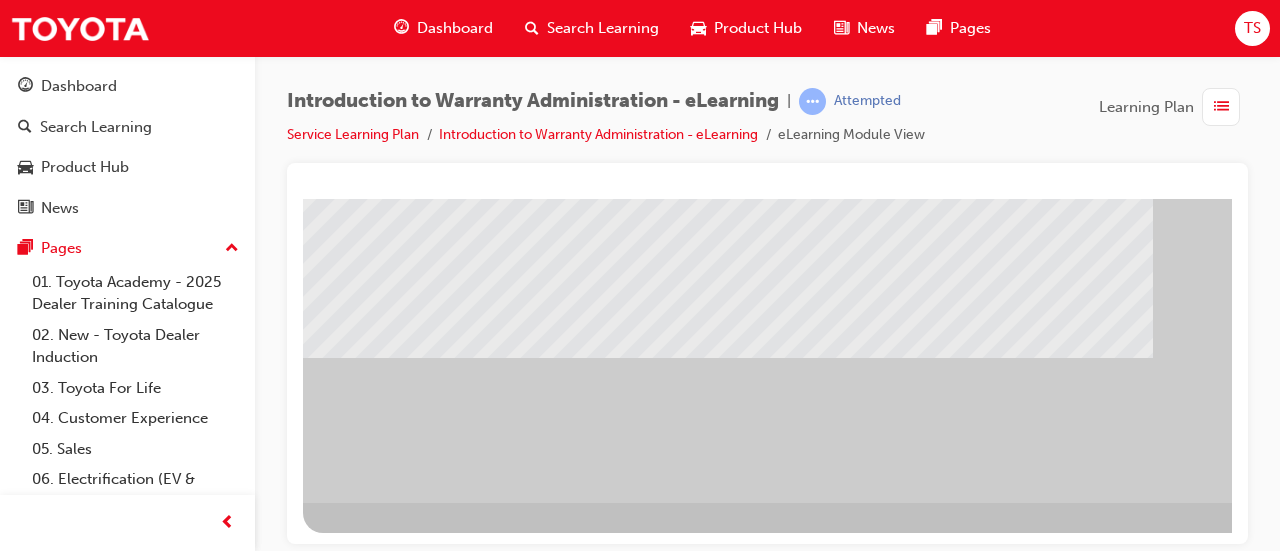 scroll, scrollTop: 416, scrollLeft: 446, axis: both 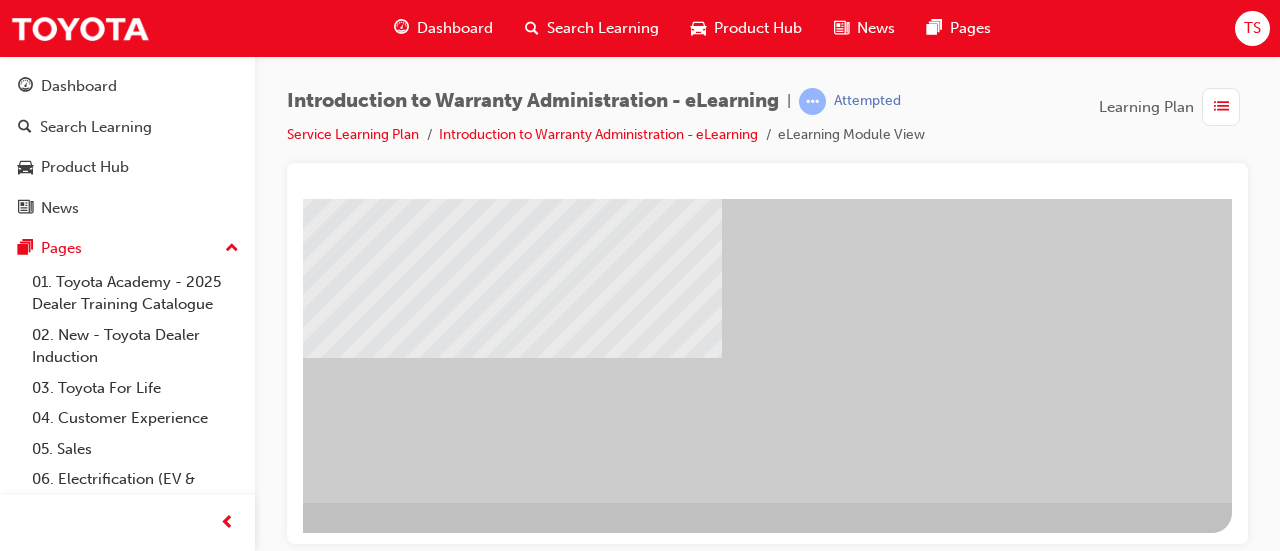 click at bounding box center [-65, 2609] 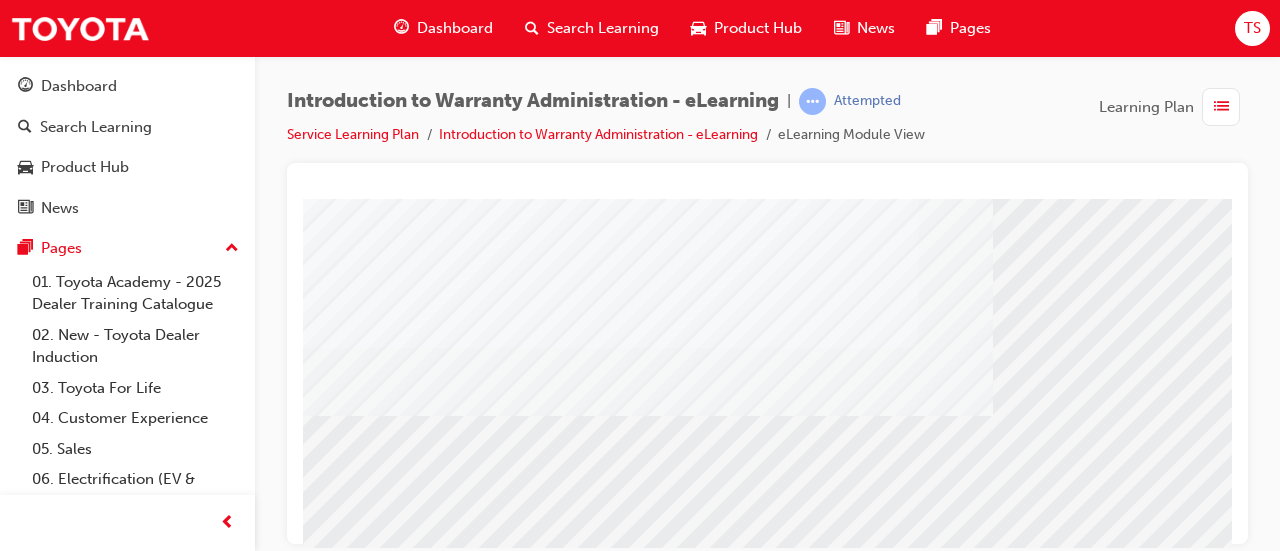 scroll, scrollTop: 412, scrollLeft: 0, axis: vertical 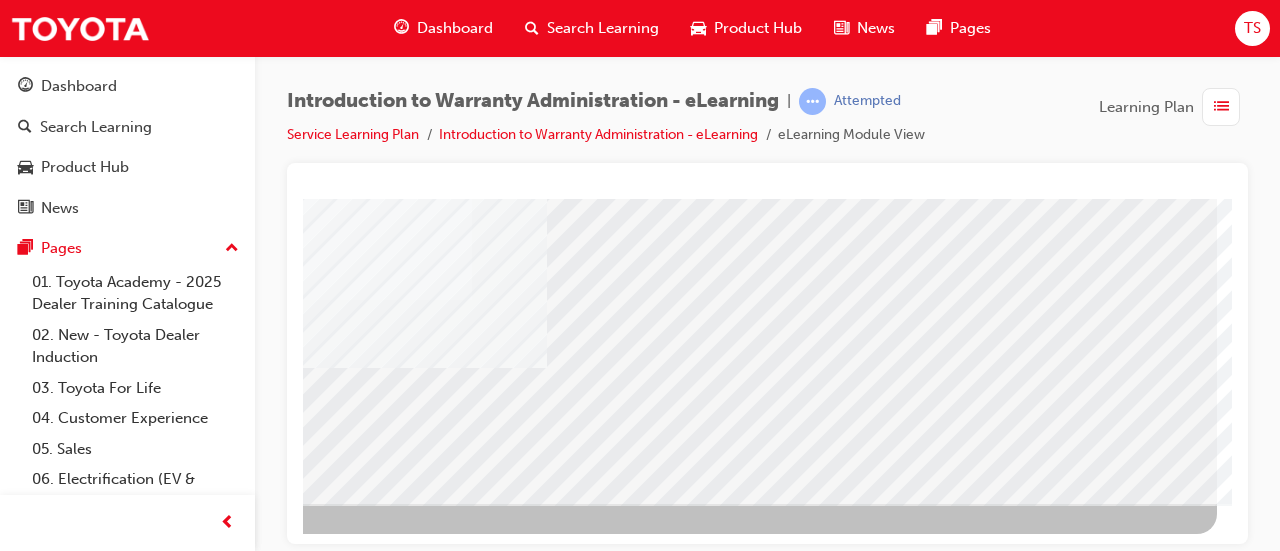 click at bounding box center (-80, 2613) 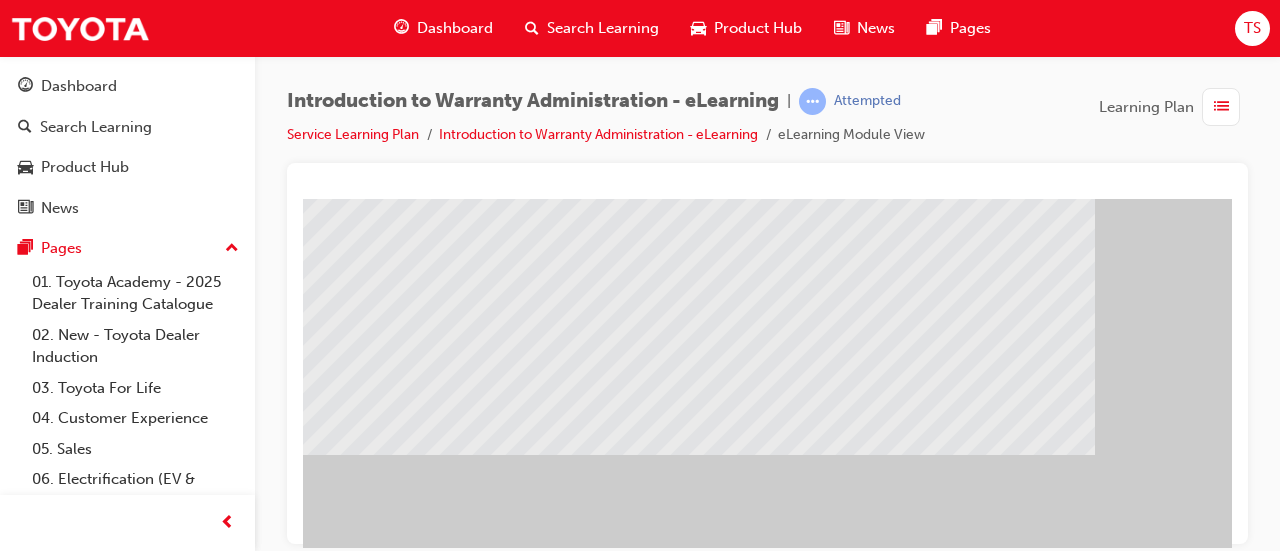 scroll, scrollTop: 252, scrollLeft: 281, axis: both 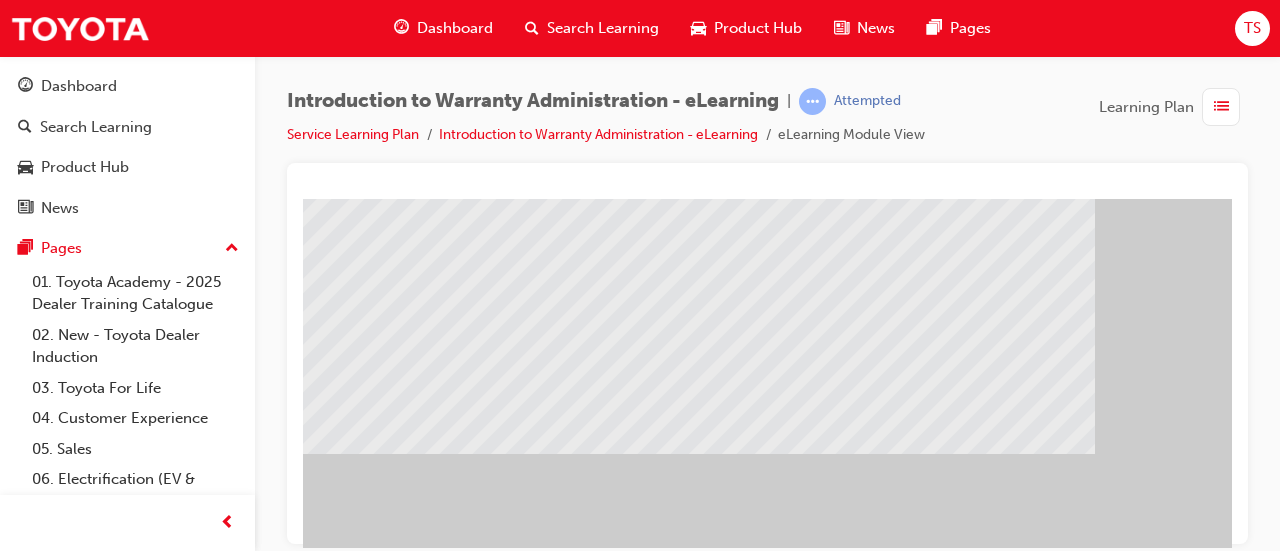 click at bounding box center (38, 1454) 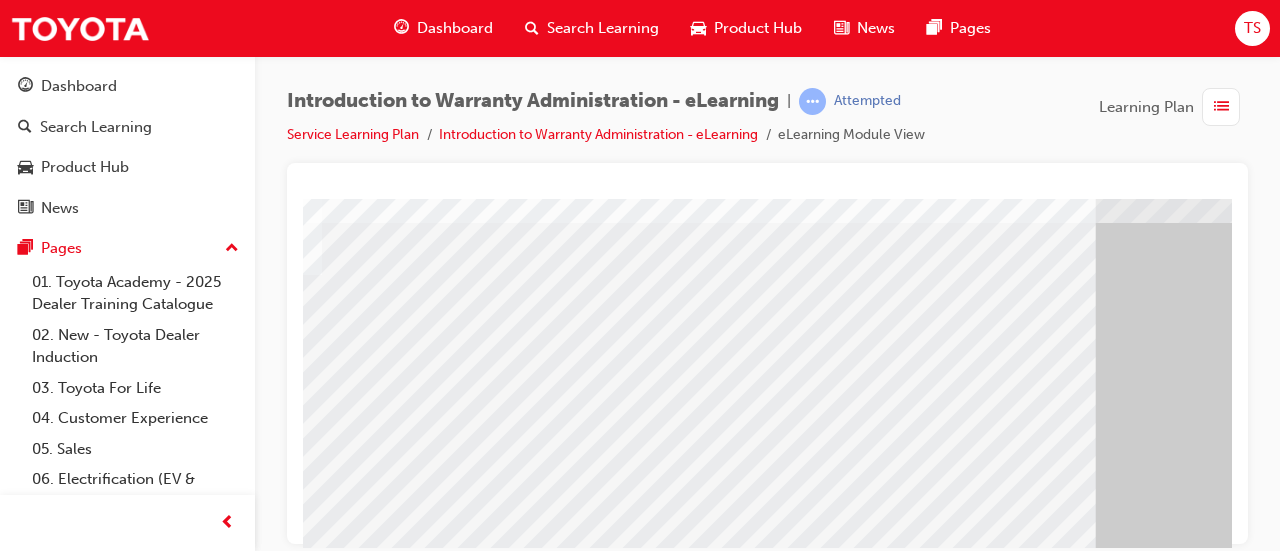 scroll, scrollTop: 75, scrollLeft: 281, axis: both 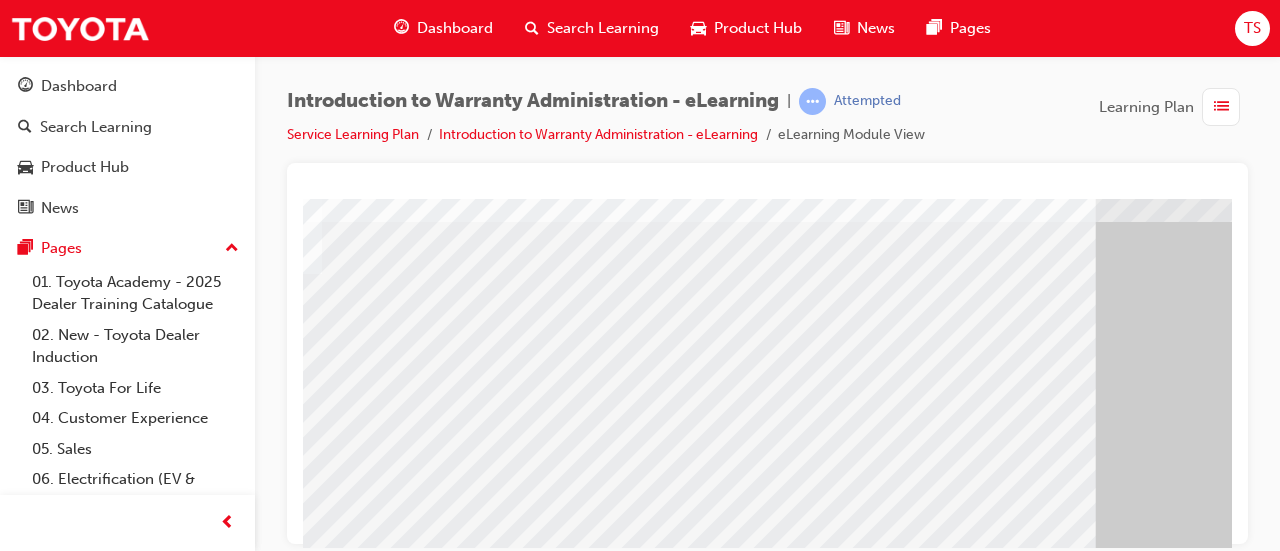 click at bounding box center [38, 2279] 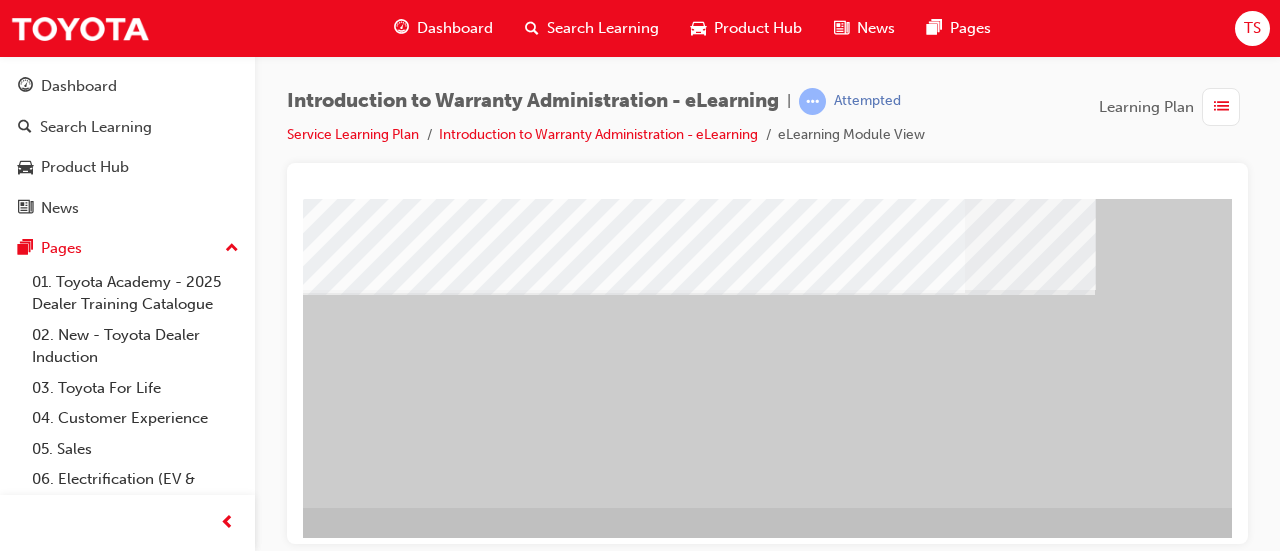 scroll, scrollTop: 410, scrollLeft: 446, axis: both 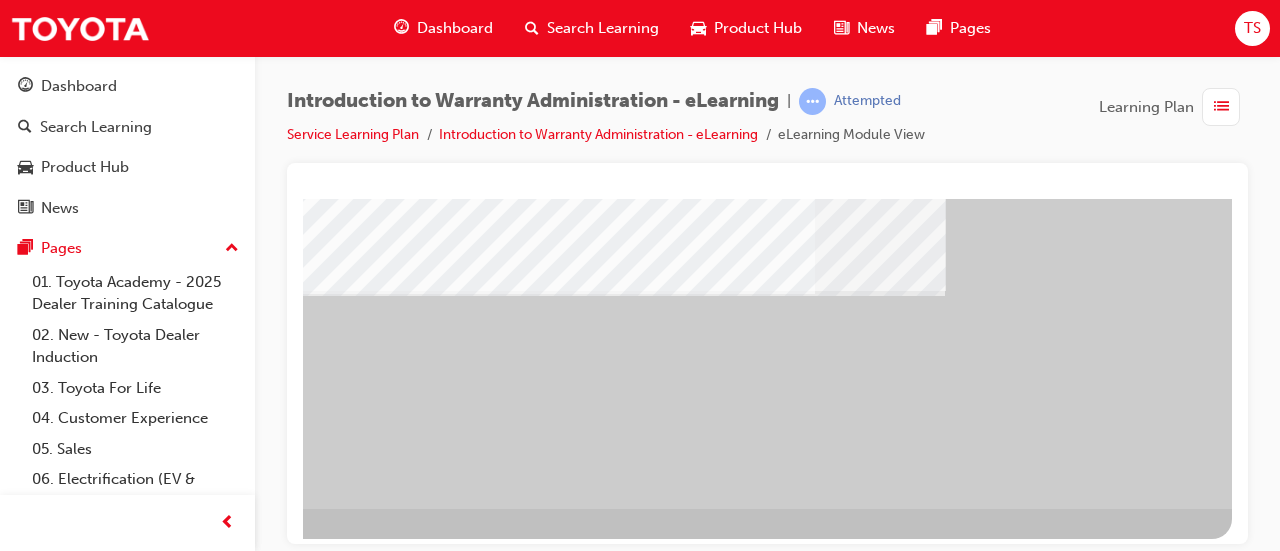 click at bounding box center (-65, 1978) 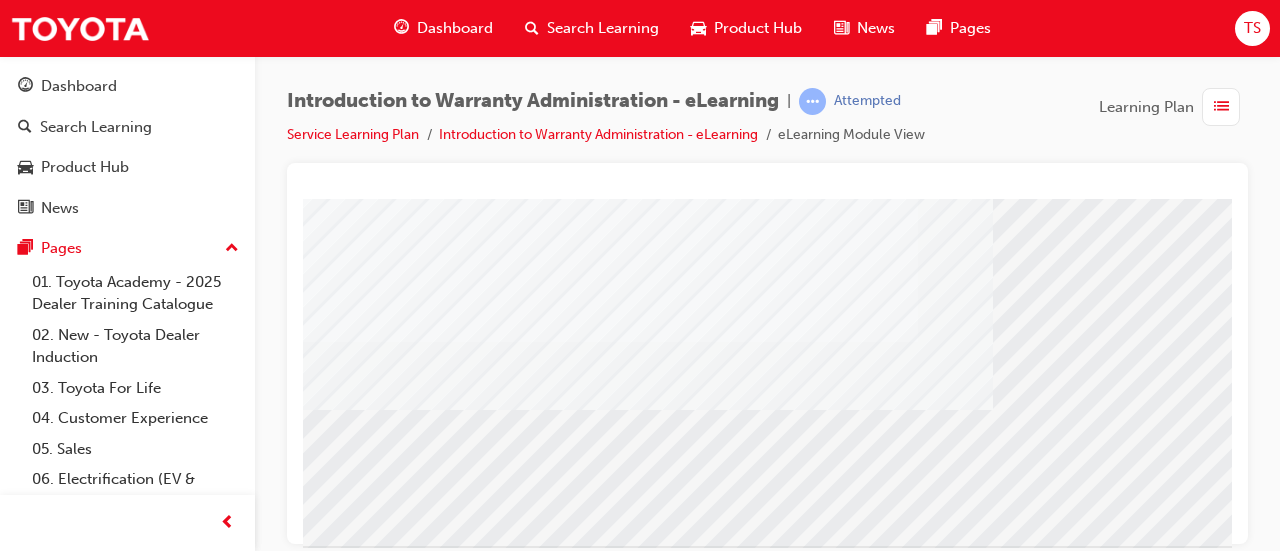 scroll, scrollTop: 381, scrollLeft: 0, axis: vertical 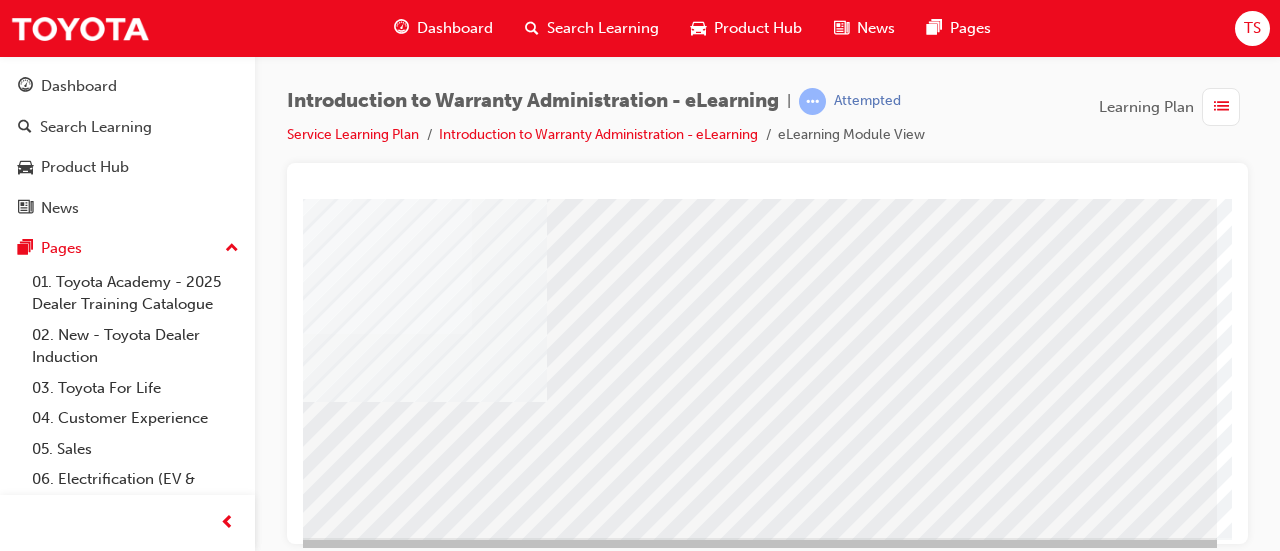 click at bounding box center [-80, 2647] 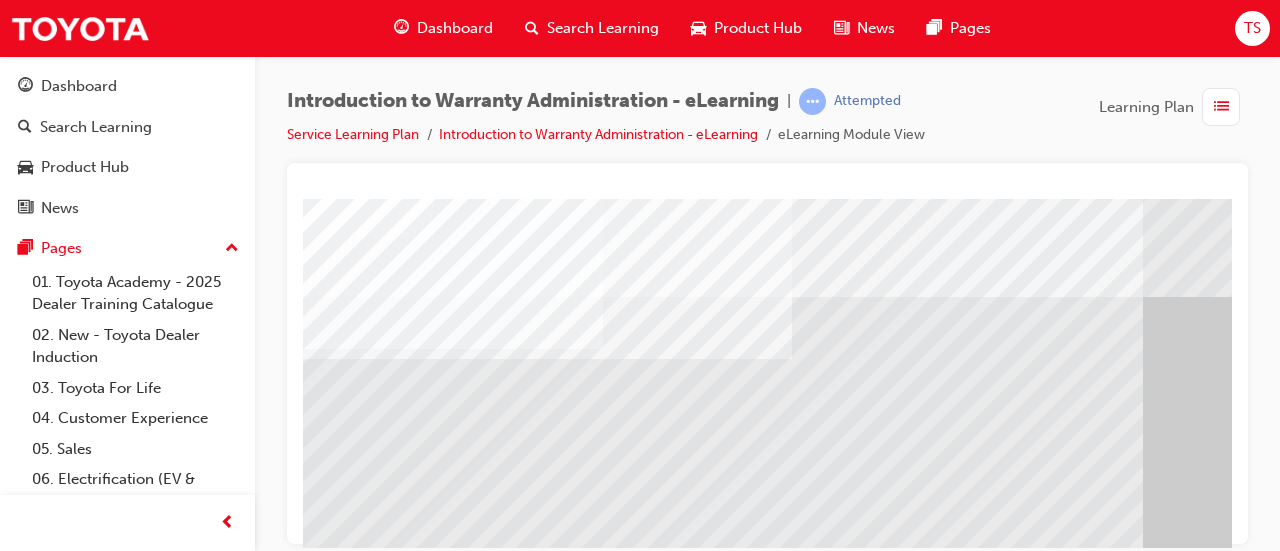 scroll, scrollTop: 0, scrollLeft: 0, axis: both 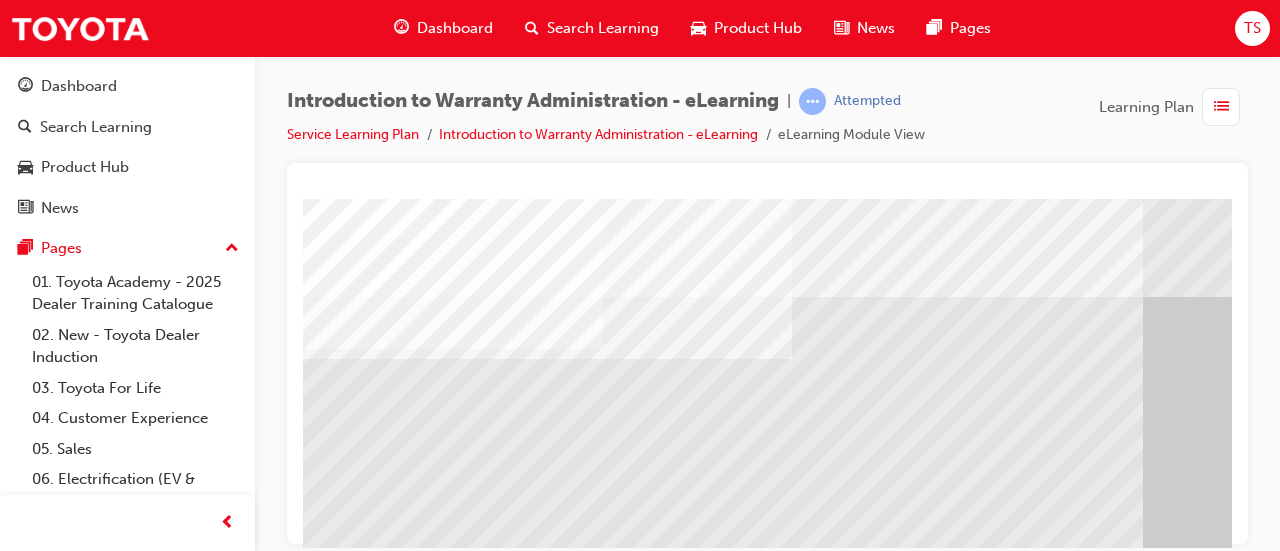 click at bounding box center [319, 1754] 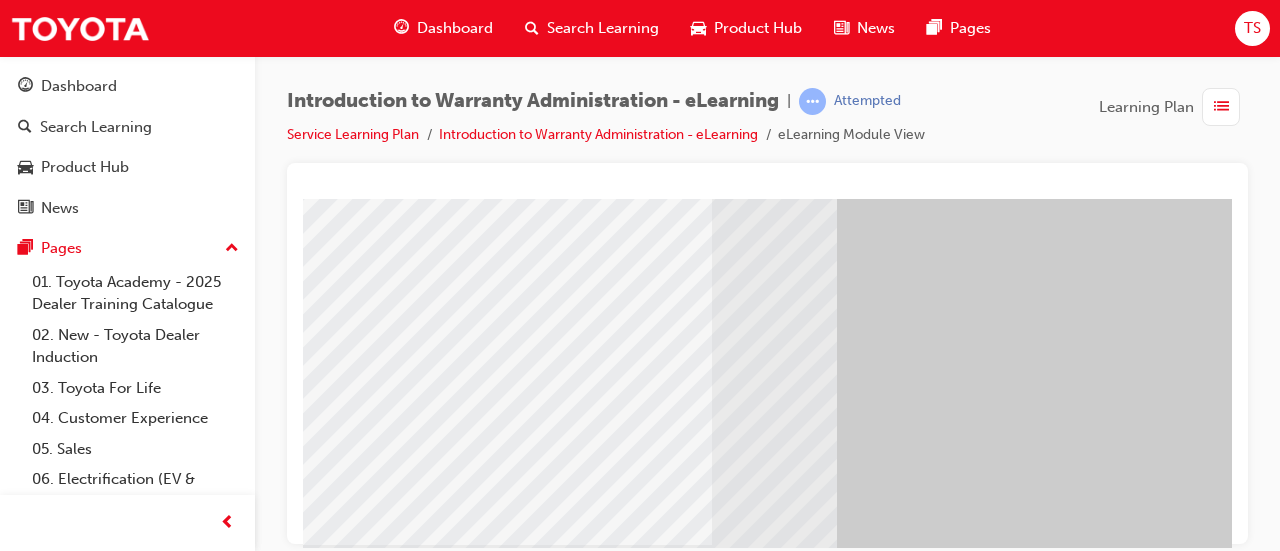 scroll, scrollTop: 416, scrollLeft: 446, axis: both 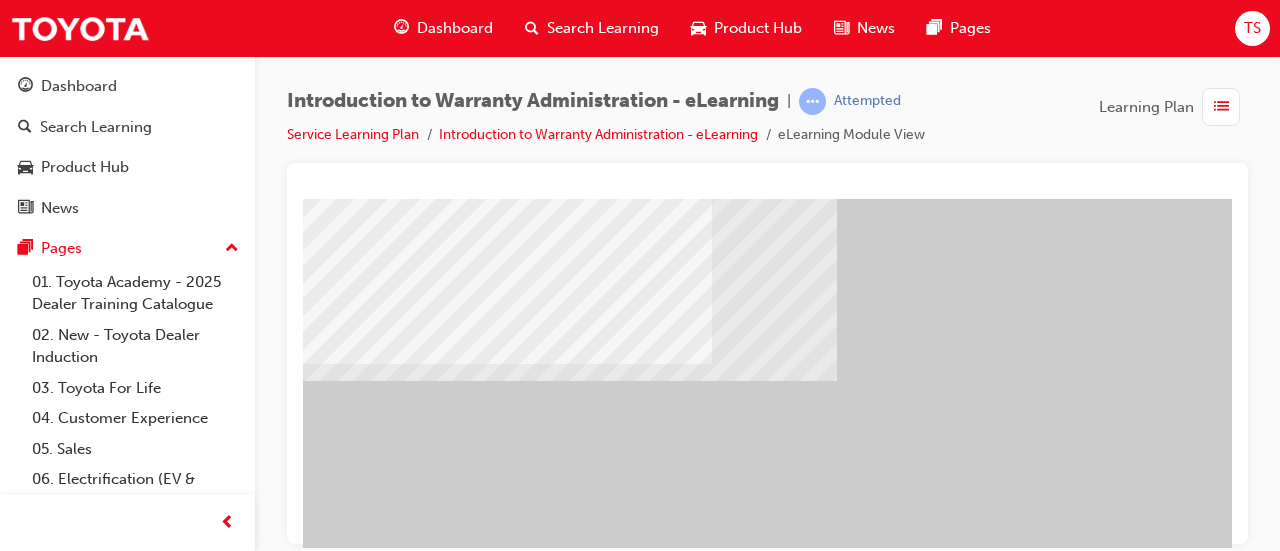 click at bounding box center (-65, 1235) 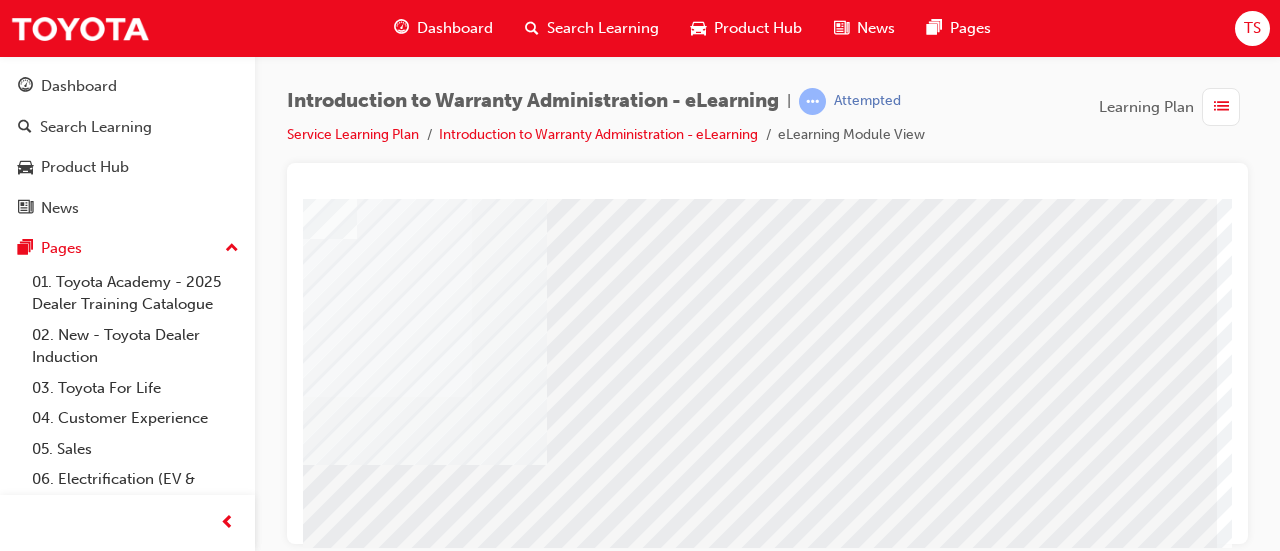 scroll, scrollTop: 416, scrollLeft: 446, axis: both 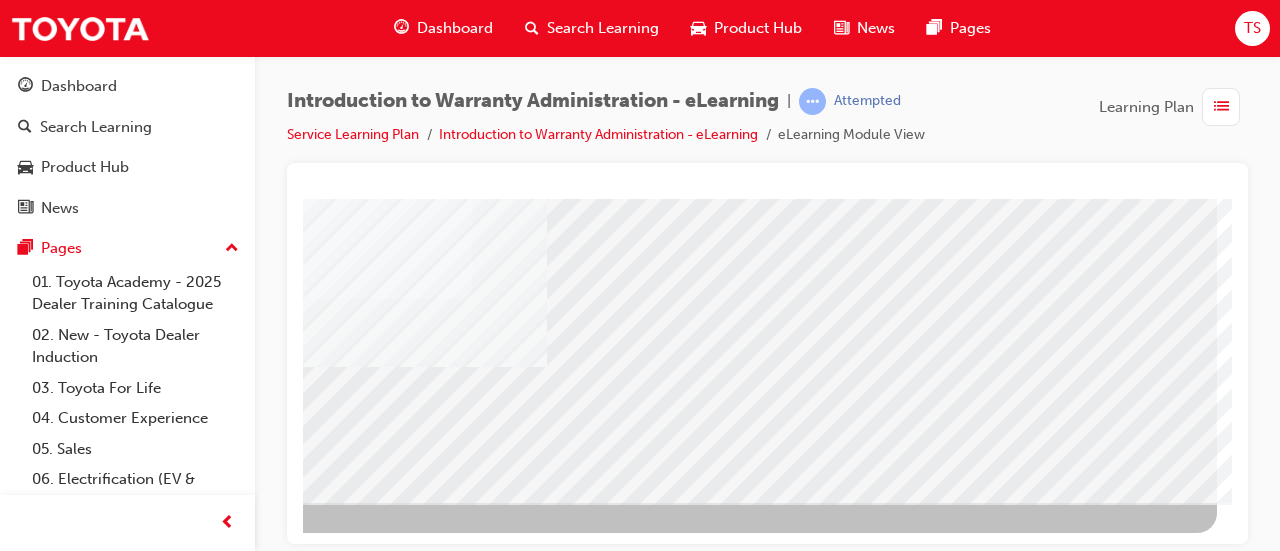 click at bounding box center (-80, 2612) 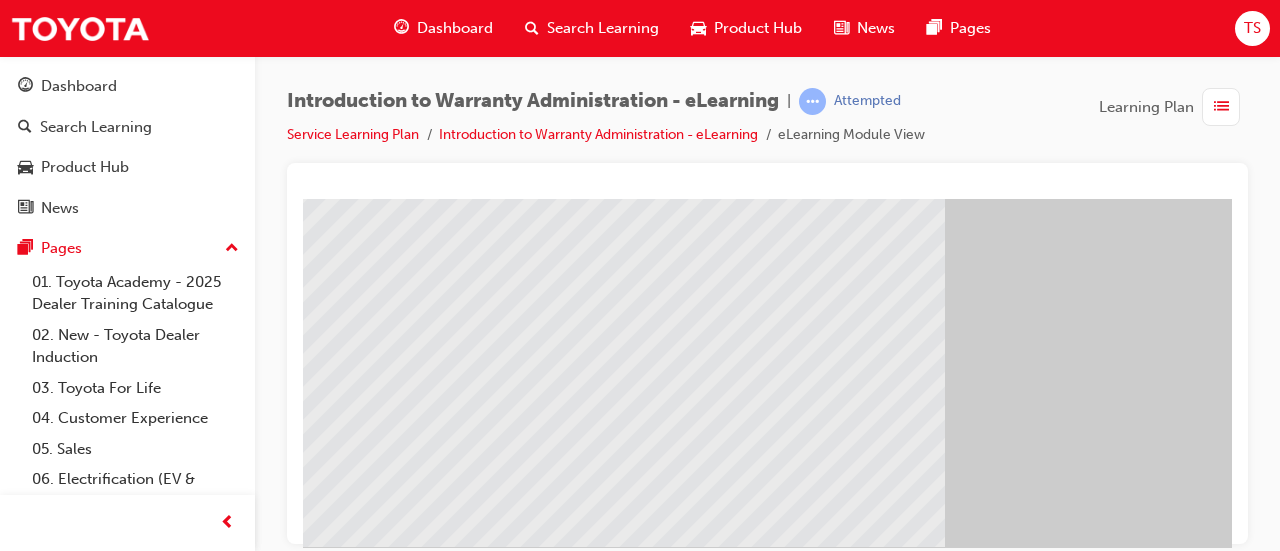 scroll, scrollTop: 157, scrollLeft: 446, axis: both 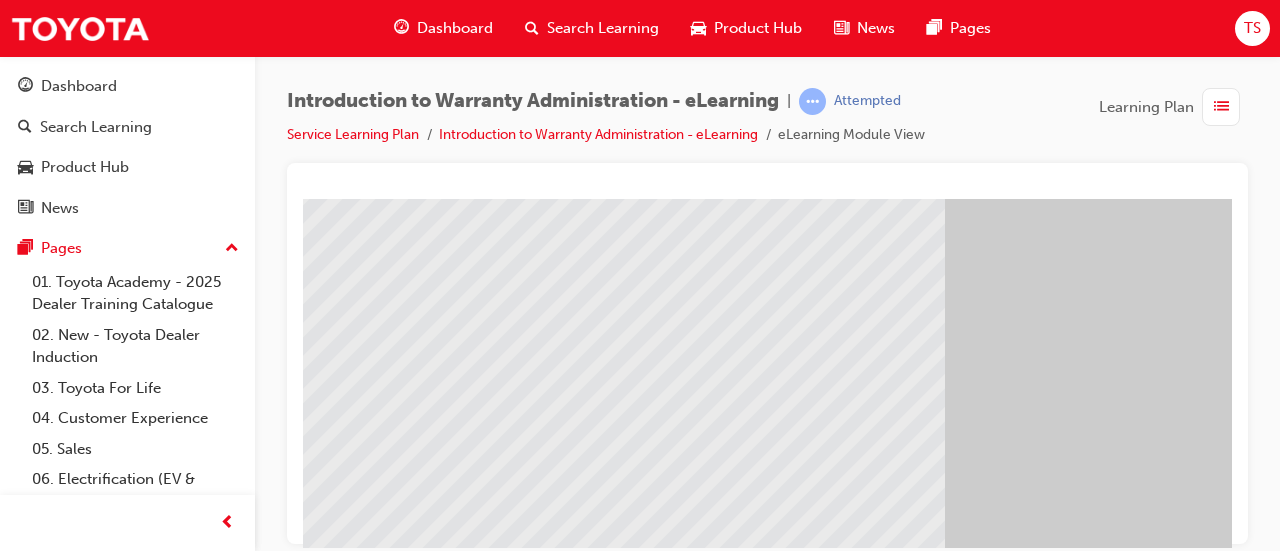 click at bounding box center (-112, 1549) 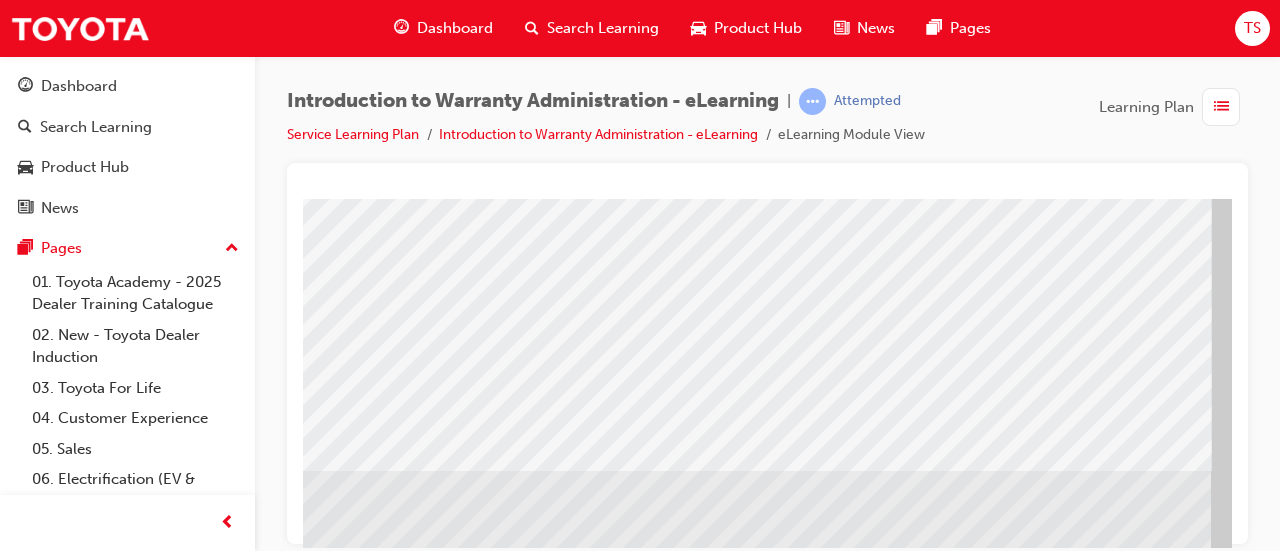 scroll, scrollTop: 157, scrollLeft: 163, axis: both 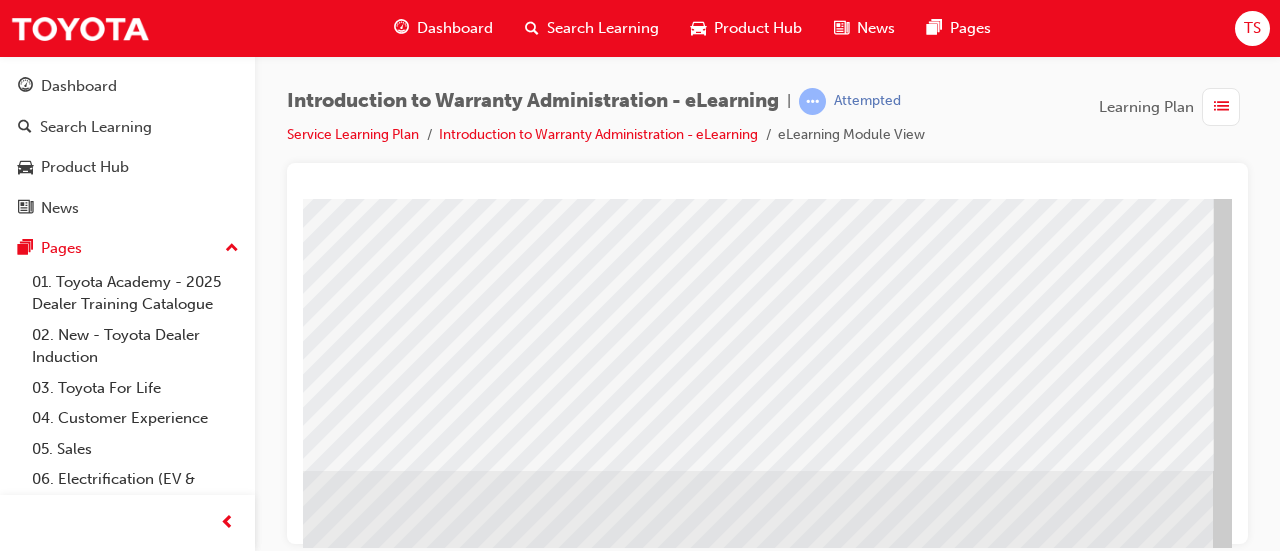 click at bounding box center [156, 2198] 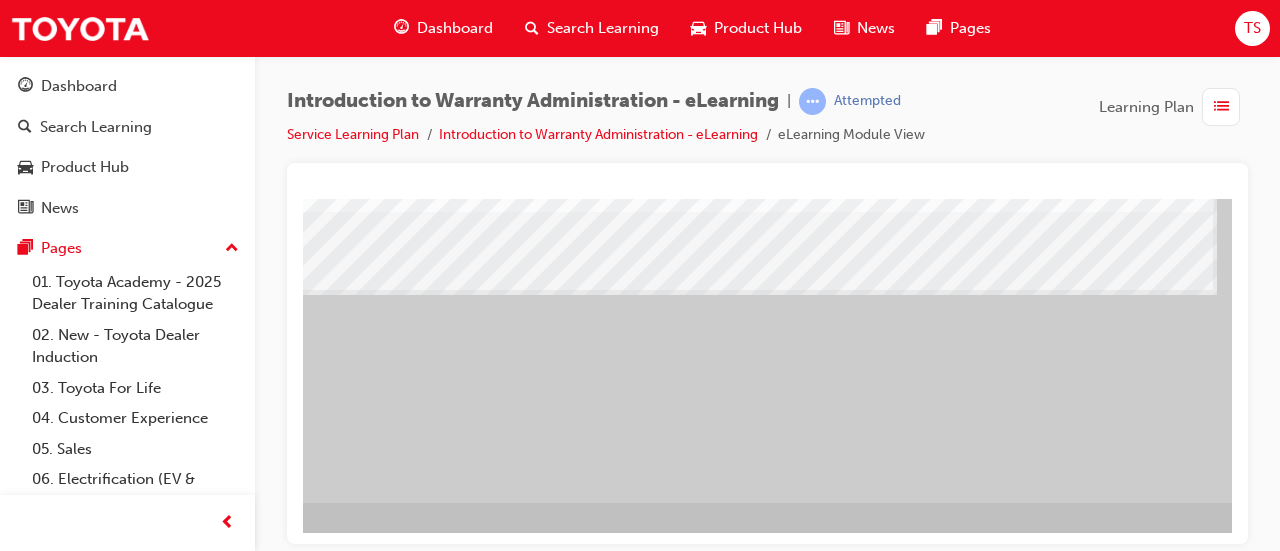 scroll, scrollTop: 416, scrollLeft: 446, axis: both 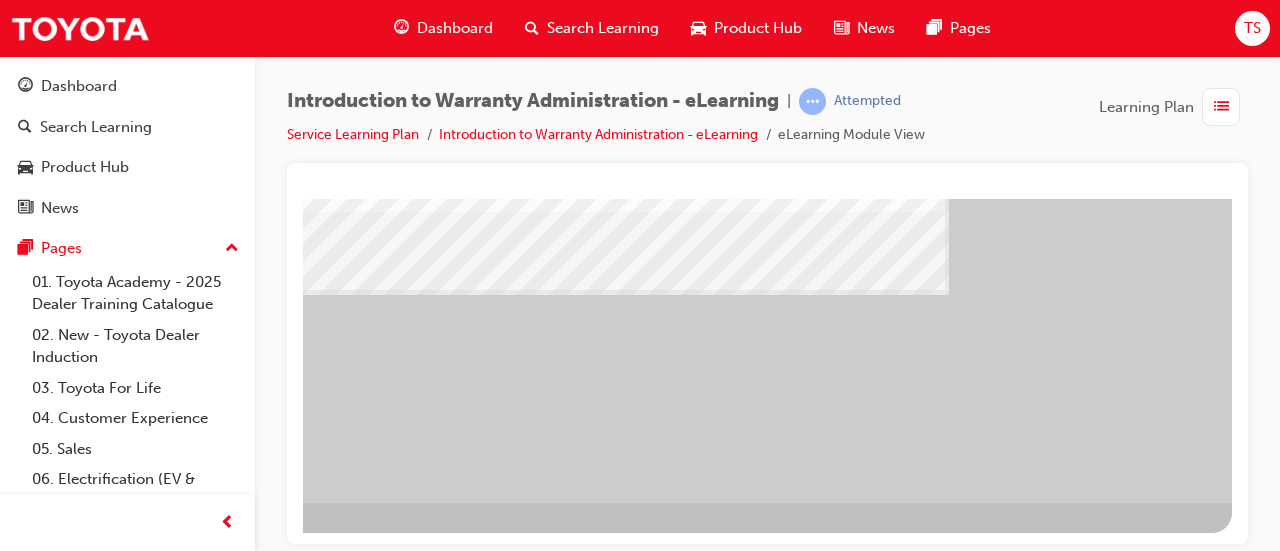 click at bounding box center (-65, 2060) 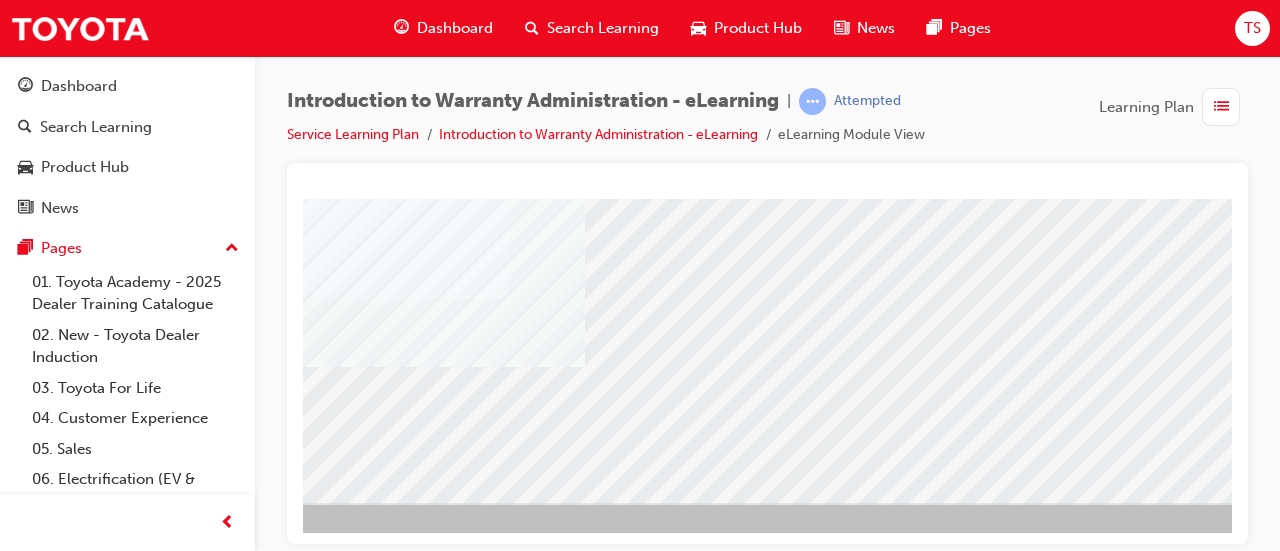 scroll, scrollTop: 416, scrollLeft: 446, axis: both 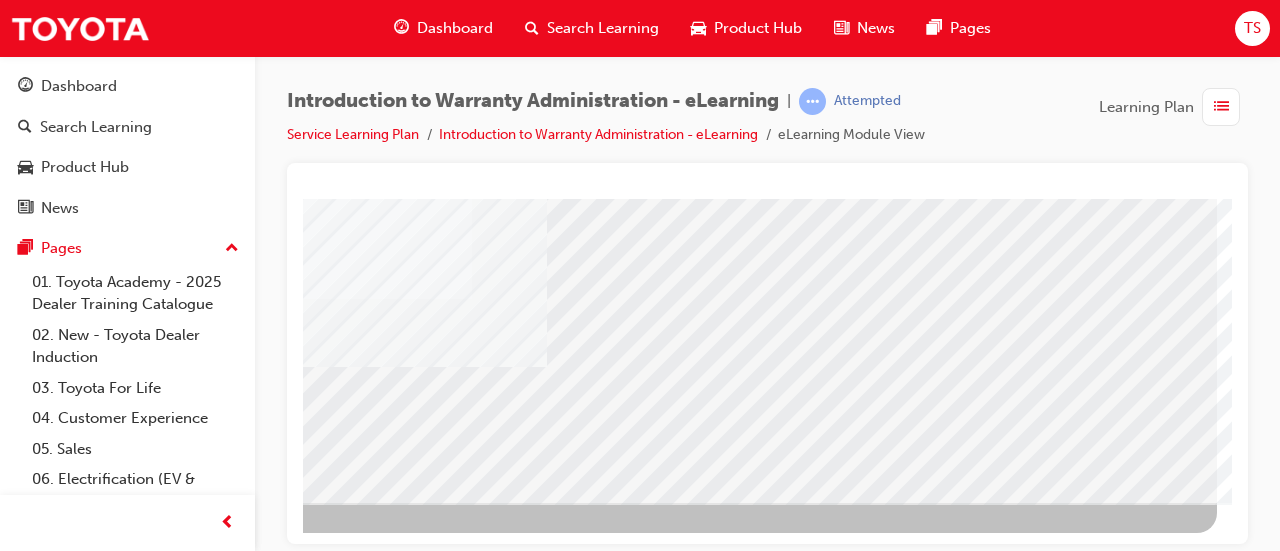 click at bounding box center [-80, 2612] 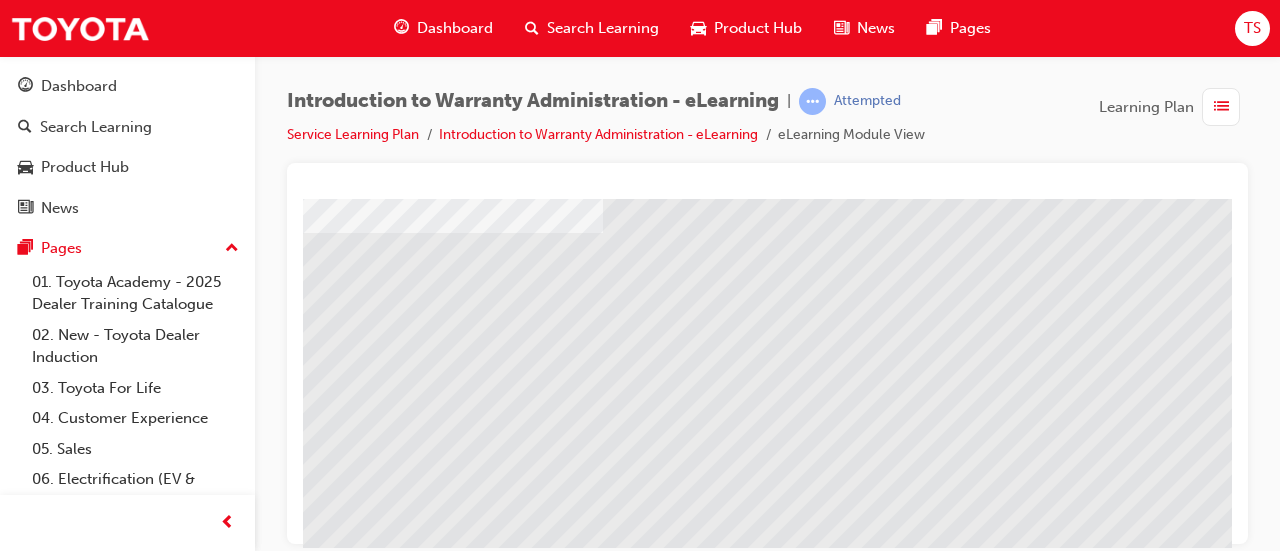 scroll, scrollTop: 117, scrollLeft: 0, axis: vertical 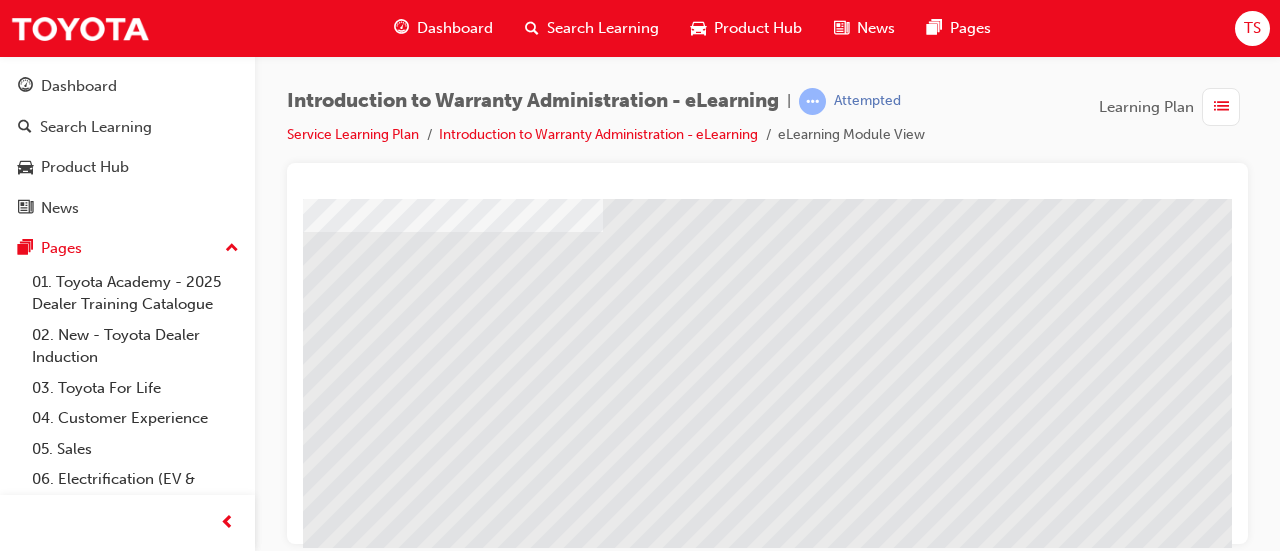 click at bounding box center (319, 1589) 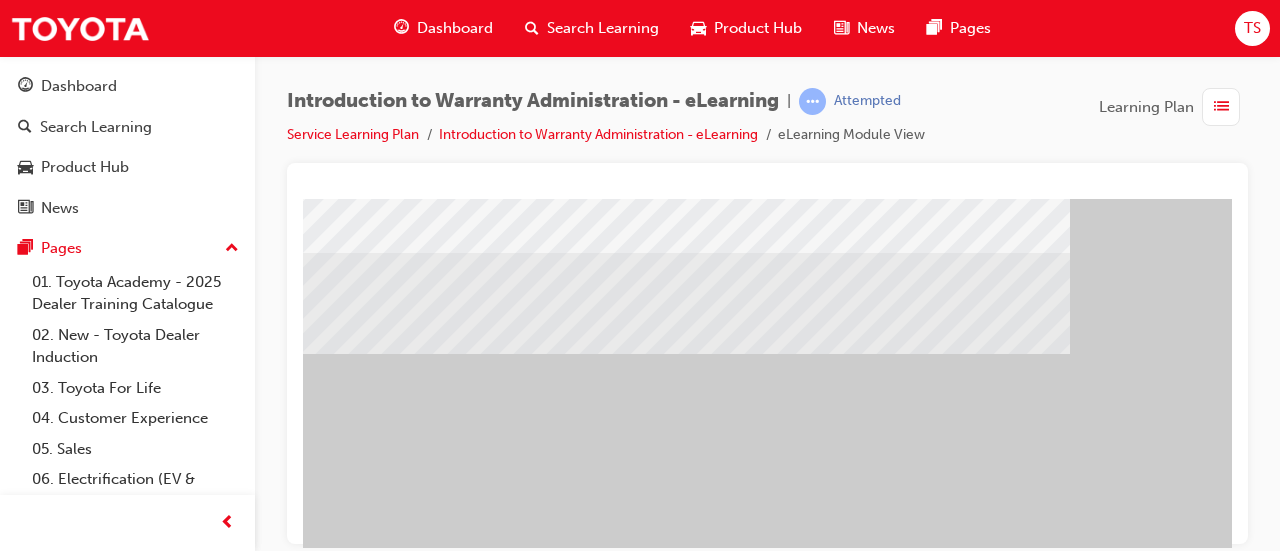 scroll, scrollTop: 352, scrollLeft: 446, axis: both 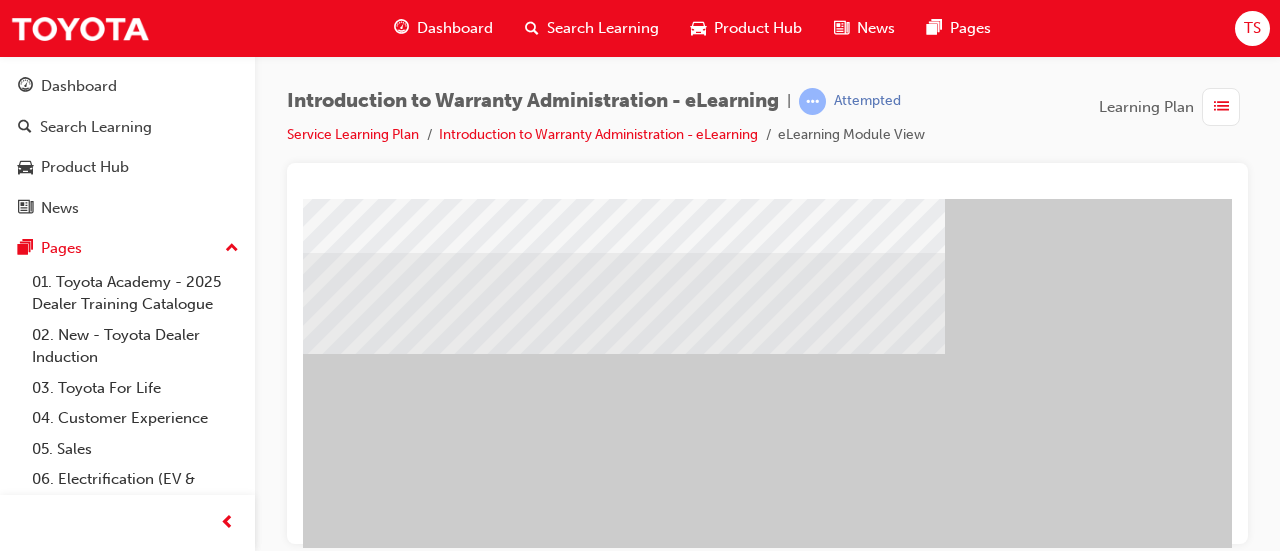 click at bounding box center (-65, 1388) 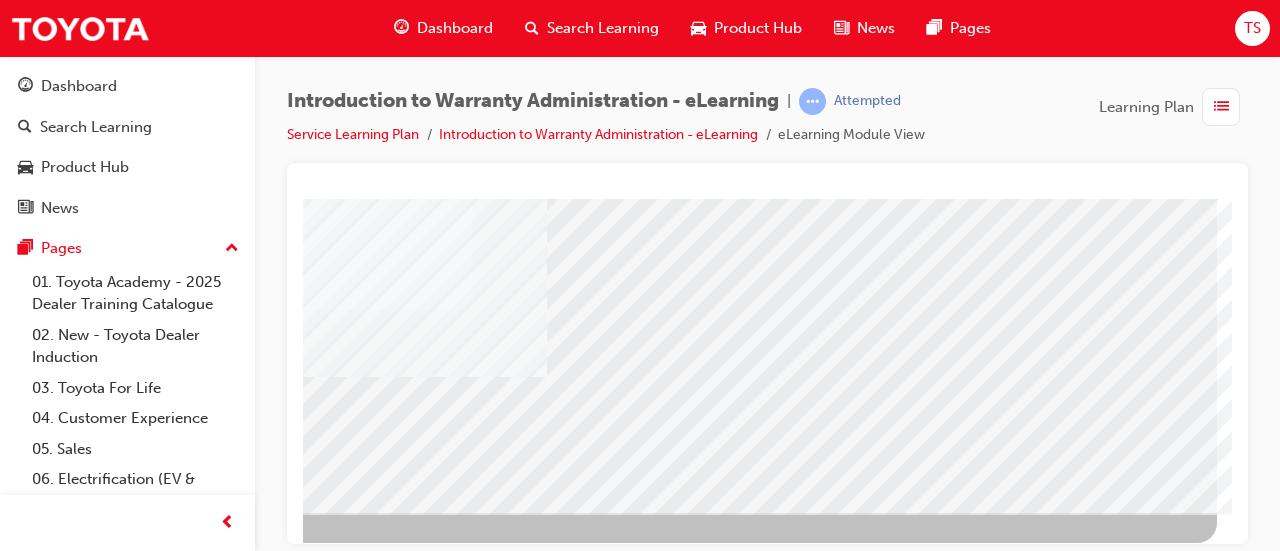 scroll, scrollTop: 405, scrollLeft: 446, axis: both 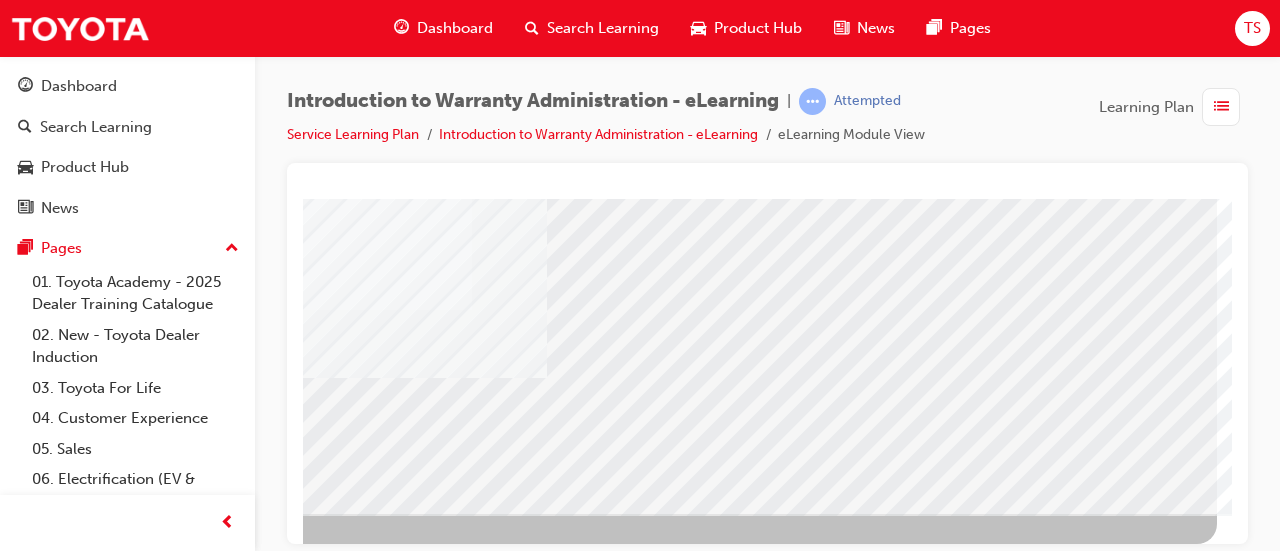 click at bounding box center [628, 1594] 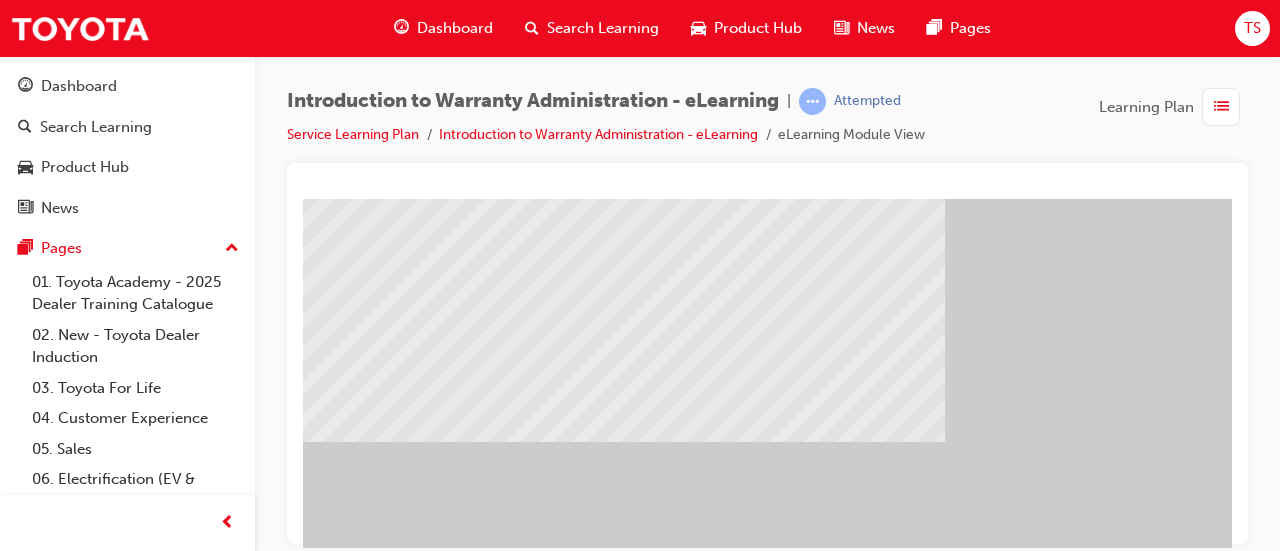 scroll, scrollTop: 258, scrollLeft: 446, axis: both 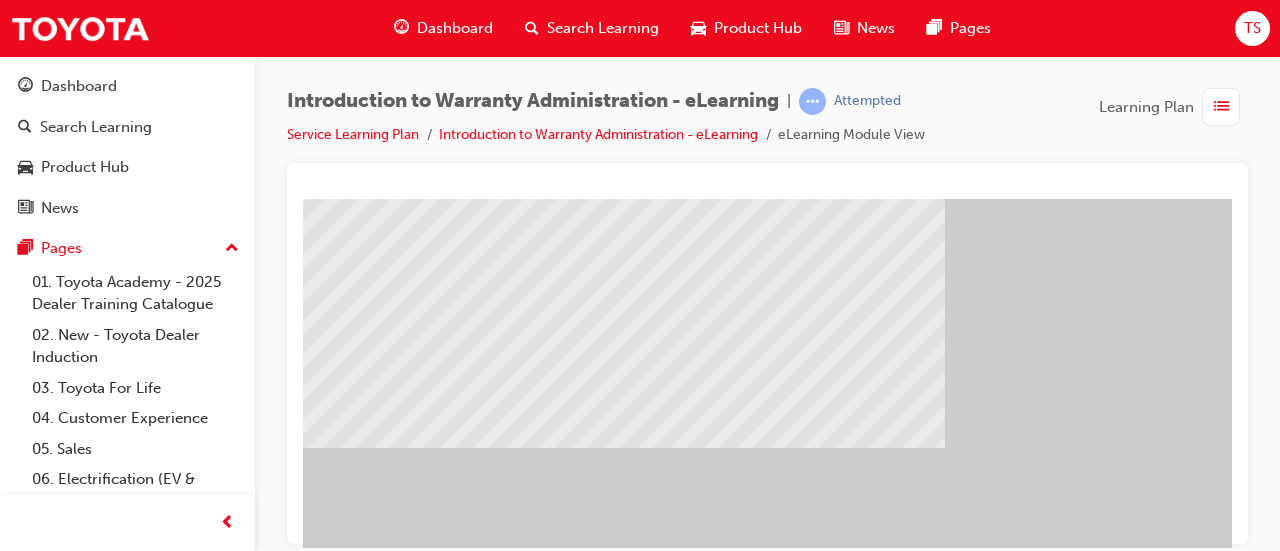 click at bounding box center [-112, 1448] 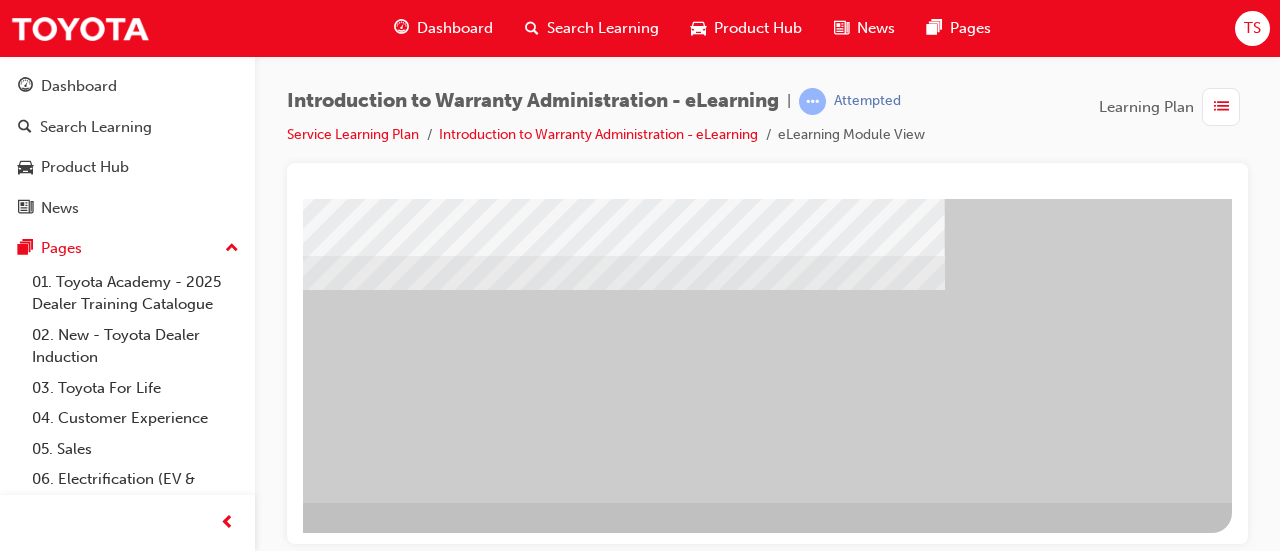 scroll, scrollTop: 416, scrollLeft: 446, axis: both 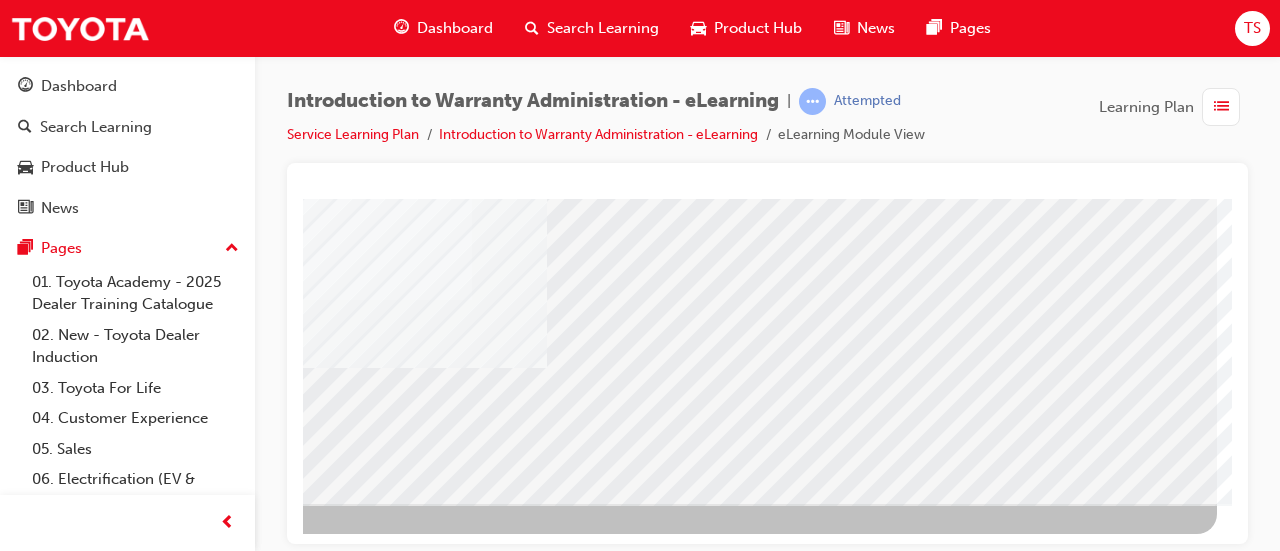 click at bounding box center [-80, 2613] 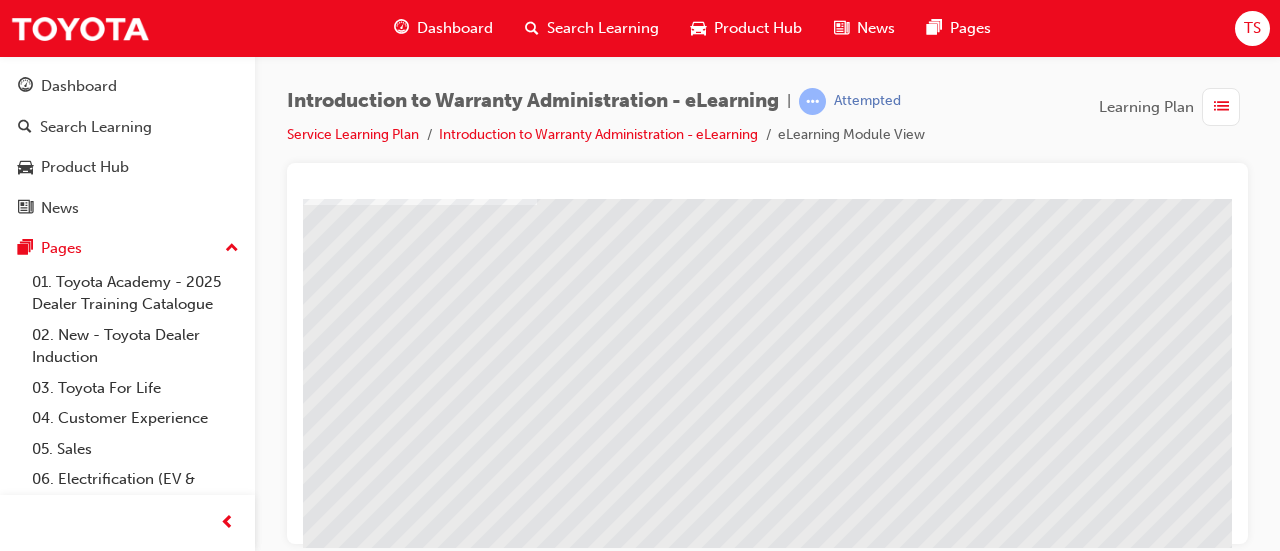 scroll, scrollTop: 145, scrollLeft: 66, axis: both 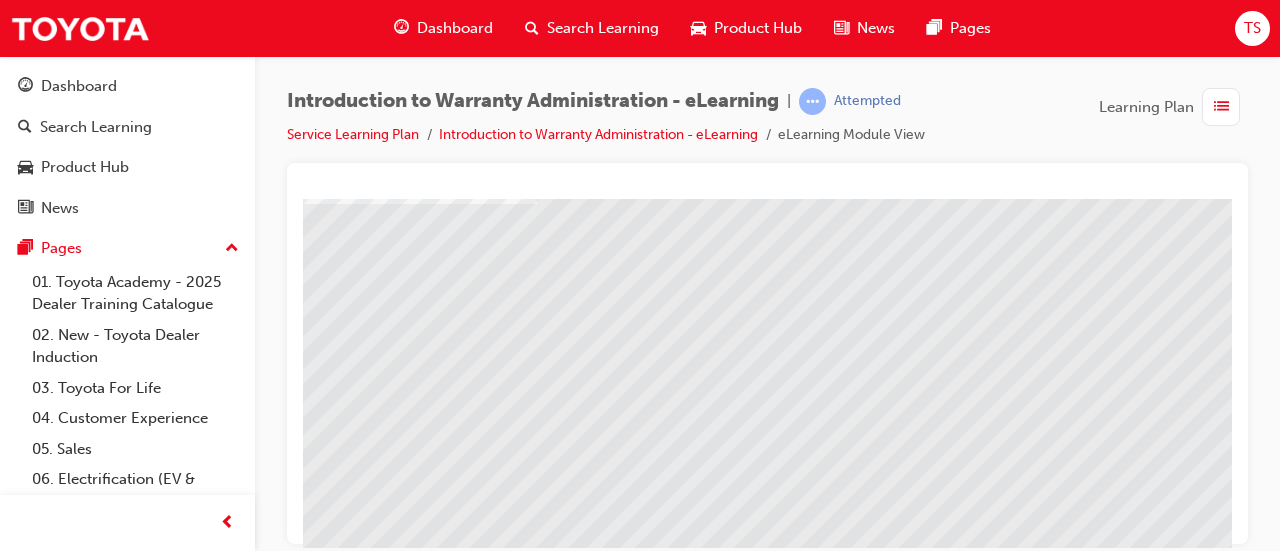 click at bounding box center (253, 1561) 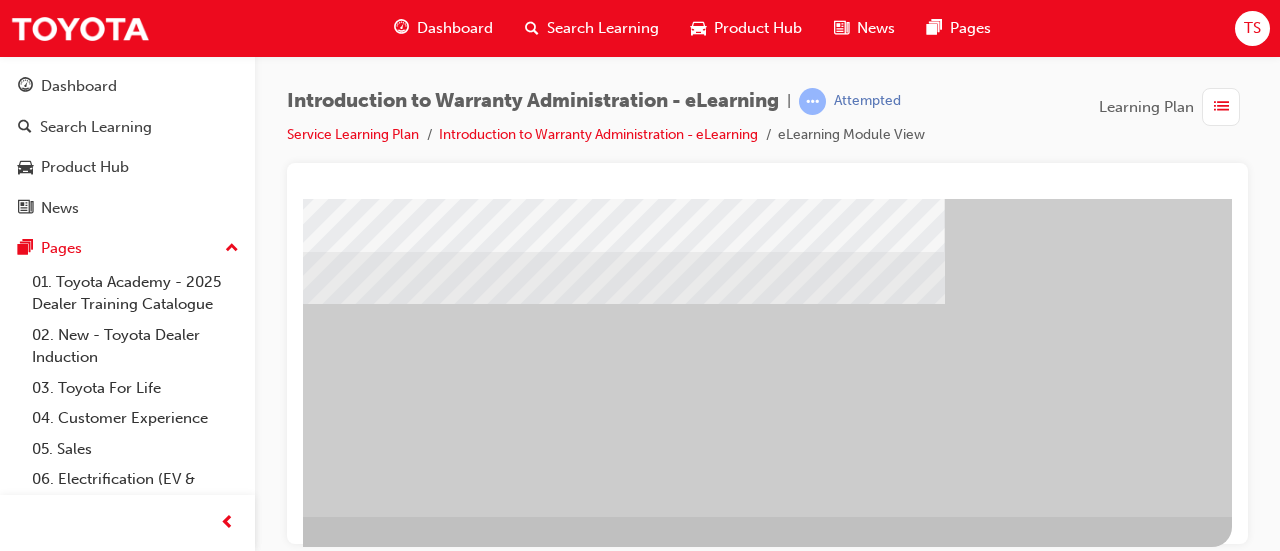 scroll, scrollTop: 403, scrollLeft: 446, axis: both 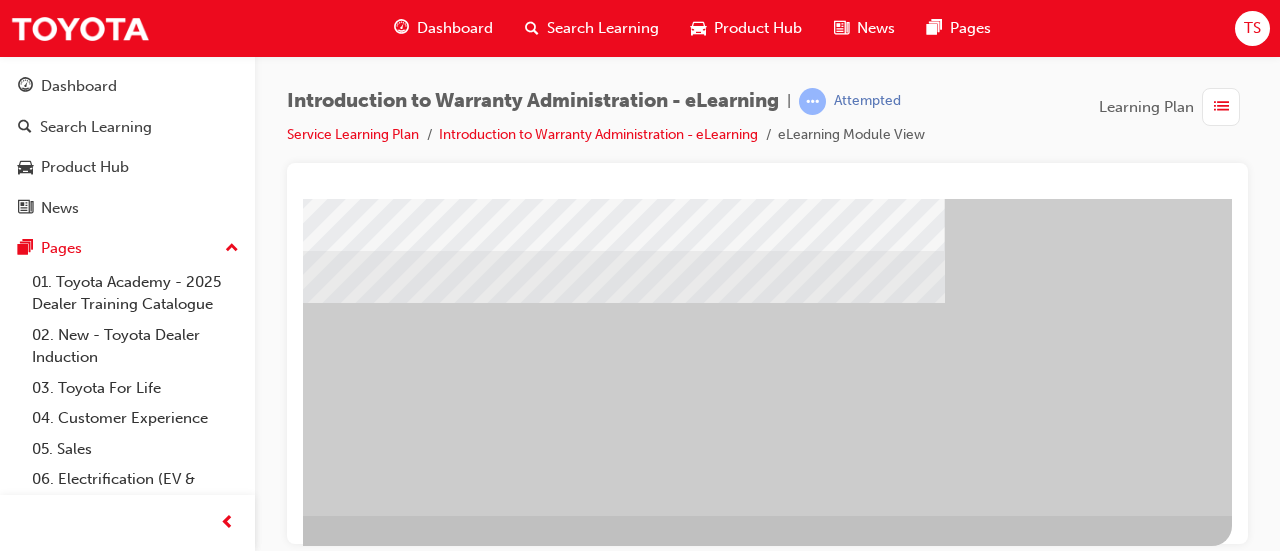 click at bounding box center (552, 155) 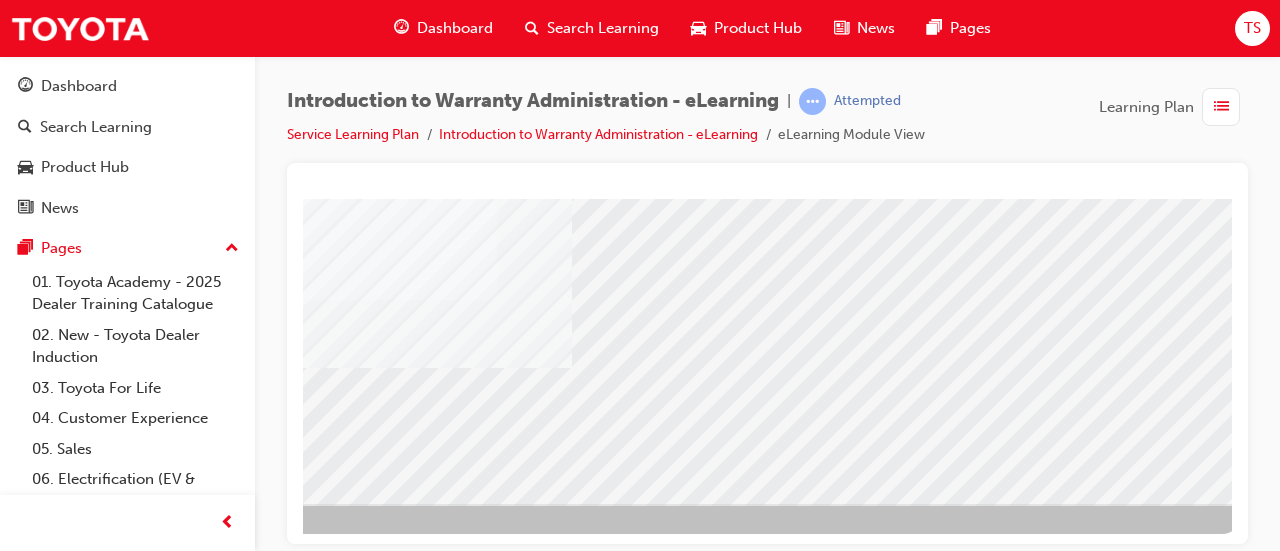 scroll, scrollTop: 416, scrollLeft: 421, axis: both 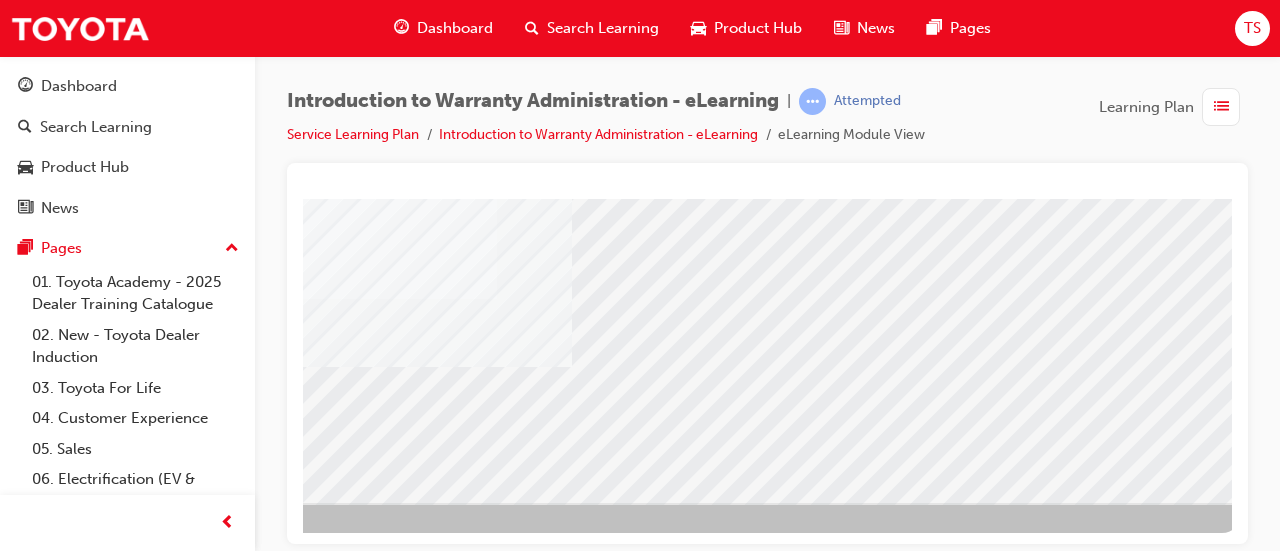 click at bounding box center [-55, 2612] 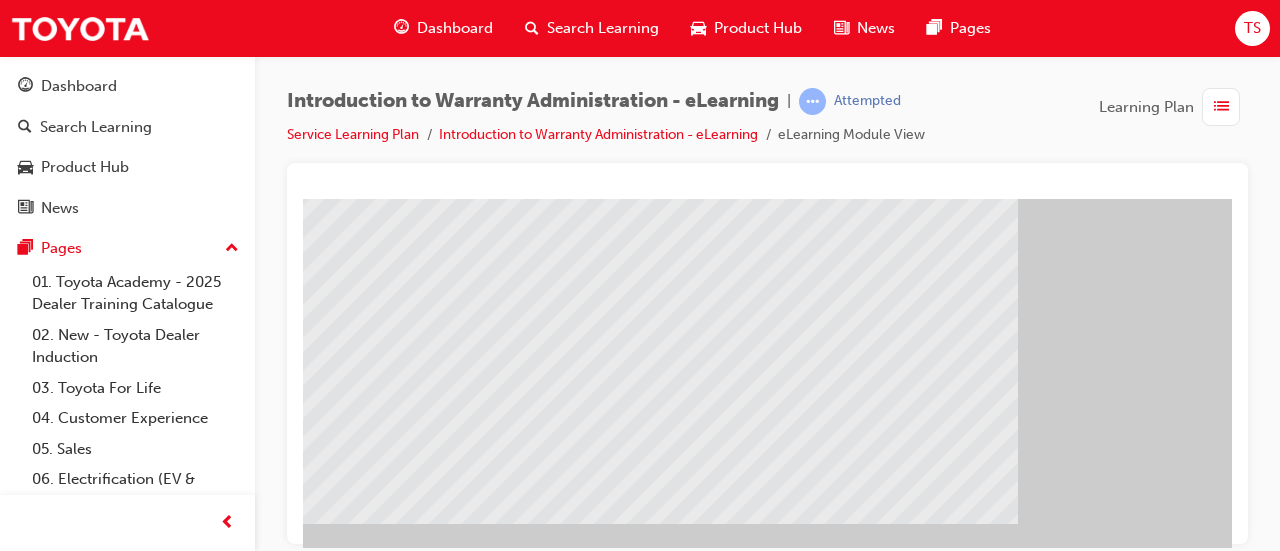 scroll, scrollTop: 176, scrollLeft: 357, axis: both 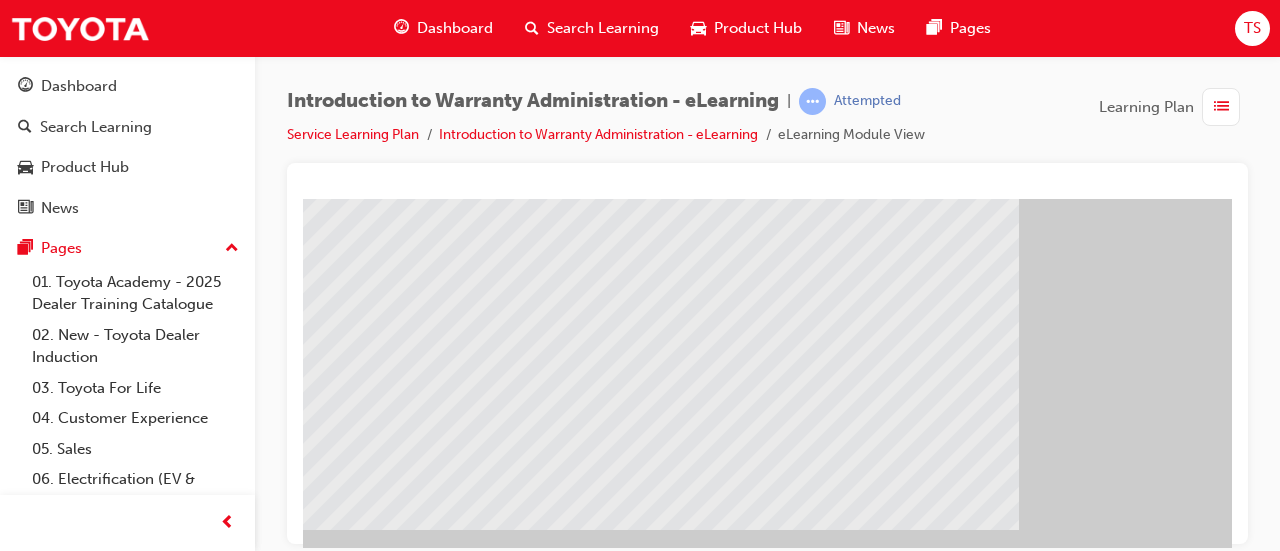 click at bounding box center [-38, 1577] 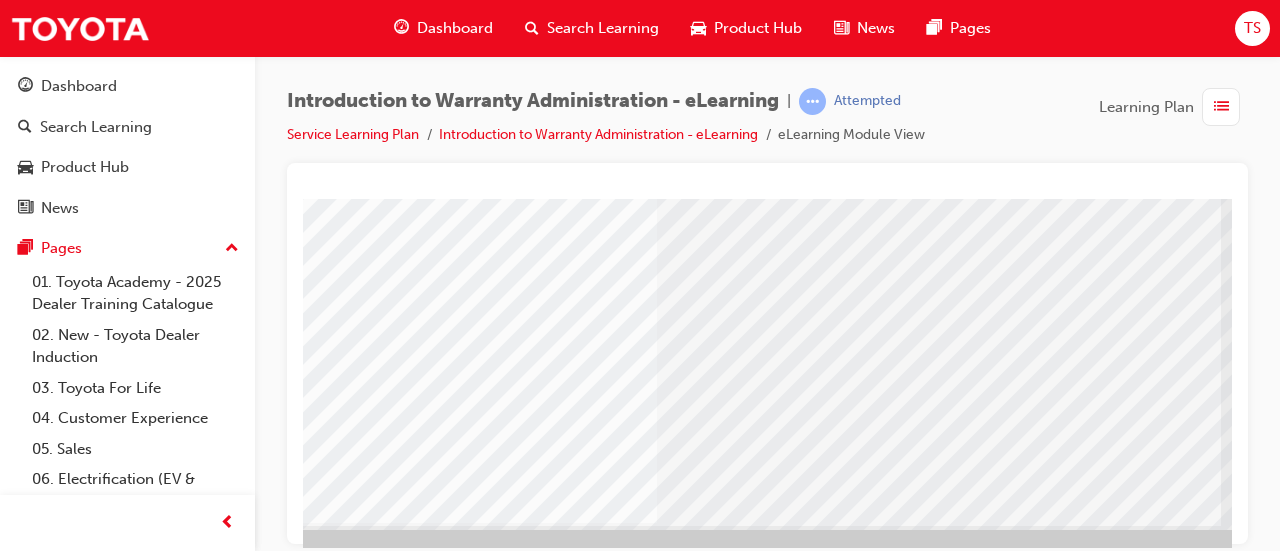 scroll, scrollTop: 176, scrollLeft: 4, axis: both 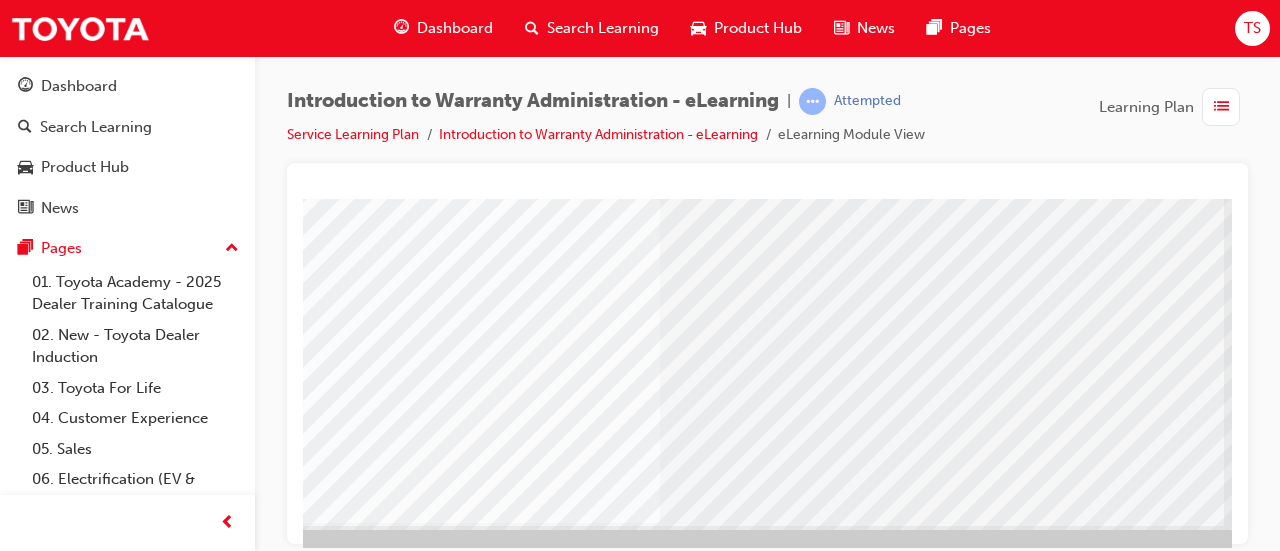 click at bounding box center [315, 2734] 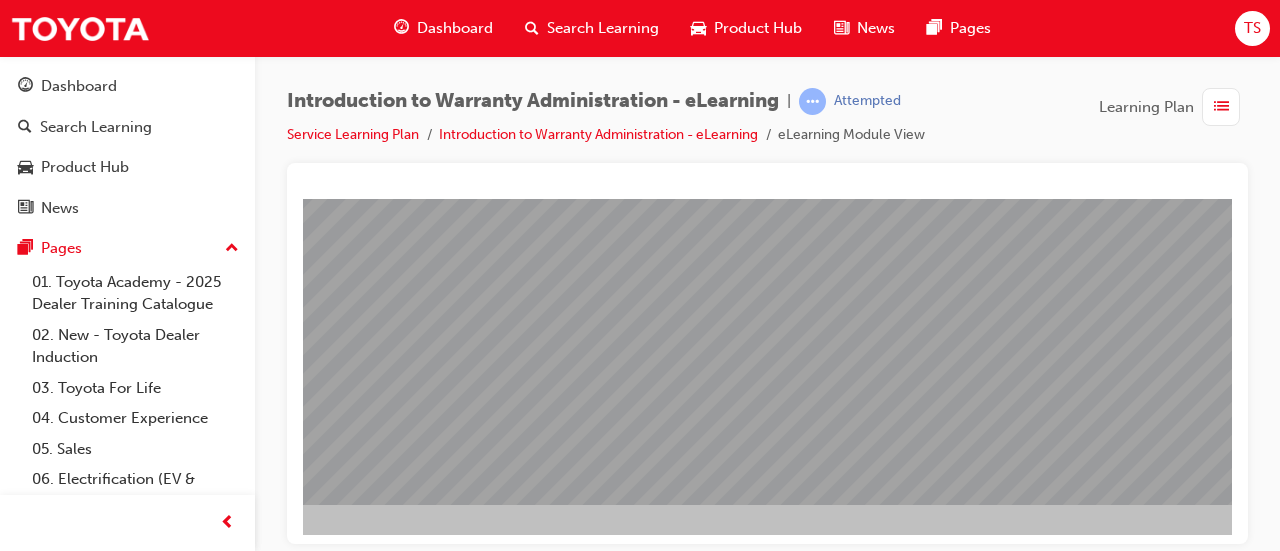 scroll, scrollTop: 416, scrollLeft: 446, axis: both 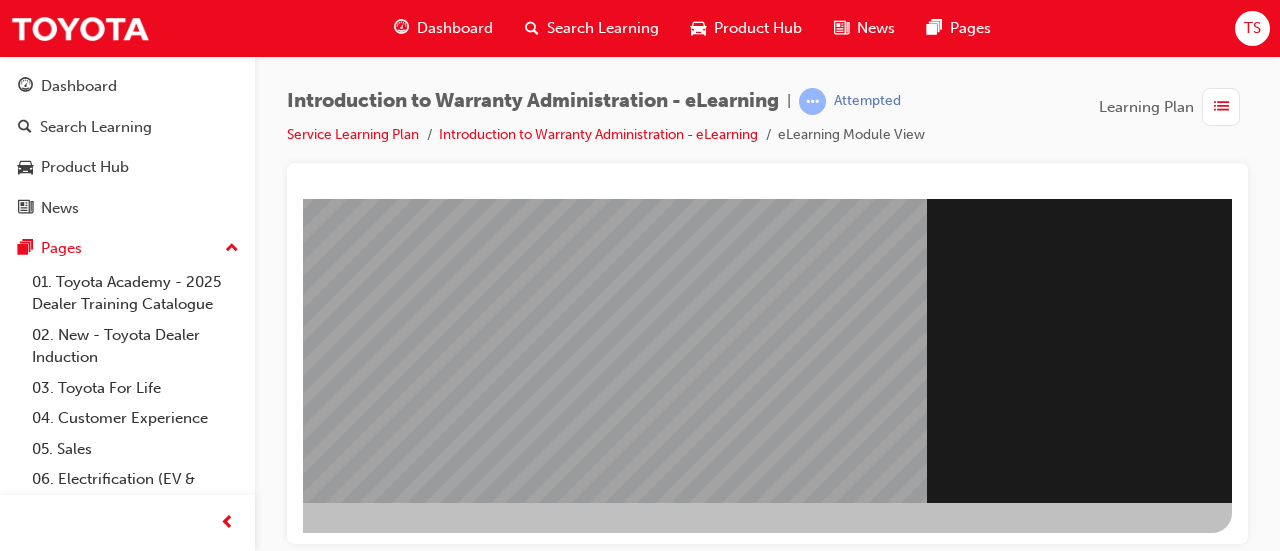 click at bounding box center [-65, 1576] 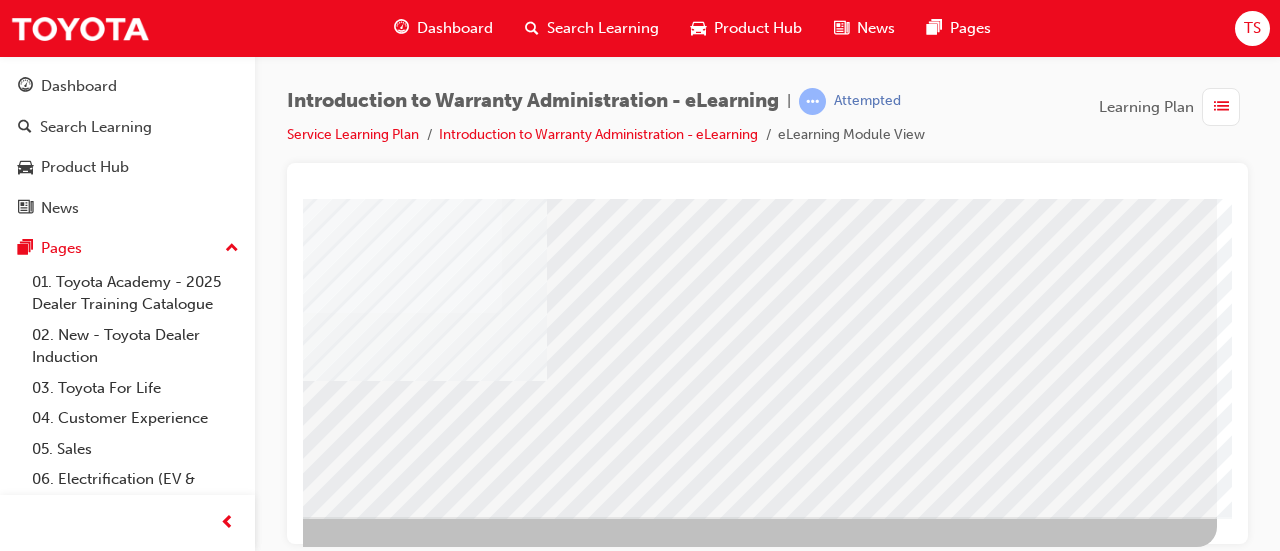 scroll, scrollTop: 416, scrollLeft: 446, axis: both 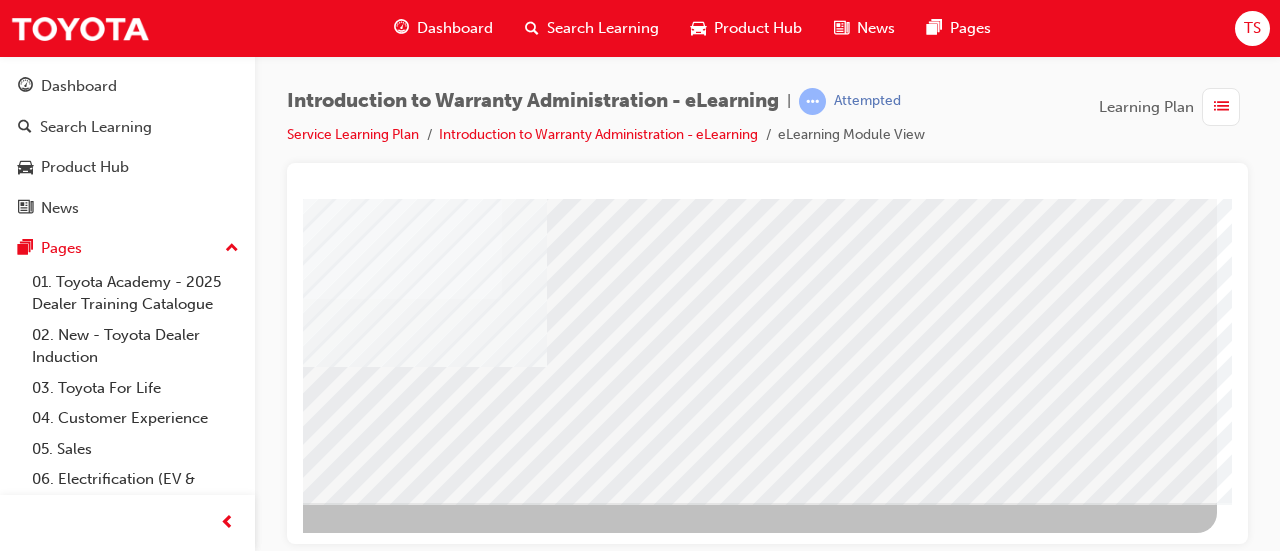 click at bounding box center (-80, 2612) 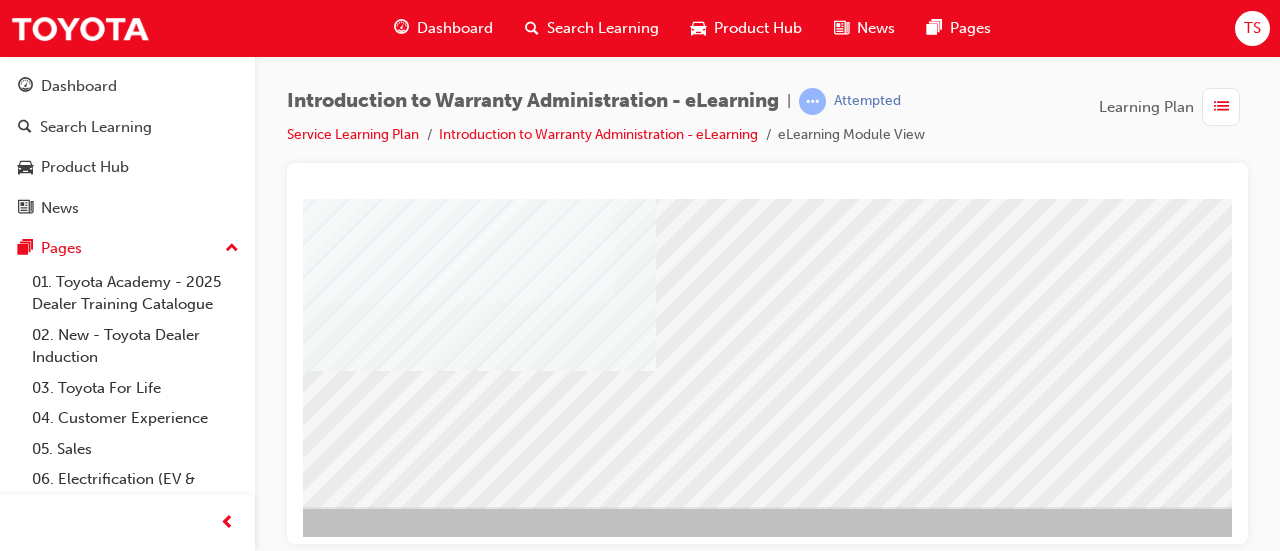 scroll, scrollTop: 411, scrollLeft: 446, axis: both 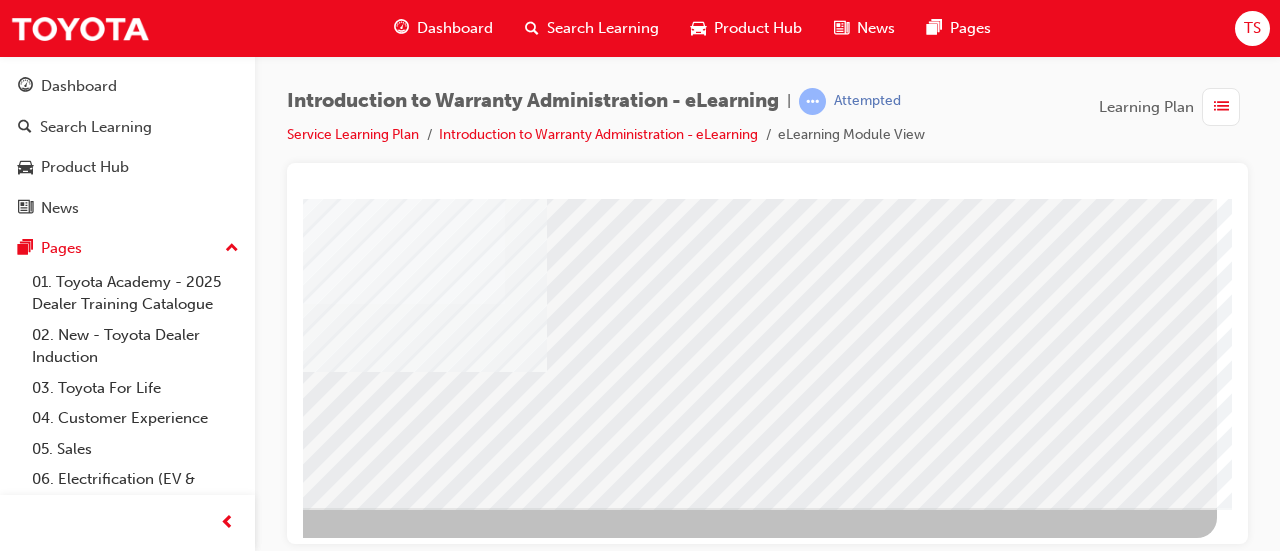 click at bounding box center [-80, 2617] 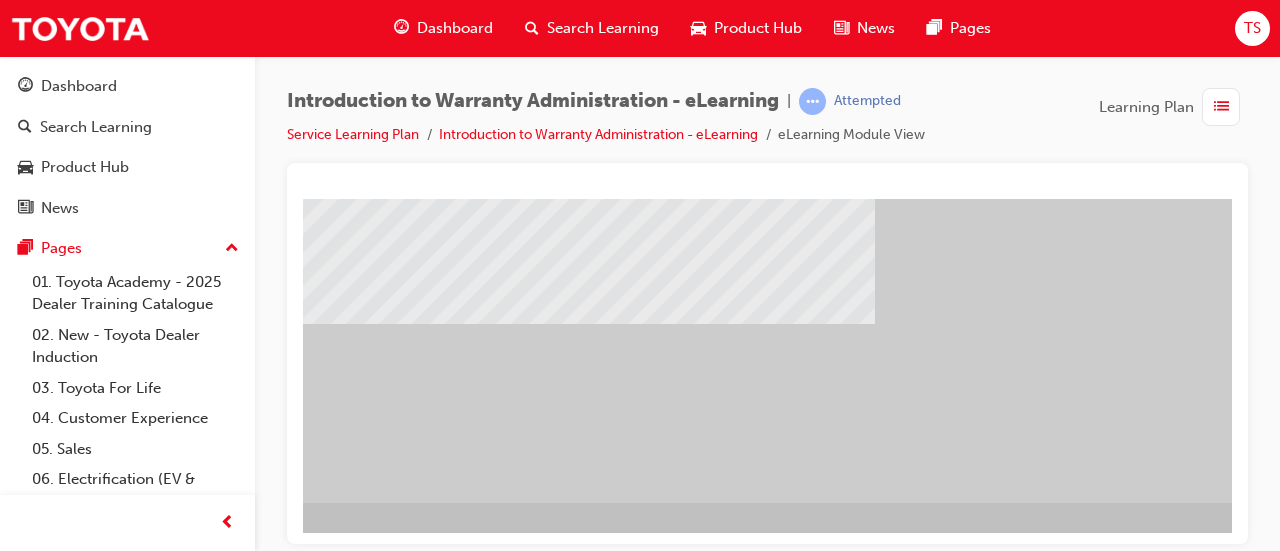 scroll, scrollTop: 416, scrollLeft: 446, axis: both 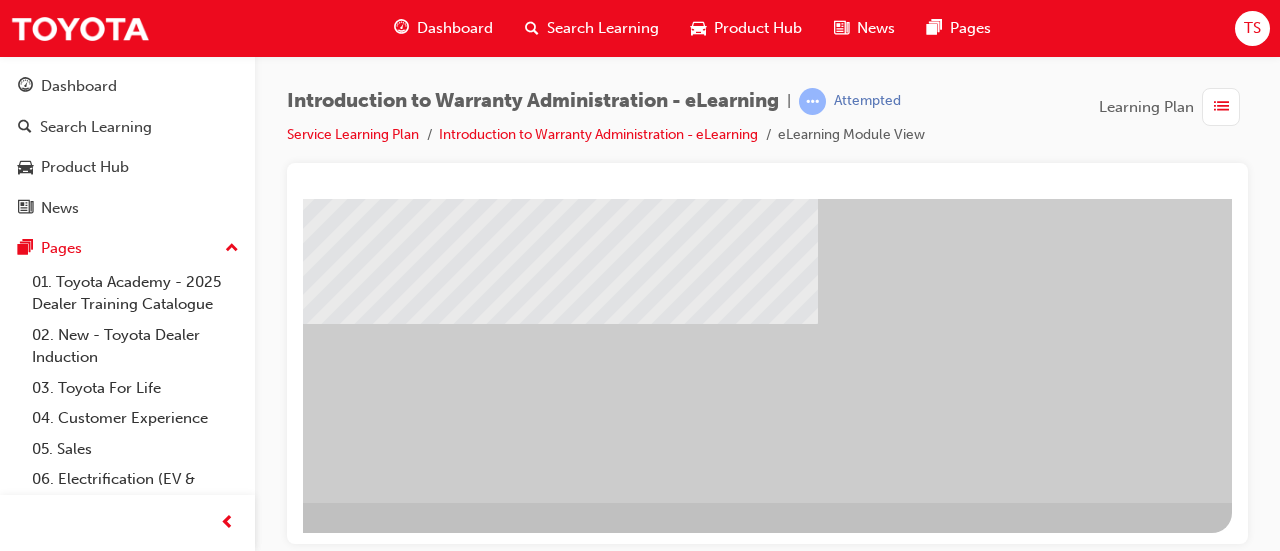 click at bounding box center (-65, 654) 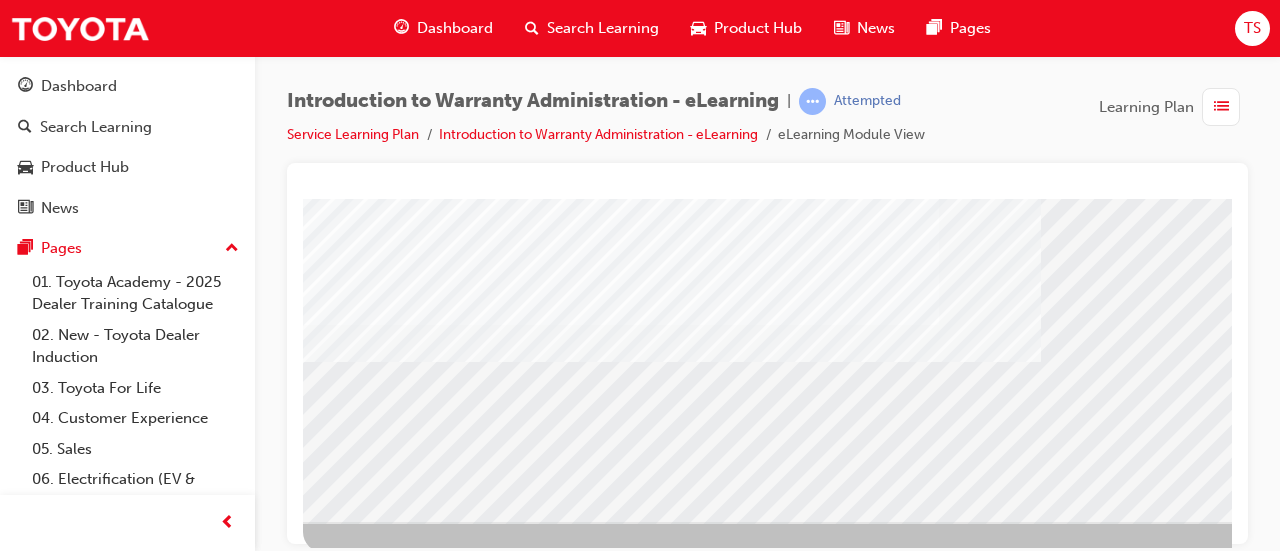 scroll, scrollTop: 416, scrollLeft: 0, axis: vertical 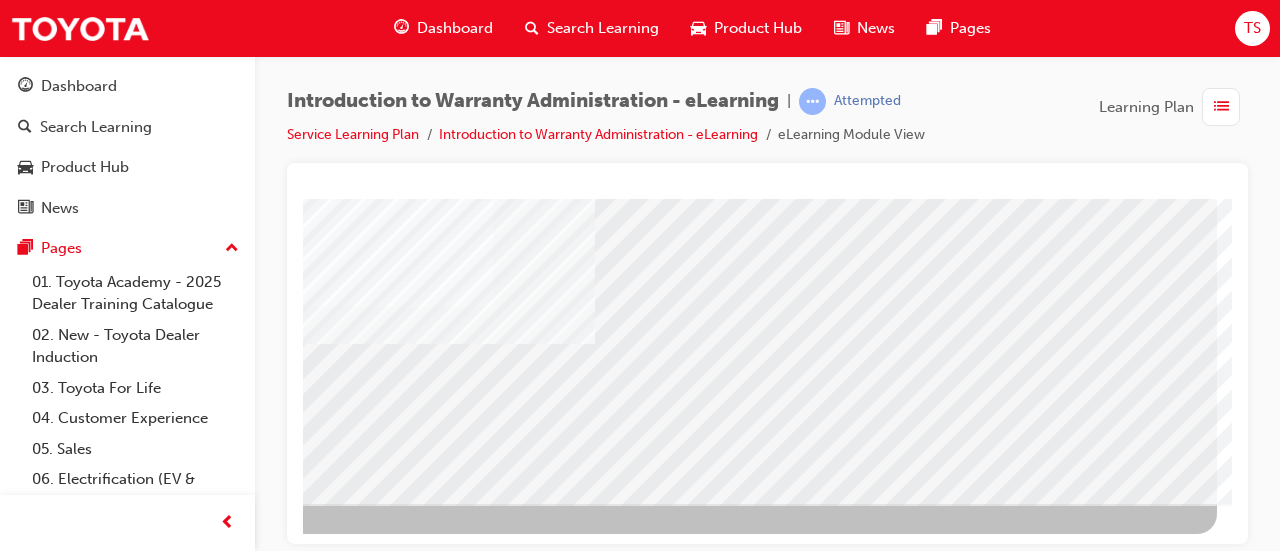 click at bounding box center (-80, 2620) 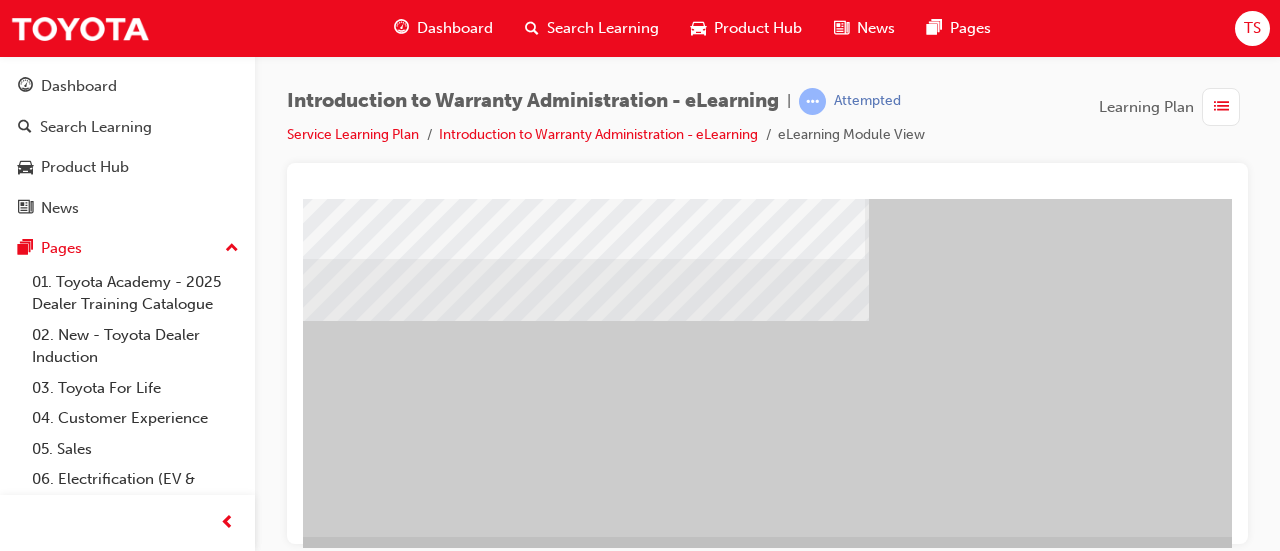 scroll, scrollTop: 382, scrollLeft: 446, axis: both 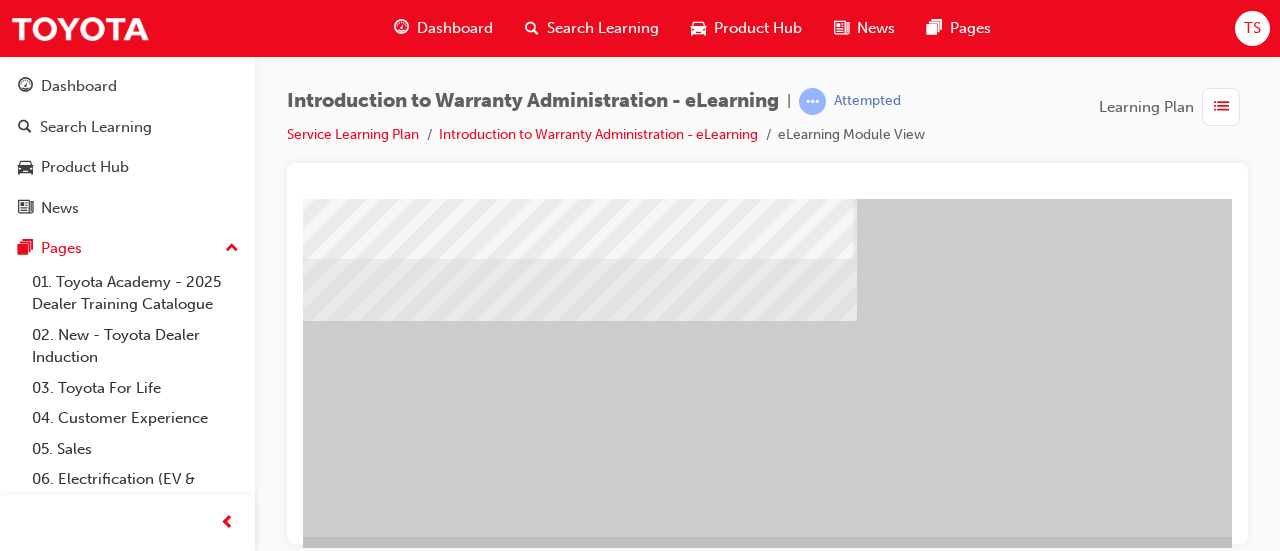 click at bounding box center [-65, 4105] 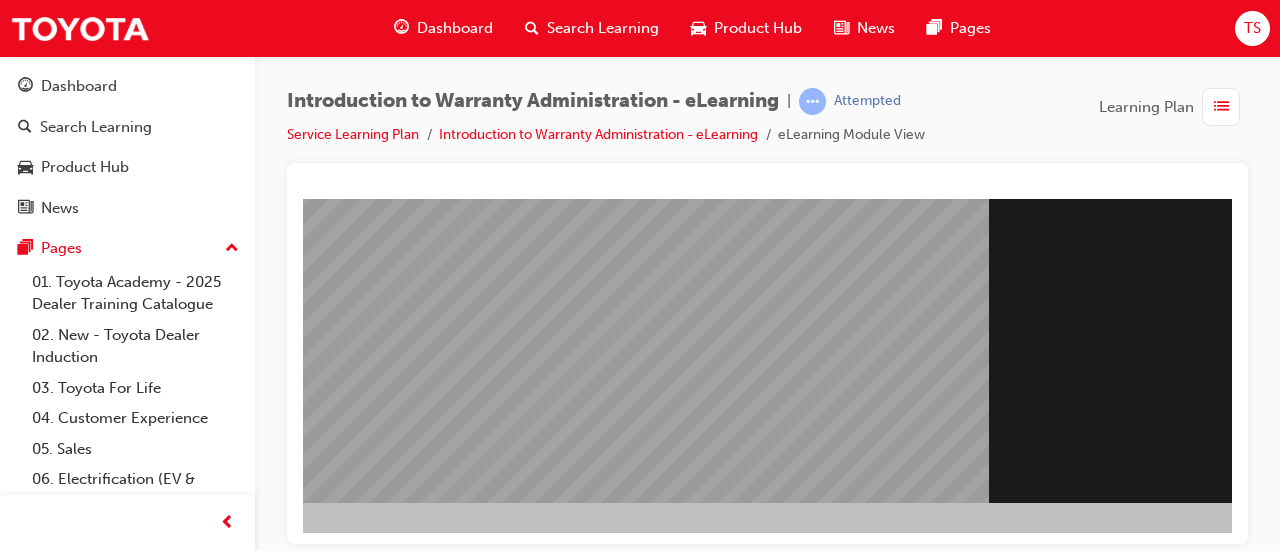 scroll, scrollTop: 416, scrollLeft: 446, axis: both 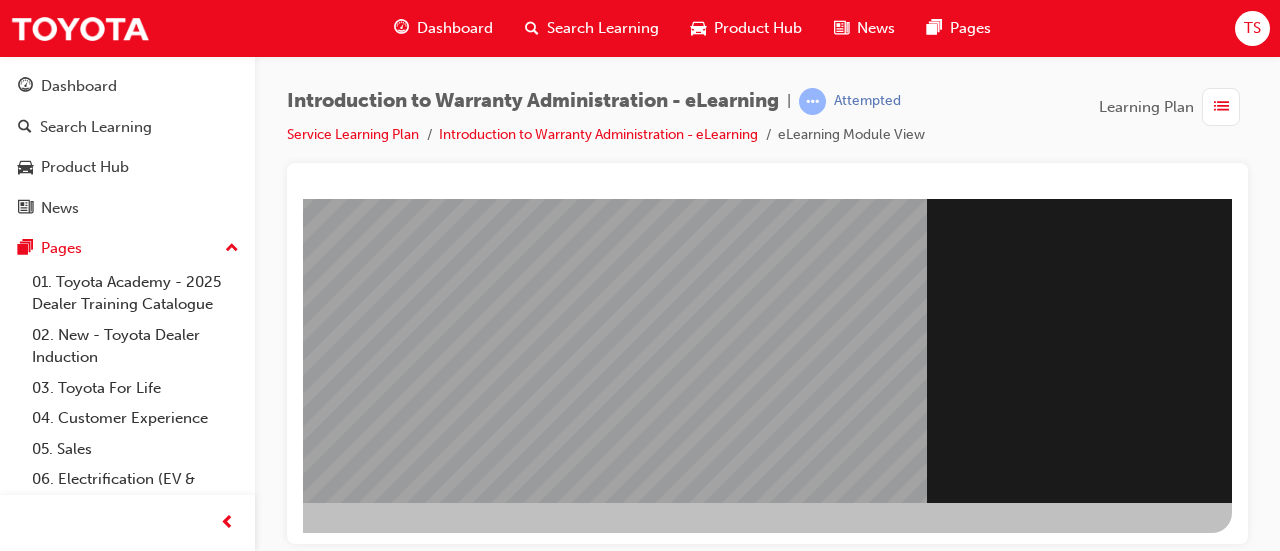 click at bounding box center (-65, 1414) 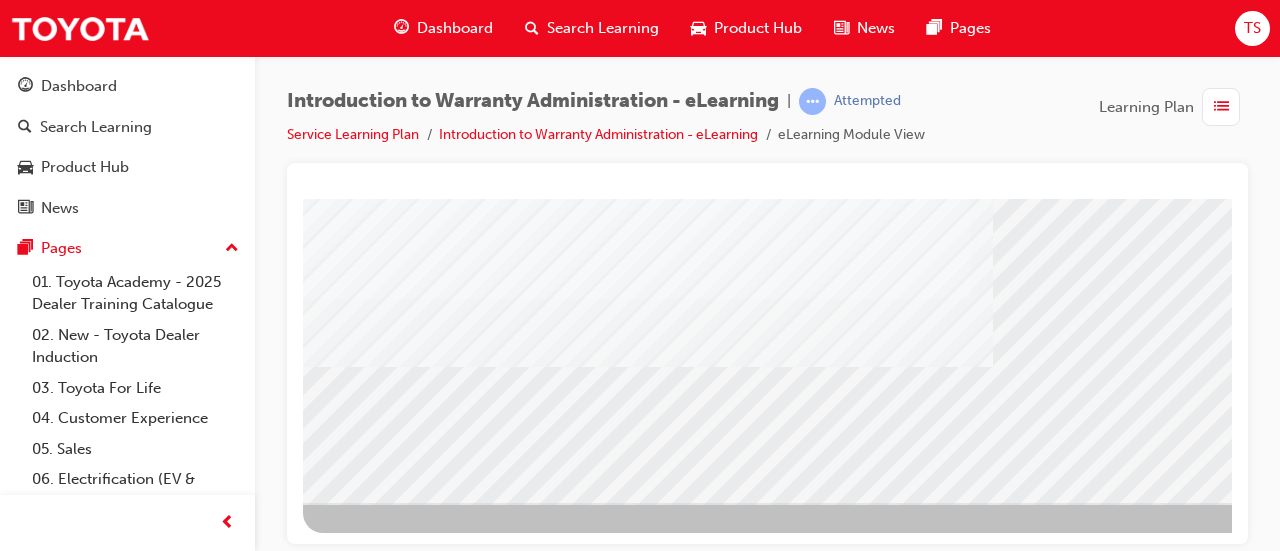 scroll, scrollTop: 416, scrollLeft: 446, axis: both 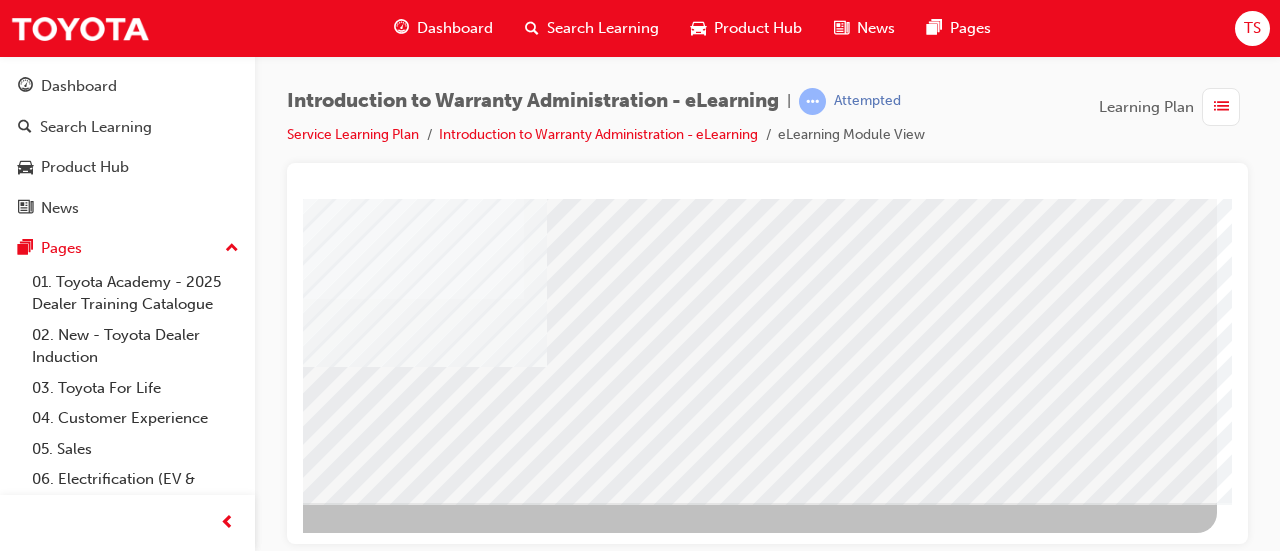 click at bounding box center (-80, 2612) 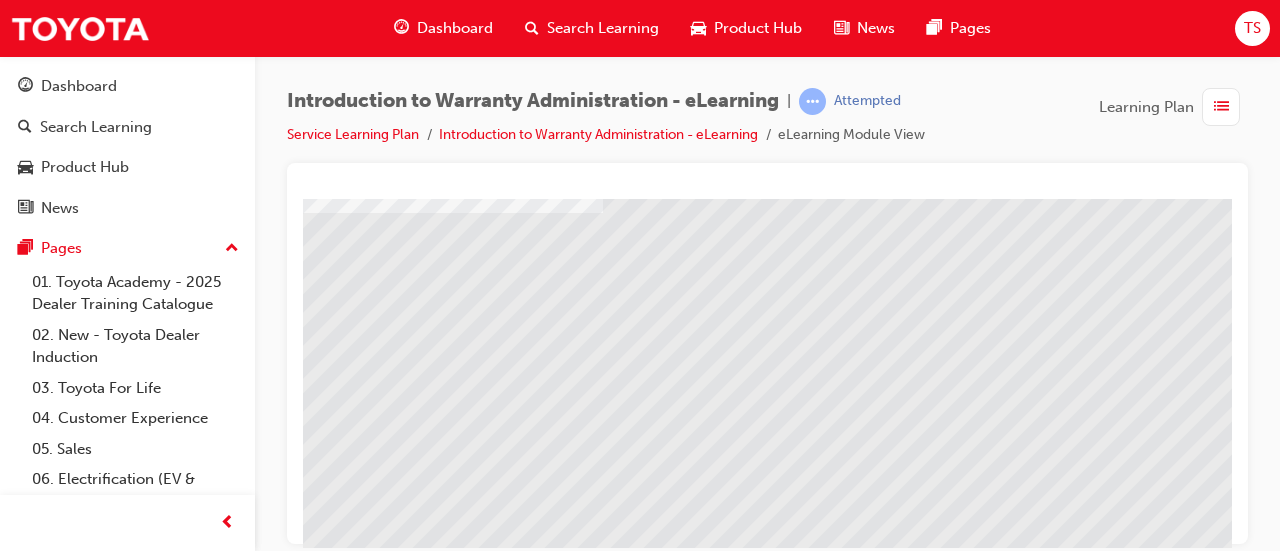 scroll, scrollTop: 137, scrollLeft: 0, axis: vertical 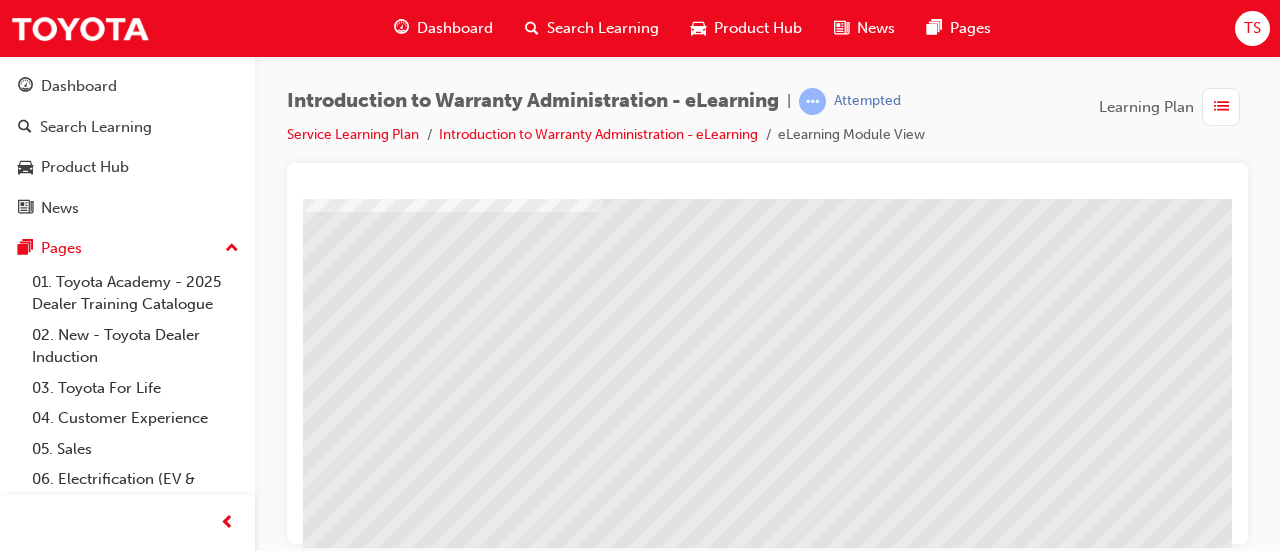click at bounding box center (319, 1561) 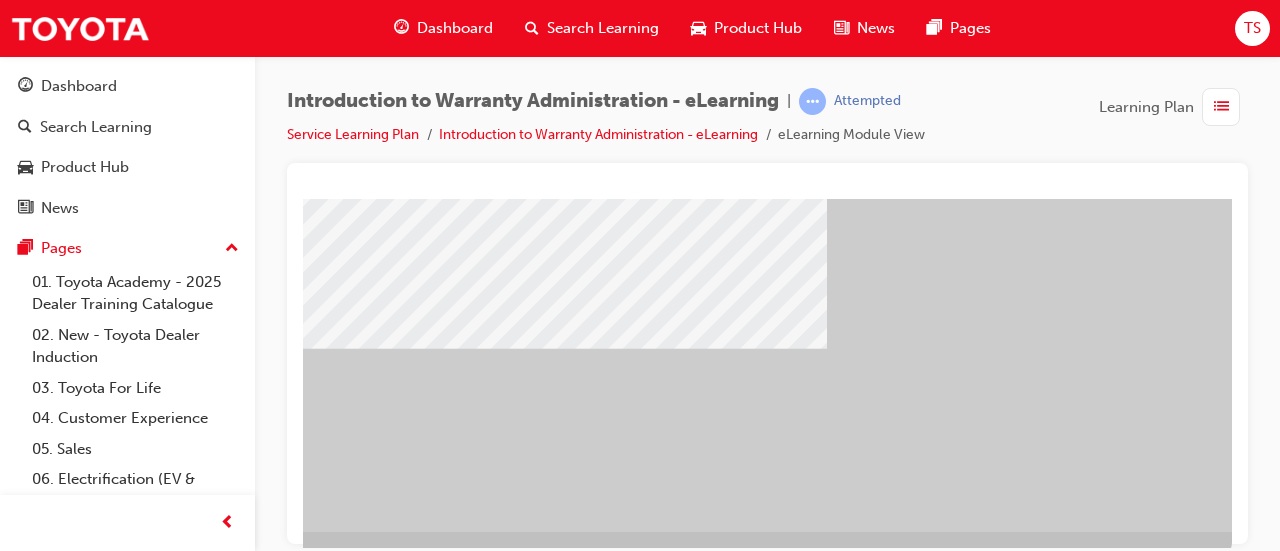 scroll, scrollTop: 416, scrollLeft: 446, axis: both 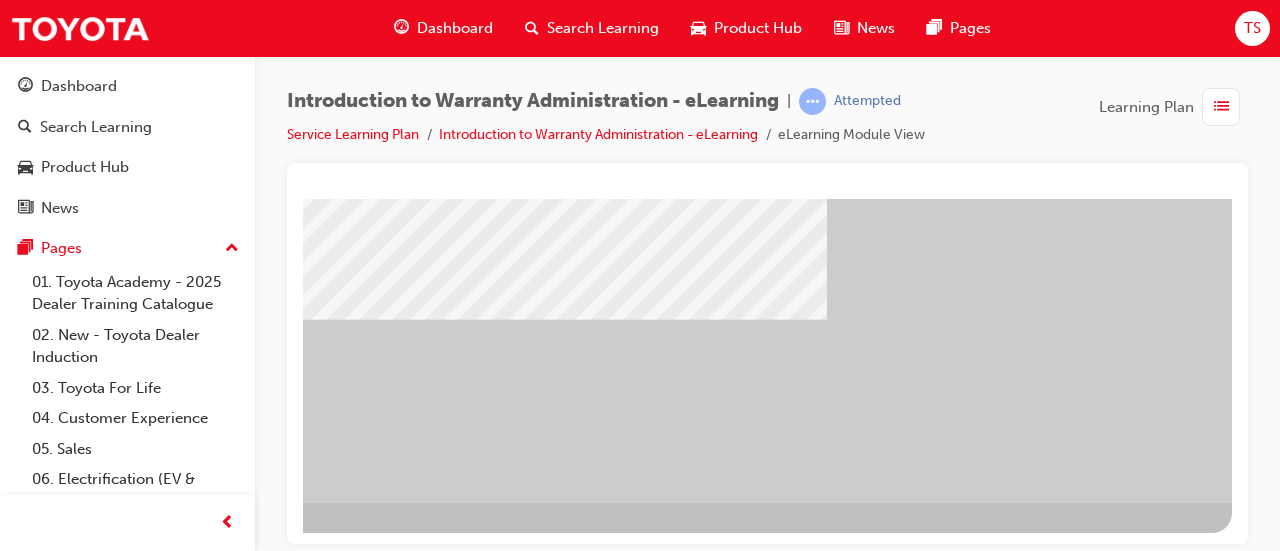click at bounding box center (-65, 1316) 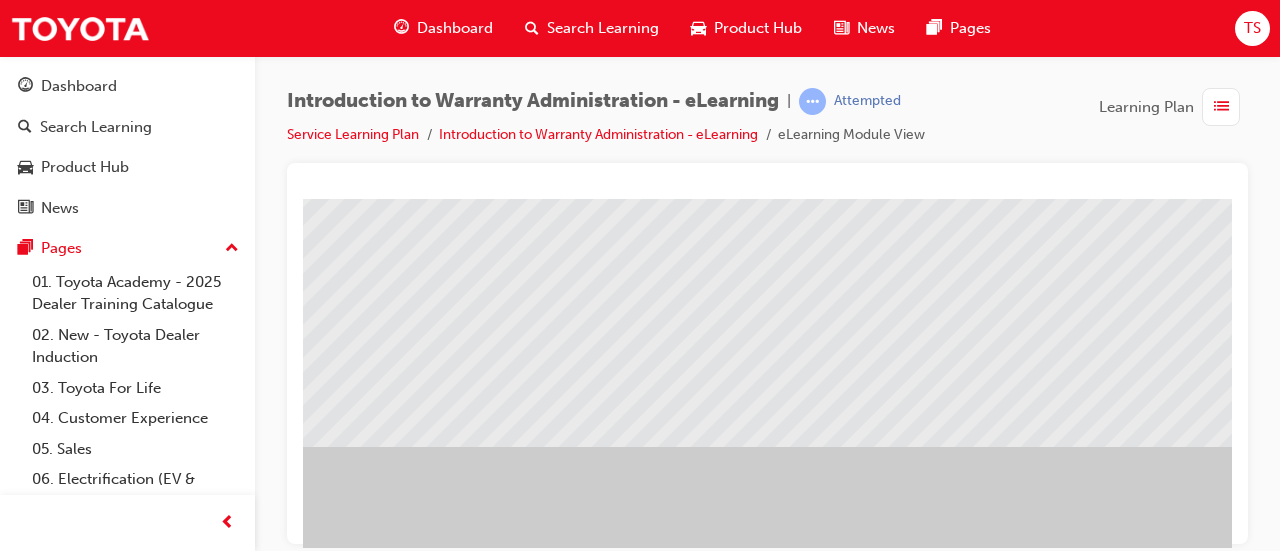 scroll, scrollTop: 168, scrollLeft: 0, axis: vertical 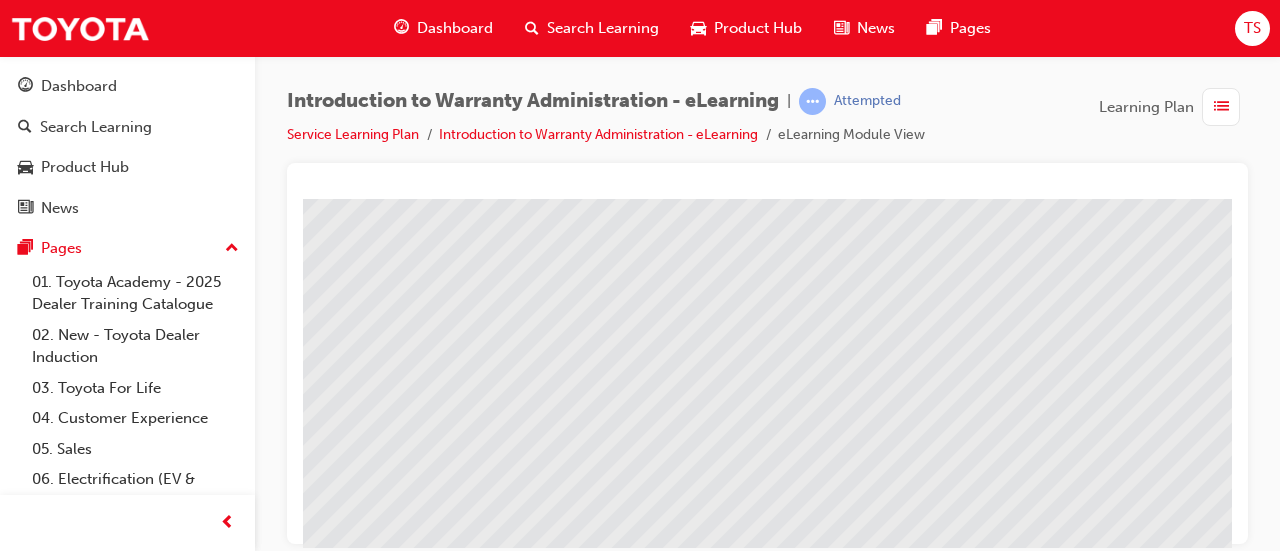 click at bounding box center (319, 1530) 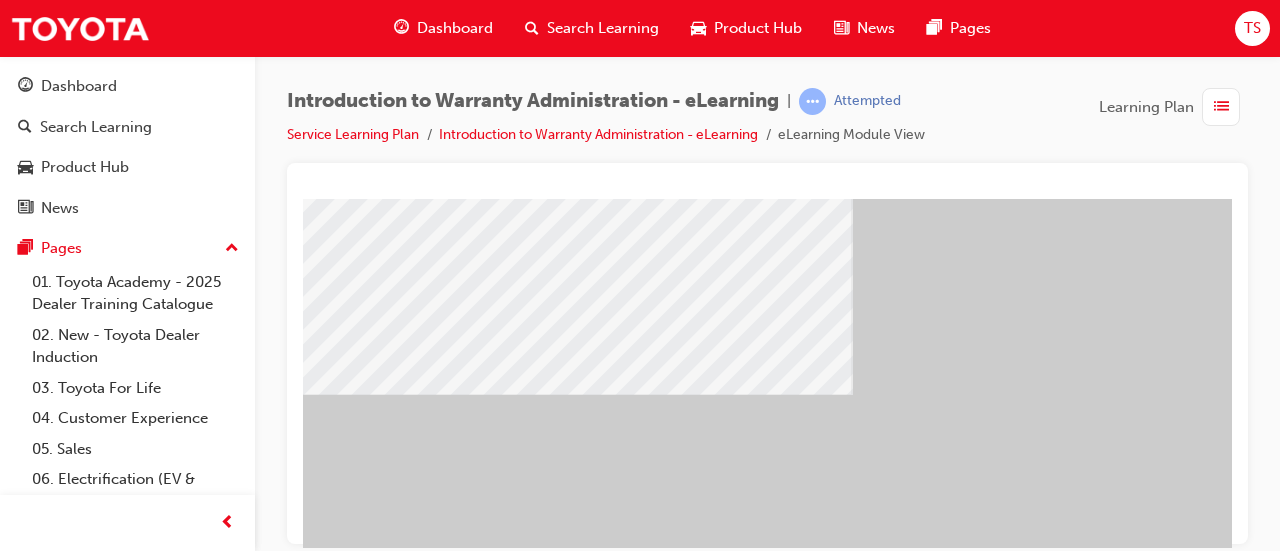 scroll, scrollTop: 341, scrollLeft: 446, axis: both 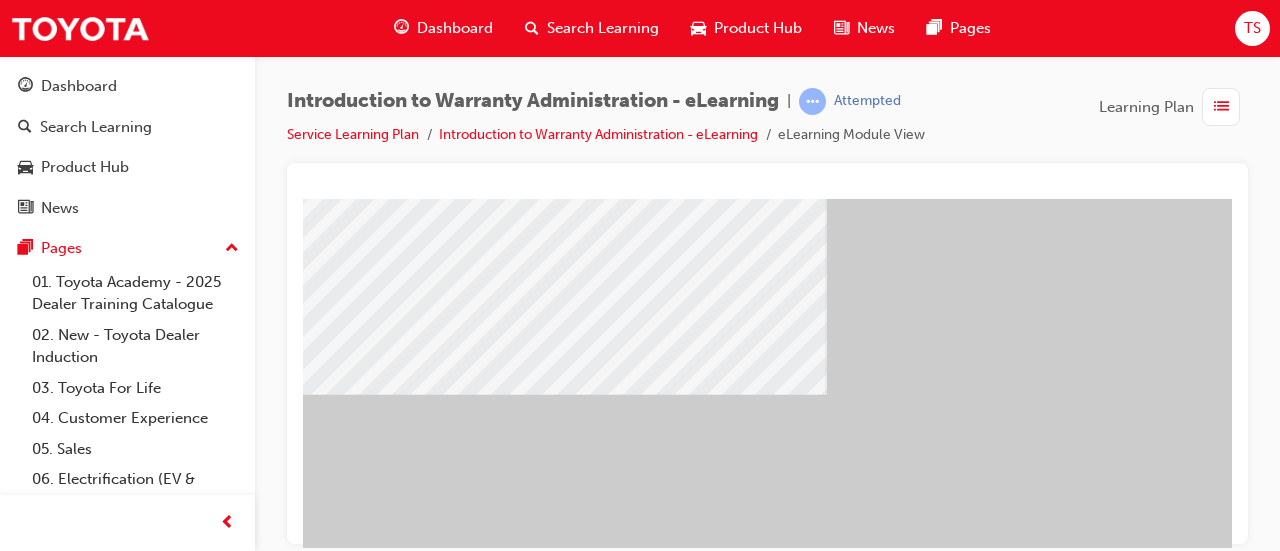 click at bounding box center (-65, 1391) 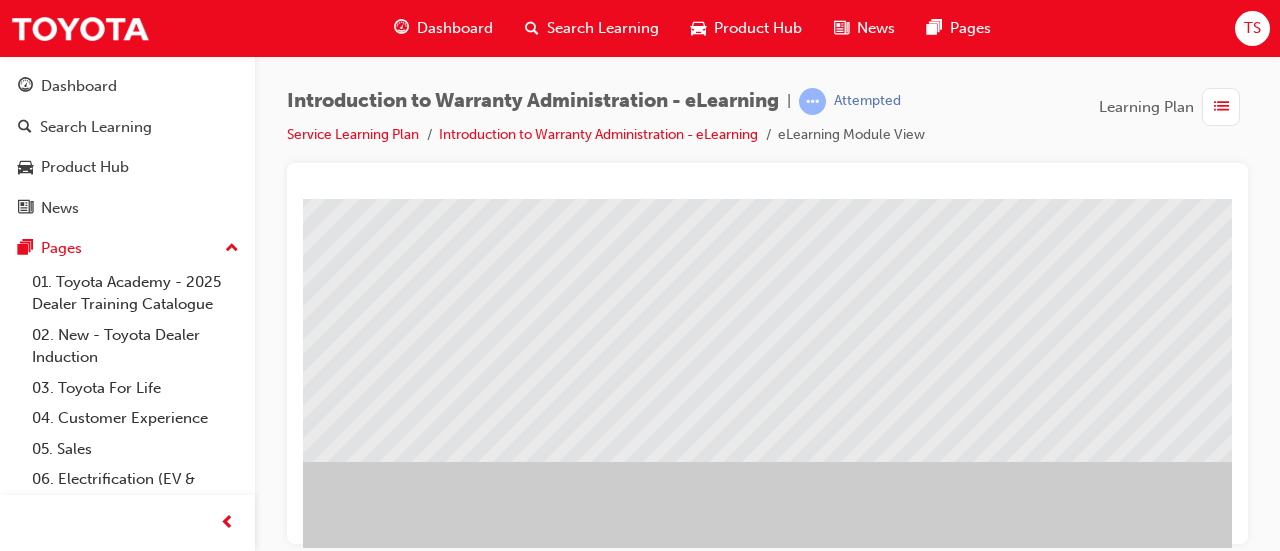 scroll, scrollTop: 274, scrollLeft: 0, axis: vertical 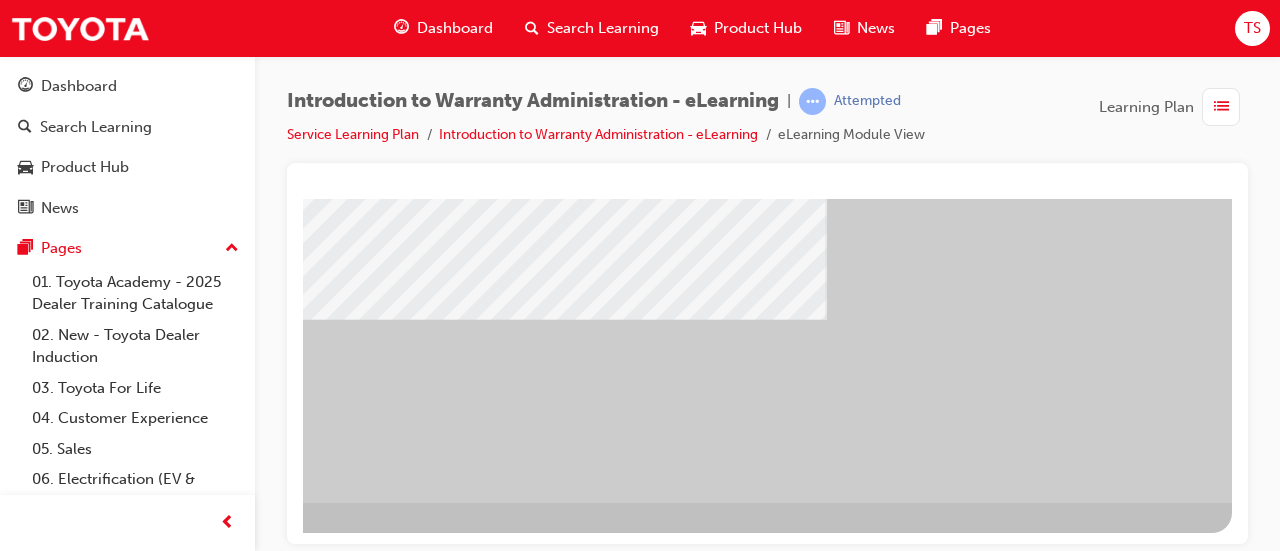 click at bounding box center (-65, 1316) 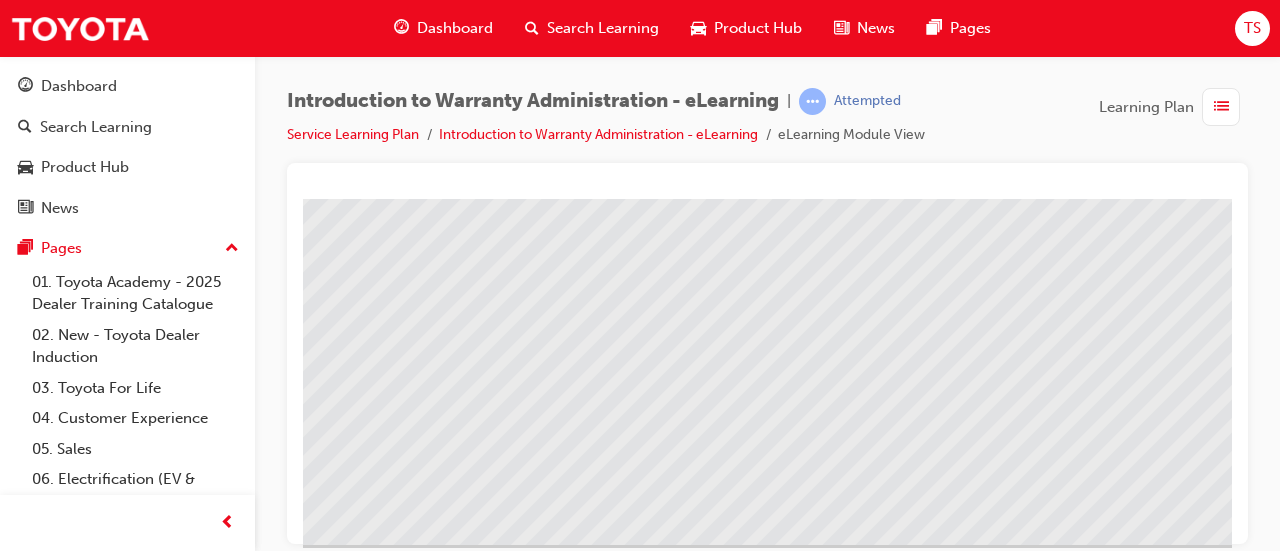 scroll, scrollTop: 213, scrollLeft: 0, axis: vertical 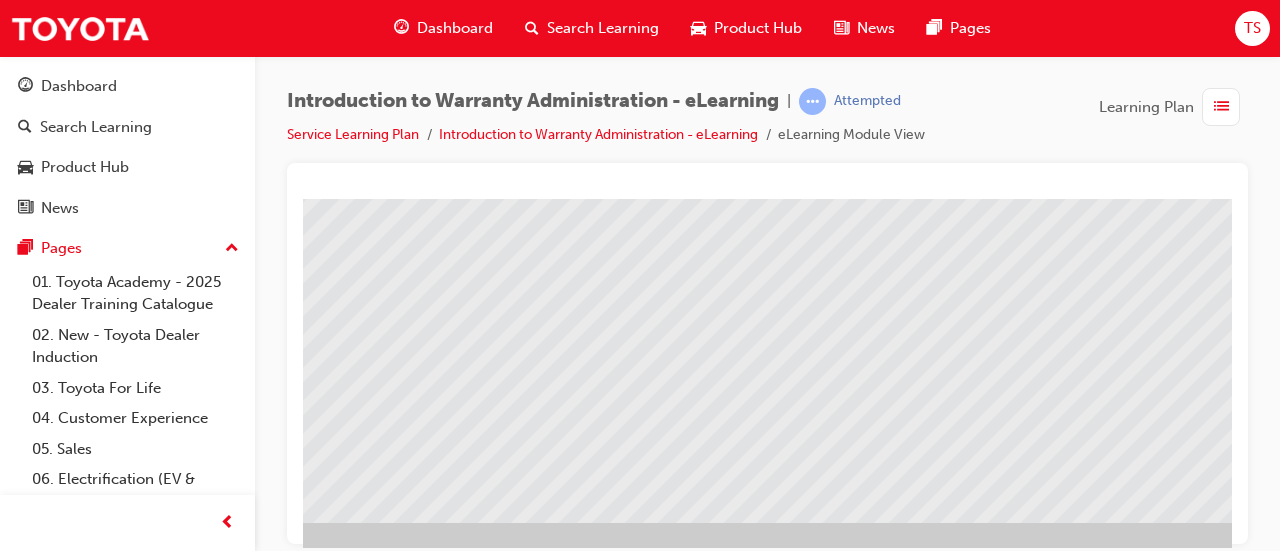 click at bounding box center (319, 1485) 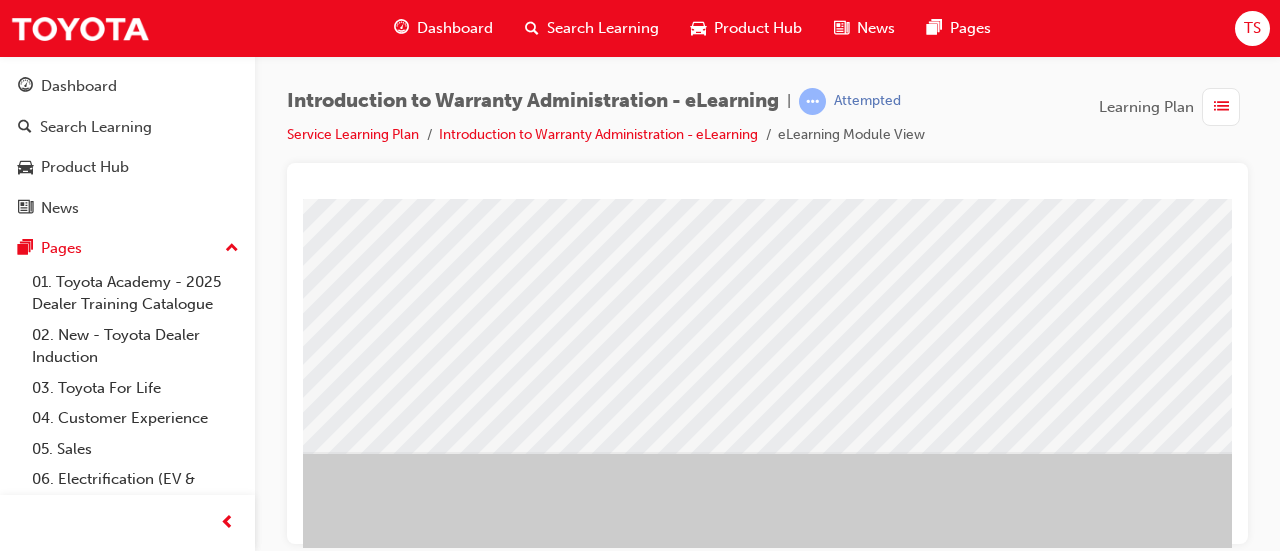 scroll, scrollTop: 288, scrollLeft: 0, axis: vertical 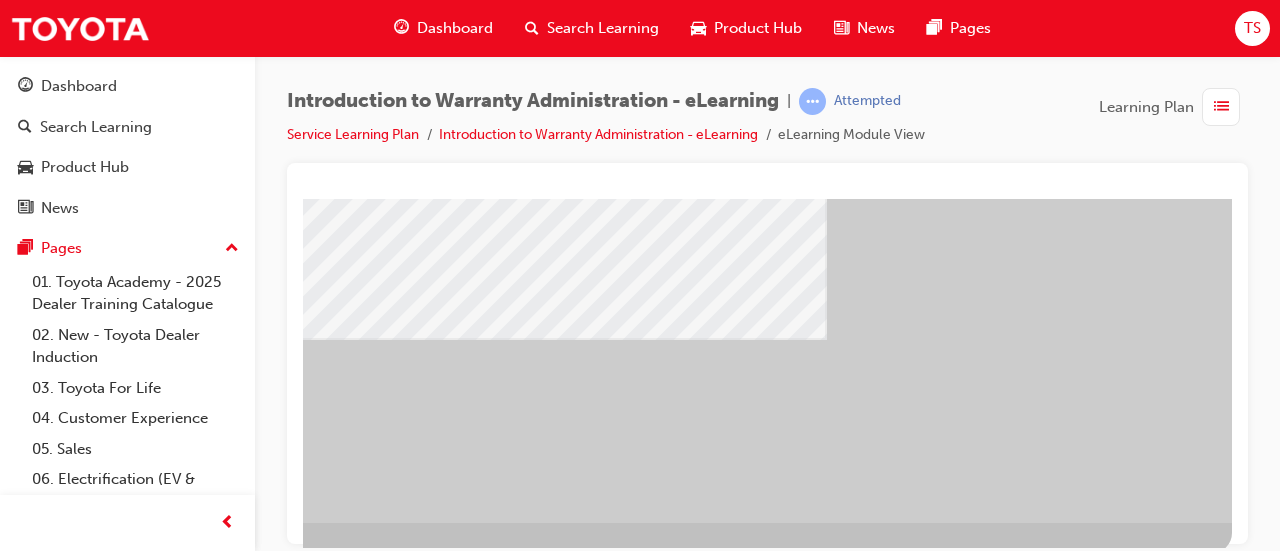 click at bounding box center [-65, 1336] 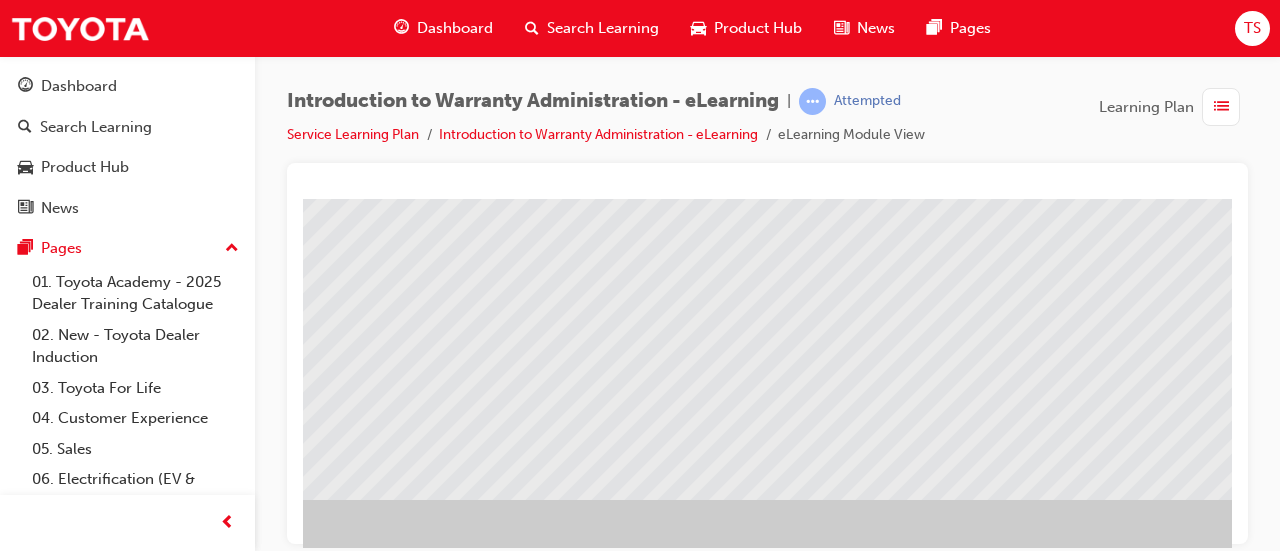 scroll, scrollTop: 237, scrollLeft: 0, axis: vertical 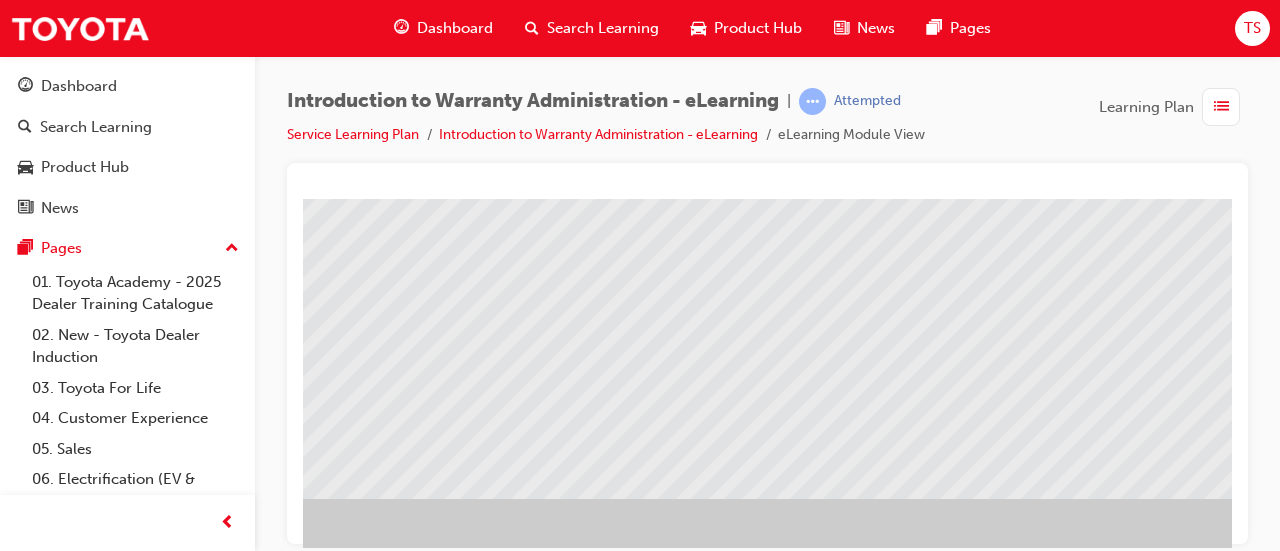click at bounding box center [319, 1461] 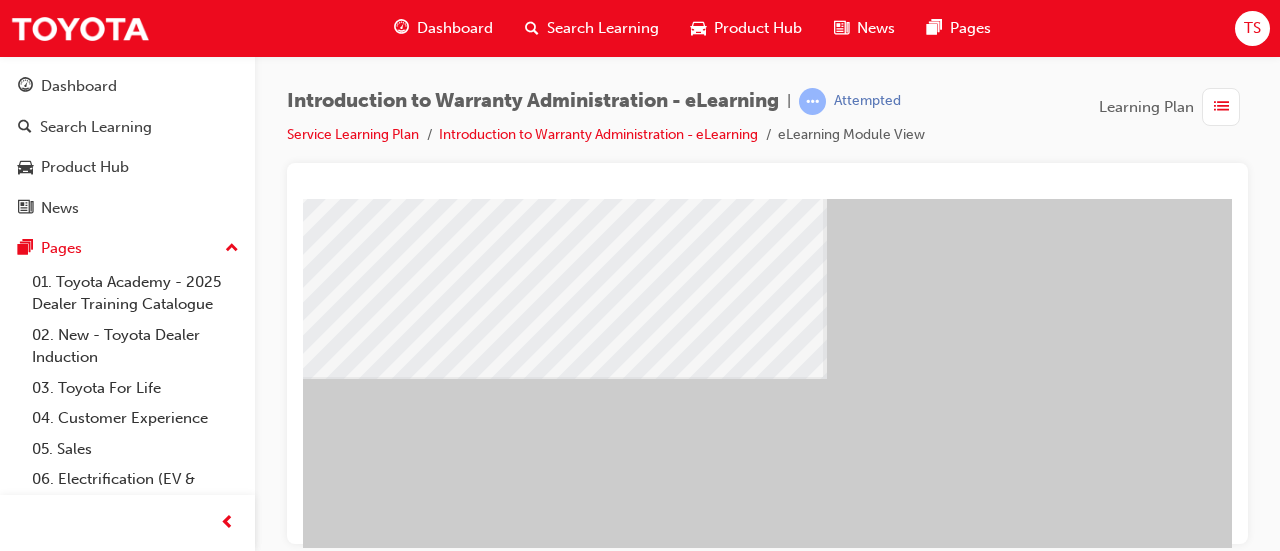 scroll, scrollTop: 371, scrollLeft: 446, axis: both 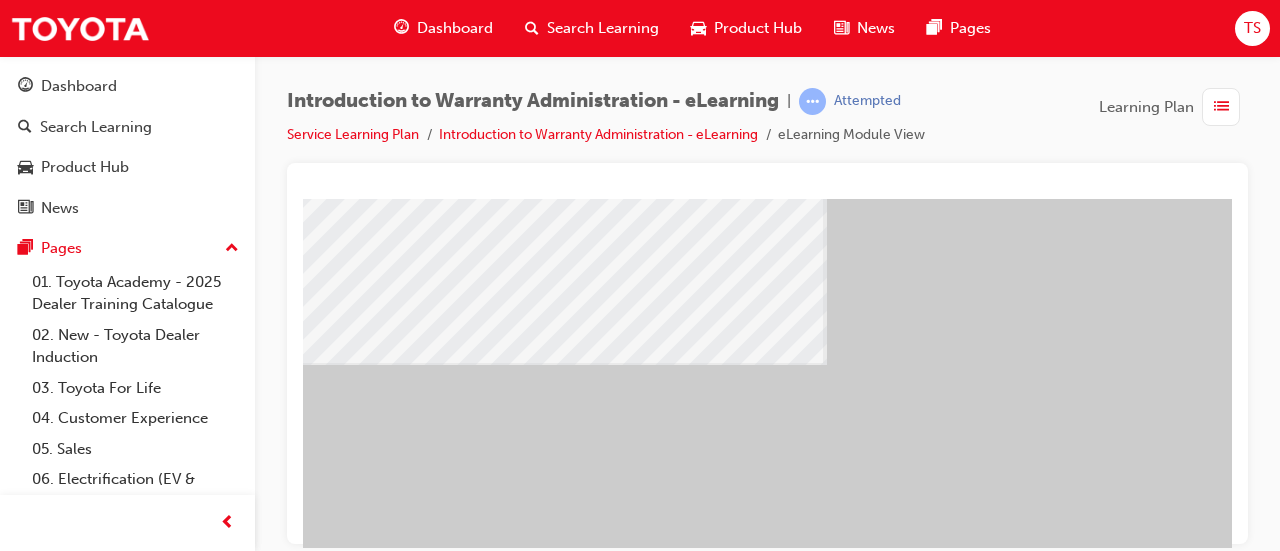 click at bounding box center (-65, 1361) 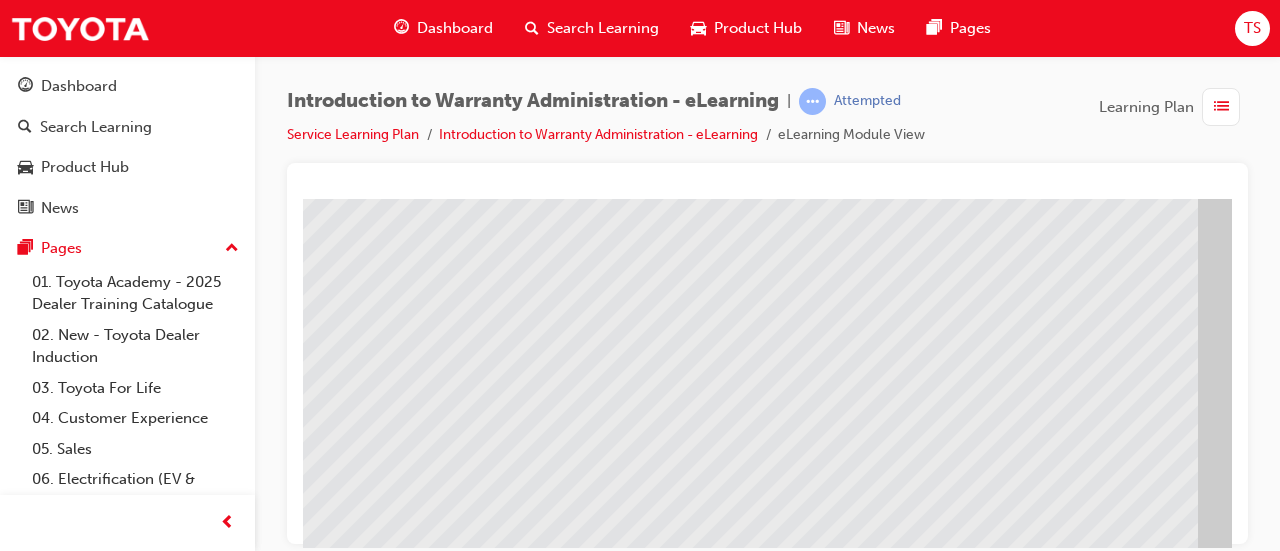 scroll, scrollTop: 159, scrollLeft: 57, axis: both 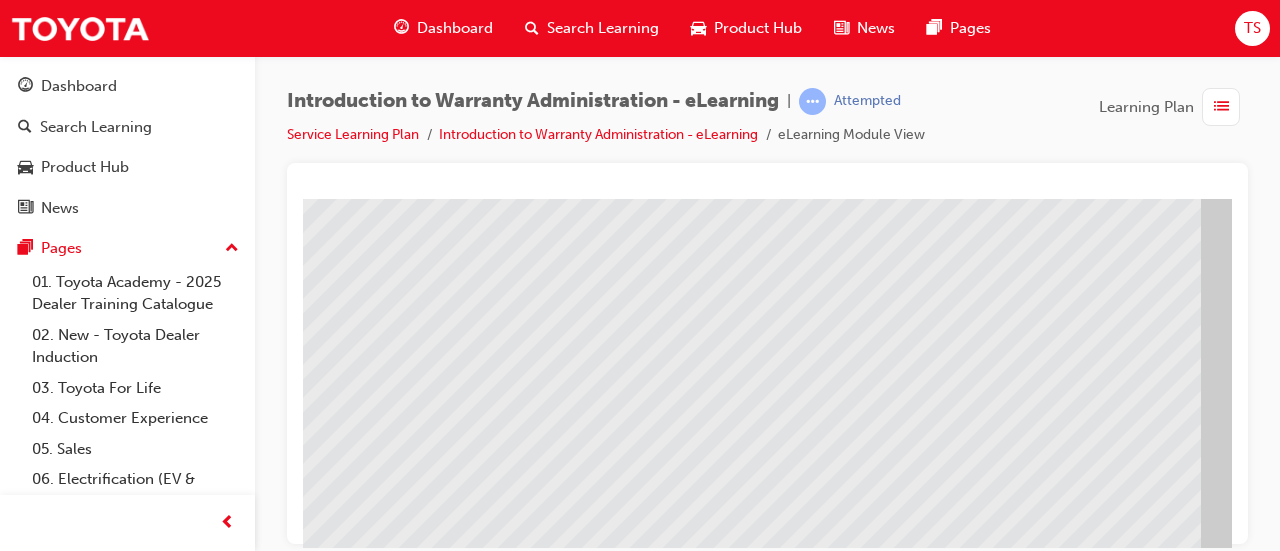 click at bounding box center [325, 1442] 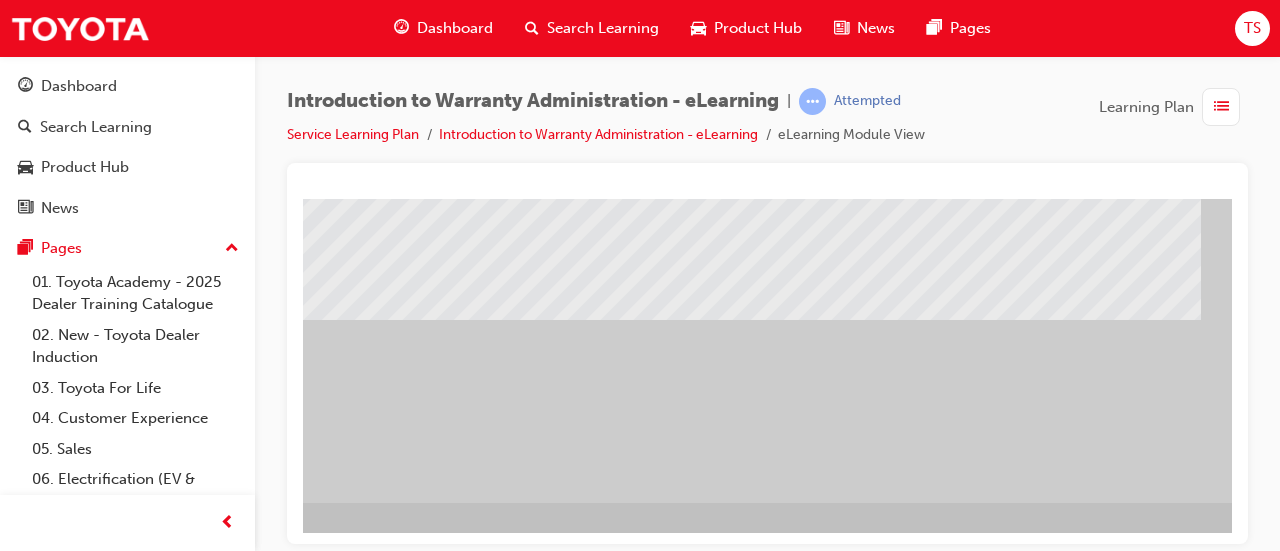 scroll, scrollTop: 416, scrollLeft: 446, axis: both 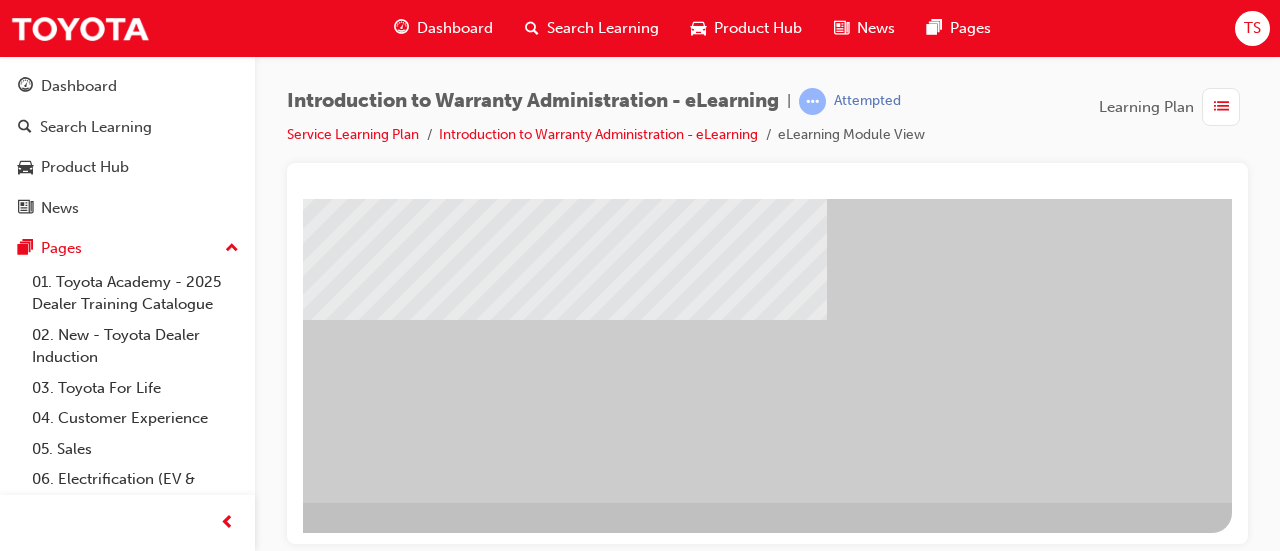 click at bounding box center (-65, 1191) 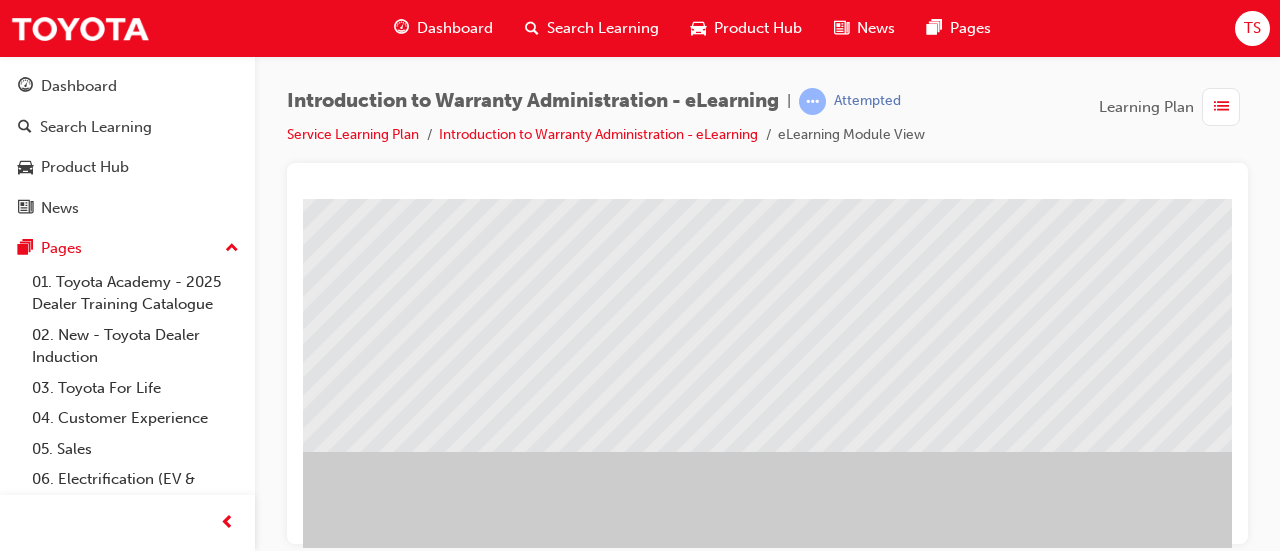 click at bounding box center [319, 1414] 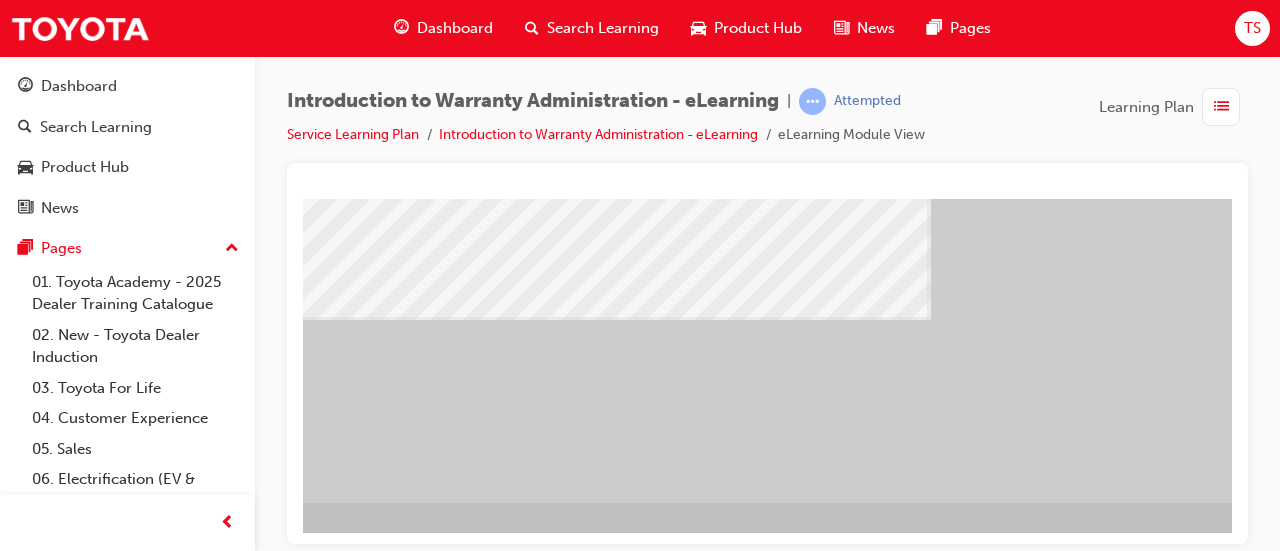 click at bounding box center [39, 1316] 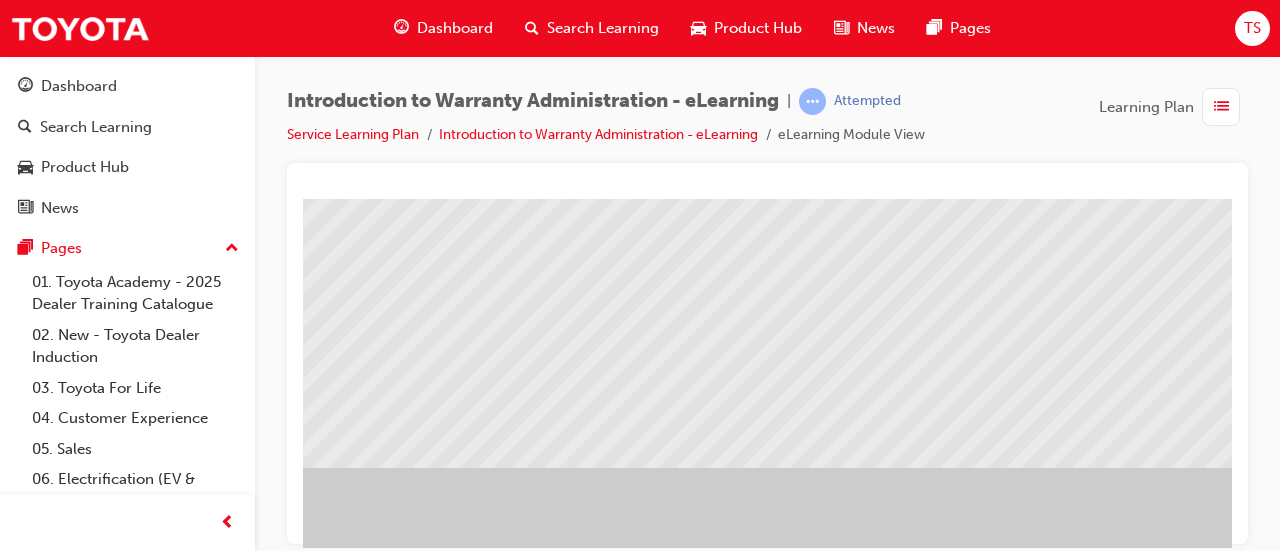 scroll, scrollTop: 295, scrollLeft: 0, axis: vertical 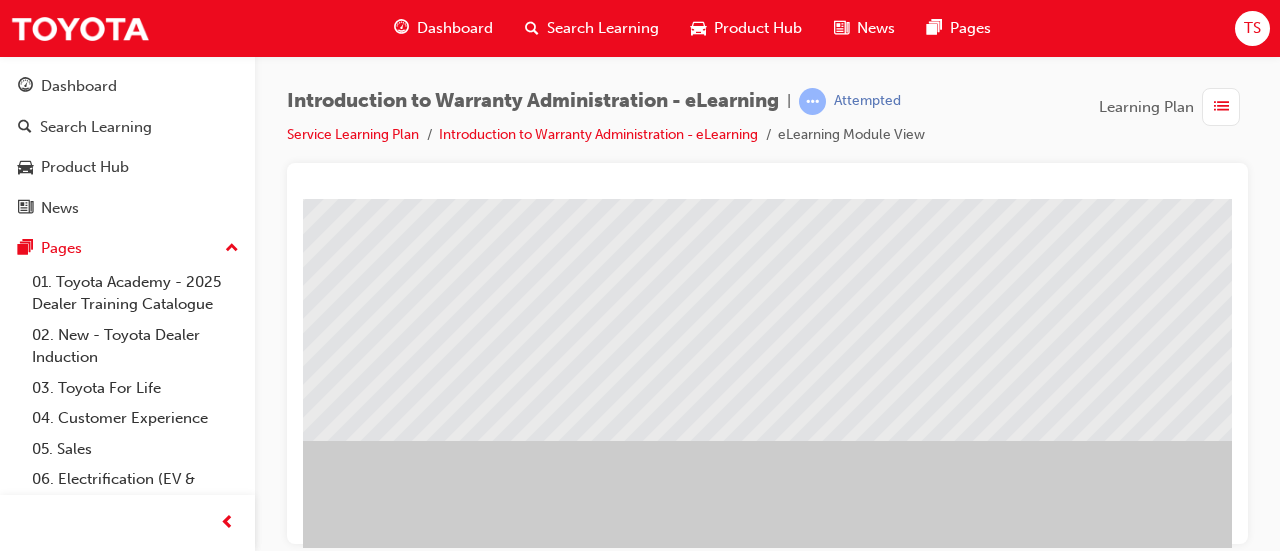 click at bounding box center (319, 1403) 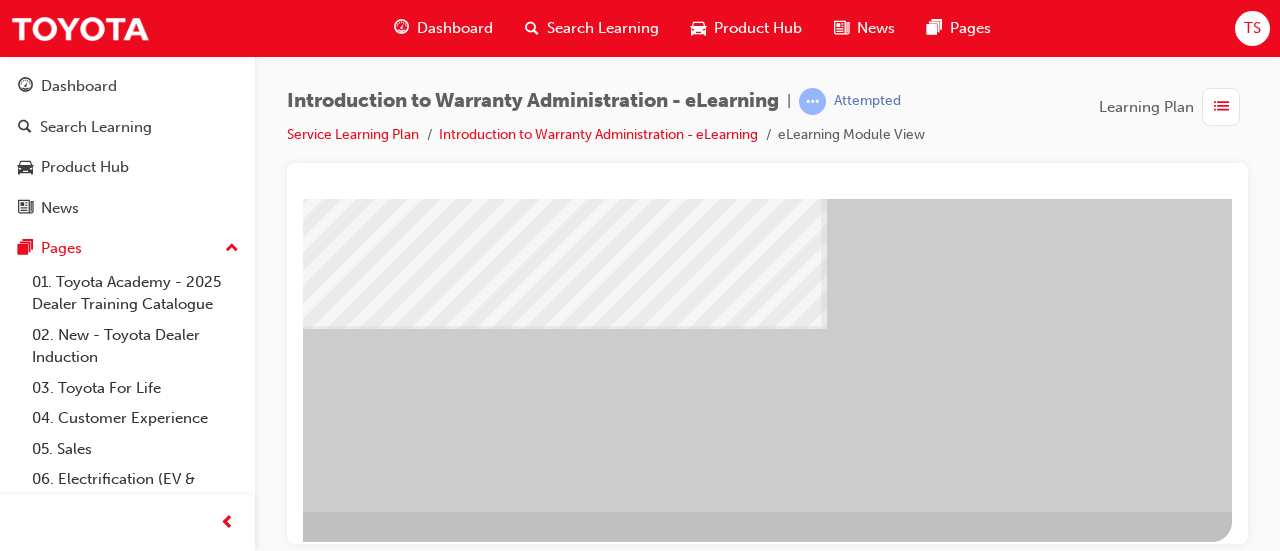 scroll, scrollTop: 408, scrollLeft: 434, axis: both 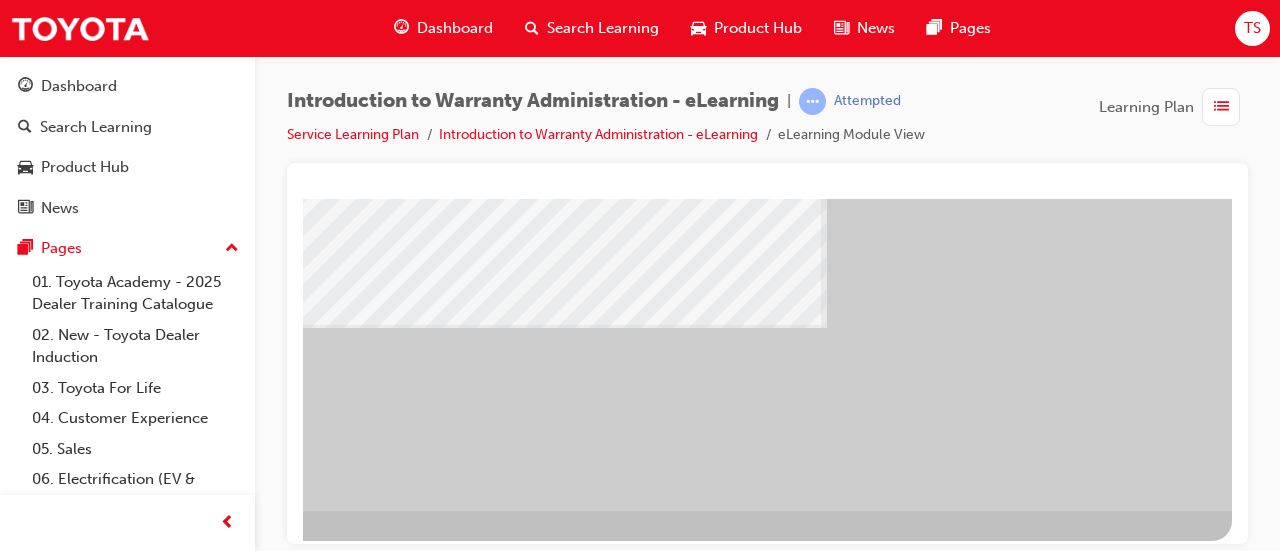 click at bounding box center [-65, 1324] 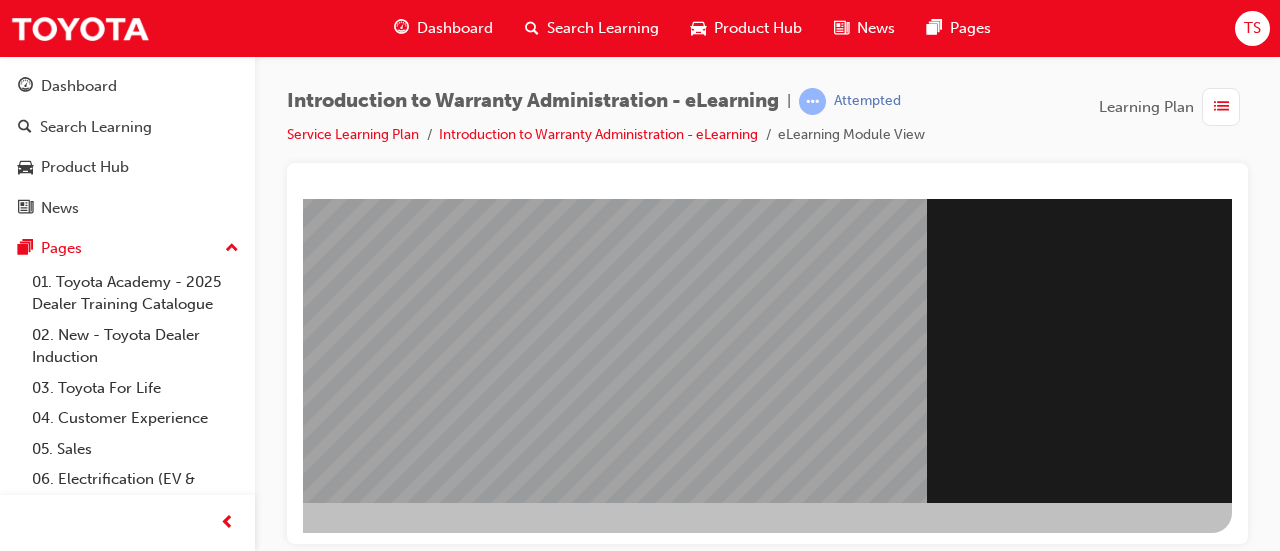 scroll, scrollTop: 415, scrollLeft: 446, axis: both 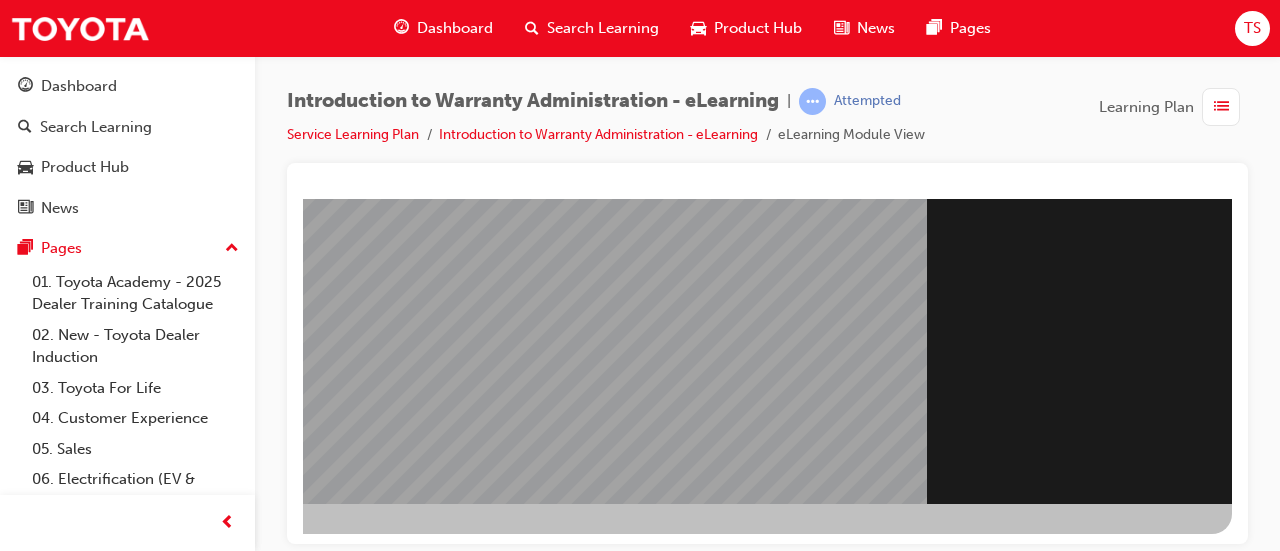 click at bounding box center (-65, 1415) 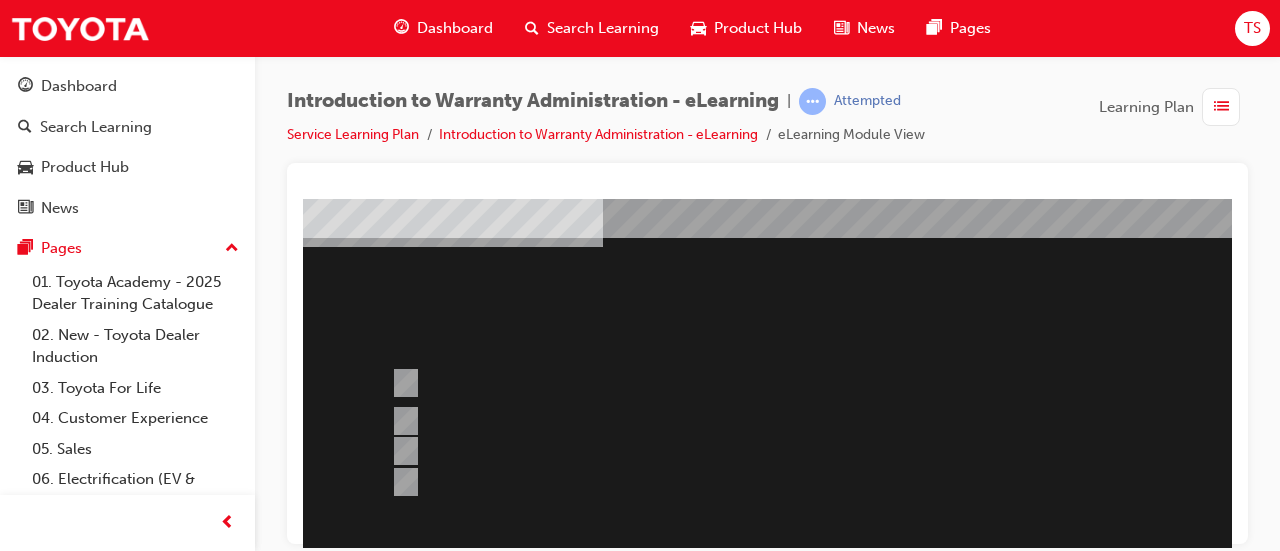 scroll, scrollTop: 104, scrollLeft: 0, axis: vertical 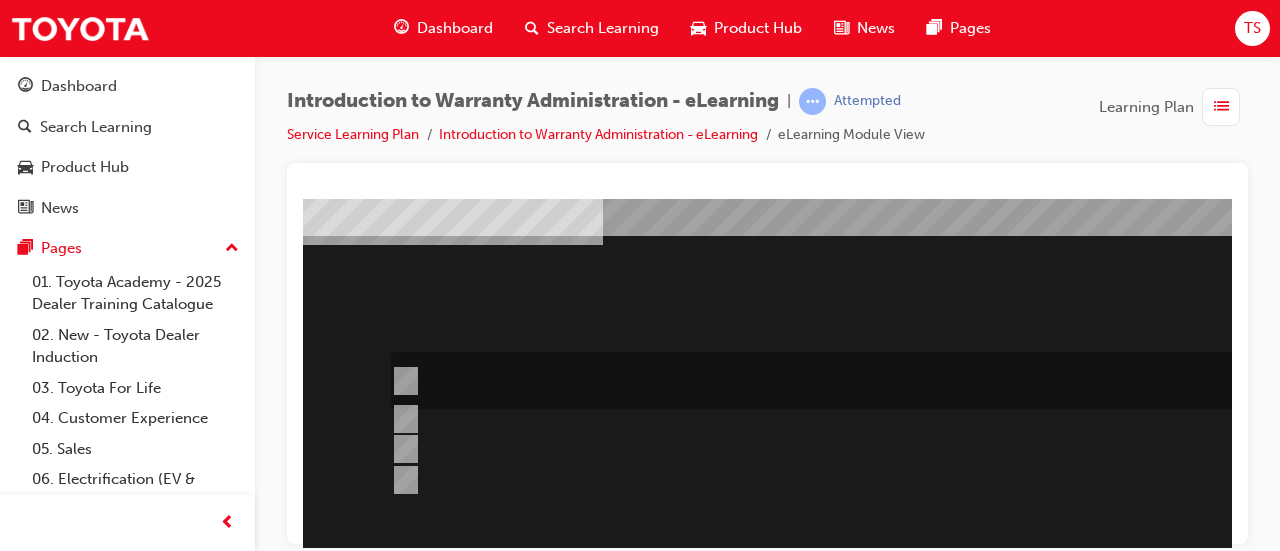 click at bounding box center [402, 381] 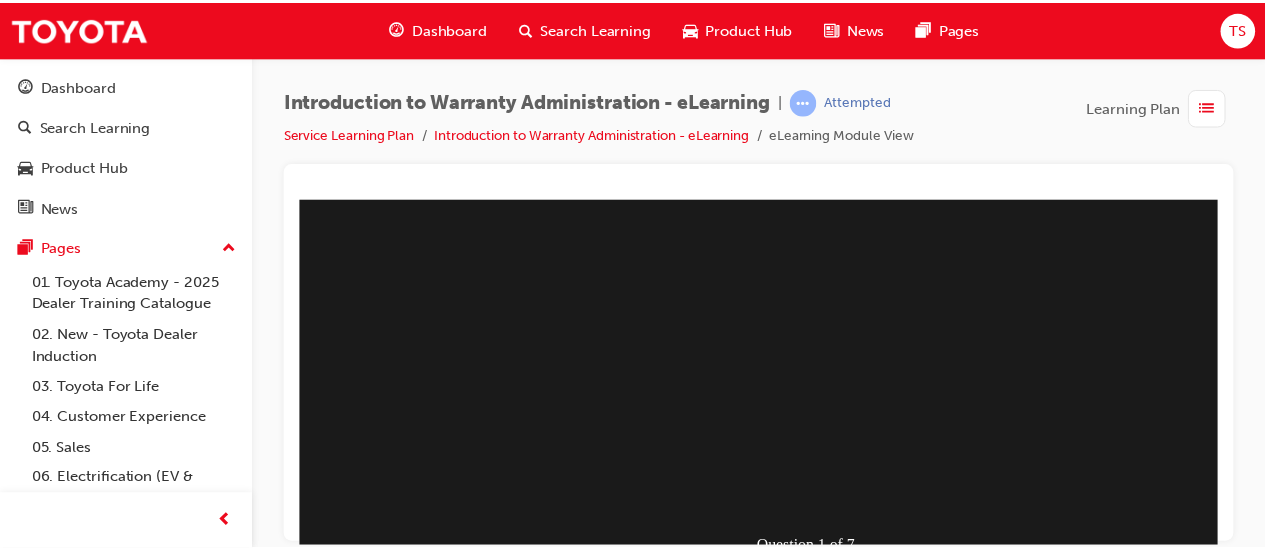 scroll, scrollTop: 348, scrollLeft: 157, axis: both 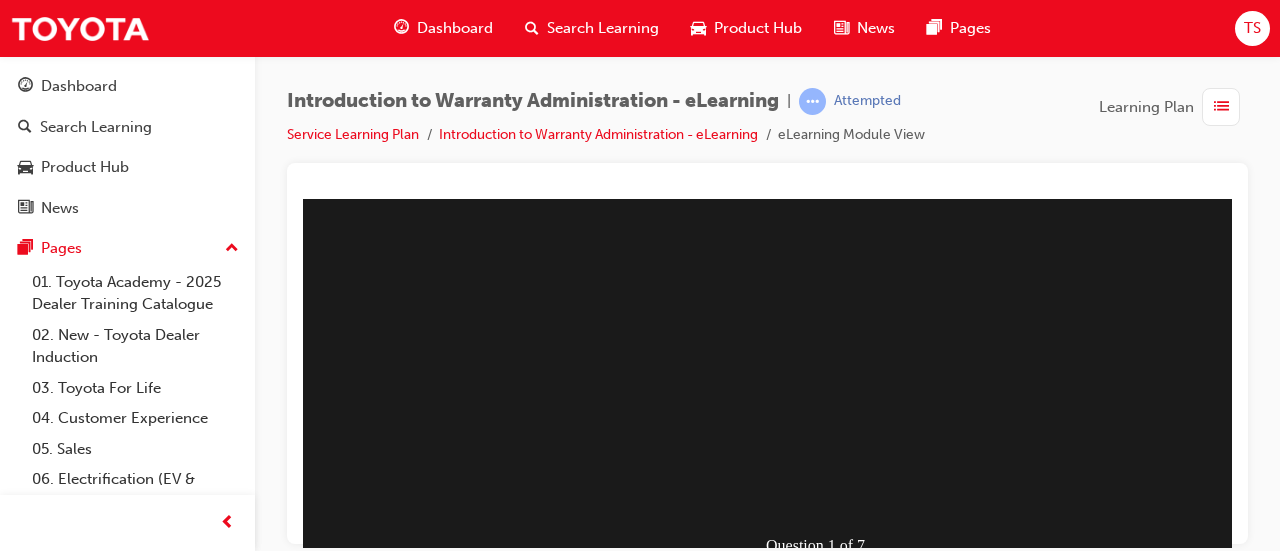 click at bounding box center (218, 871) 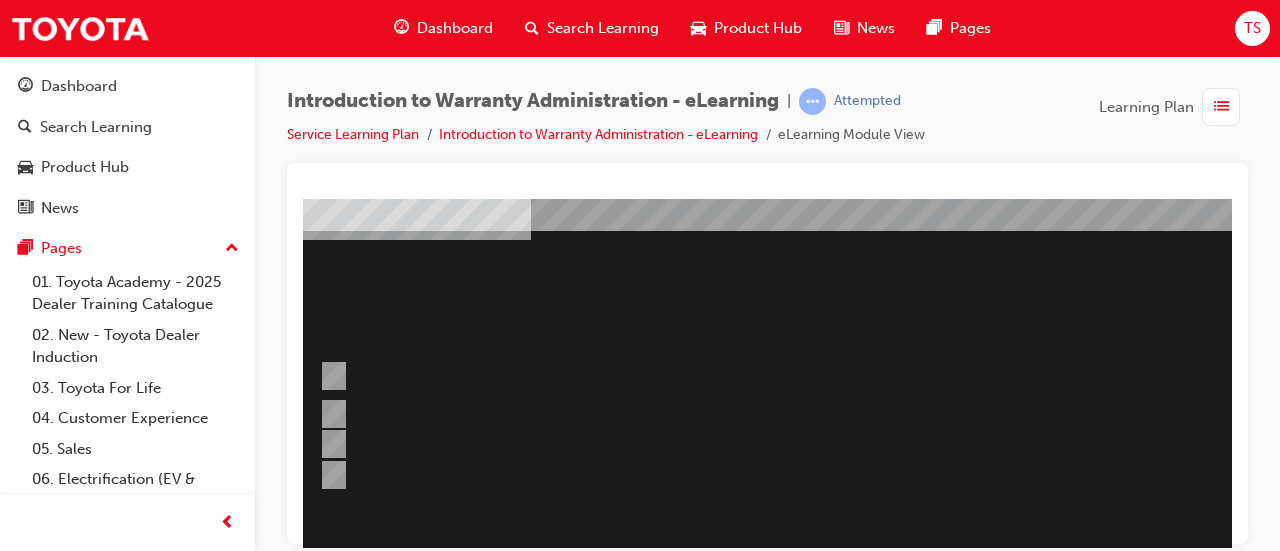 scroll, scrollTop: 111, scrollLeft: 72, axis: both 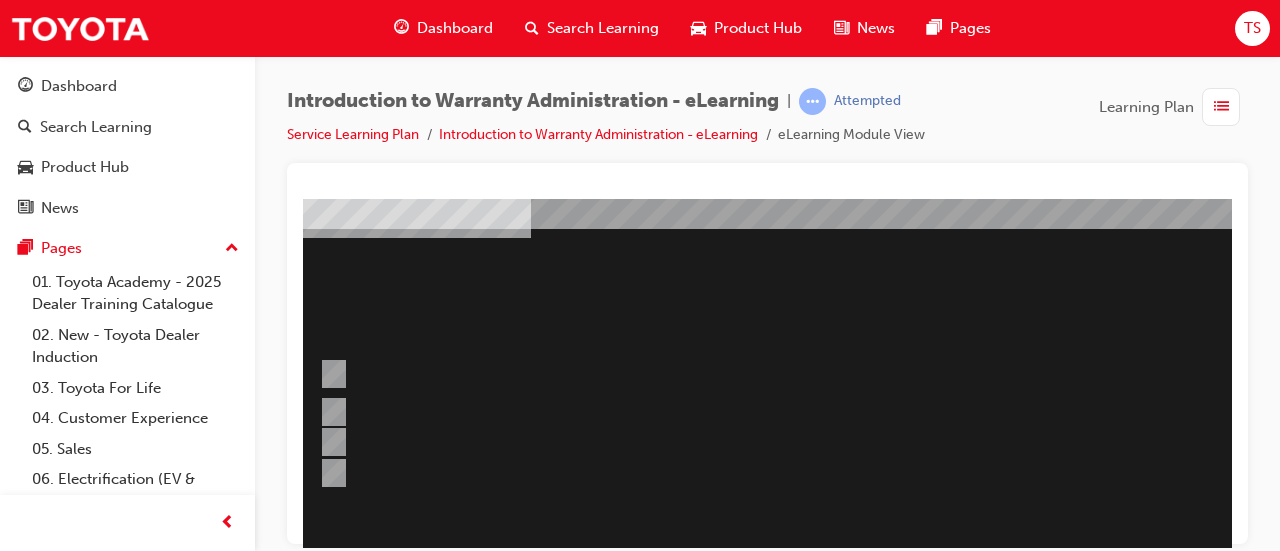 click at bounding box center [911, 447] 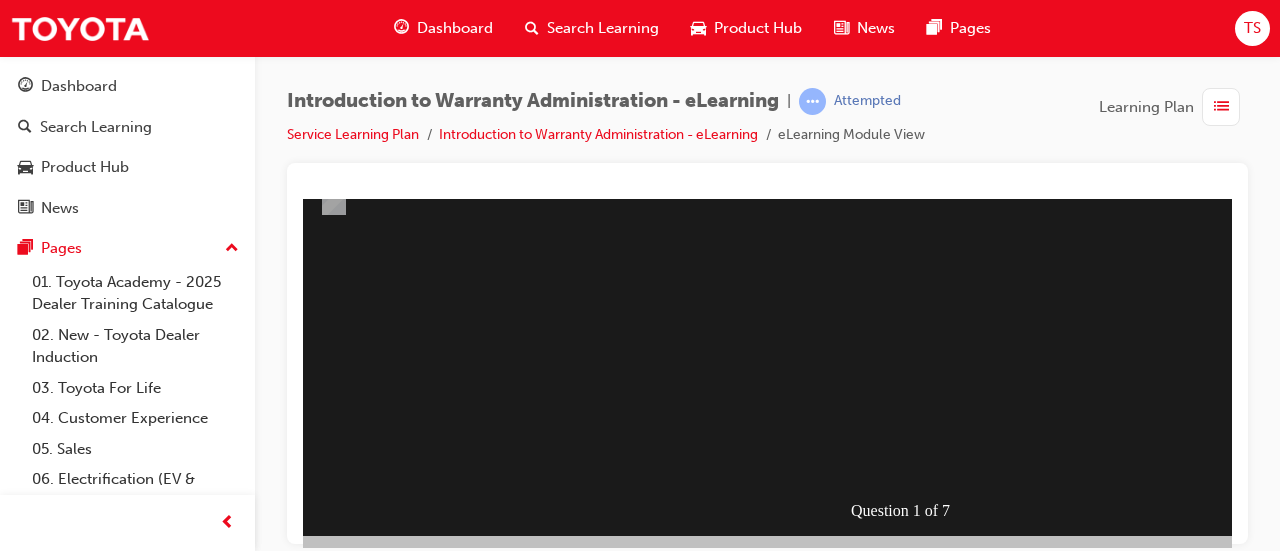 scroll, scrollTop: 384, scrollLeft: 72, axis: both 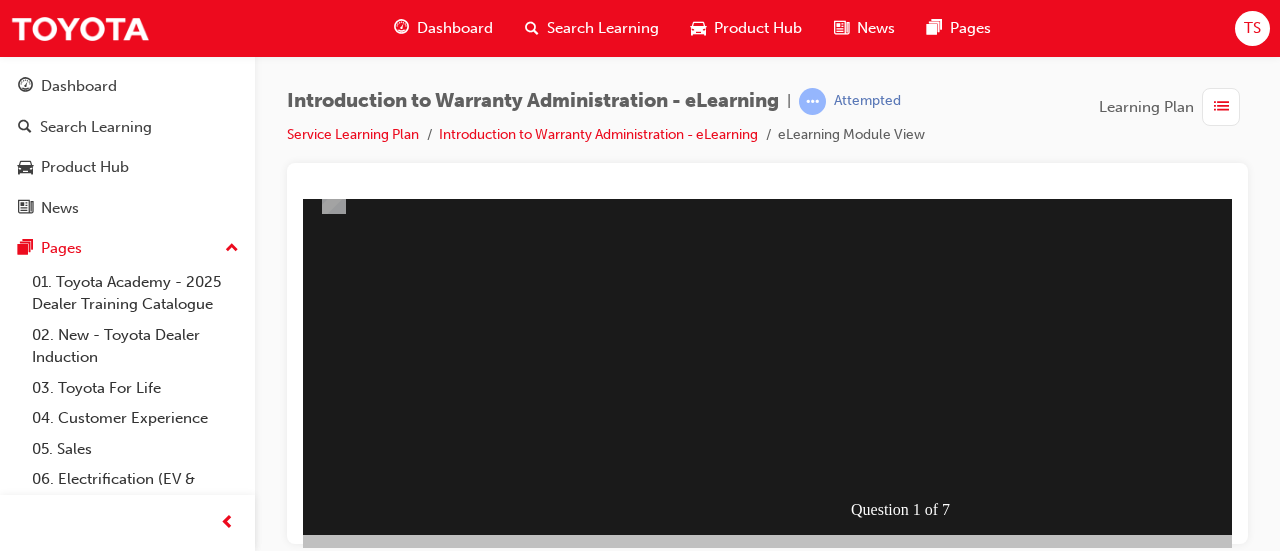 click at bounding box center [303, 835] 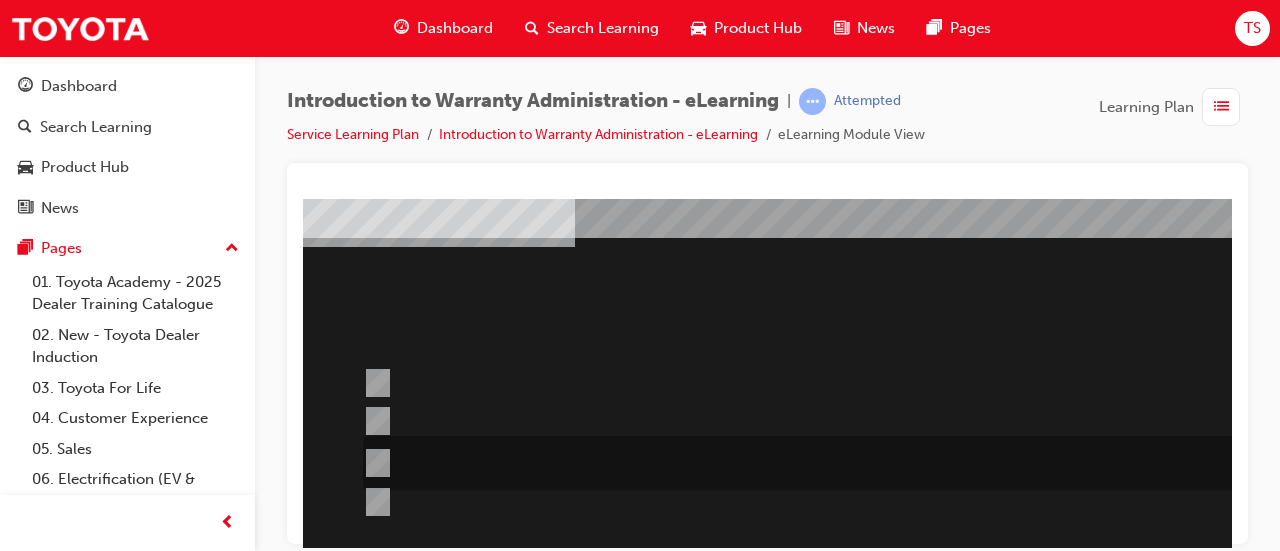 scroll, scrollTop: 102, scrollLeft: 13, axis: both 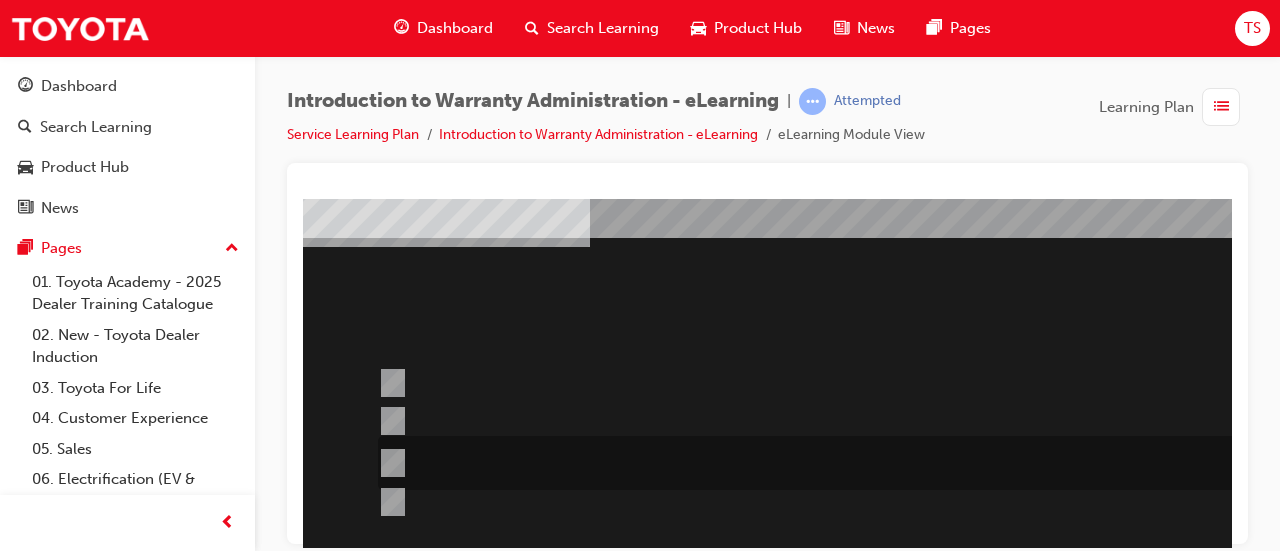 click at bounding box center (893, 463) 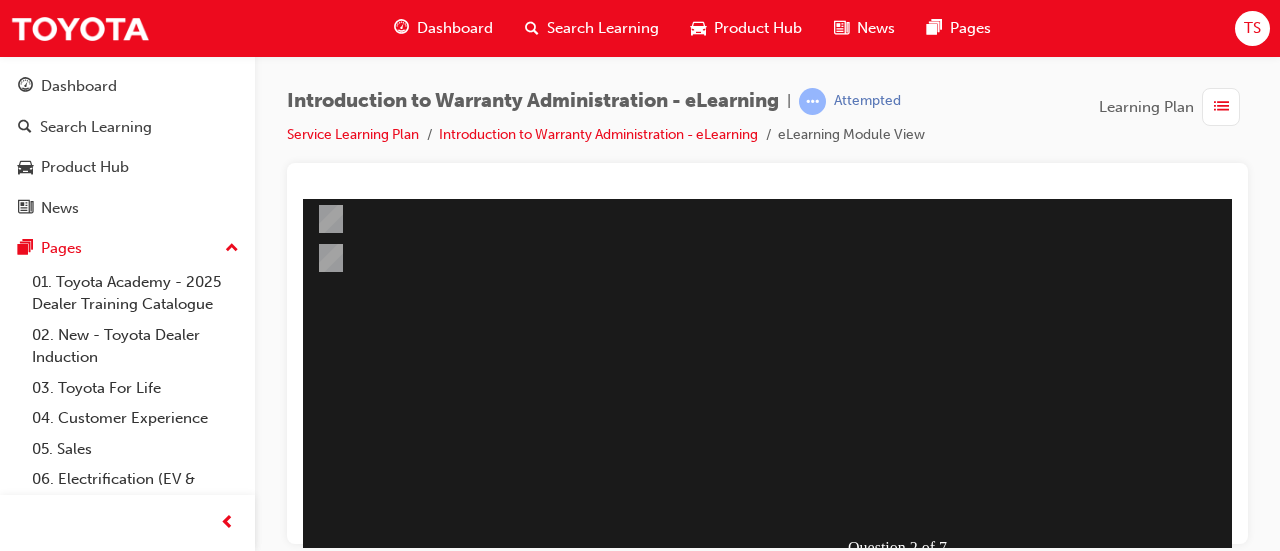 scroll, scrollTop: 347, scrollLeft: 75, axis: both 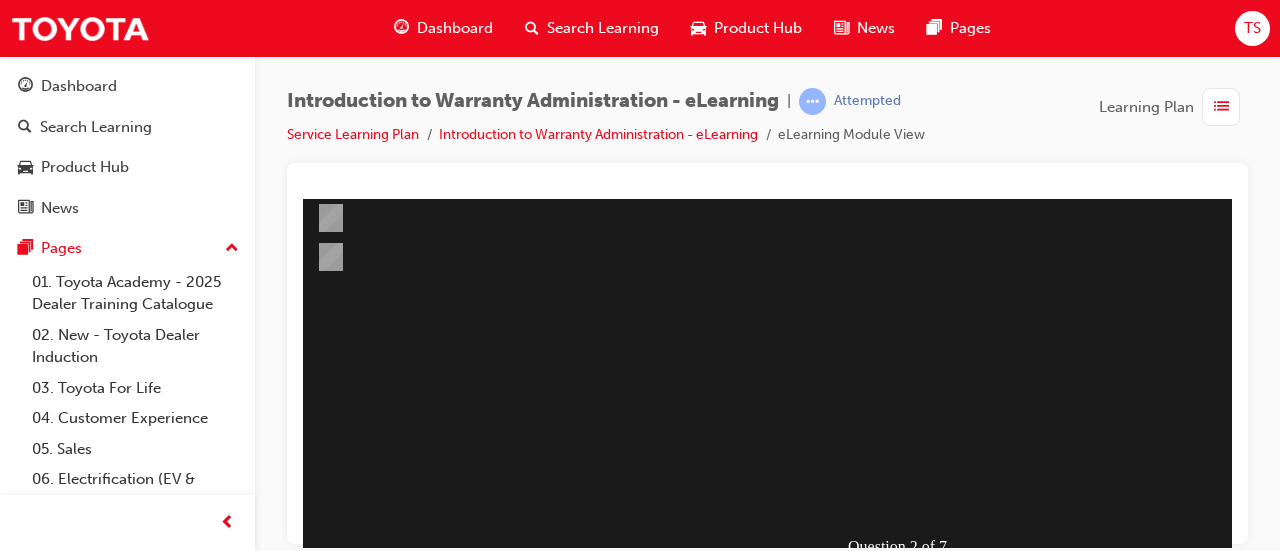 click at bounding box center (300, 872) 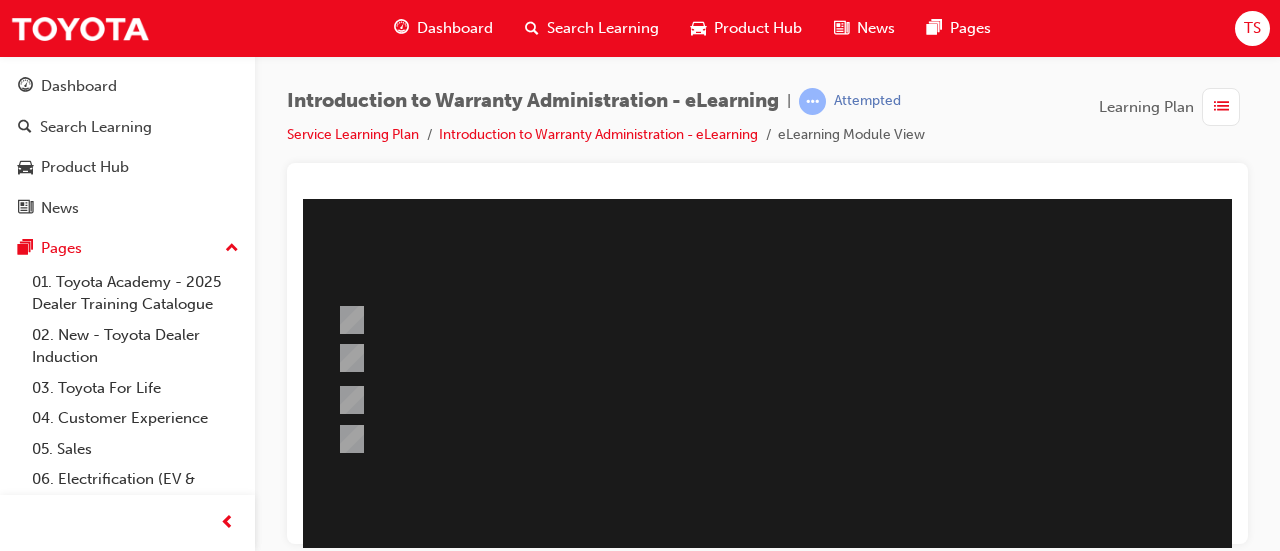 scroll, scrollTop: 166, scrollLeft: 54, axis: both 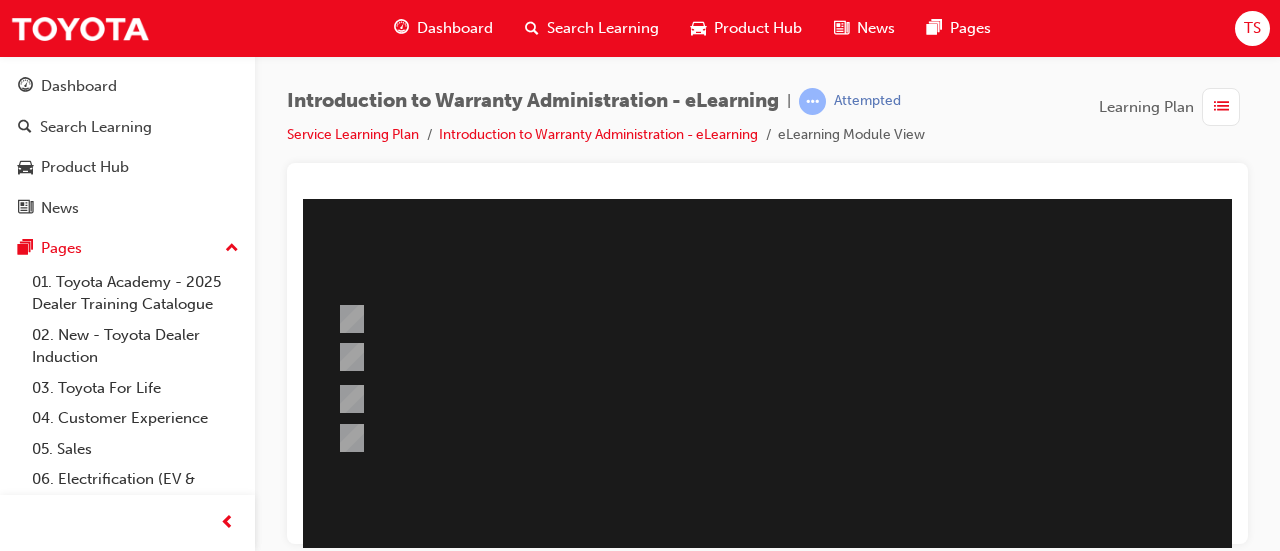 click at bounding box center (929, 392) 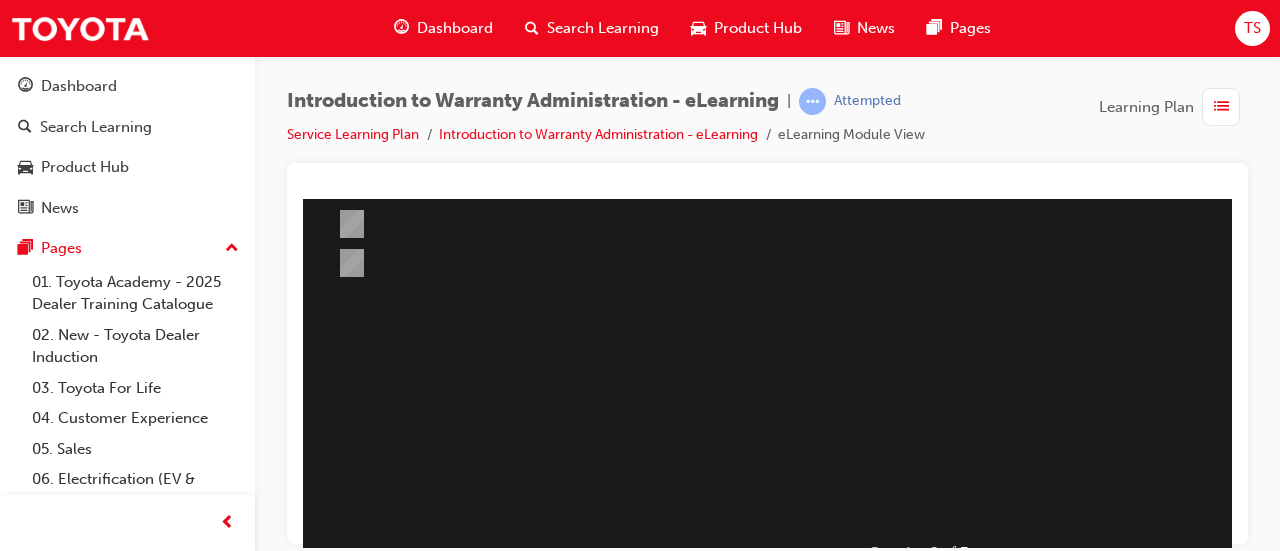 scroll, scrollTop: 343, scrollLeft: 54, axis: both 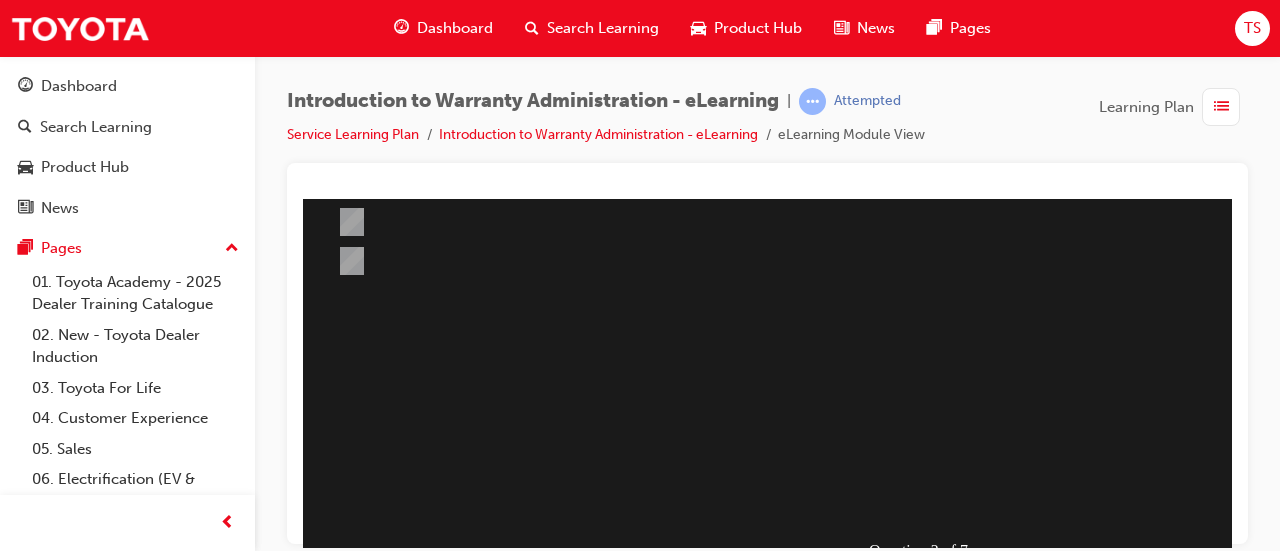 click at bounding box center [321, 876] 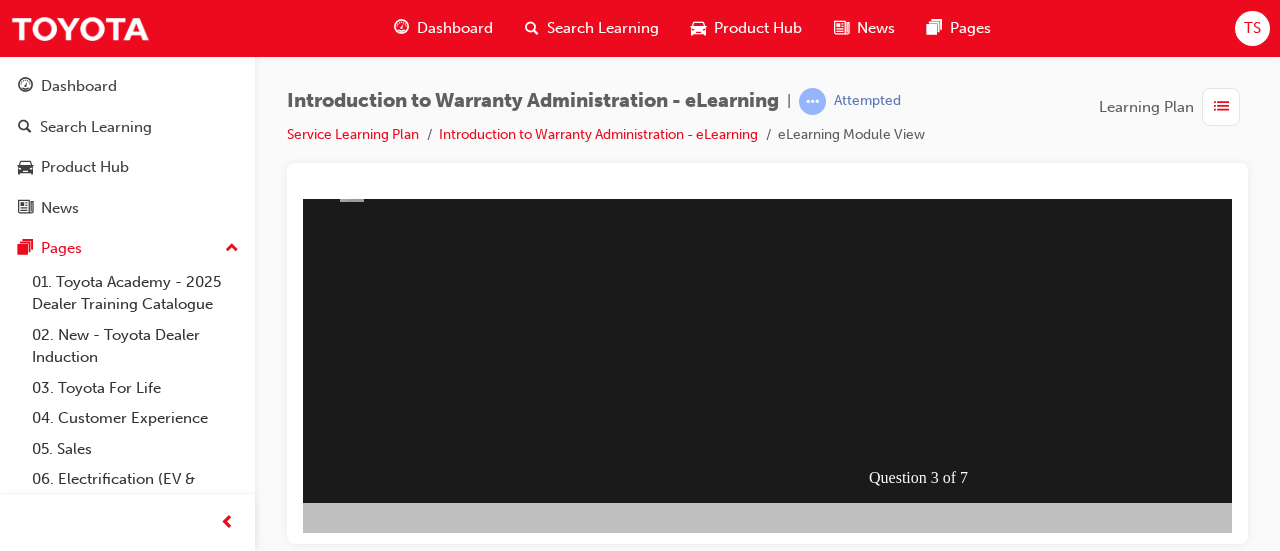 scroll, scrollTop: 0, scrollLeft: 0, axis: both 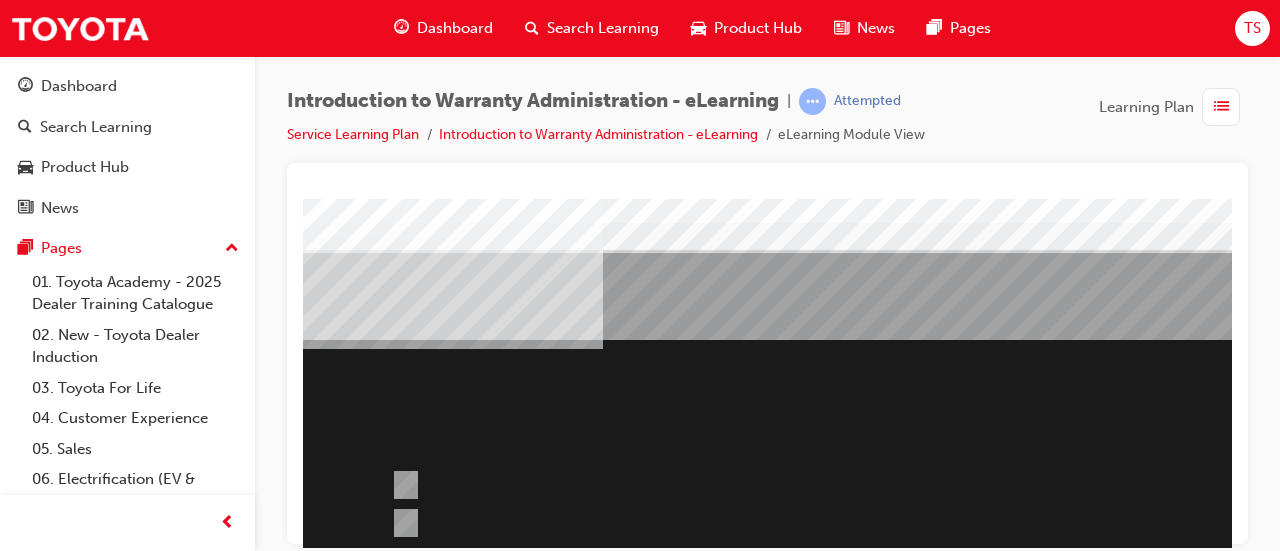 click on "Question 3 of 7" at bounding box center [983, 558] 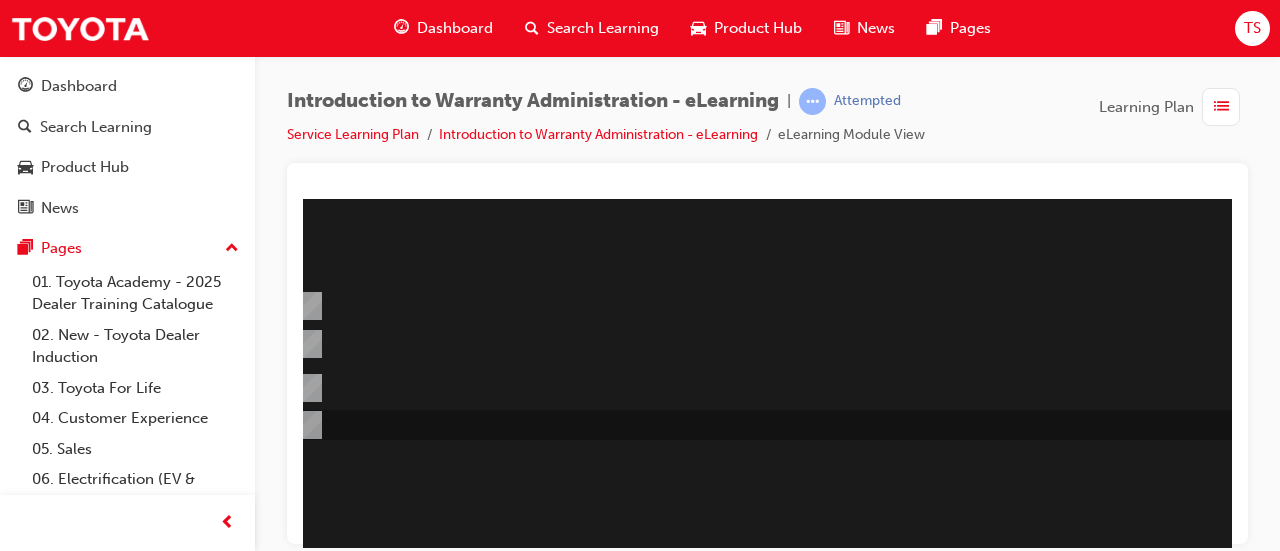 scroll, scrollTop: 179, scrollLeft: 90, axis: both 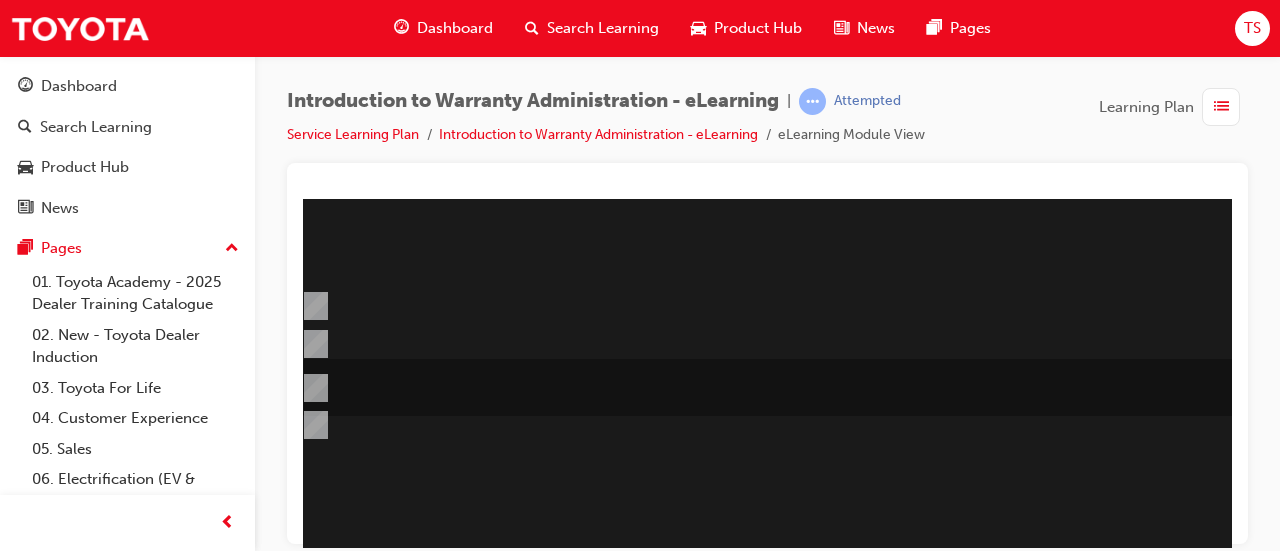 click at bounding box center [816, 387] 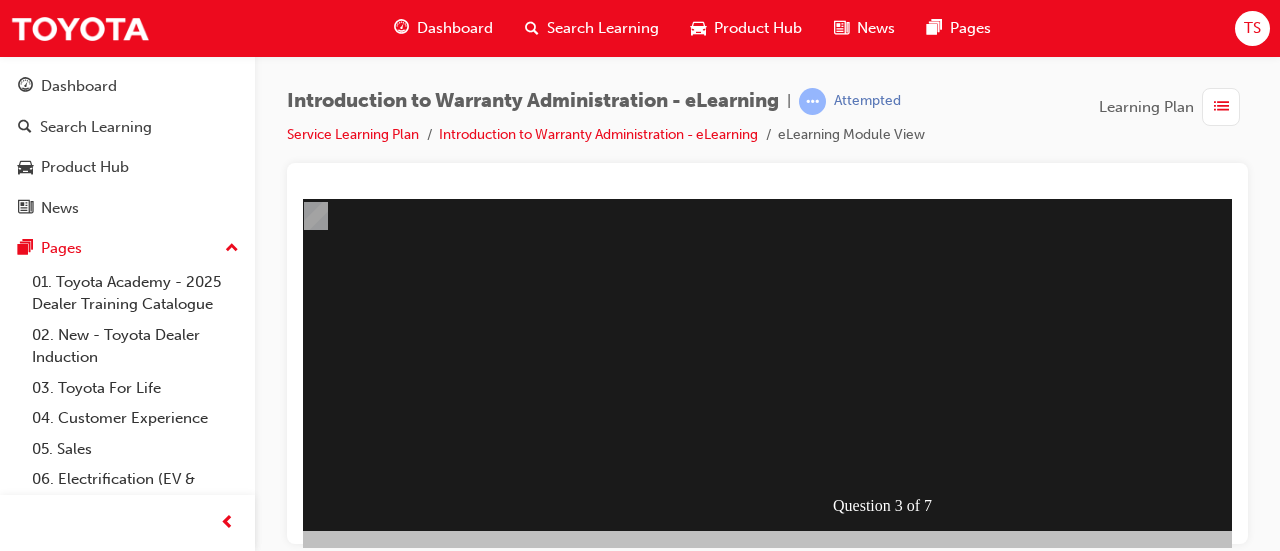 scroll, scrollTop: 400, scrollLeft: 90, axis: both 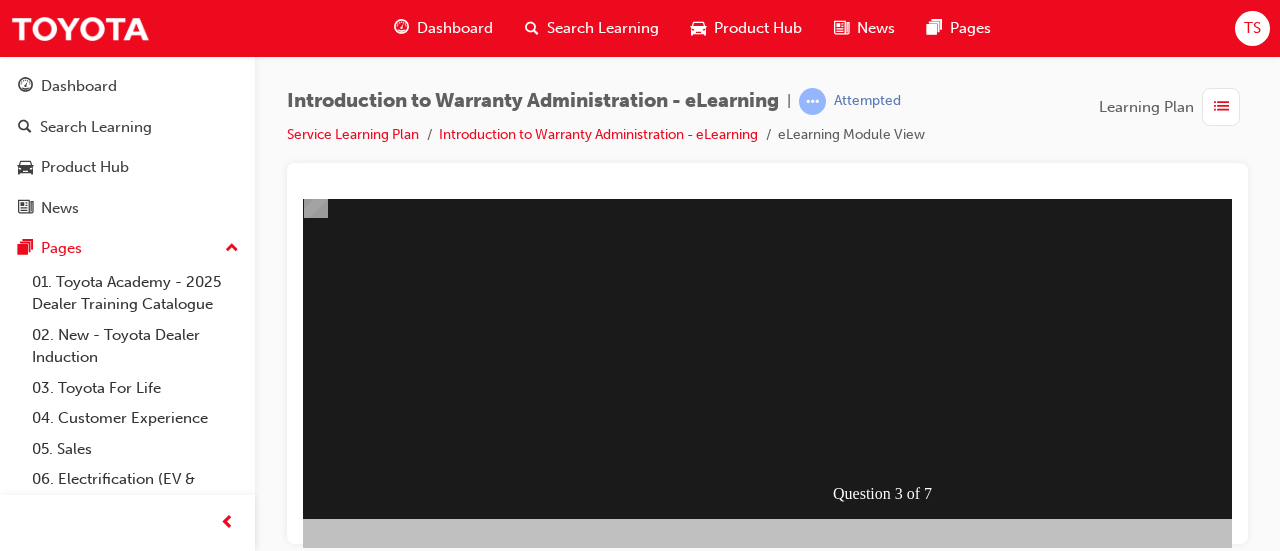 click at bounding box center (285, 819) 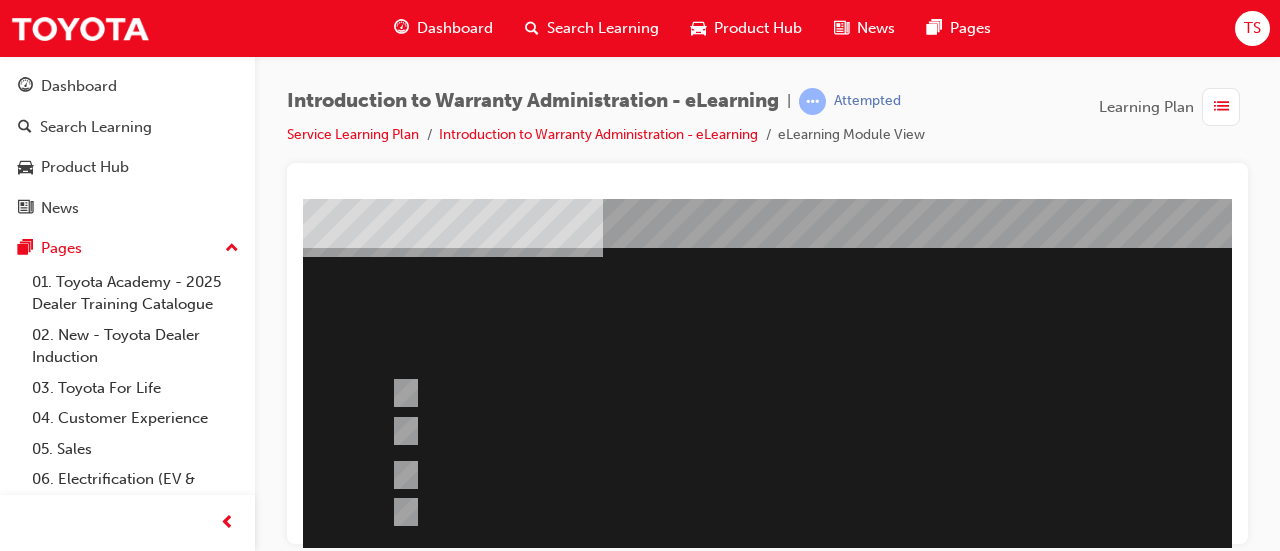 scroll, scrollTop: 93, scrollLeft: 0, axis: vertical 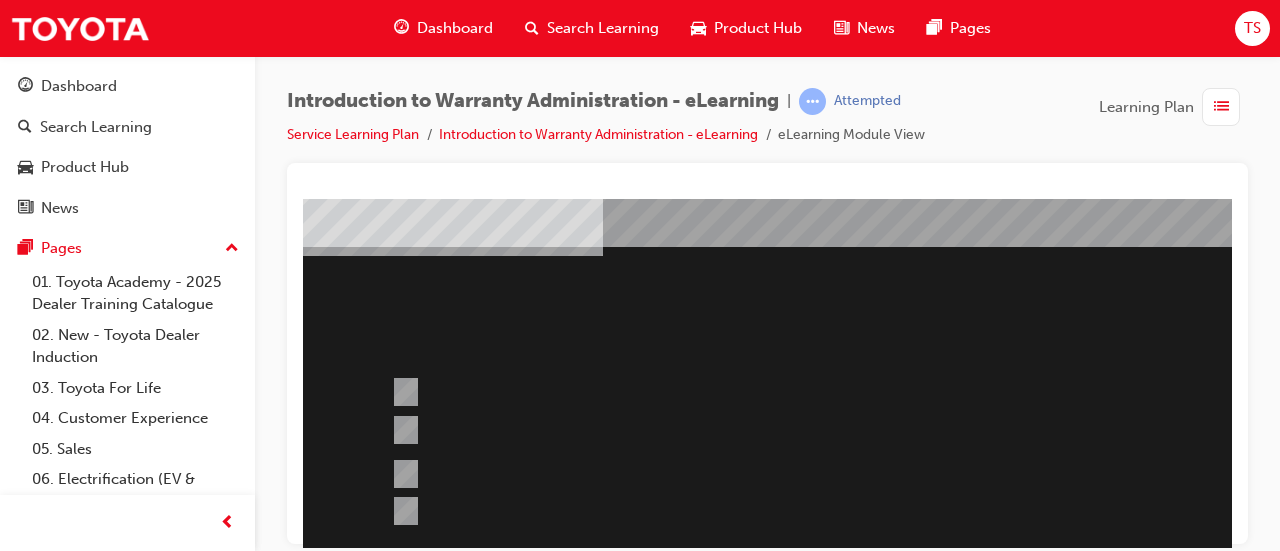click at bounding box center (983, 465) 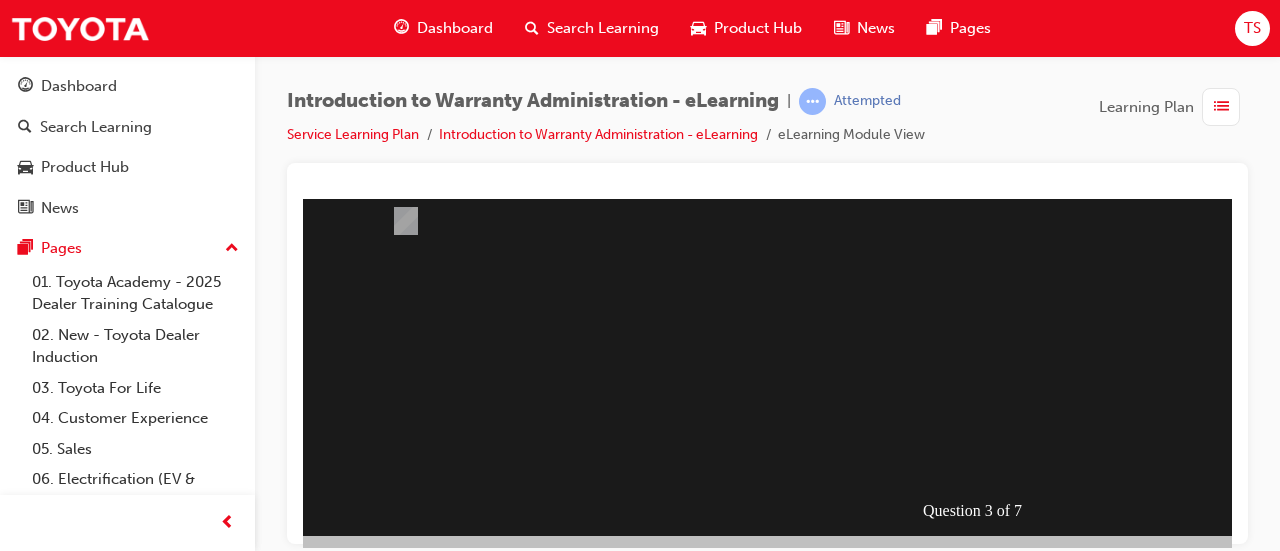 scroll, scrollTop: 385, scrollLeft: 0, axis: vertical 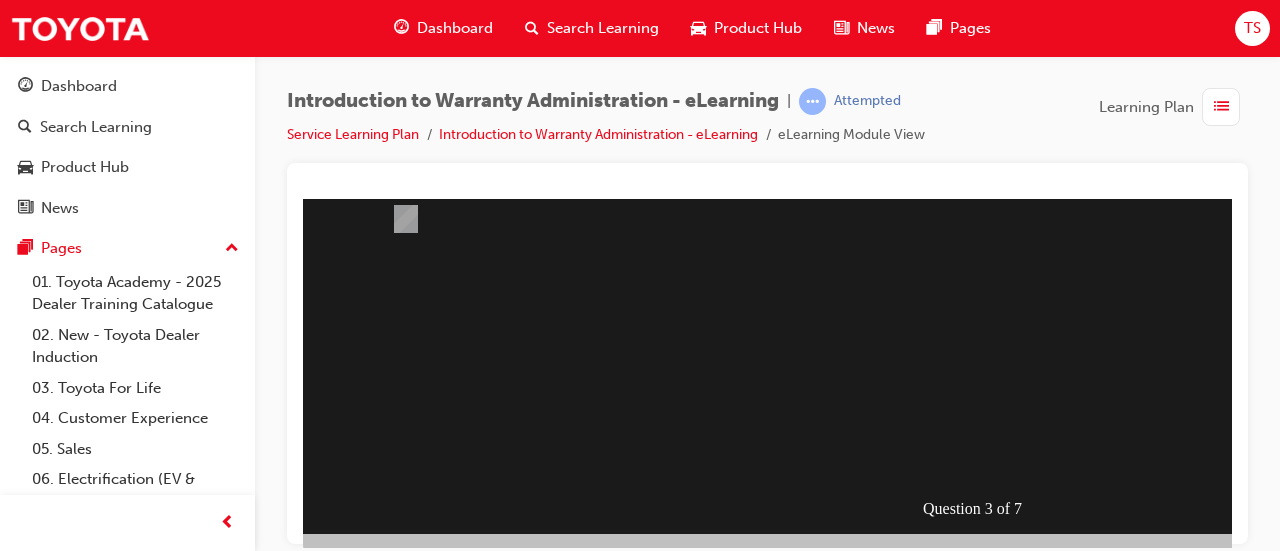 click at bounding box center (375, 834) 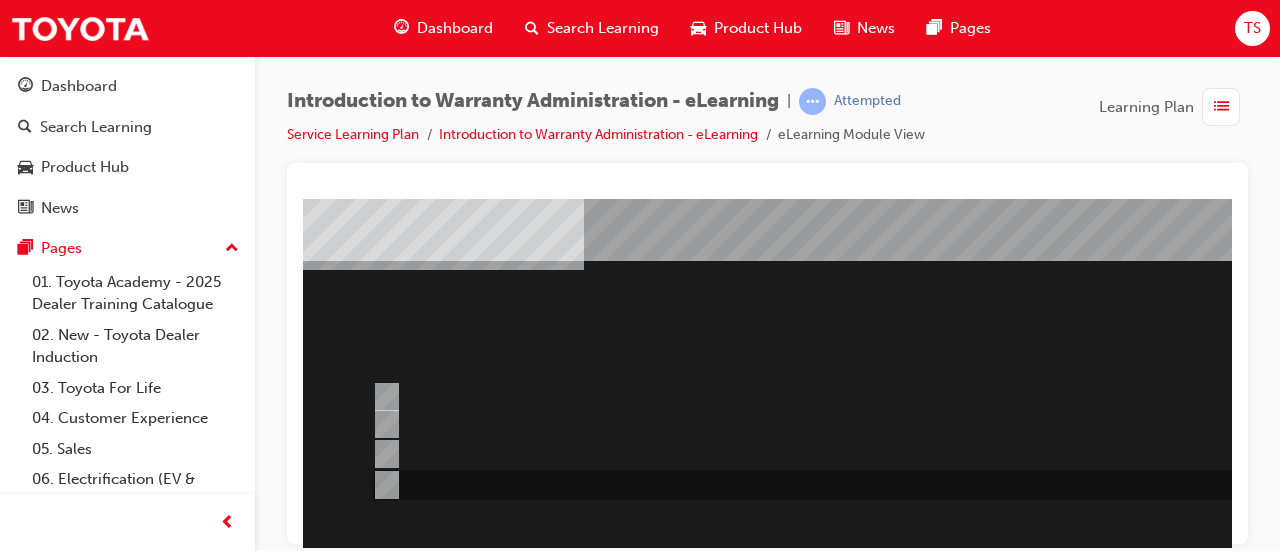 scroll, scrollTop: 79, scrollLeft: 20, axis: both 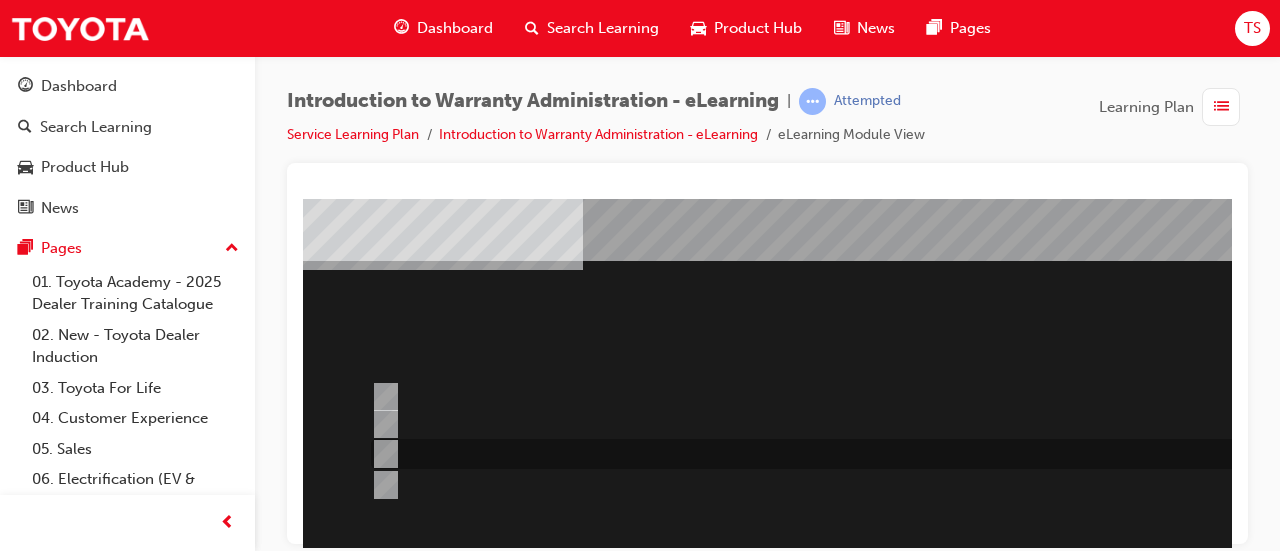 click at bounding box center (886, 454) 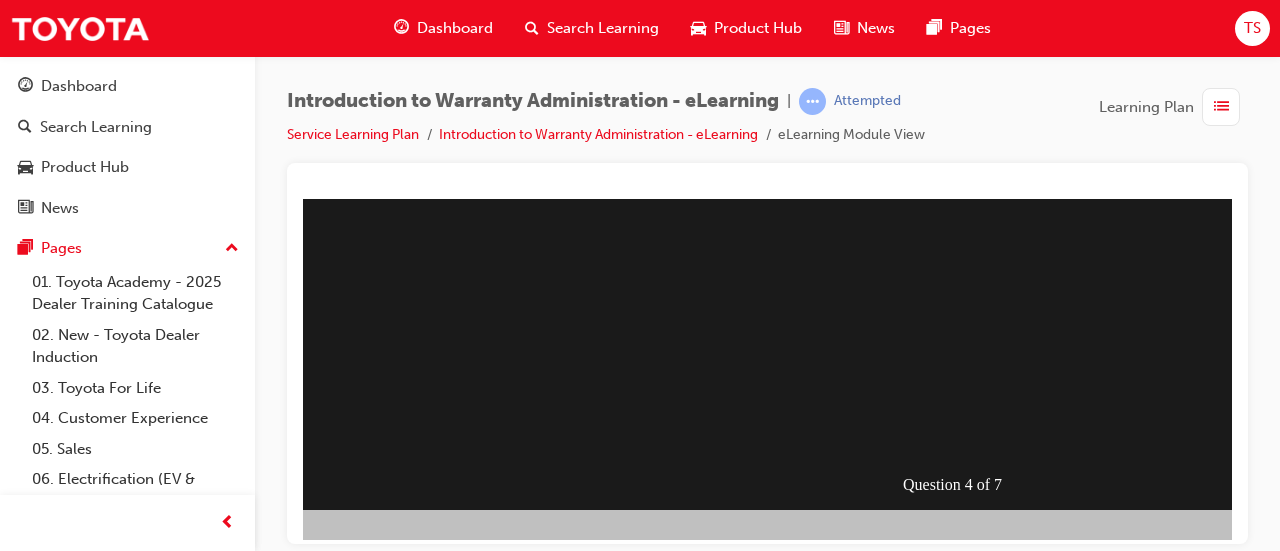scroll, scrollTop: 413, scrollLeft: 20, axis: both 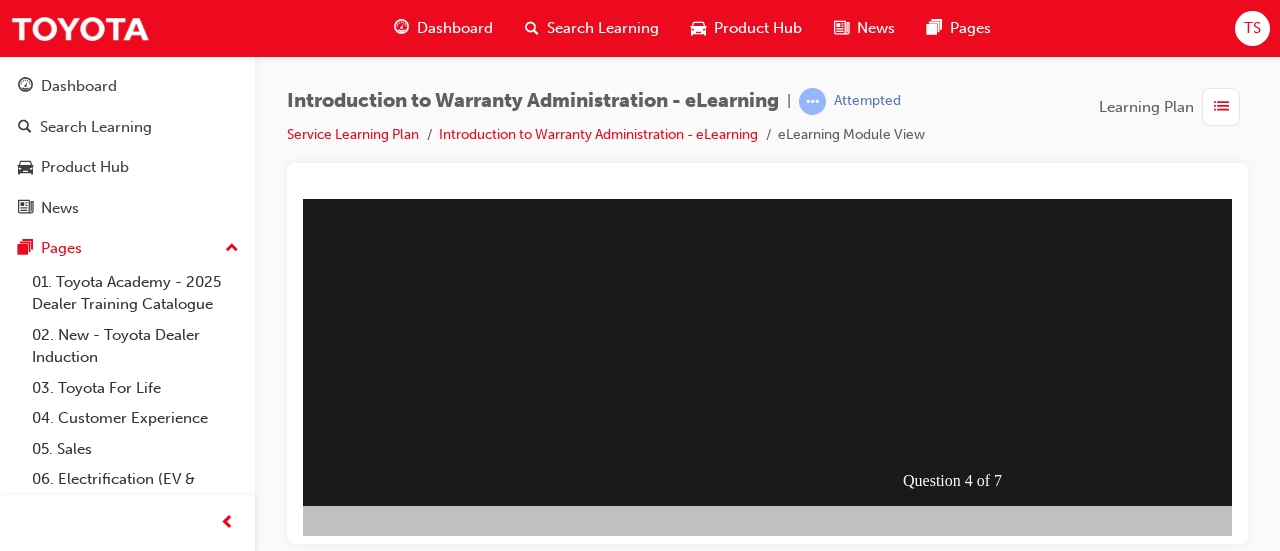click at bounding box center (355, 806) 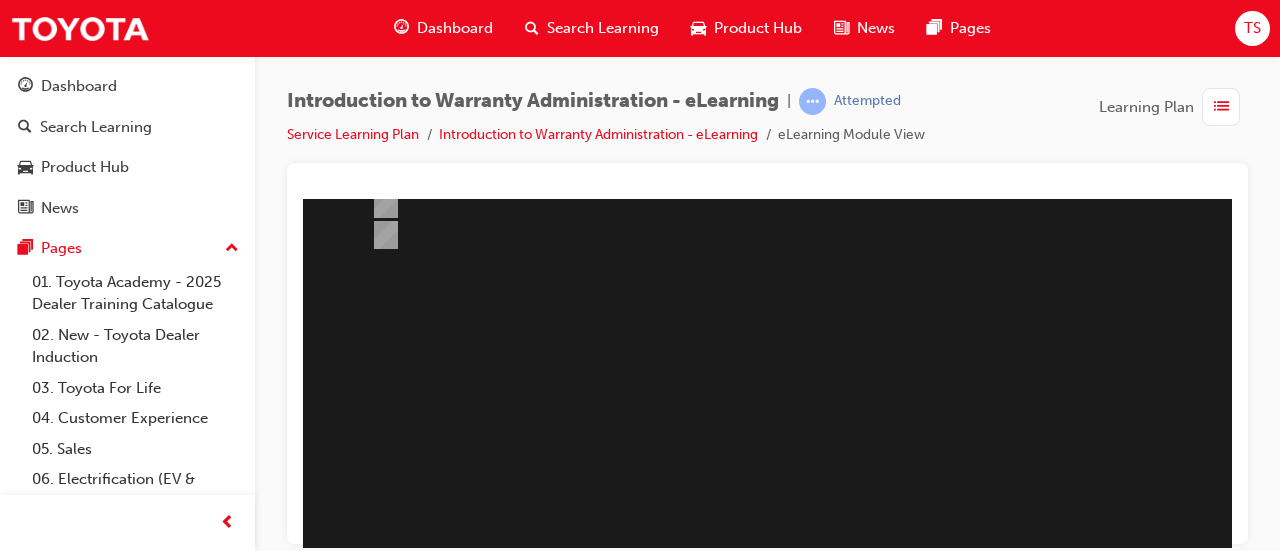 scroll, scrollTop: 335, scrollLeft: 20, axis: both 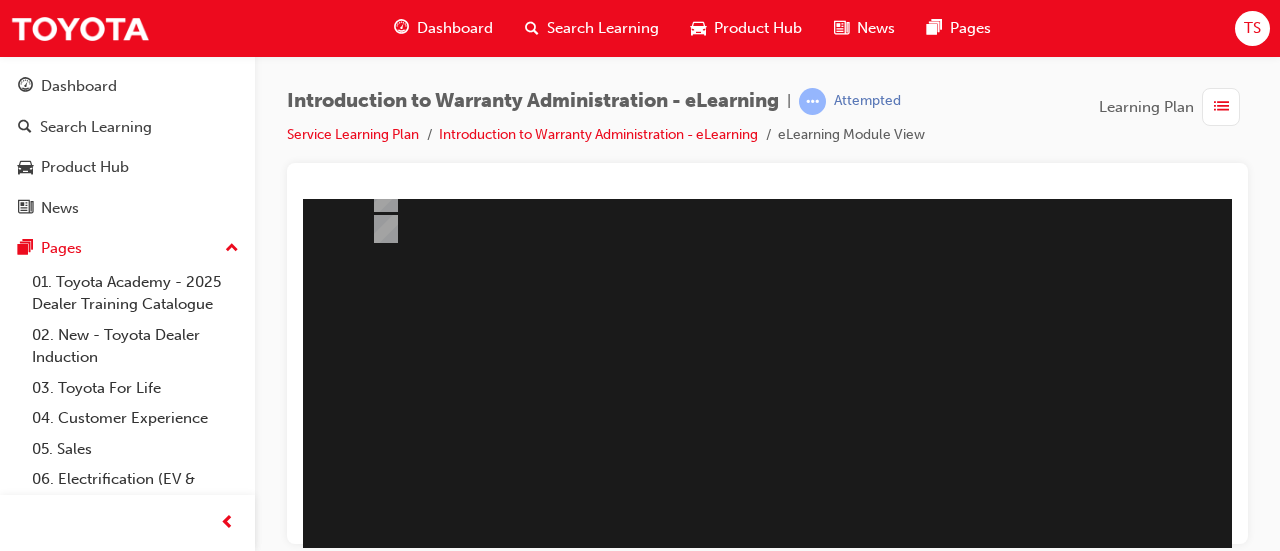 click at bounding box center (963, 223) 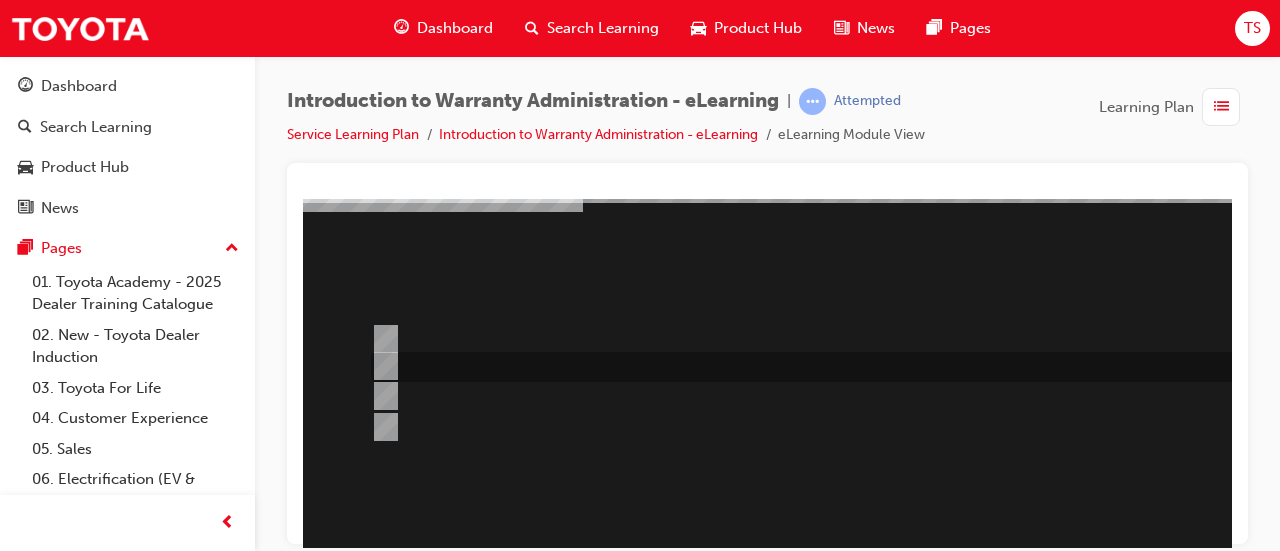 scroll, scrollTop: 138, scrollLeft: 20, axis: both 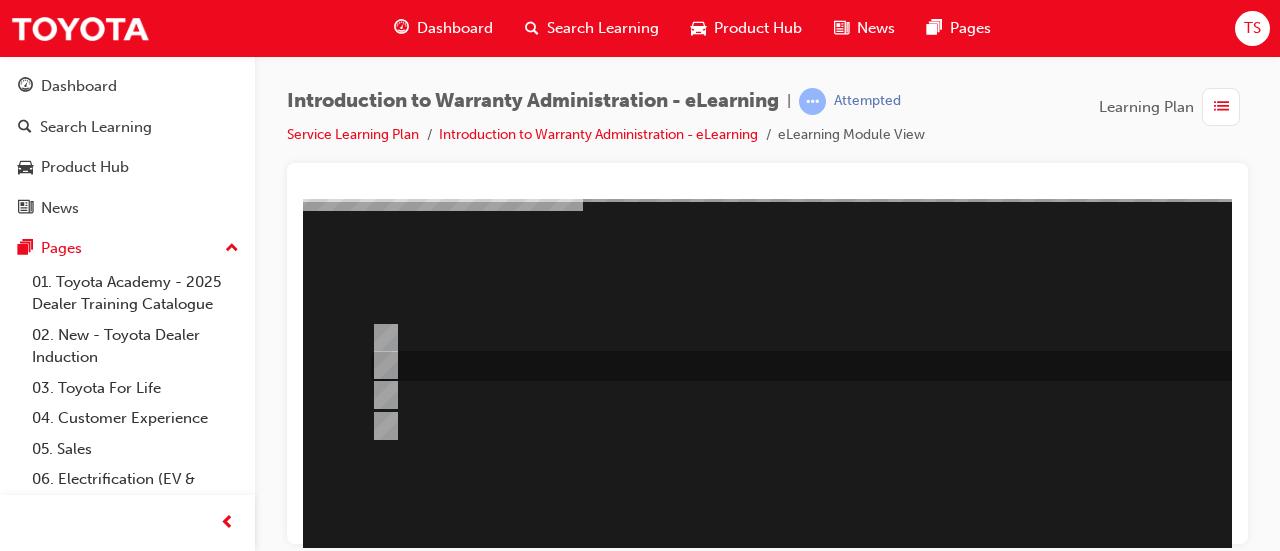 click at bounding box center (886, 366) 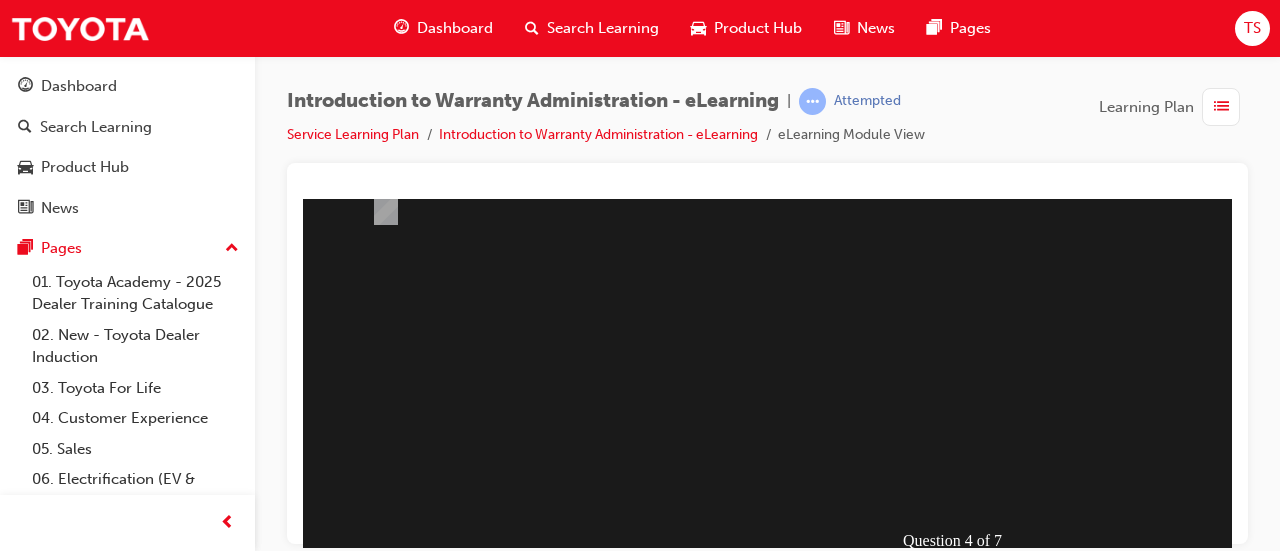 scroll, scrollTop: 361, scrollLeft: 20, axis: both 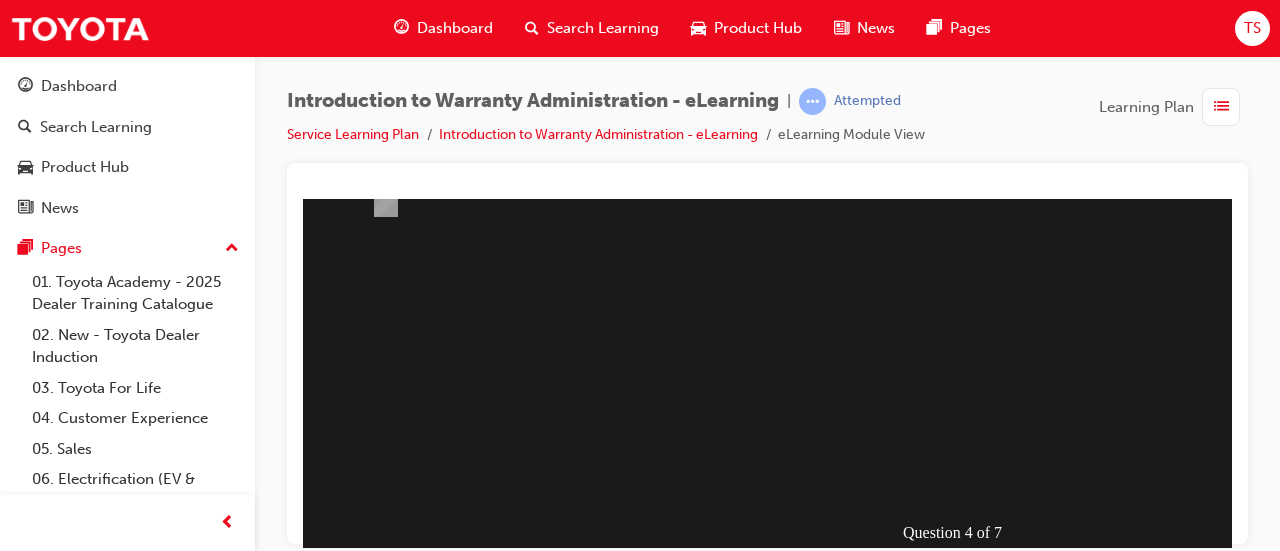 click at bounding box center (355, 858) 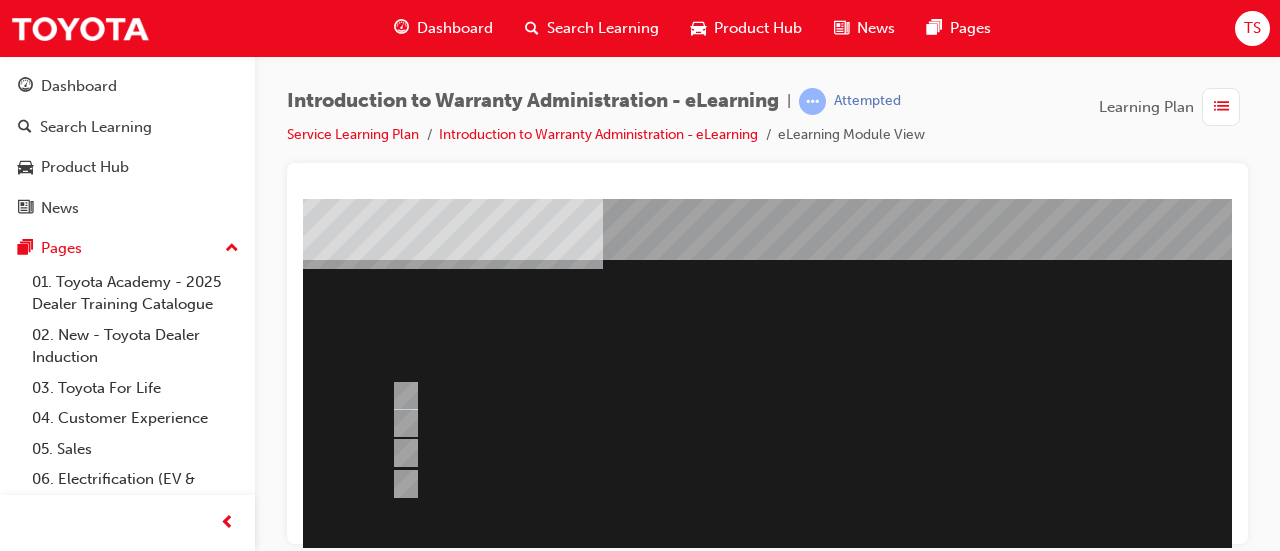 scroll, scrollTop: 82, scrollLeft: 0, axis: vertical 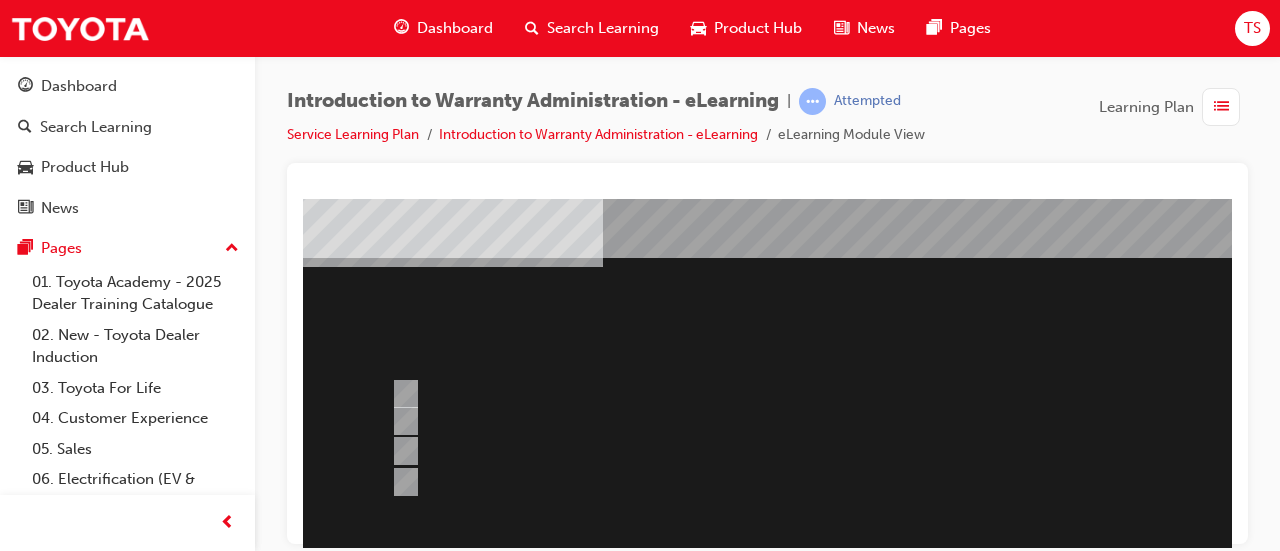 click at bounding box center (983, 476) 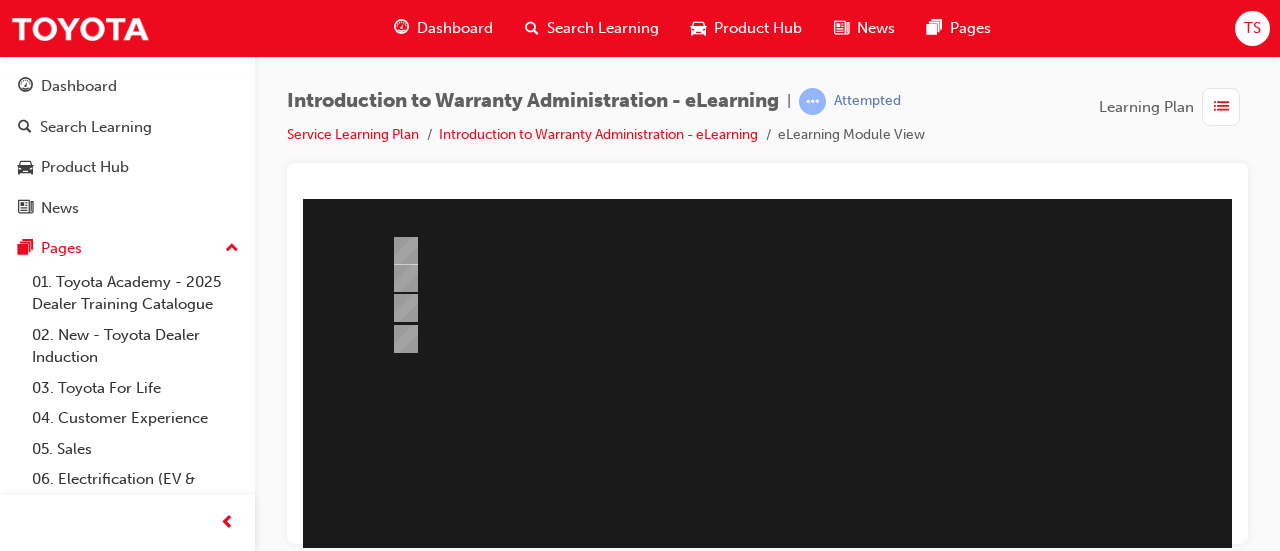 scroll, scrollTop: 0, scrollLeft: 0, axis: both 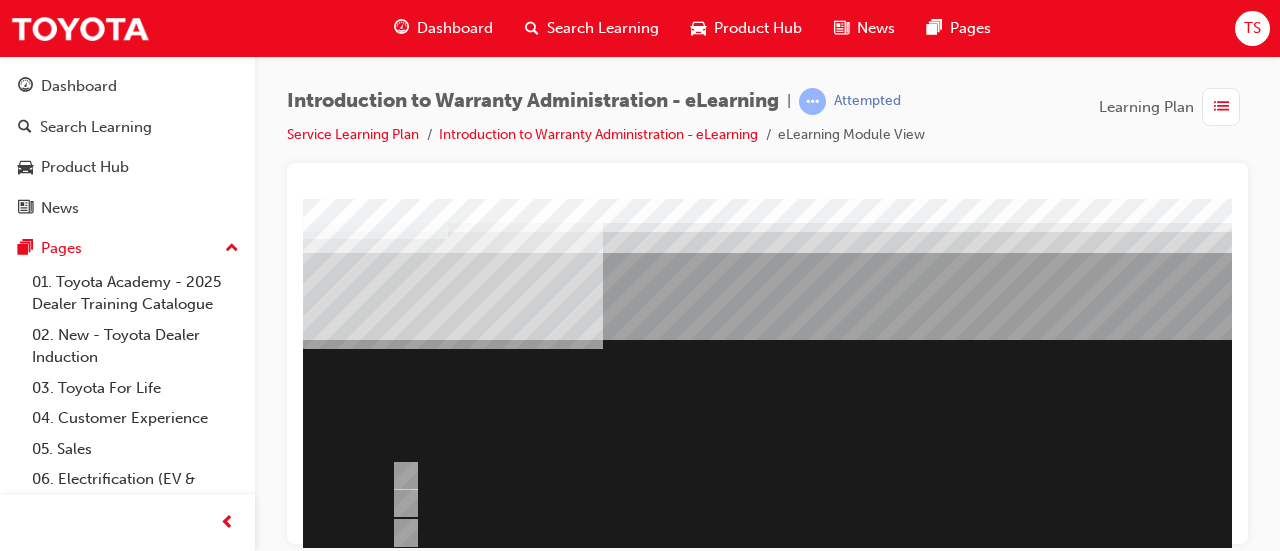 click on "Question 4 of 7" at bounding box center [983, 558] 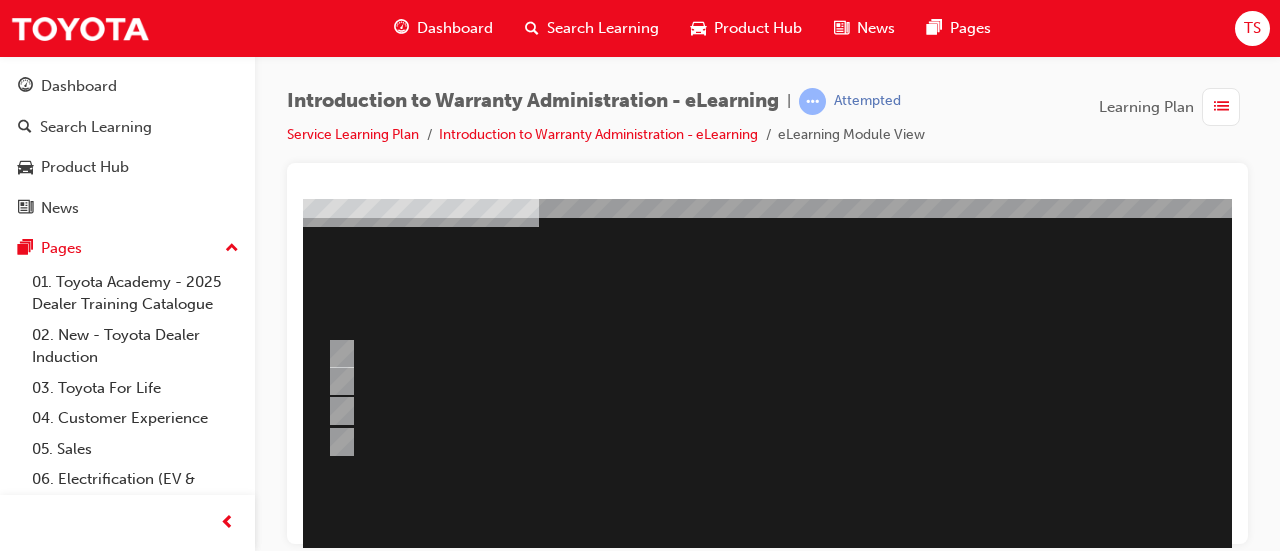 scroll, scrollTop: 123, scrollLeft: 64, axis: both 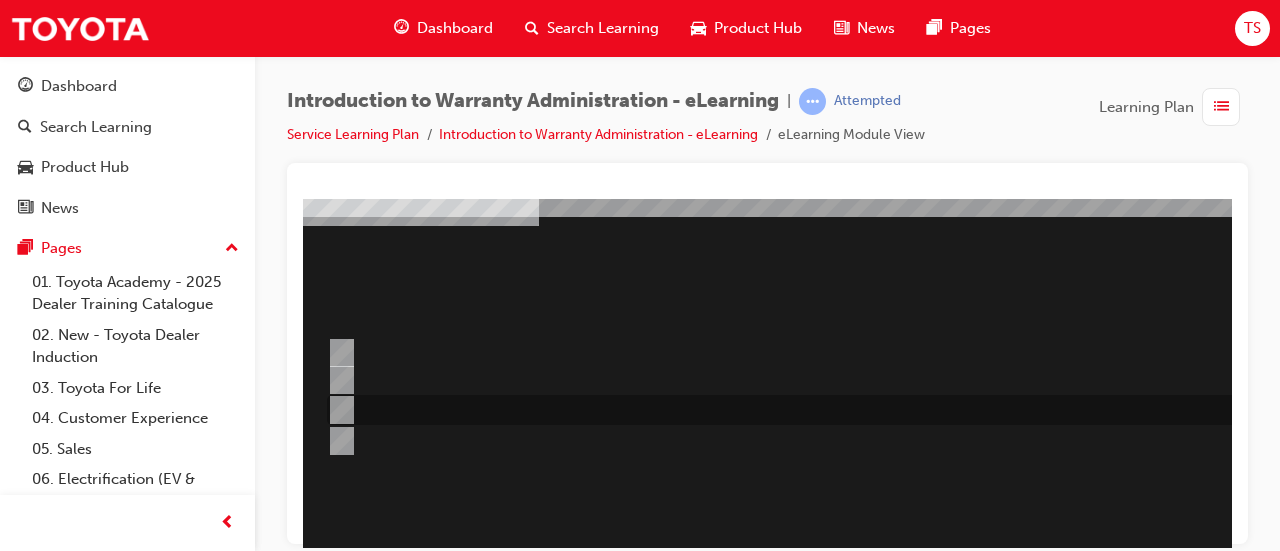 click at bounding box center (842, 410) 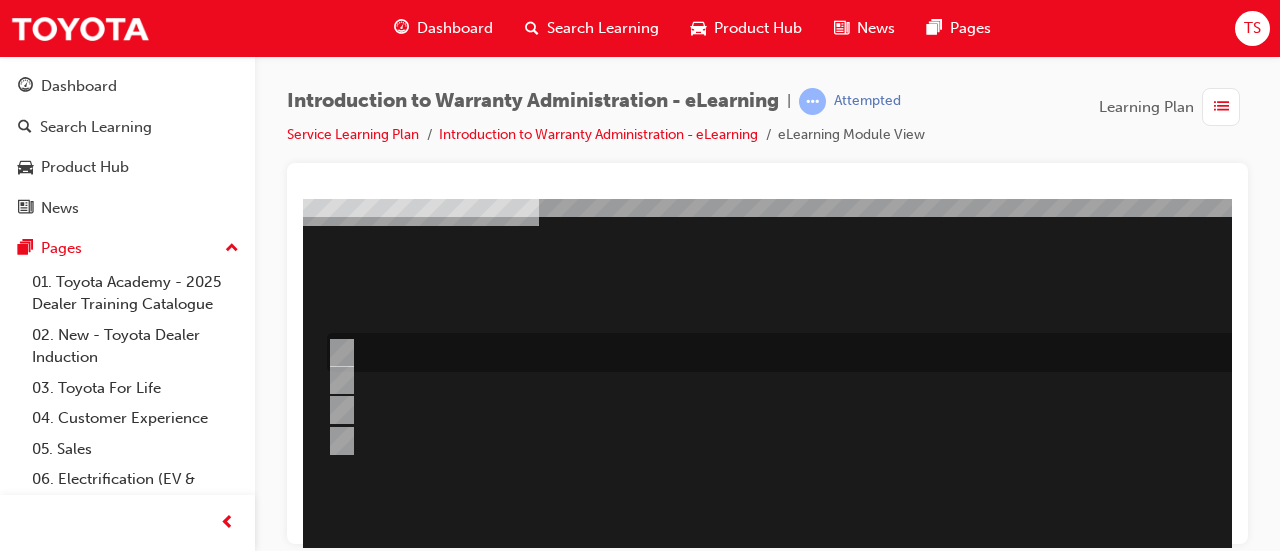 click at bounding box center [842, 352] 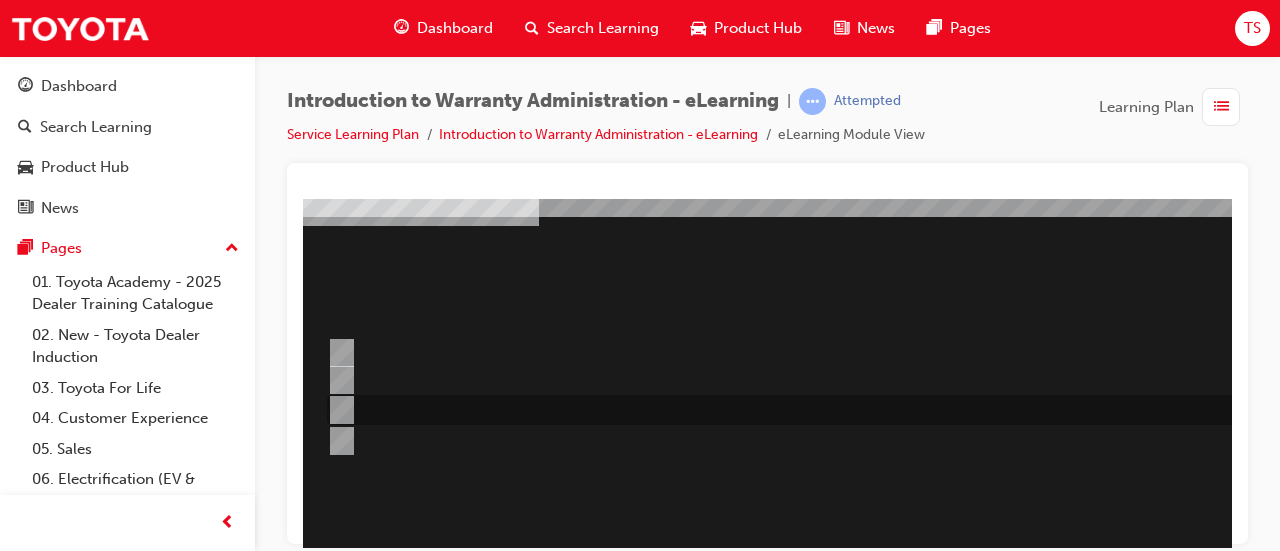 click at bounding box center [842, 410] 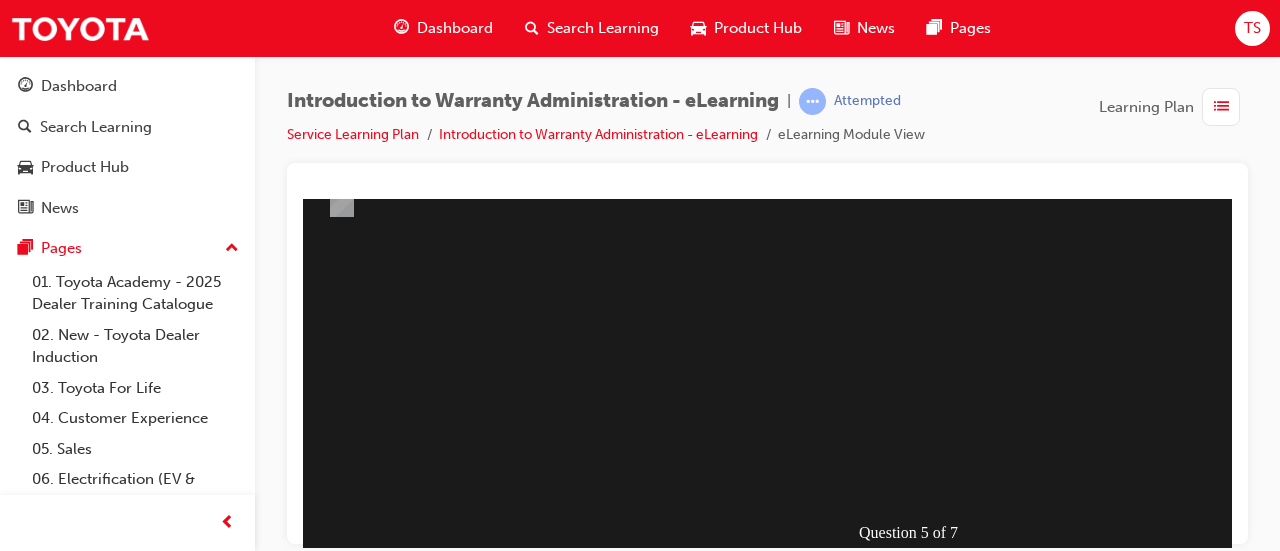 scroll, scrollTop: 388, scrollLeft: 64, axis: both 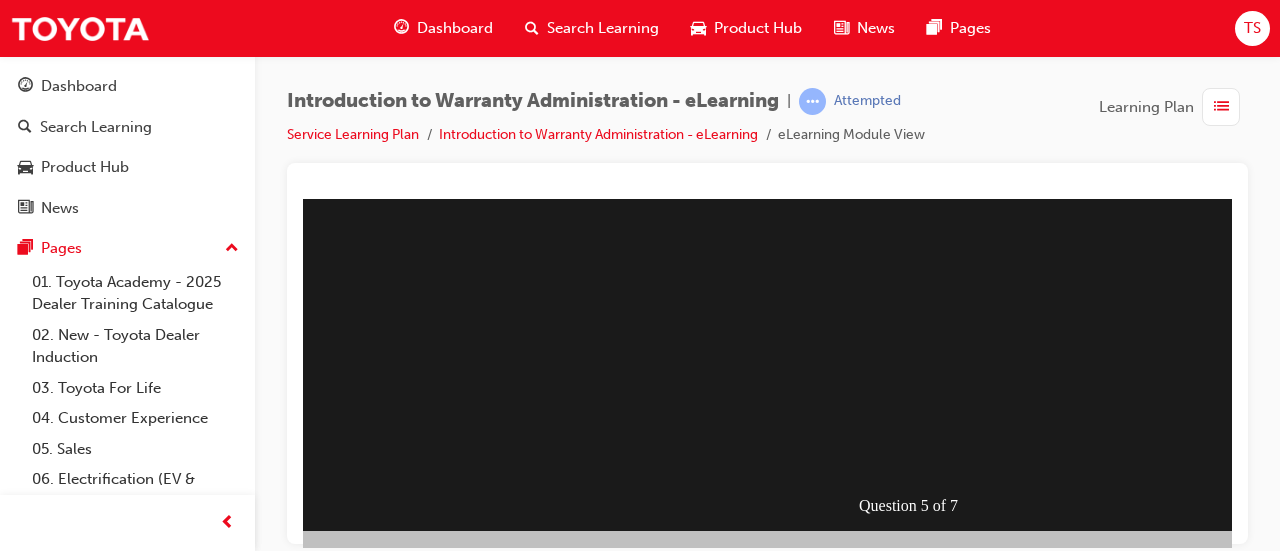 click at bounding box center [311, 831] 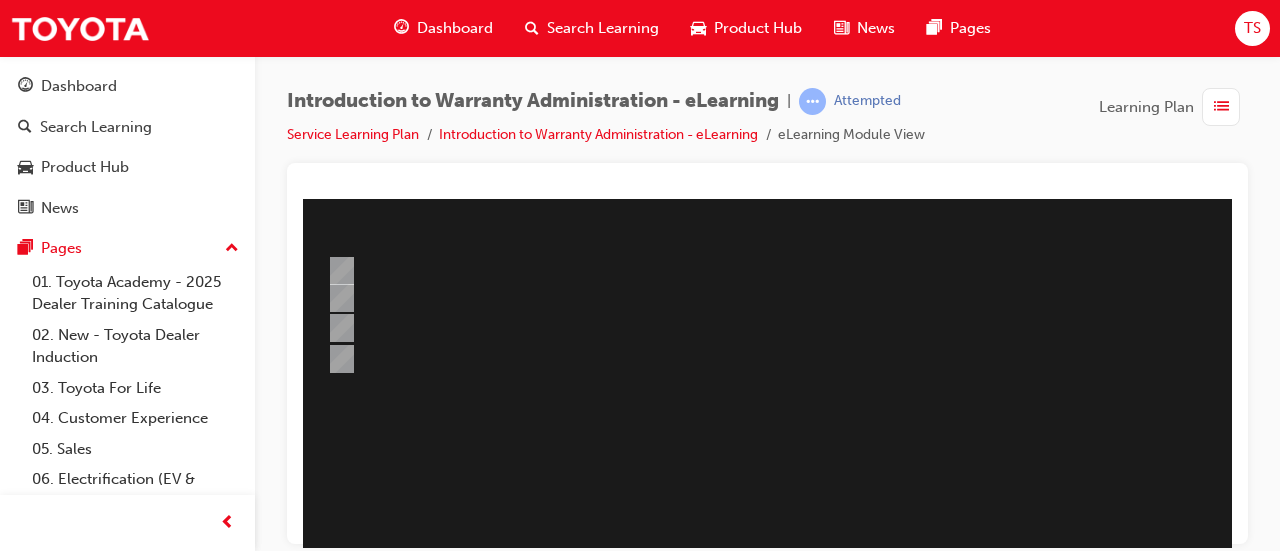 scroll, scrollTop: 416, scrollLeft: 64, axis: both 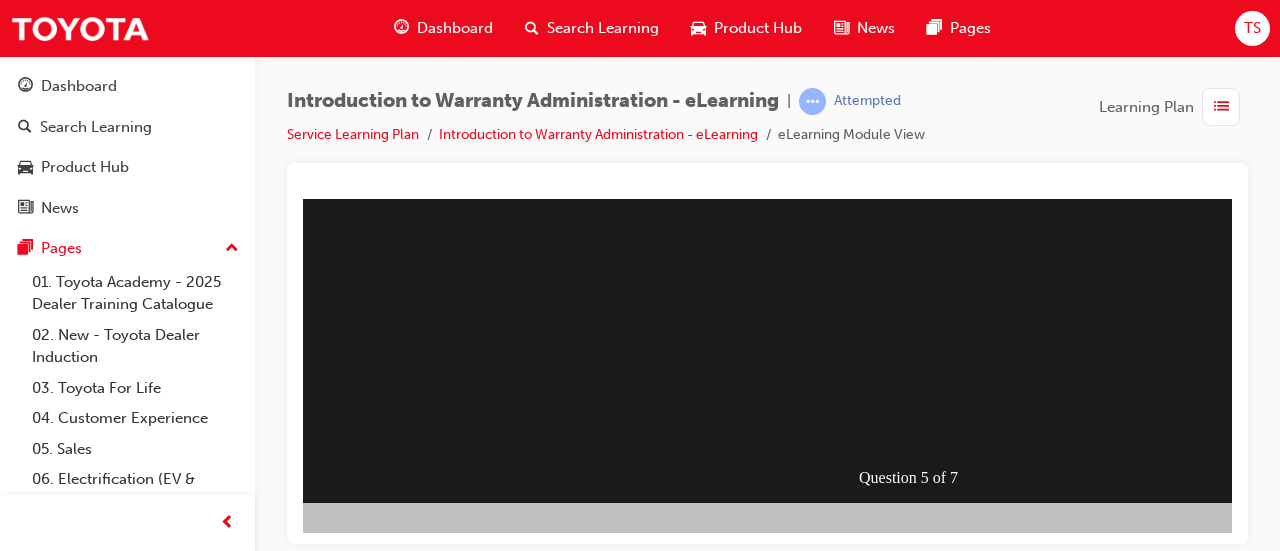 click at bounding box center [919, 142] 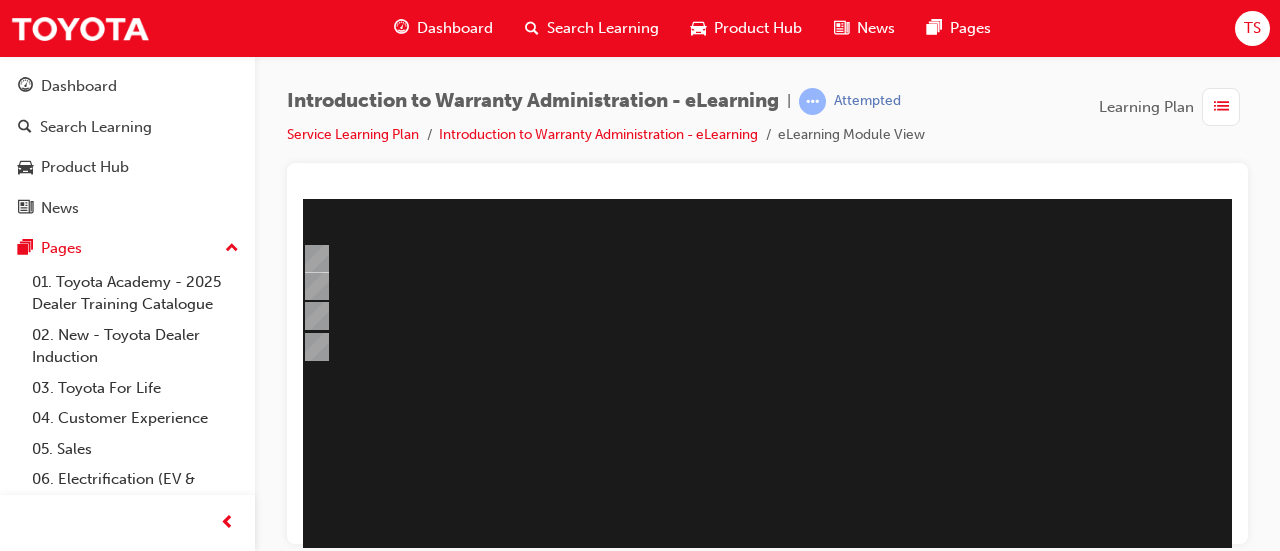 scroll, scrollTop: 215, scrollLeft: 89, axis: both 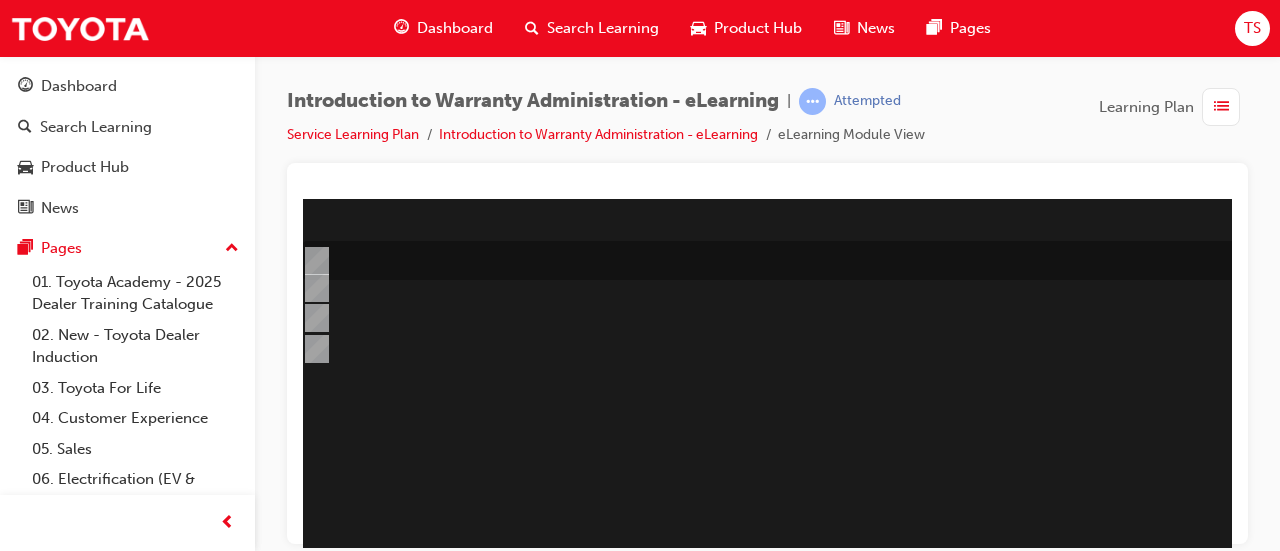 click at bounding box center (817, 260) 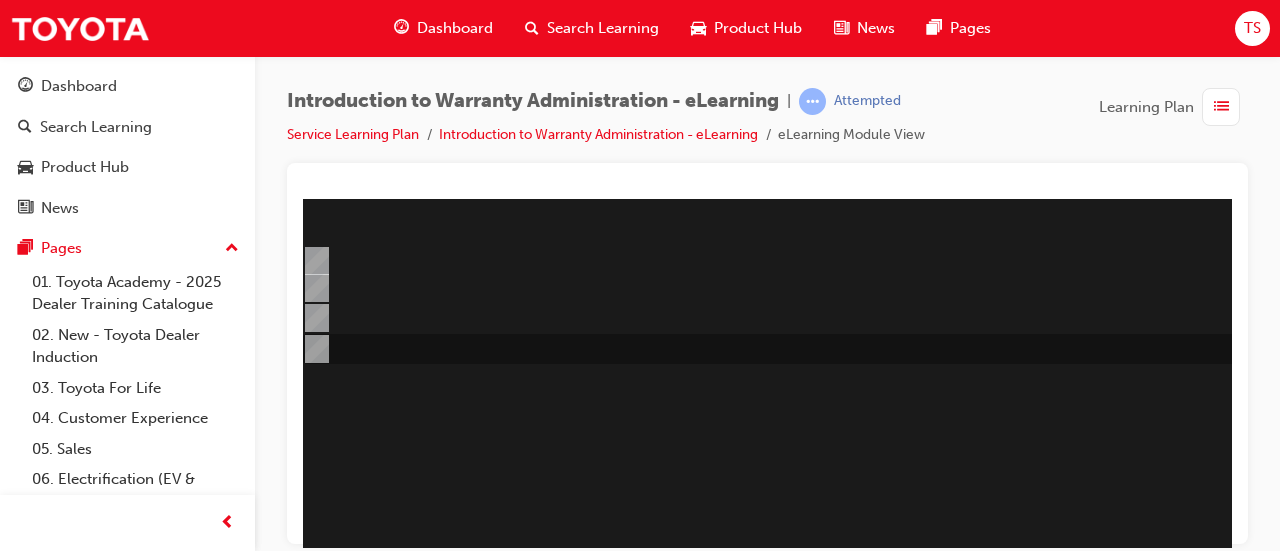 scroll, scrollTop: 416, scrollLeft: 89, axis: both 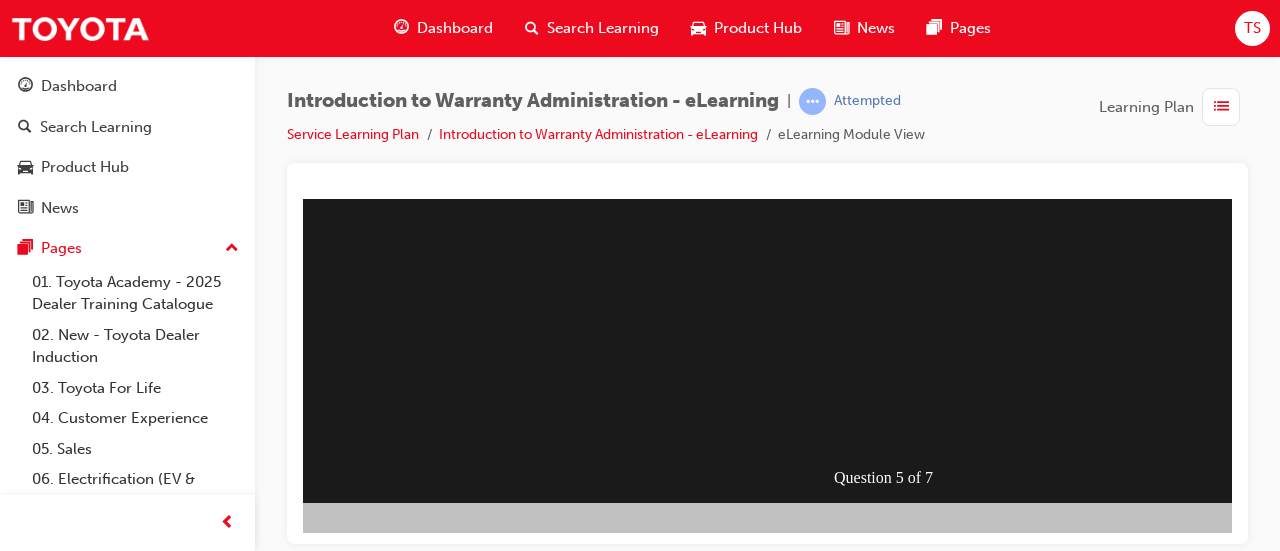 click at bounding box center (286, 803) 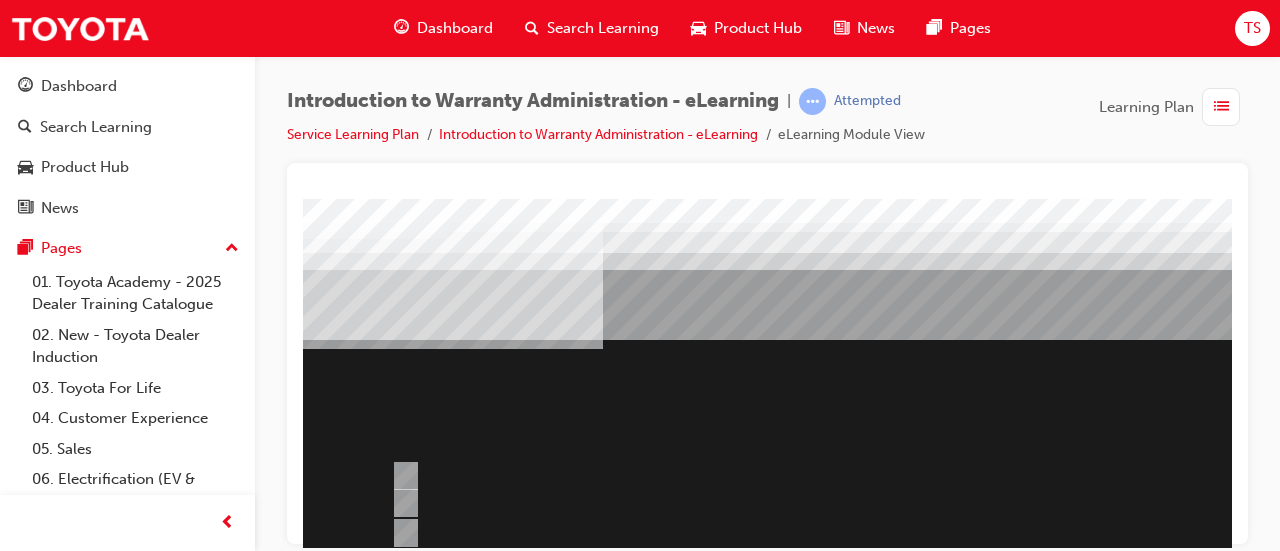 scroll, scrollTop: 416, scrollLeft: 0, axis: vertical 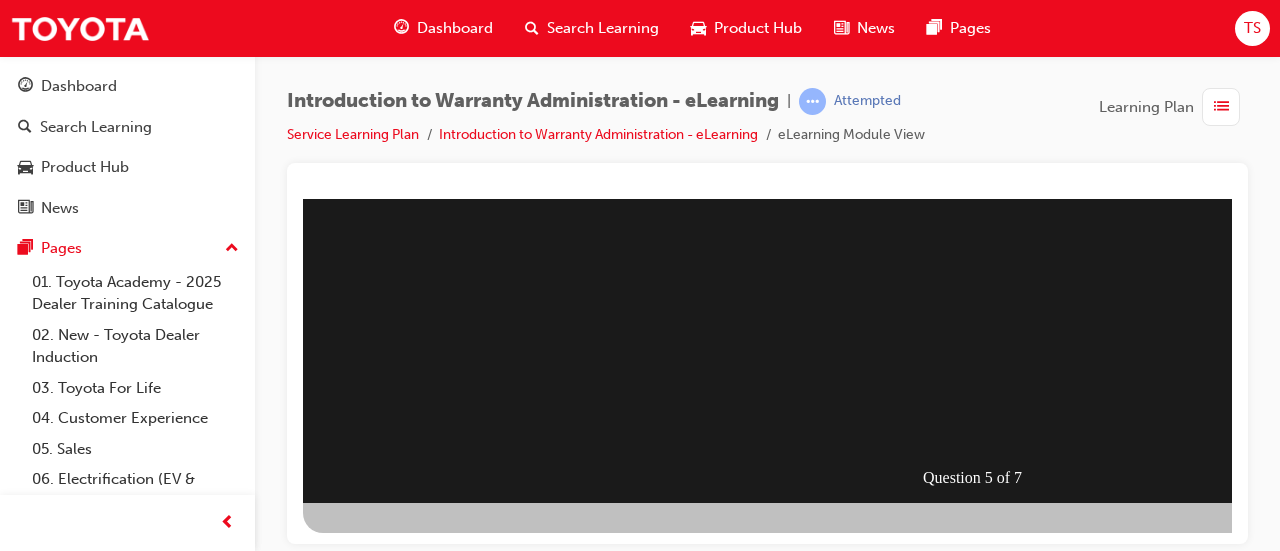 click at bounding box center (983, 142) 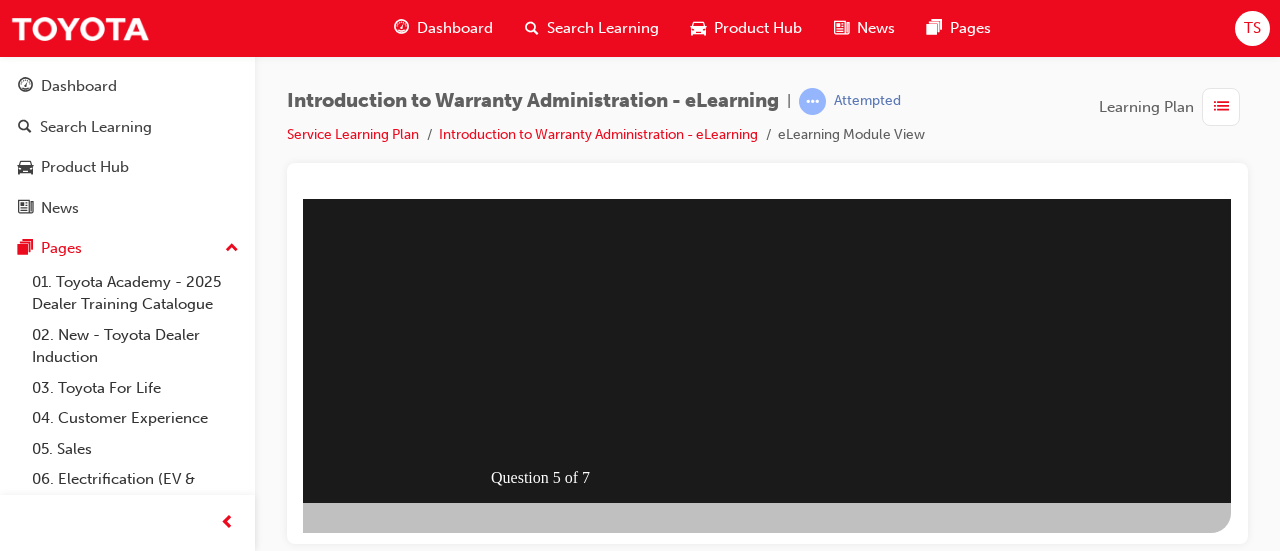 click at bounding box center (-57, 803) 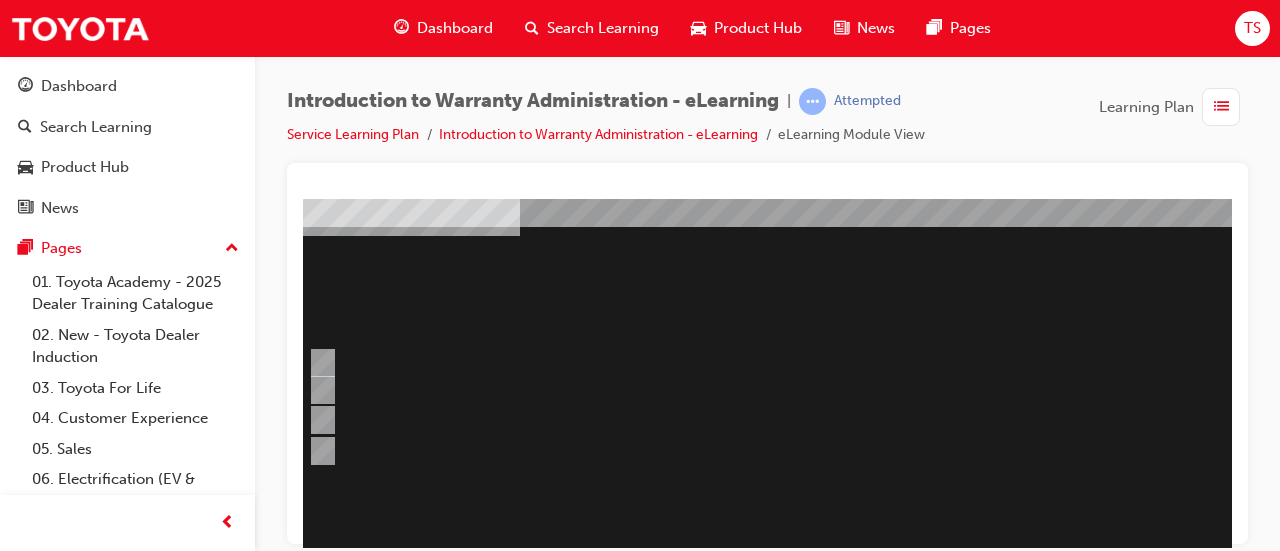 scroll, scrollTop: 114, scrollLeft: 83, axis: both 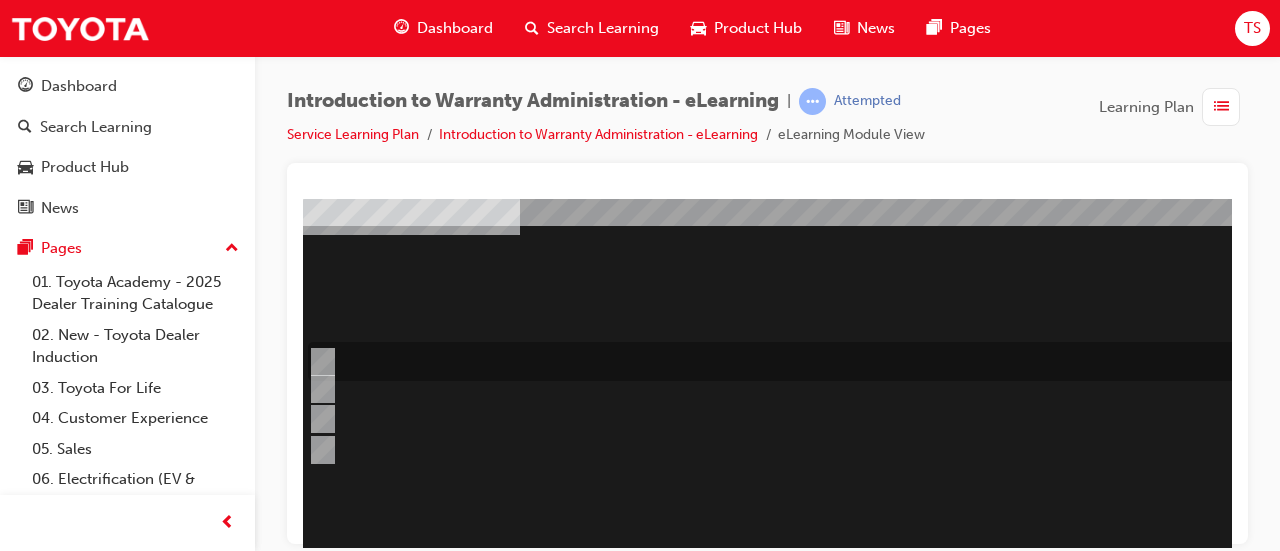 click at bounding box center [823, 361] 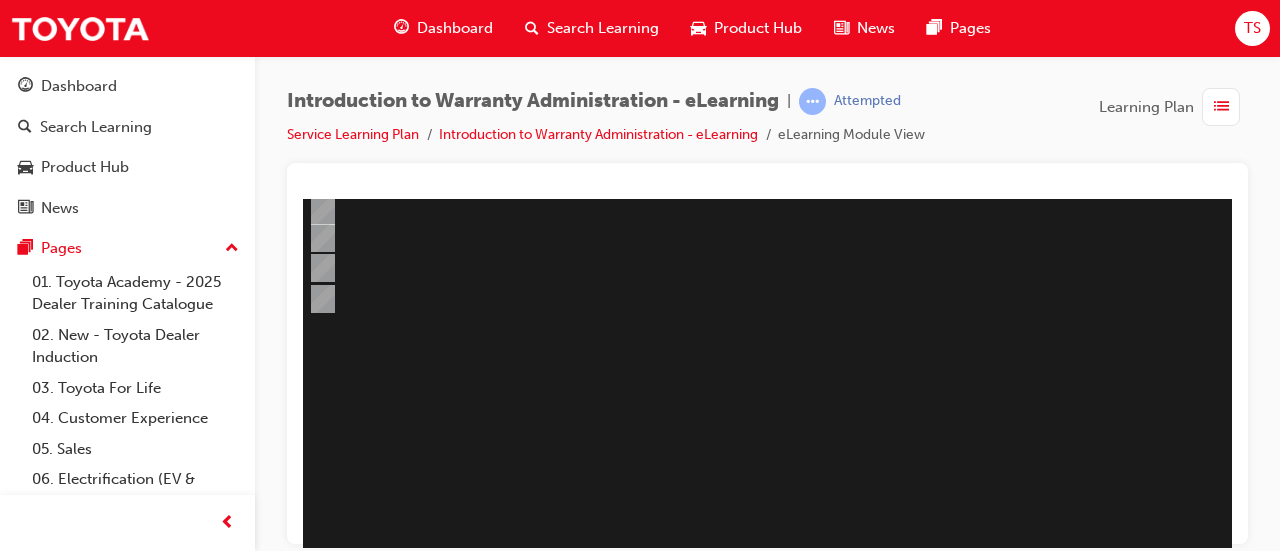 scroll, scrollTop: 416, scrollLeft: 83, axis: both 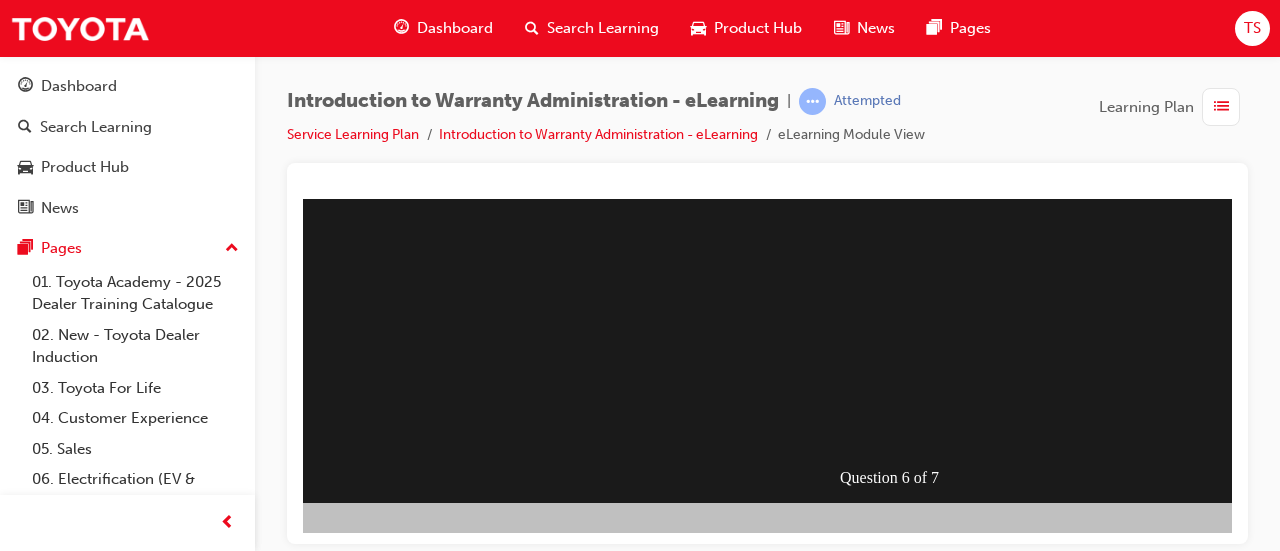 click at bounding box center [292, 803] 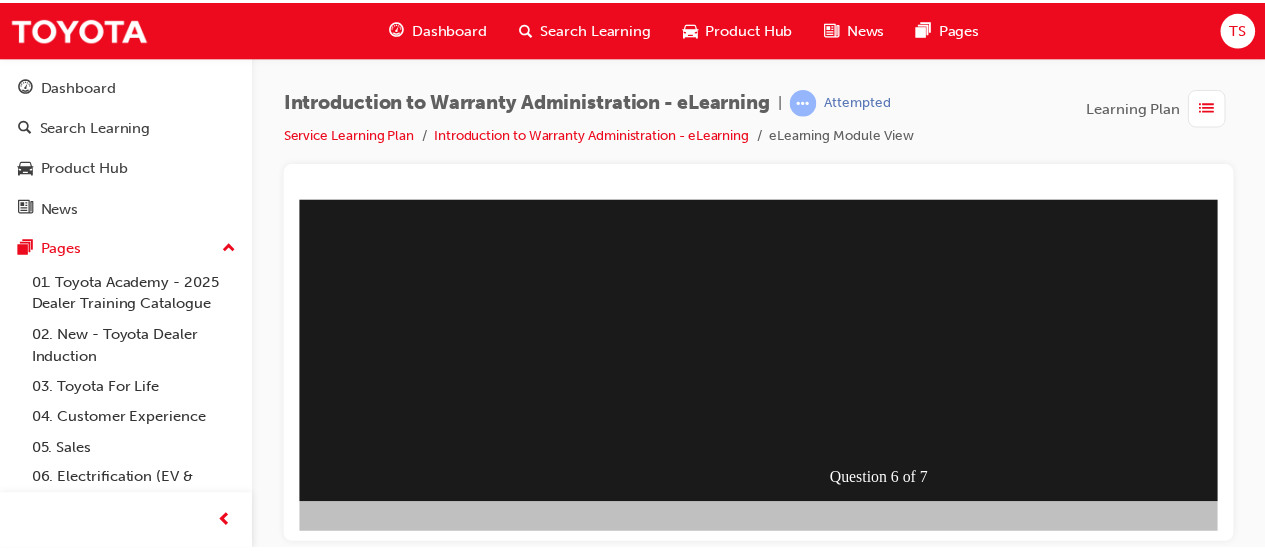 scroll, scrollTop: 415, scrollLeft: 83, axis: both 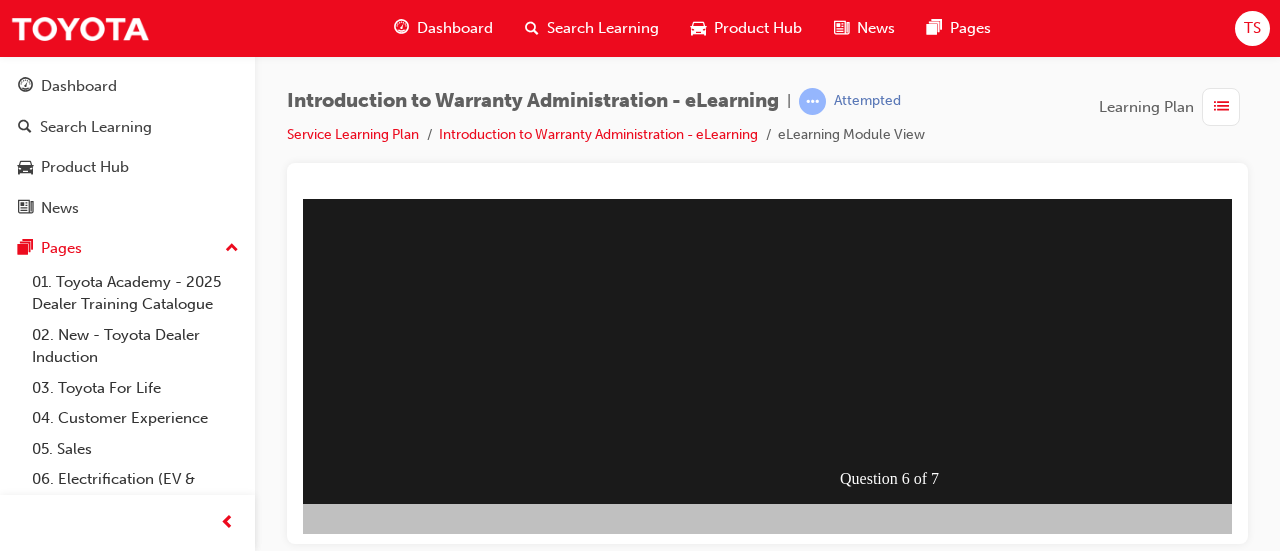 click at bounding box center (900, 143) 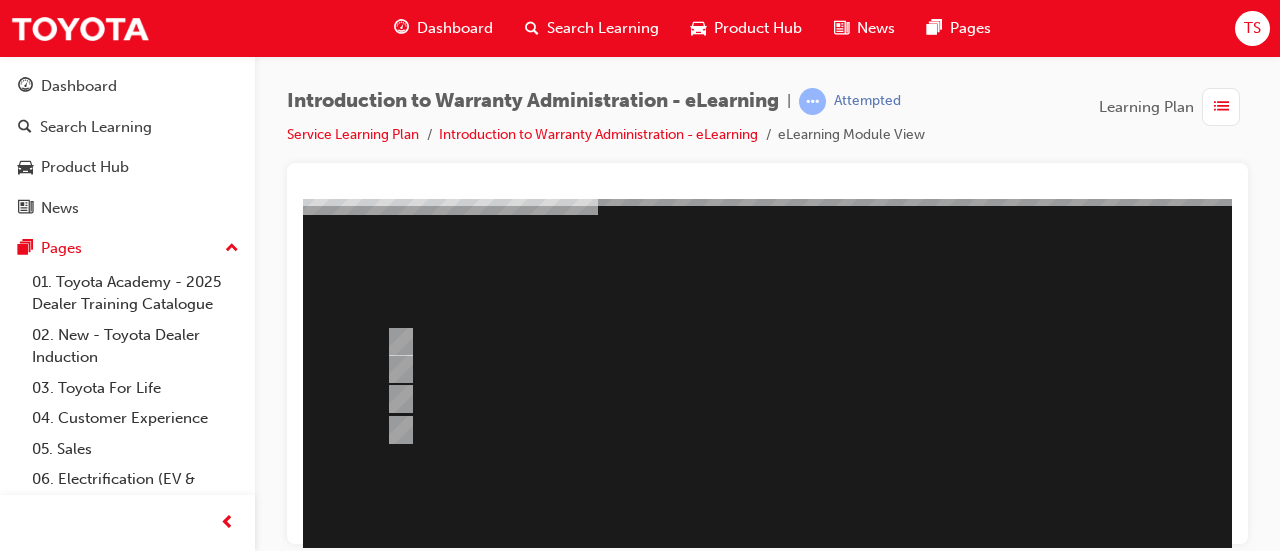 scroll, scrollTop: 133, scrollLeft: 5, axis: both 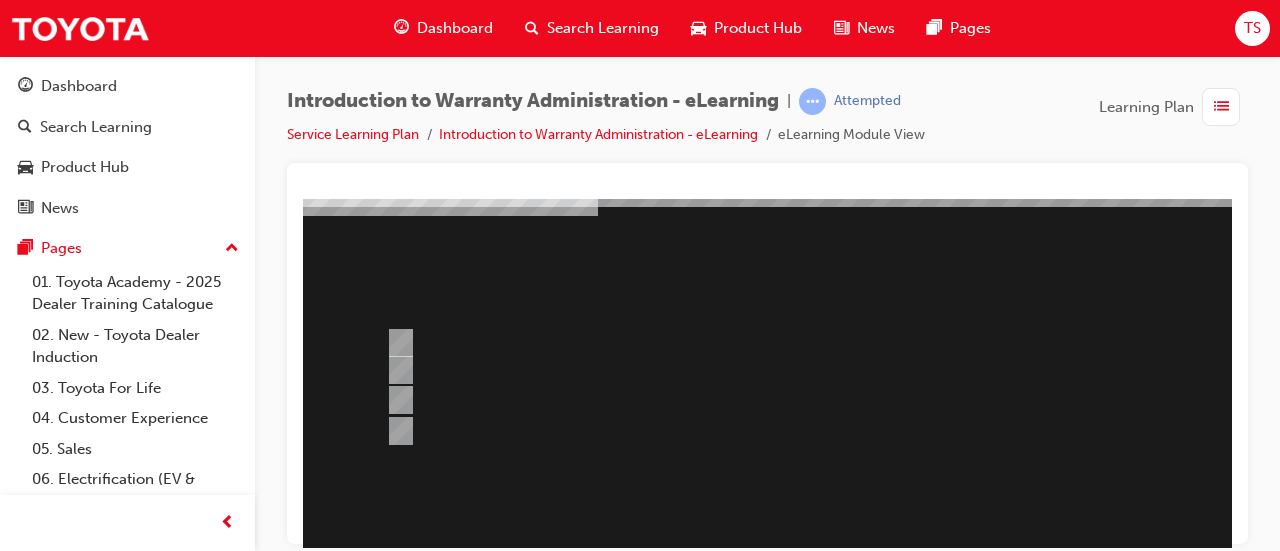 click at bounding box center [978, 425] 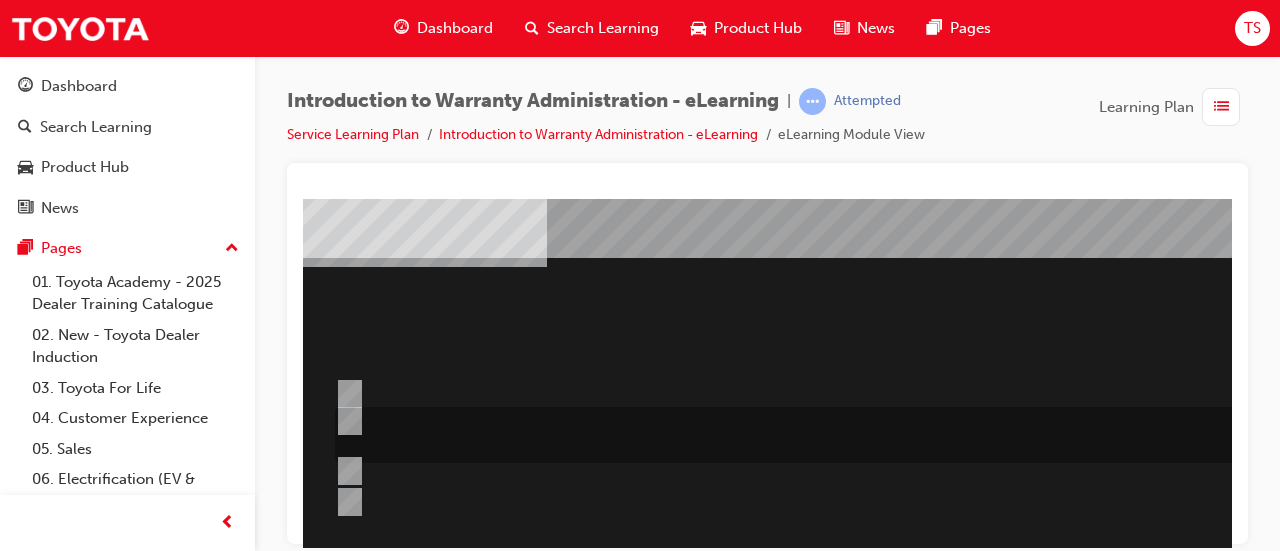 scroll, scrollTop: 82, scrollLeft: 55, axis: both 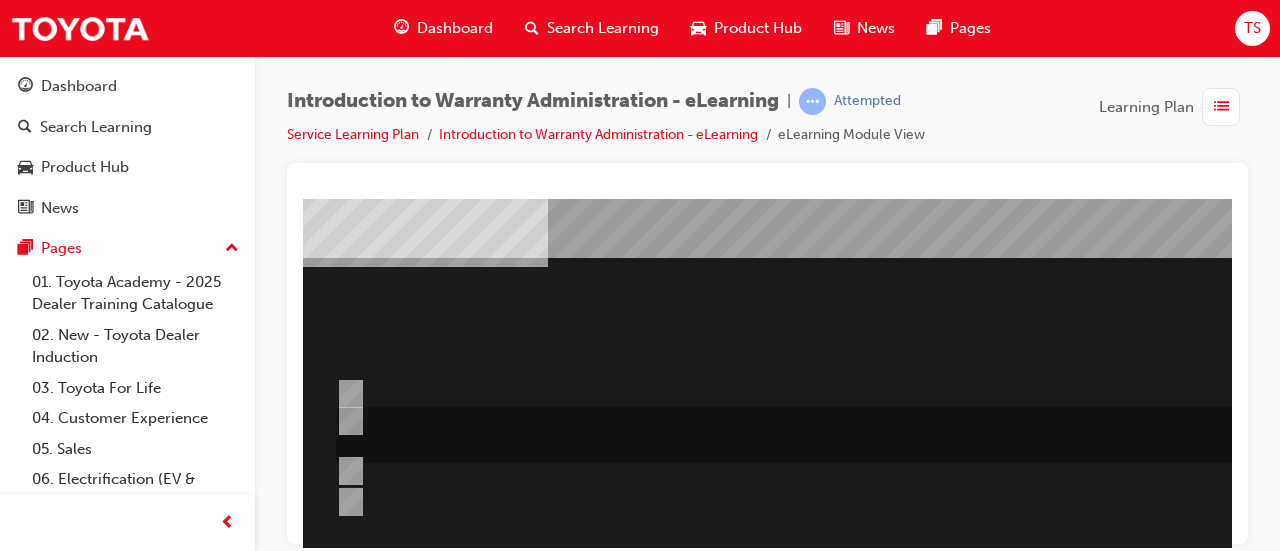 click at bounding box center (347, 421) 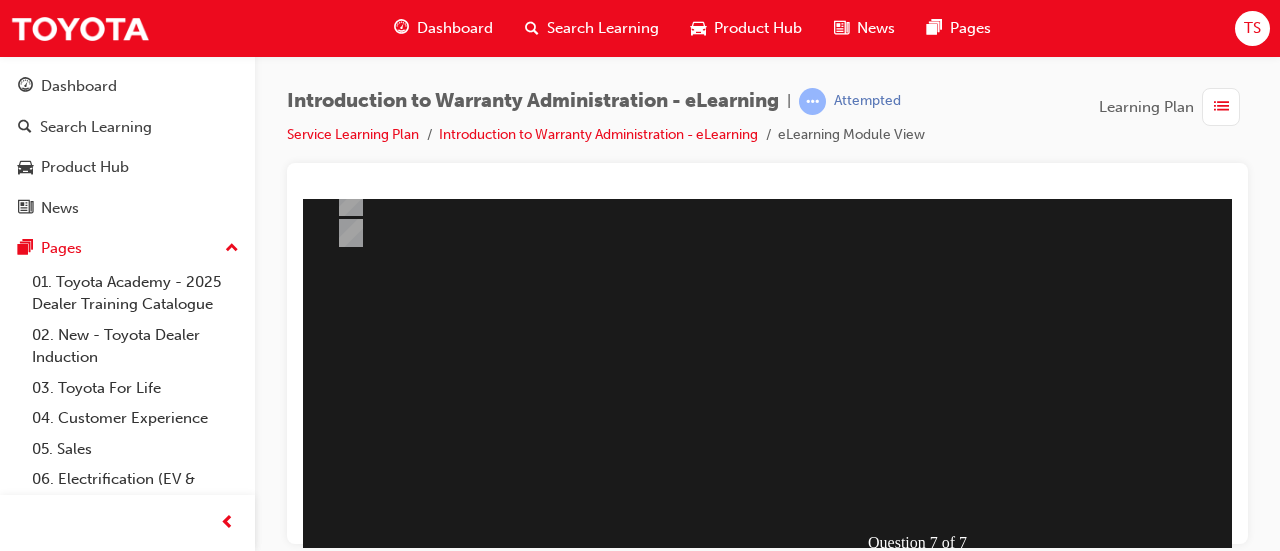 scroll, scrollTop: 357, scrollLeft: 55, axis: both 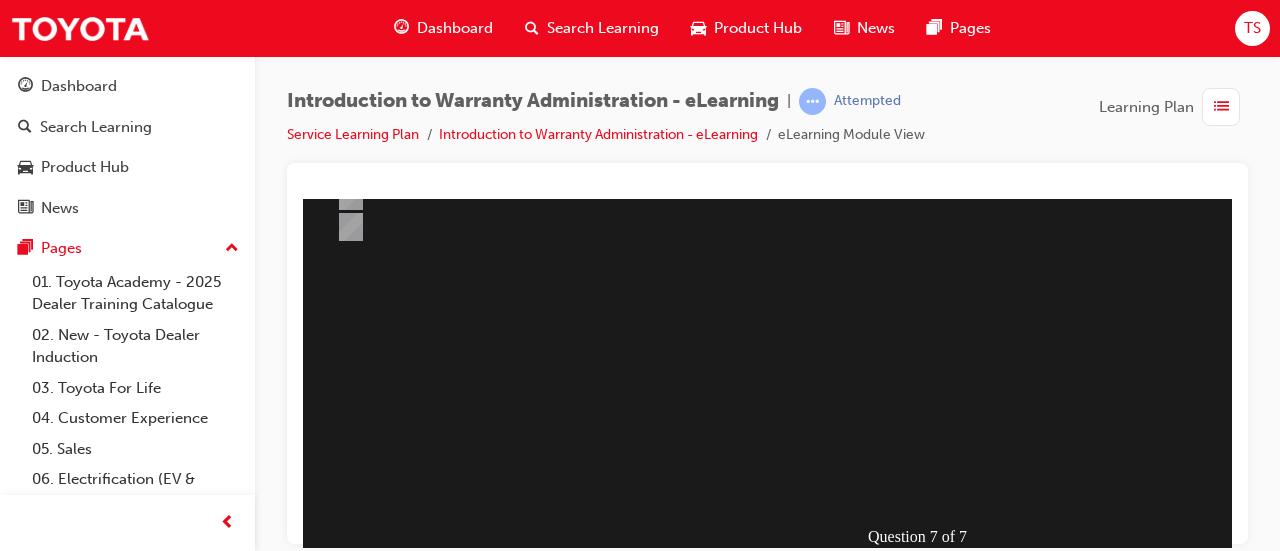 click at bounding box center (320, 862) 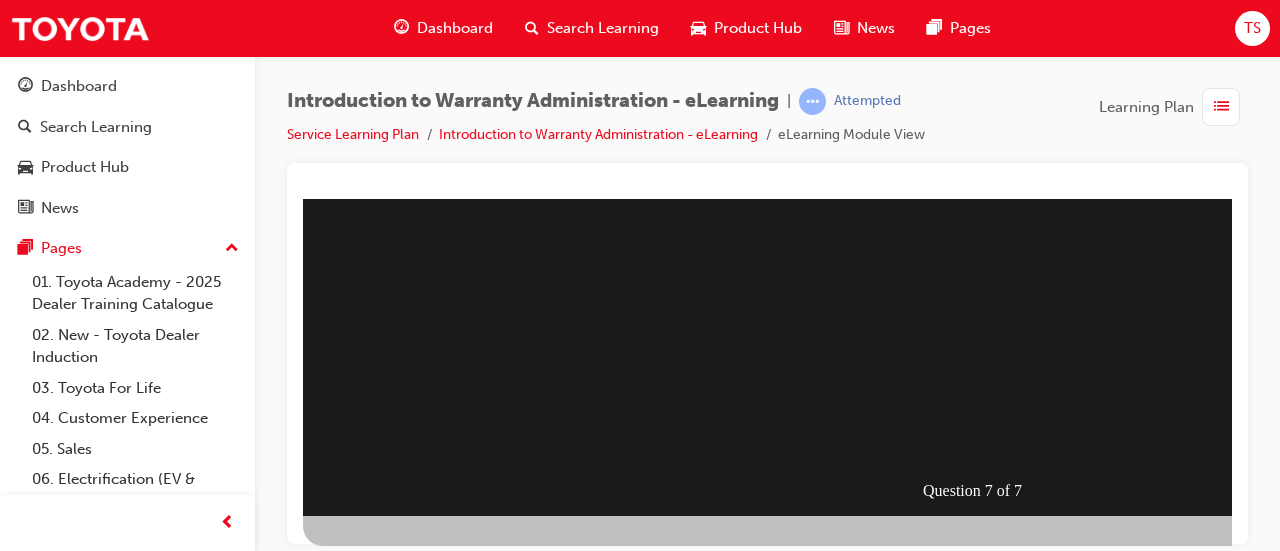 scroll, scrollTop: 416, scrollLeft: 0, axis: vertical 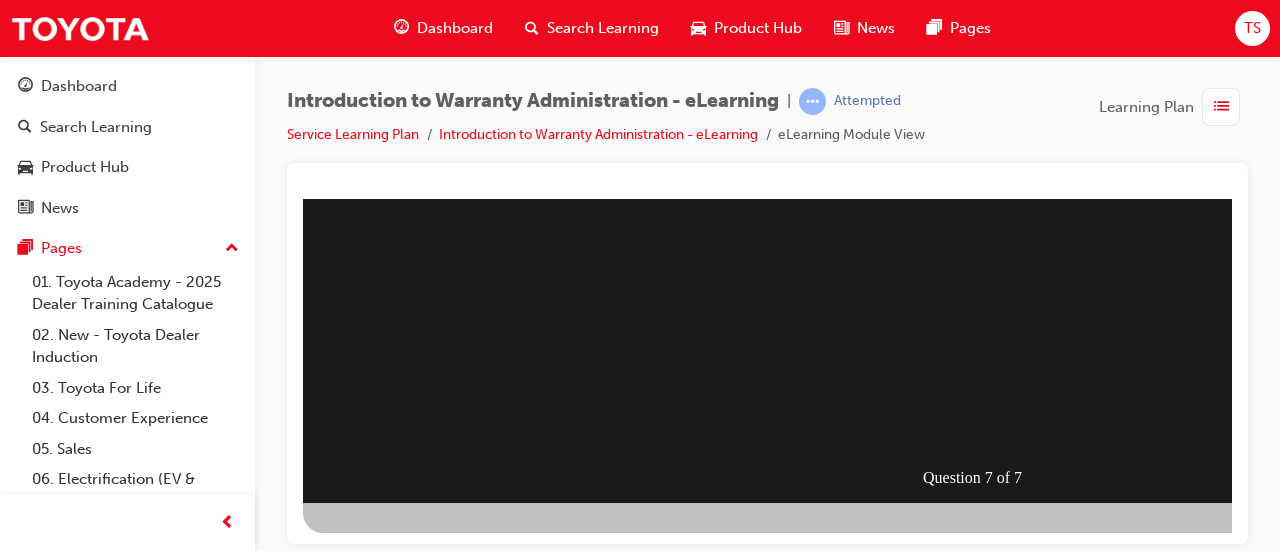 click at bounding box center (983, 142) 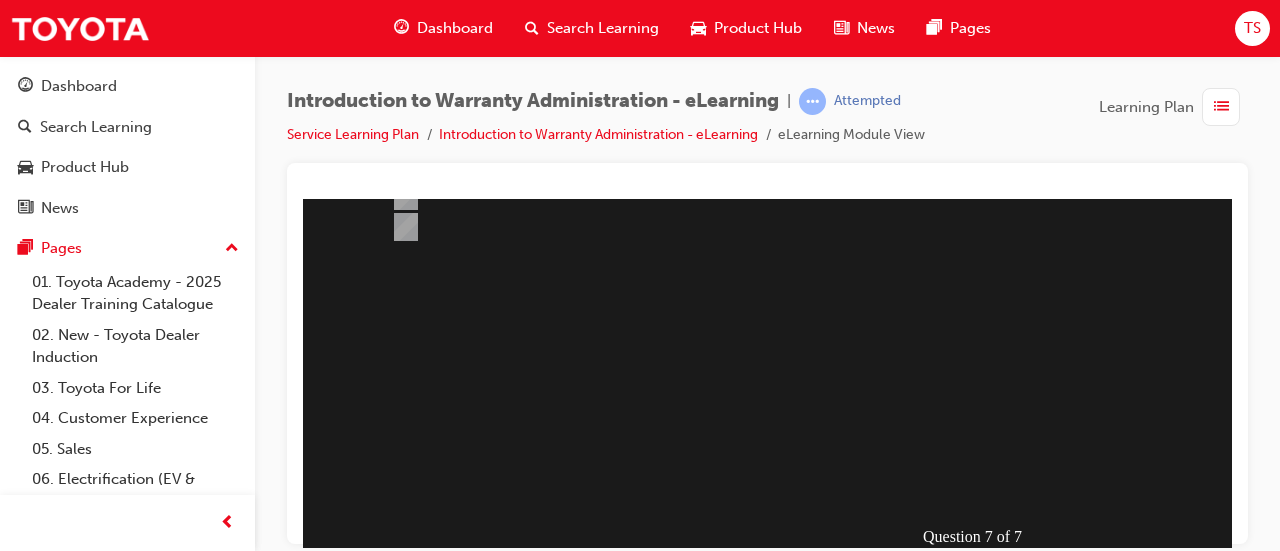 scroll, scrollTop: 416, scrollLeft: 0, axis: vertical 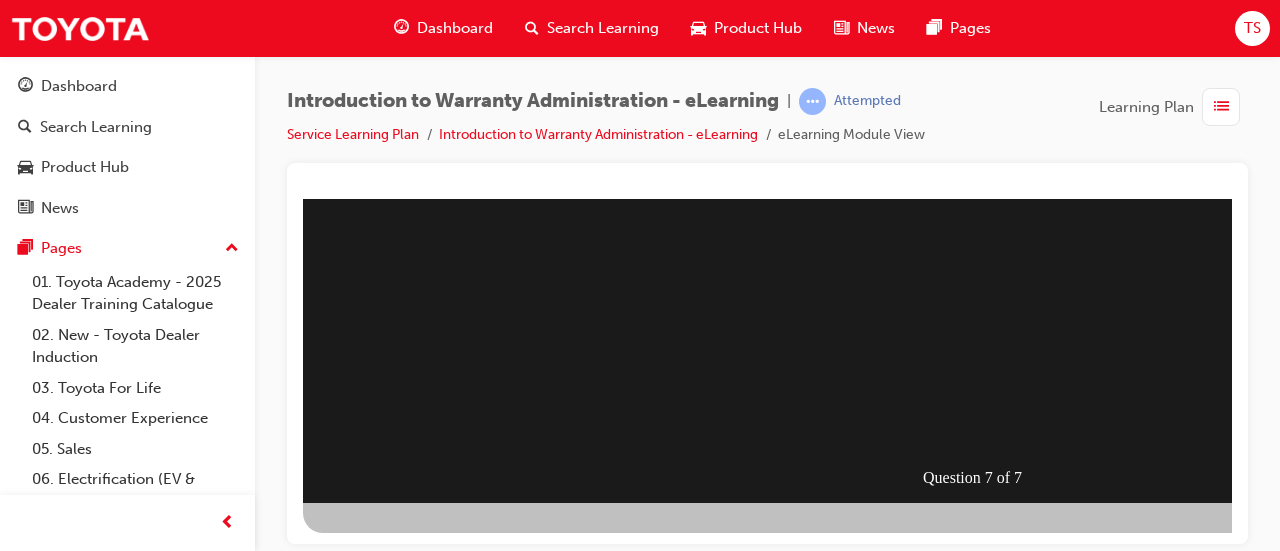 click at bounding box center [375, 803] 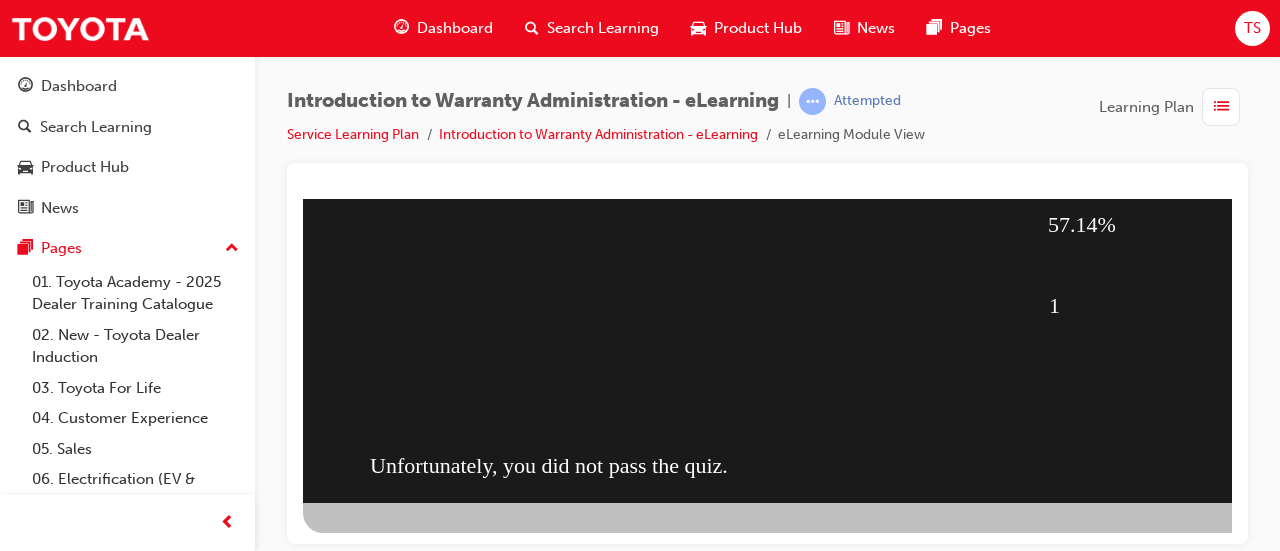 scroll, scrollTop: 0, scrollLeft: 0, axis: both 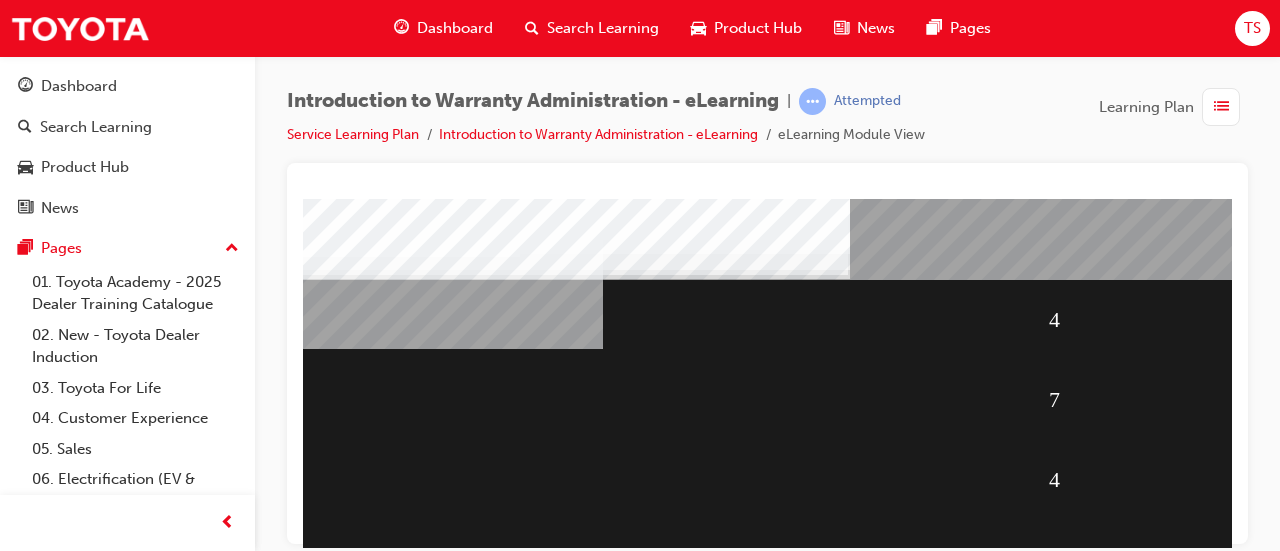click on "4 7 4 7 57.14% 1 Unfortunately, you did not pass the quiz." at bounding box center [983, 558] 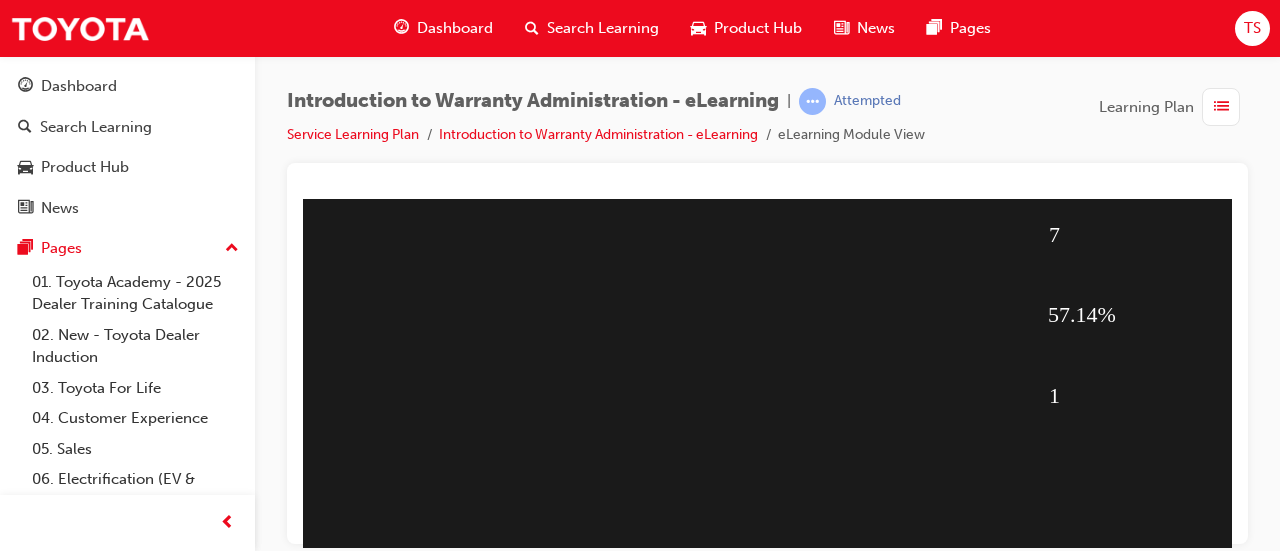 scroll, scrollTop: 327, scrollLeft: 0, axis: vertical 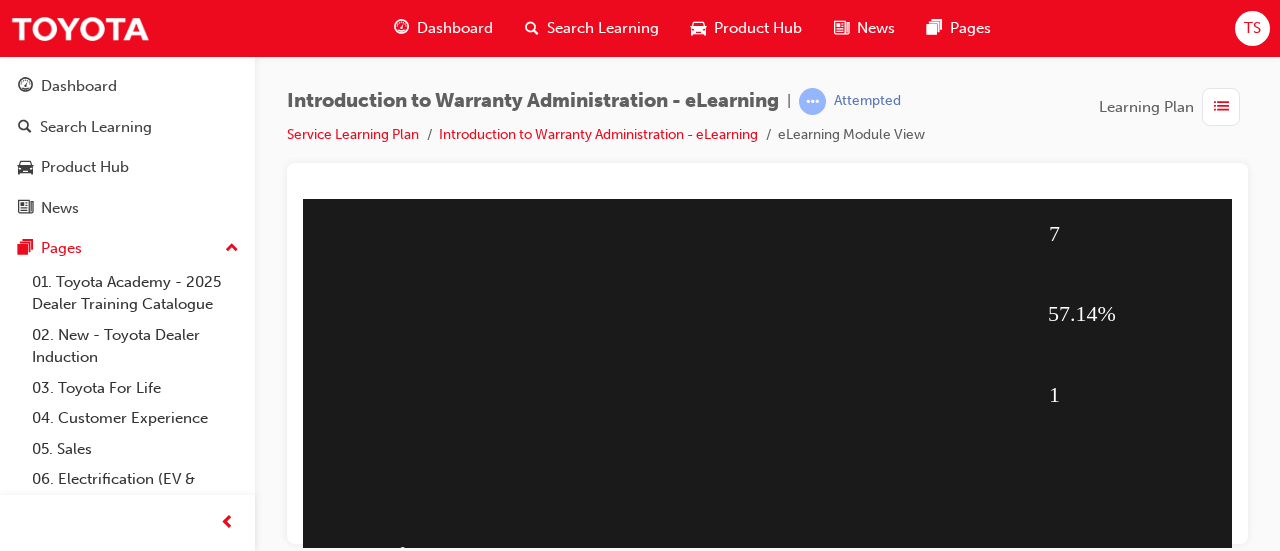 click at bounding box center [411, 1132] 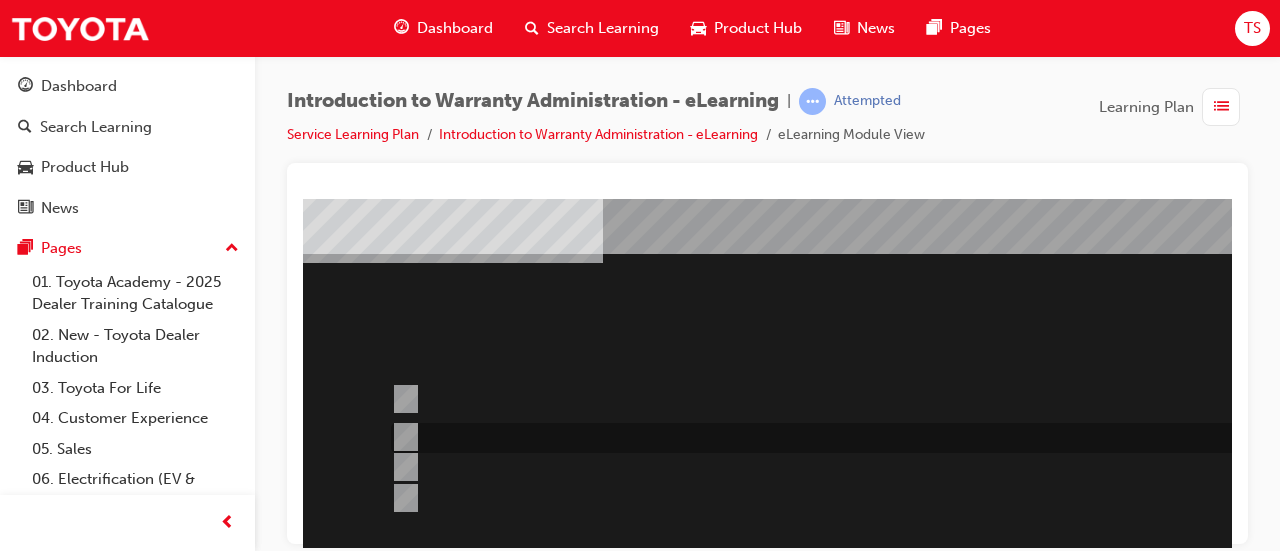 scroll, scrollTop: 88, scrollLeft: 0, axis: vertical 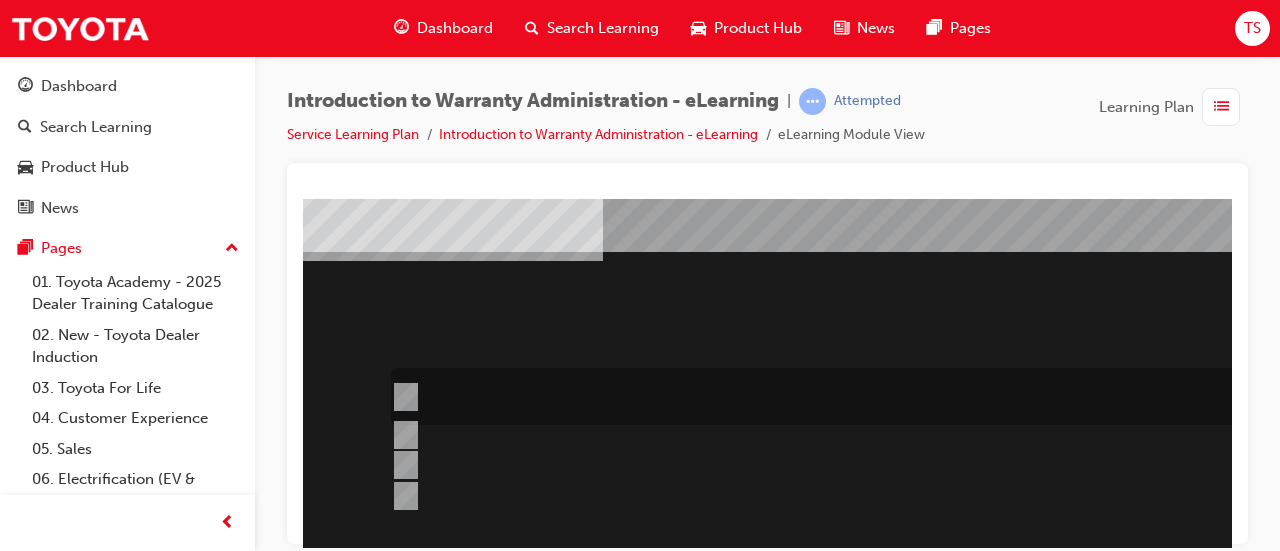 click at bounding box center (906, 396) 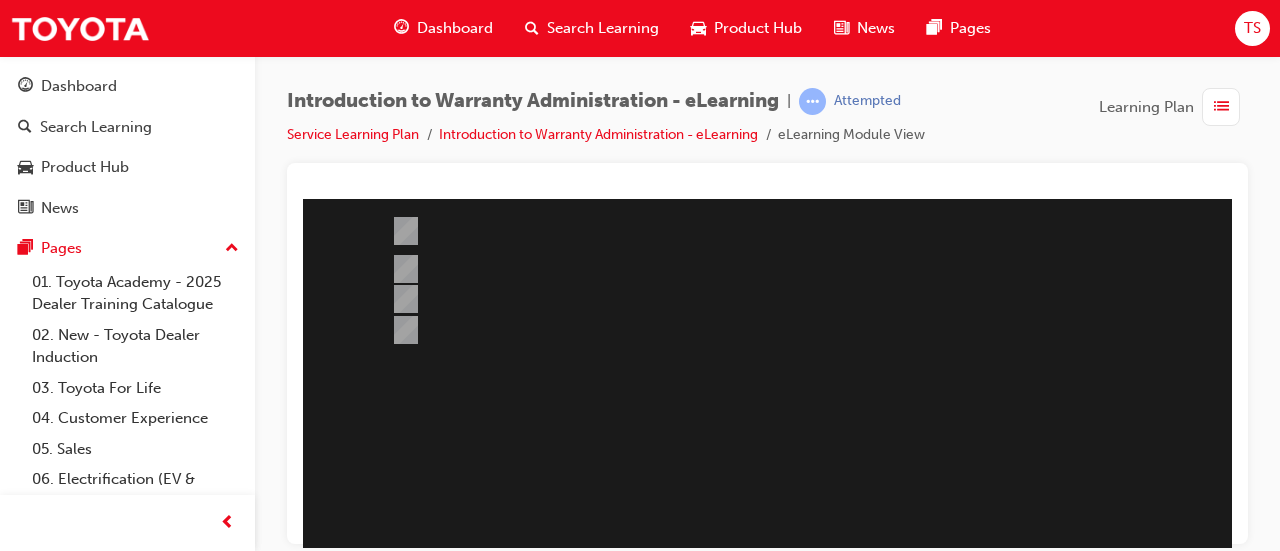 scroll, scrollTop: 416, scrollLeft: 0, axis: vertical 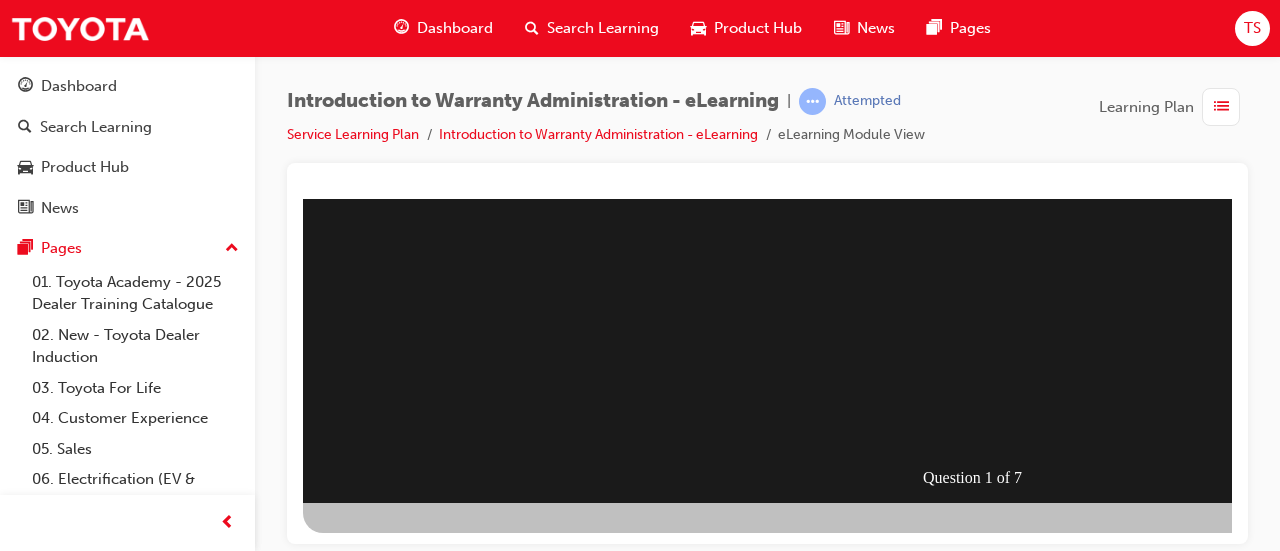 click at bounding box center [375, 803] 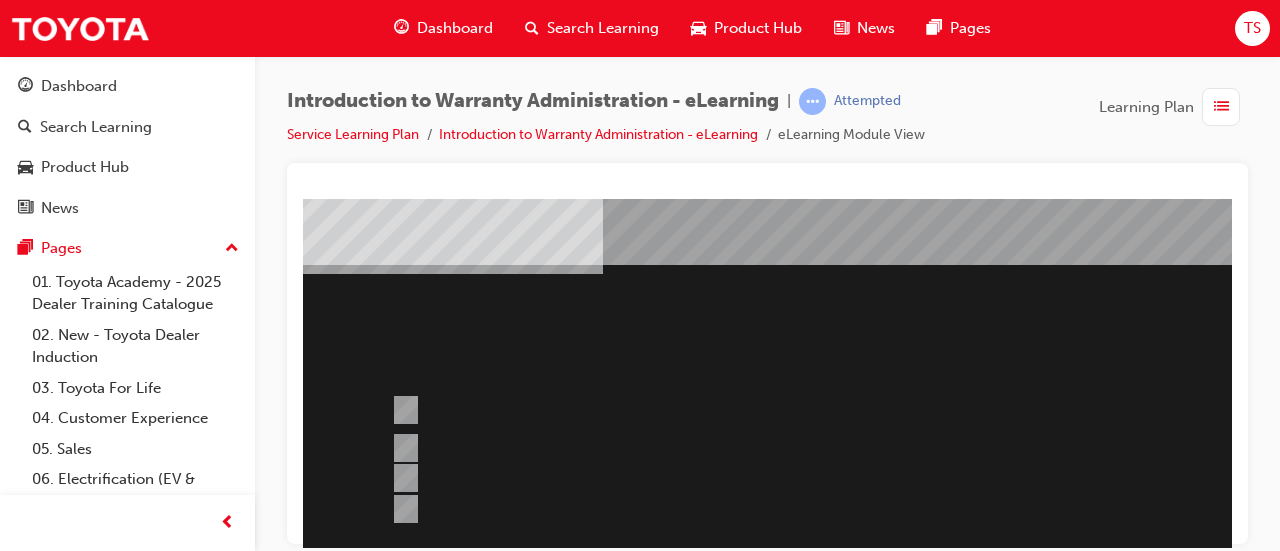 scroll, scrollTop: 416, scrollLeft: 0, axis: vertical 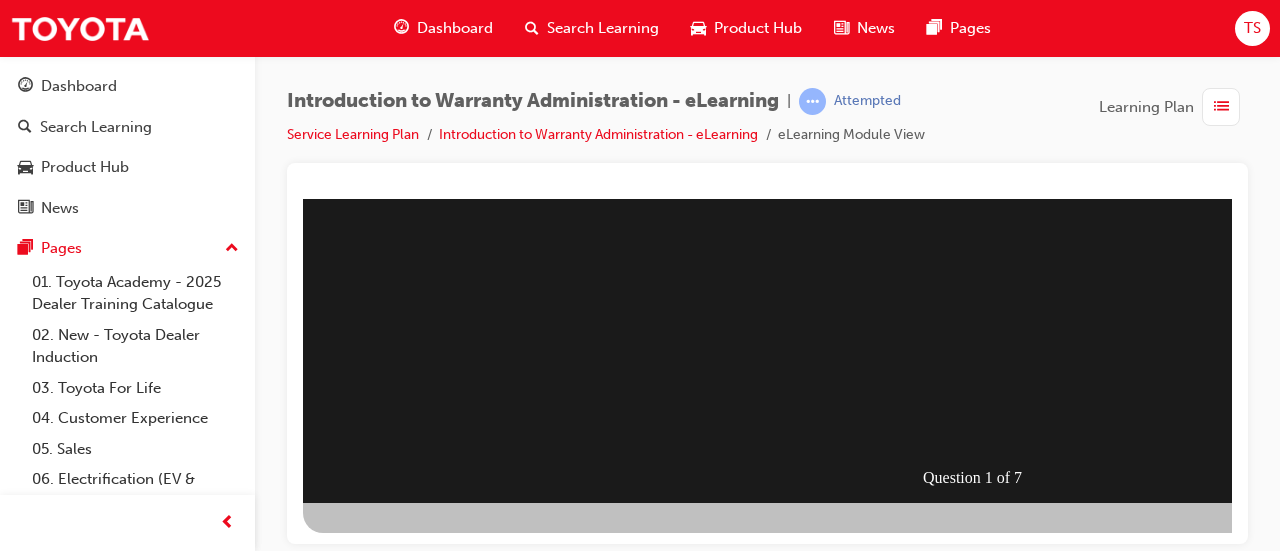 click at bounding box center [983, 142] 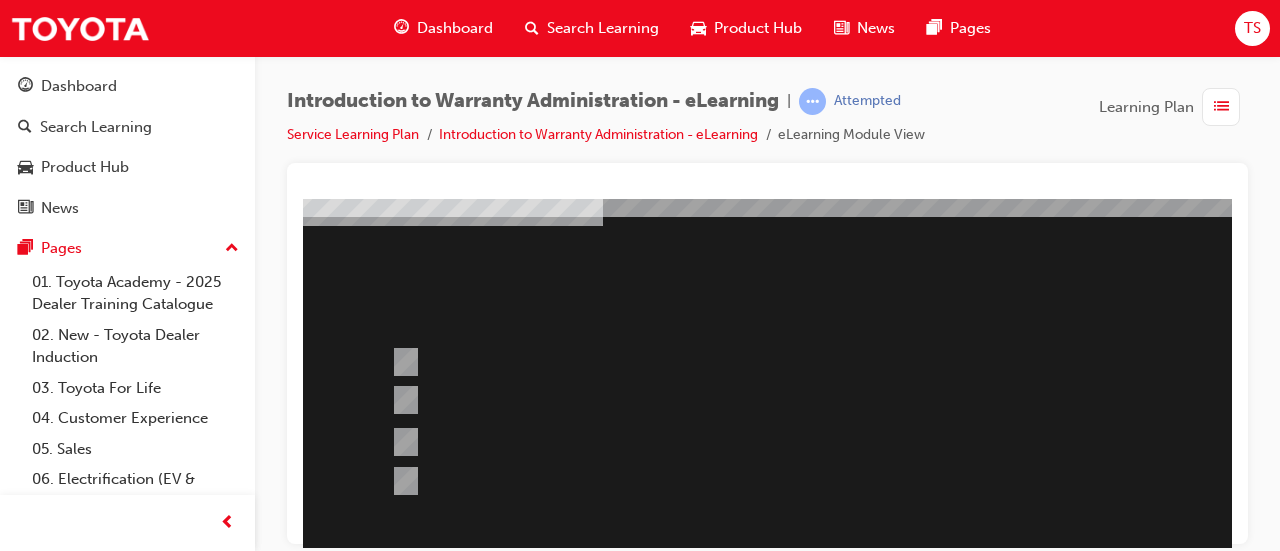 scroll, scrollTop: 132, scrollLeft: 0, axis: vertical 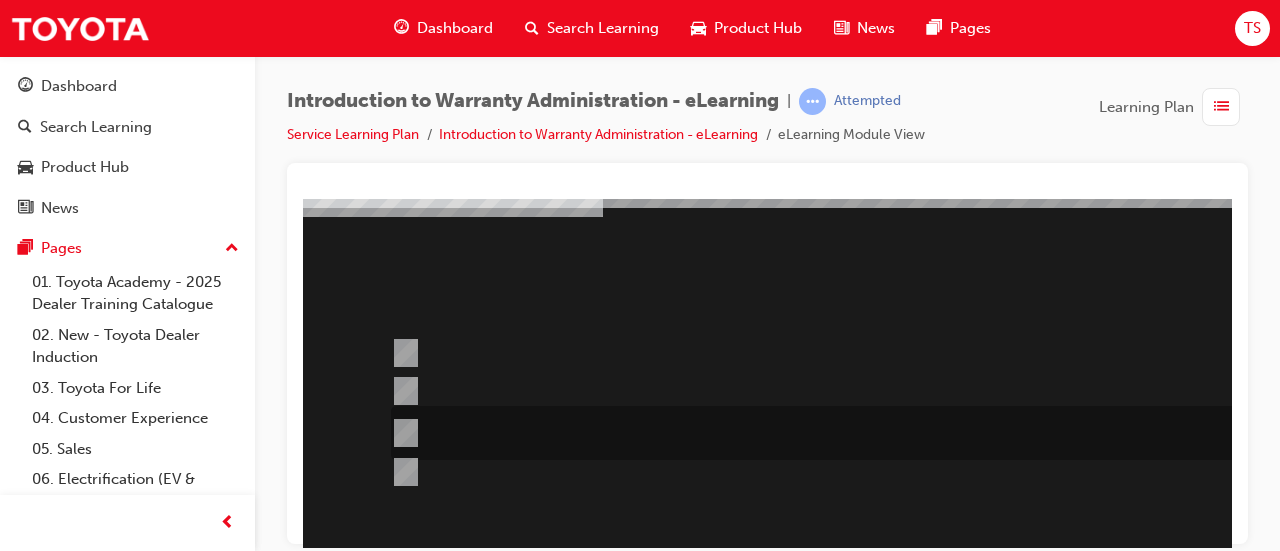 click at bounding box center (906, 433) 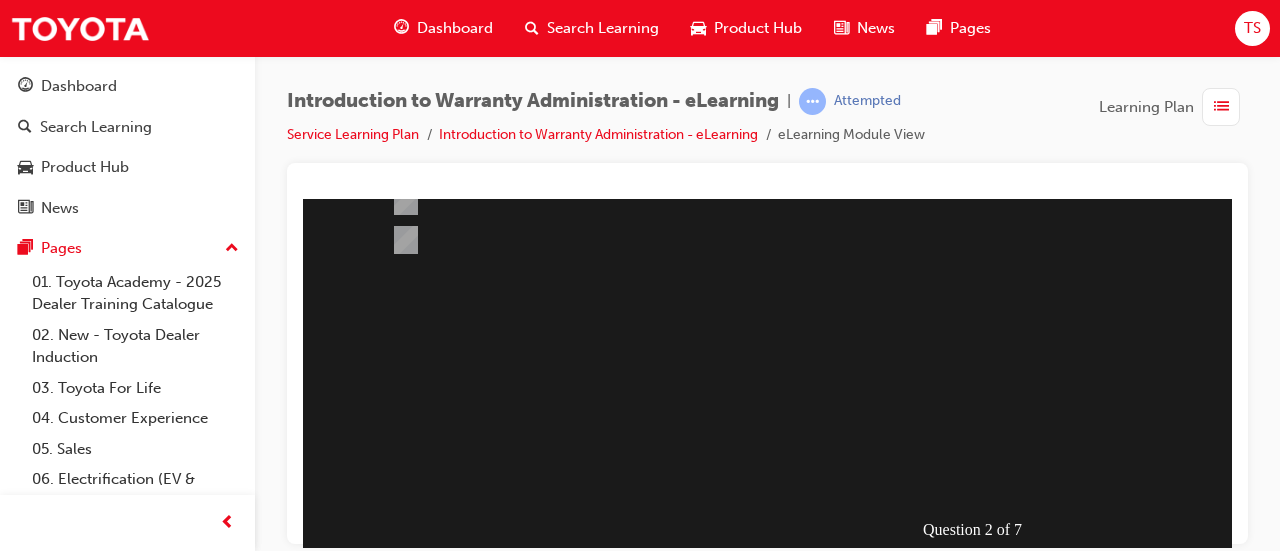 scroll, scrollTop: 412, scrollLeft: 0, axis: vertical 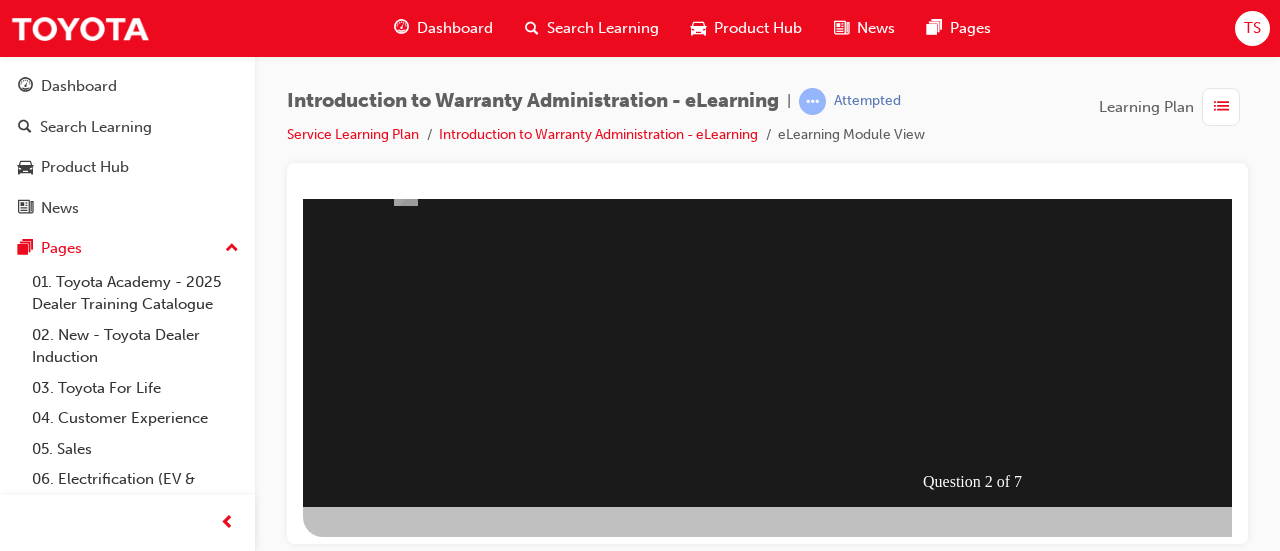 click at bounding box center (375, 807) 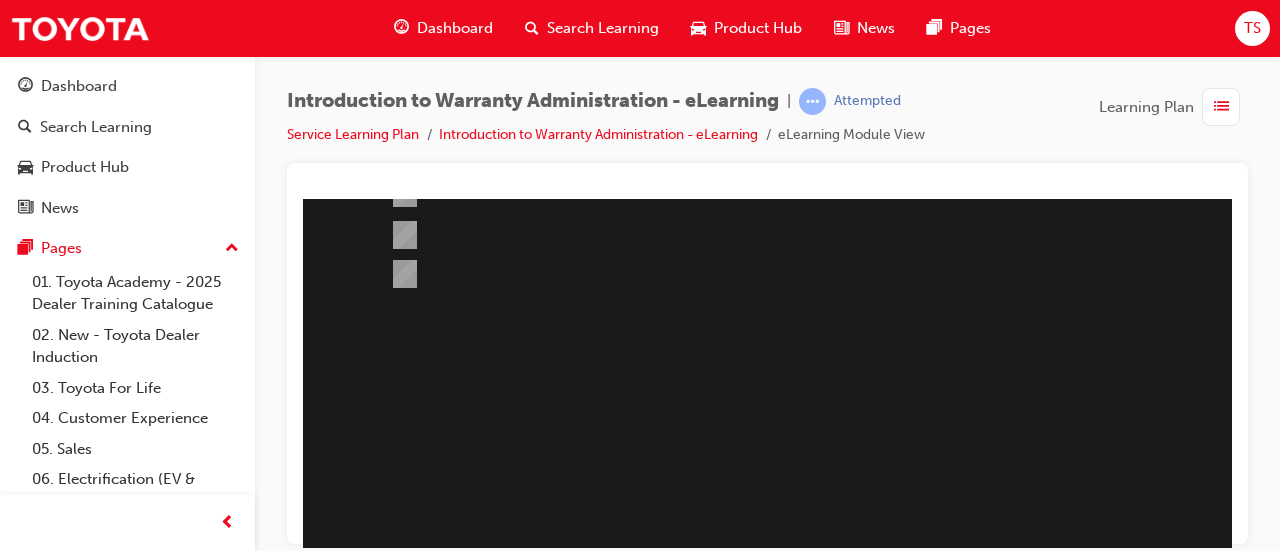 scroll, scrollTop: 355, scrollLeft: 1, axis: both 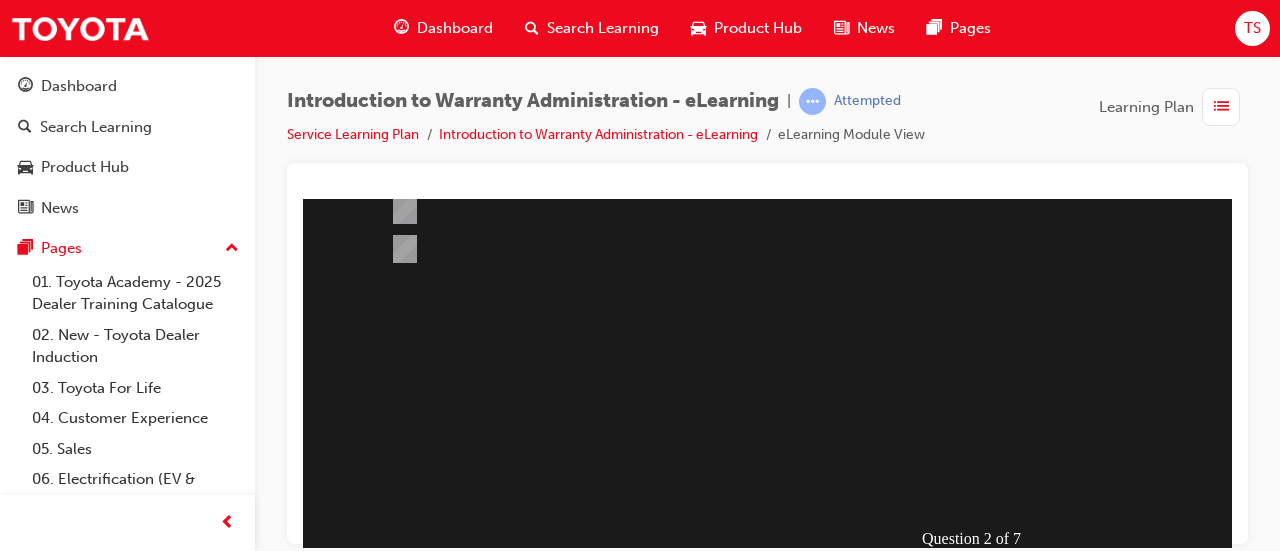 click at bounding box center [374, 864] 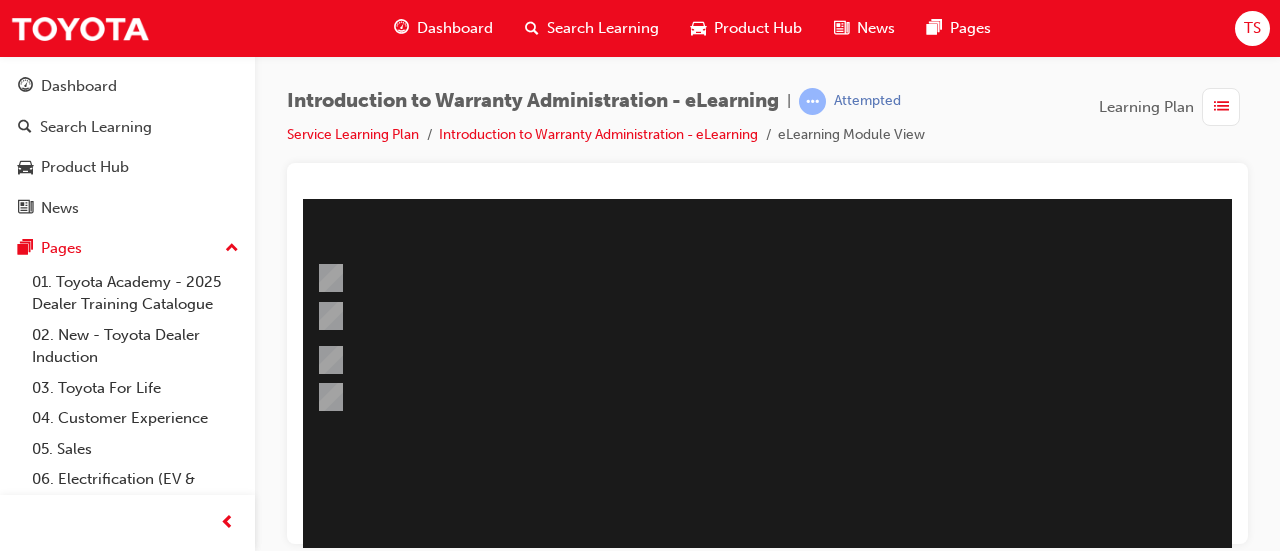scroll, scrollTop: 206, scrollLeft: 75, axis: both 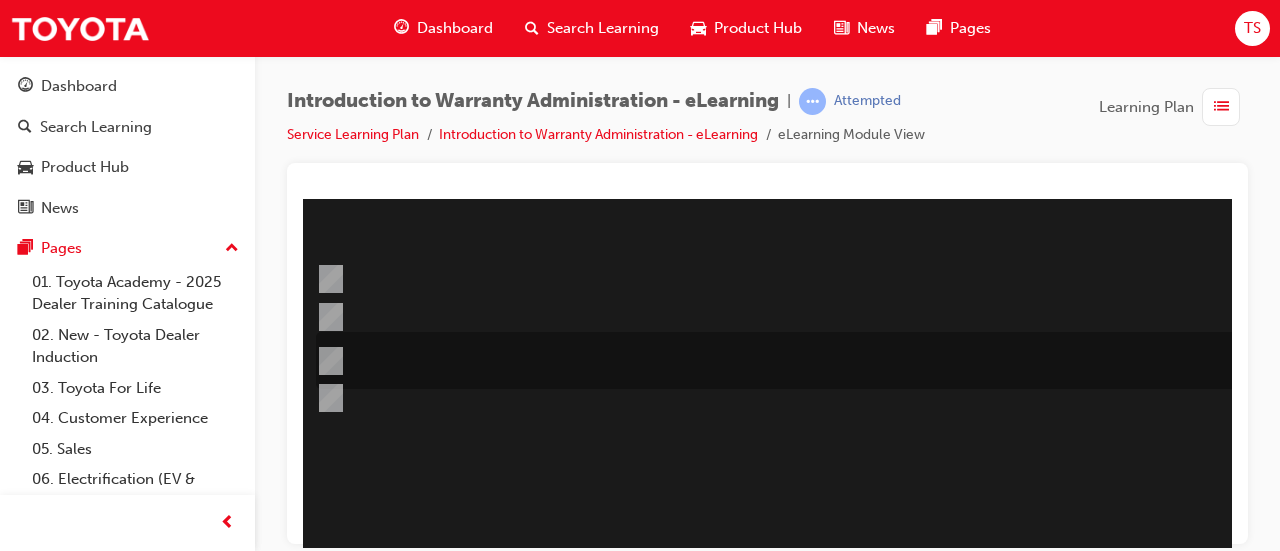 click at bounding box center [831, 360] 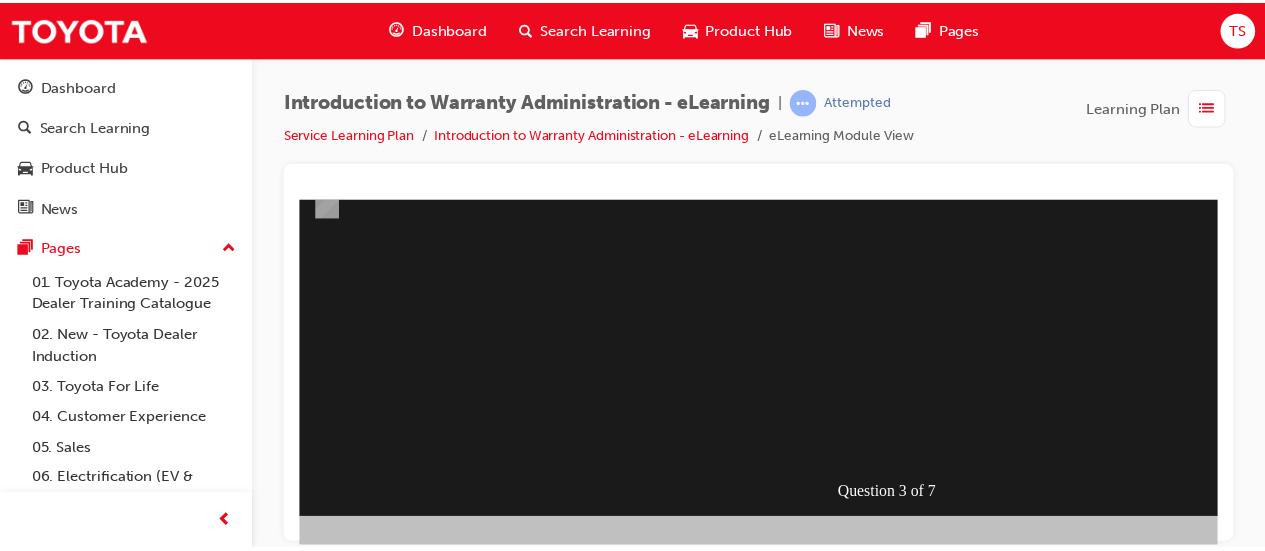 scroll, scrollTop: 404, scrollLeft: 75, axis: both 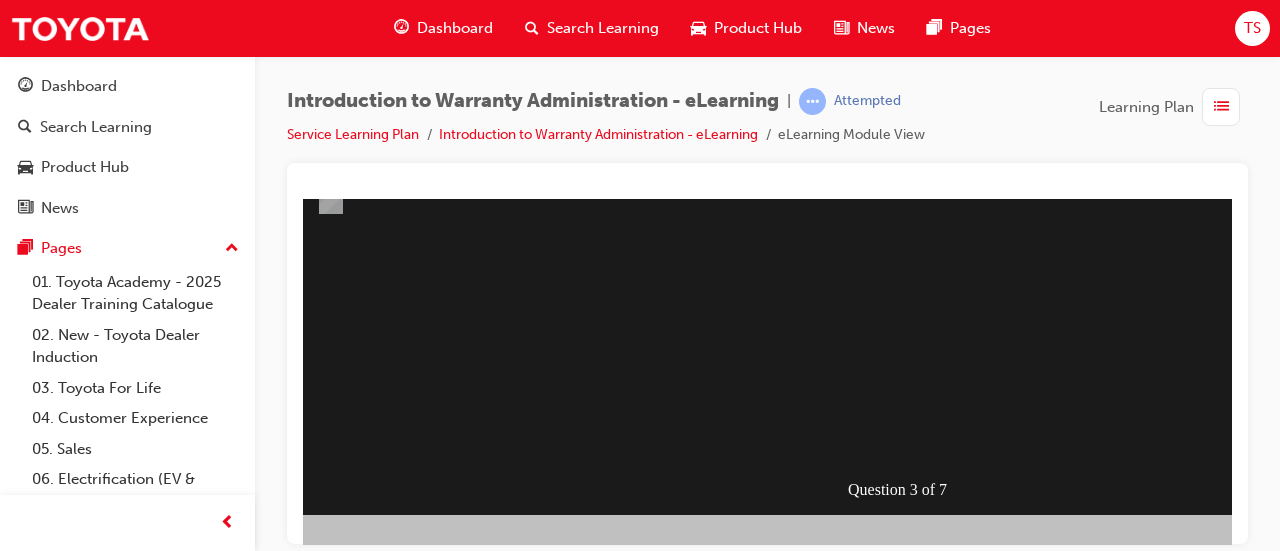 click at bounding box center [300, 815] 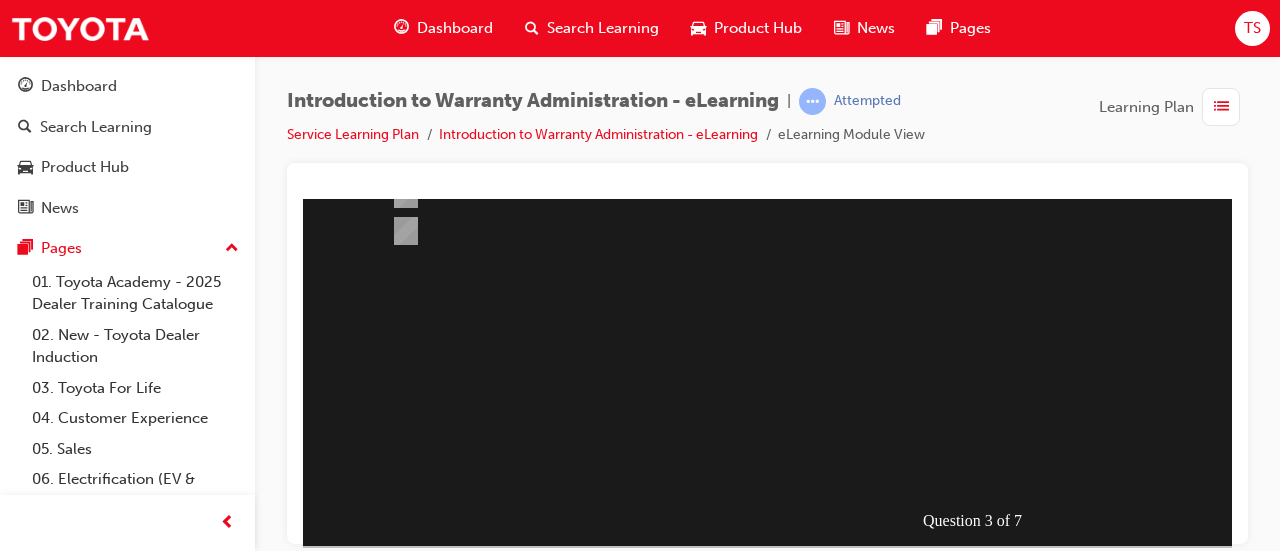 scroll, scrollTop: 391, scrollLeft: 0, axis: vertical 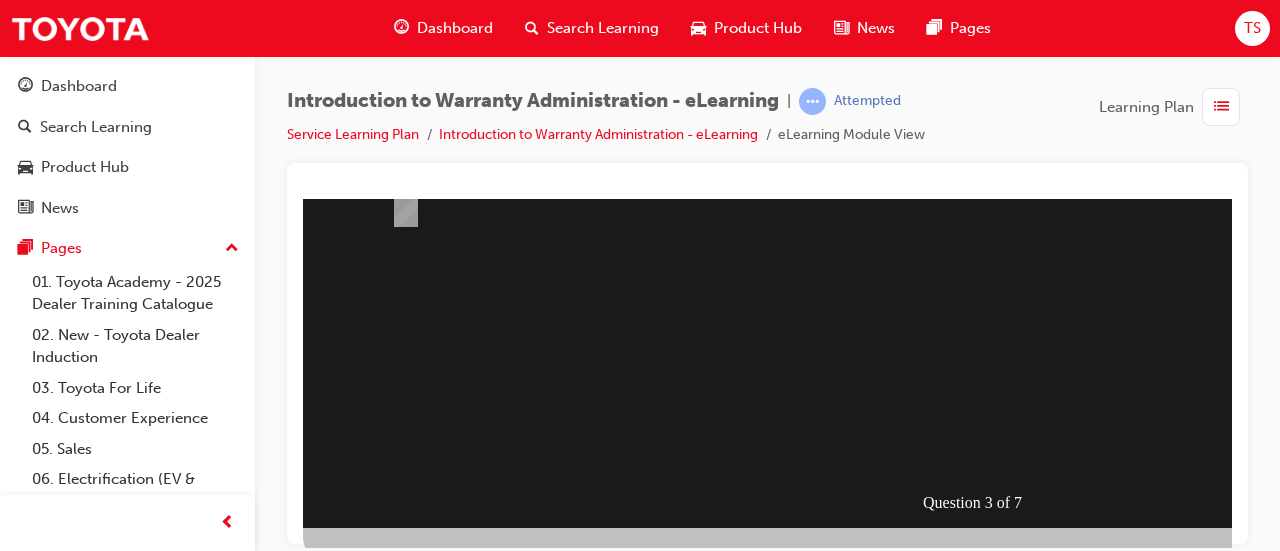 click at bounding box center (983, 167) 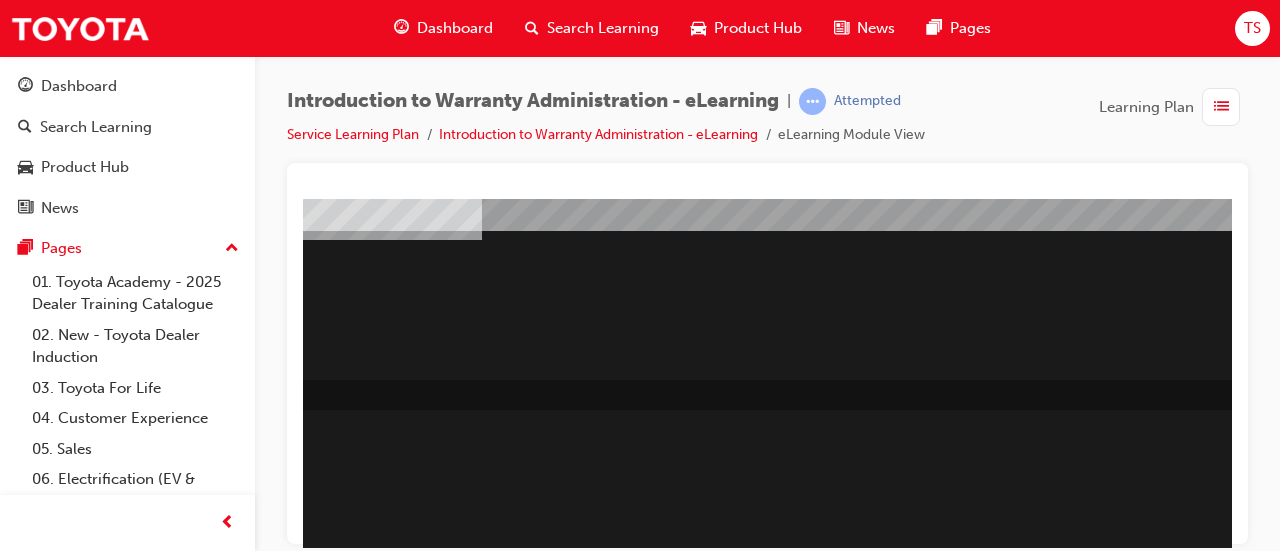 scroll, scrollTop: 108, scrollLeft: 70, axis: both 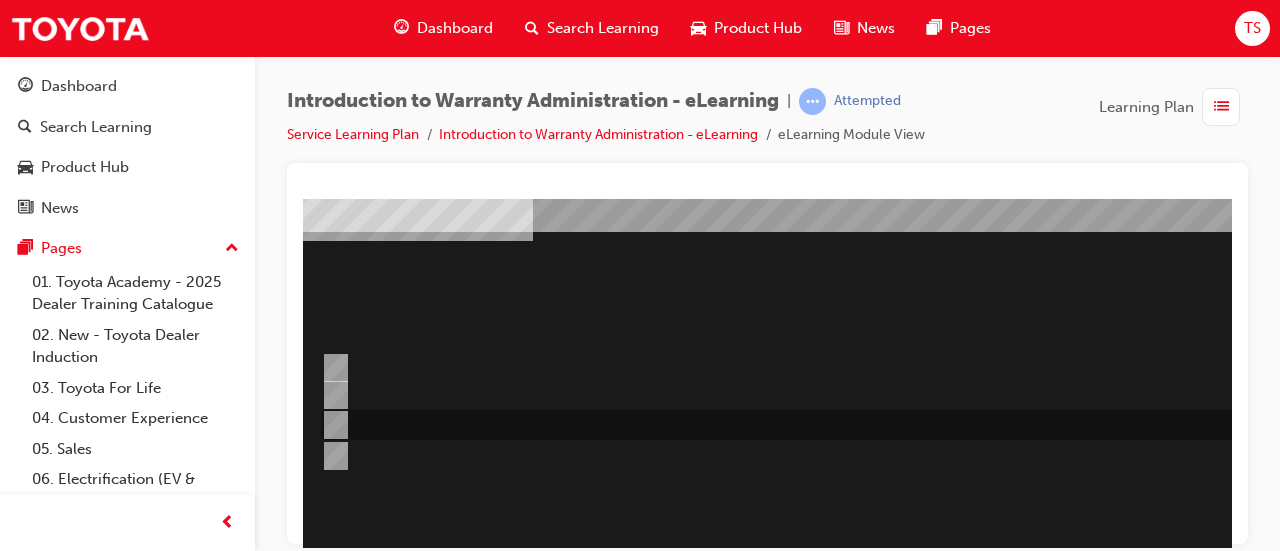 click at bounding box center [836, 425] 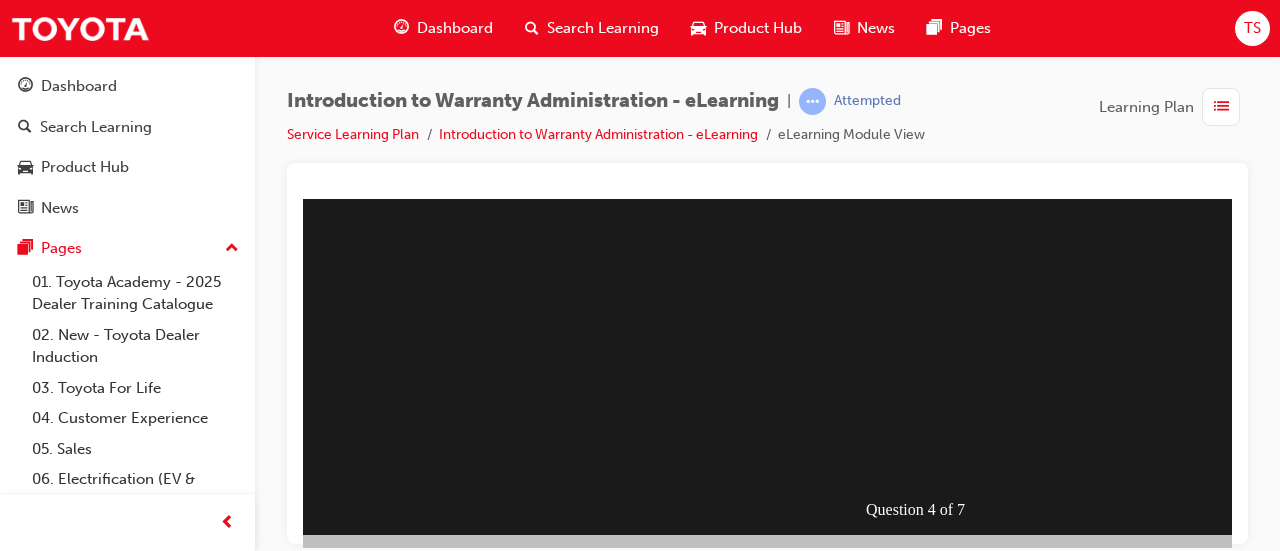 scroll, scrollTop: 388, scrollLeft: 57, axis: both 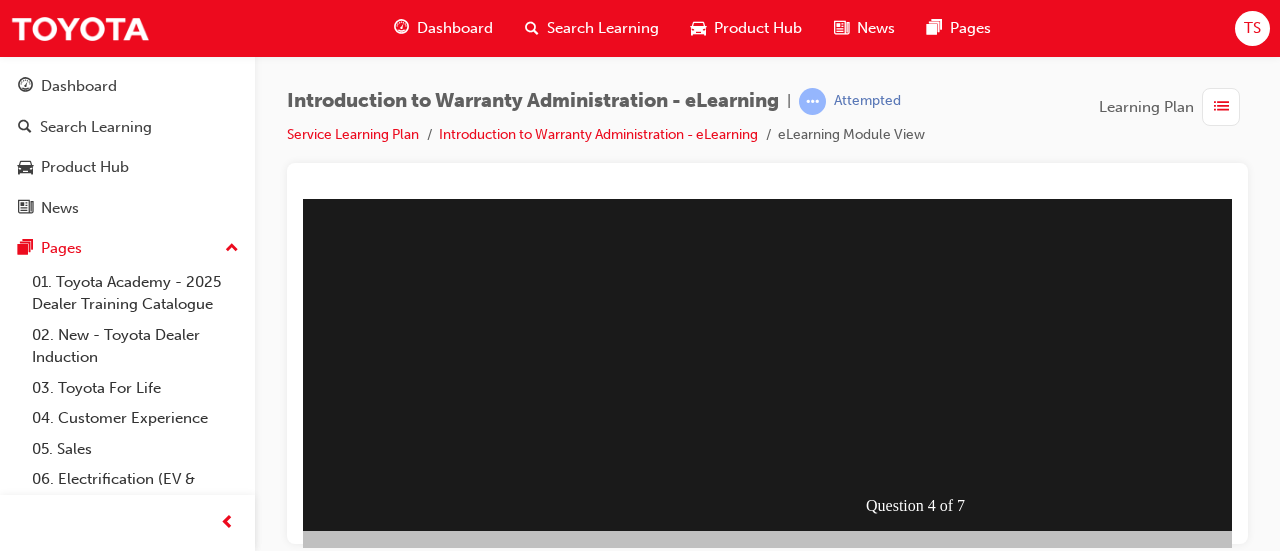 click at bounding box center [318, 831] 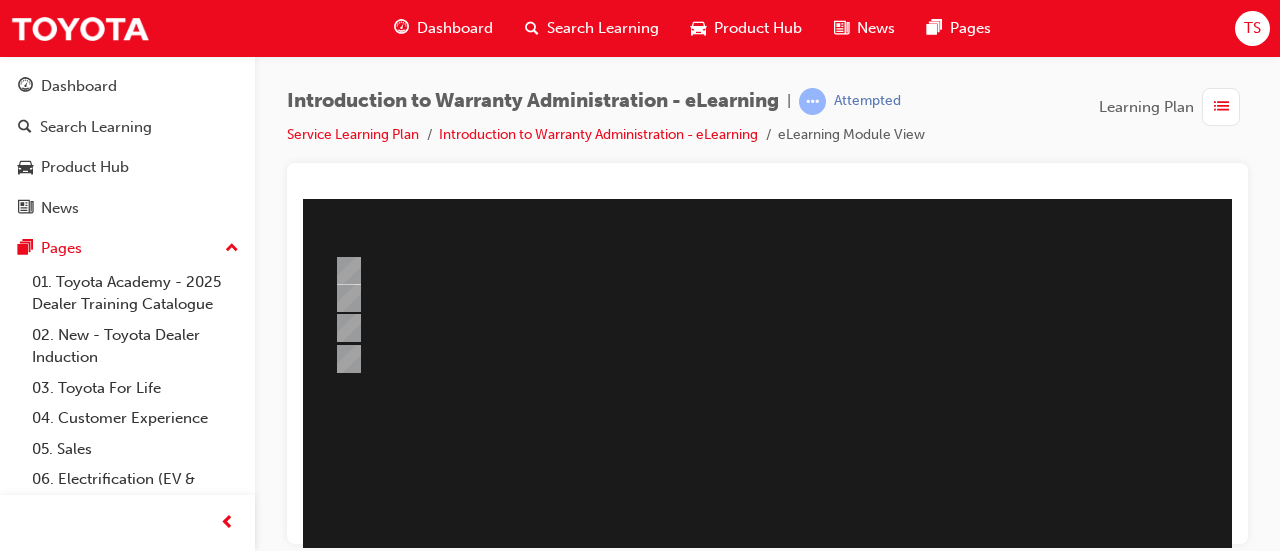 scroll, scrollTop: 172, scrollLeft: 57, axis: both 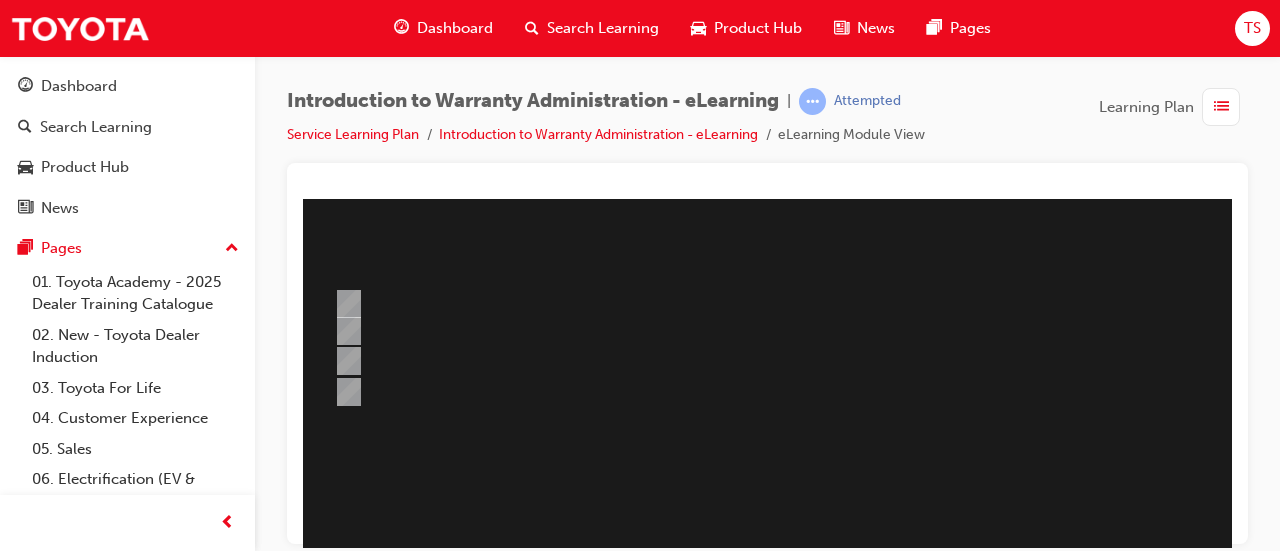 click at bounding box center [926, 386] 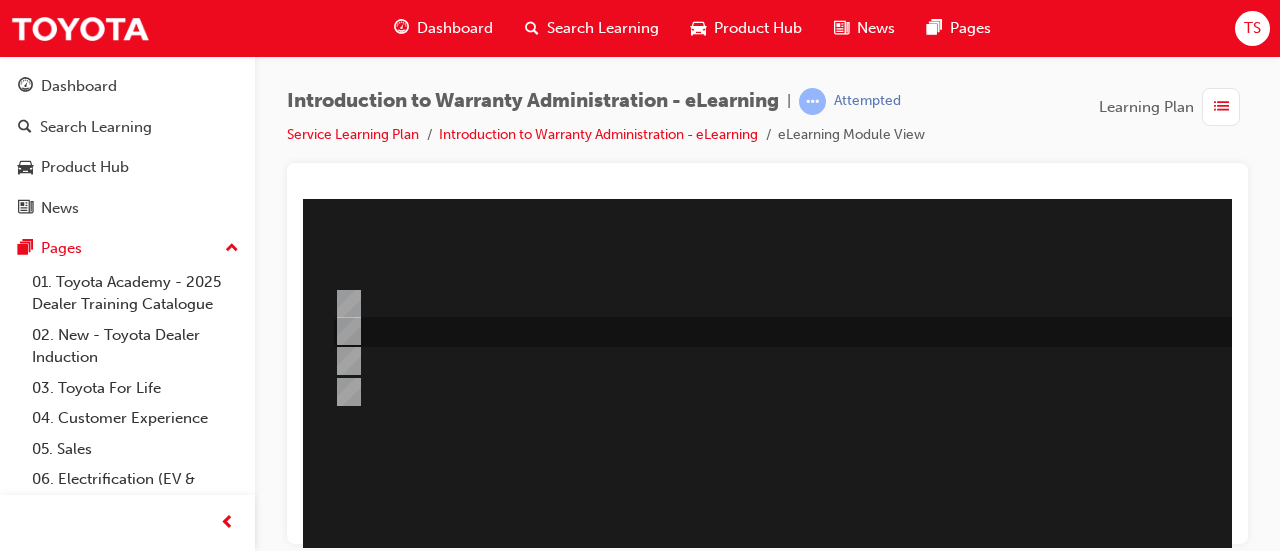 click at bounding box center [345, 331] 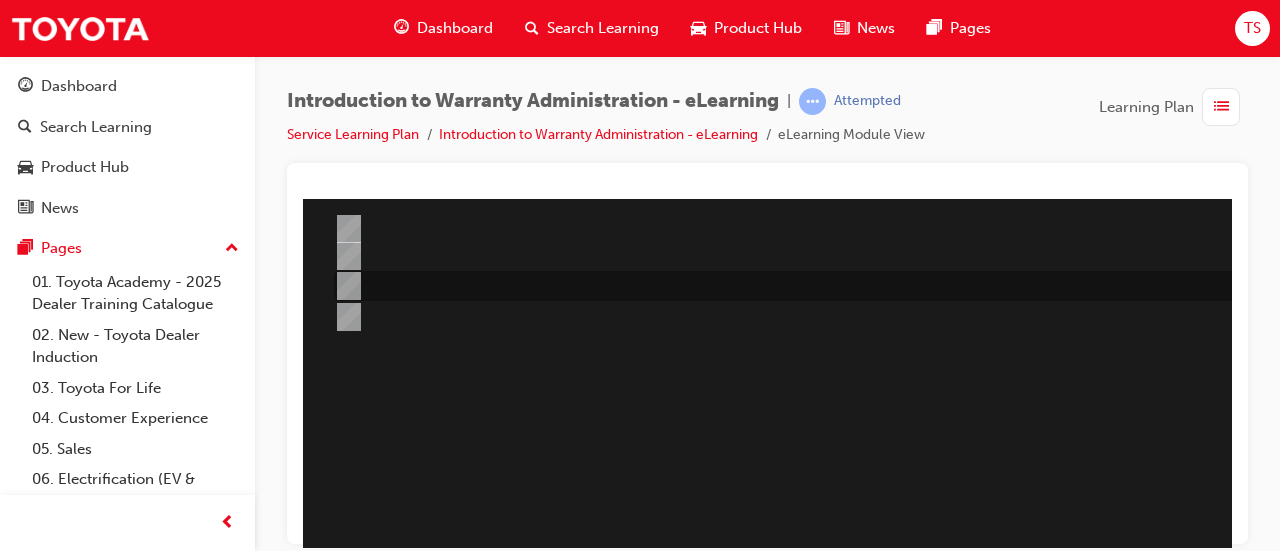 scroll, scrollTop: 246, scrollLeft: 57, axis: both 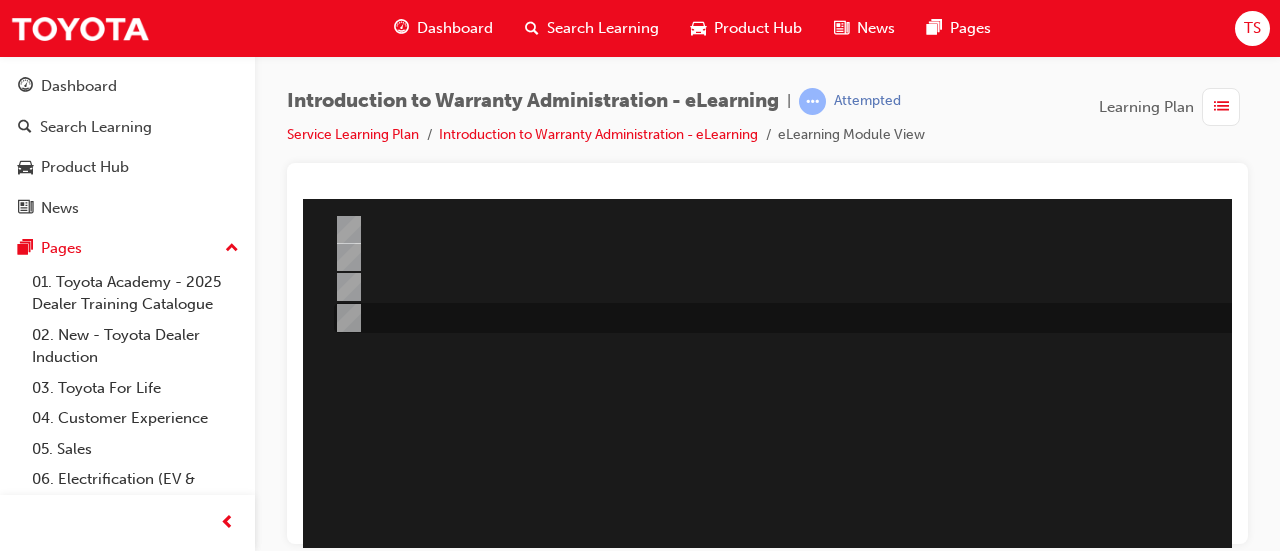 click at bounding box center (345, 318) 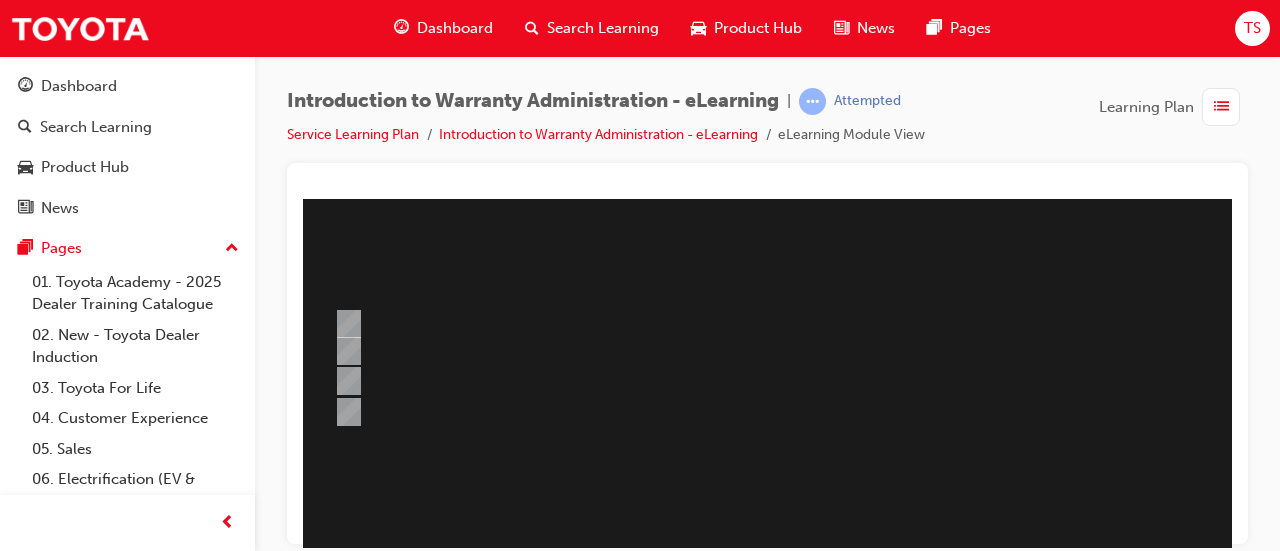 scroll, scrollTop: 147, scrollLeft: 57, axis: both 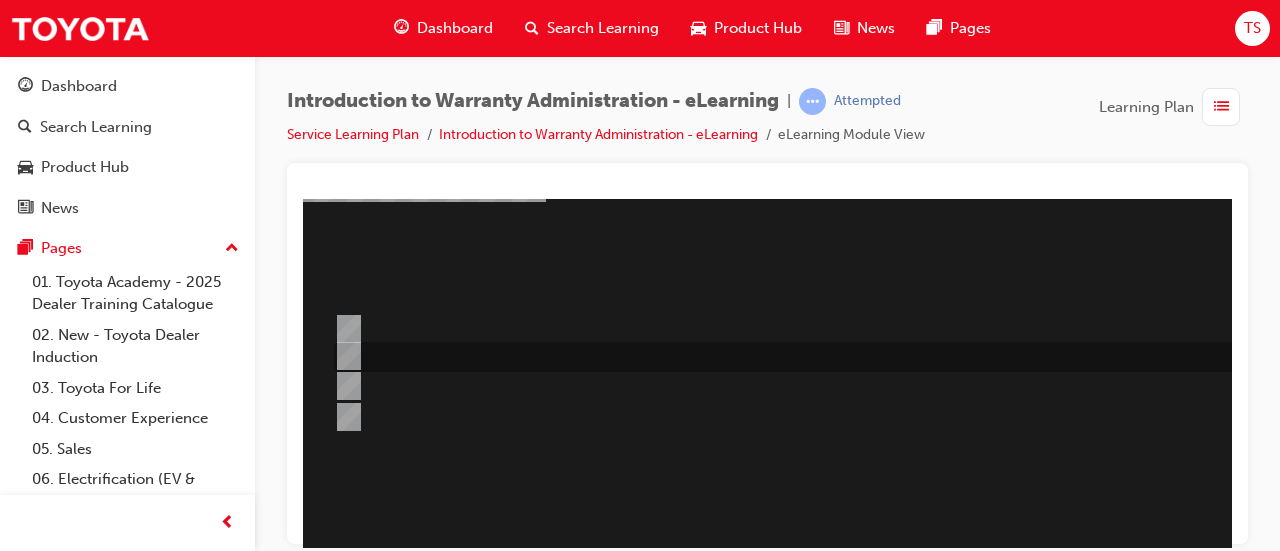 click at bounding box center [345, 356] 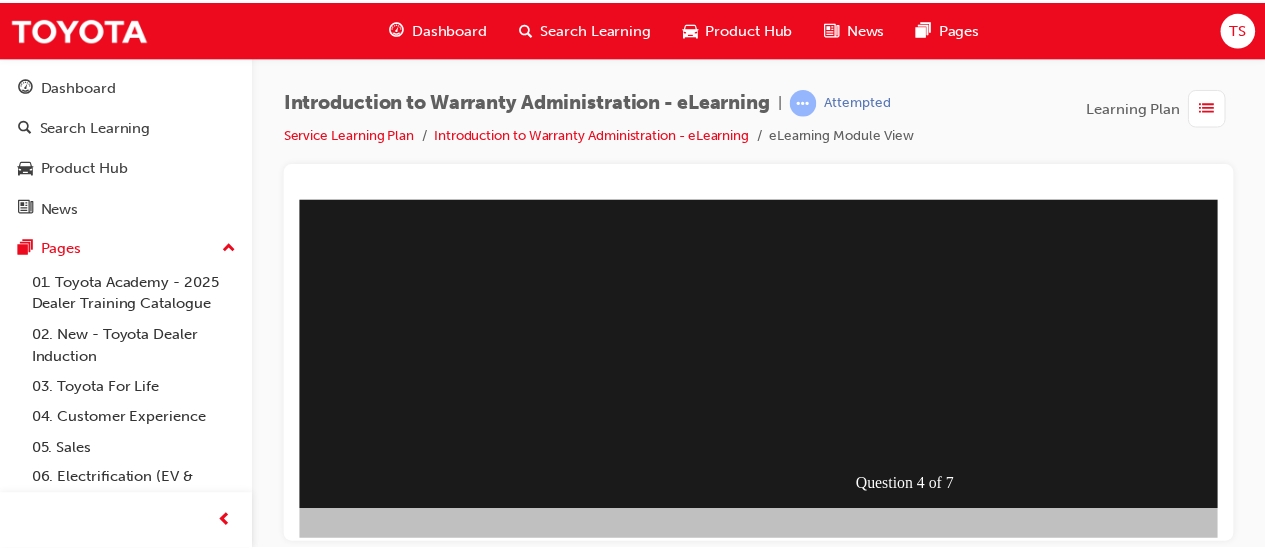 scroll, scrollTop: 415, scrollLeft: 57, axis: both 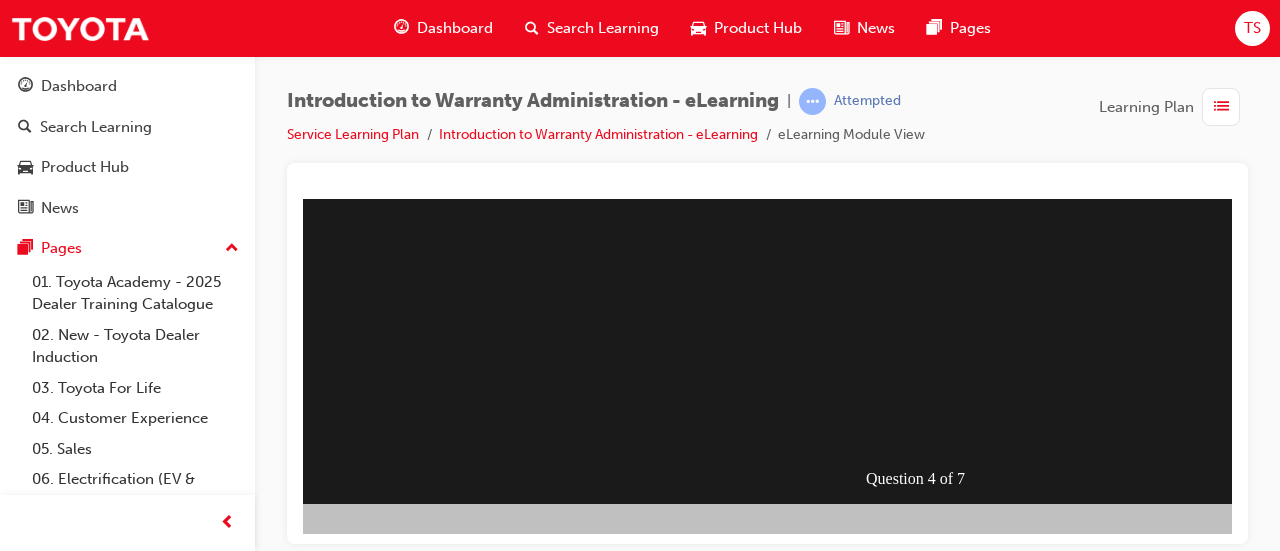 click at bounding box center (318, 804) 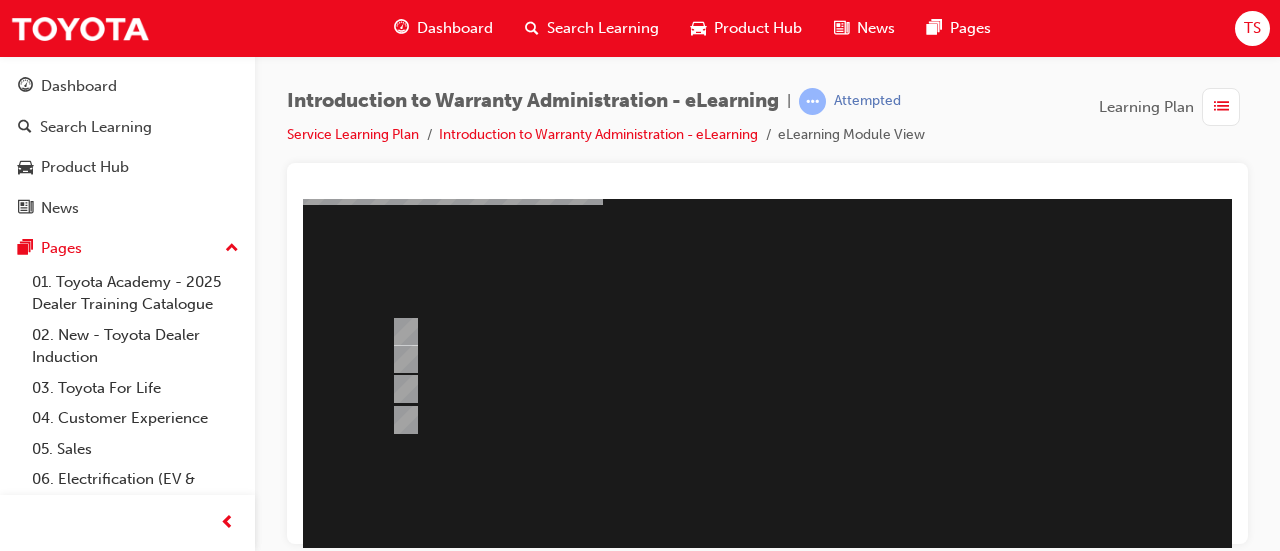 scroll, scrollTop: 146, scrollLeft: 0, axis: vertical 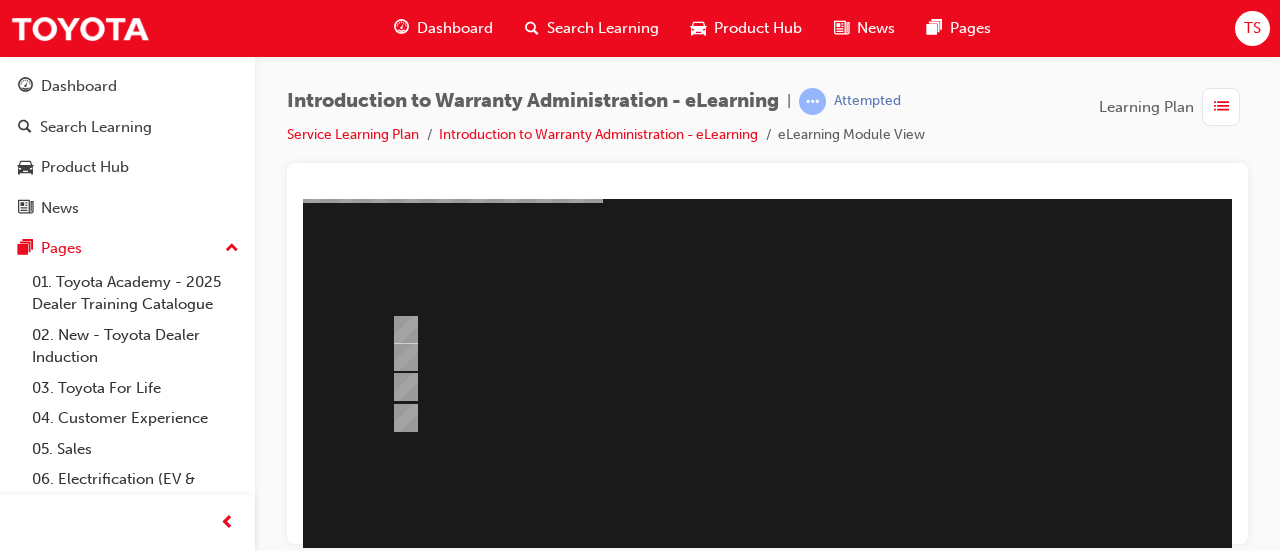 click at bounding box center (983, 412) 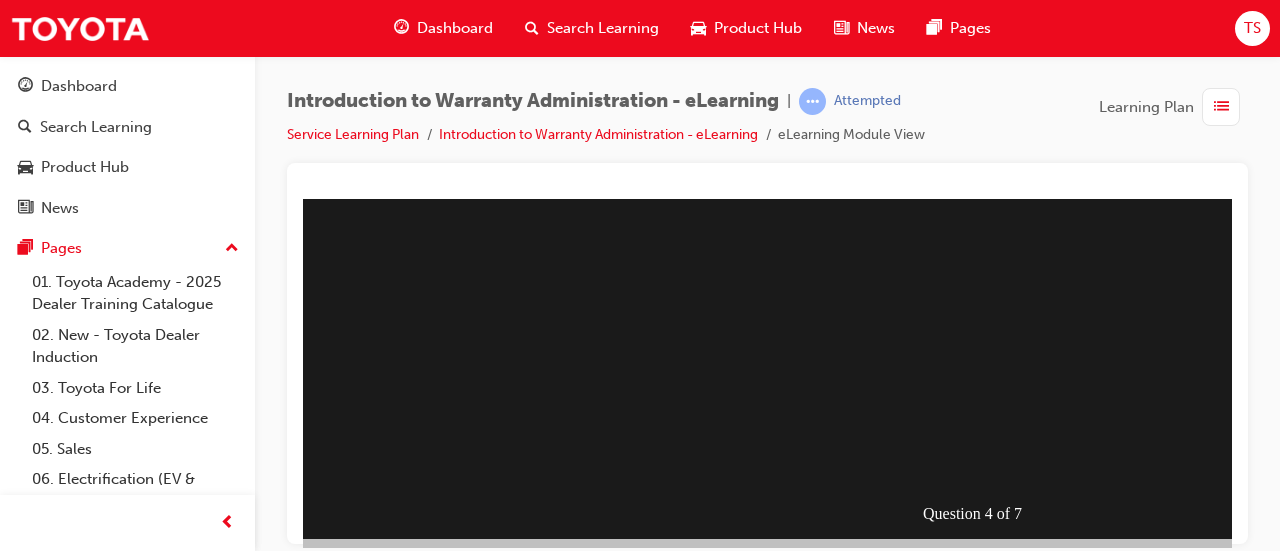 scroll, scrollTop: 416, scrollLeft: 0, axis: vertical 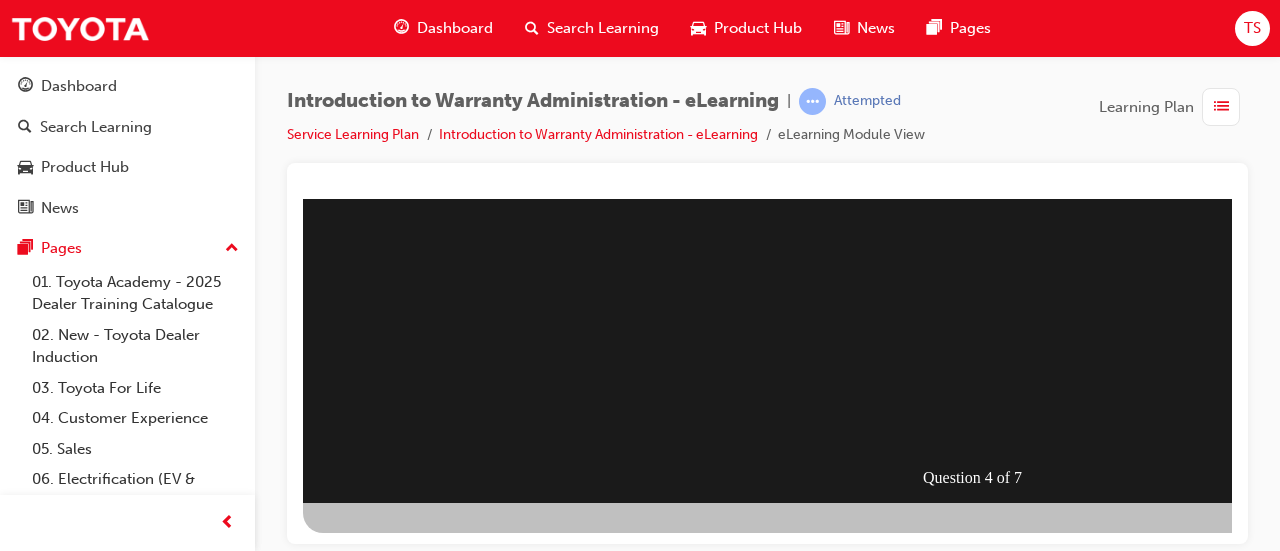 click at bounding box center (375, 803) 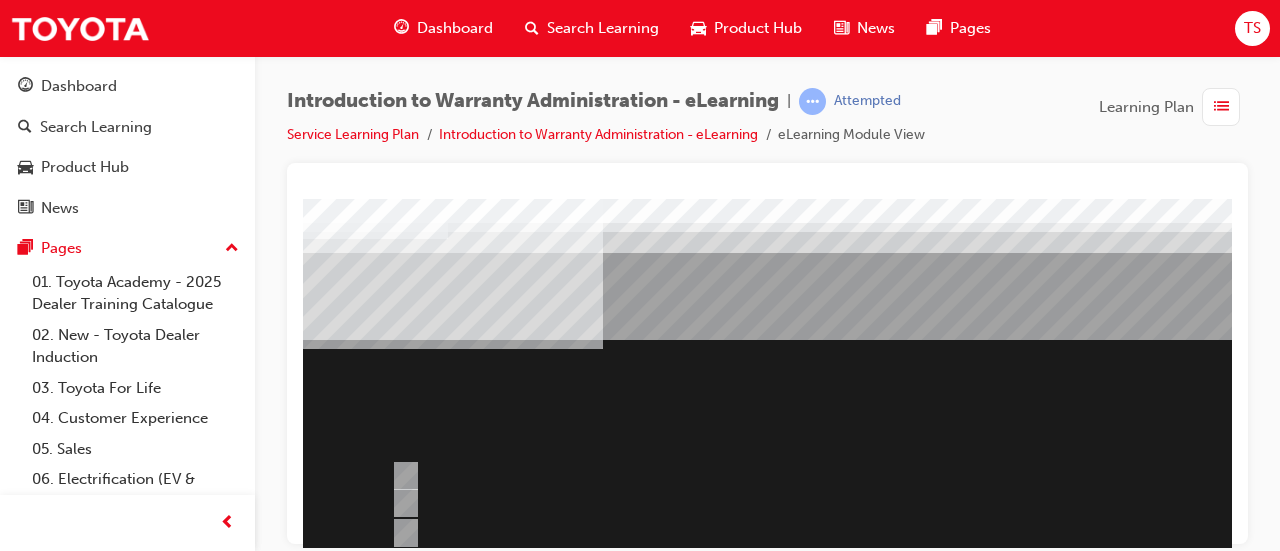 scroll, scrollTop: 0, scrollLeft: 0, axis: both 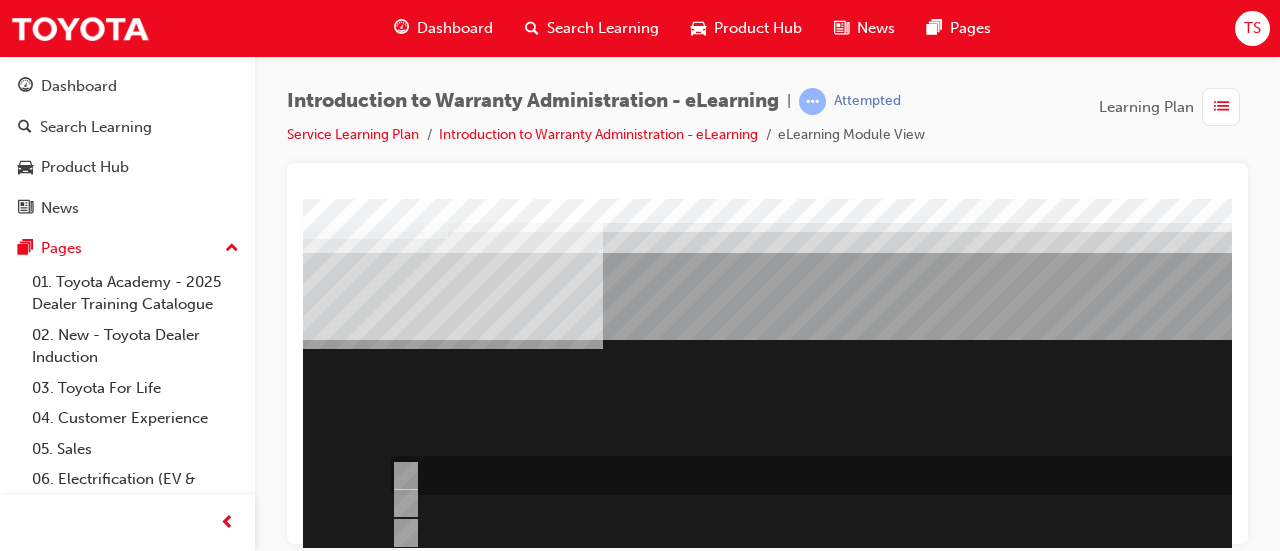 click at bounding box center [906, 475] 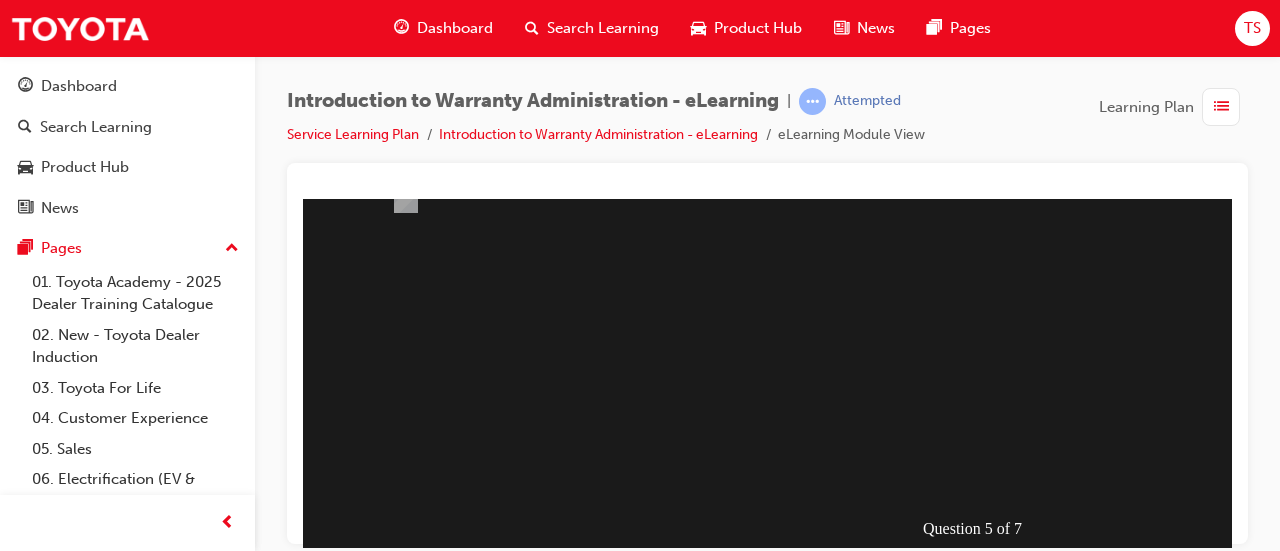 scroll, scrollTop: 369, scrollLeft: 0, axis: vertical 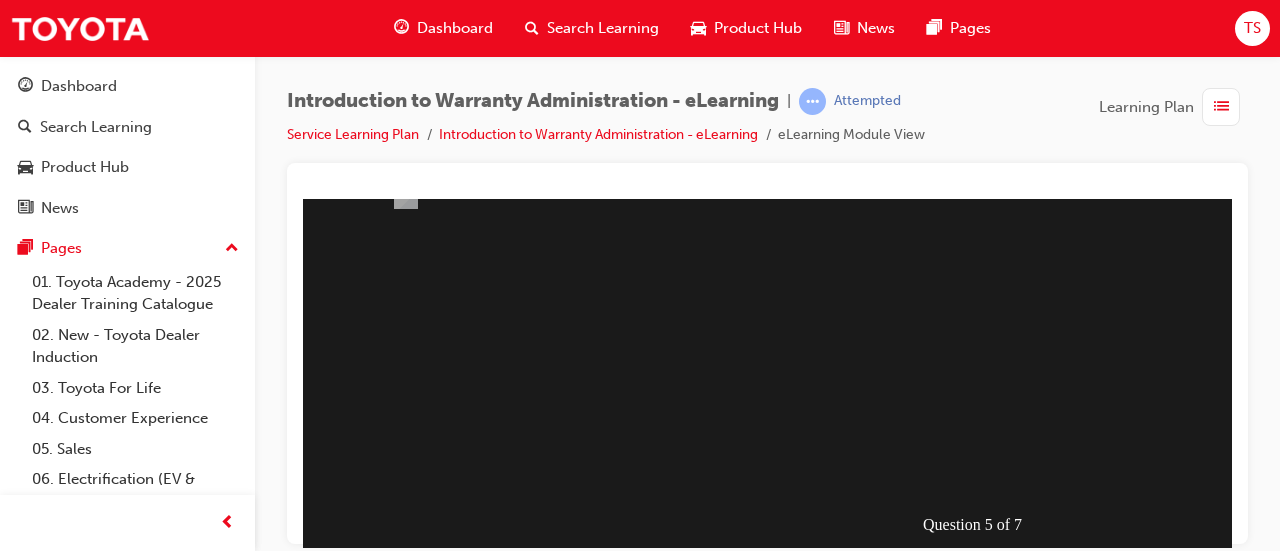click at bounding box center (375, 850) 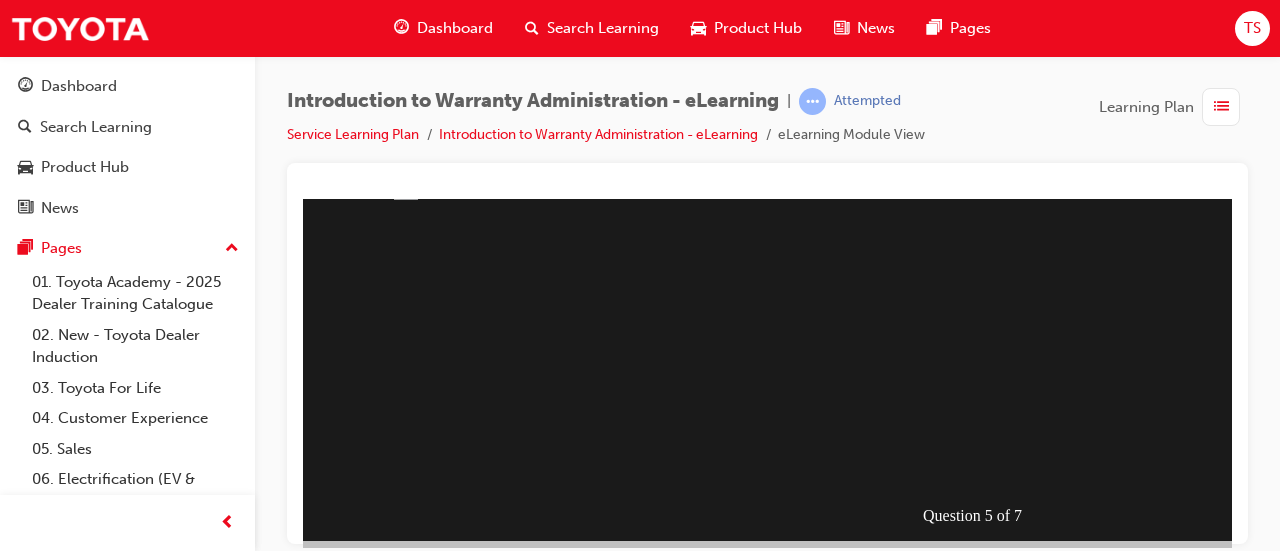 scroll, scrollTop: 416, scrollLeft: 0, axis: vertical 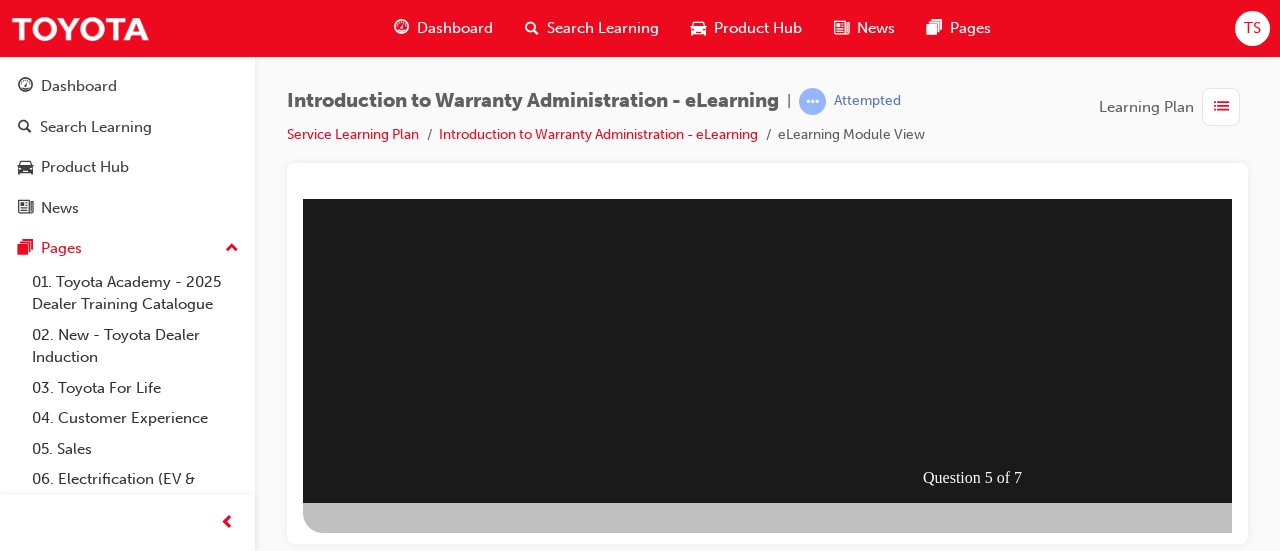 click at bounding box center [983, 142] 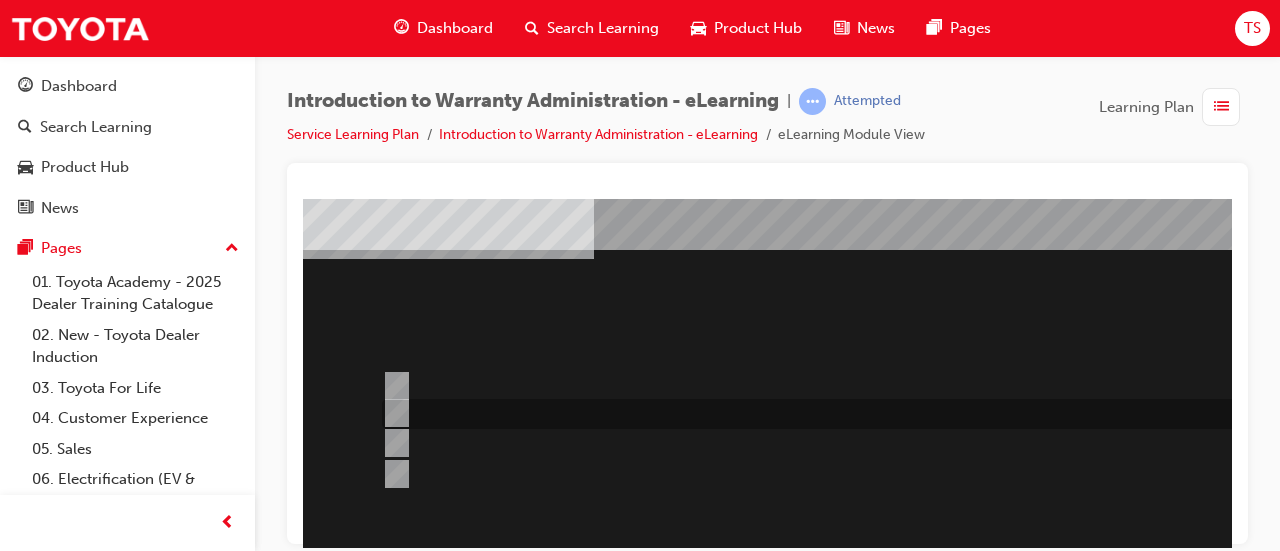 scroll, scrollTop: 95, scrollLeft: 9, axis: both 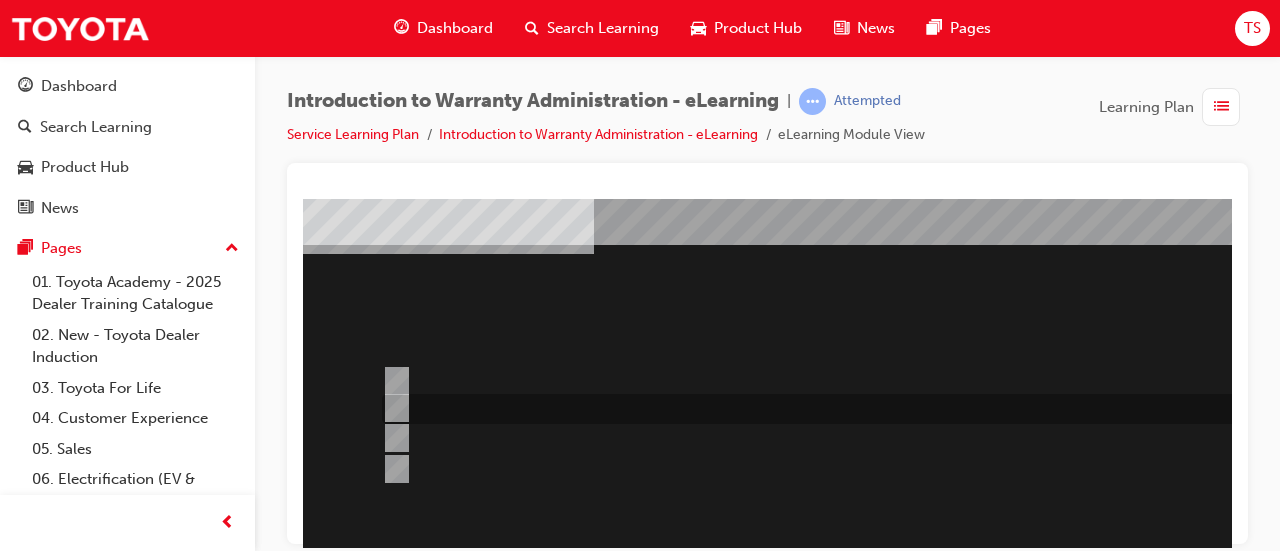click at bounding box center [897, 409] 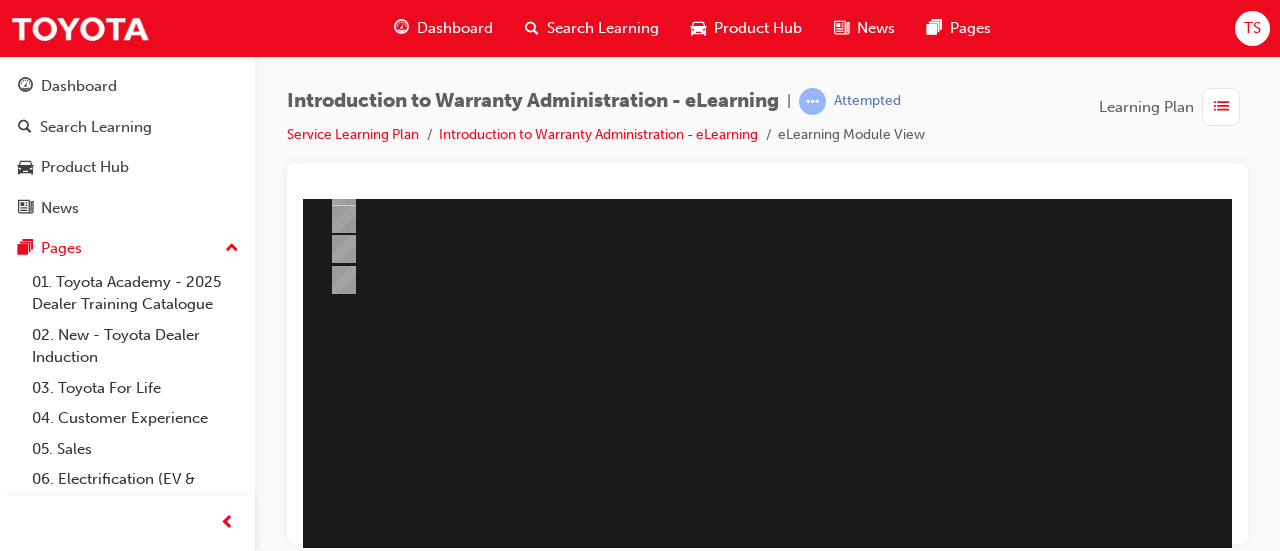 scroll, scrollTop: 416, scrollLeft: 62, axis: both 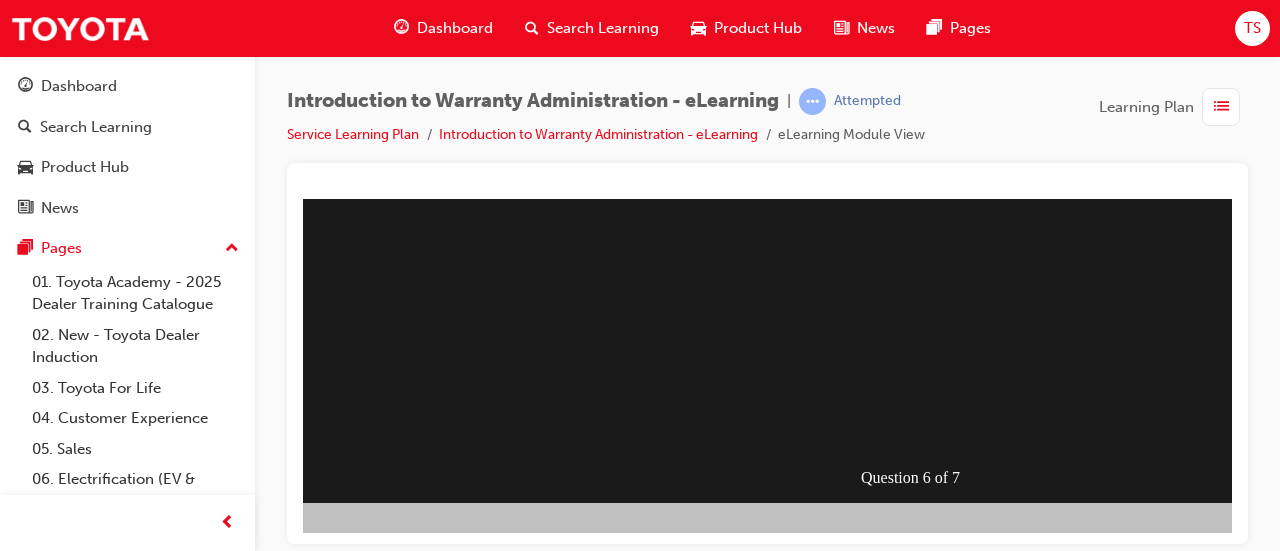 click at bounding box center [313, 803] 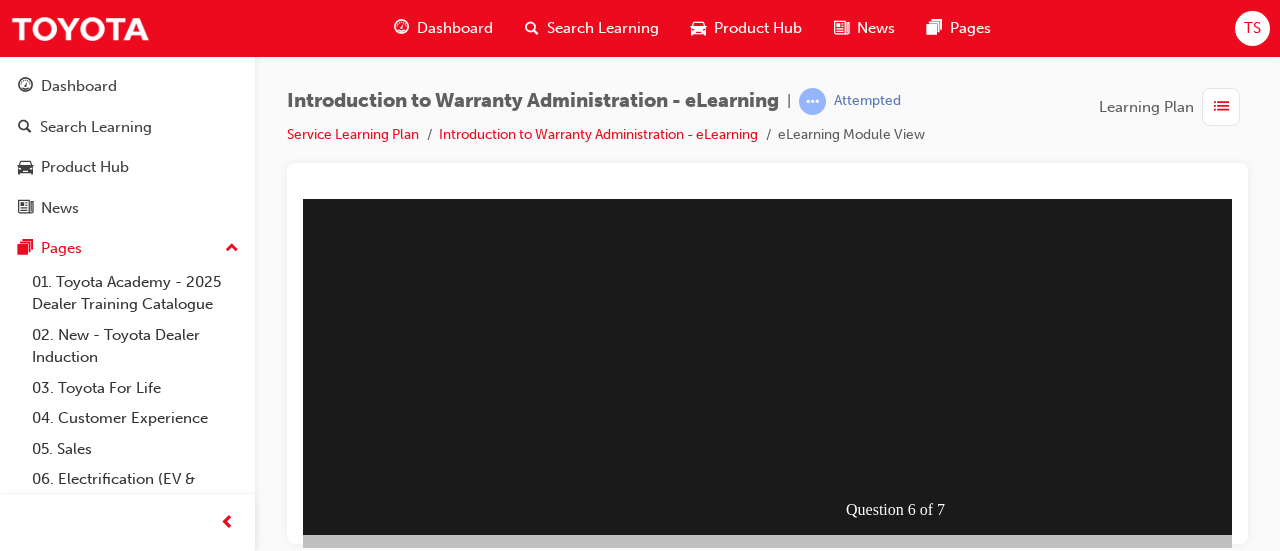 scroll, scrollTop: 387, scrollLeft: 77, axis: both 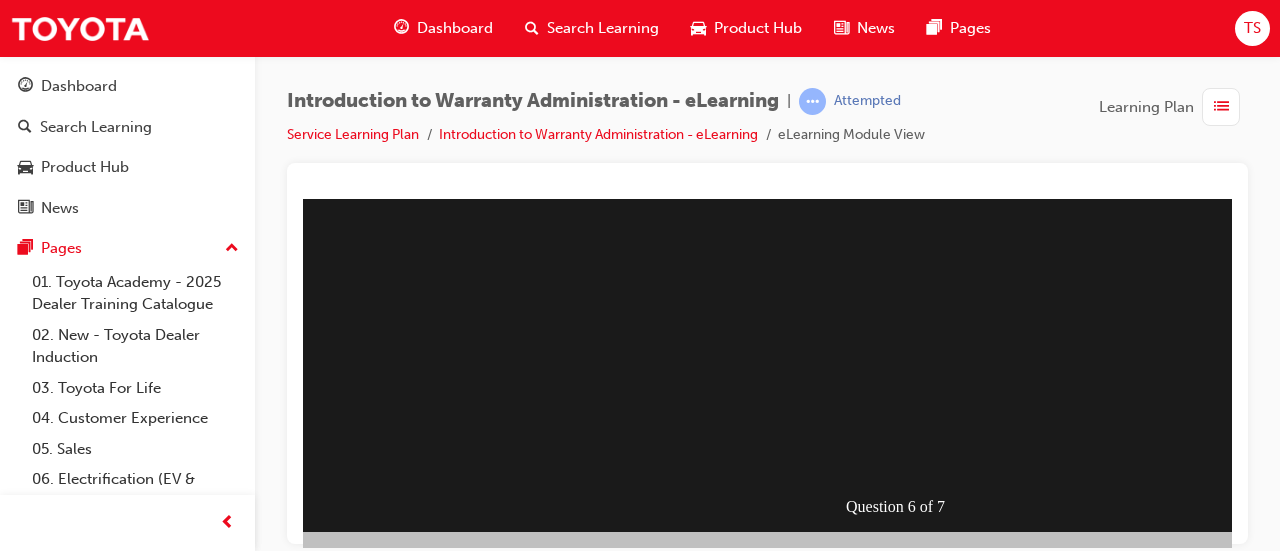 click at bounding box center [906, 171] 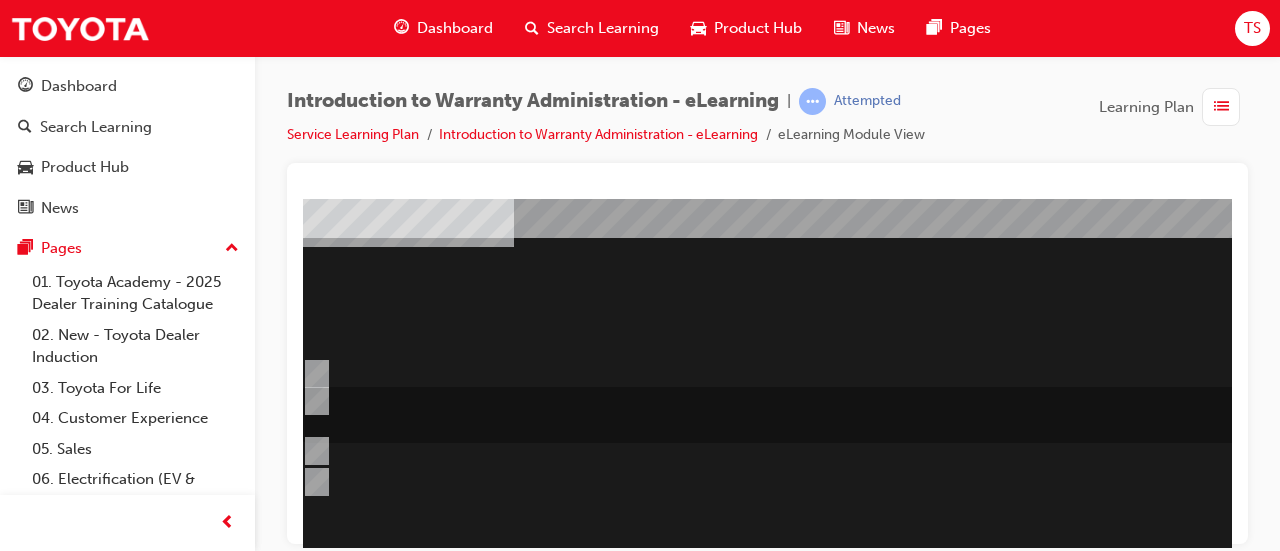 scroll, scrollTop: 103, scrollLeft: 89, axis: both 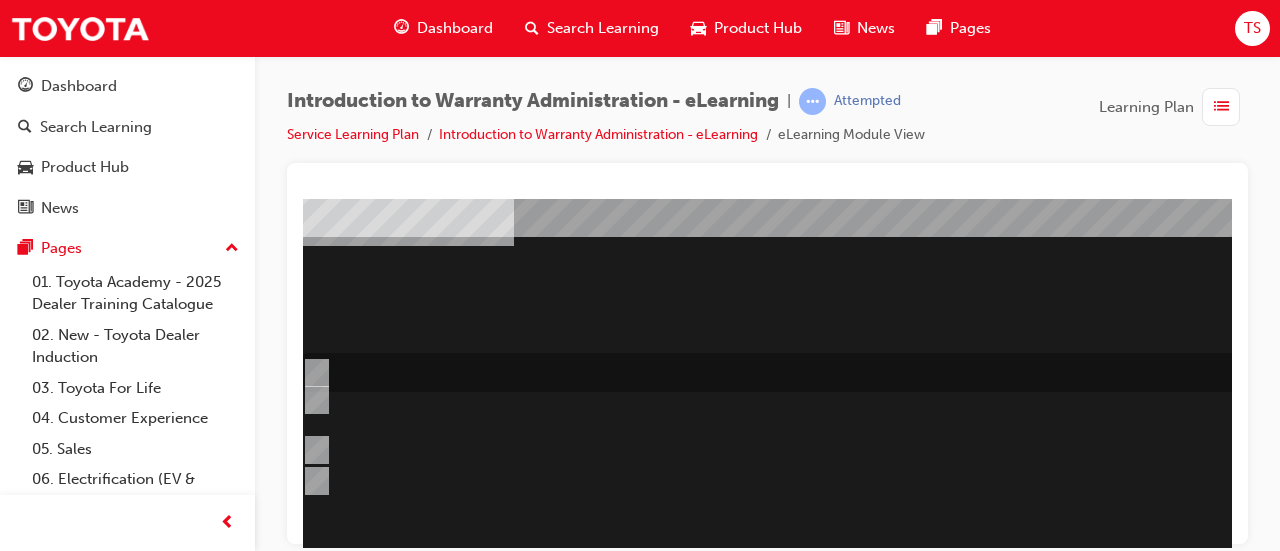 click at bounding box center (817, 372) 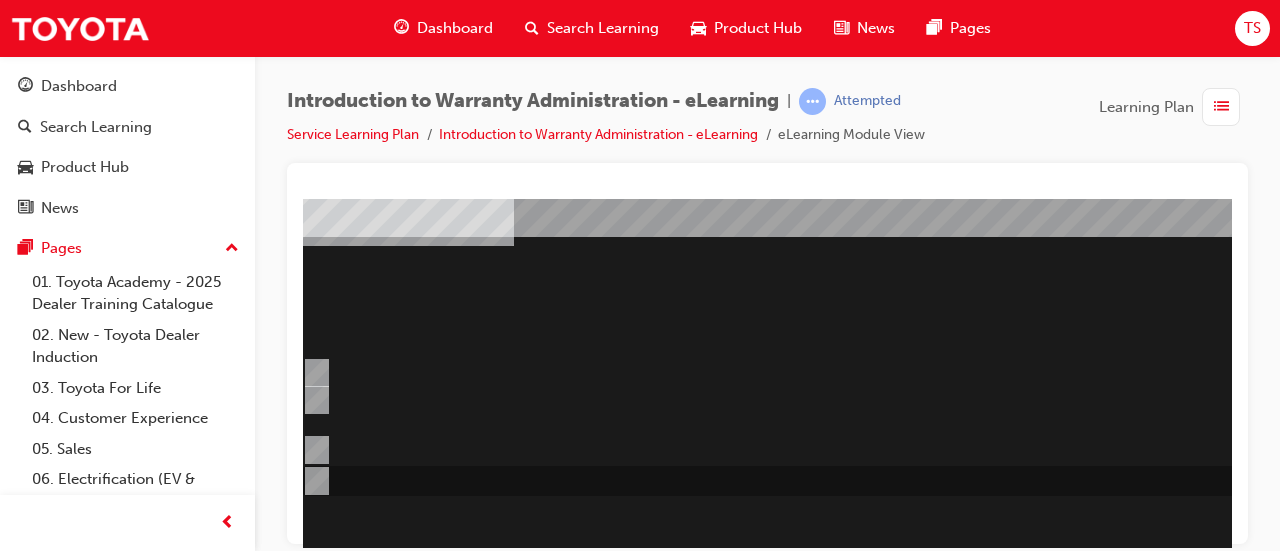 click at bounding box center (817, 481) 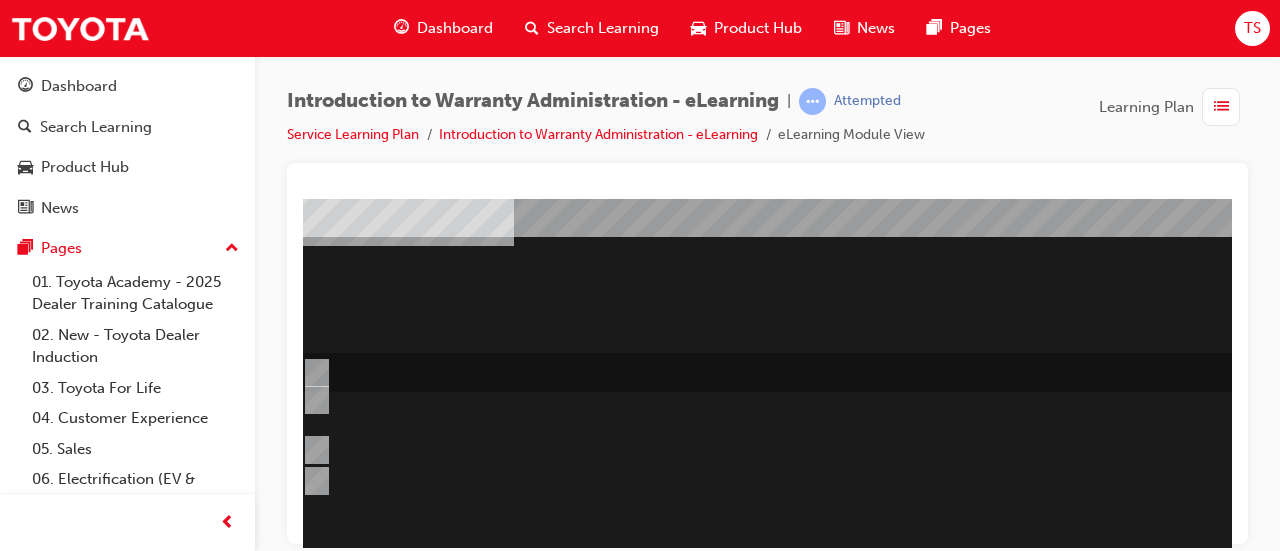click at bounding box center (817, 372) 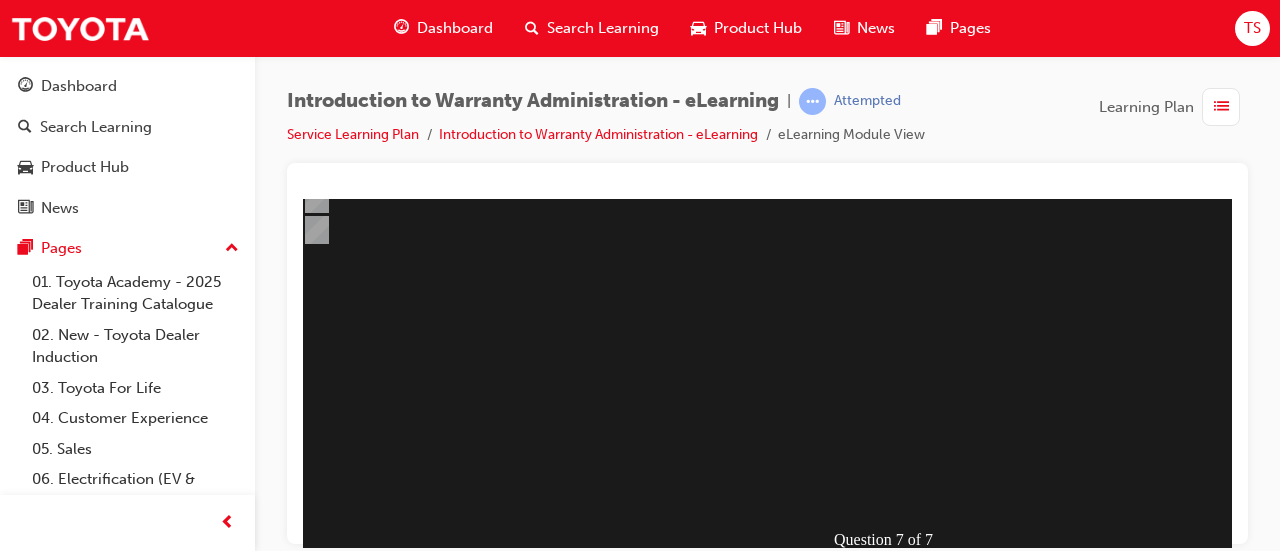 scroll, scrollTop: 362, scrollLeft: 89, axis: both 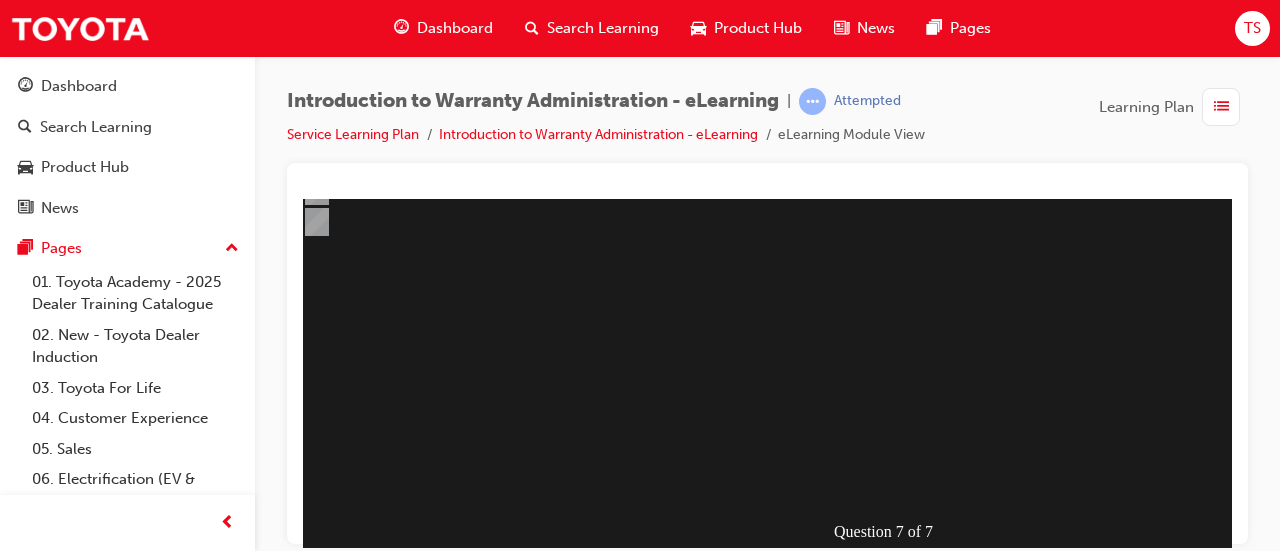 click at bounding box center (286, 857) 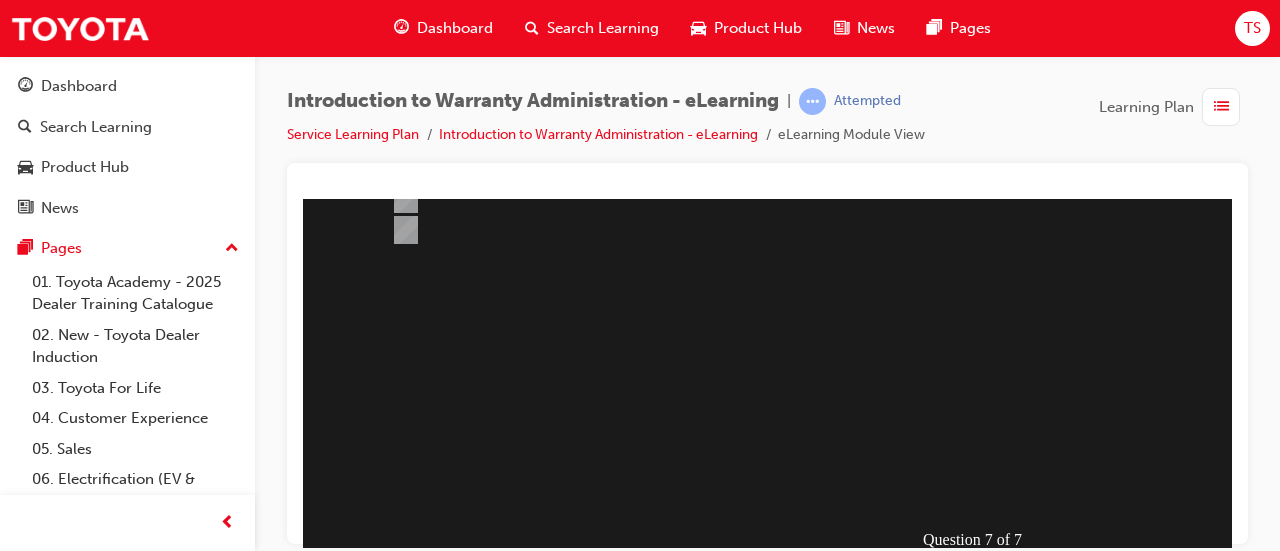 scroll, scrollTop: 357, scrollLeft: 0, axis: vertical 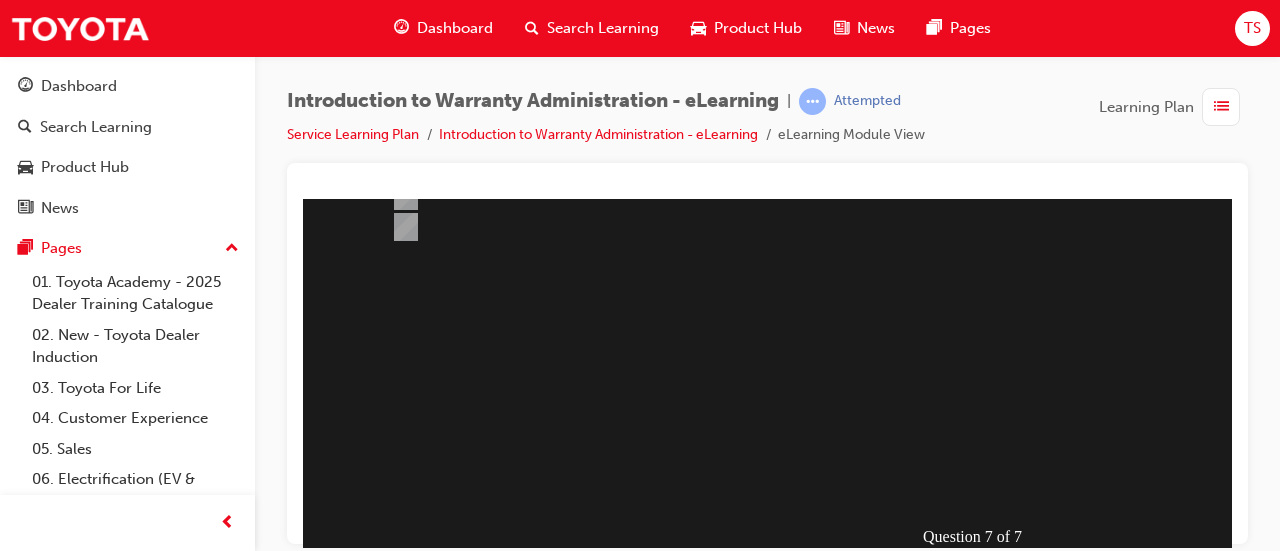 click at bounding box center (983, 201) 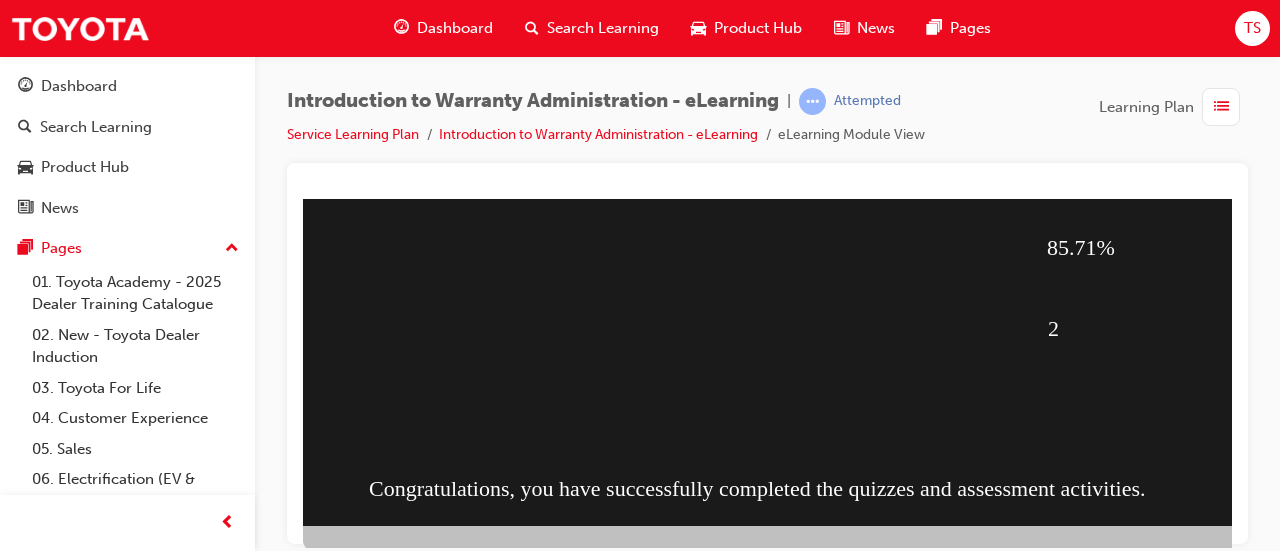 scroll, scrollTop: 416, scrollLeft: 0, axis: vertical 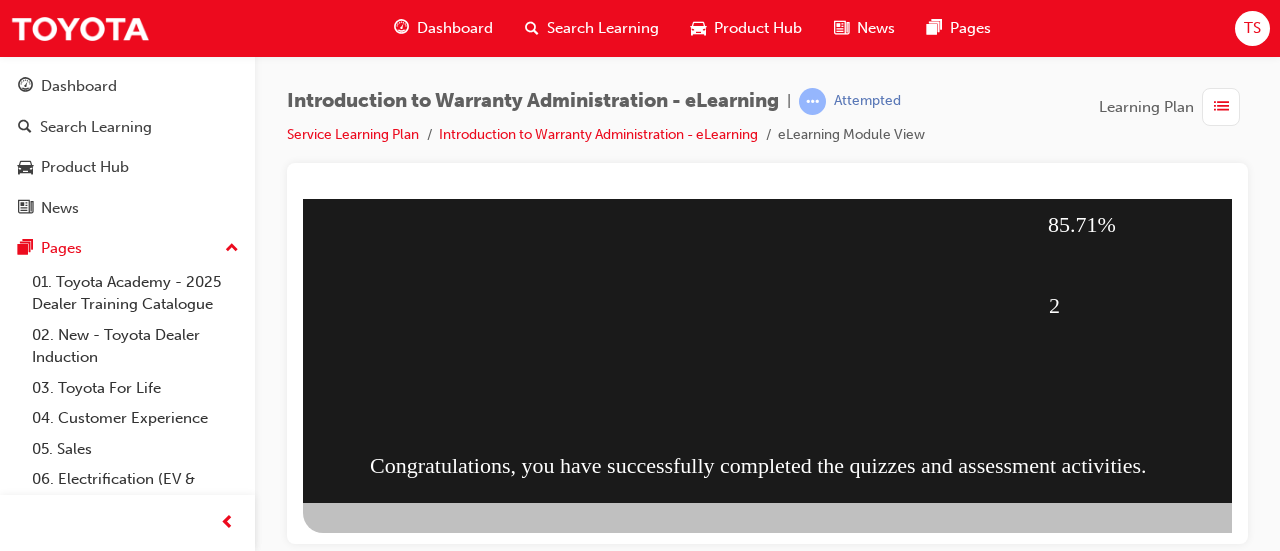 click at bounding box center [411, 985] 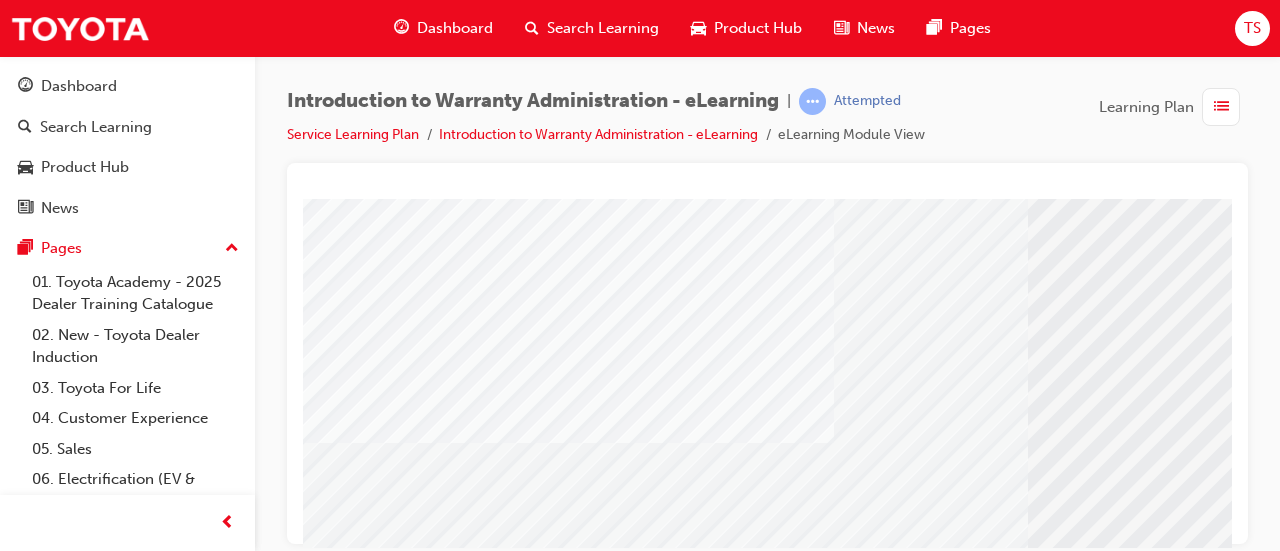 scroll, scrollTop: 416, scrollLeft: 0, axis: vertical 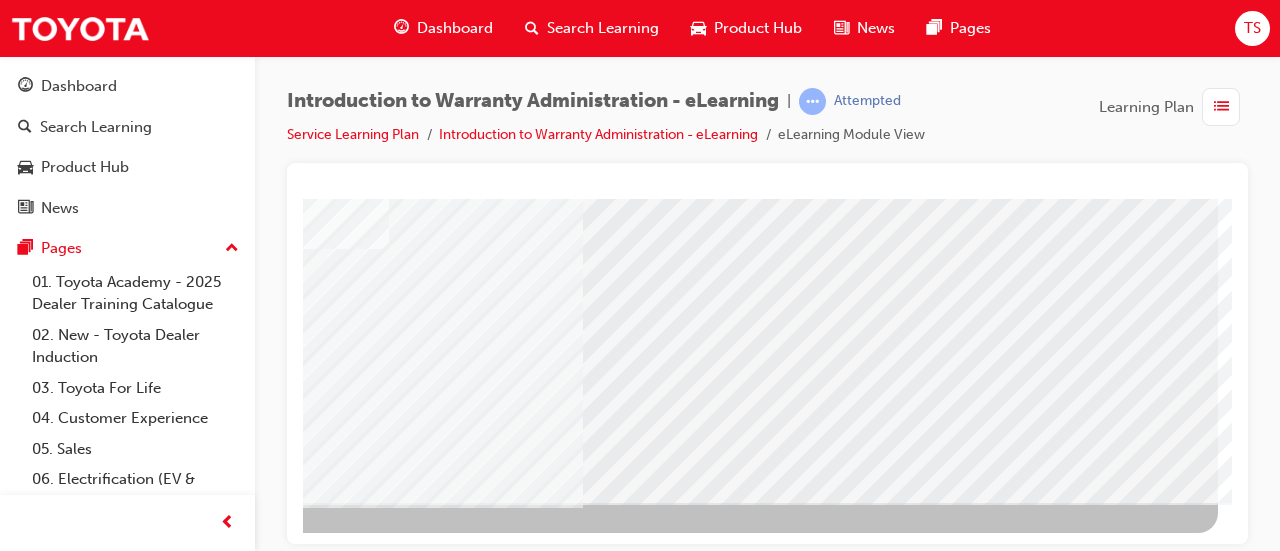 click at bounding box center [-79, 3283] 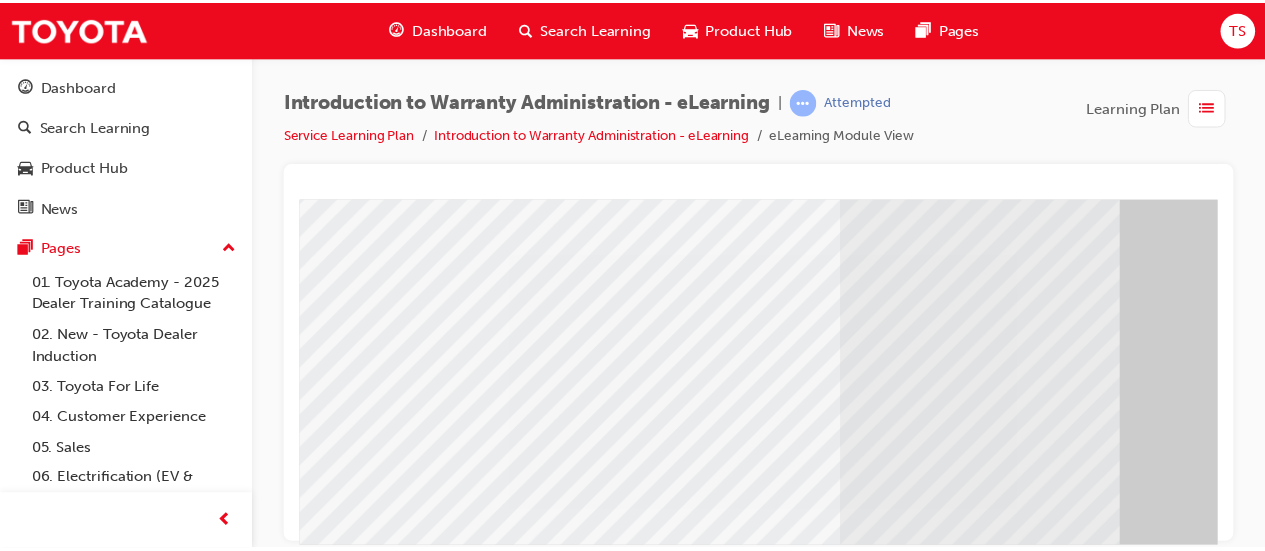 scroll, scrollTop: 416, scrollLeft: 0, axis: vertical 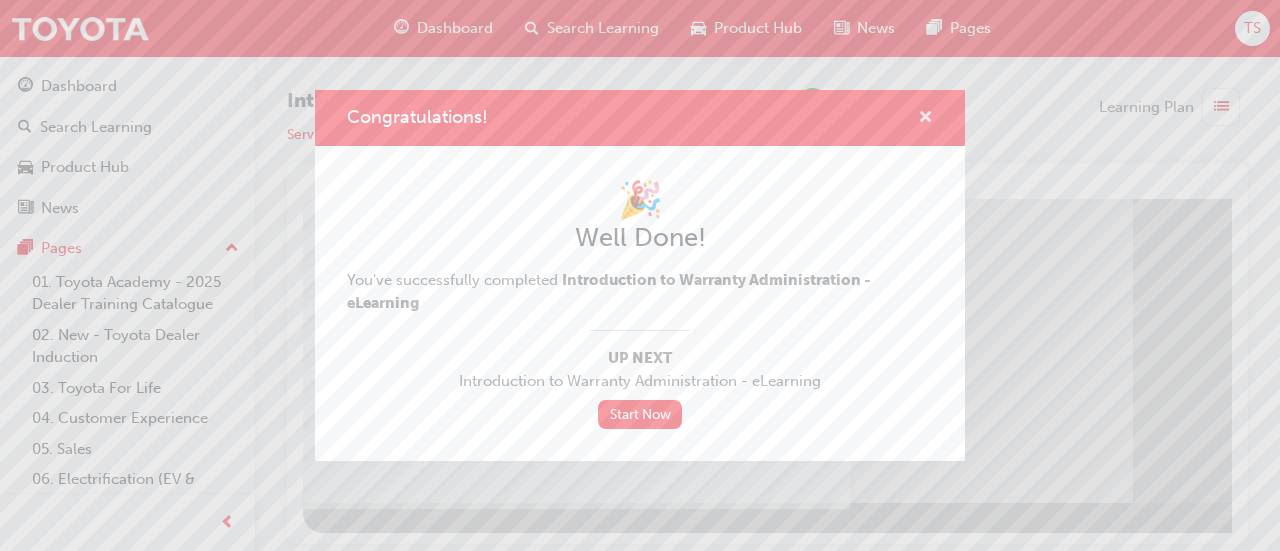 click at bounding box center [925, 119] 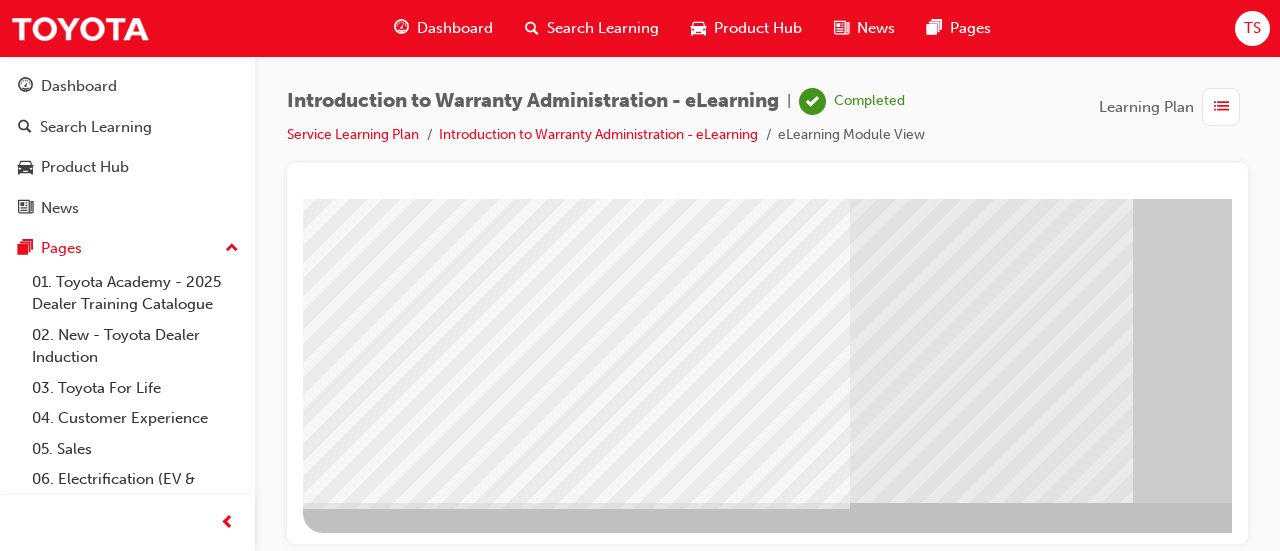 click on "Dashboard" at bounding box center (455, 28) 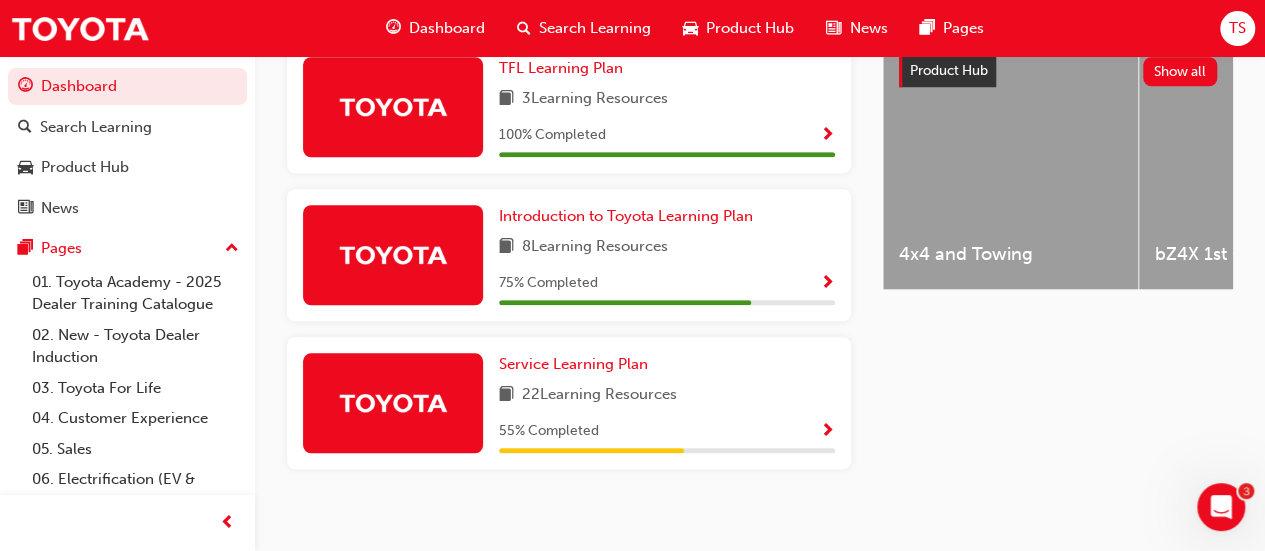 scroll, scrollTop: 826, scrollLeft: 0, axis: vertical 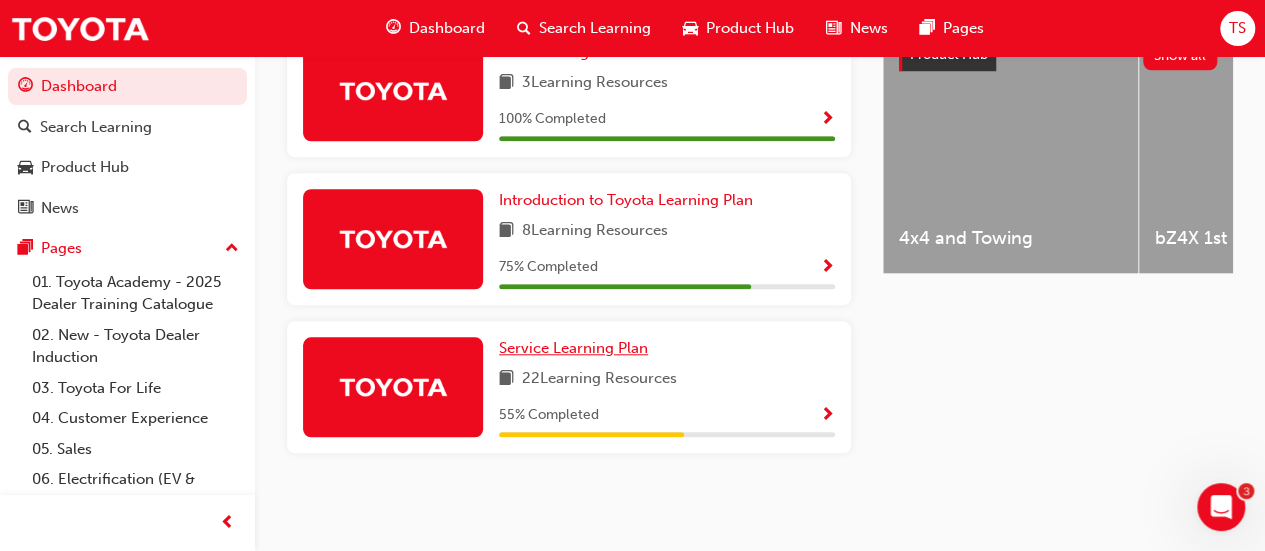 click on "Service Learning Plan" at bounding box center (573, 348) 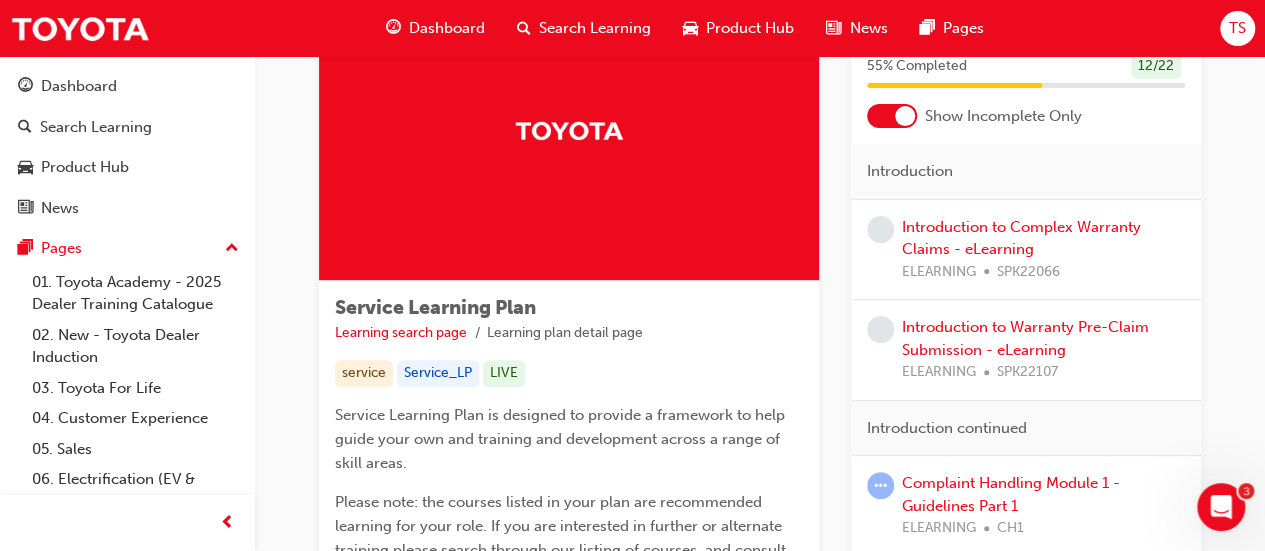 scroll, scrollTop: 121, scrollLeft: 0, axis: vertical 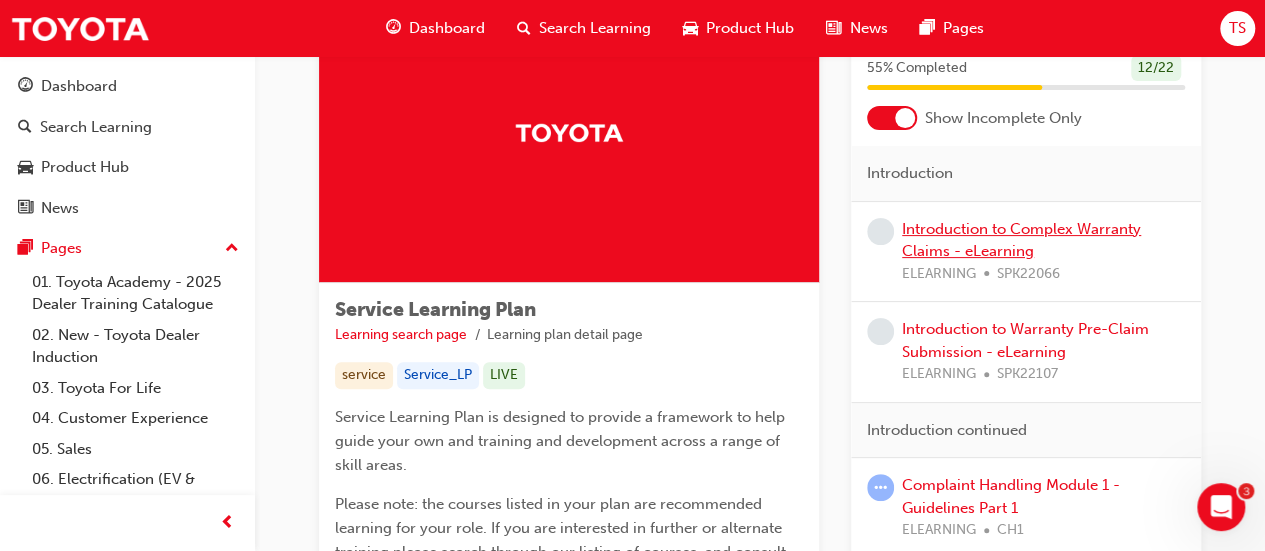 click on "Introduction to Complex Warranty Claims - eLearning" at bounding box center (1021, 240) 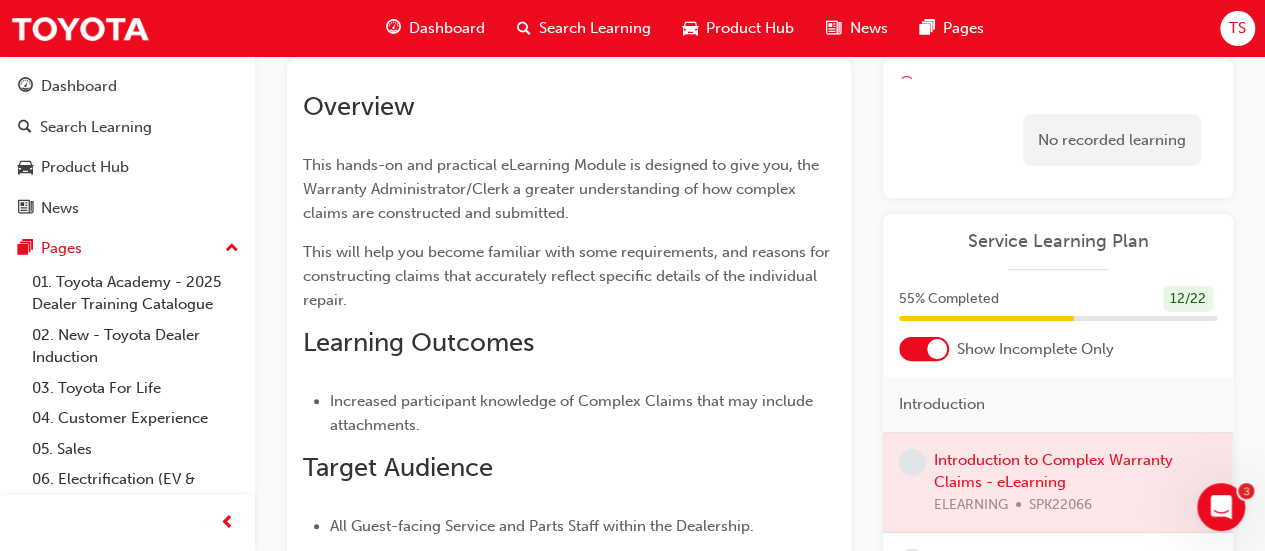 click at bounding box center [1058, 483] 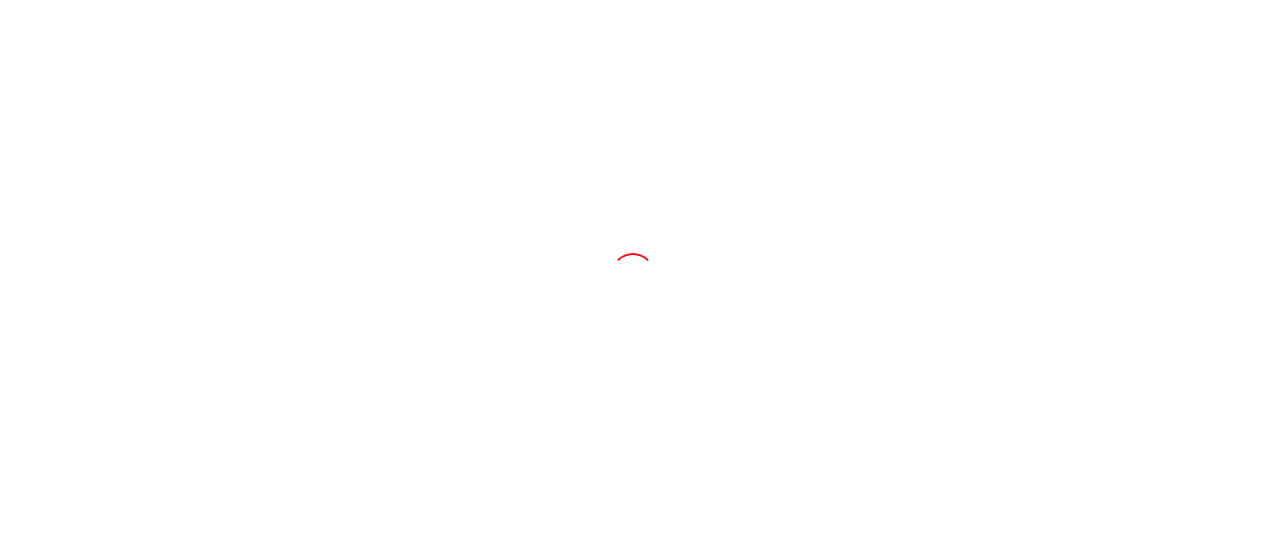 scroll, scrollTop: 0, scrollLeft: 0, axis: both 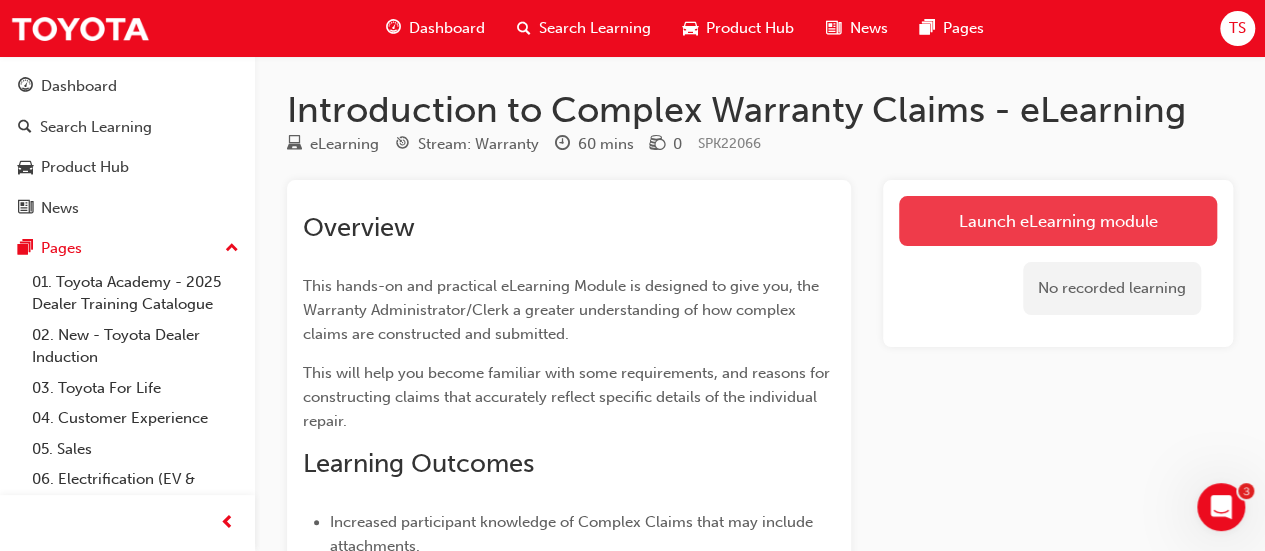 click on "Launch eLearning module" at bounding box center (1058, 221) 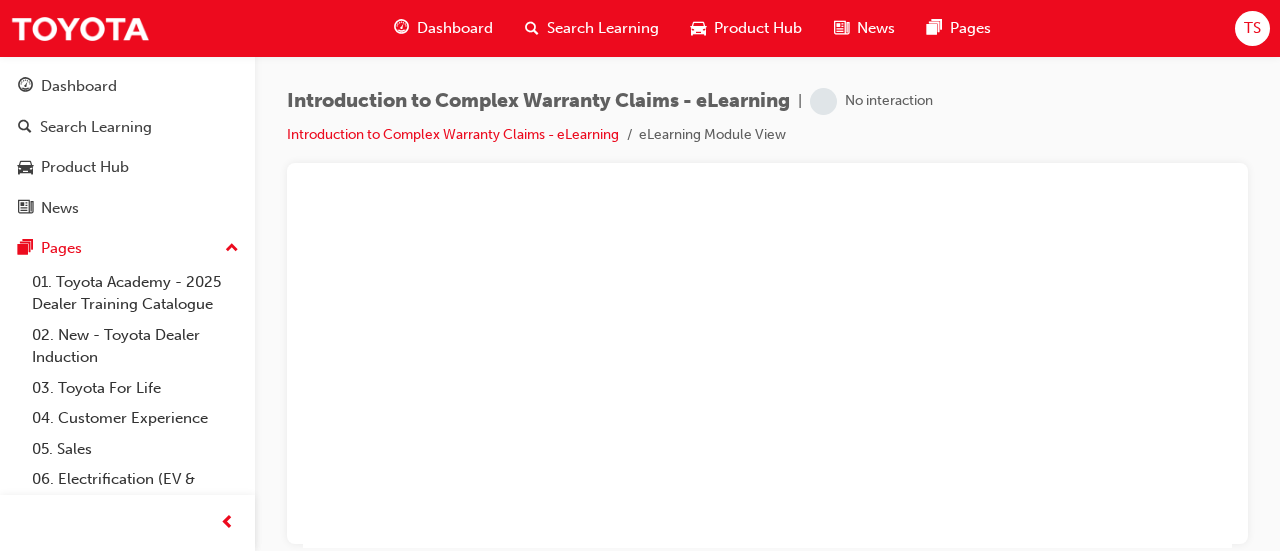 scroll, scrollTop: 0, scrollLeft: 0, axis: both 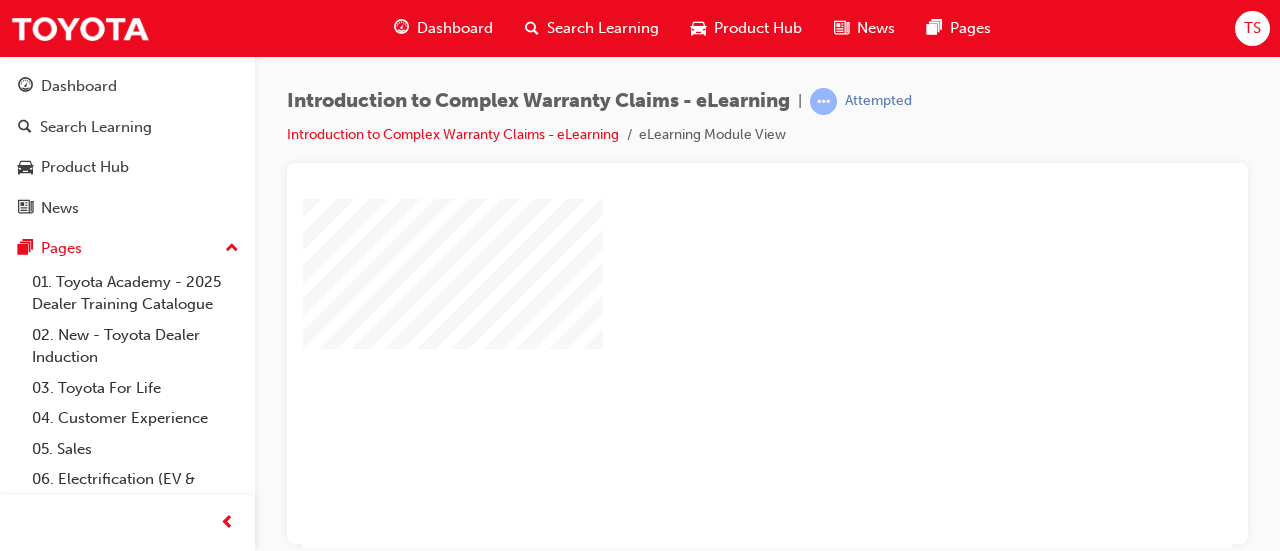 click at bounding box center (710, 315) 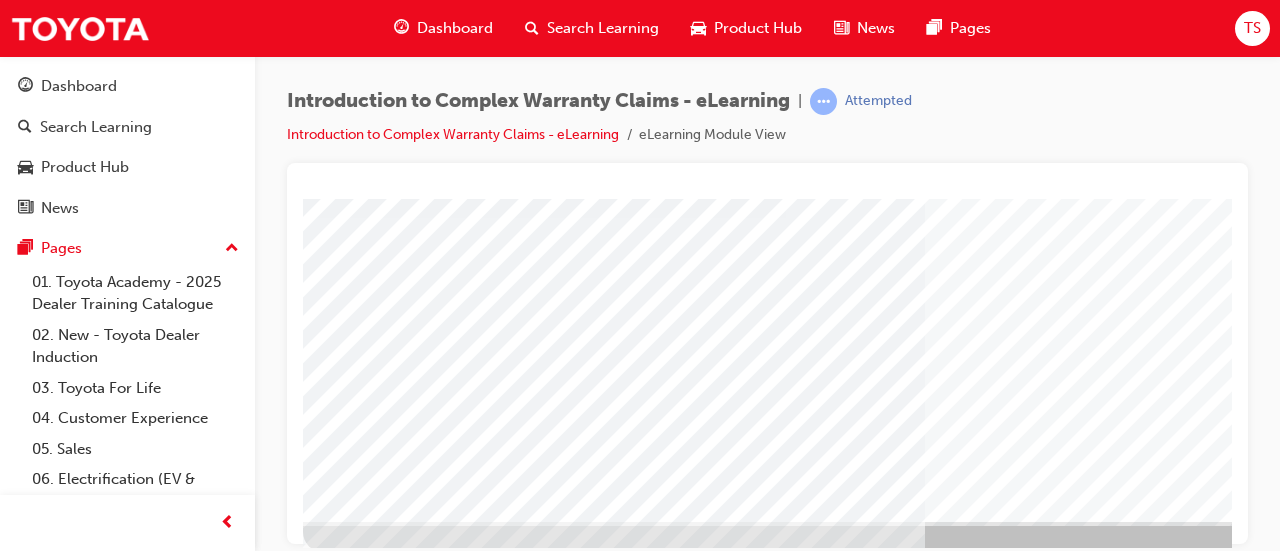 scroll, scrollTop: 397, scrollLeft: 446, axis: both 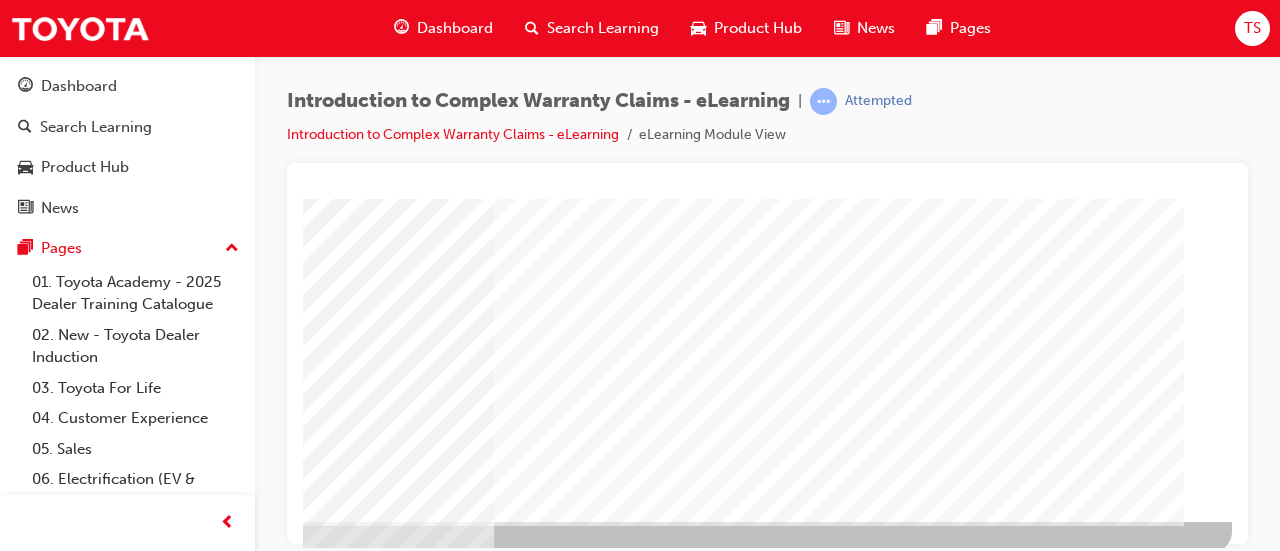 click at bounding box center [-65, 2676] 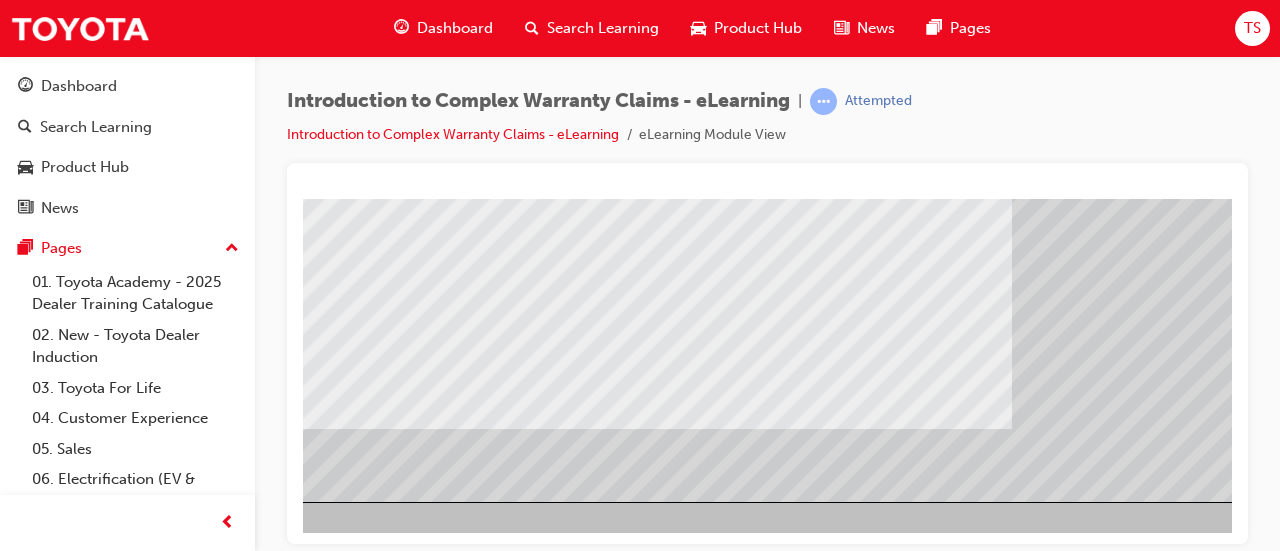 scroll, scrollTop: 416, scrollLeft: 446, axis: both 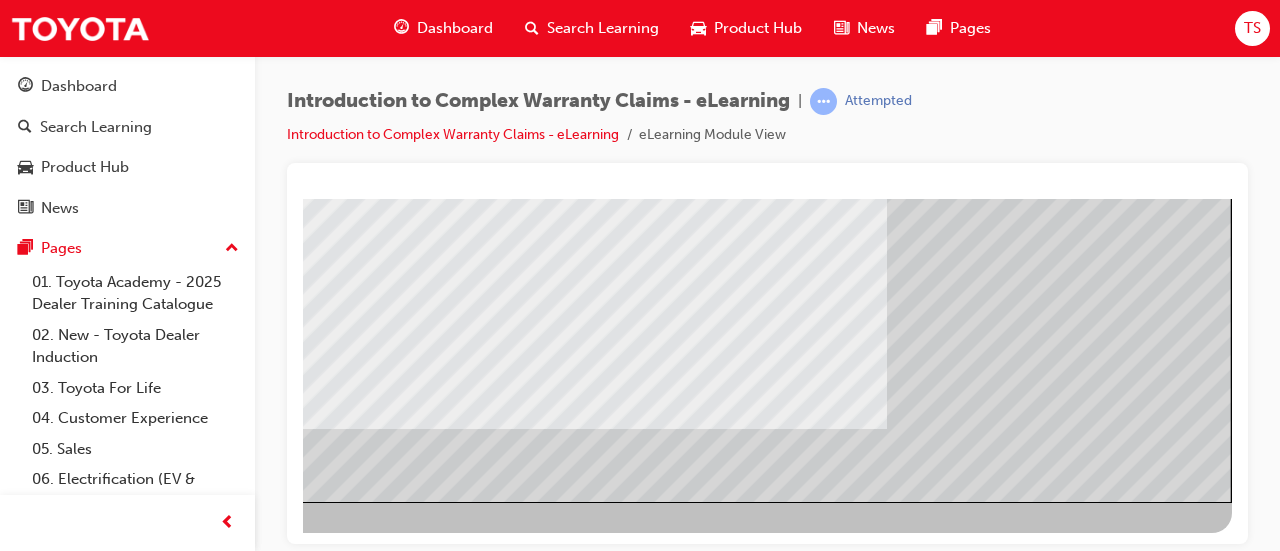 click at bounding box center [-65, 3326] 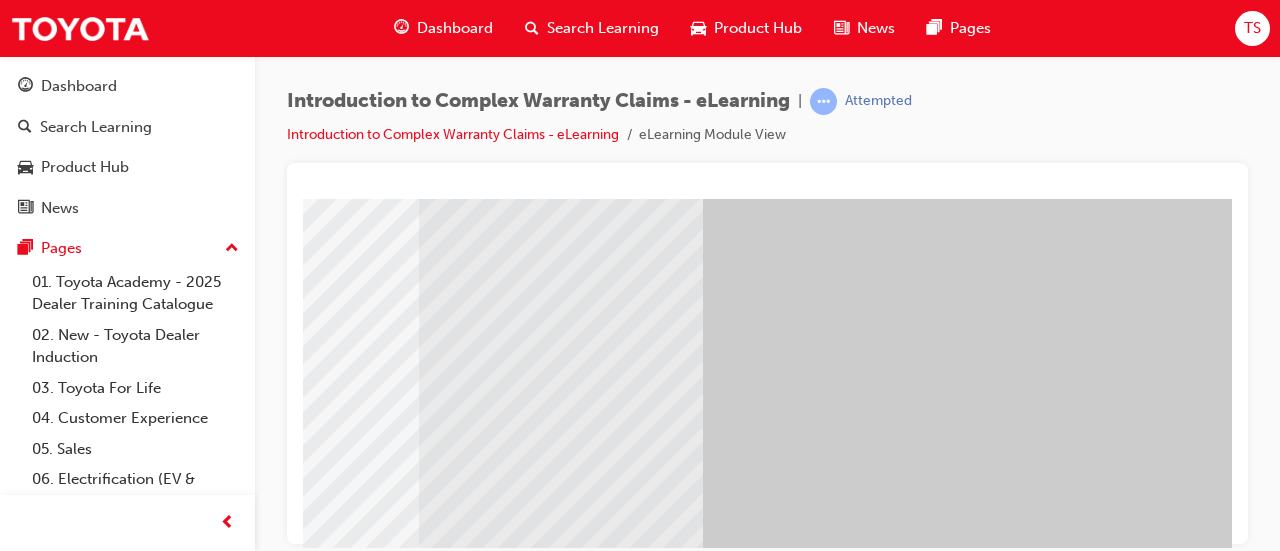 scroll, scrollTop: 416, scrollLeft: 446, axis: both 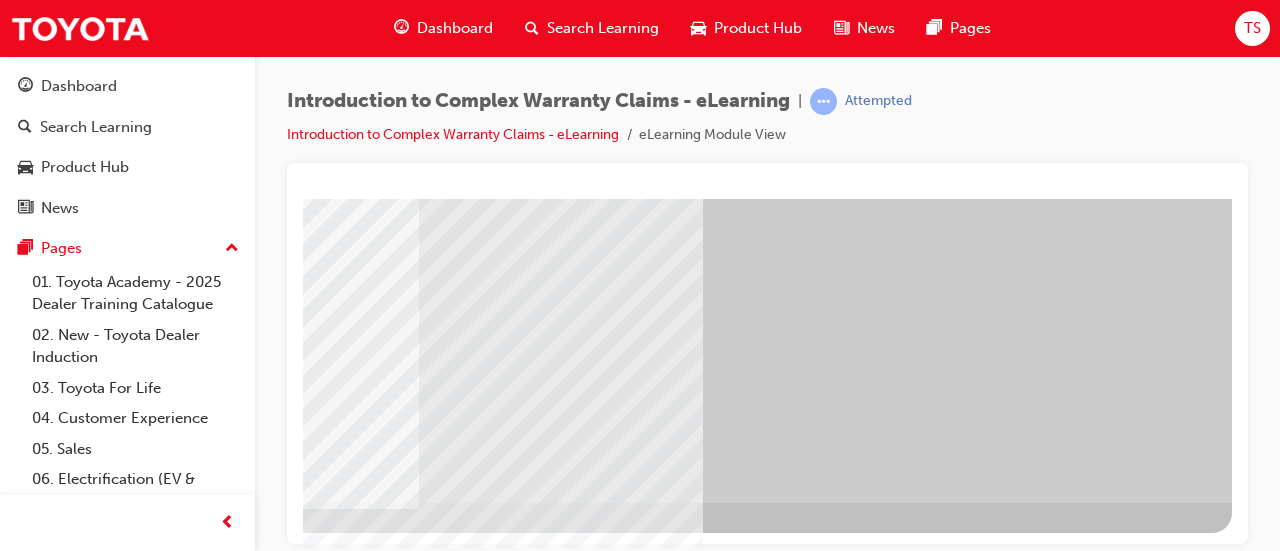 click at bounding box center [-65, 2051] 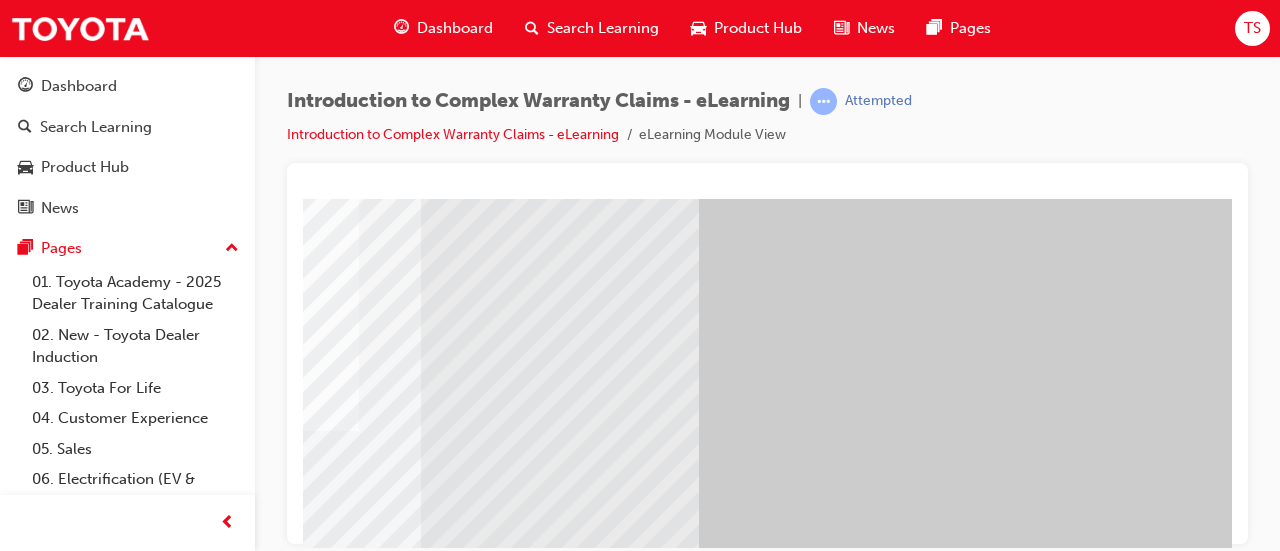 scroll, scrollTop: 416, scrollLeft: 446, axis: both 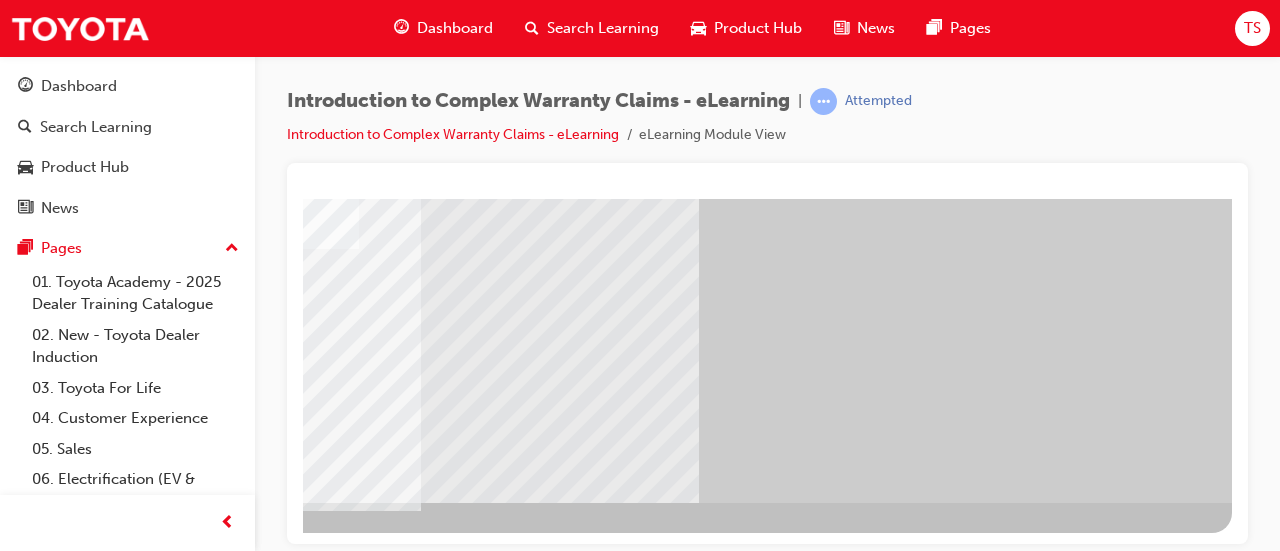 click at bounding box center (-65, 2560) 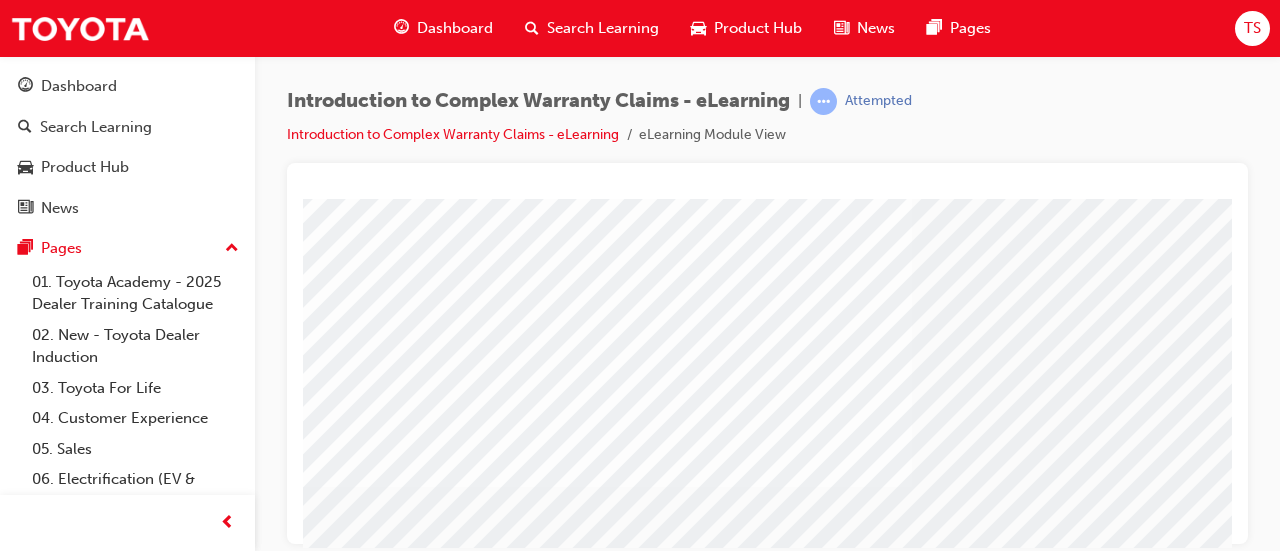 scroll, scrollTop: 242, scrollLeft: 0, axis: vertical 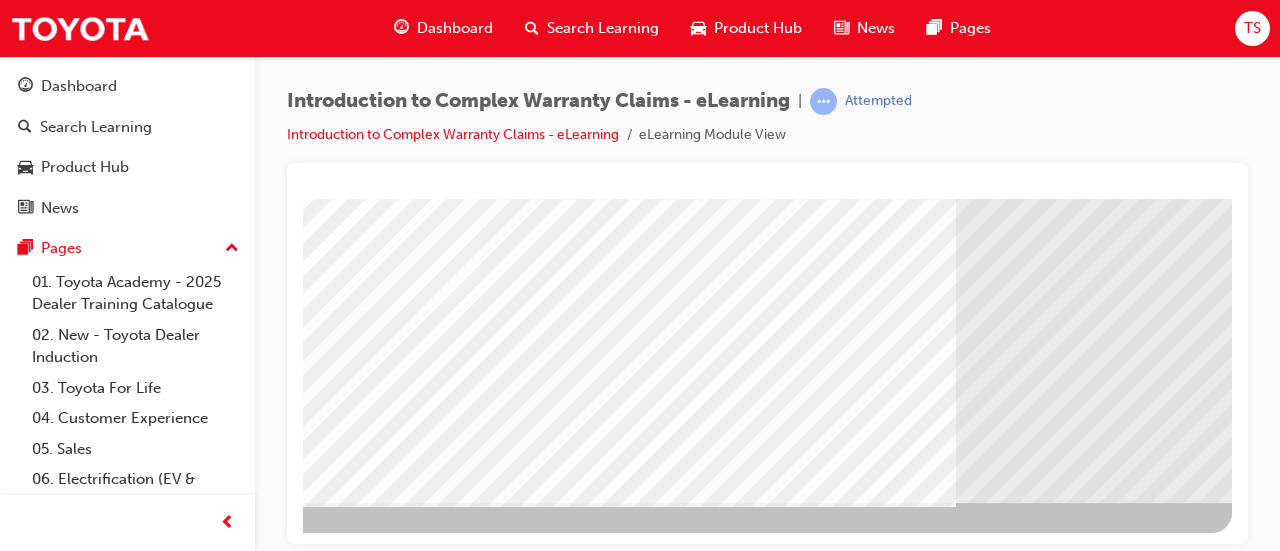 click at bounding box center [-65, 5012] 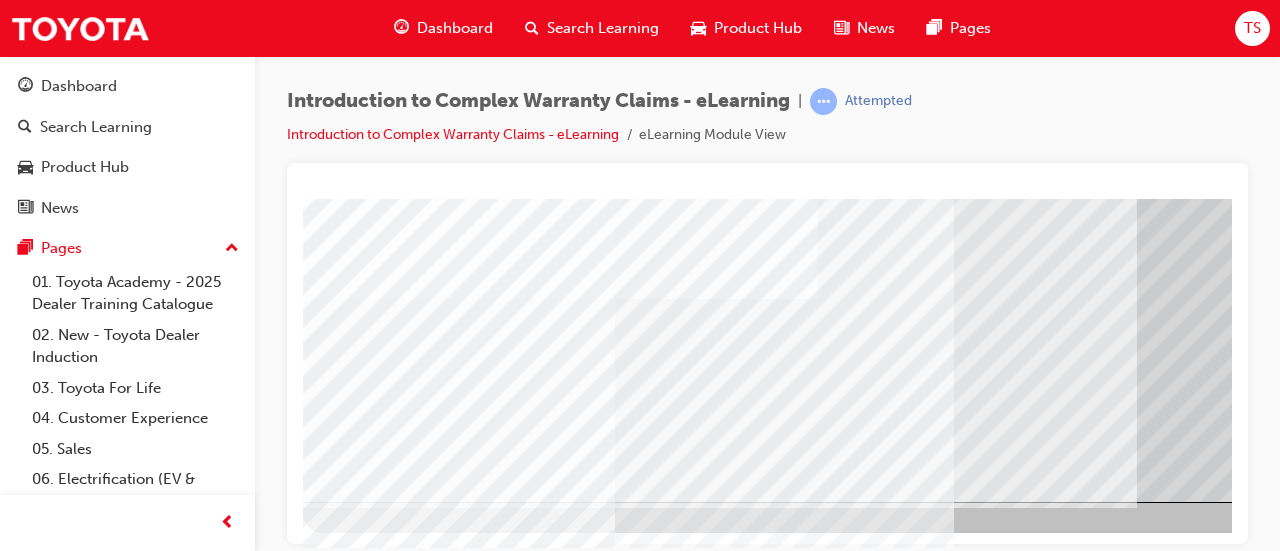 scroll, scrollTop: 416, scrollLeft: 446, axis: both 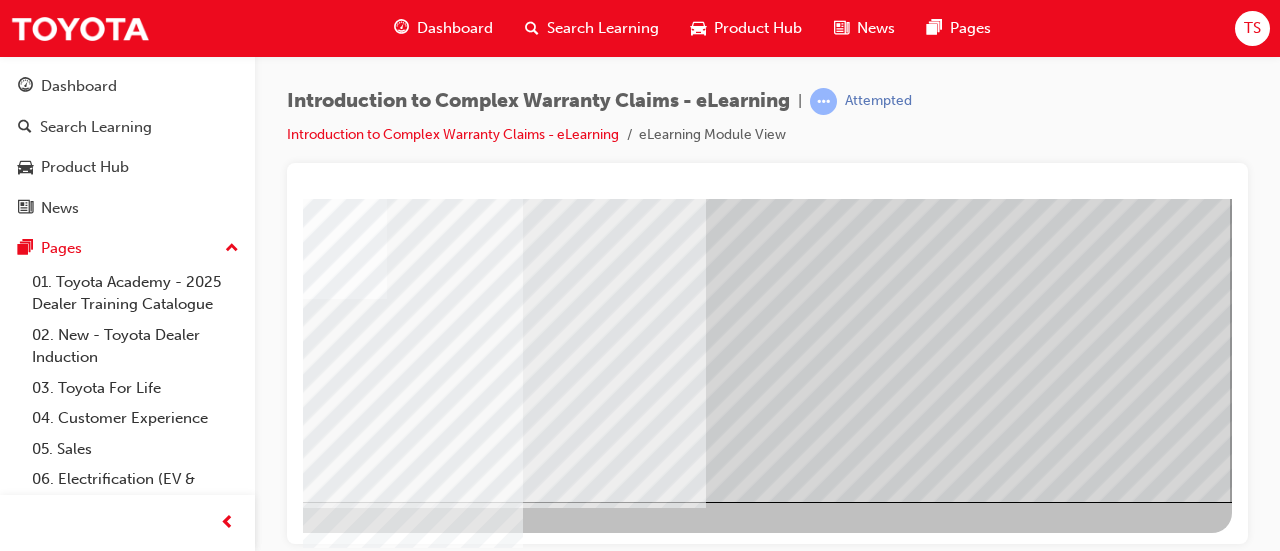 click at bounding box center [-65, 1855] 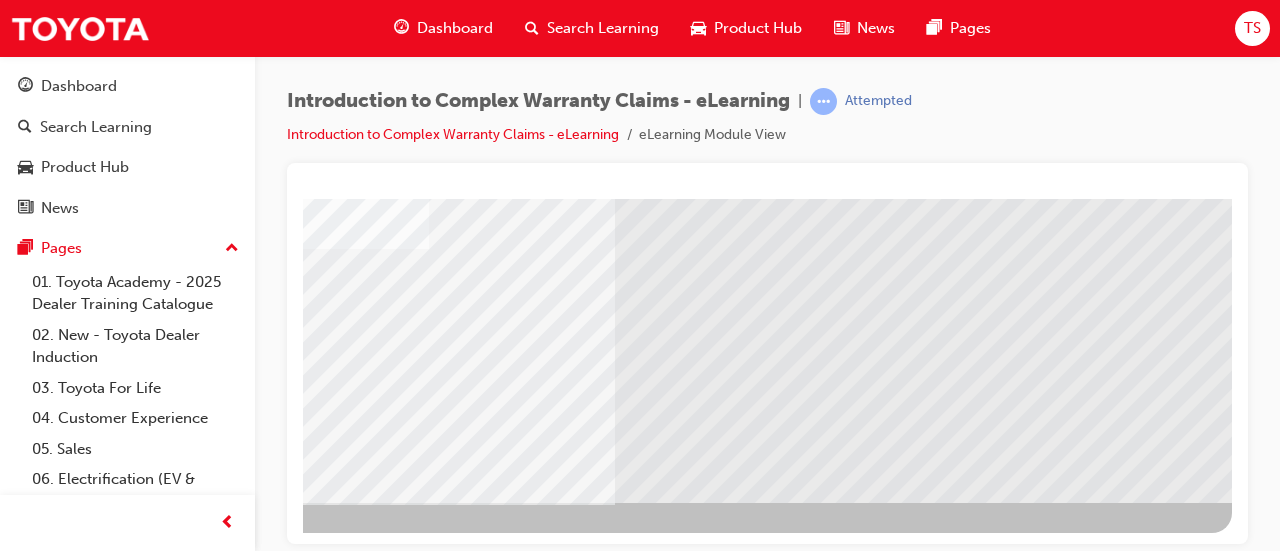 scroll, scrollTop: 416, scrollLeft: 446, axis: both 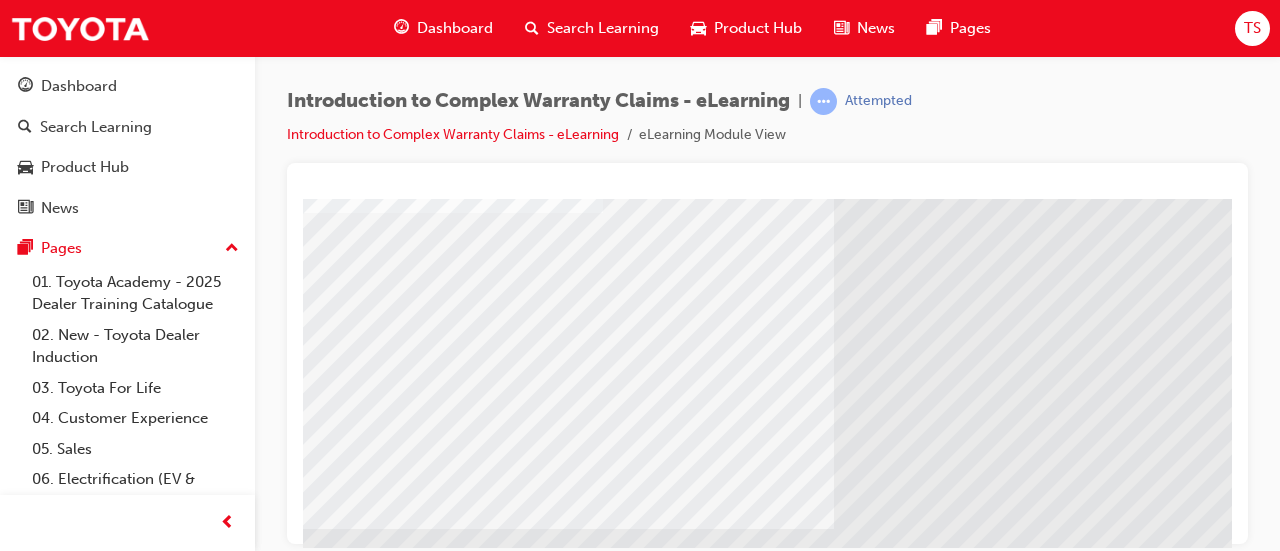 click at bounding box center [328, 2127] 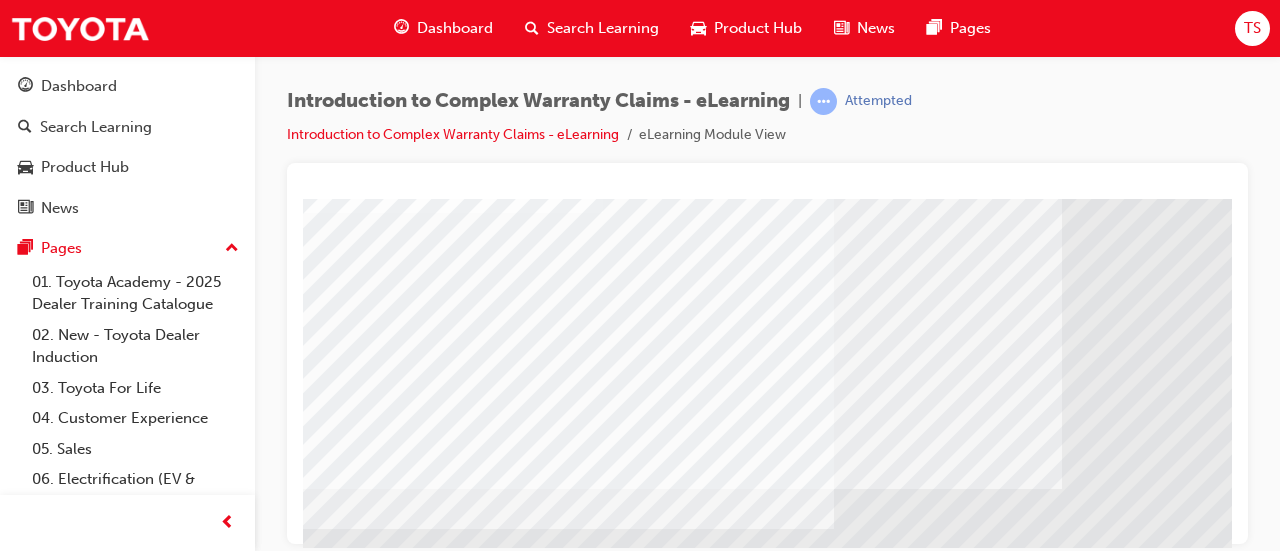 click at bounding box center (328, 2269) 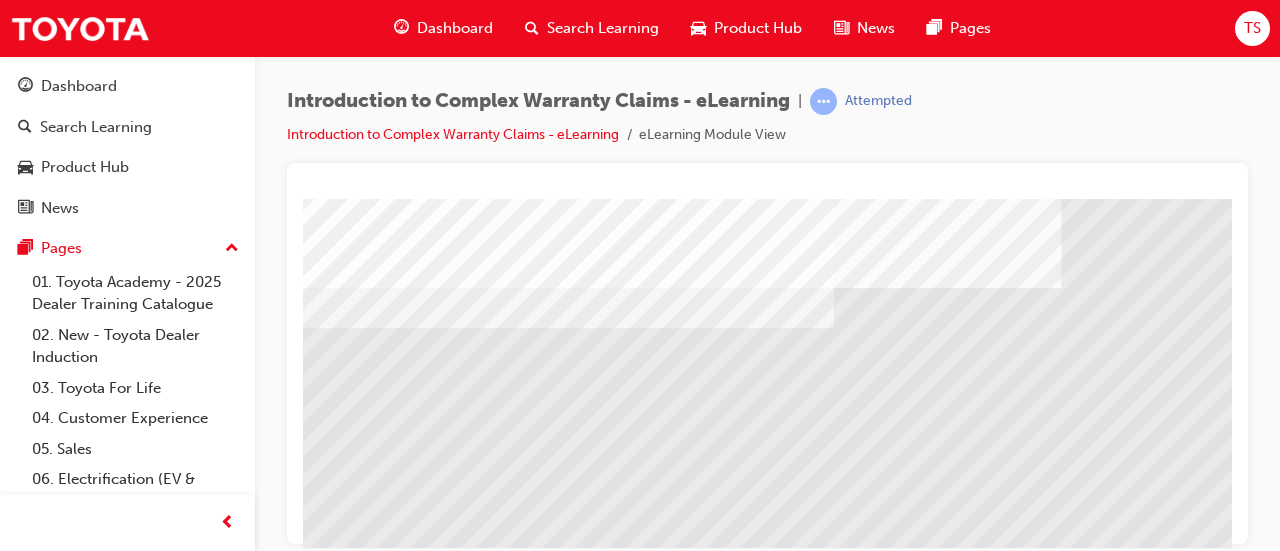 scroll, scrollTop: 338, scrollLeft: 0, axis: vertical 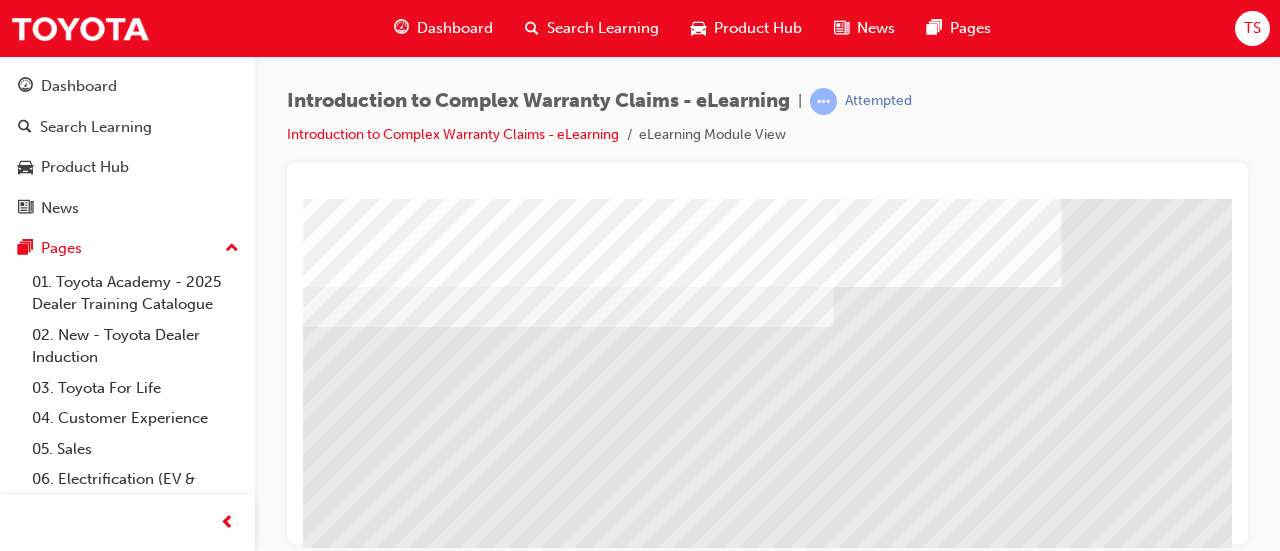 click at bounding box center [328, 2216] 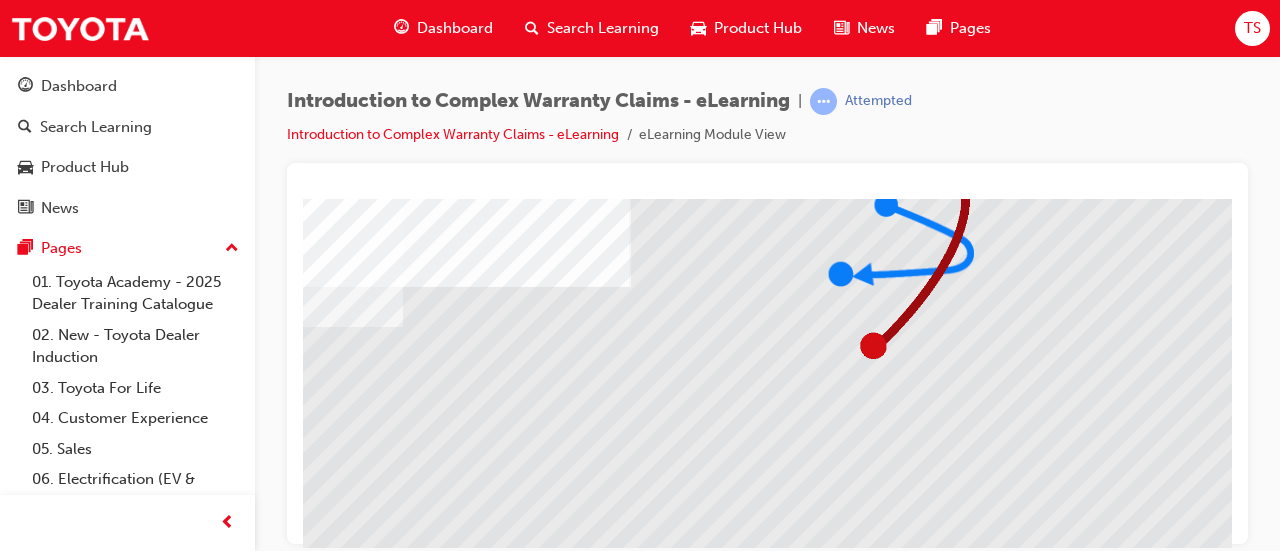 scroll, scrollTop: 416, scrollLeft: 435, axis: both 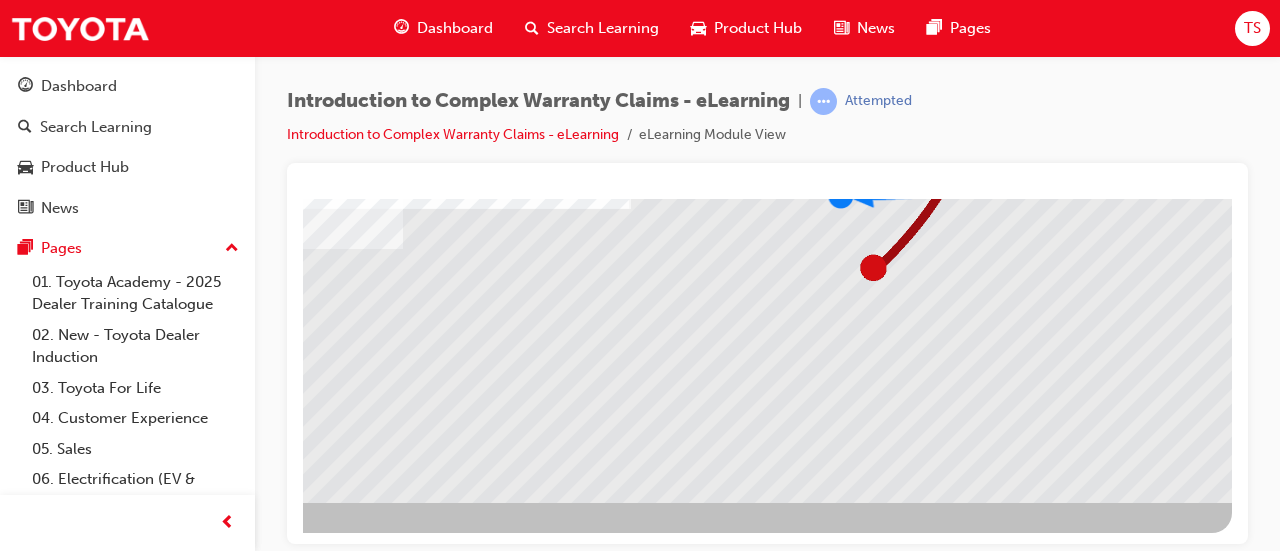 click at bounding box center (-65, 4256) 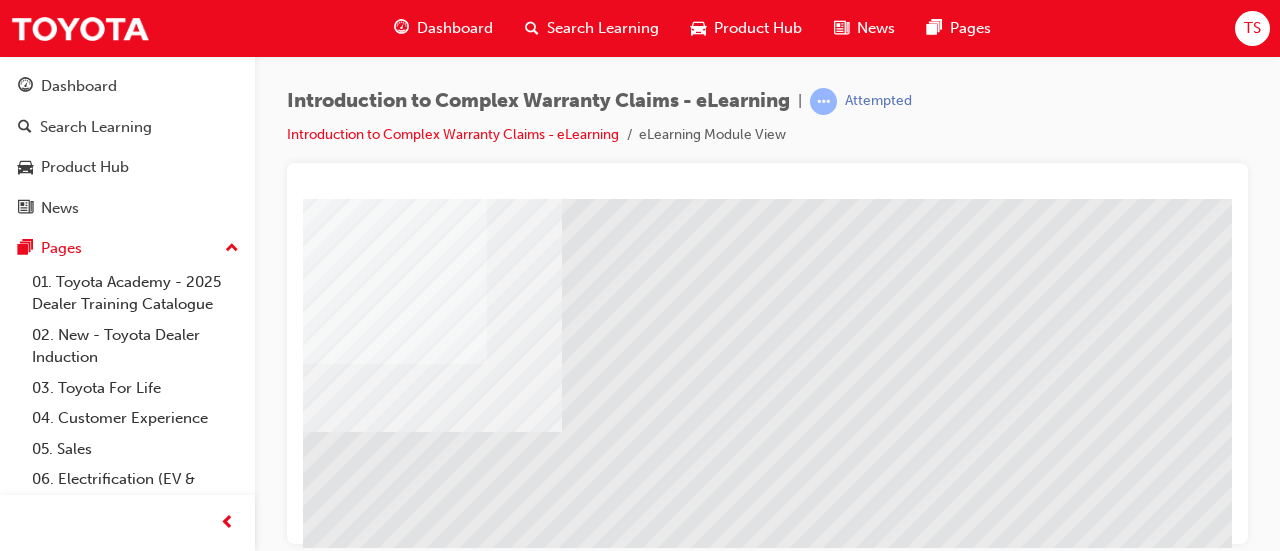 scroll, scrollTop: 351, scrollLeft: 446, axis: both 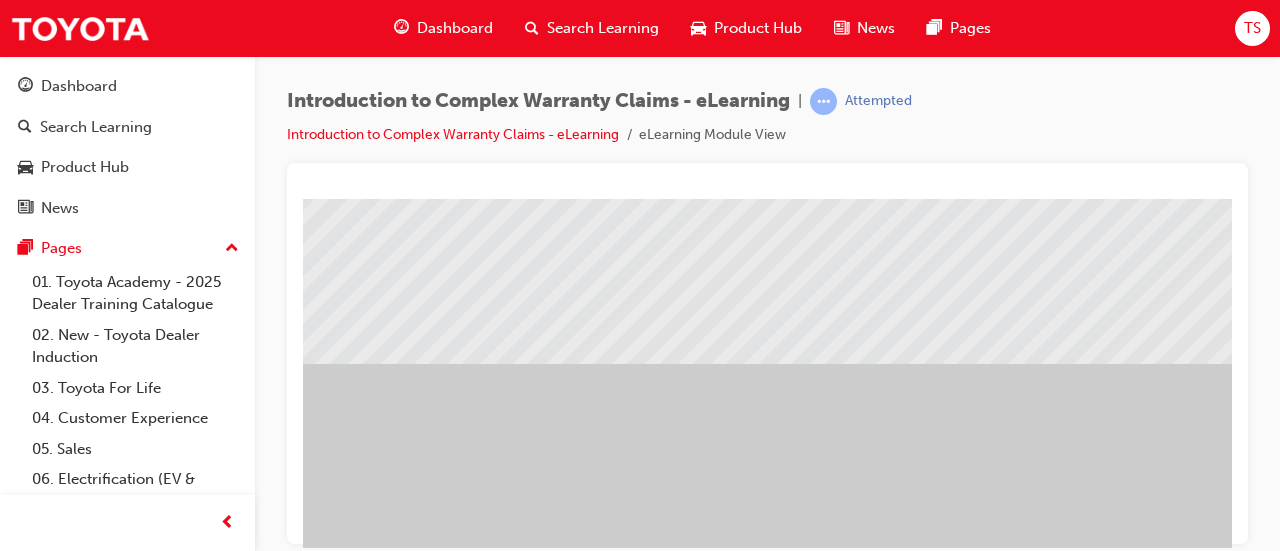 click at bounding box center [319, 1642] 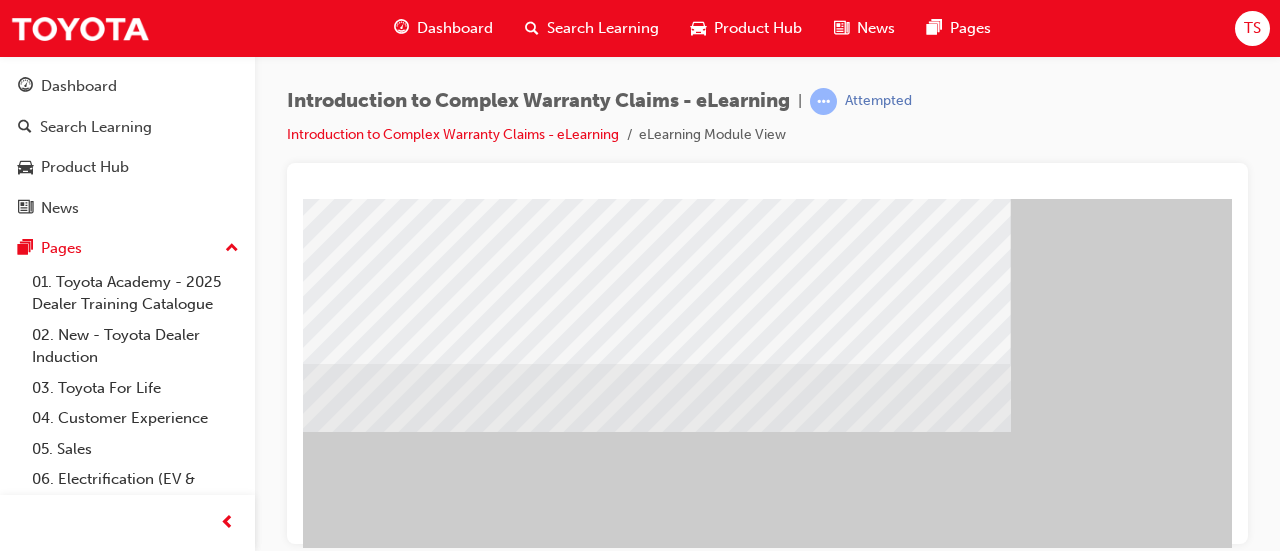 scroll, scrollTop: 271, scrollLeft: 392, axis: both 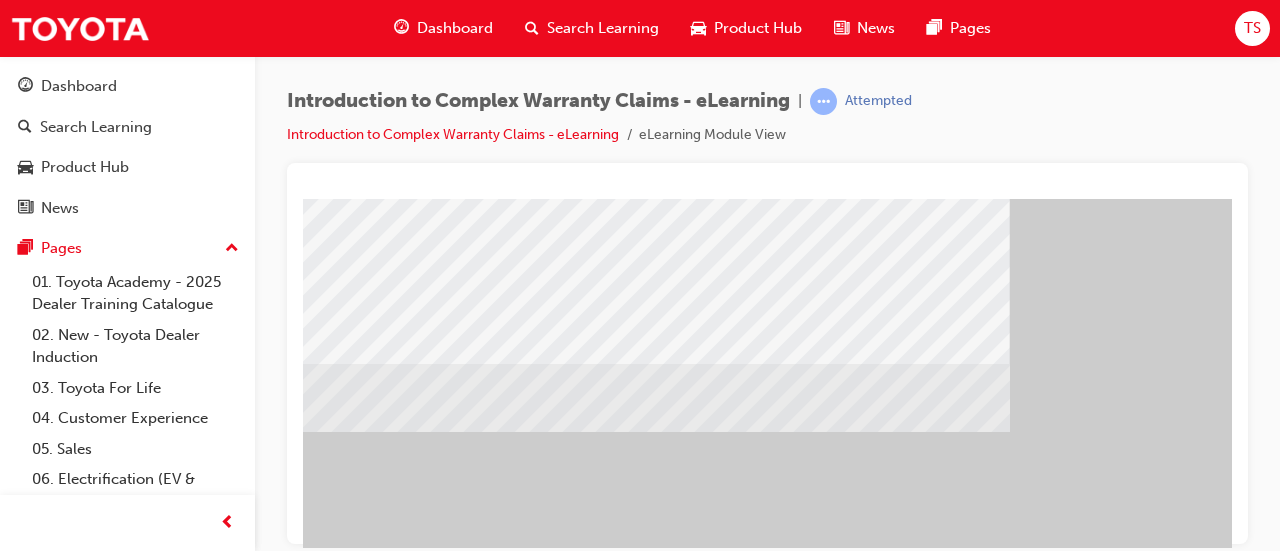 click at bounding box center (50, 2304) 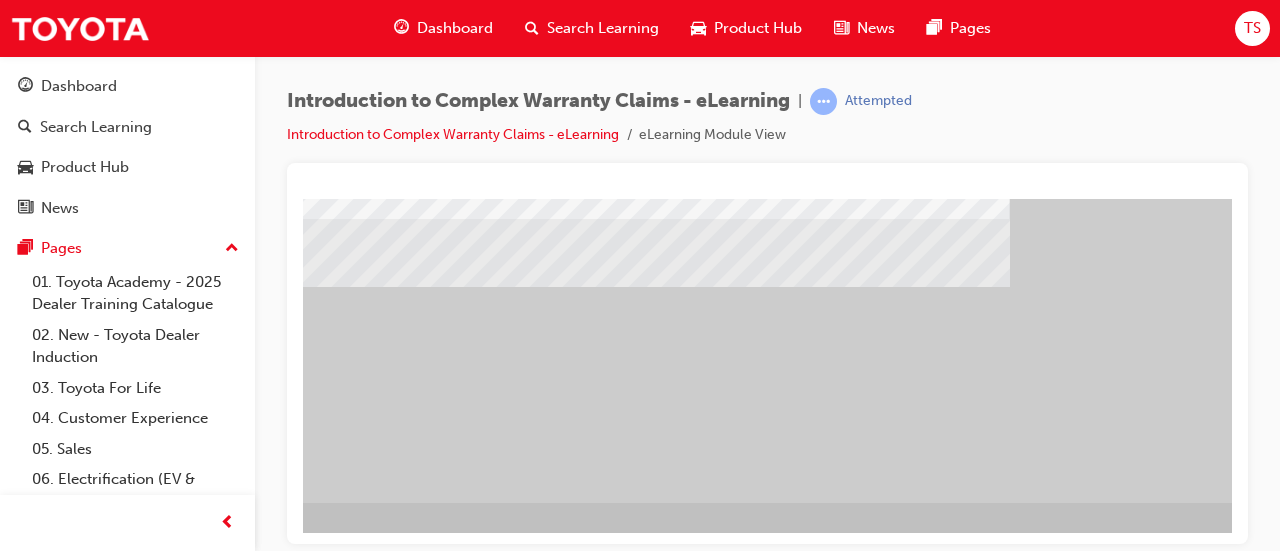 click at bounding box center [-26, 2334] 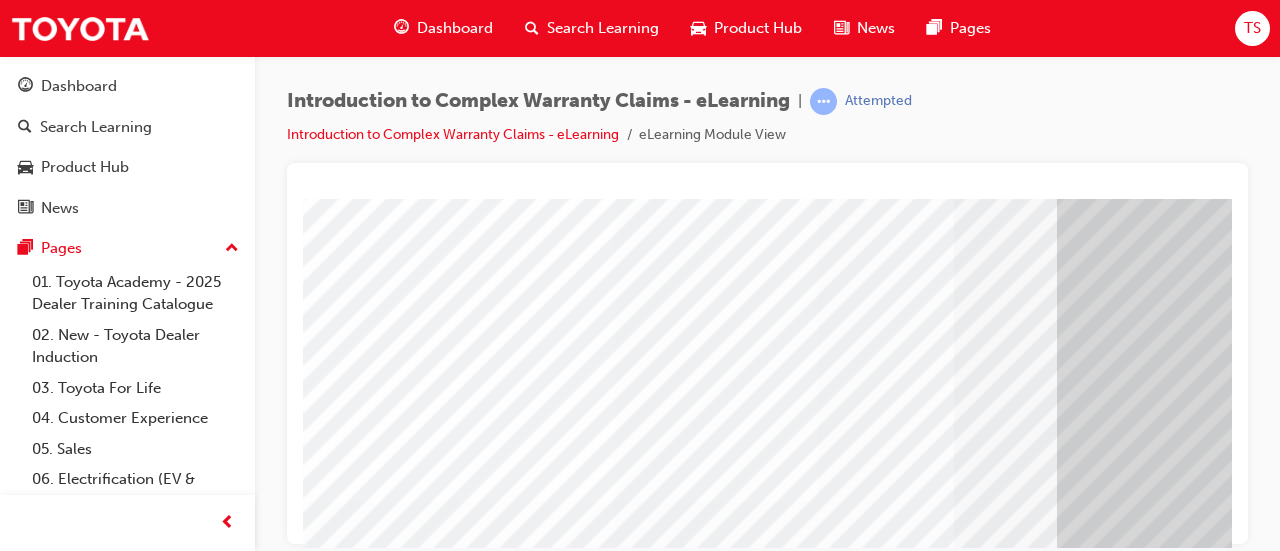 scroll, scrollTop: 214, scrollLeft: 0, axis: vertical 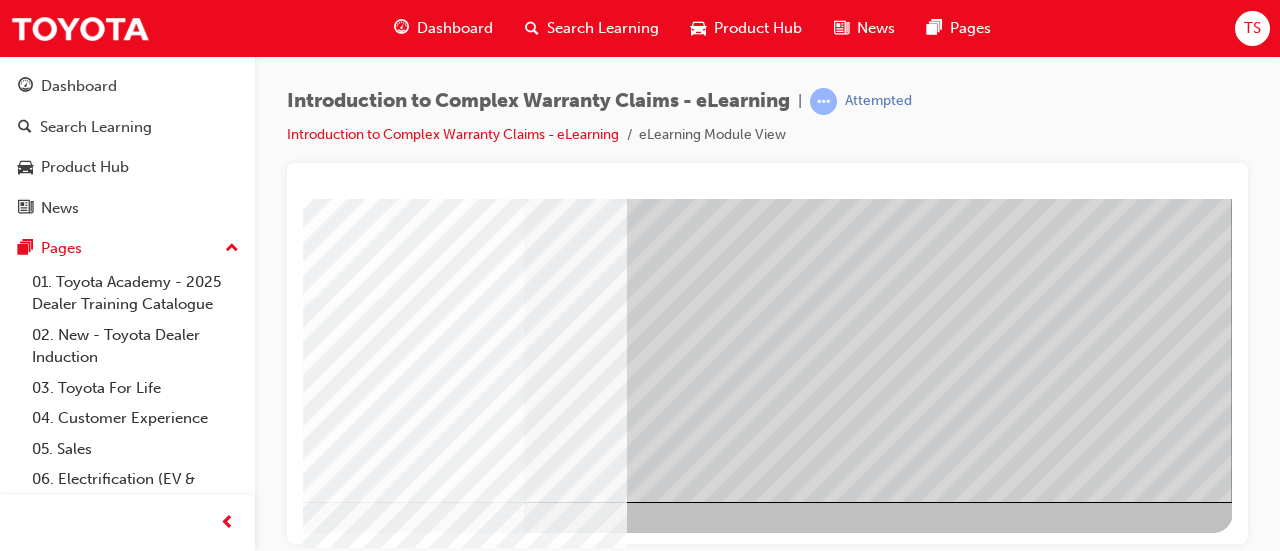 click at bounding box center [-64, 2716] 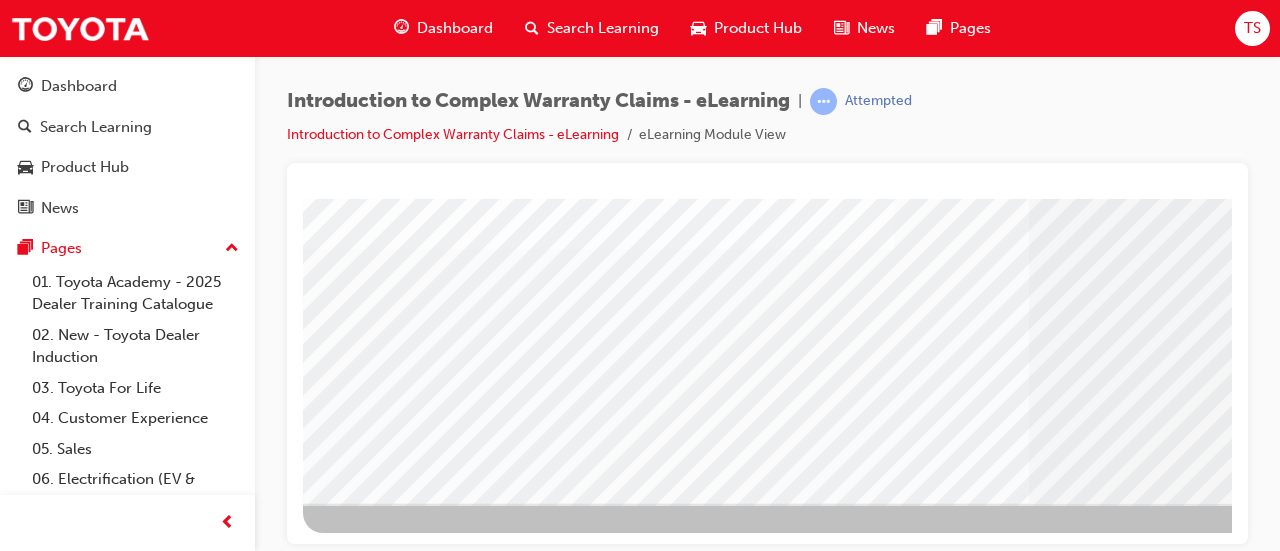 scroll, scrollTop: 416, scrollLeft: 446, axis: both 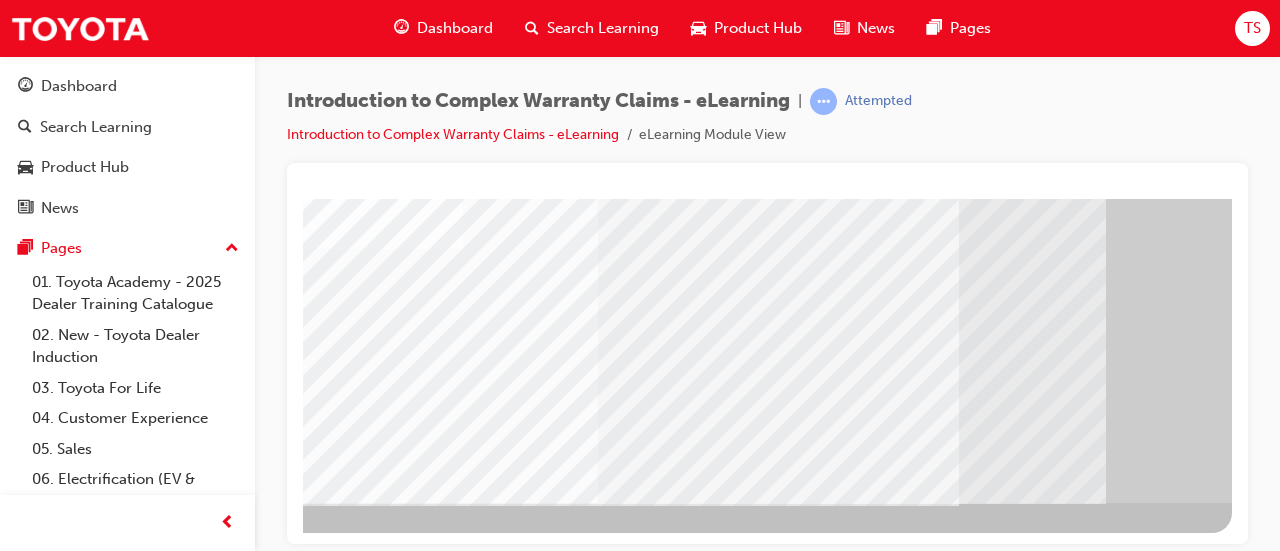 click at bounding box center [-65, 3284] 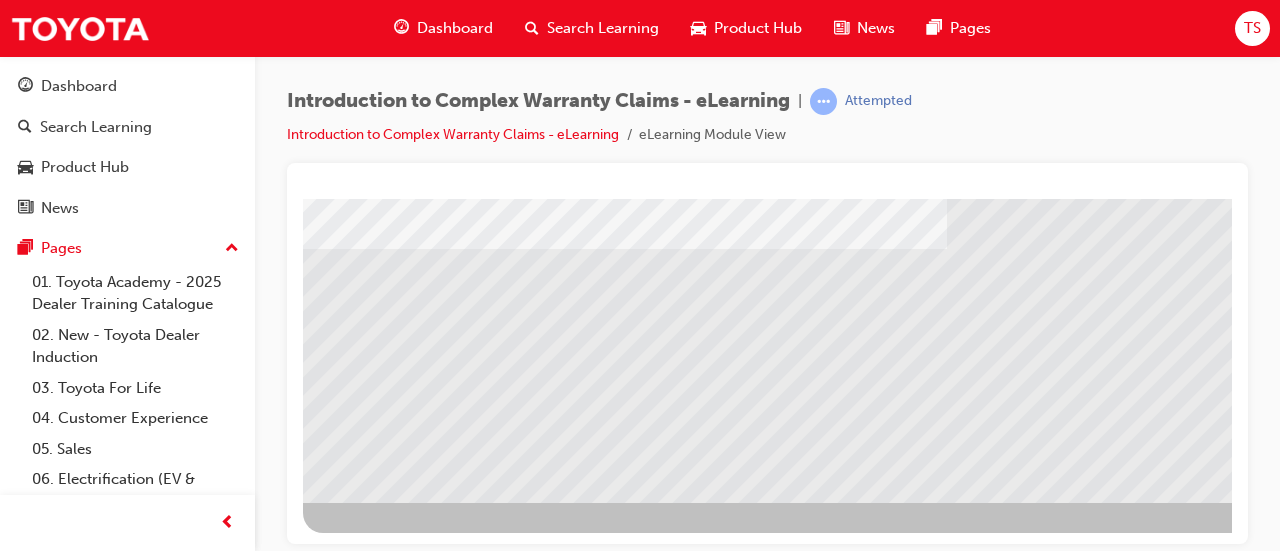 scroll, scrollTop: 416, scrollLeft: 446, axis: both 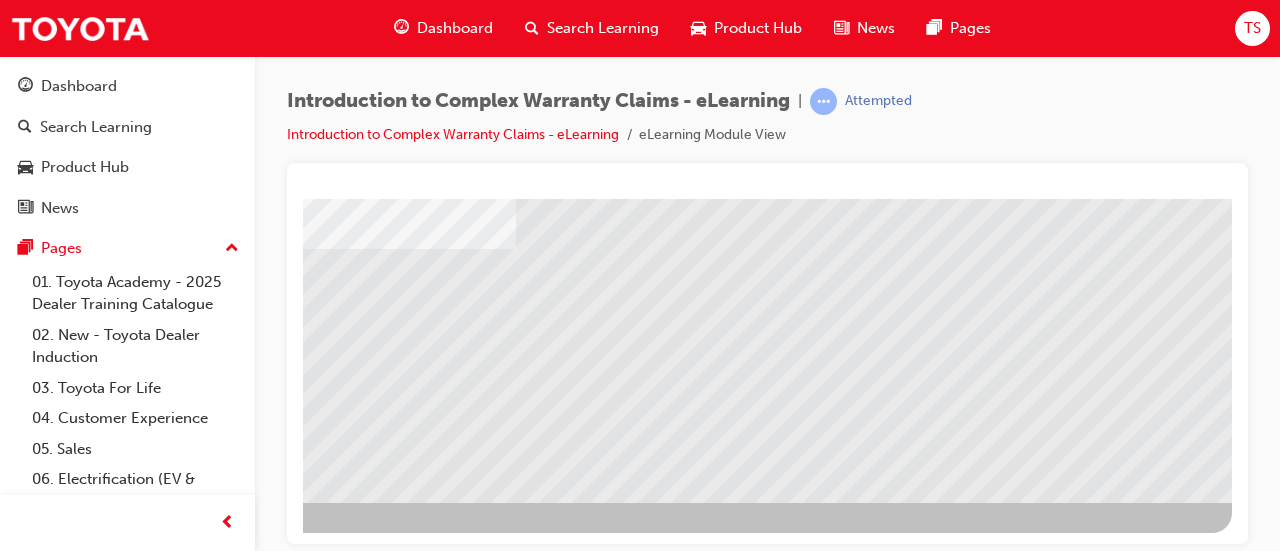 click at bounding box center [-65, 1840] 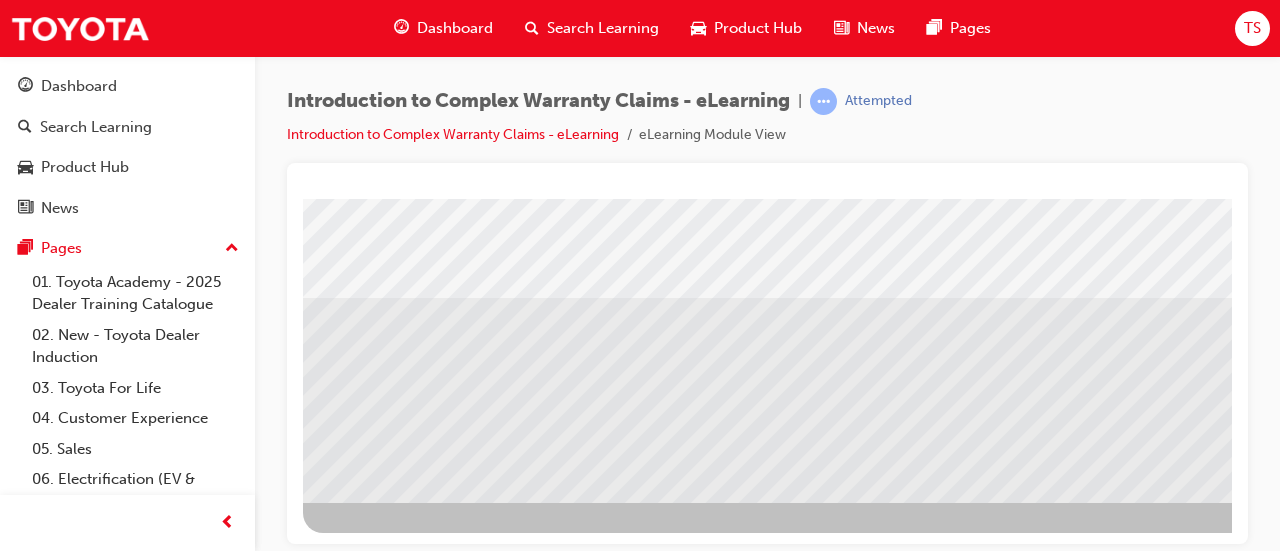 scroll, scrollTop: 416, scrollLeft: 446, axis: both 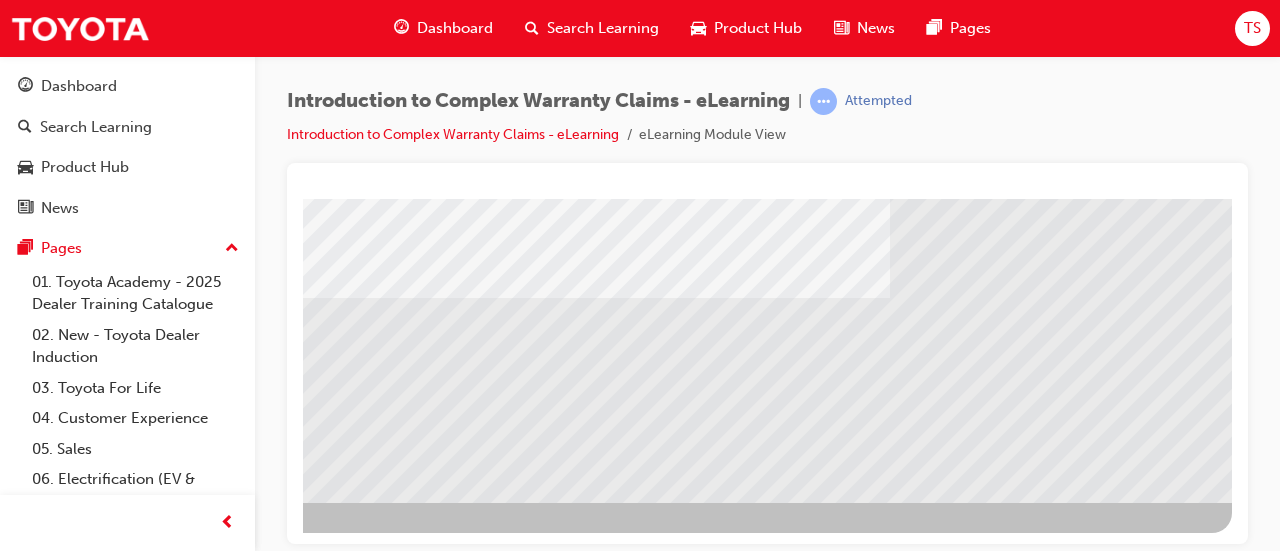 click at bounding box center [-65, 1889] 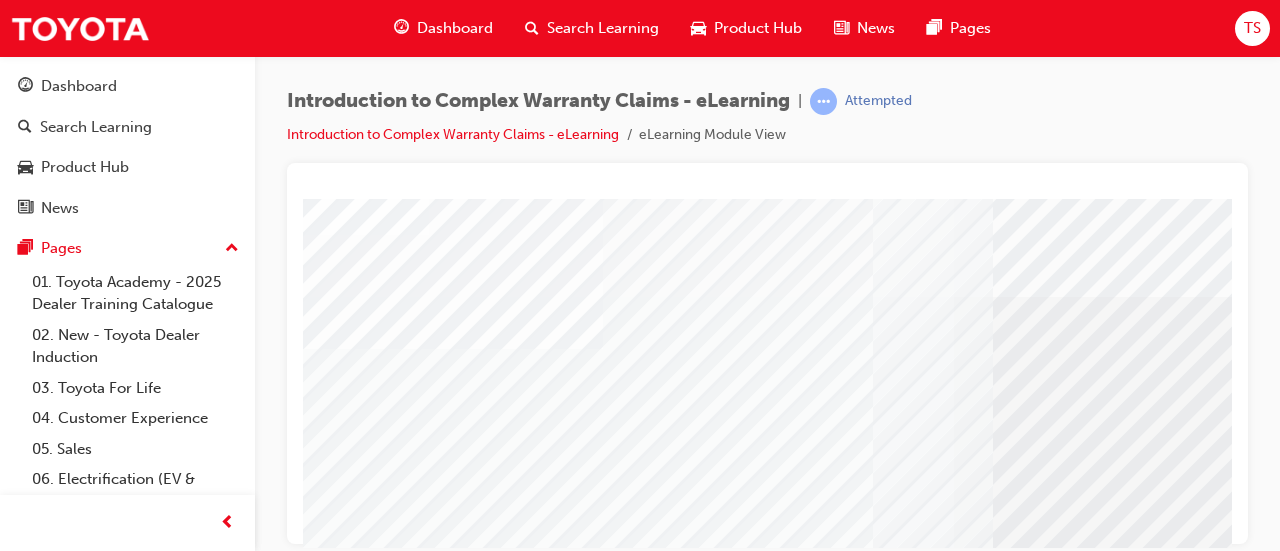 scroll, scrollTop: 416, scrollLeft: 0, axis: vertical 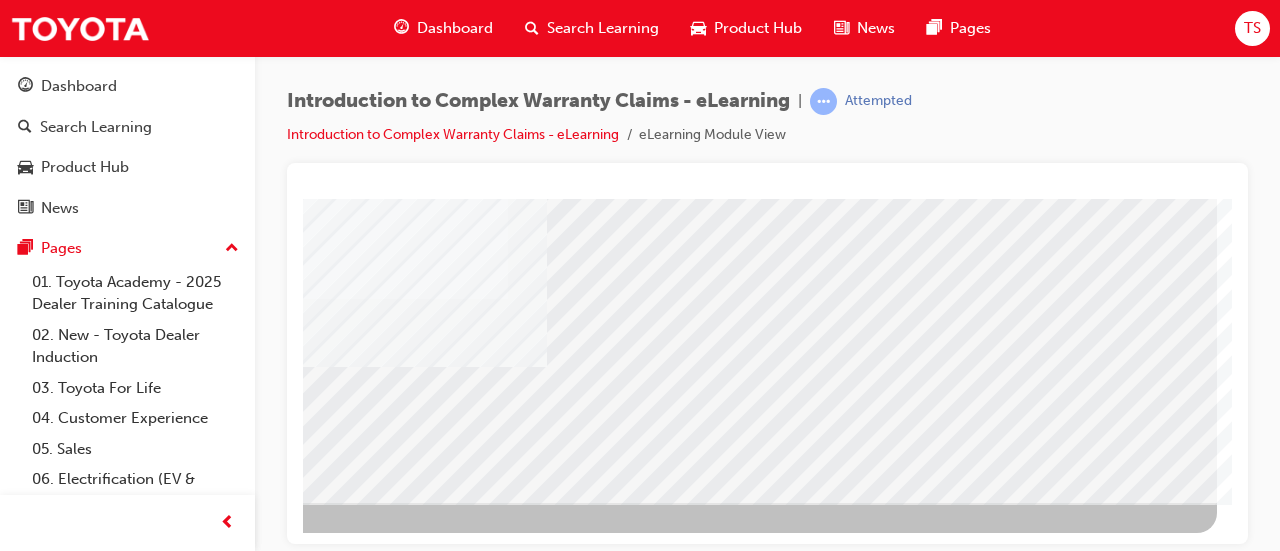 click at bounding box center [-80, 2612] 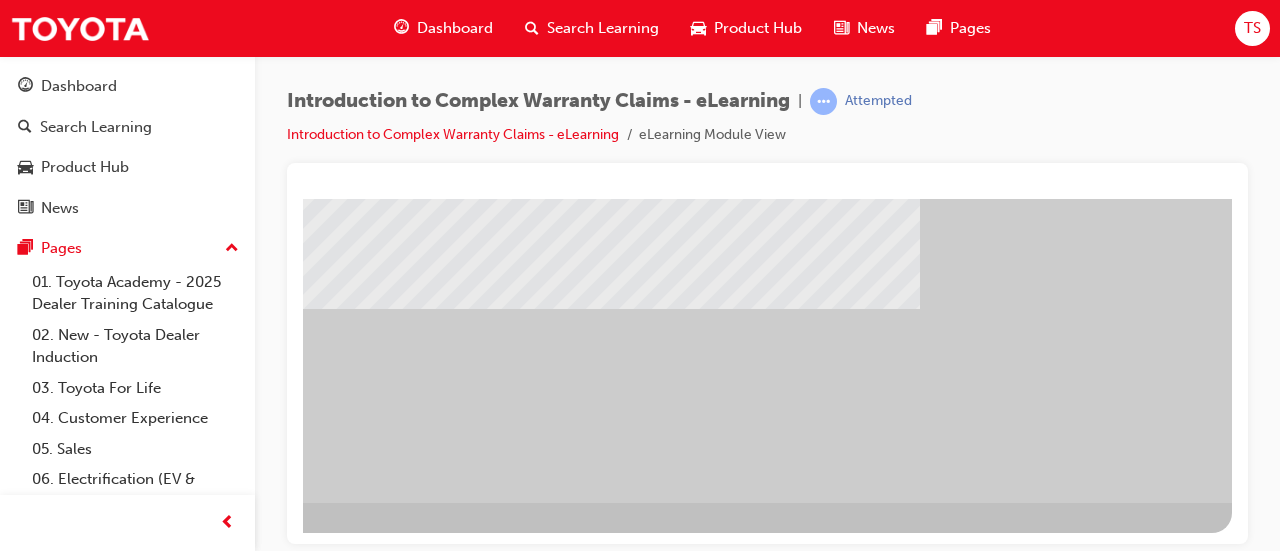click at bounding box center (-65, 1180) 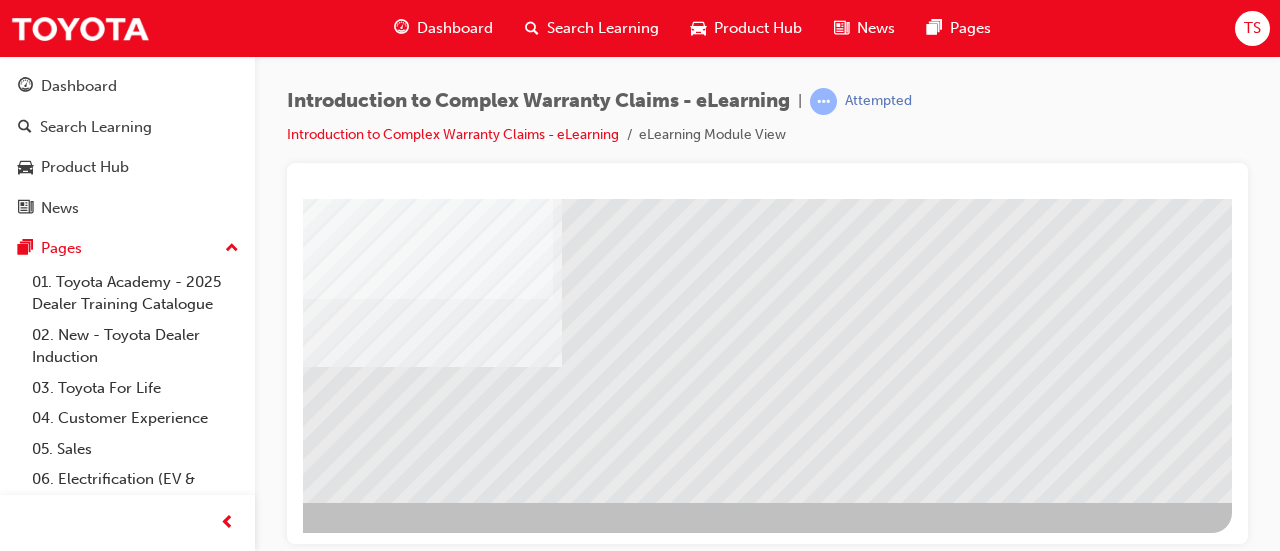 click at bounding box center [-65, 1890] 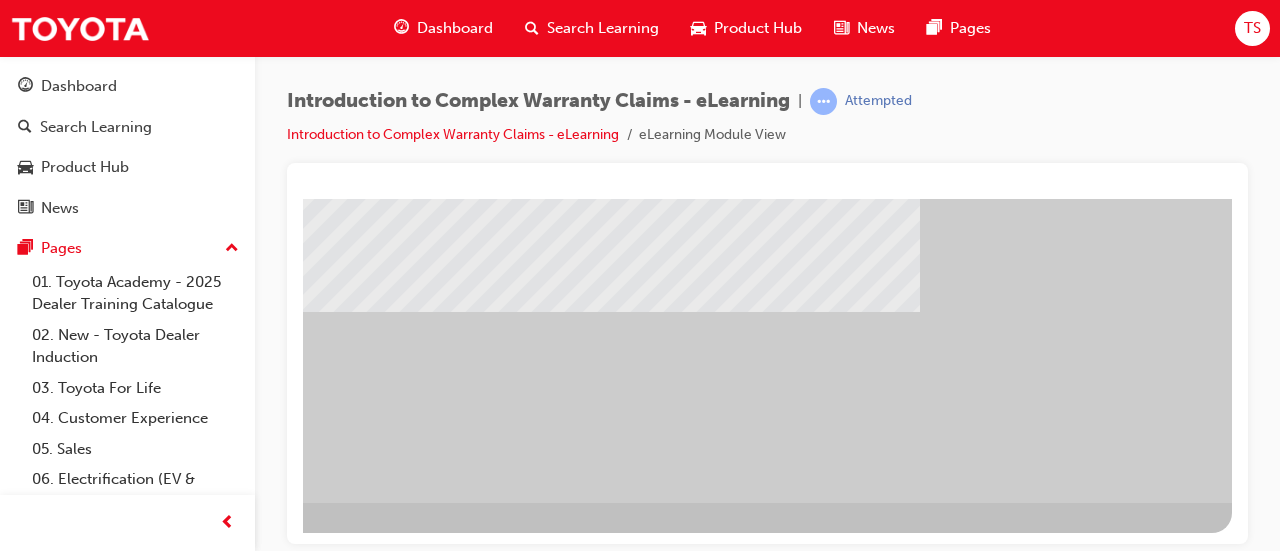 click at bounding box center [-65, 1183] 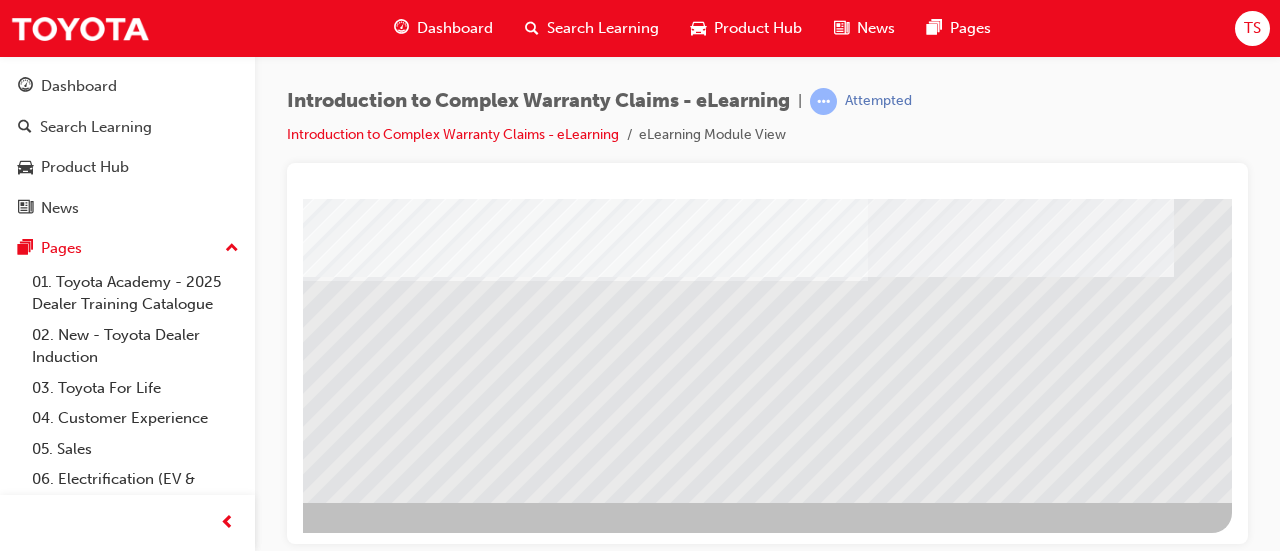 click at bounding box center (-65, 1872) 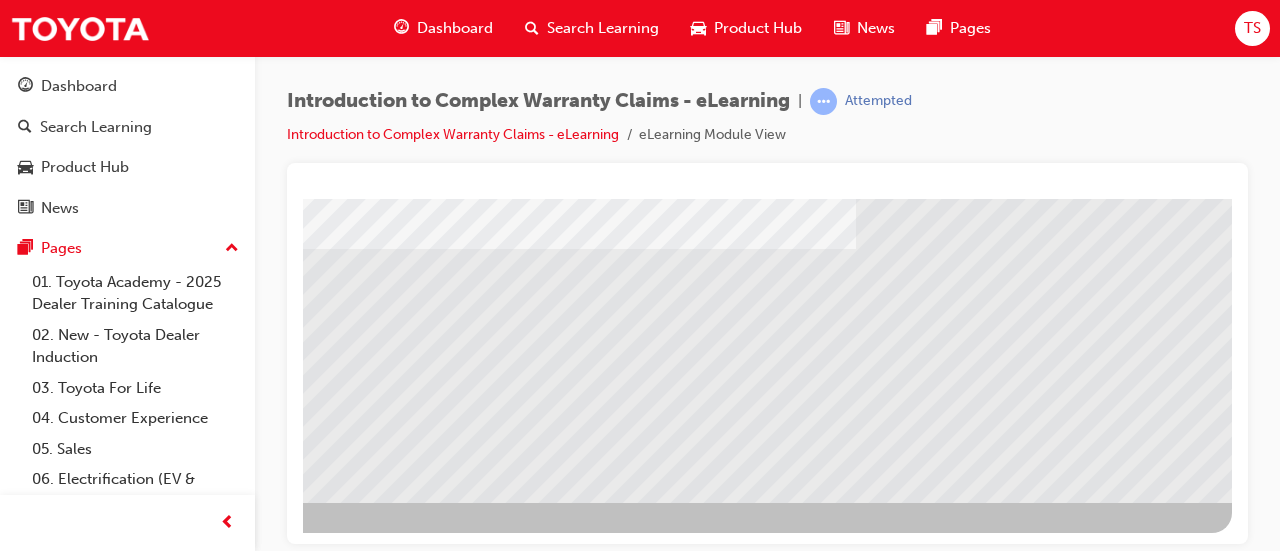 click at bounding box center (-65, 1840) 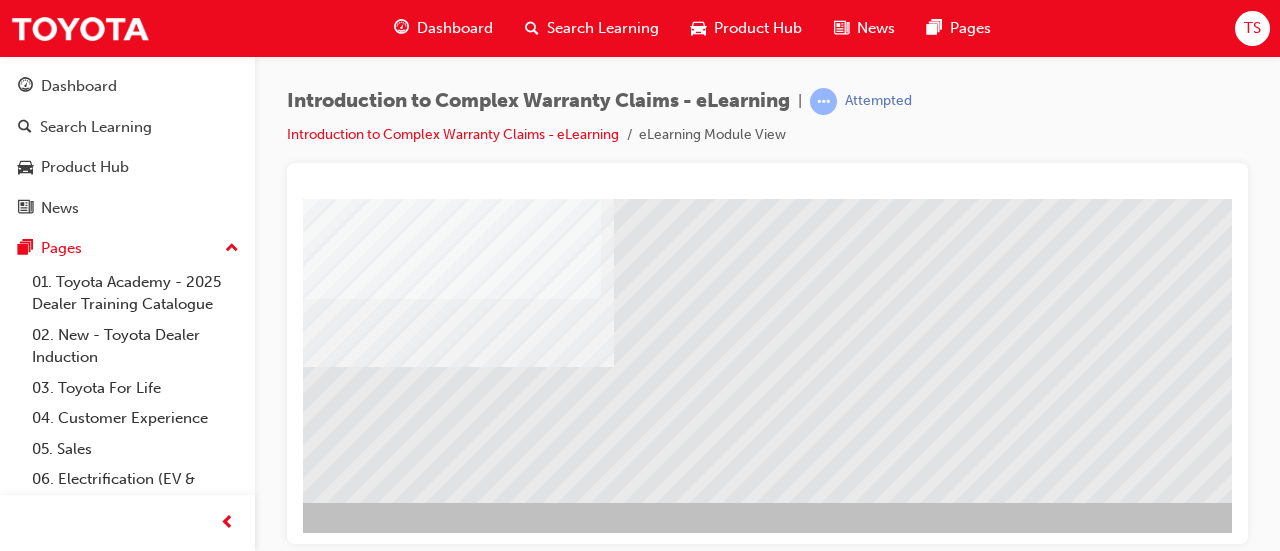 click at bounding box center (-13, 1935) 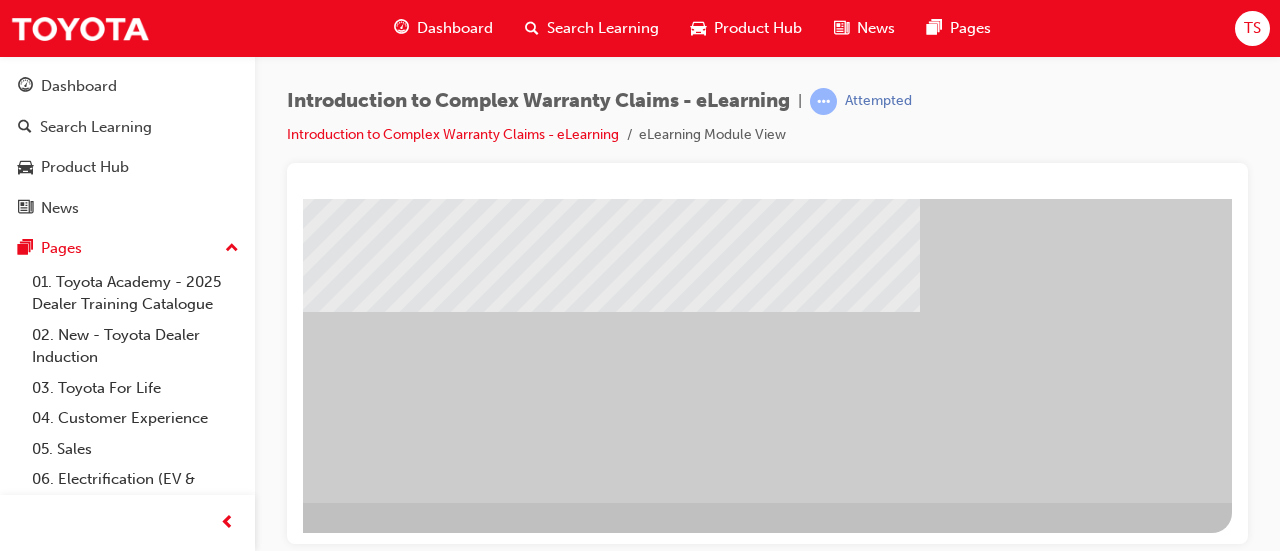 click at bounding box center (-65, 1183) 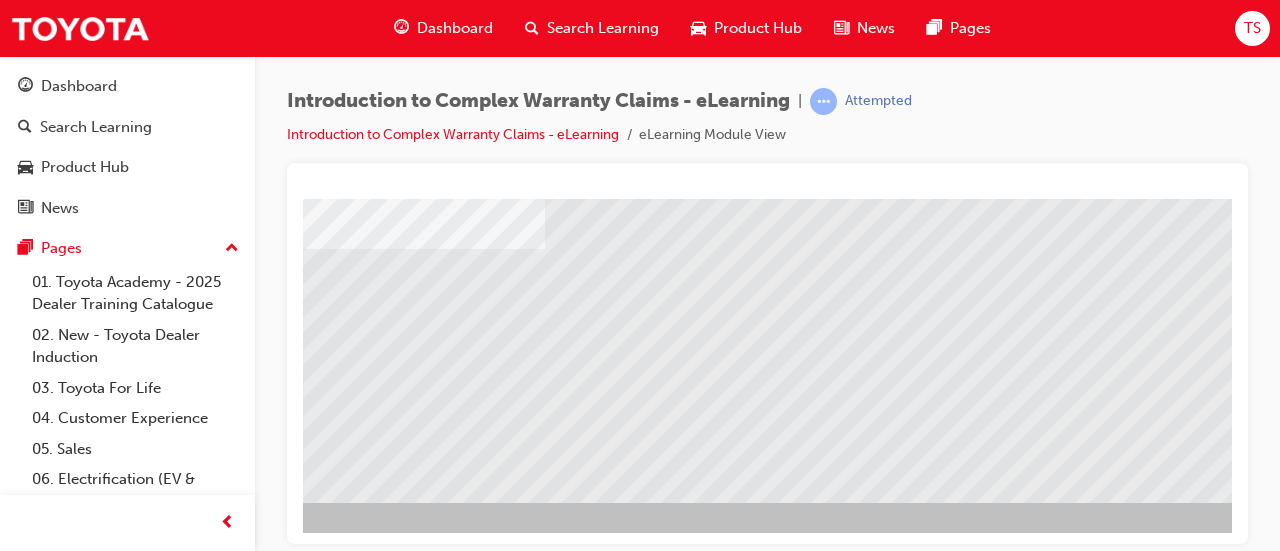 click at bounding box center (-9, 1840) 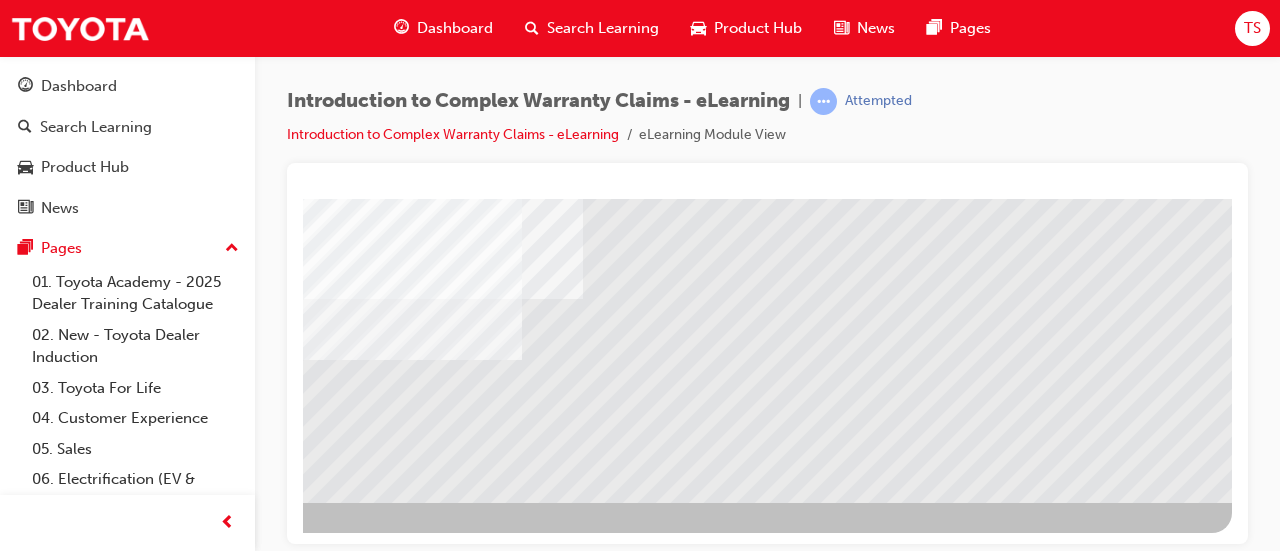 click at bounding box center (552, 862) 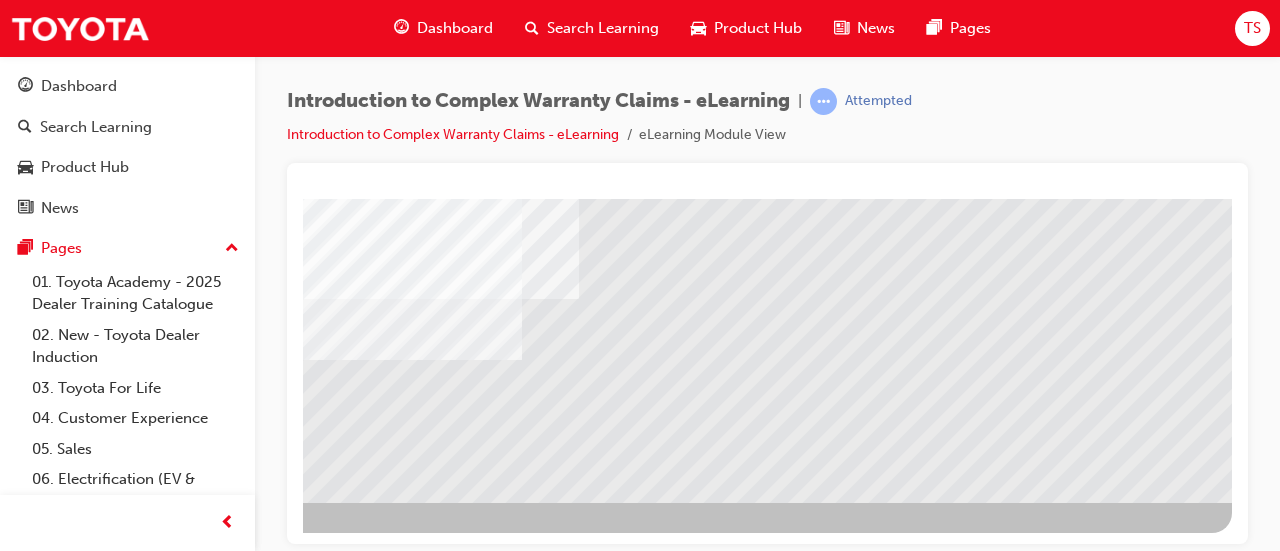 click at bounding box center [-65, 1890] 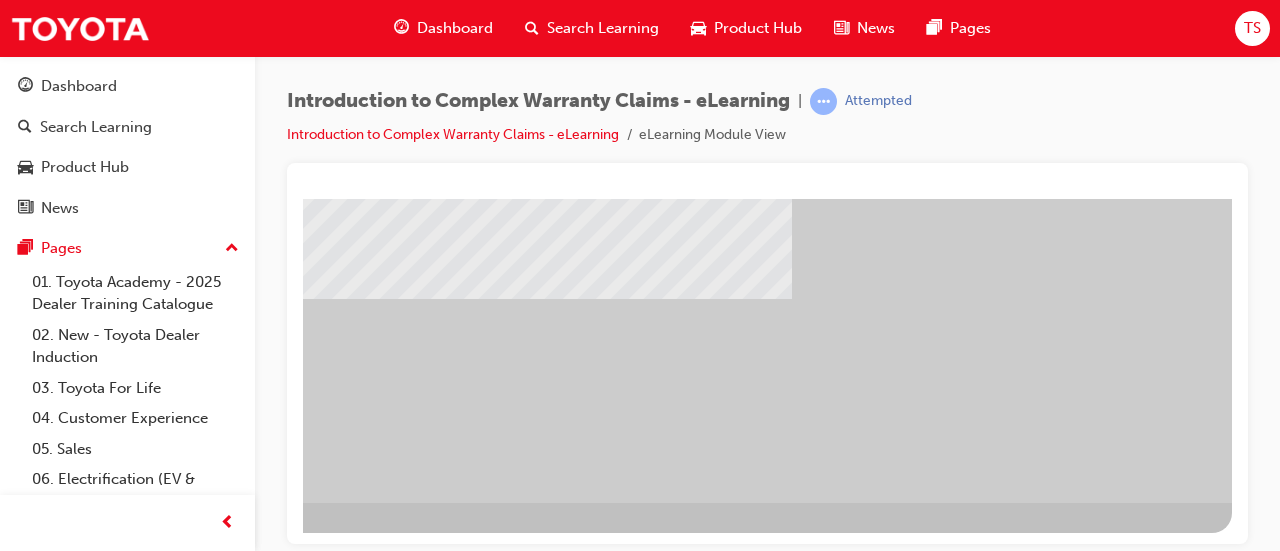 click at bounding box center (-65, 654) 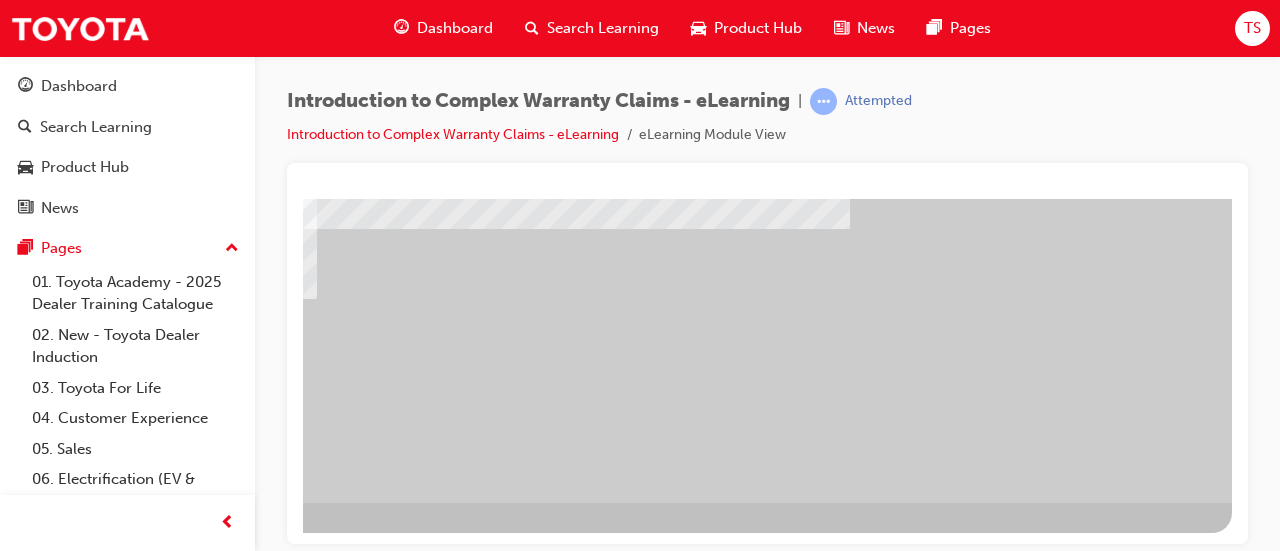 click at bounding box center (-65, 654) 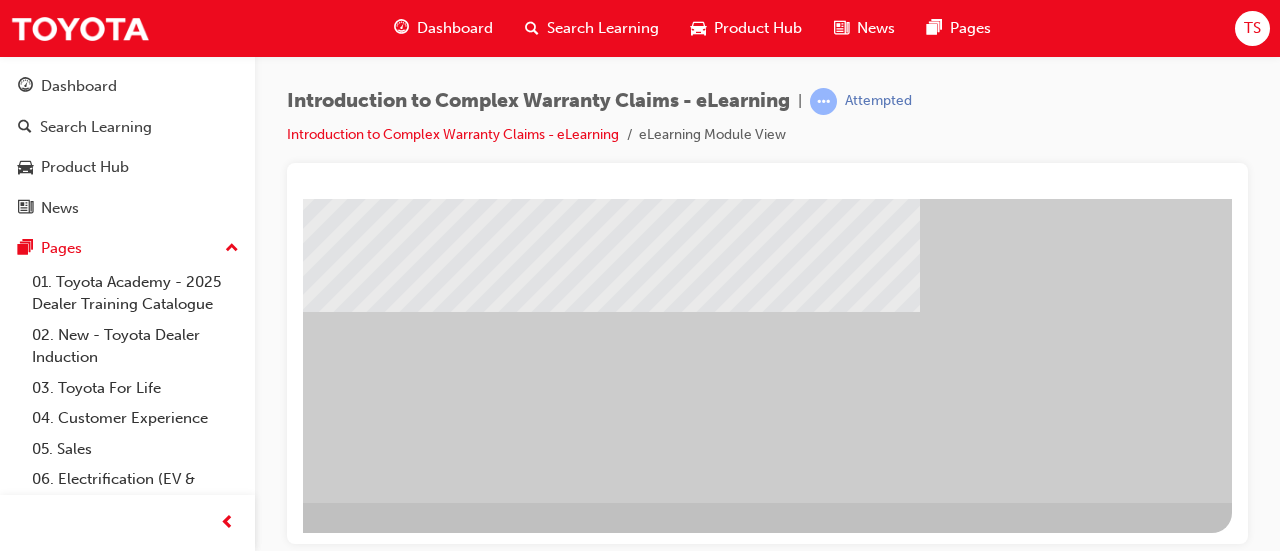 click at bounding box center [-65, 1183] 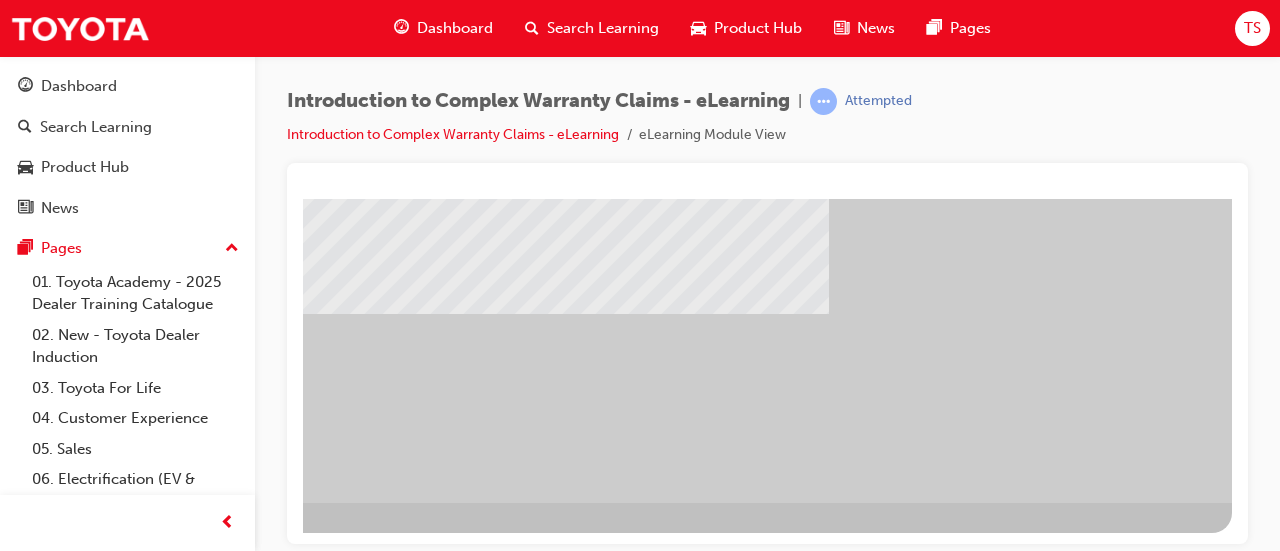 click at bounding box center (-65, 654) 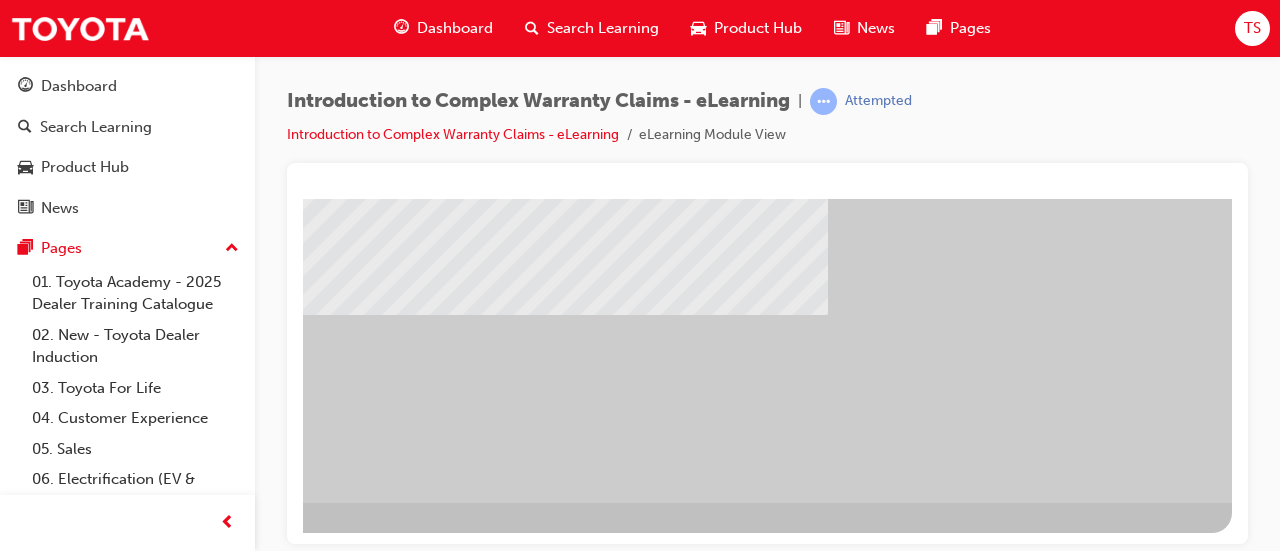 click at bounding box center [-65, 654] 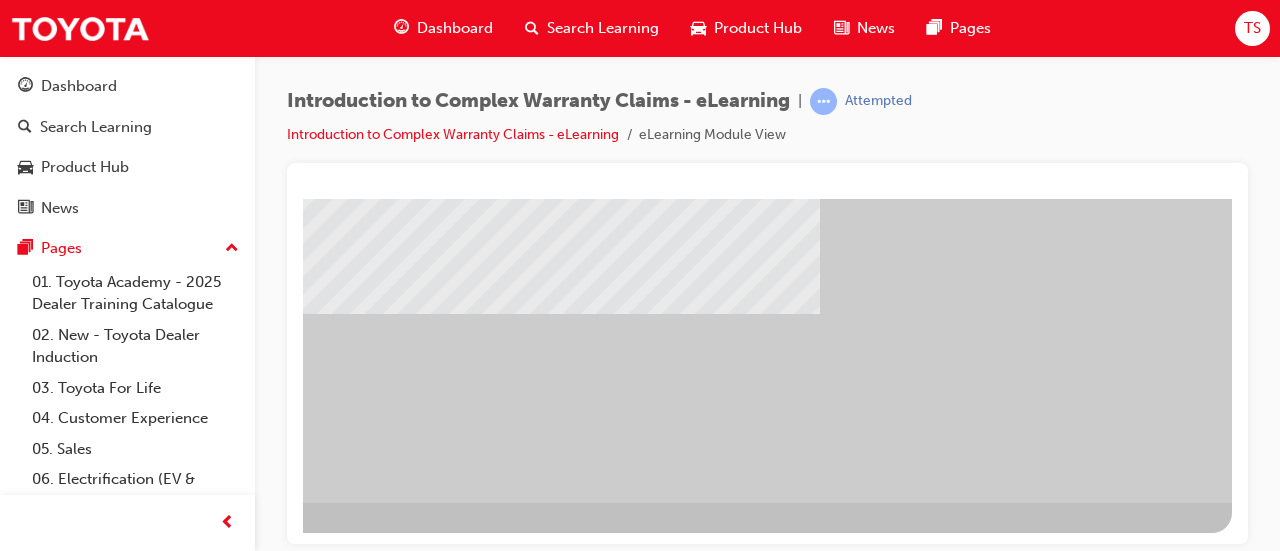 click at bounding box center [-65, 654] 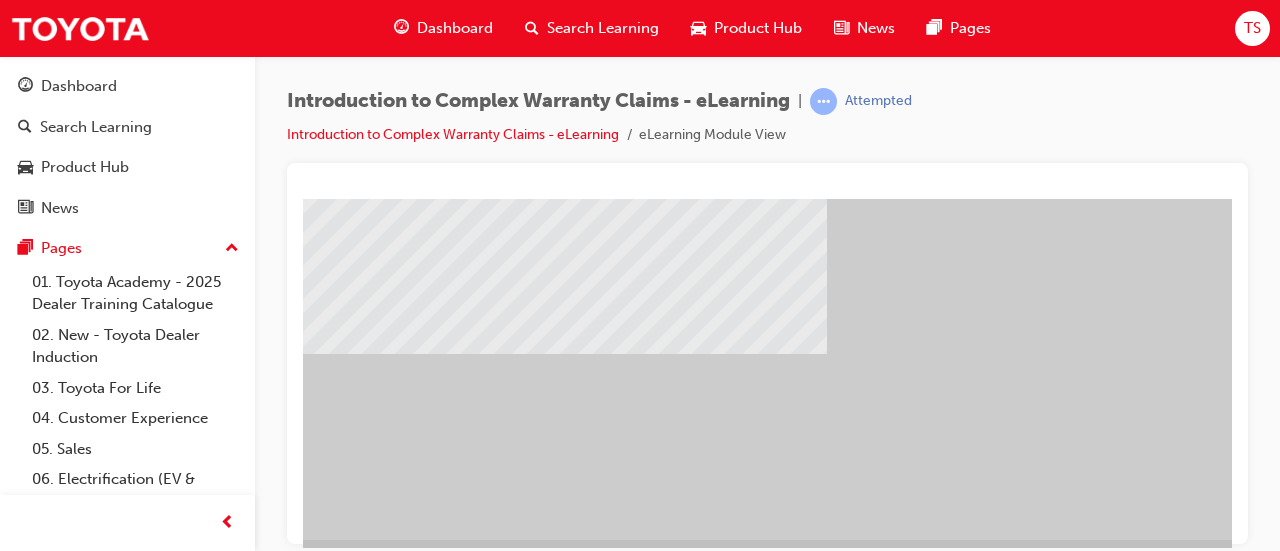 click at bounding box center (-65, 691) 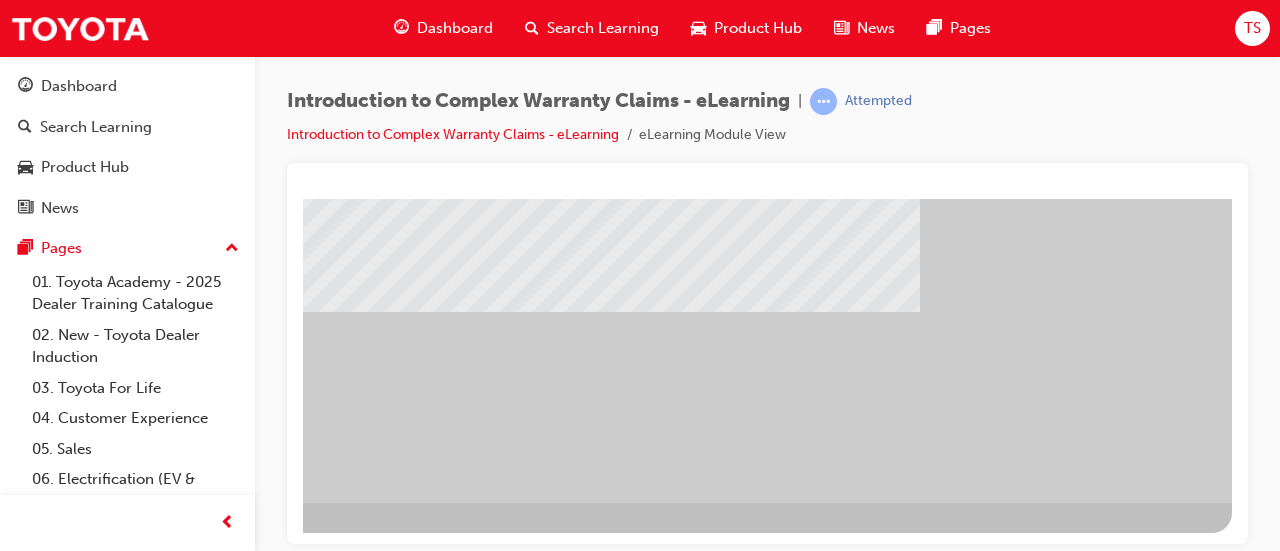 click at bounding box center (-65, 1183) 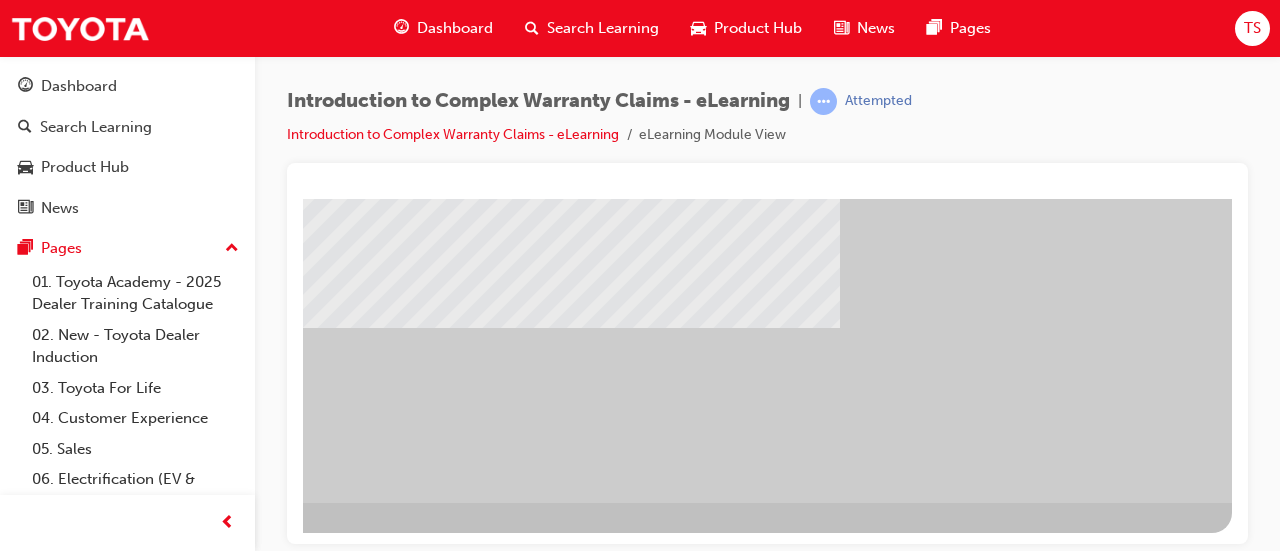 click at bounding box center [-65, 654] 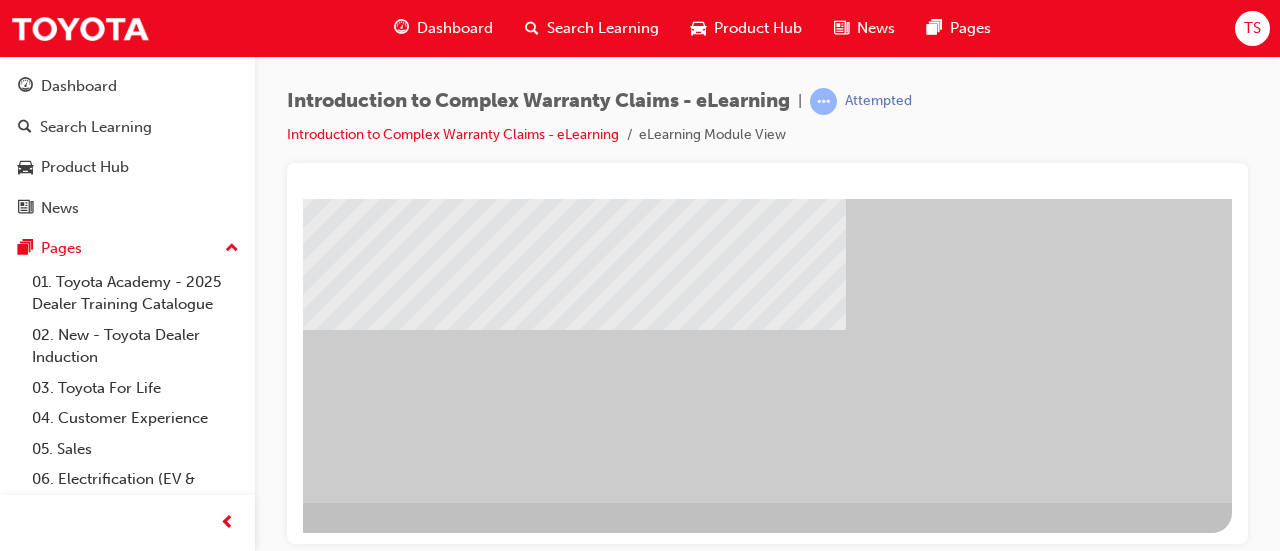 click at bounding box center (-65, 654) 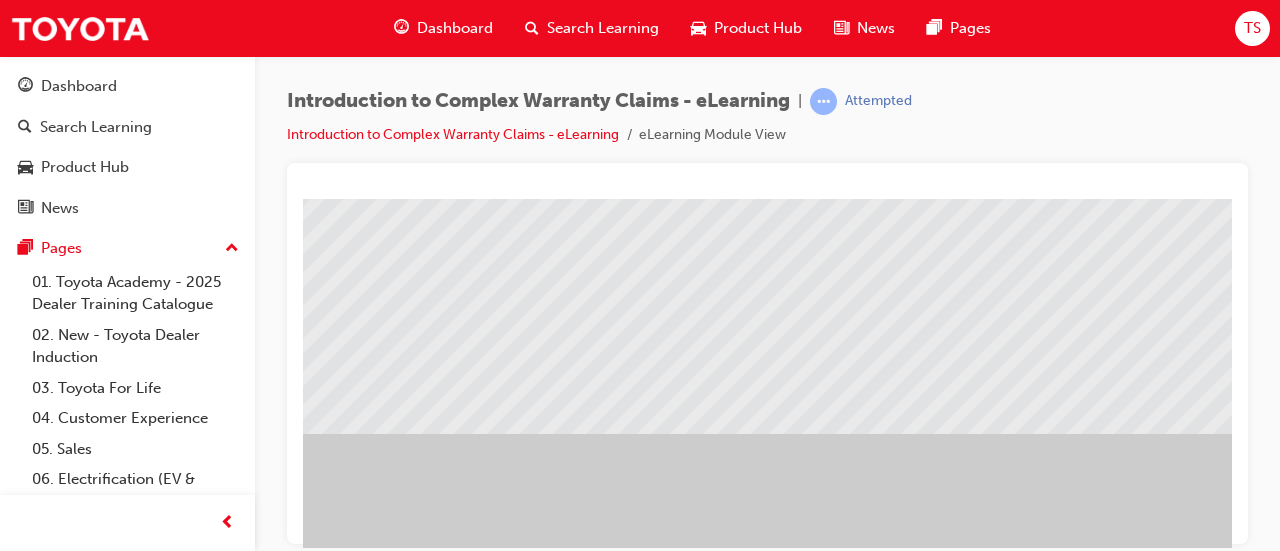click at bounding box center (319, 1463) 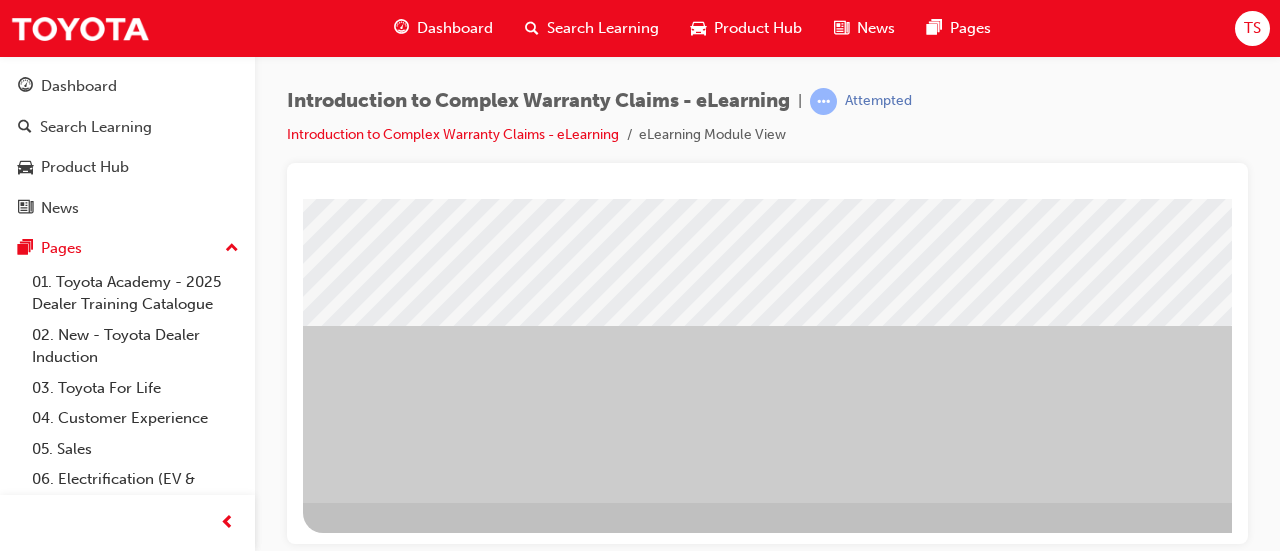 scroll, scrollTop: 416, scrollLeft: 446, axis: both 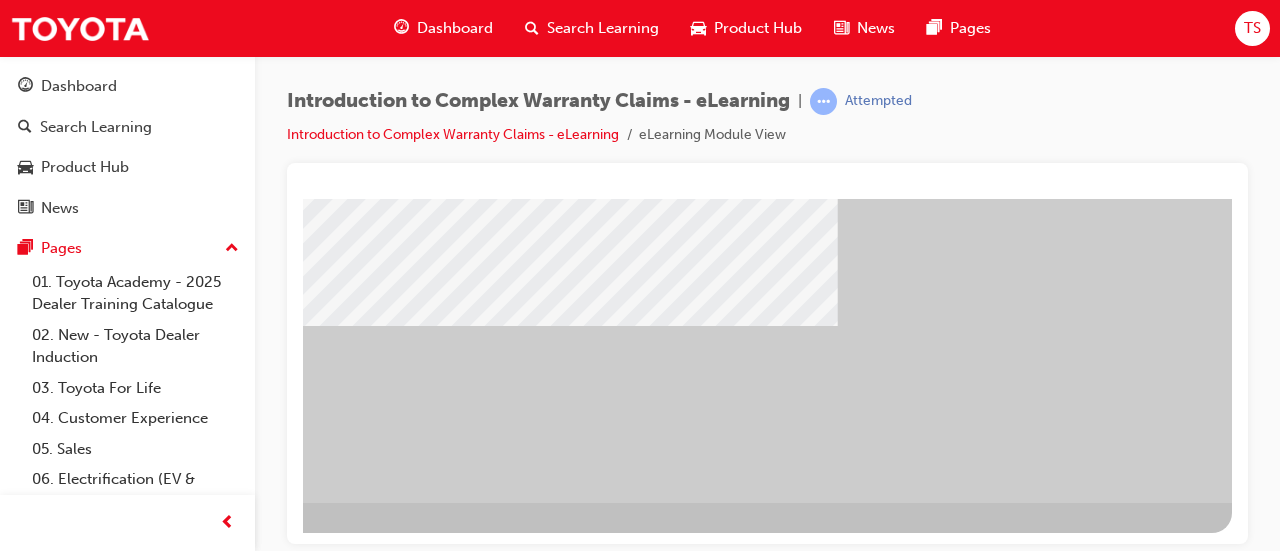 click at bounding box center (-65, 654) 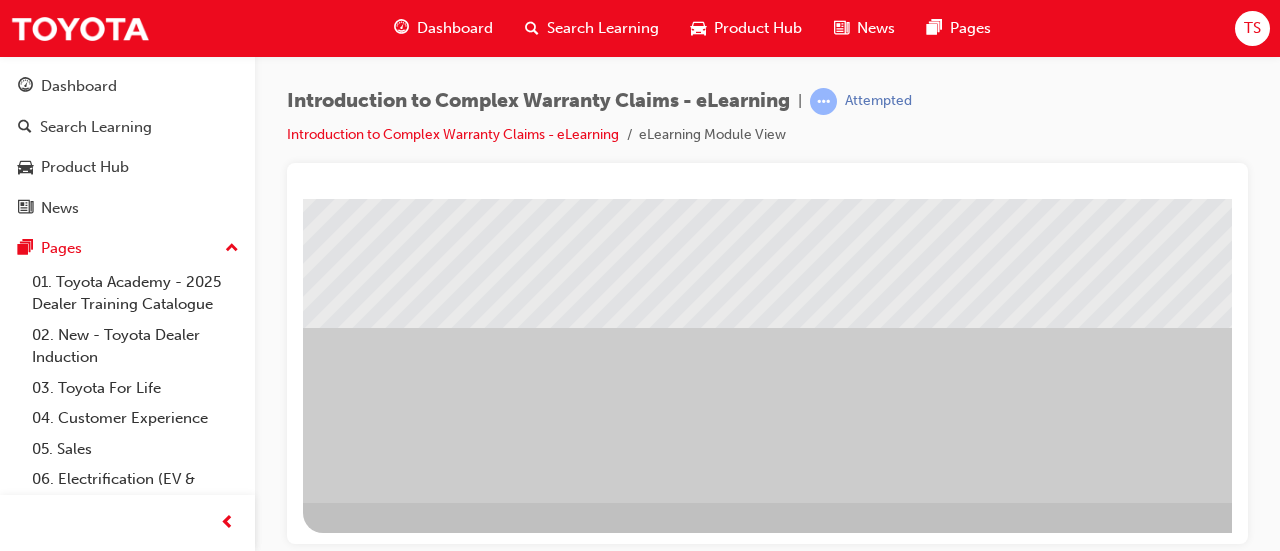 scroll, scrollTop: 416, scrollLeft: 446, axis: both 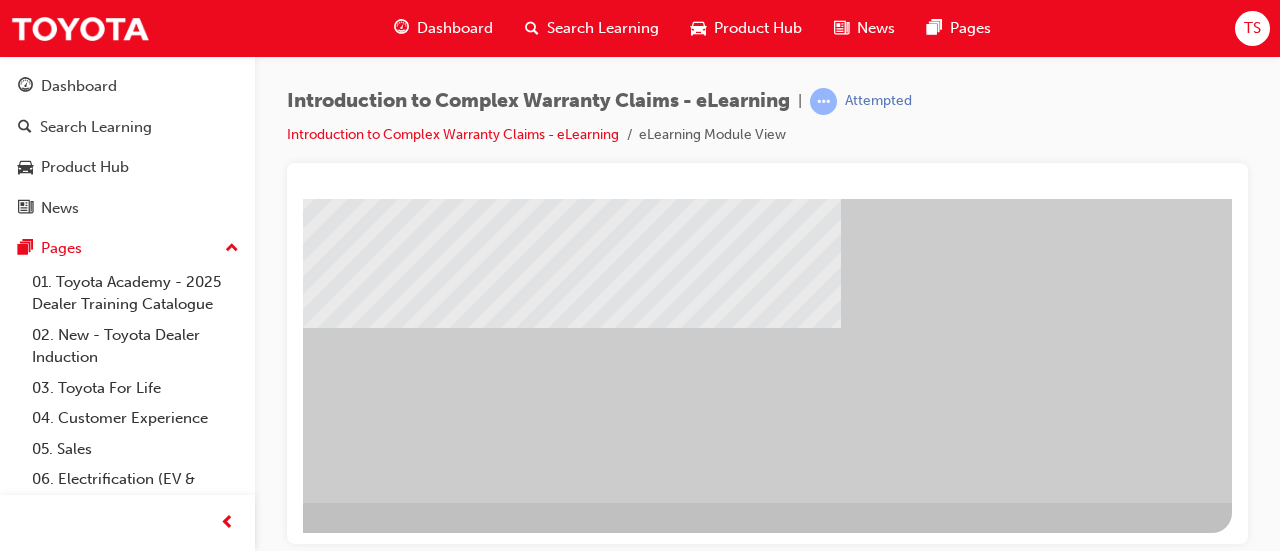 click at bounding box center (-65, 654) 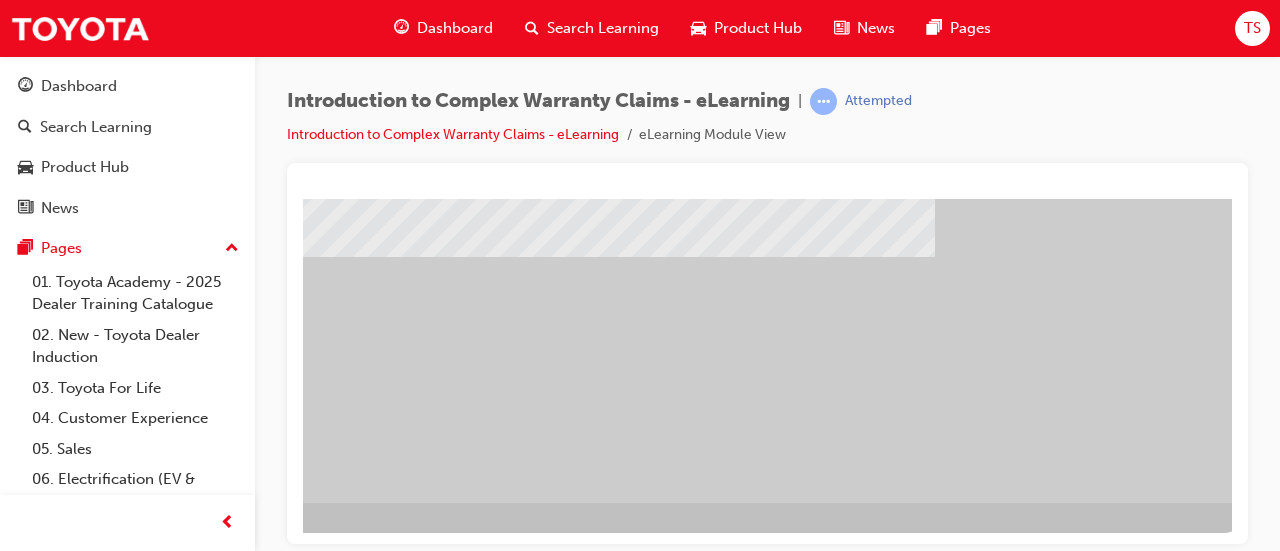 scroll, scrollTop: 416, scrollLeft: 446, axis: both 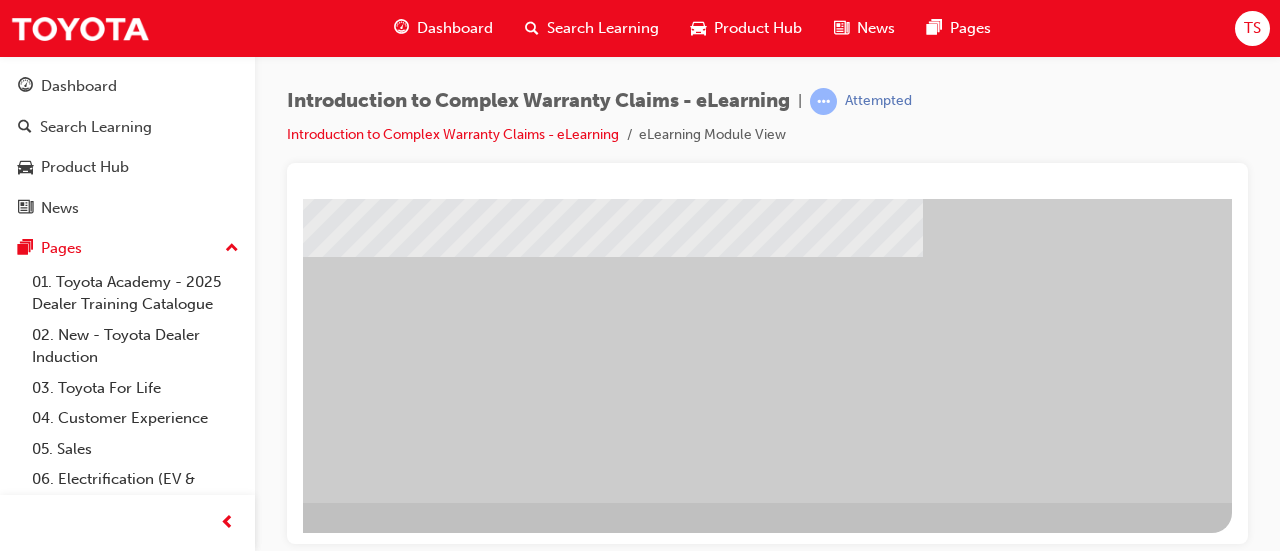 click at bounding box center [-65, 654] 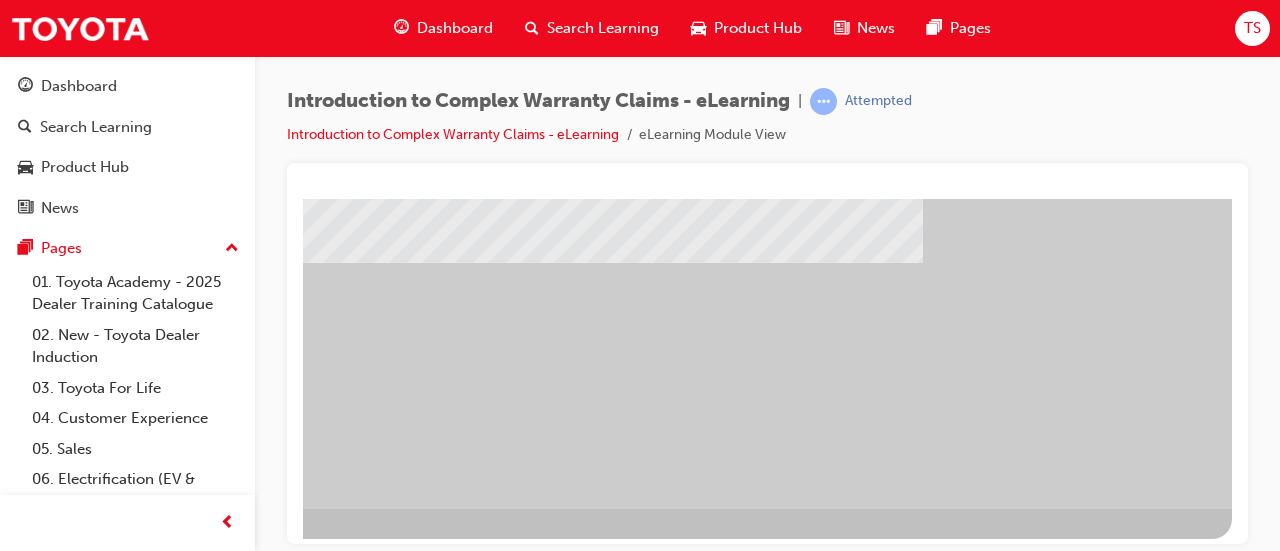 scroll, scrollTop: 411, scrollLeft: 446, axis: both 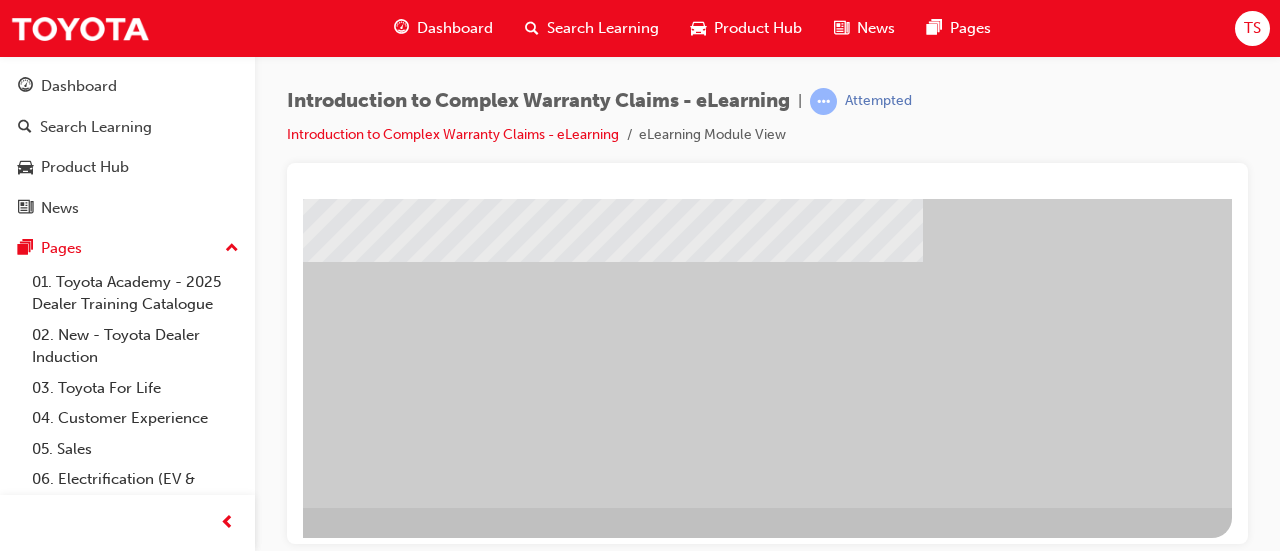 click at bounding box center [-65, 659] 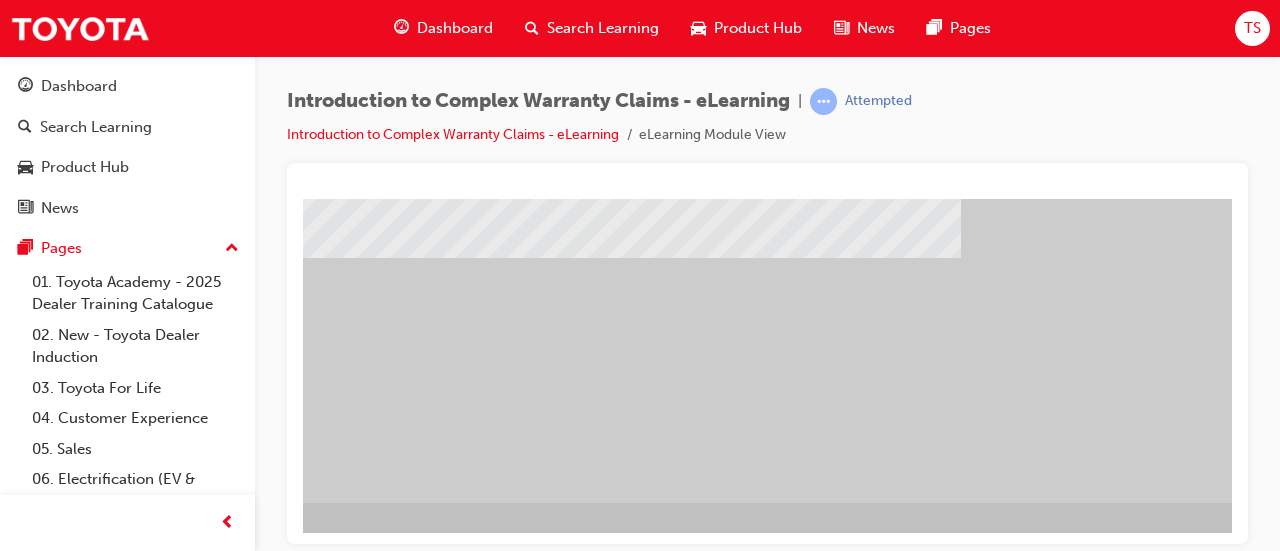 scroll, scrollTop: 416, scrollLeft: 446, axis: both 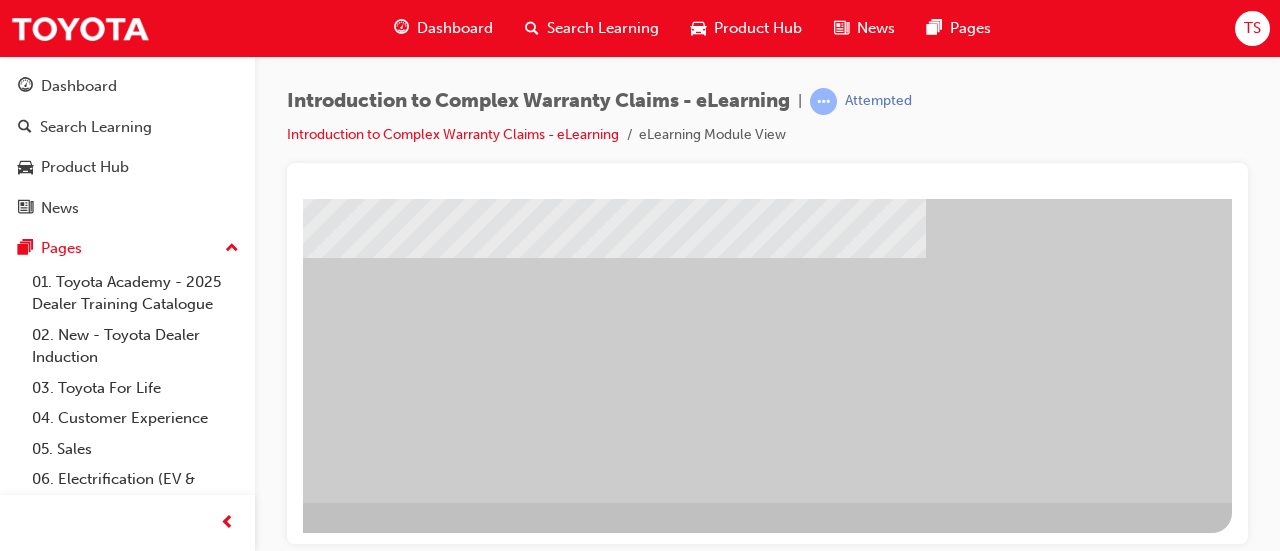 click at bounding box center [-65, 654] 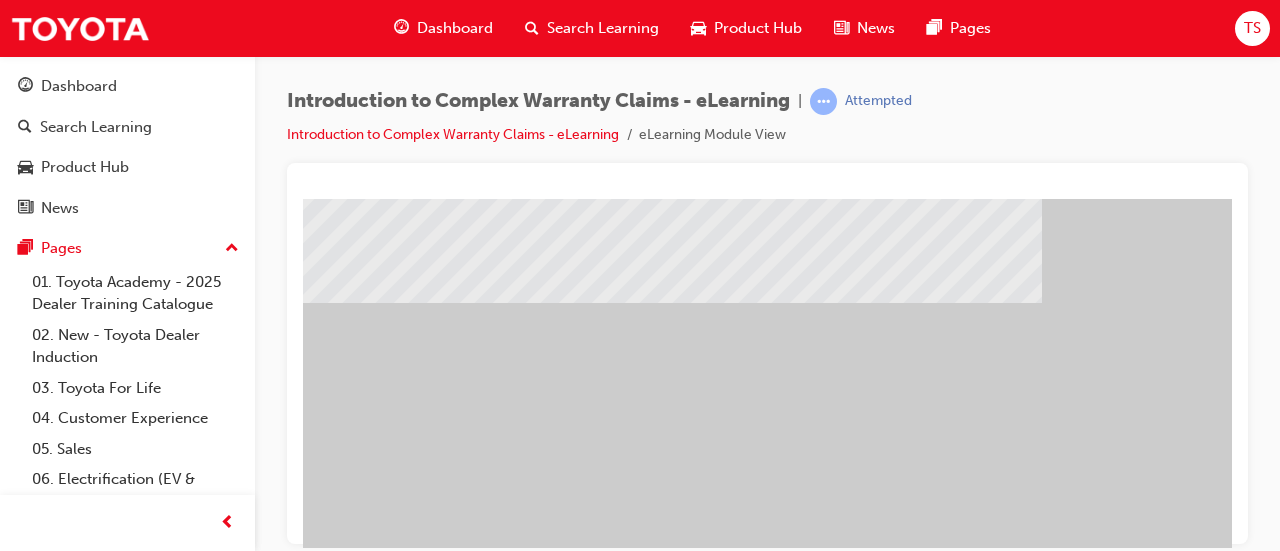 scroll, scrollTop: 370, scrollLeft: 317, axis: both 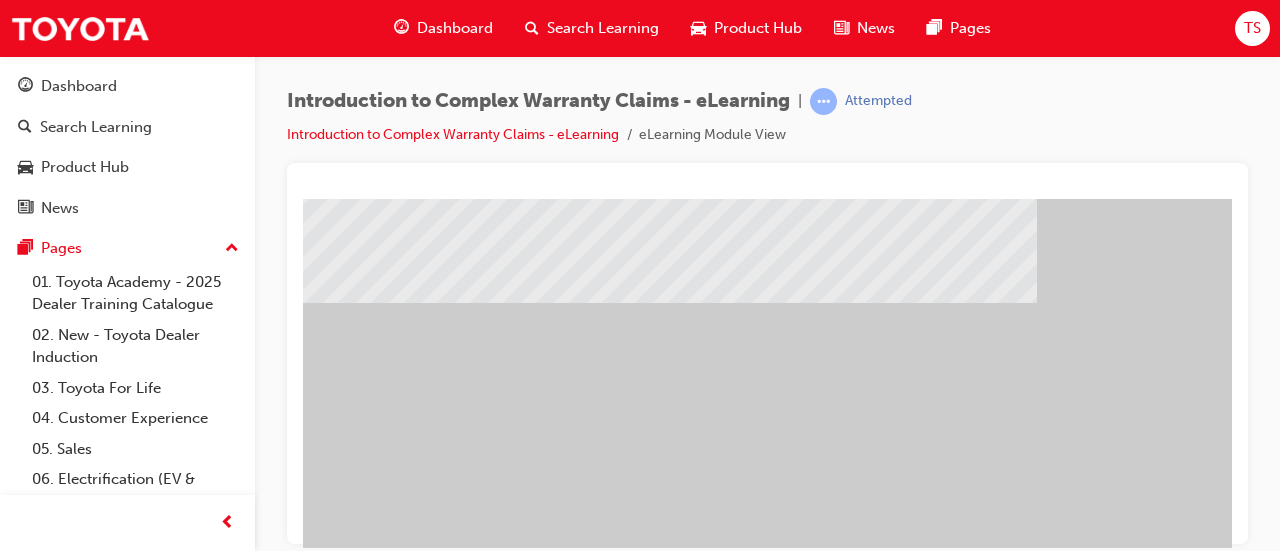 click at bounding box center (2, 1376) 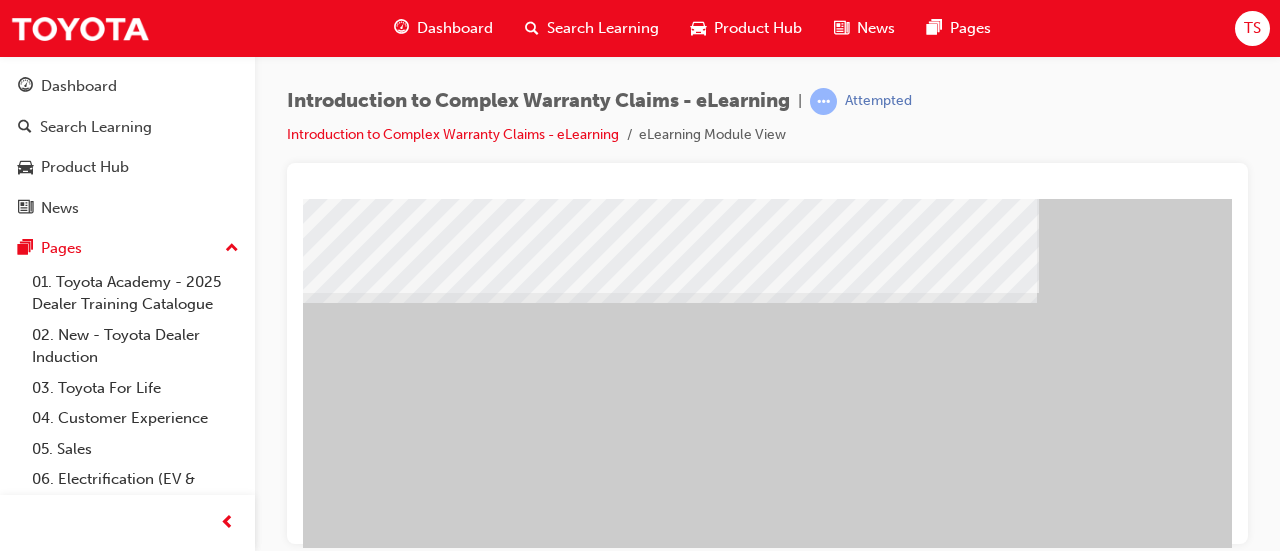 click at bounding box center (49, 700) 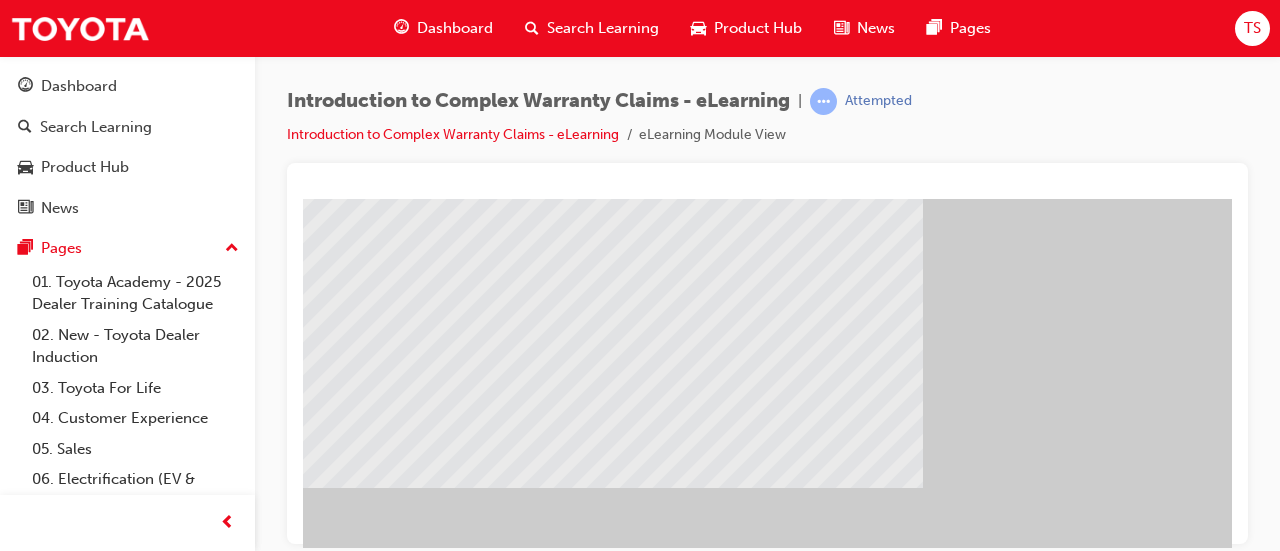 scroll, scrollTop: 188, scrollLeft: 441, axis: both 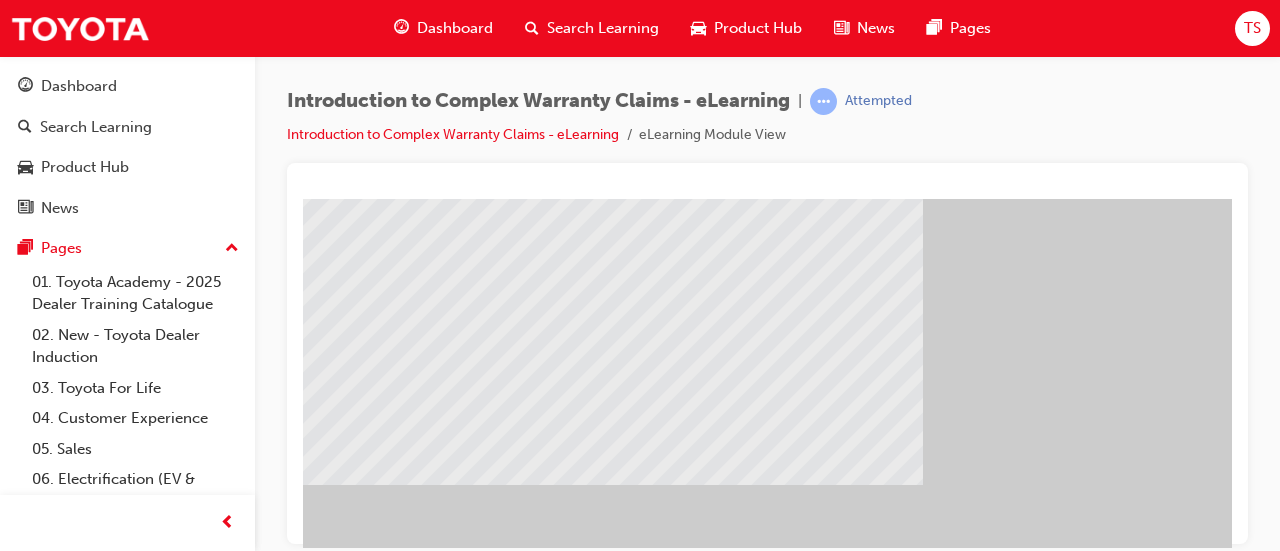 click at bounding box center (-112, 1458) 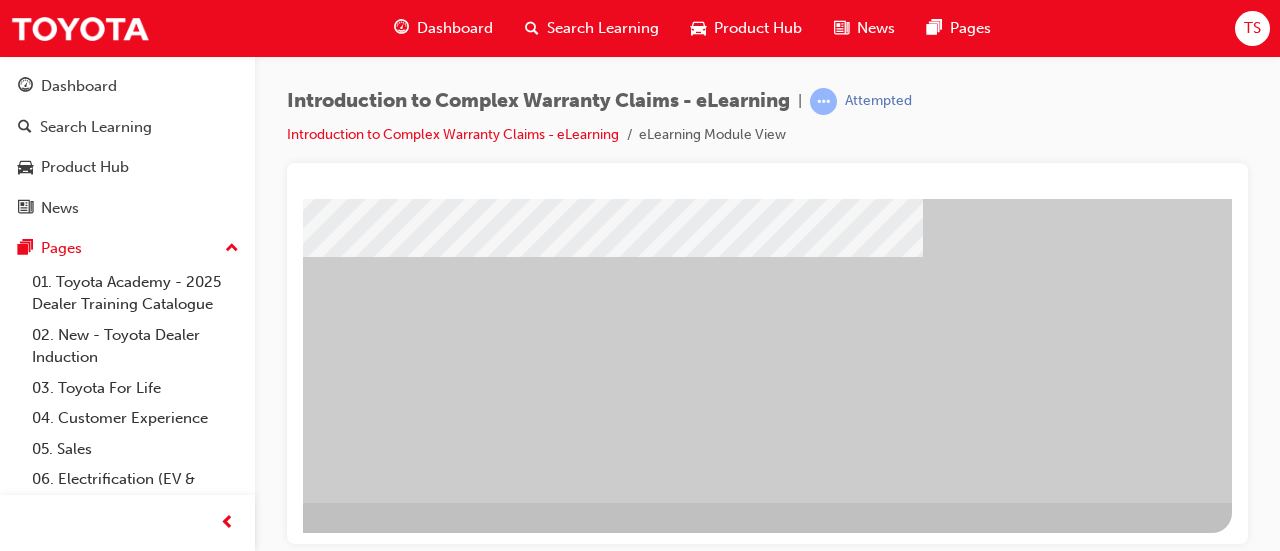 click at bounding box center (-65, 654) 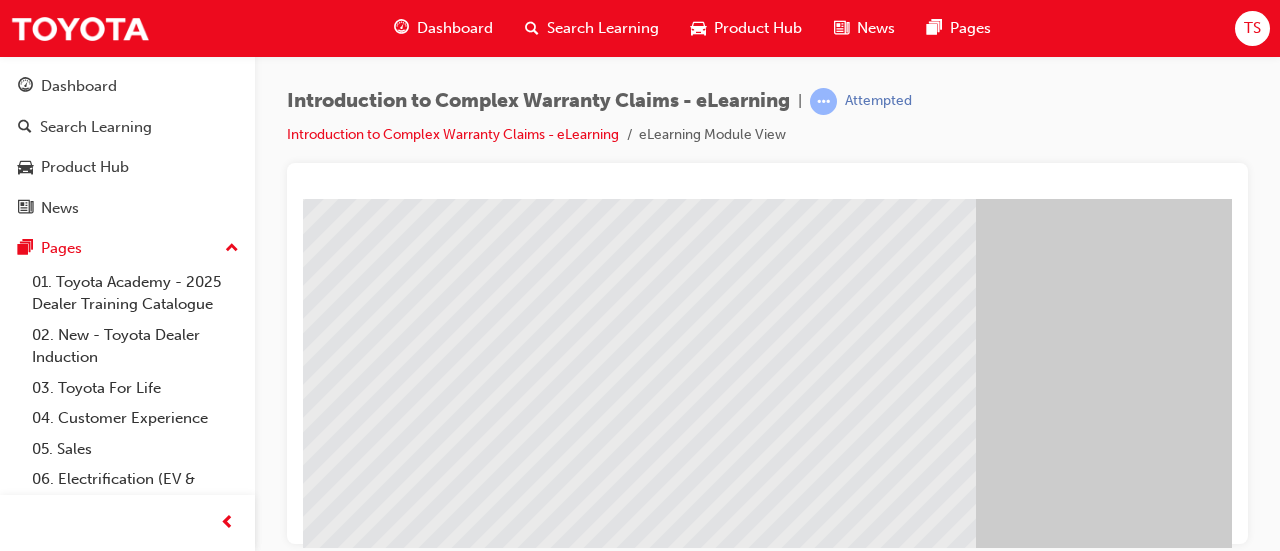 scroll, scrollTop: 416, scrollLeft: 378, axis: both 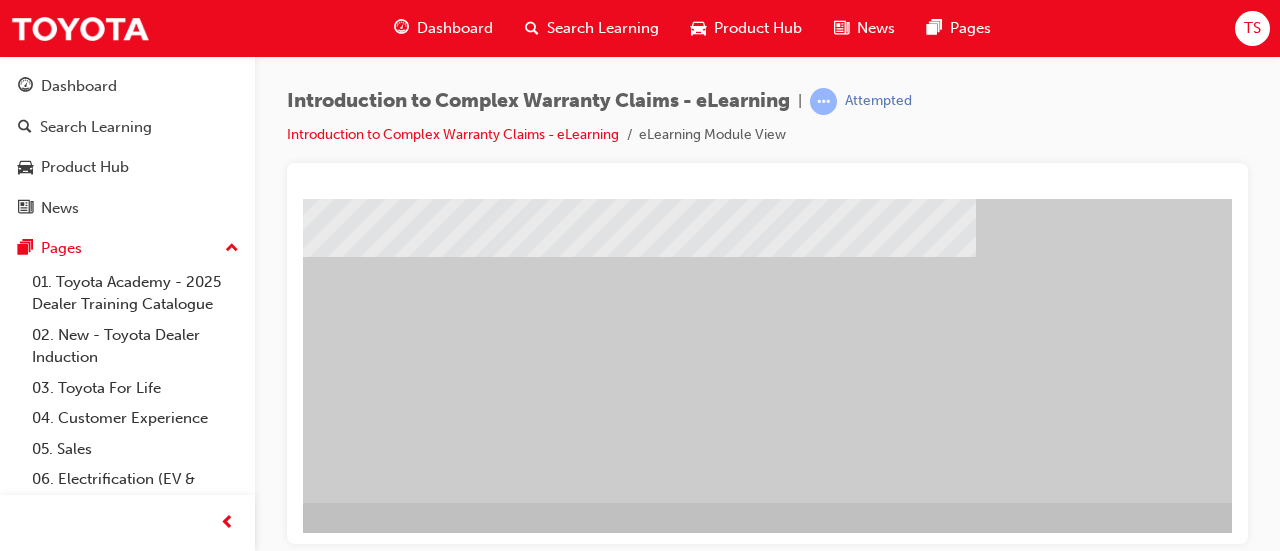 click at bounding box center (-12, 654) 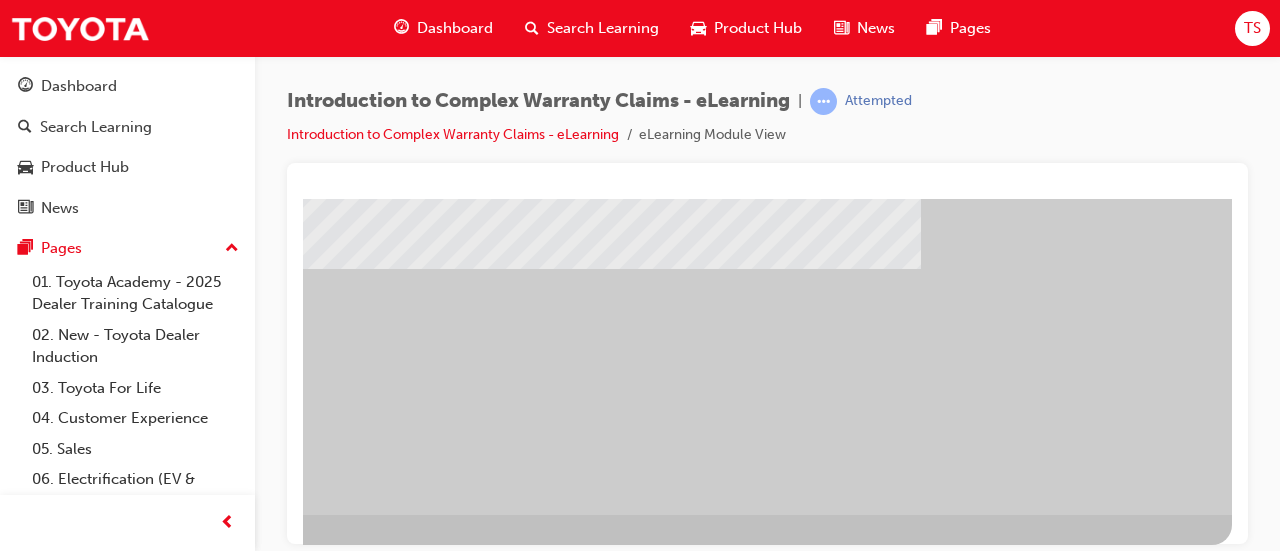 click at bounding box center (-65, 666) 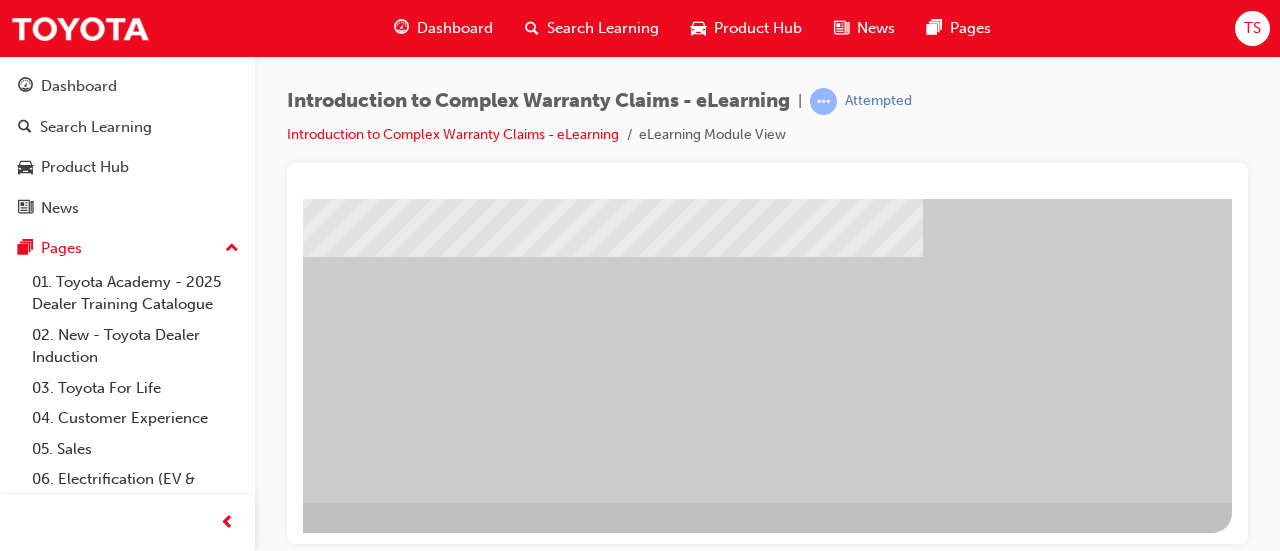 click at bounding box center [-65, 654] 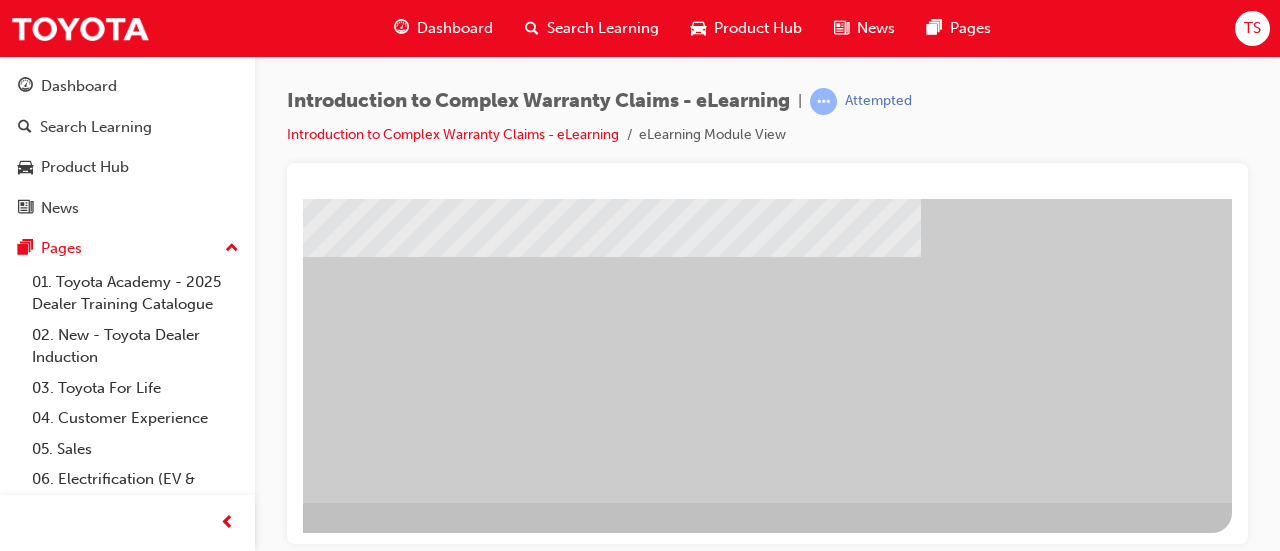 click at bounding box center [-65, 654] 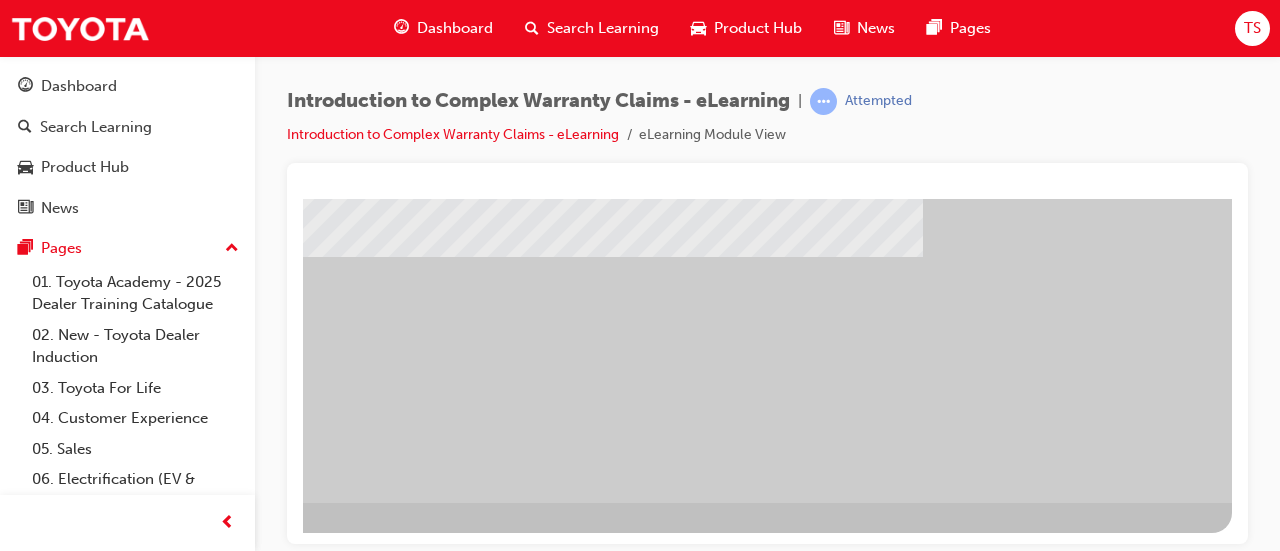 click at bounding box center (-65, 654) 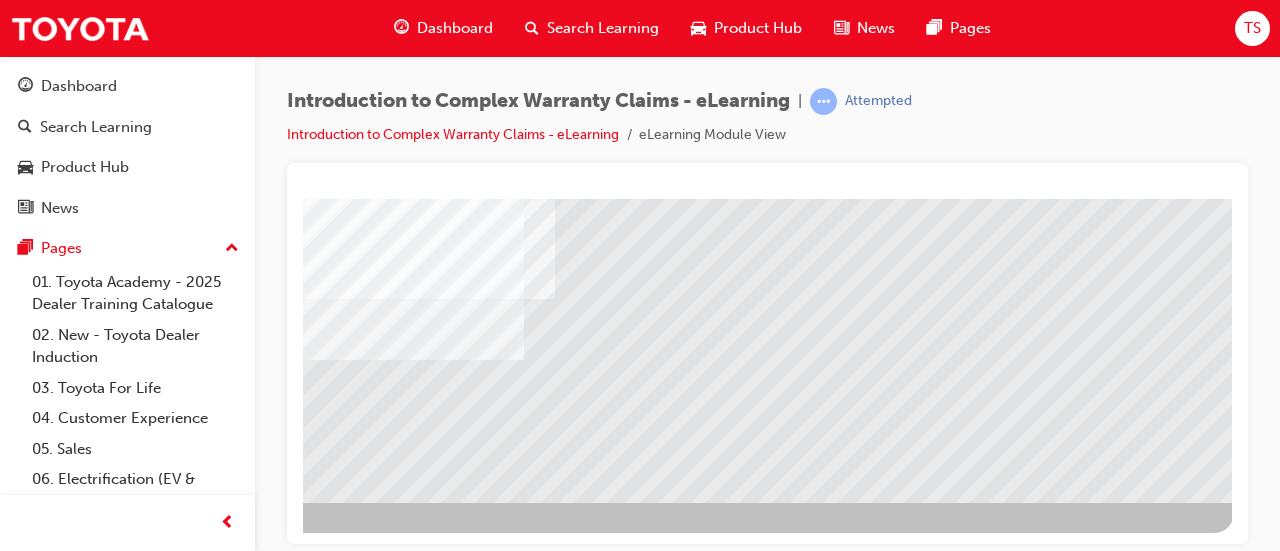 click at bounding box center (-63, 1890) 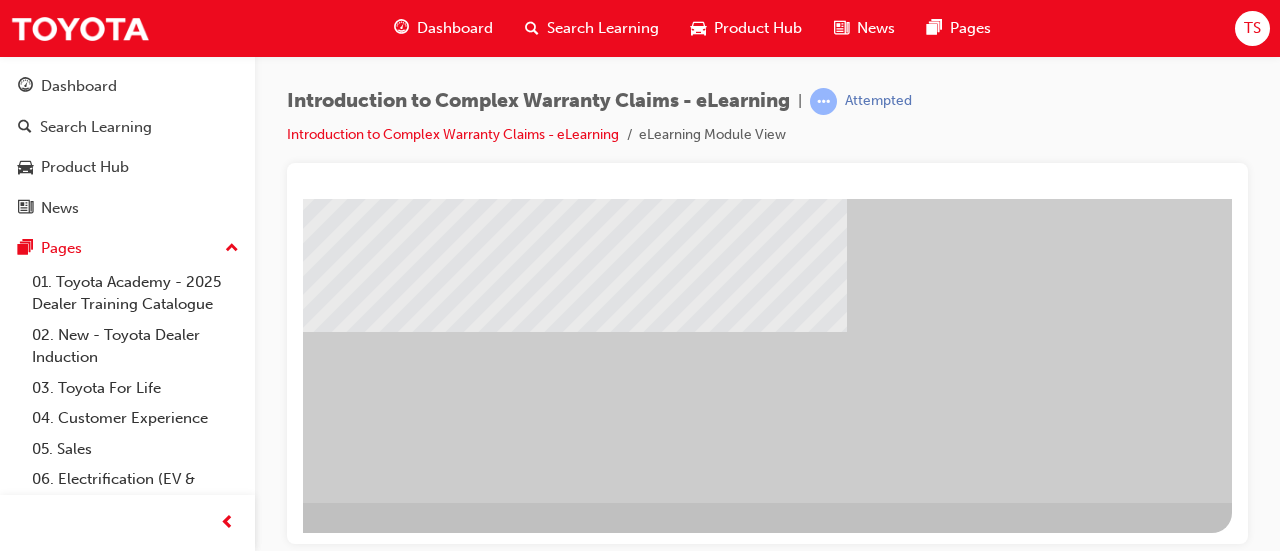 click at bounding box center (-65, 654) 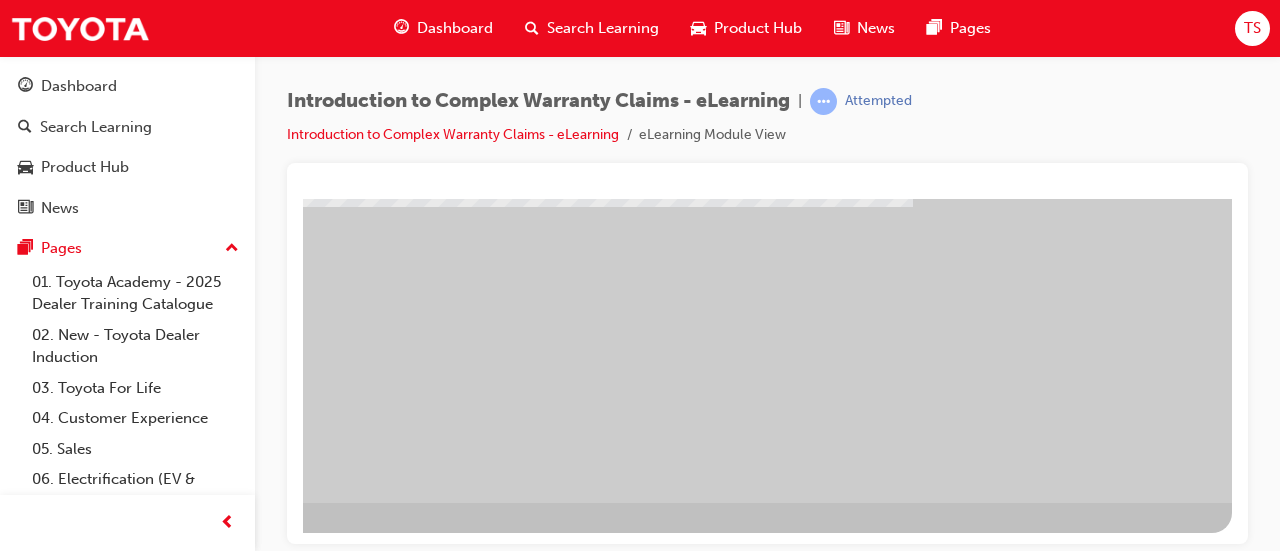 click at bounding box center (-65, 654) 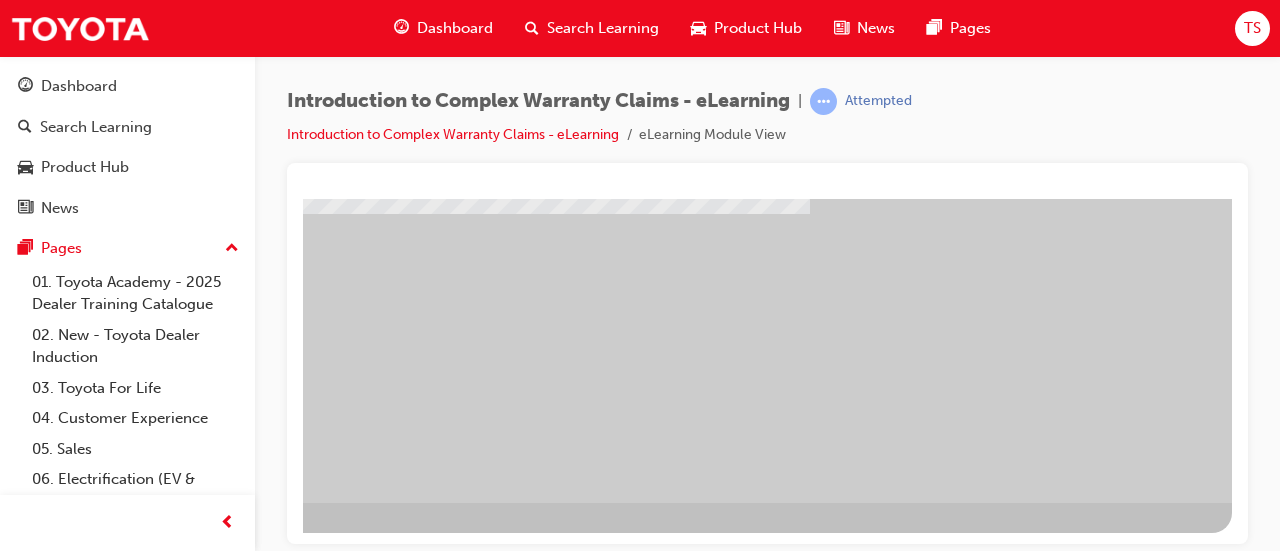 click at bounding box center (-65, 654) 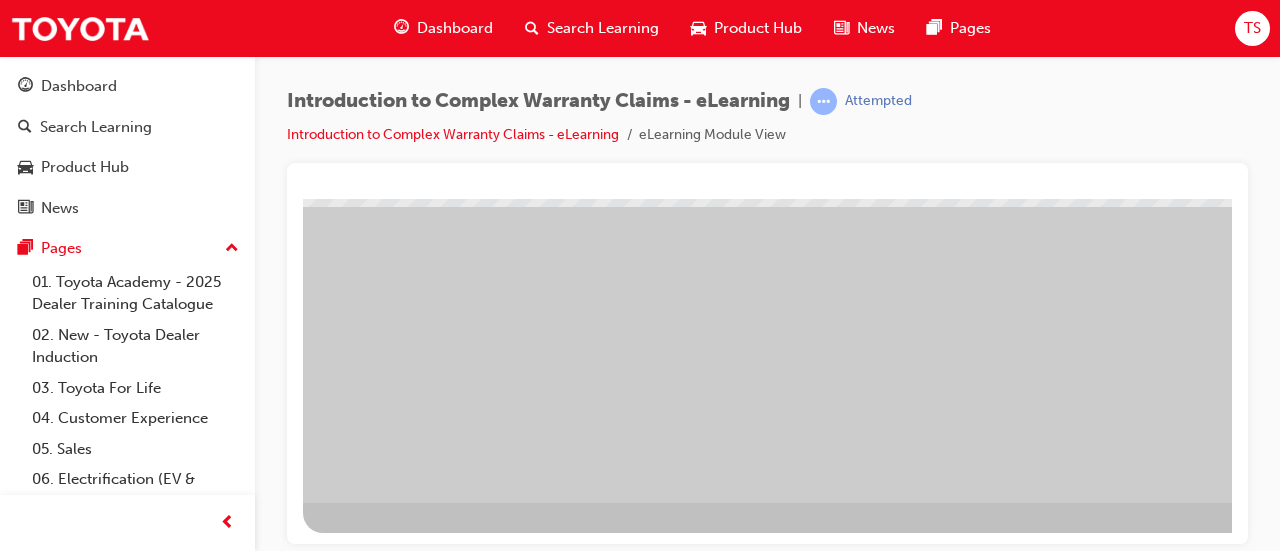 click at bounding box center [319, 1235] 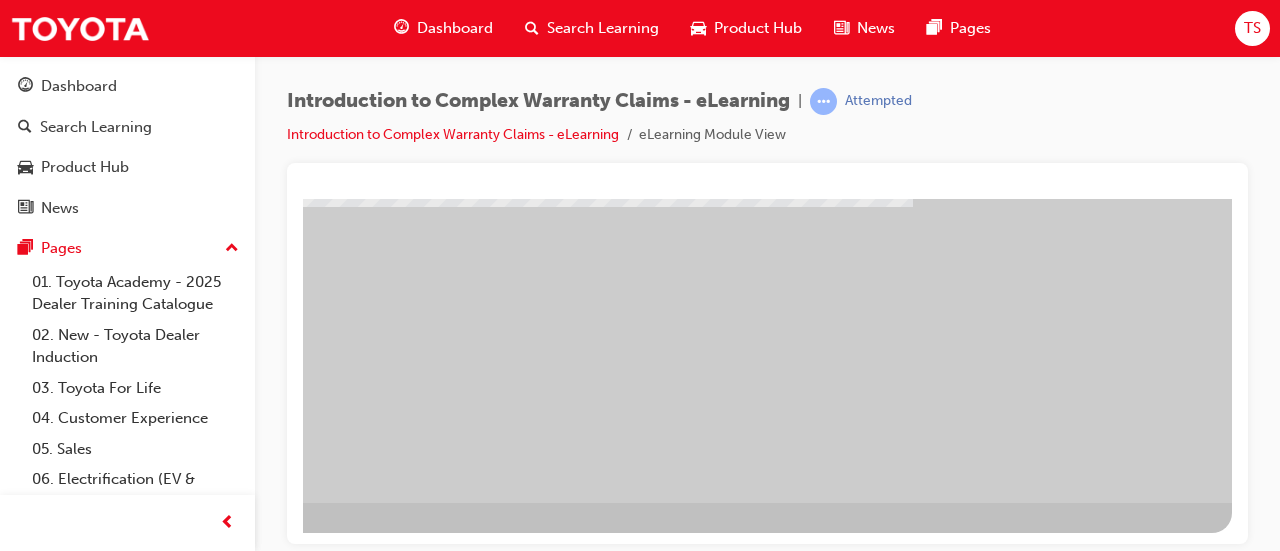 click at bounding box center [-65, 654] 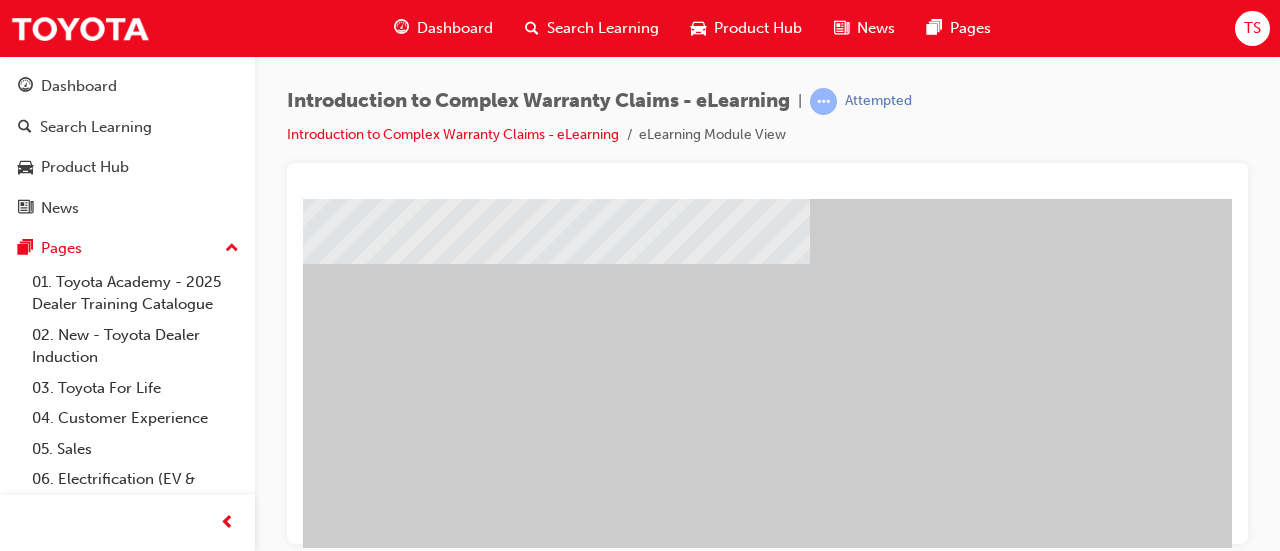 click at bounding box center (-112, 1272) 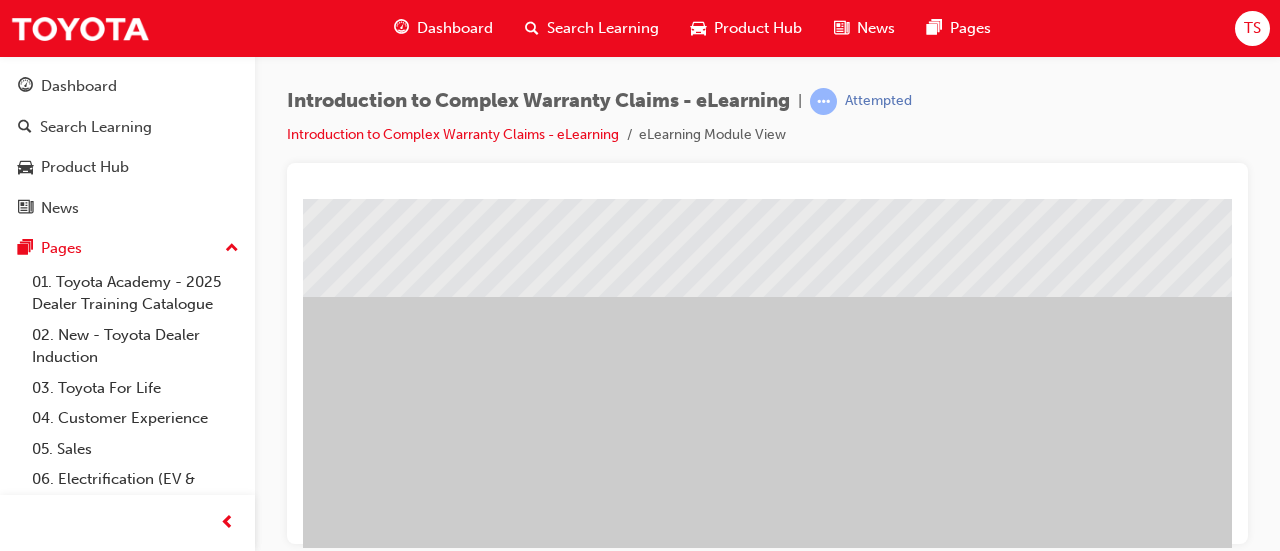 click at bounding box center (319, 1271) 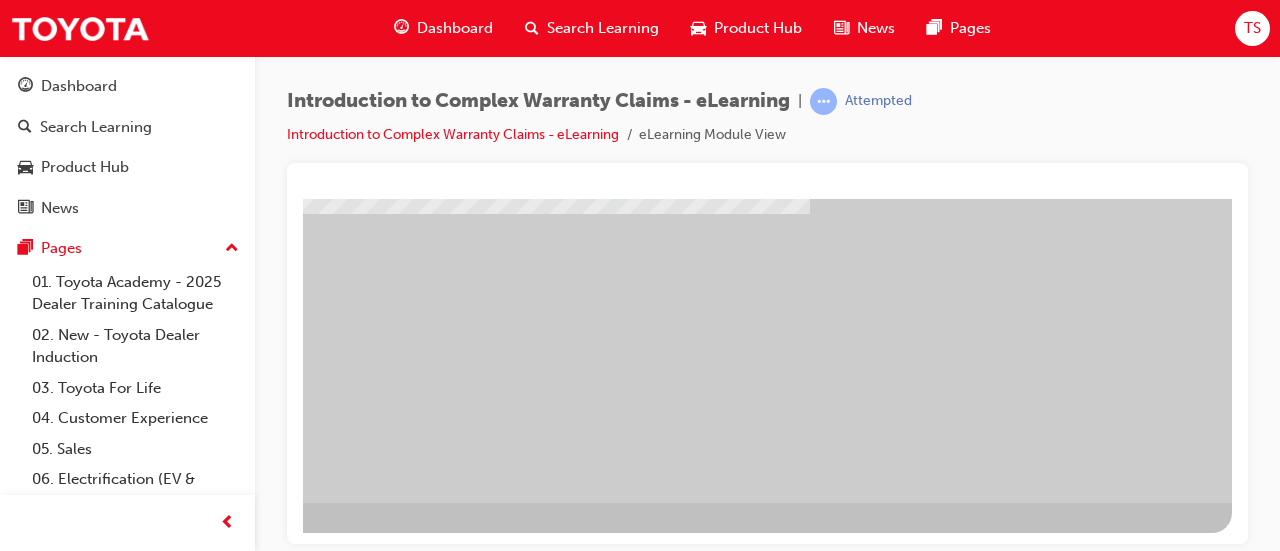 click at bounding box center [-65, 654] 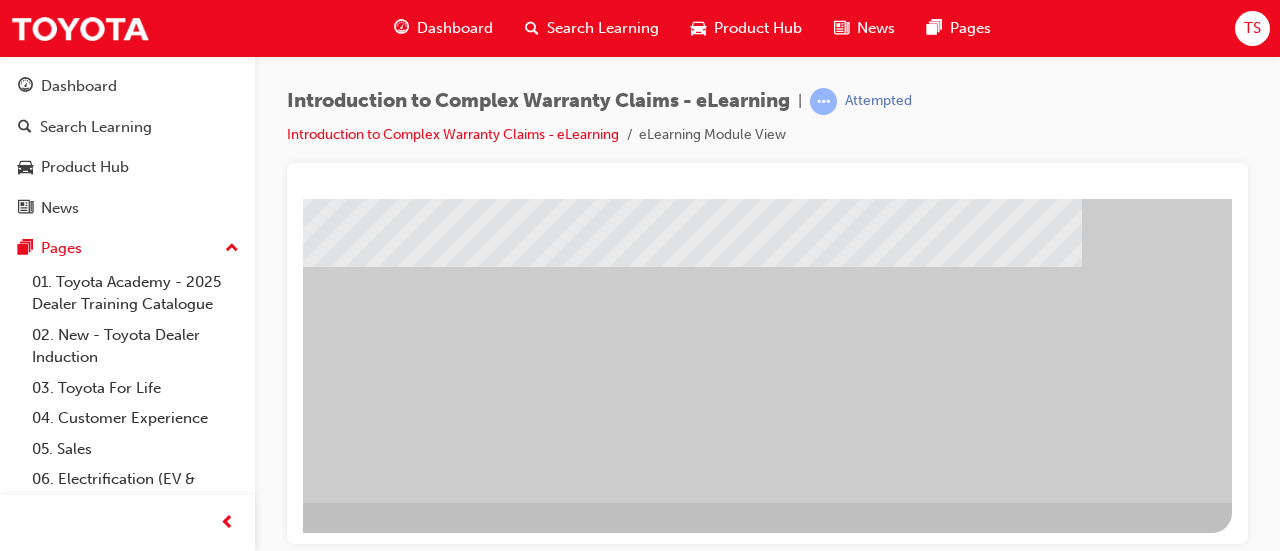 click at bounding box center [-65, 1138] 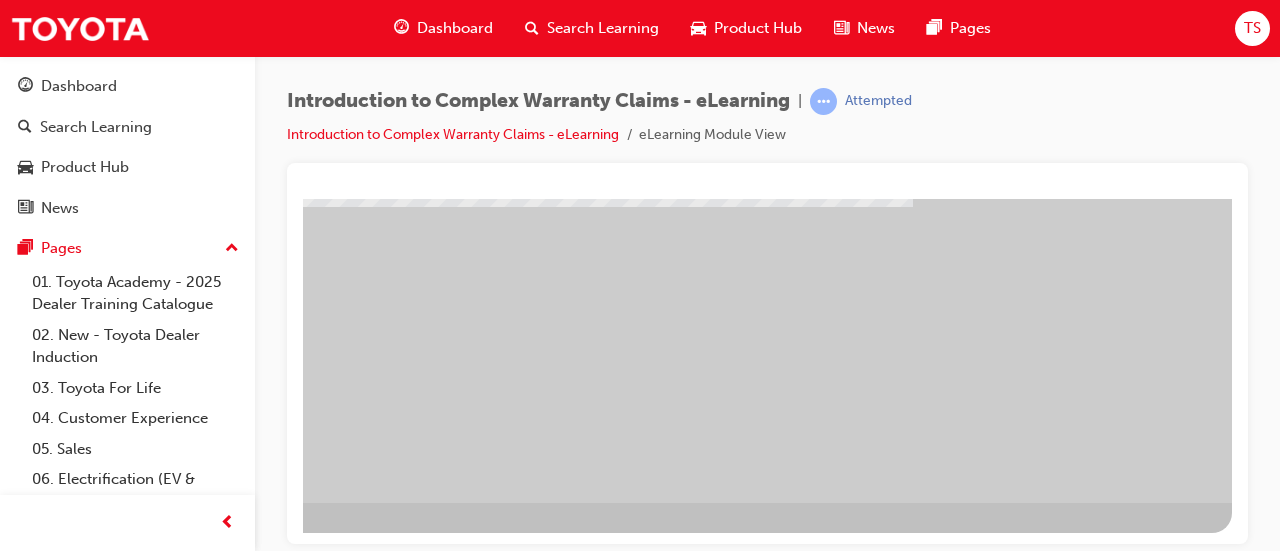 click at bounding box center [552, 142] 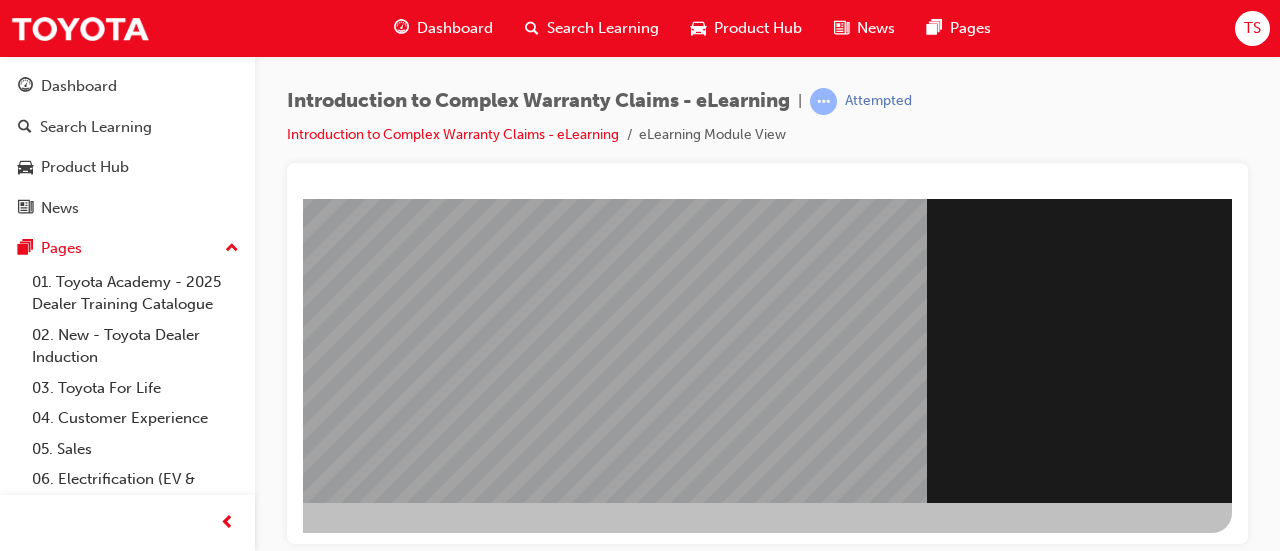 click at bounding box center [-65, 1414] 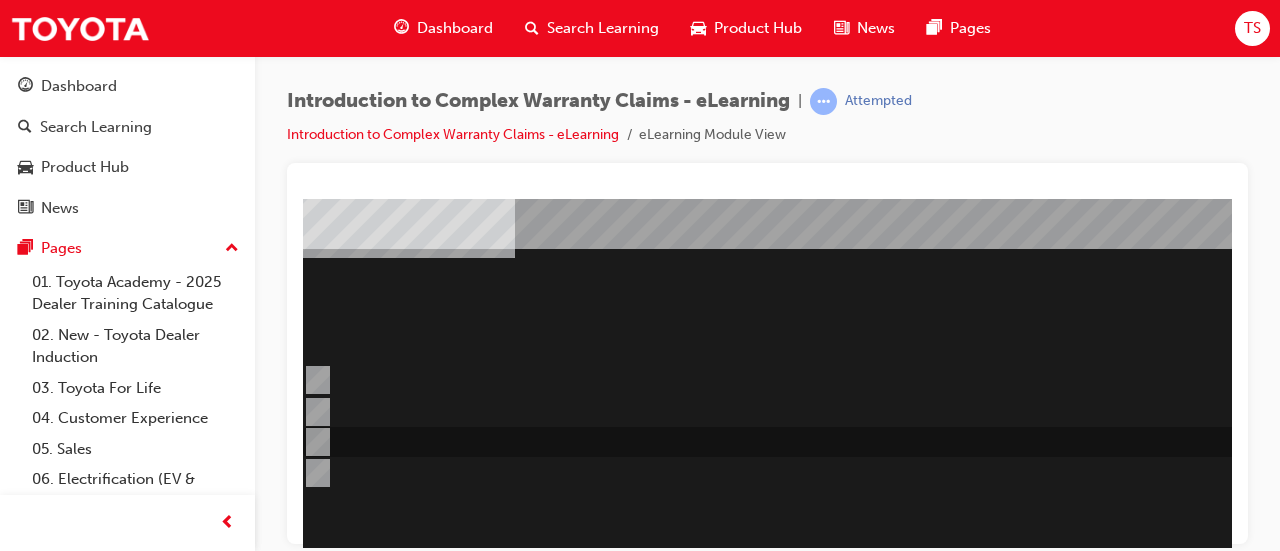scroll, scrollTop: 91, scrollLeft: 87, axis: both 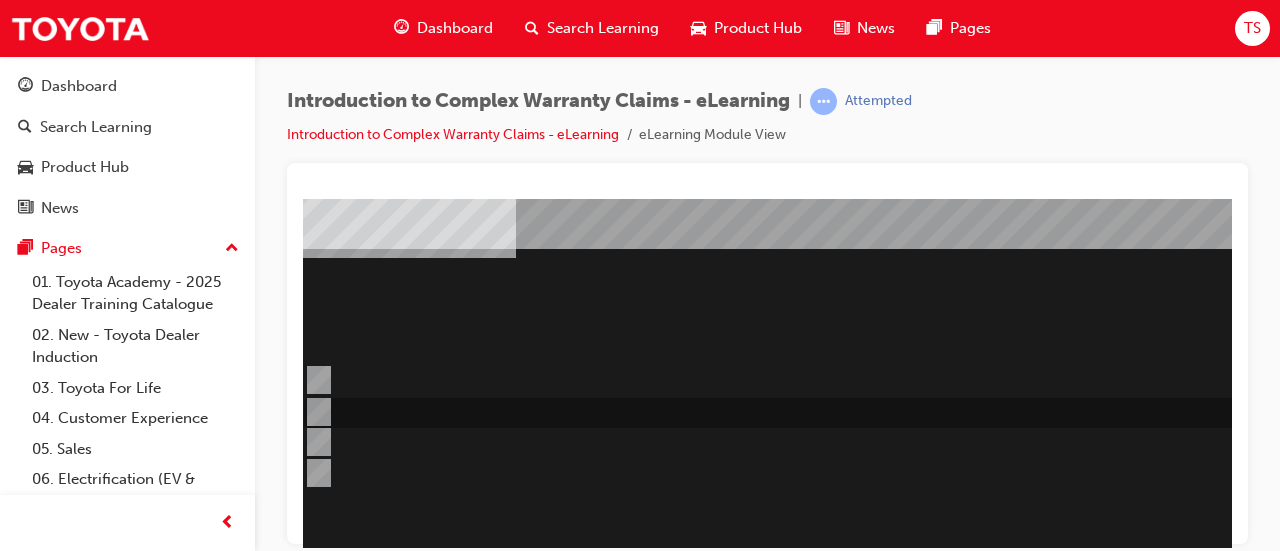 drag, startPoint x: 990, startPoint y: 411, endPoint x: 646, endPoint y: 415, distance: 344.02325 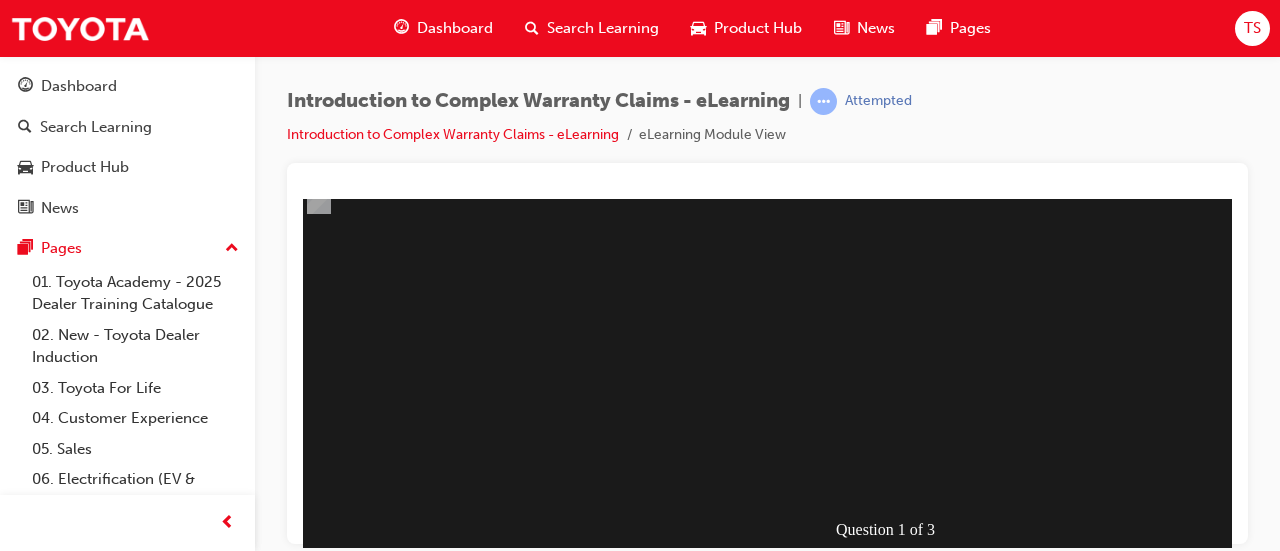 scroll, scrollTop: 365, scrollLeft: 87, axis: both 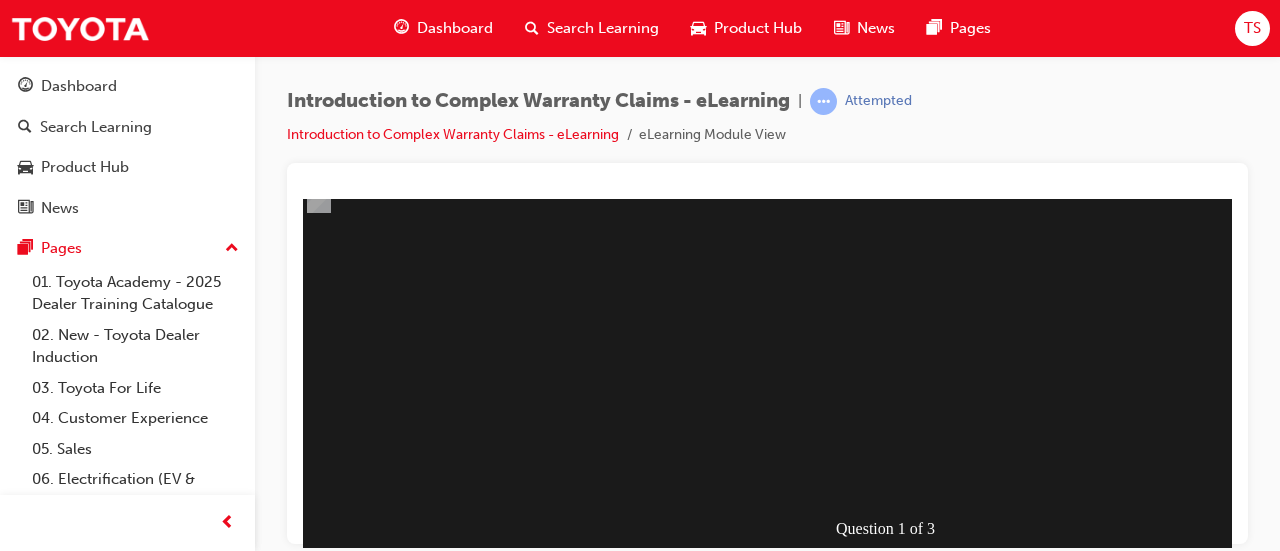 click at bounding box center [288, 854] 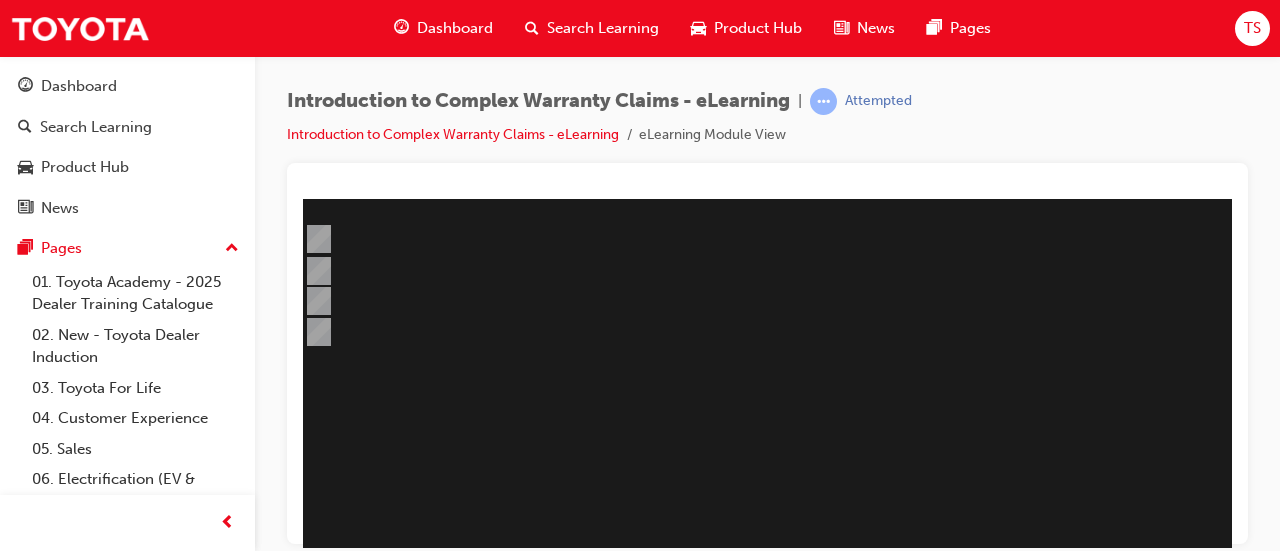 scroll, scrollTop: 231, scrollLeft: 87, axis: both 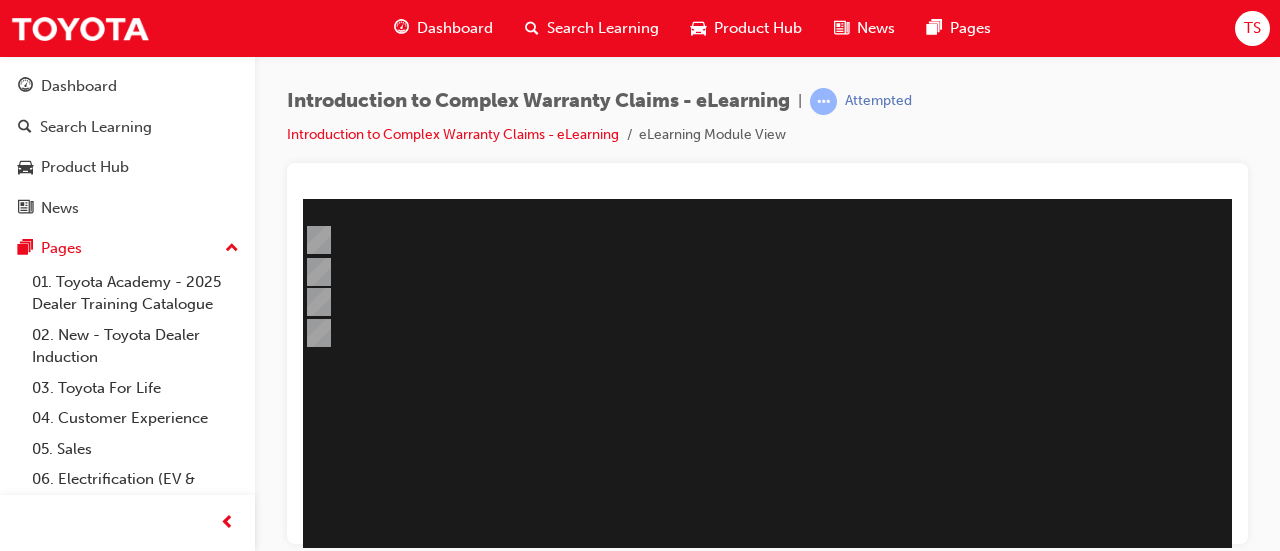 click at bounding box center (896, 327) 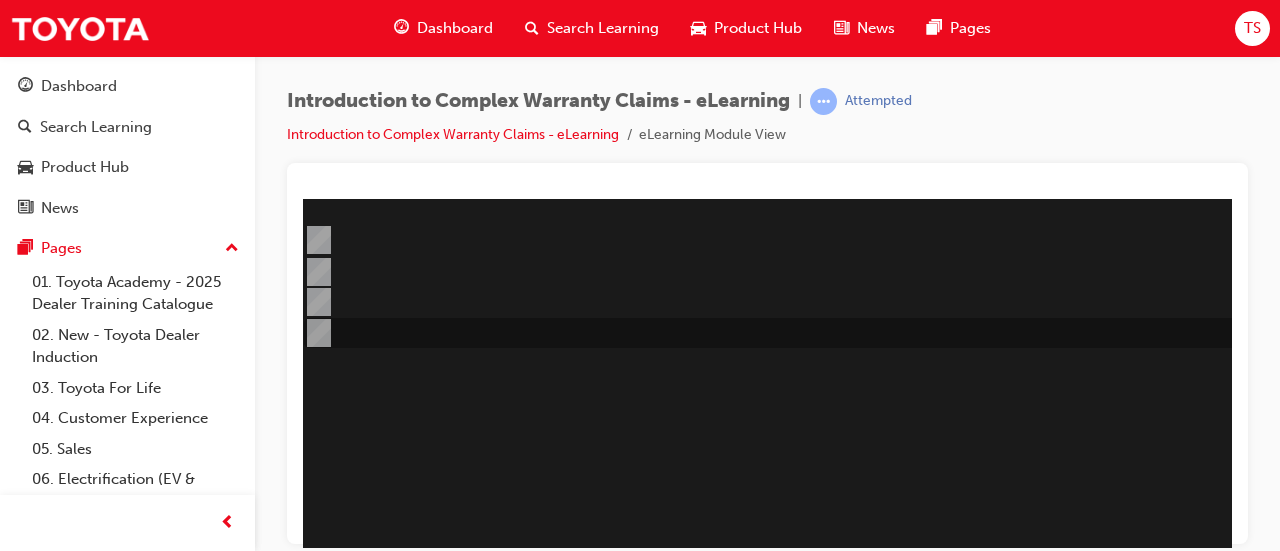 click at bounding box center [315, 333] 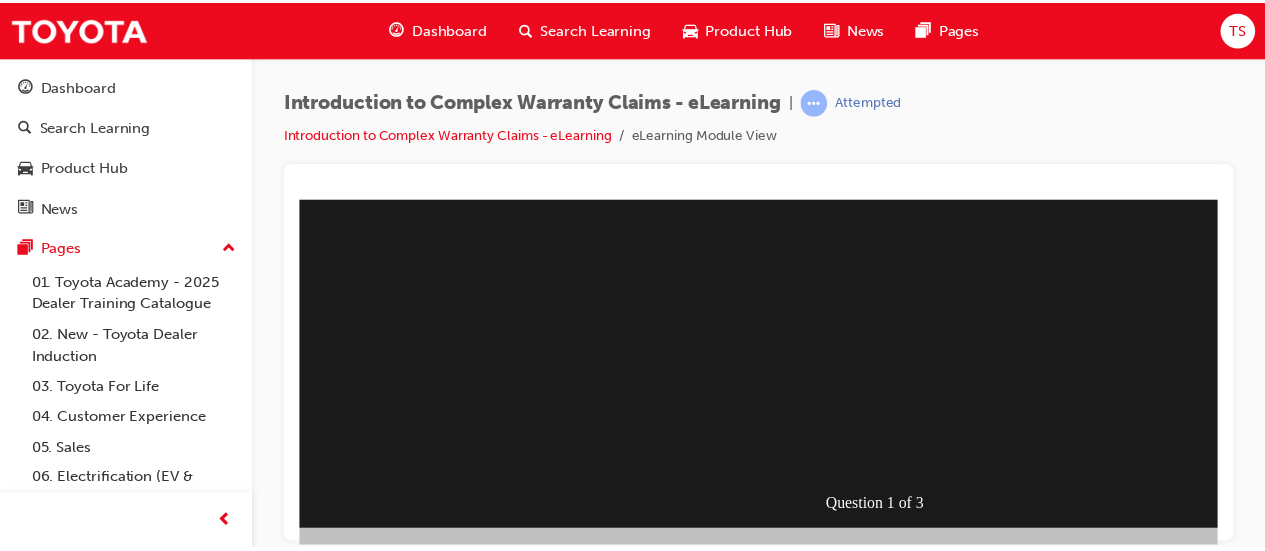 scroll, scrollTop: 416, scrollLeft: 87, axis: both 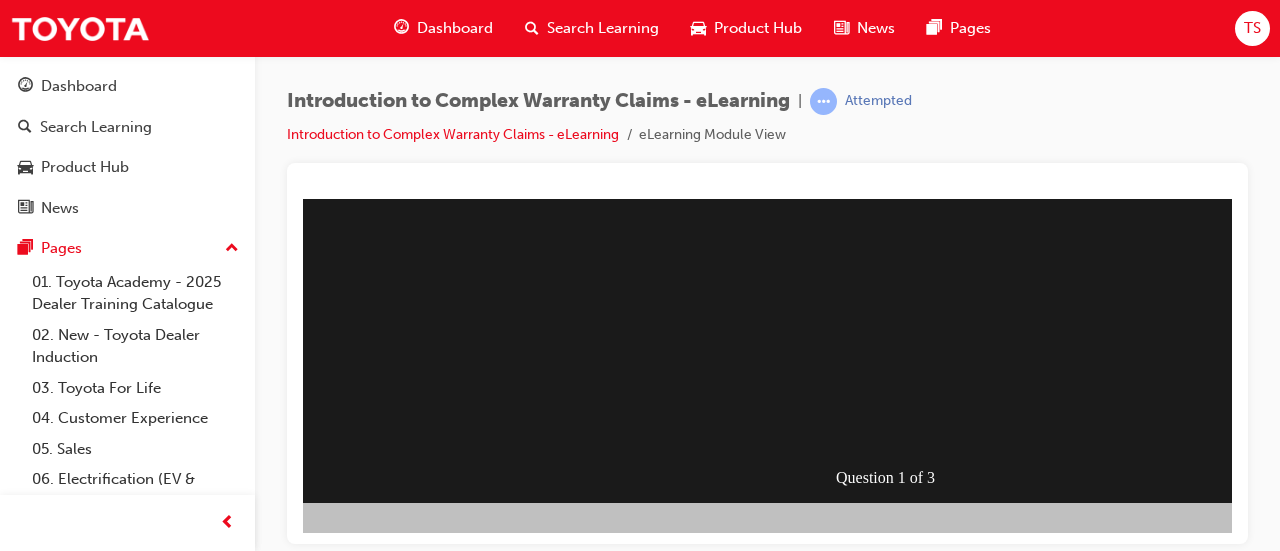 click at bounding box center (288, 803) 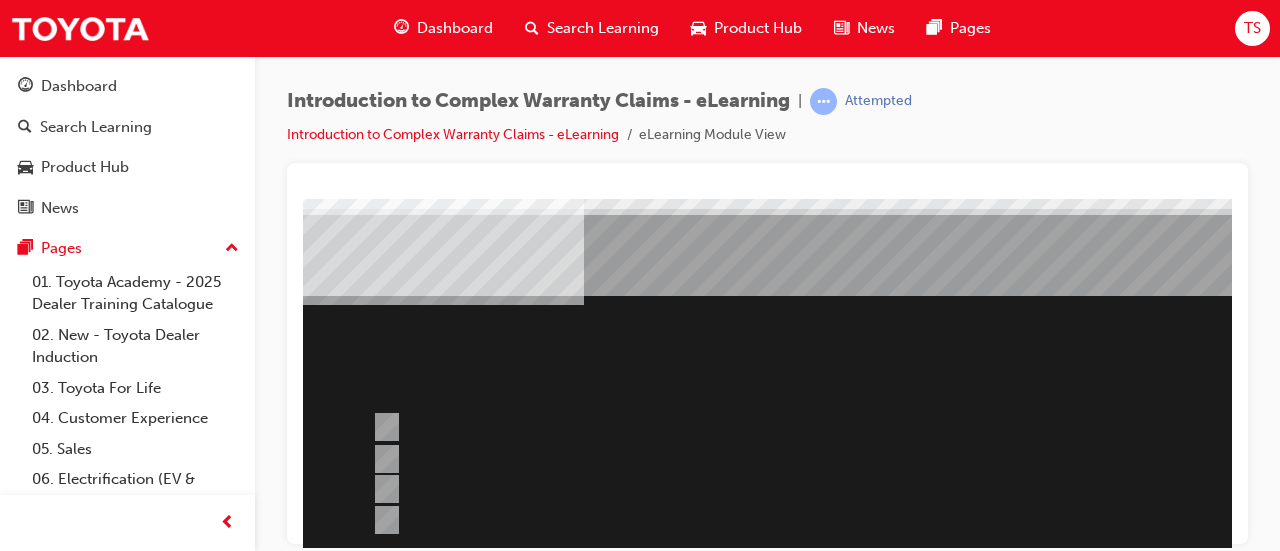 scroll, scrollTop: 44, scrollLeft: 0, axis: vertical 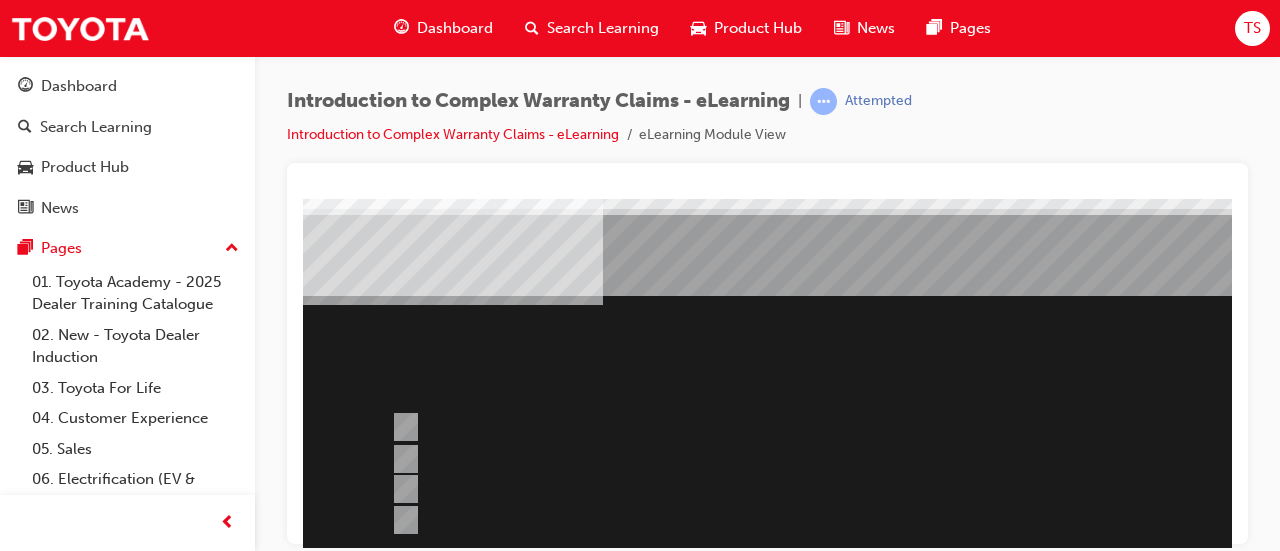 click at bounding box center [983, 514] 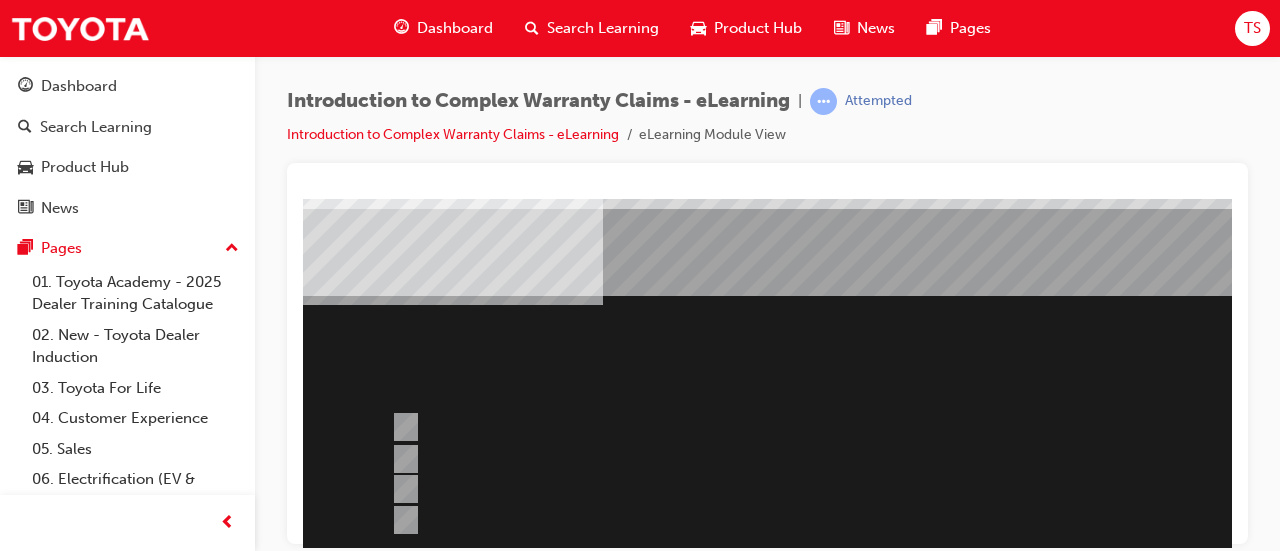 scroll, scrollTop: 47, scrollLeft: 0, axis: vertical 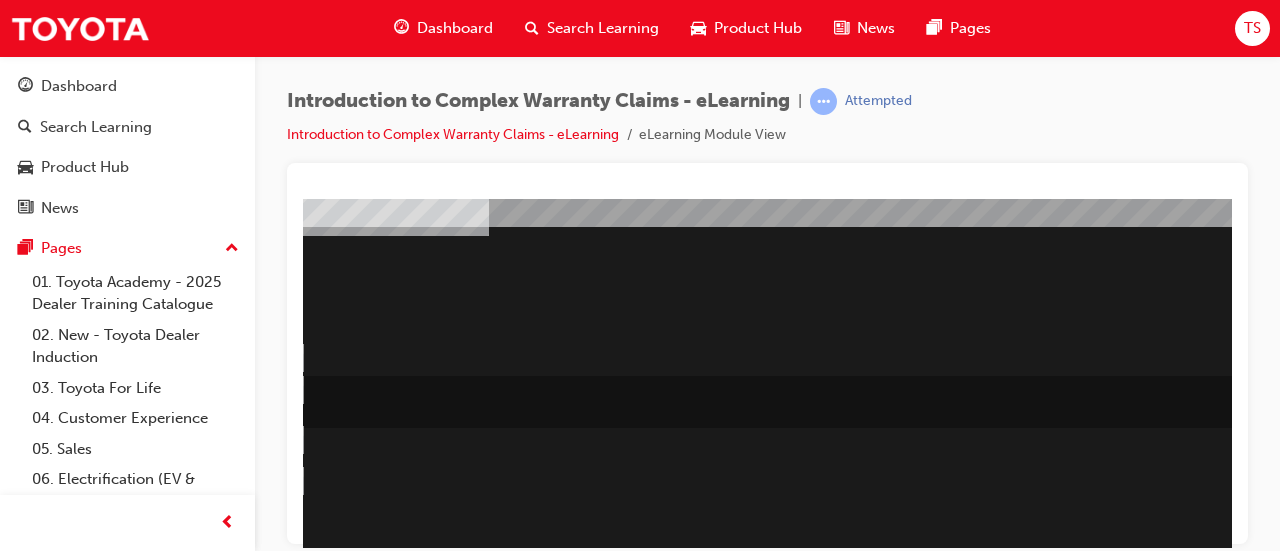 click at bounding box center [792, 402] 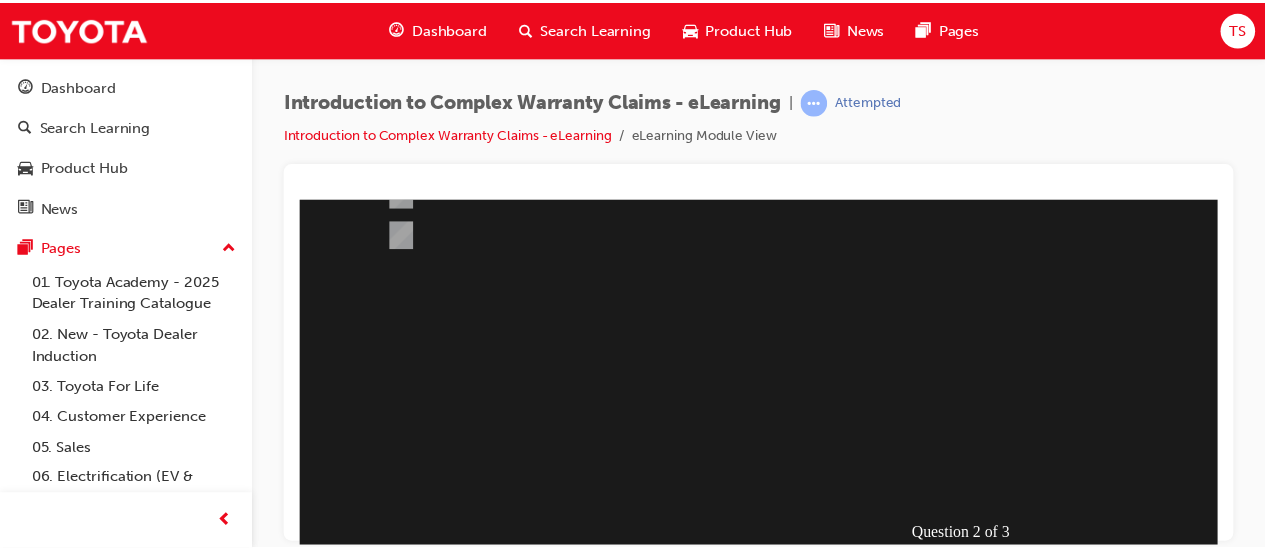 scroll, scrollTop: 371, scrollLeft: 0, axis: vertical 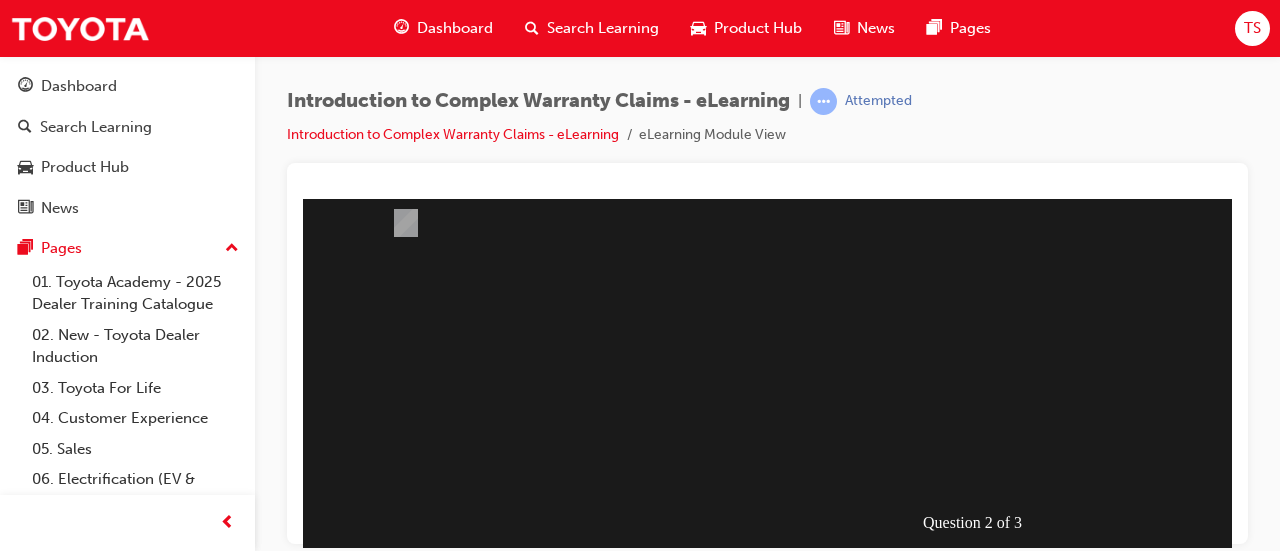 click at bounding box center [375, 848] 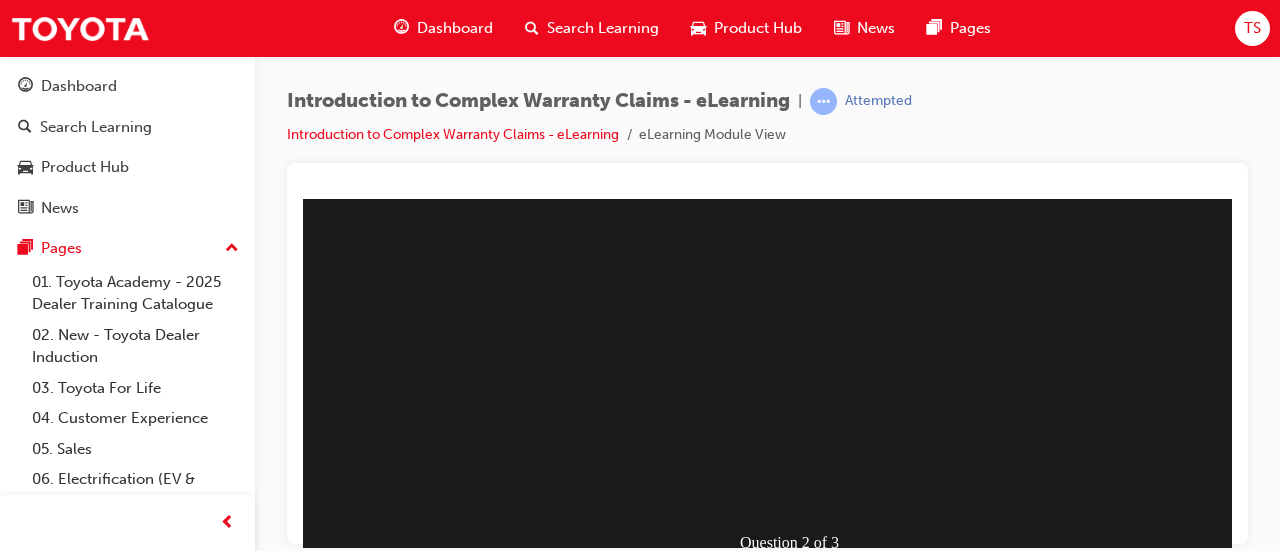 scroll, scrollTop: 404, scrollLeft: 183, axis: both 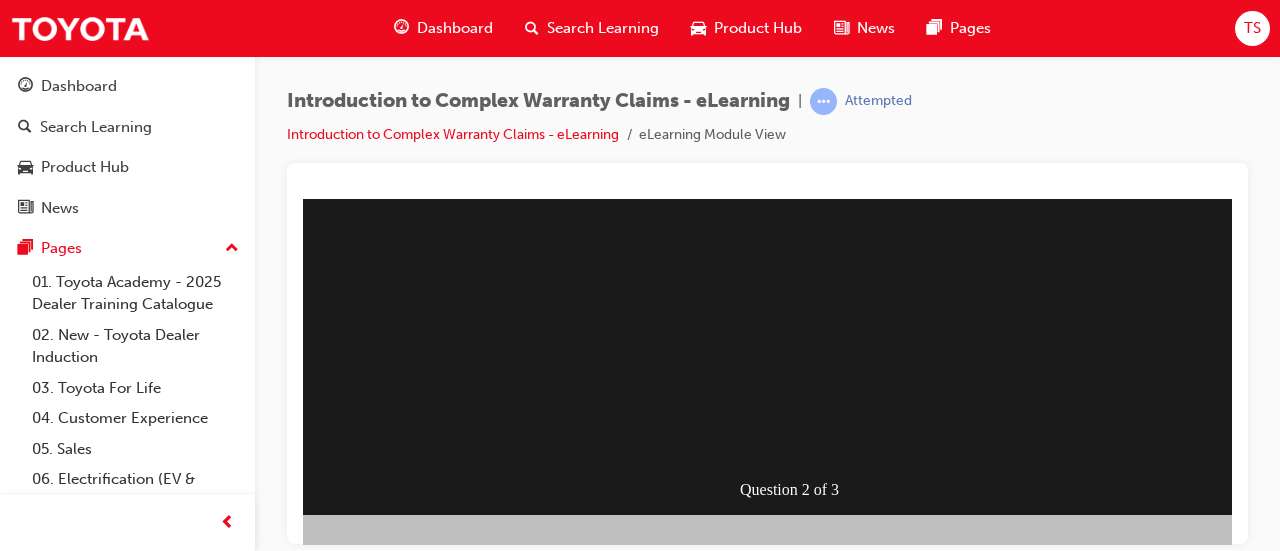 click at bounding box center [800, 154] 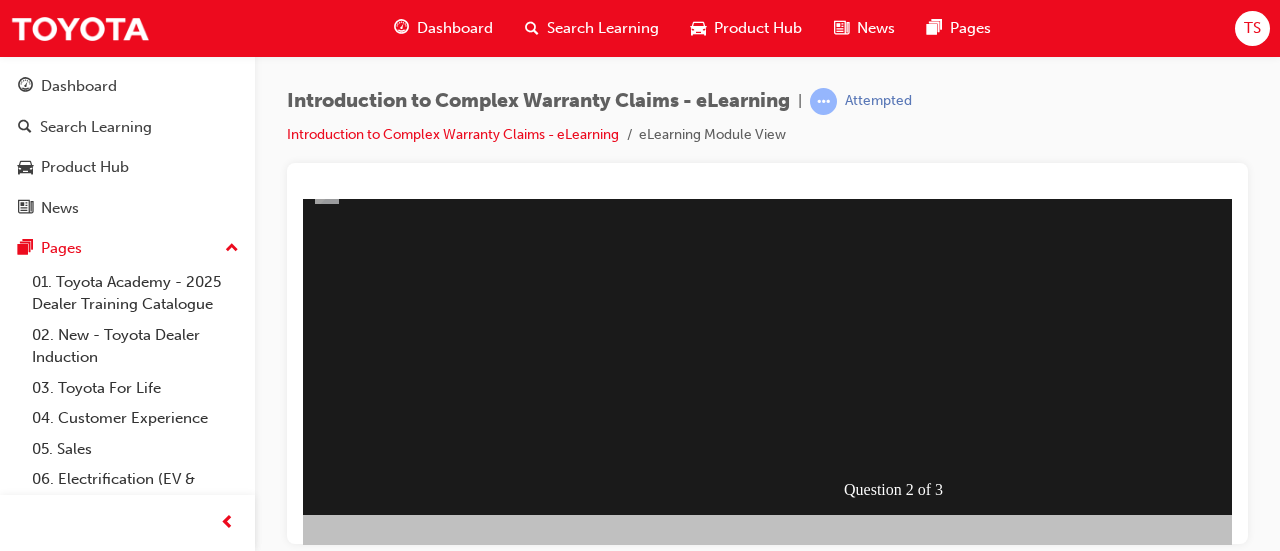 scroll, scrollTop: 404, scrollLeft: 78, axis: both 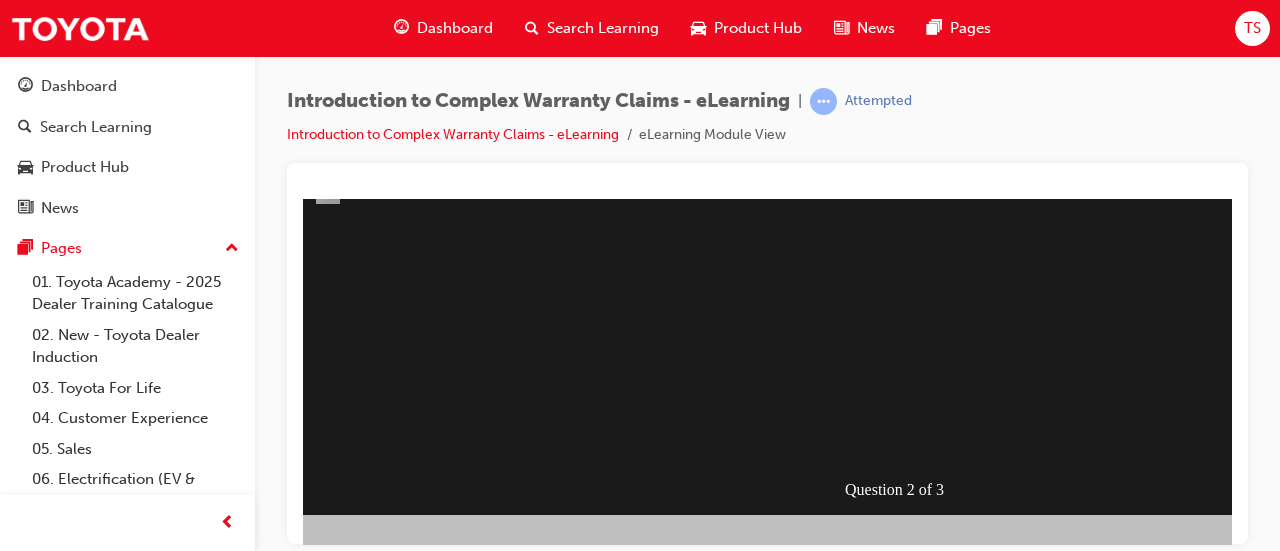 click at bounding box center (297, 815) 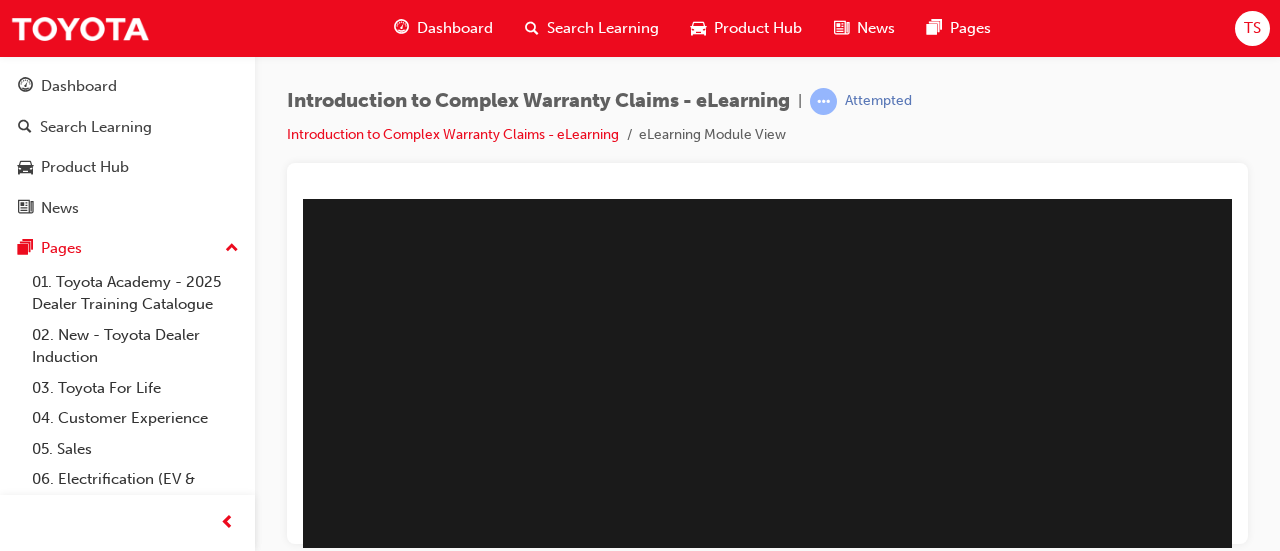 scroll, scrollTop: 196, scrollLeft: 124, axis: both 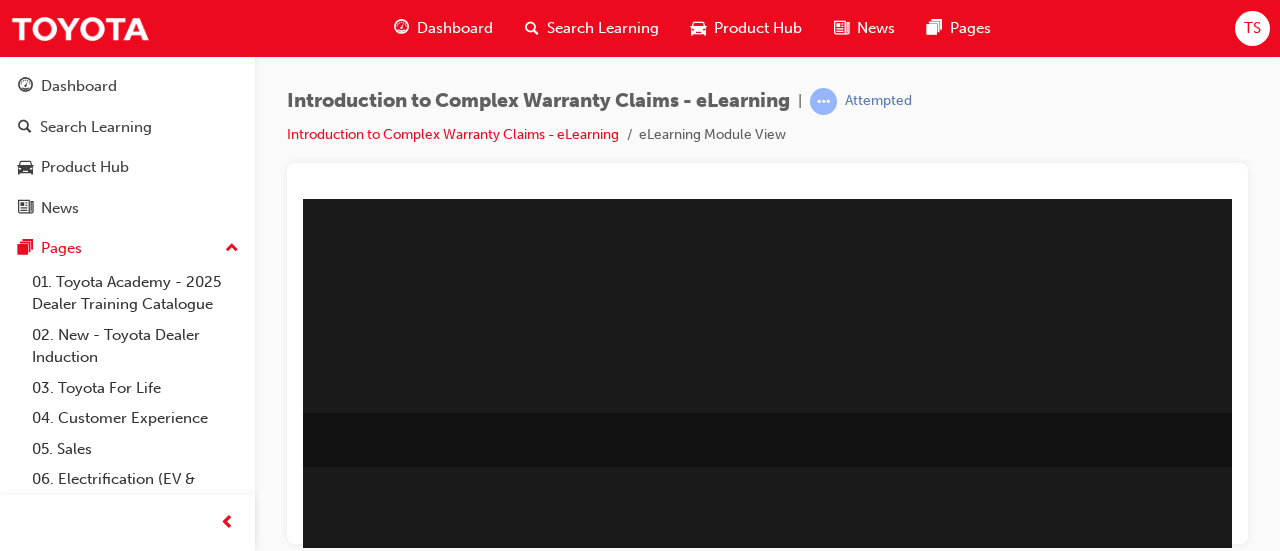 click at bounding box center (782, 440) 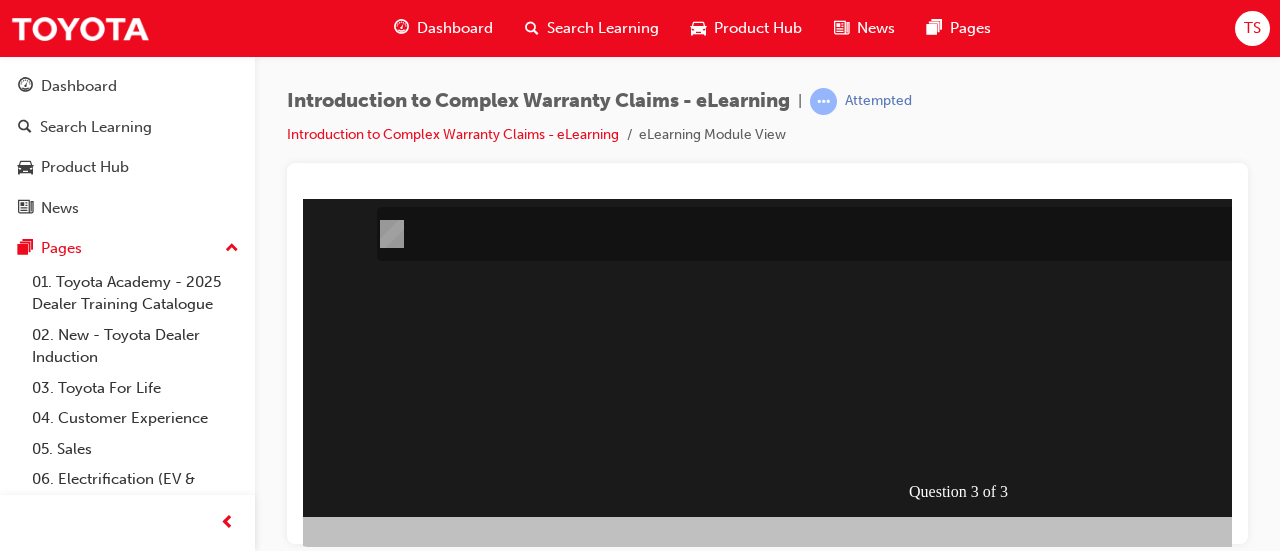 scroll, scrollTop: 416, scrollLeft: 14, axis: both 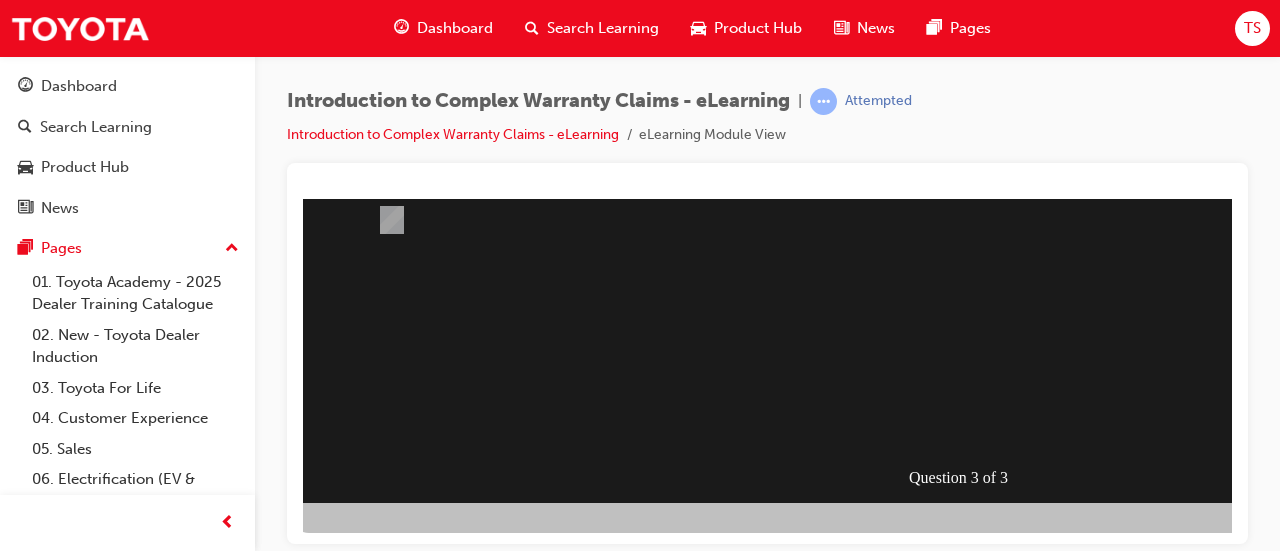 click at bounding box center [361, 803] 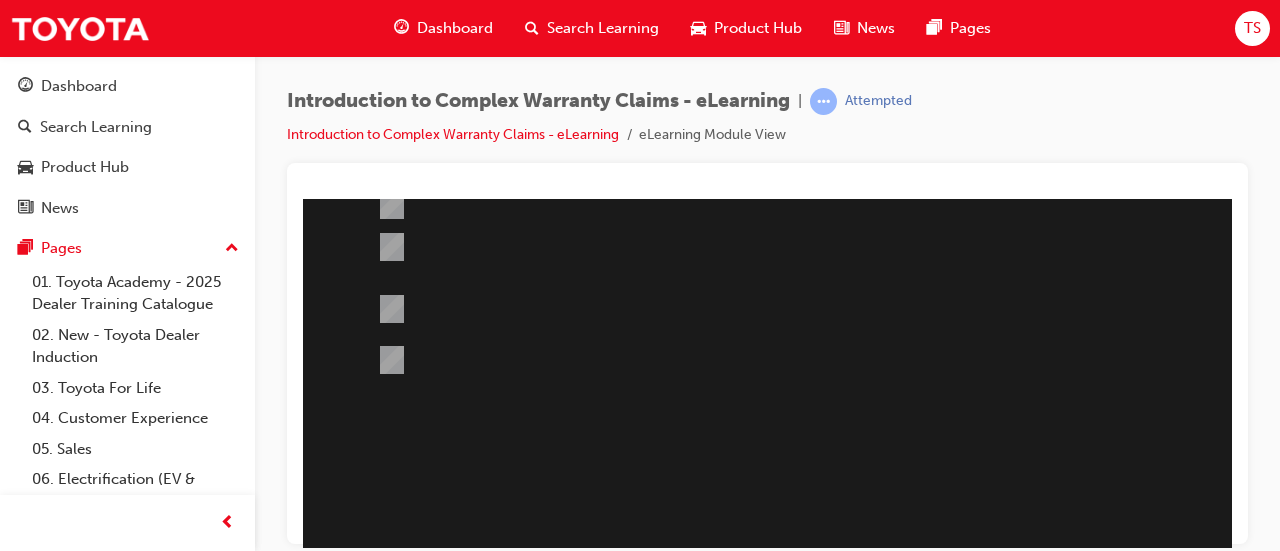 scroll, scrollTop: 263, scrollLeft: 14, axis: both 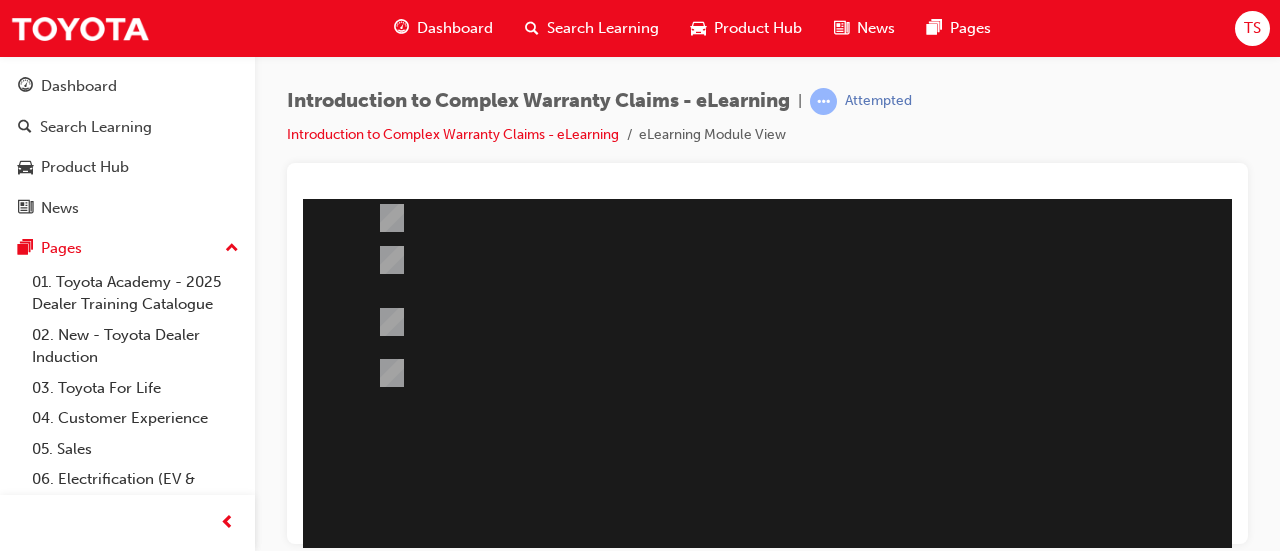 click at bounding box center (969, 295) 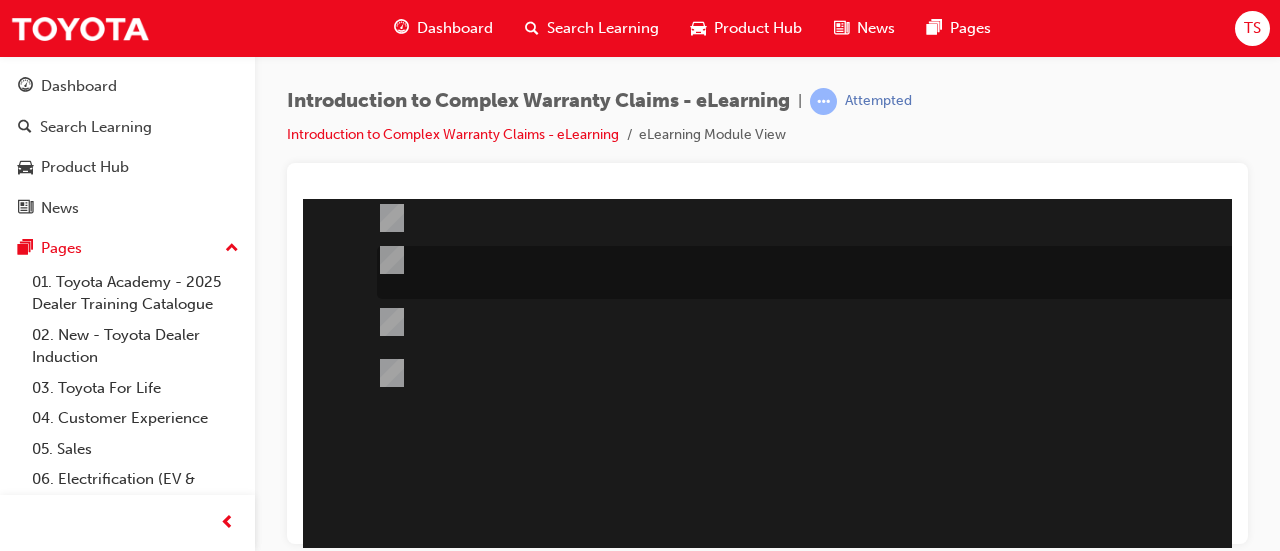 click at bounding box center [388, 260] 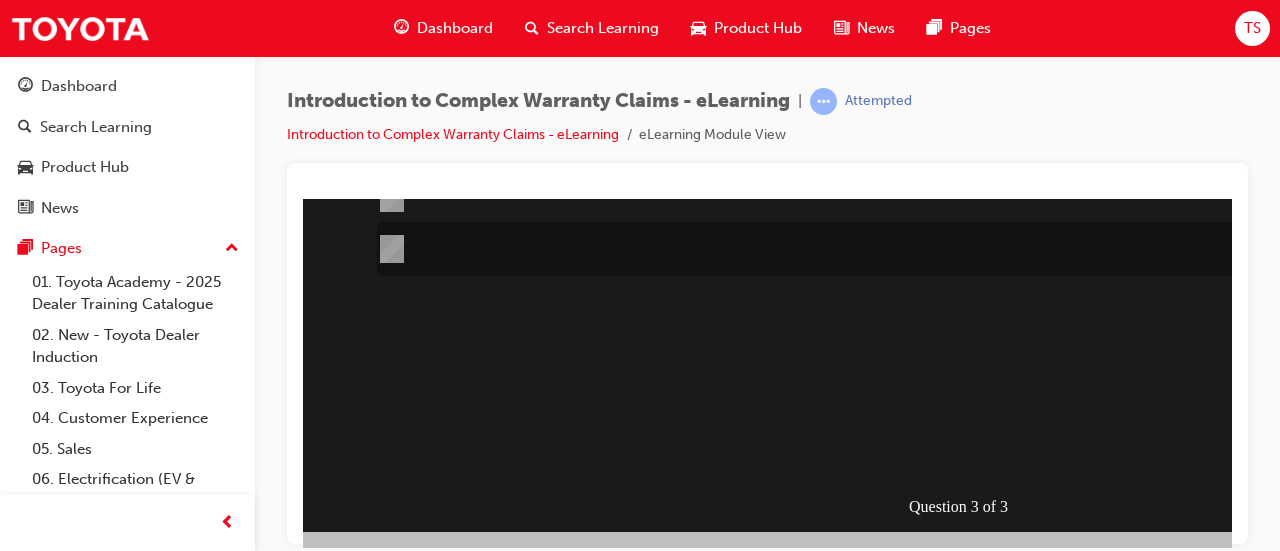 scroll, scrollTop: 388, scrollLeft: 14, axis: both 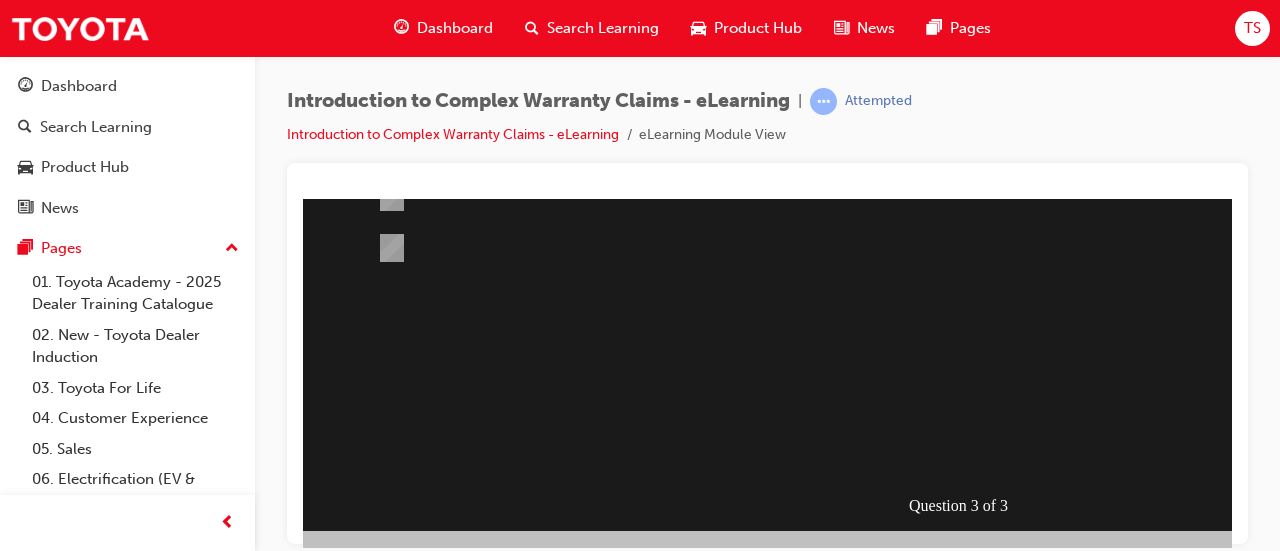 click at bounding box center [361, 831] 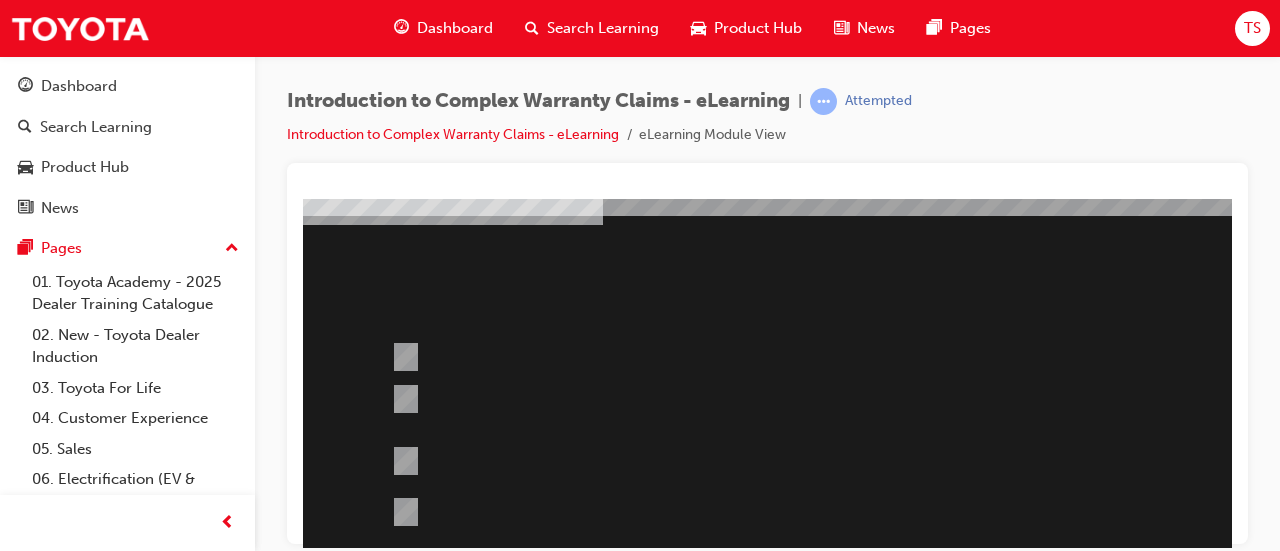 scroll, scrollTop: 125, scrollLeft: 0, axis: vertical 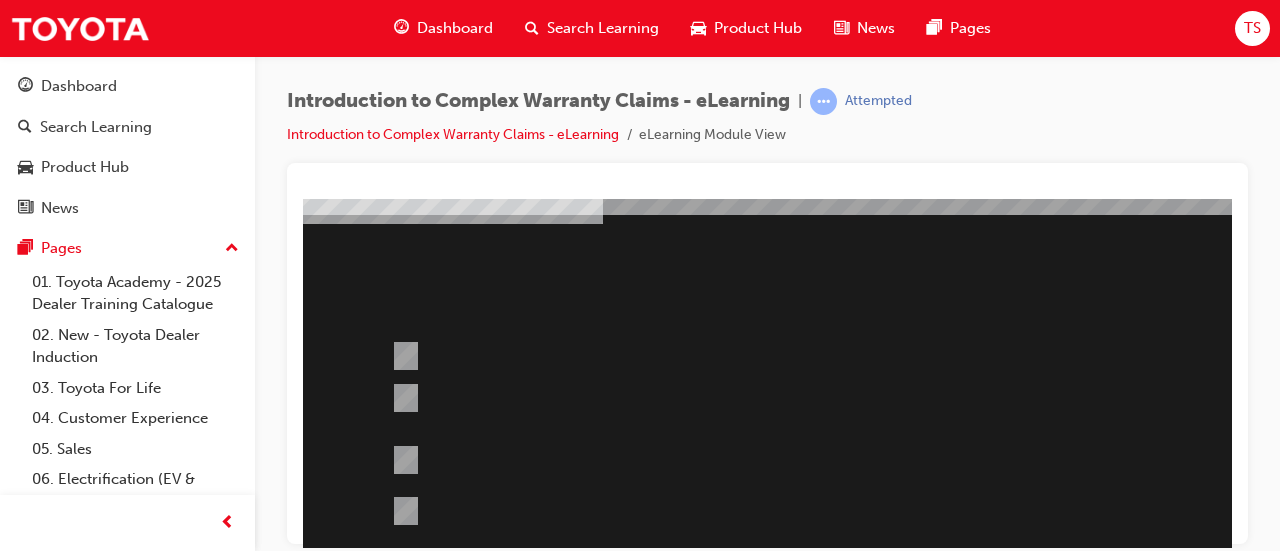click at bounding box center [983, 433] 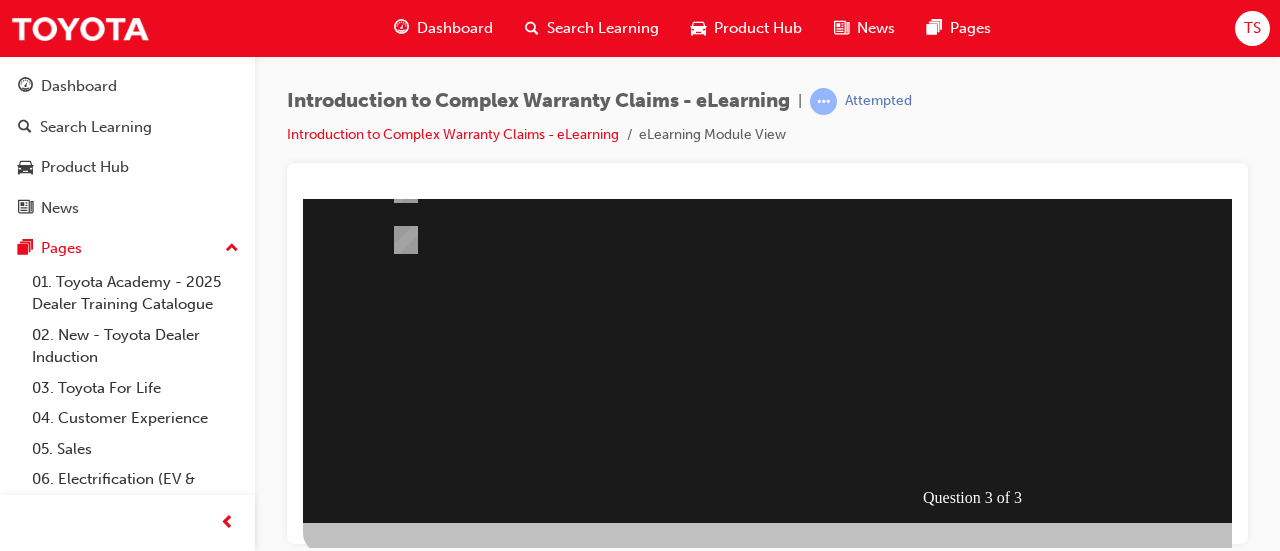 scroll, scrollTop: 397, scrollLeft: 0, axis: vertical 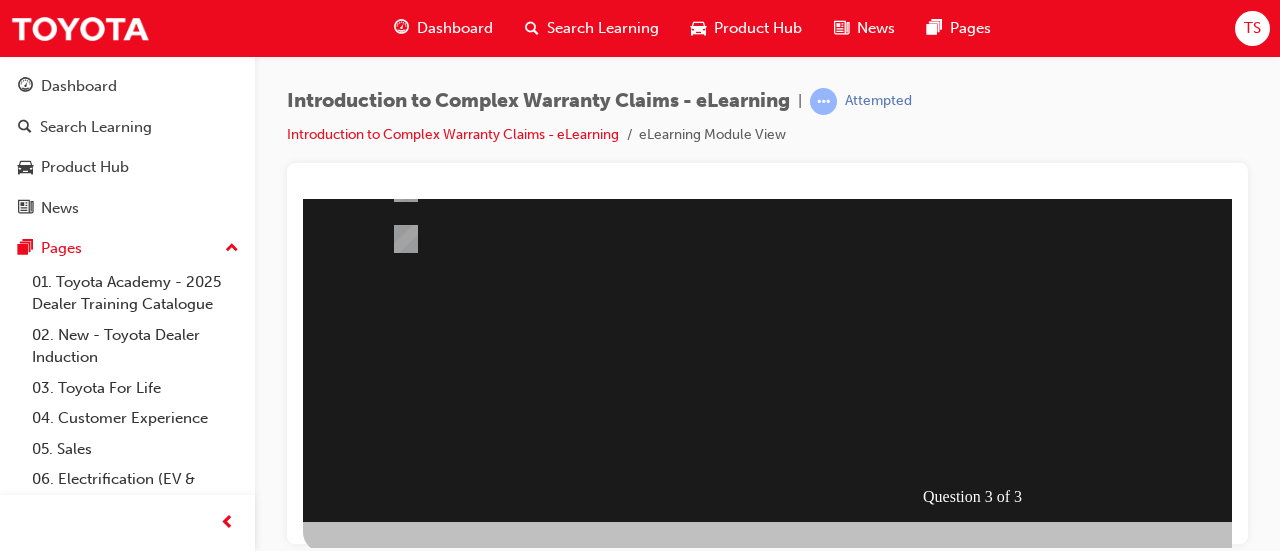 click at bounding box center [375, 822] 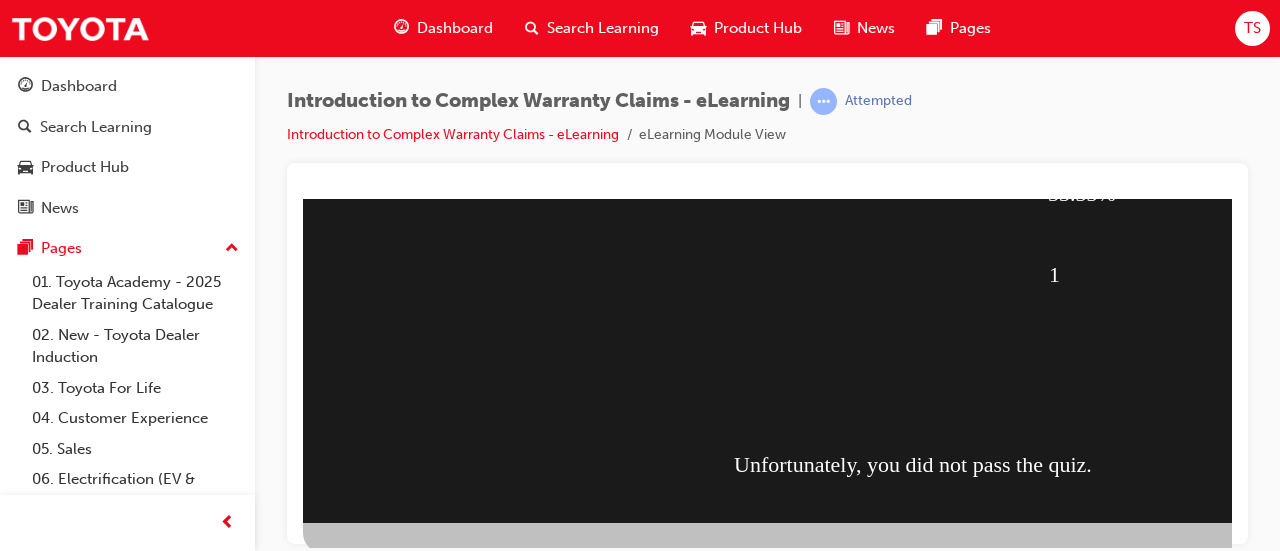scroll, scrollTop: 406, scrollLeft: 0, axis: vertical 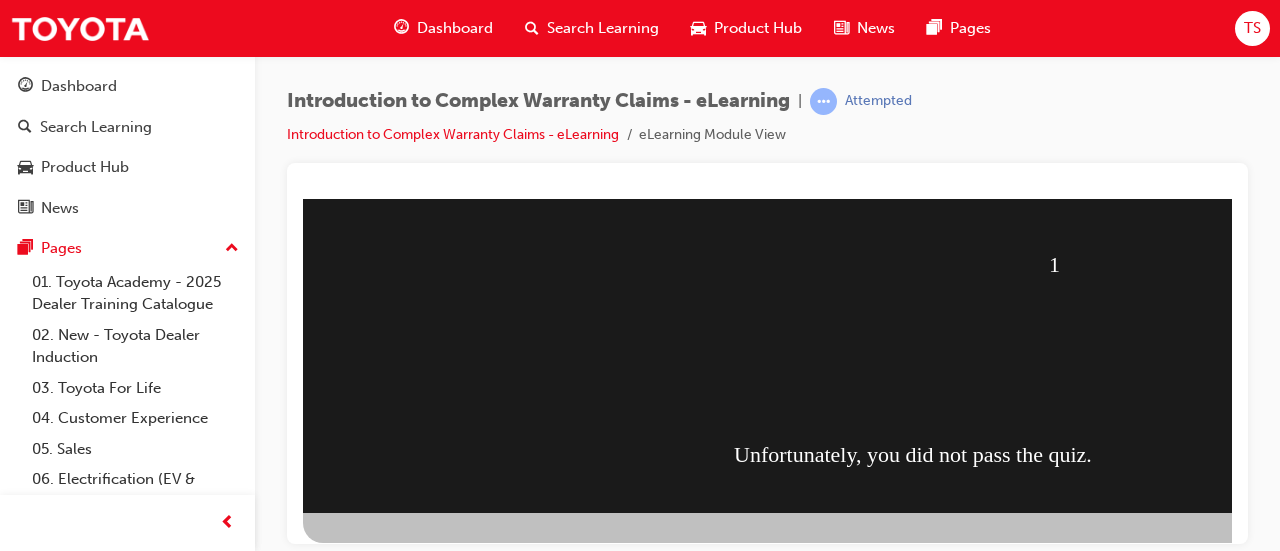 click at bounding box center (376, 894) 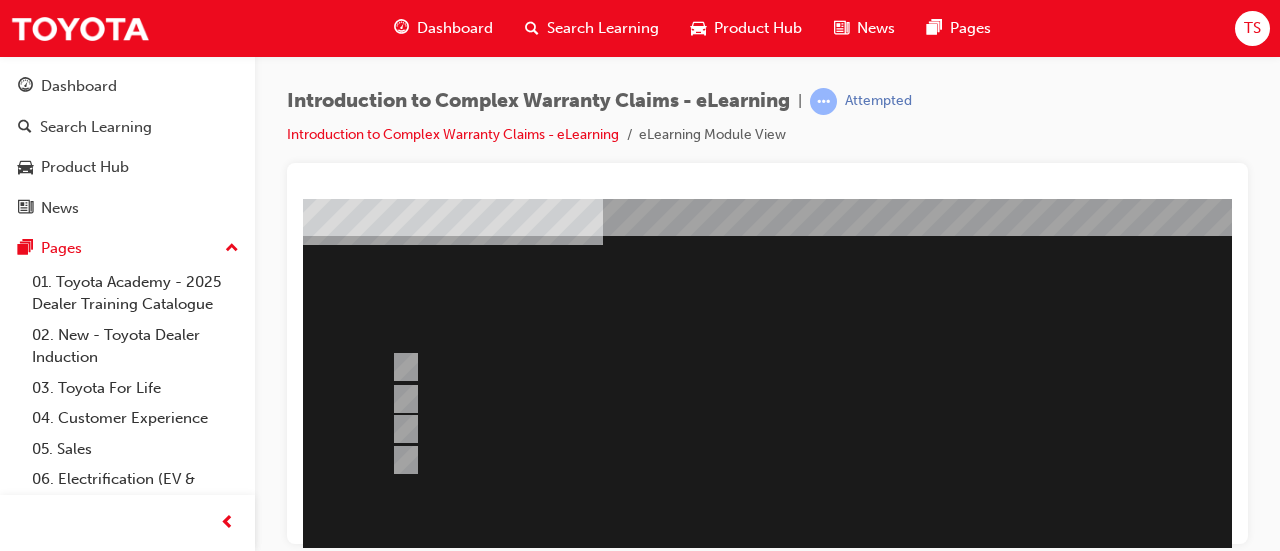scroll, scrollTop: 104, scrollLeft: 0, axis: vertical 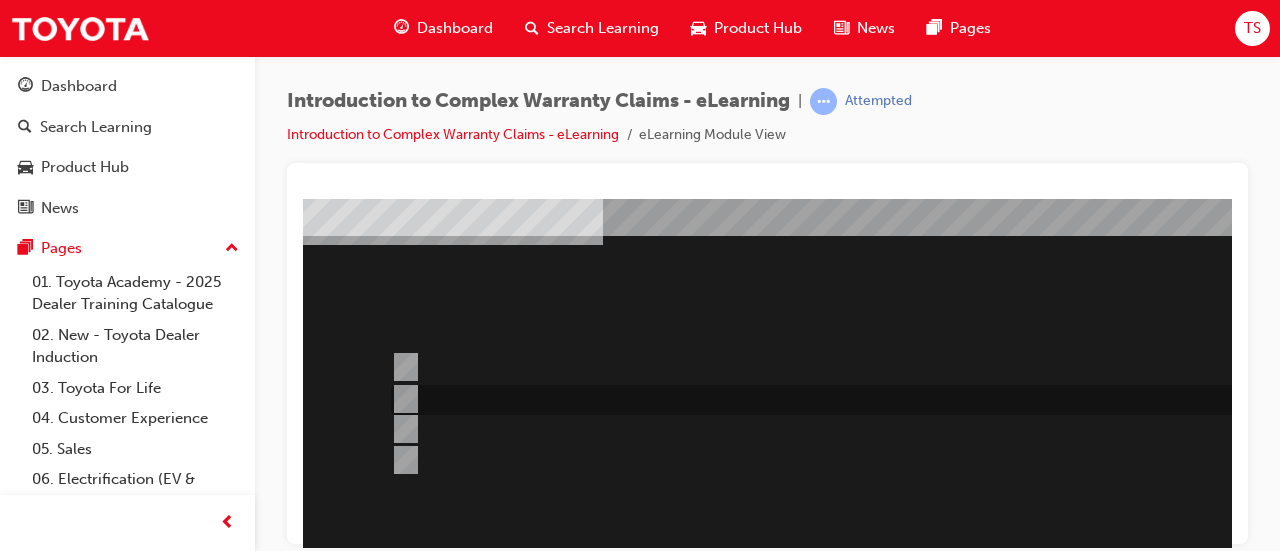click at bounding box center [906, 400] 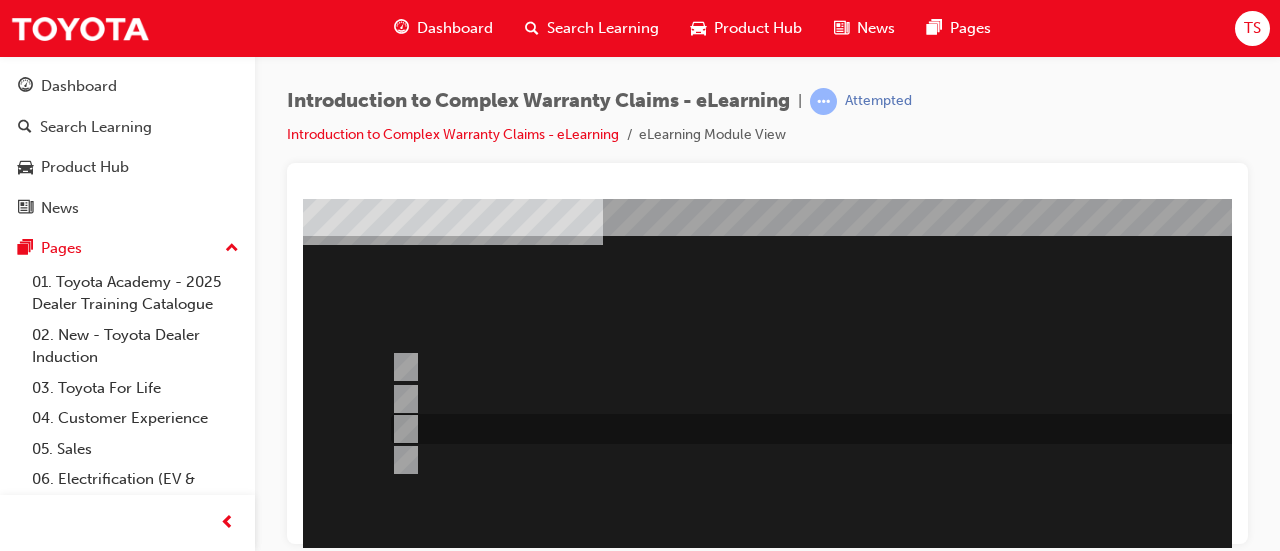 click at bounding box center (906, 429) 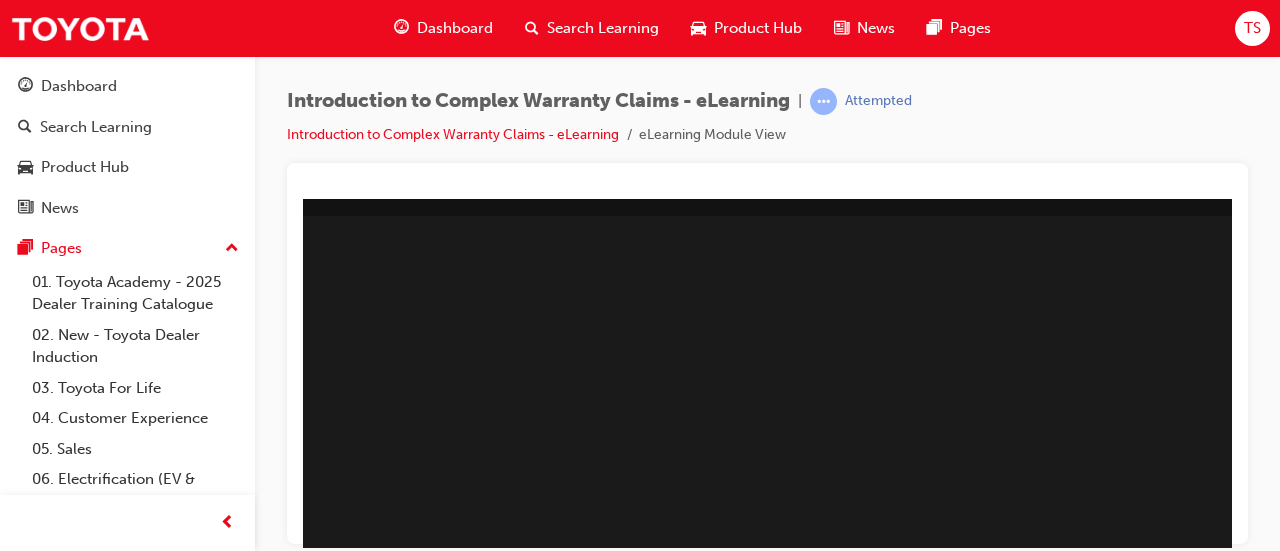scroll, scrollTop: 334, scrollLeft: 123, axis: both 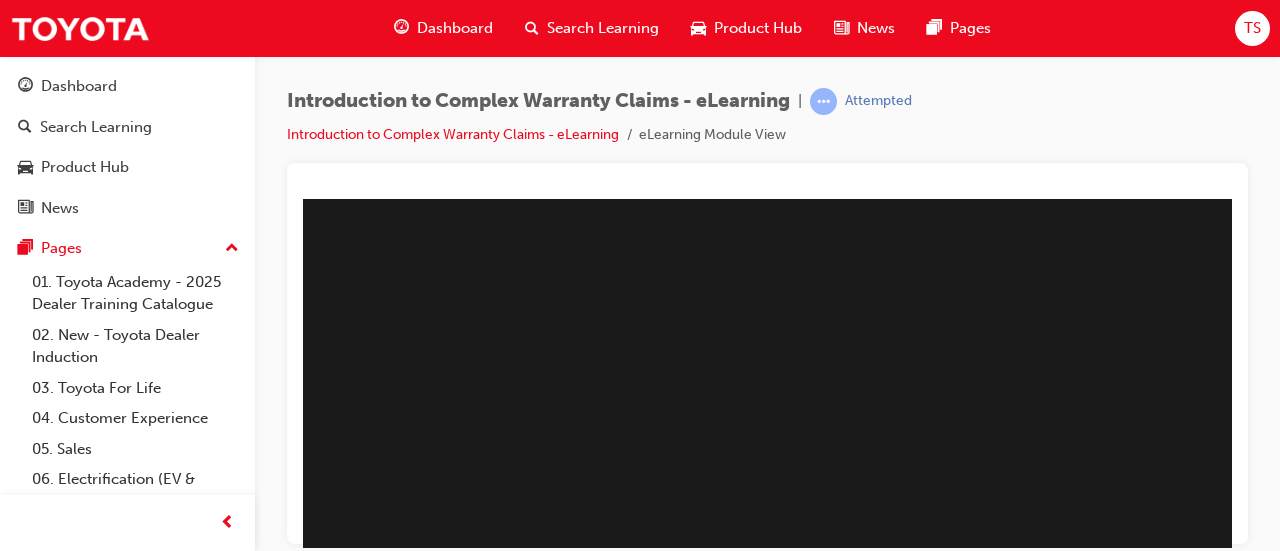 click at bounding box center (252, 885) 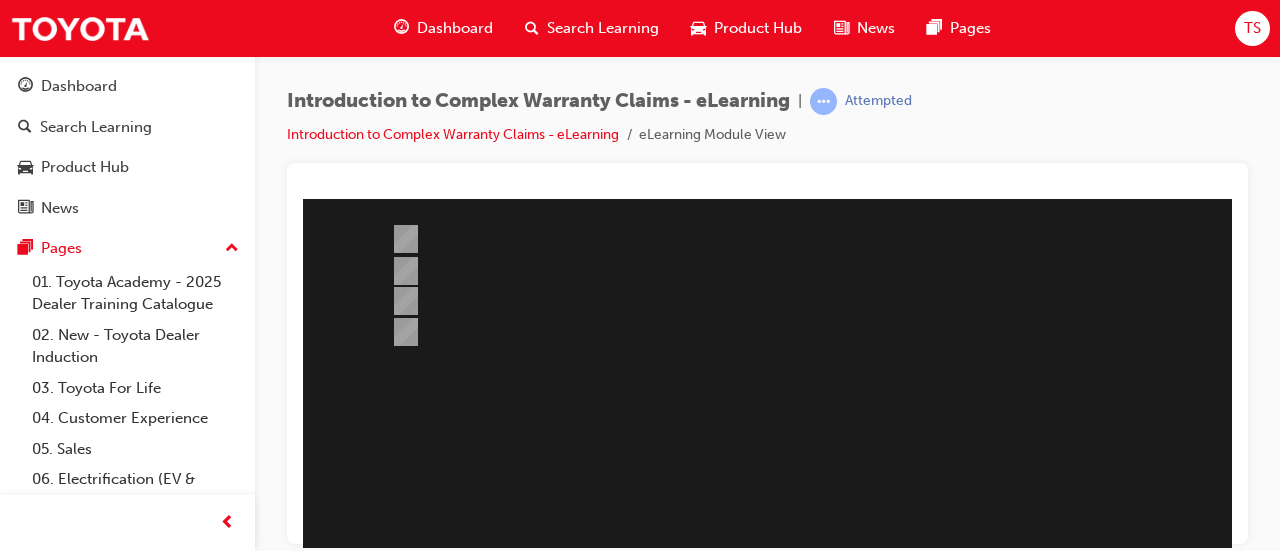 scroll, scrollTop: 226, scrollLeft: 0, axis: vertical 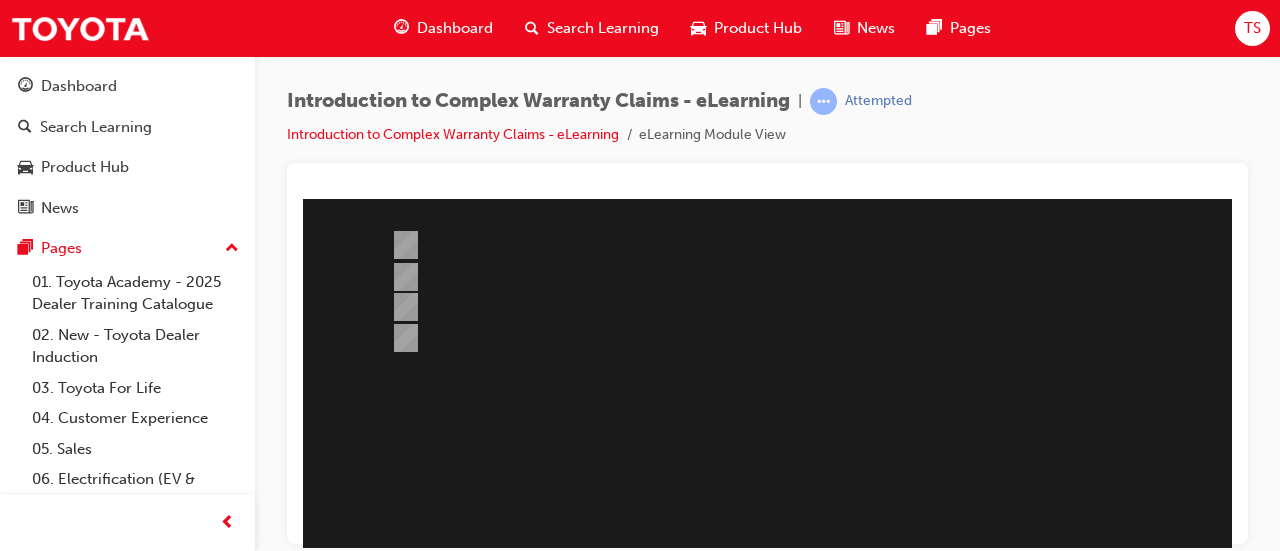 click at bounding box center (983, 332) 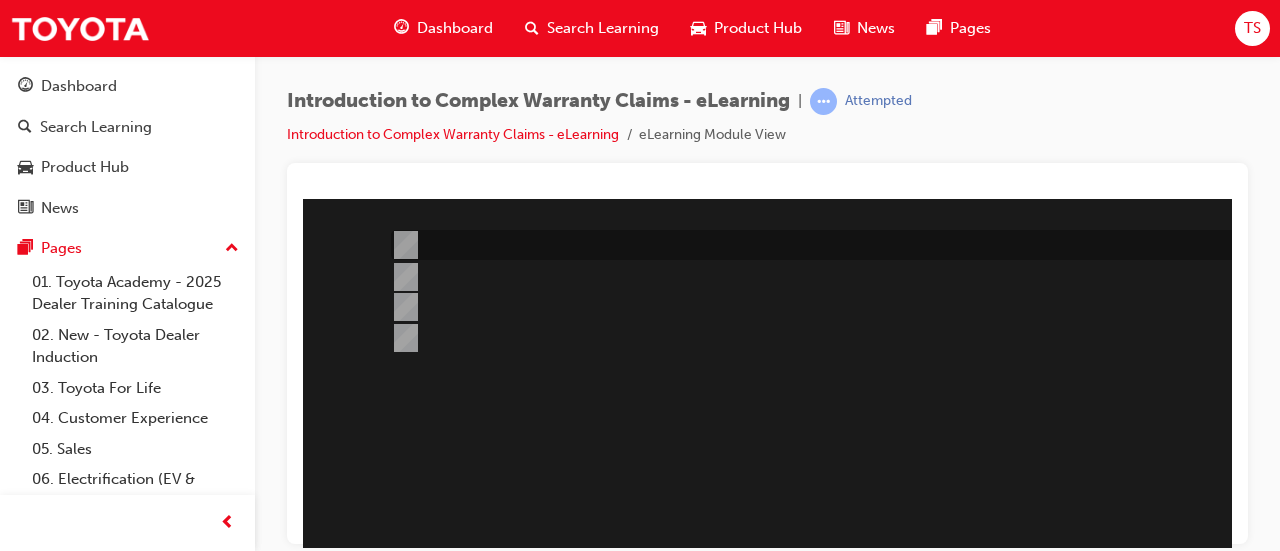 click at bounding box center (402, 245) 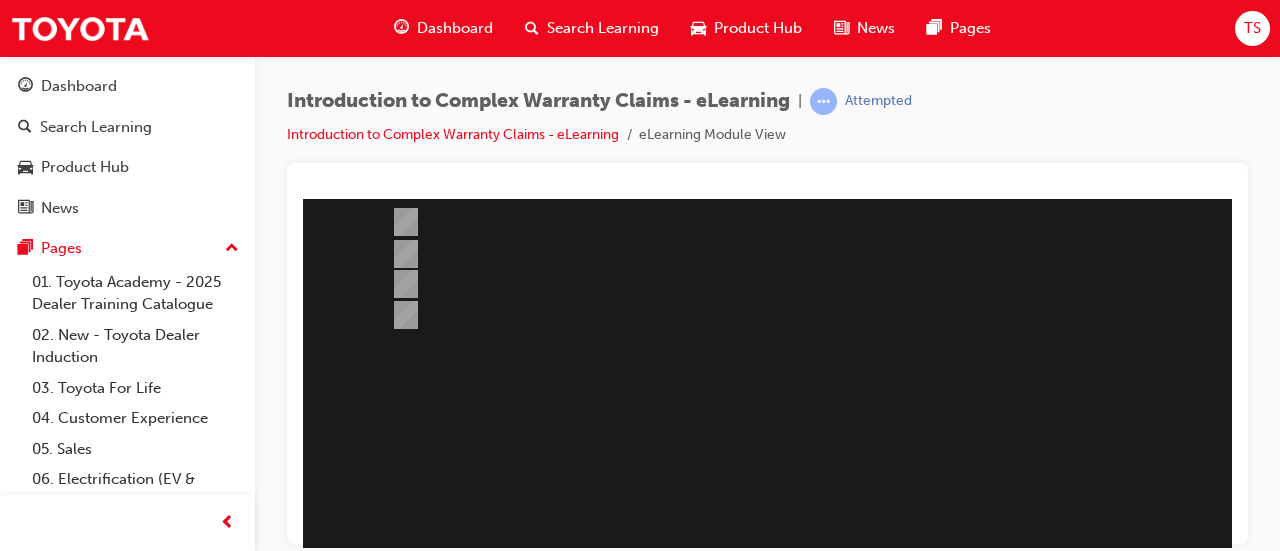 scroll, scrollTop: 238, scrollLeft: 0, axis: vertical 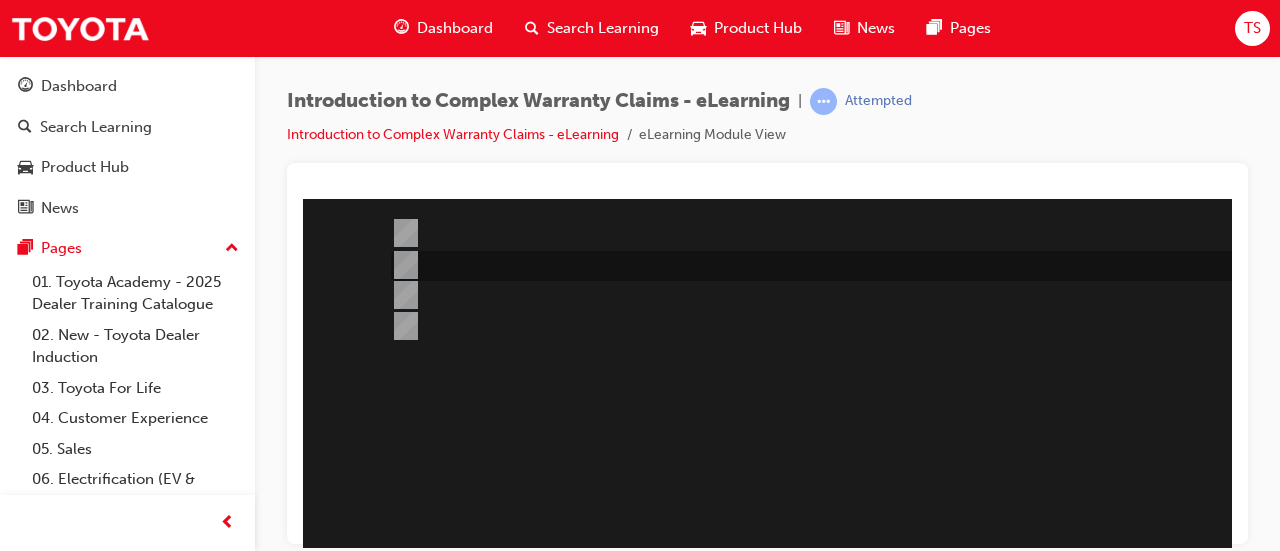 click at bounding box center [402, 265] 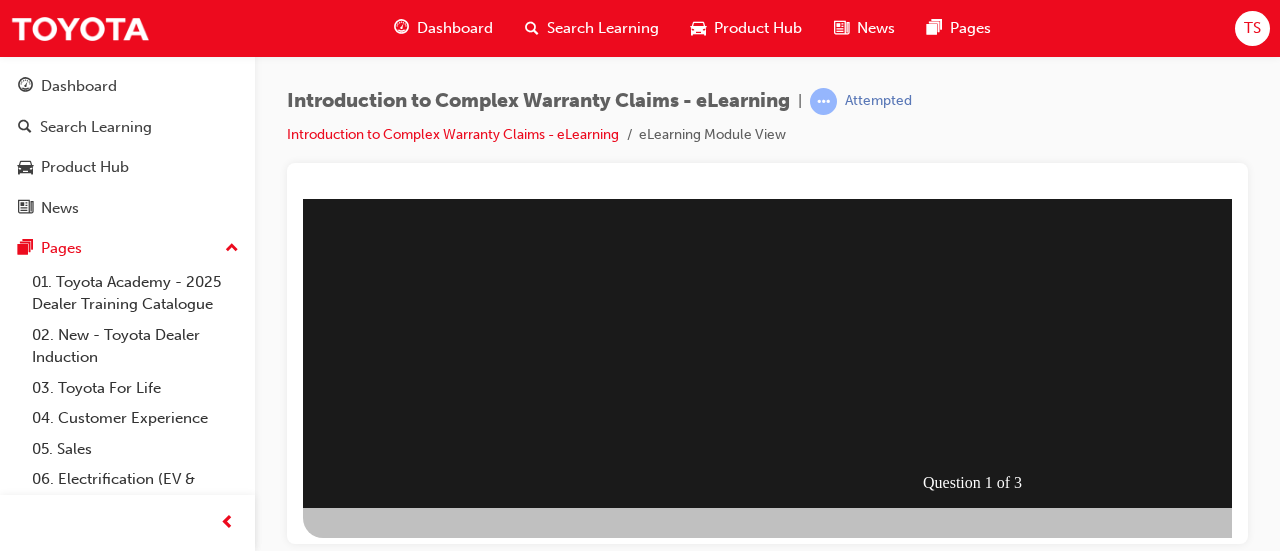scroll, scrollTop: 416, scrollLeft: 0, axis: vertical 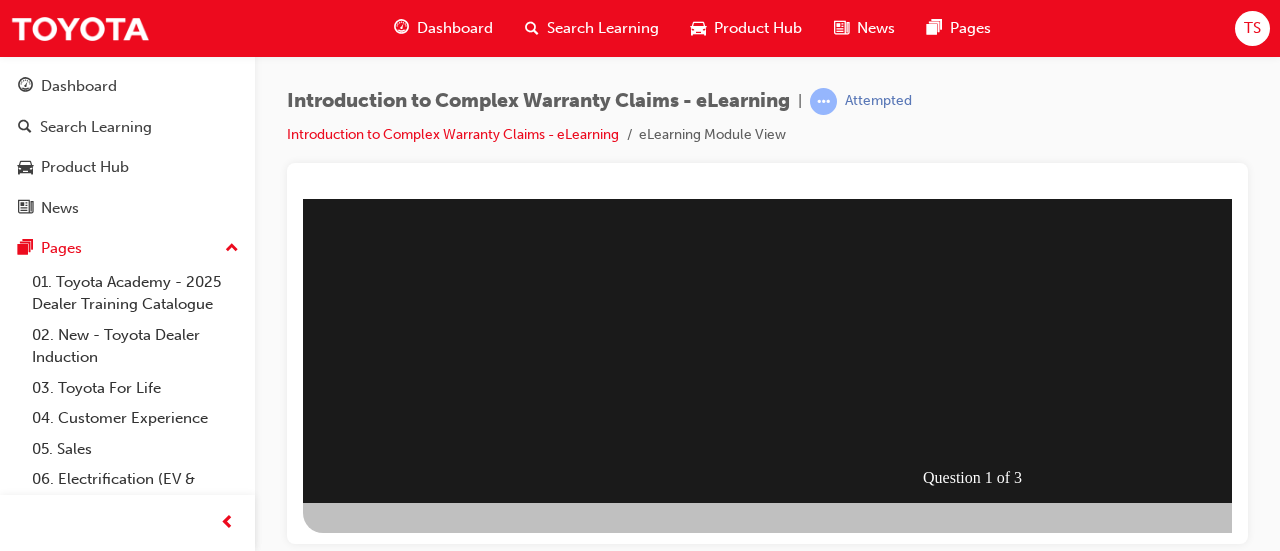 click at bounding box center [375, 803] 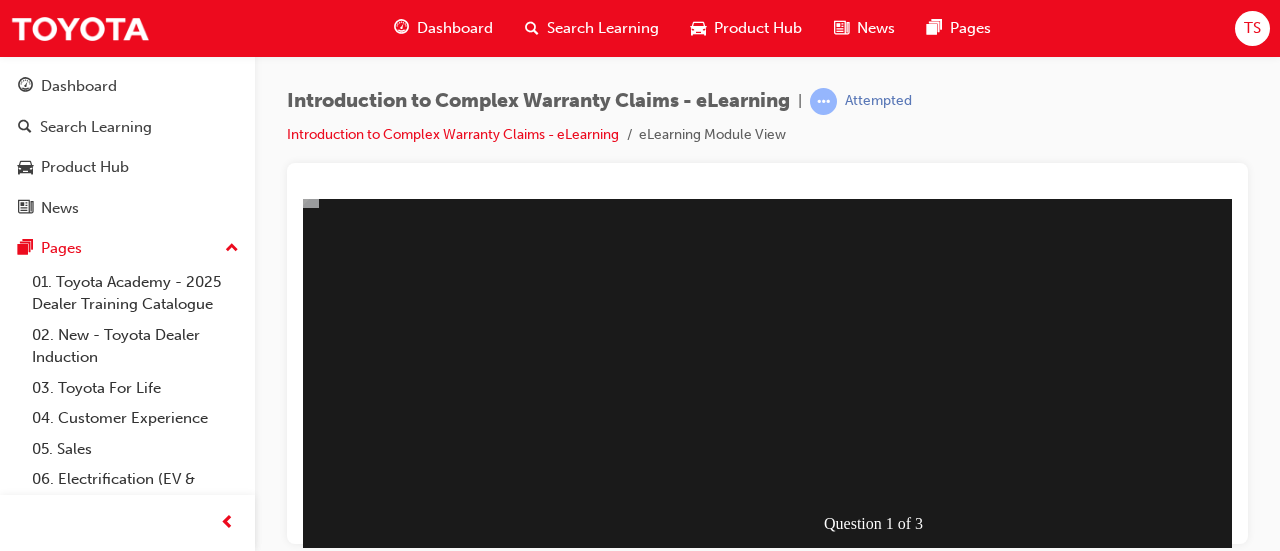 scroll, scrollTop: 371, scrollLeft: 99, axis: both 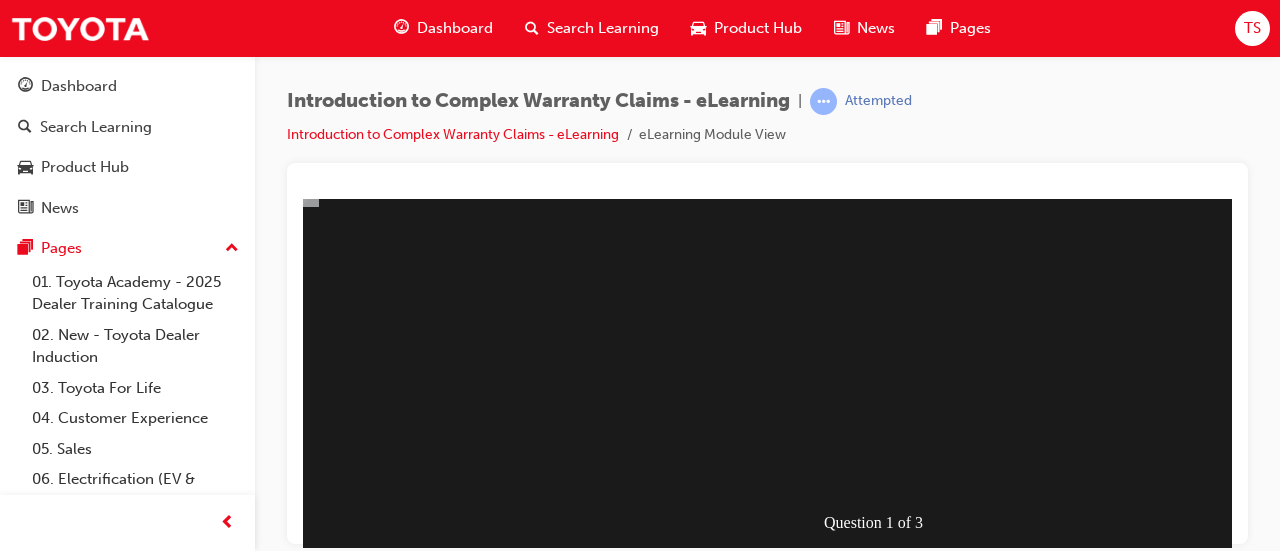 click at bounding box center (884, 187) 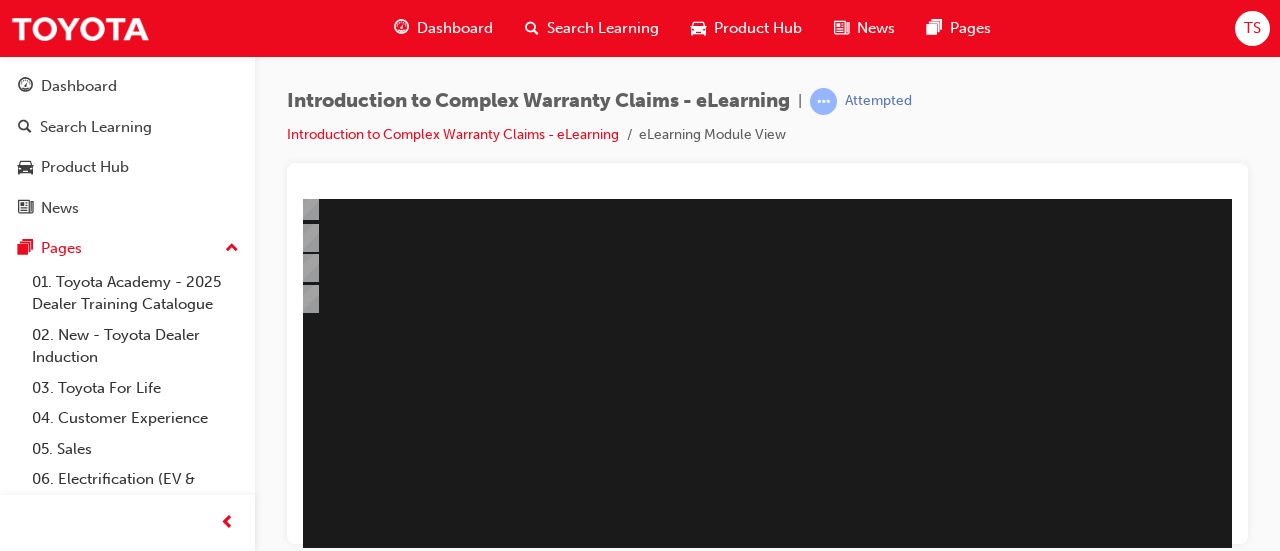 scroll, scrollTop: 416, scrollLeft: 99, axis: both 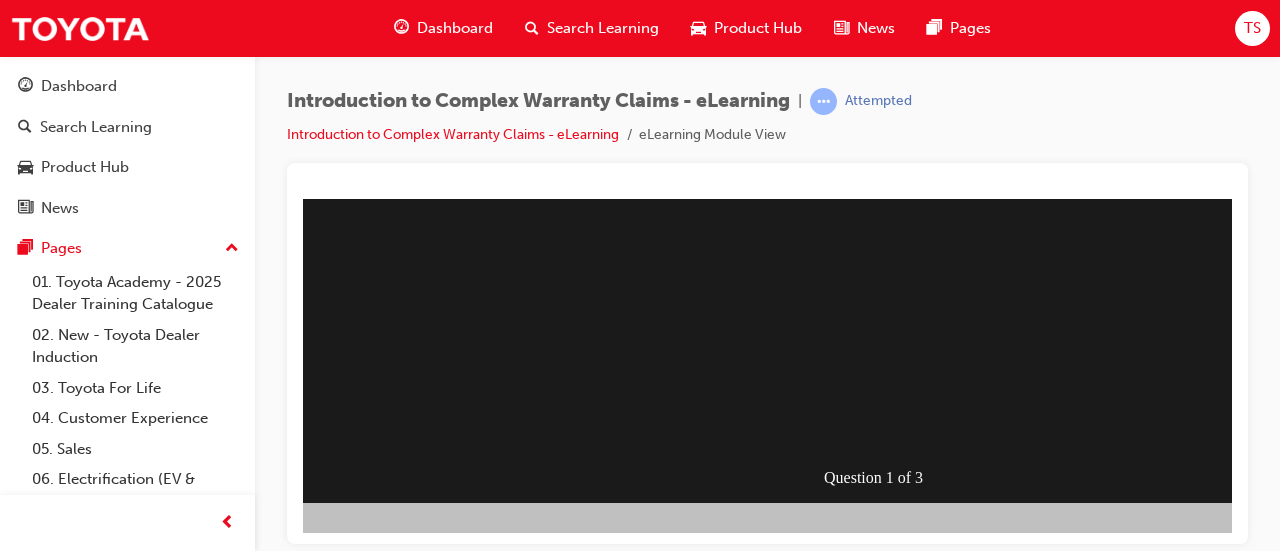 click at bounding box center [276, 803] 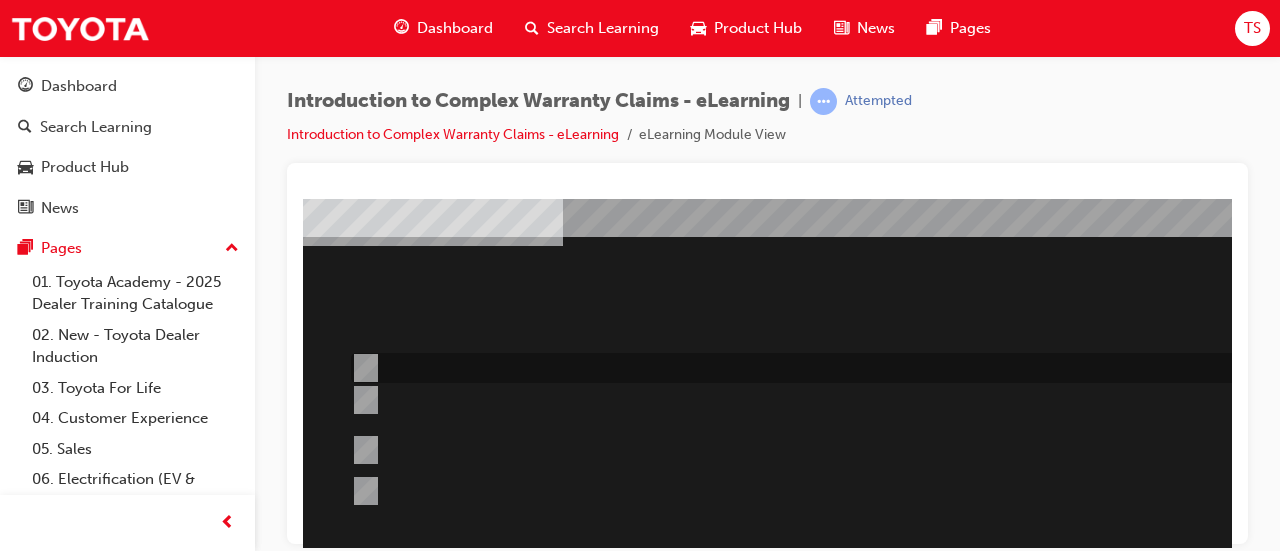 scroll, scrollTop: 104, scrollLeft: 40, axis: both 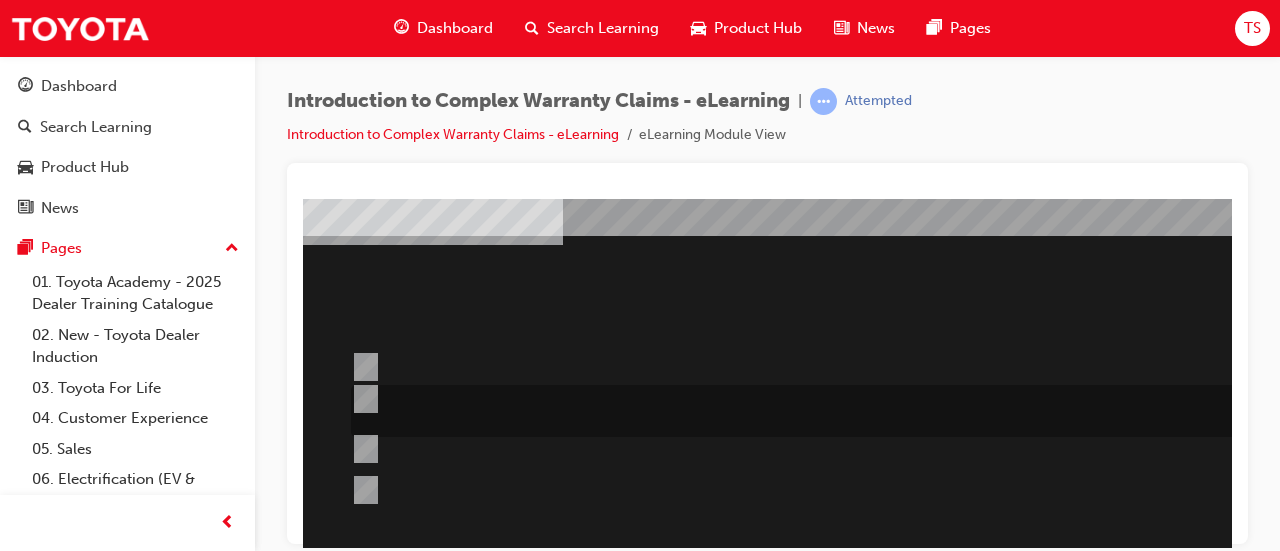 click at bounding box center (866, 411) 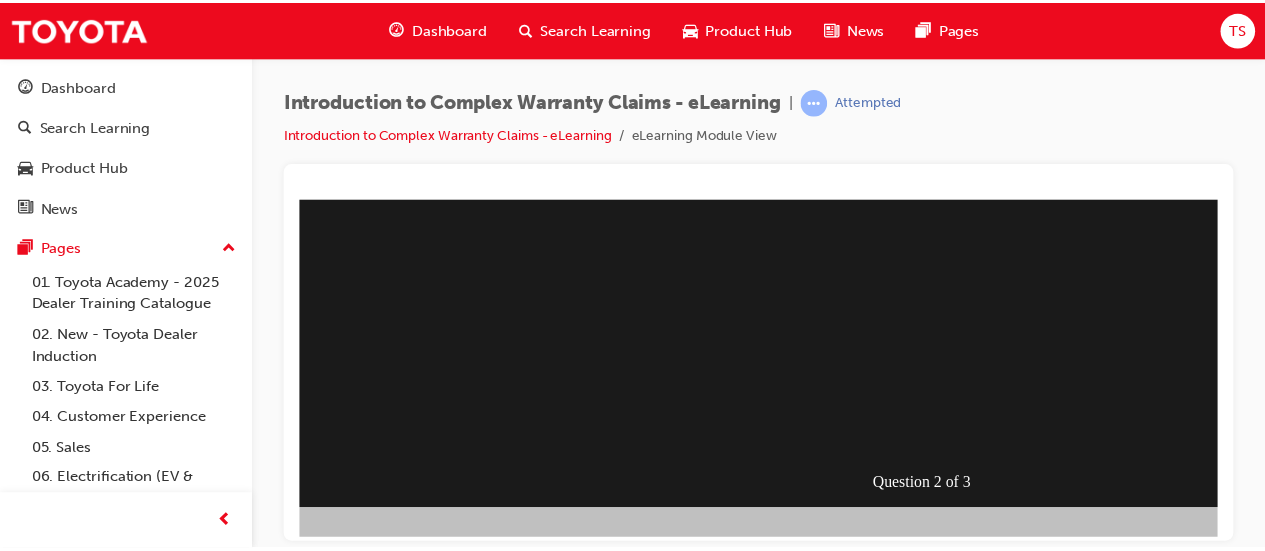 scroll, scrollTop: 412, scrollLeft: 40, axis: both 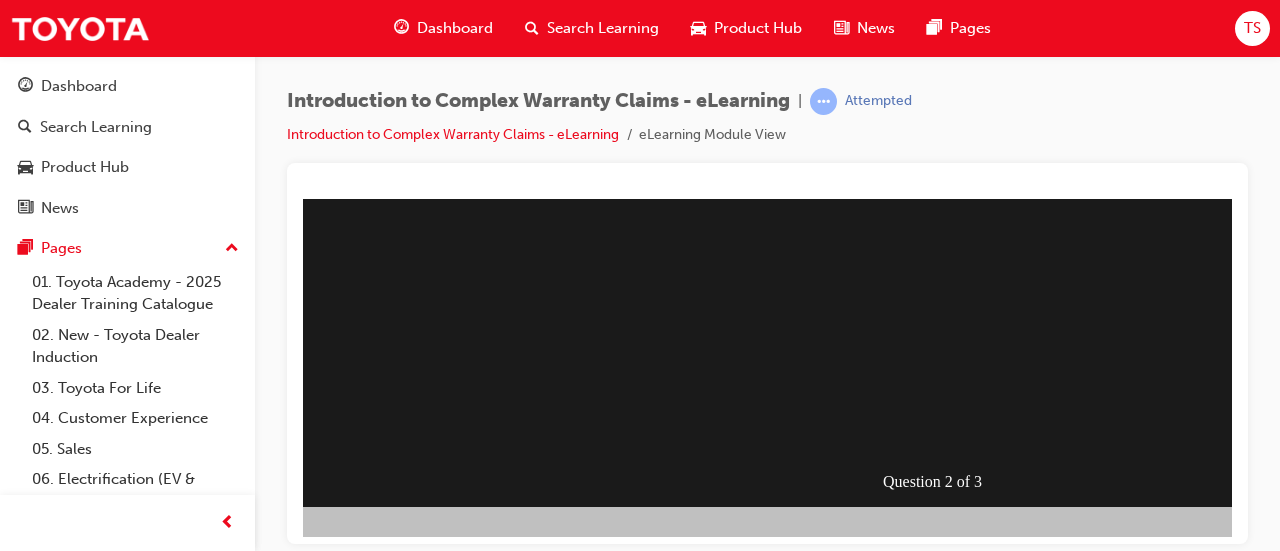 click at bounding box center [335, 807] 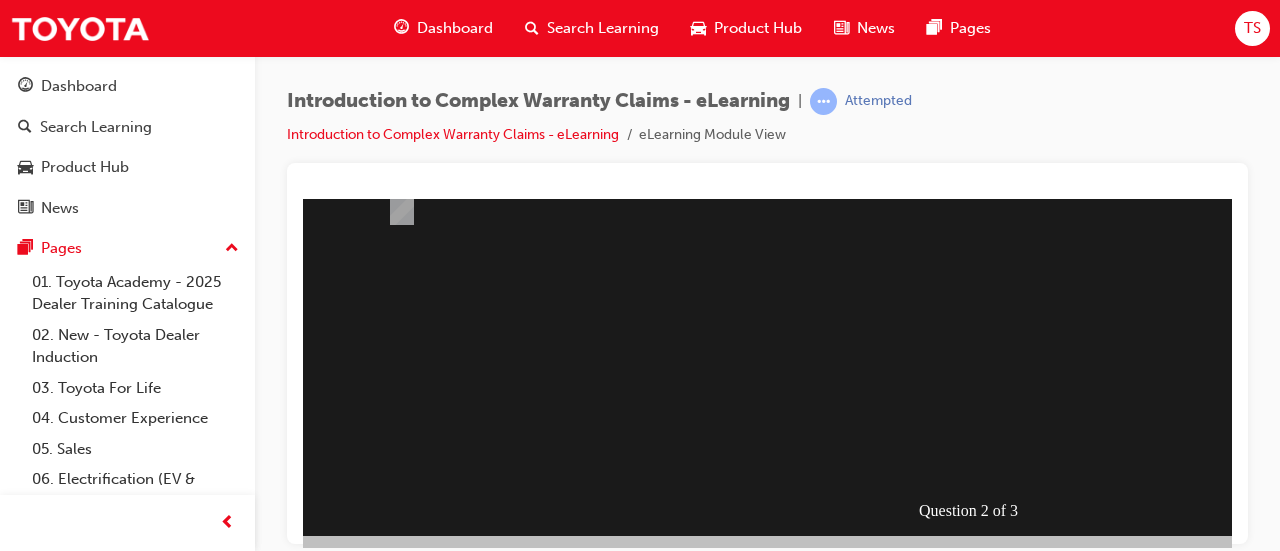 scroll, scrollTop: 384, scrollLeft: 4, axis: both 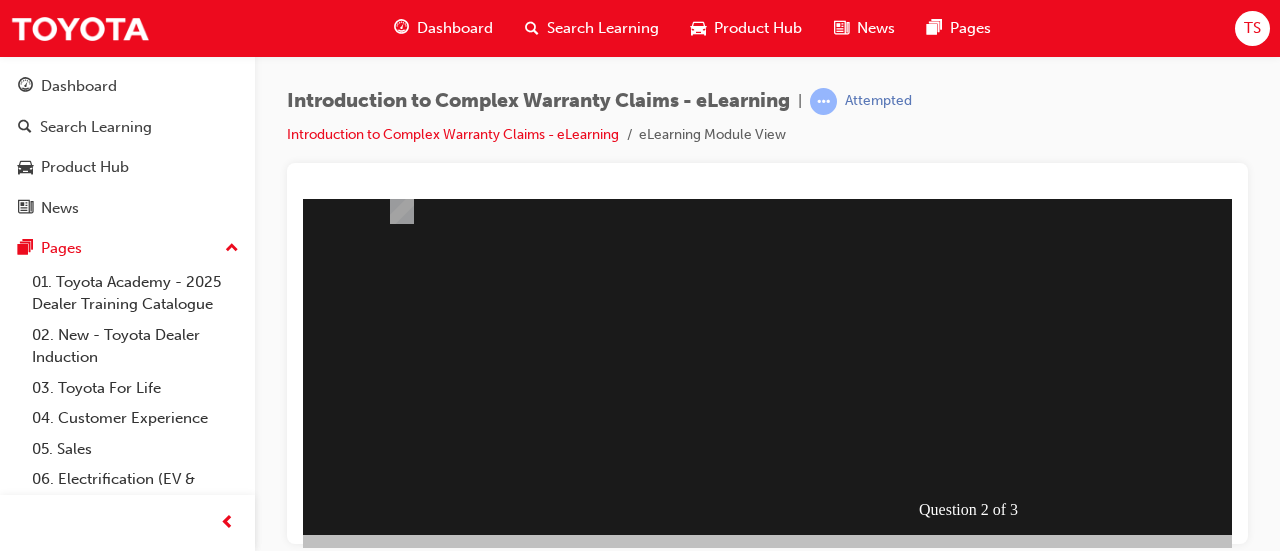 click at bounding box center [979, 174] 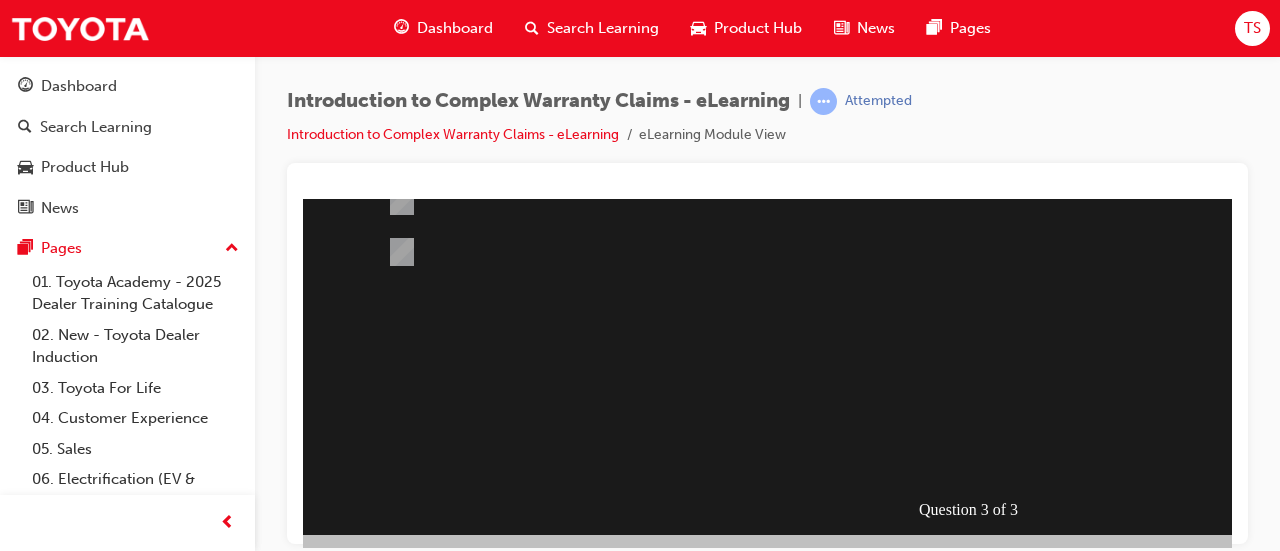 scroll, scrollTop: 0, scrollLeft: 0, axis: both 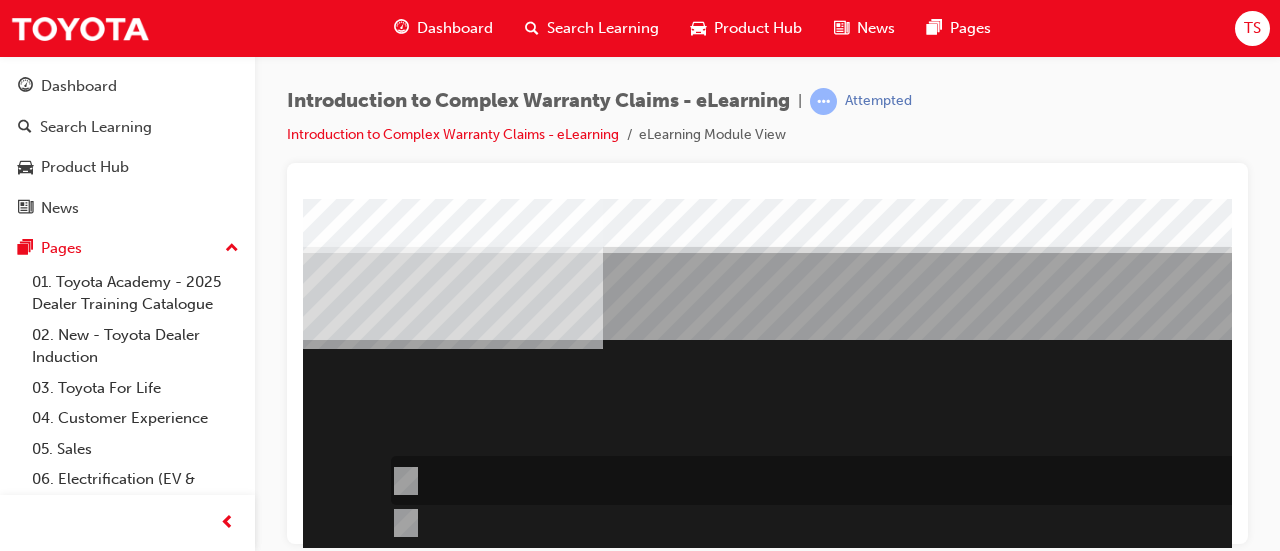 click at bounding box center (906, 480) 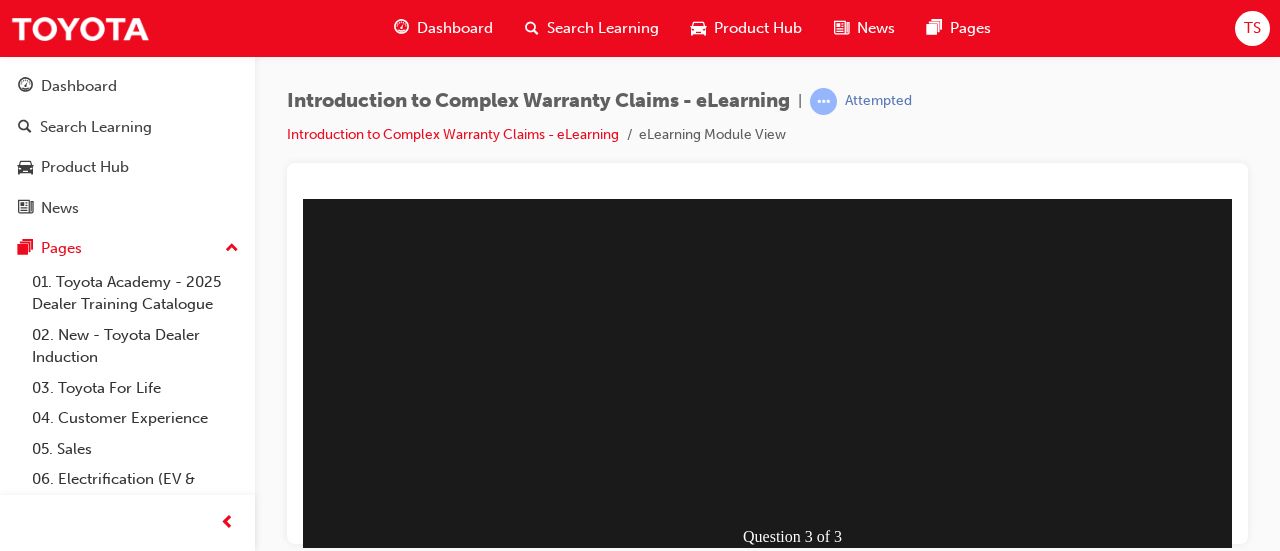 scroll, scrollTop: 358, scrollLeft: 180, axis: both 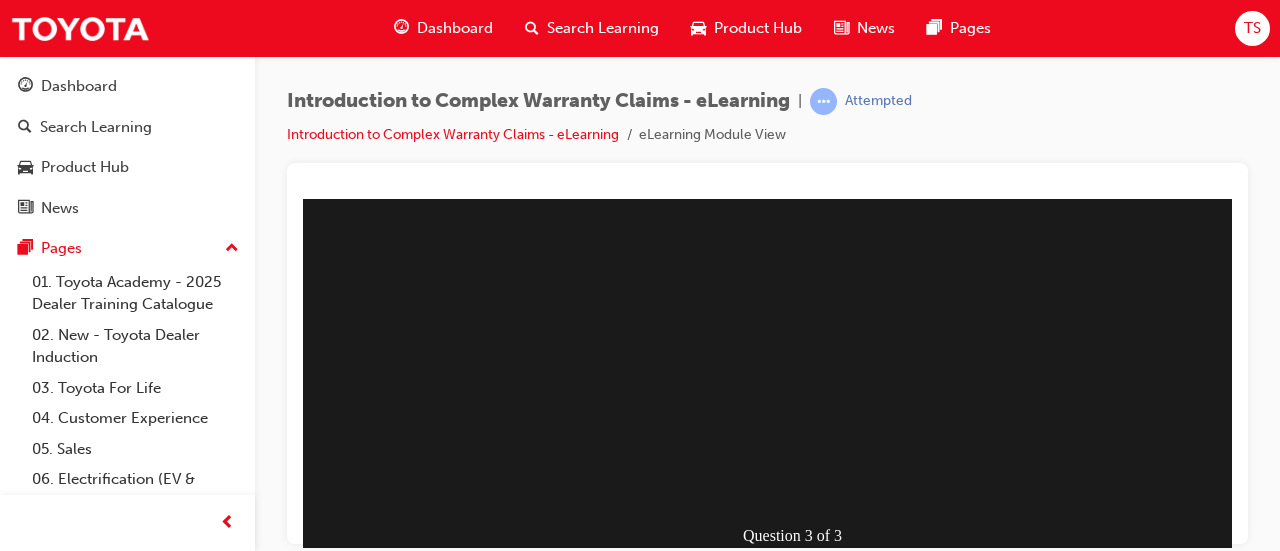 click at bounding box center [195, 861] 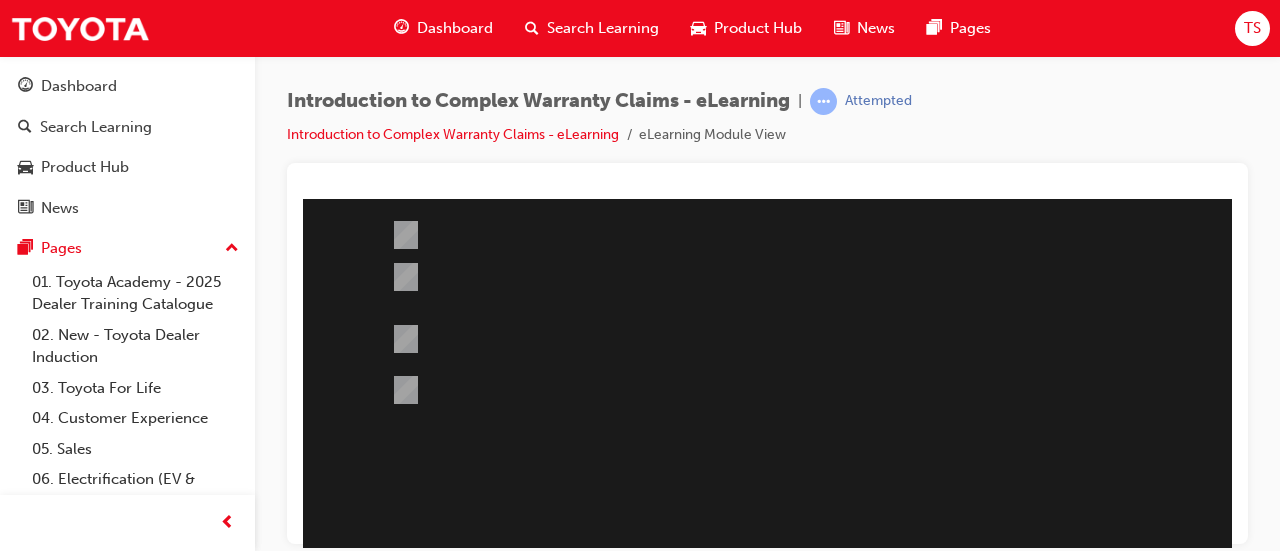 scroll, scrollTop: 214, scrollLeft: 0, axis: vertical 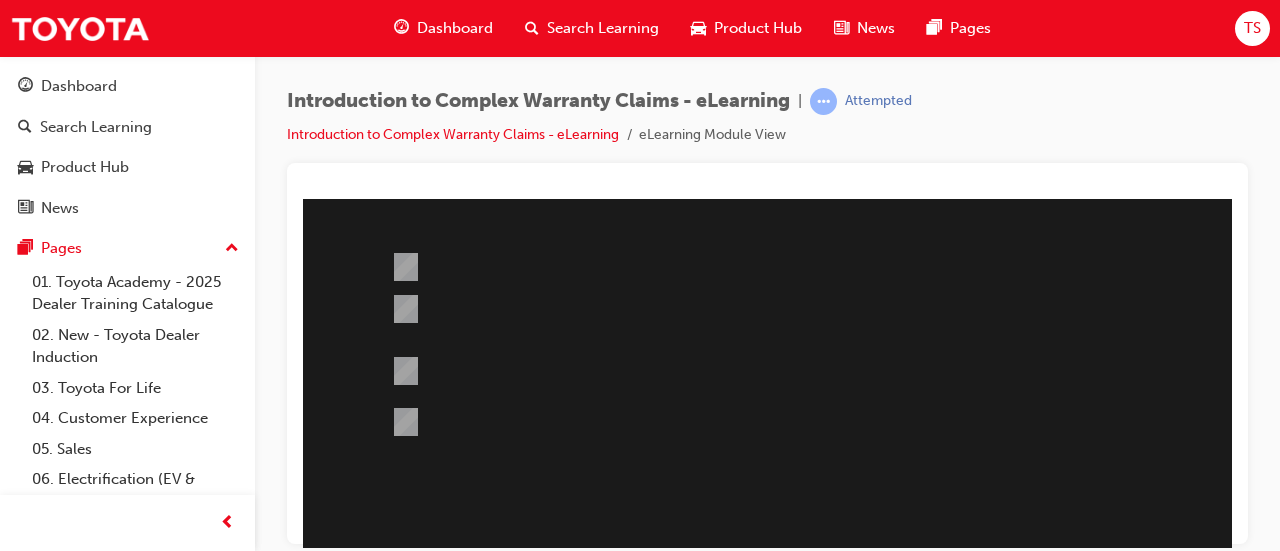 click at bounding box center (983, 344) 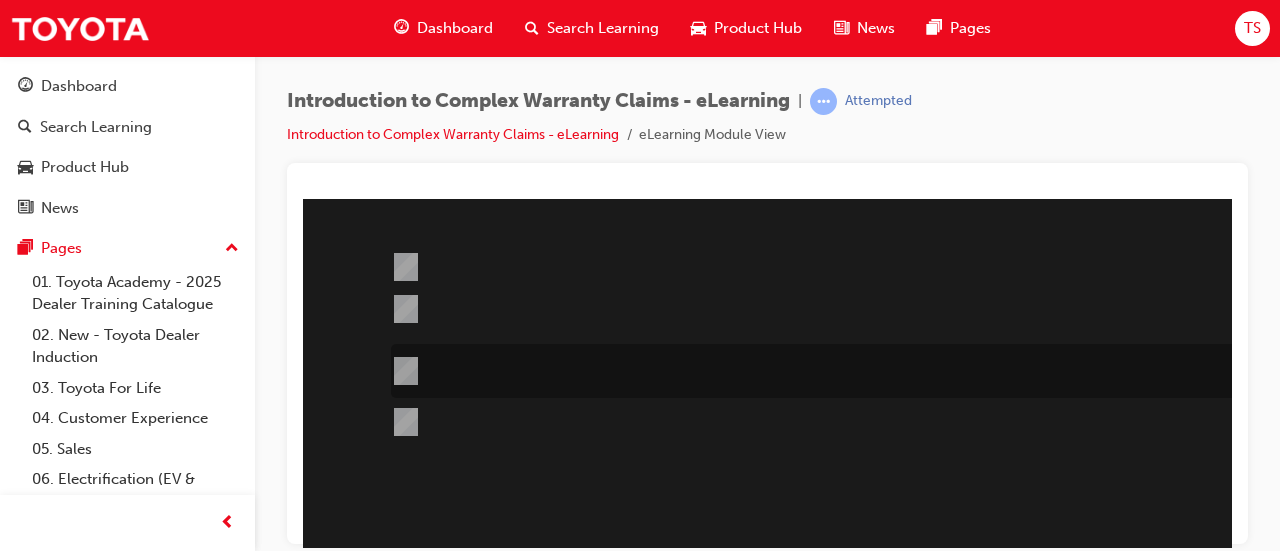 click at bounding box center (402, 371) 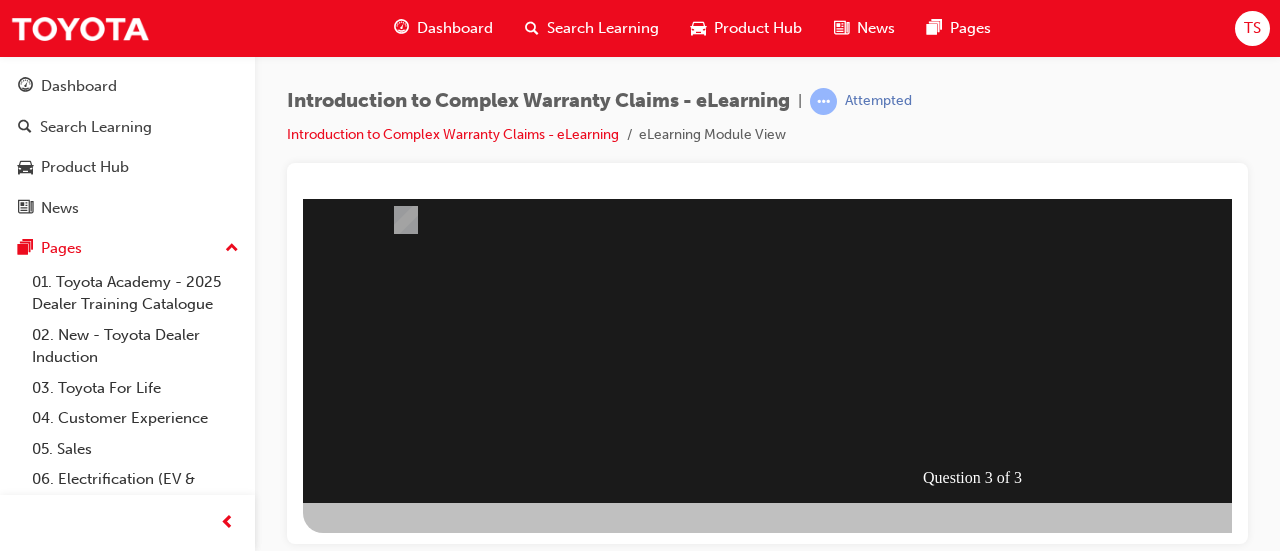 click at bounding box center [375, 803] 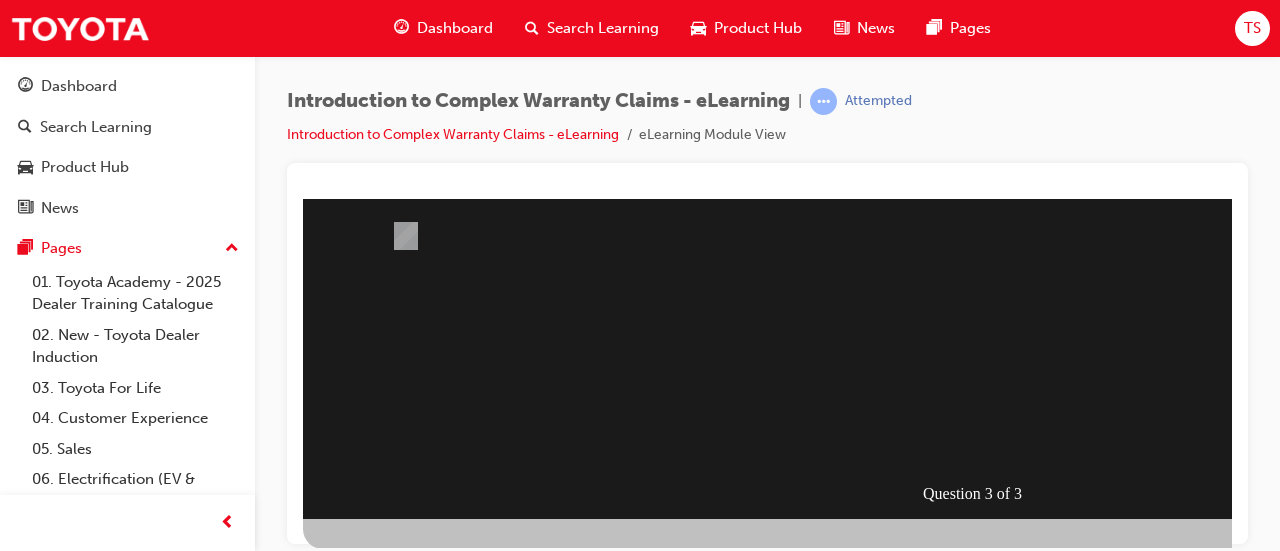scroll, scrollTop: 401, scrollLeft: 0, axis: vertical 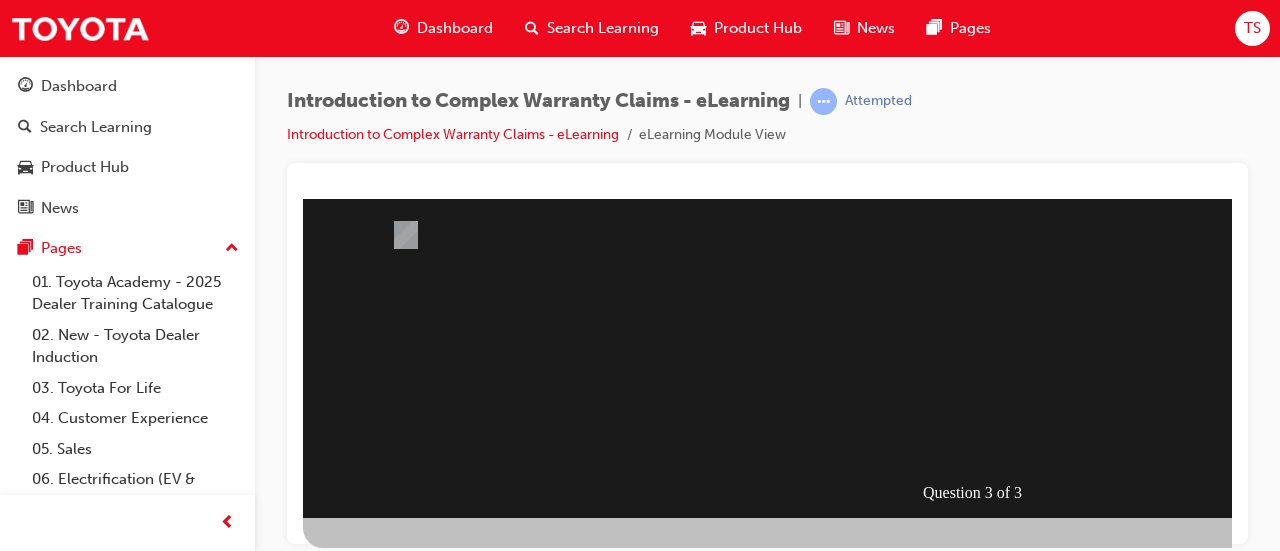 click at bounding box center (983, 157) 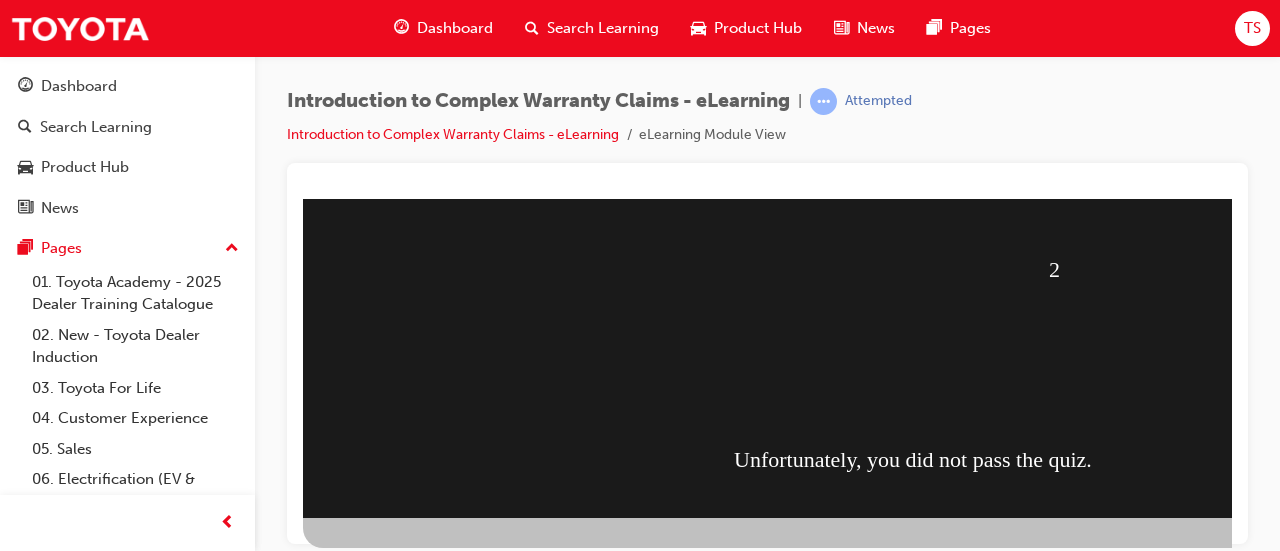 scroll, scrollTop: 0, scrollLeft: 0, axis: both 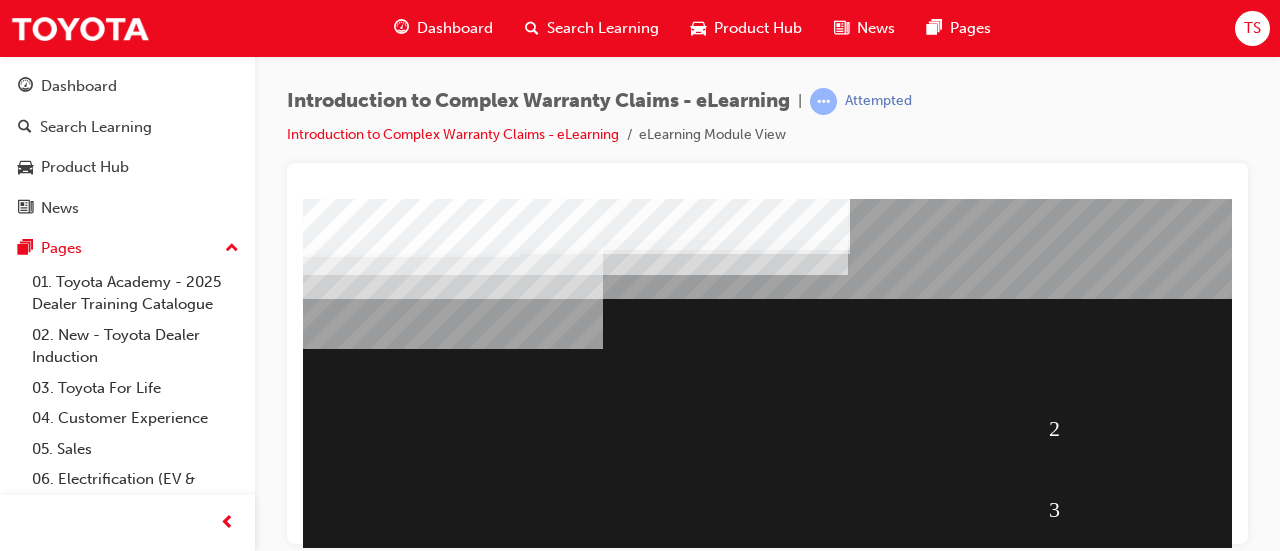 click on "2 3 66.67% 2 Unfortunately, you did not pass the quiz." at bounding box center (983, 558) 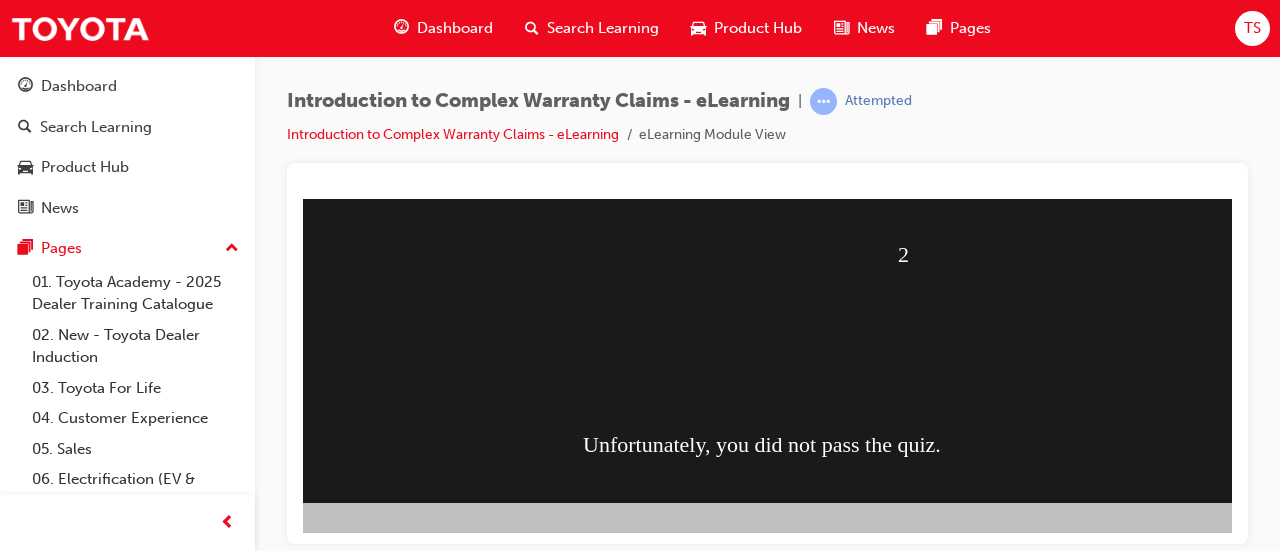 scroll, scrollTop: 416, scrollLeft: 0, axis: vertical 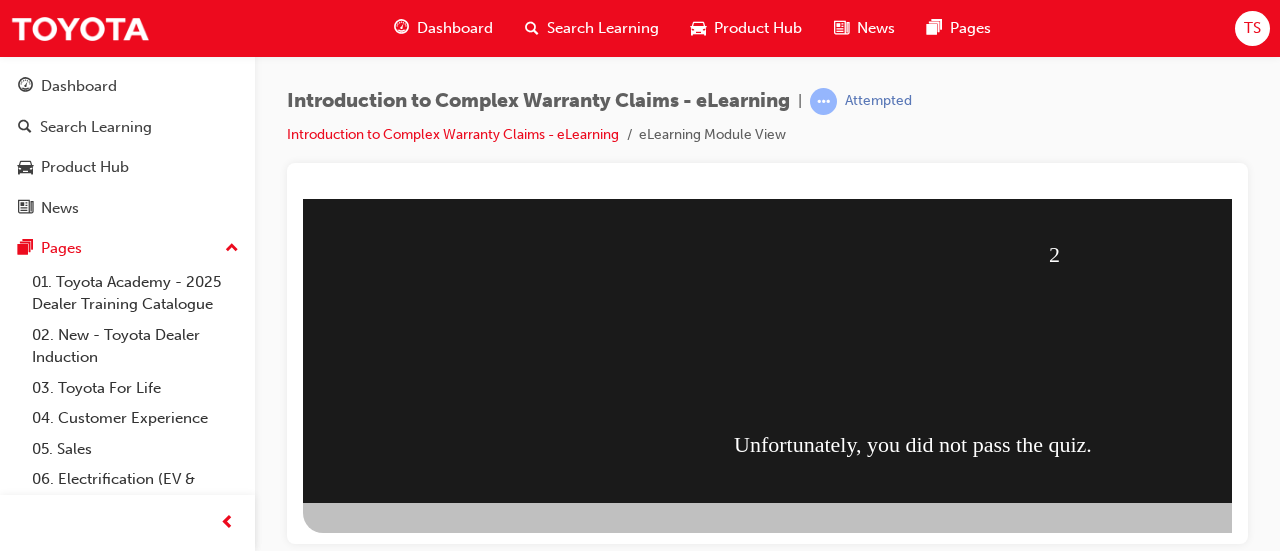 click at bounding box center [375, 844] 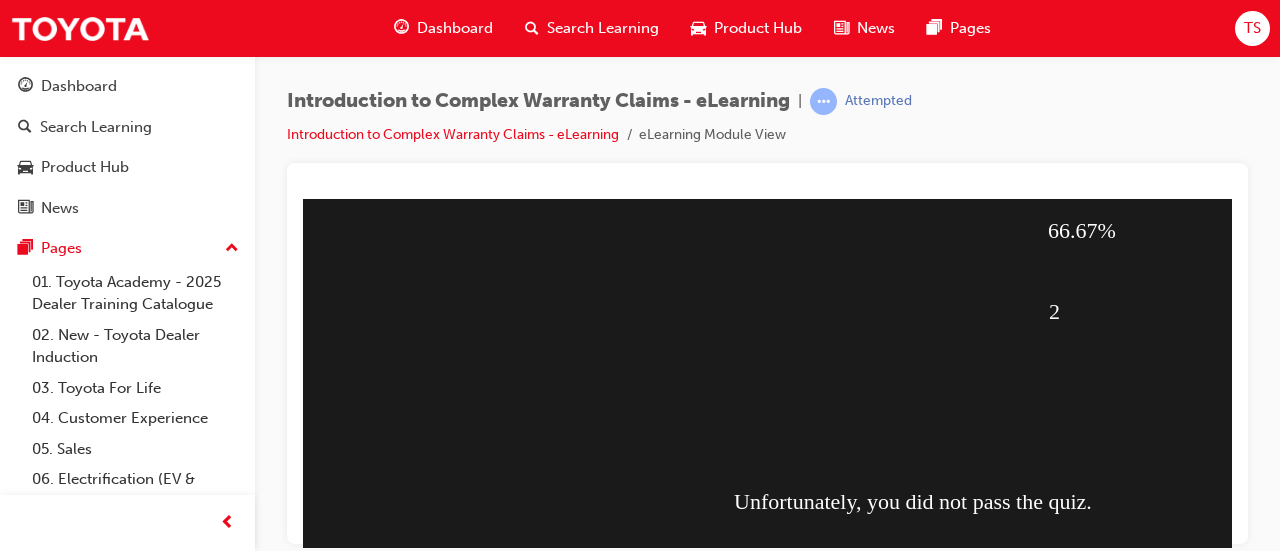scroll, scrollTop: 416, scrollLeft: 0, axis: vertical 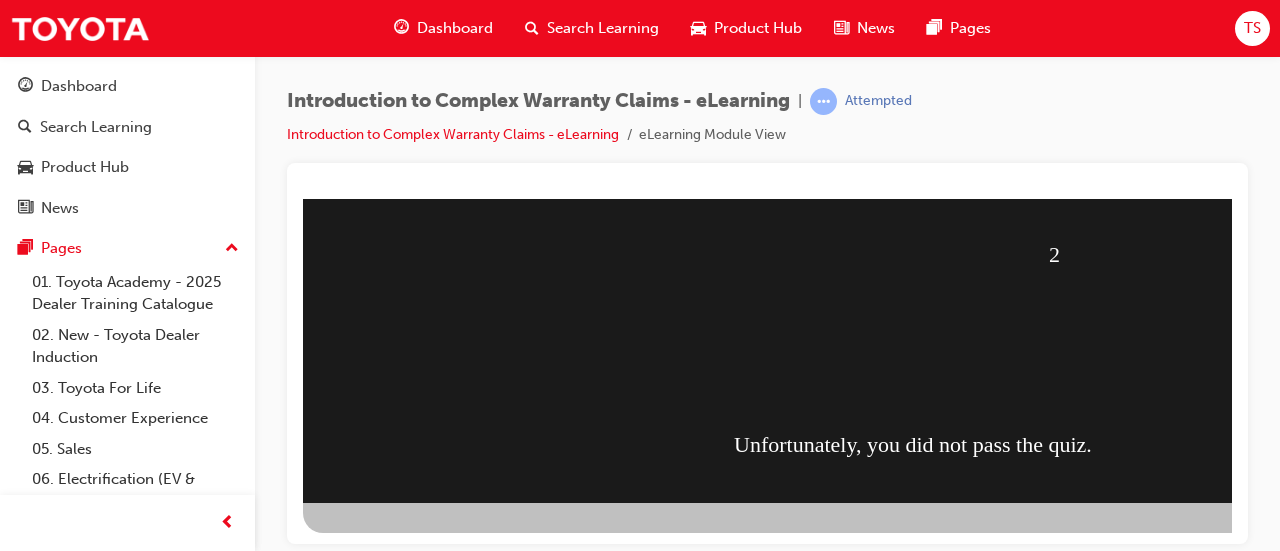 click at bounding box center [375, 844] 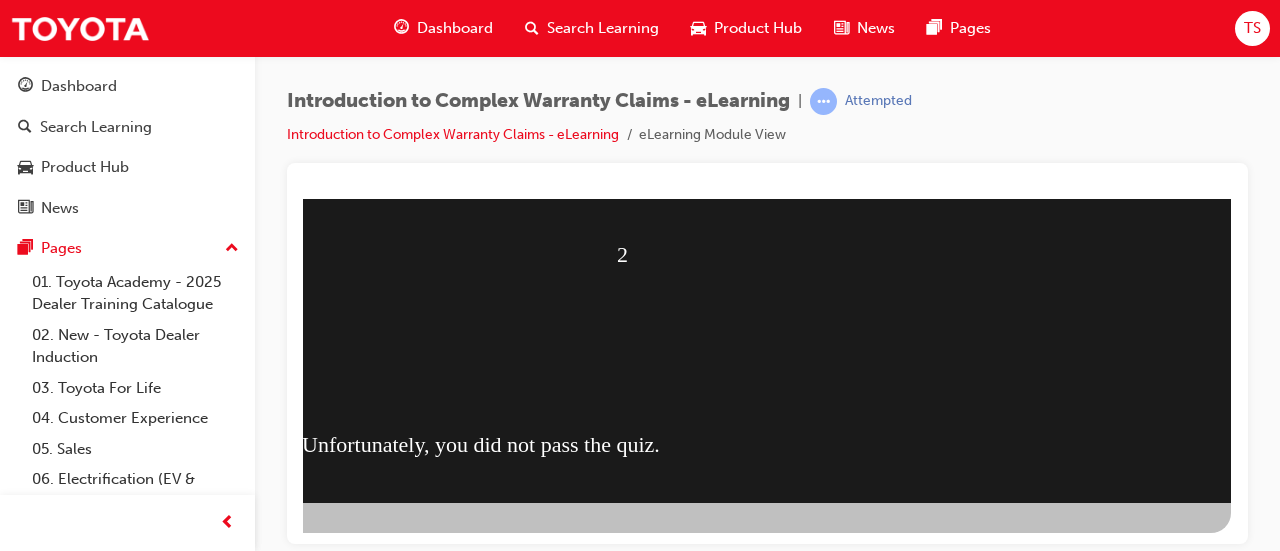click at bounding box center (-57, 844) 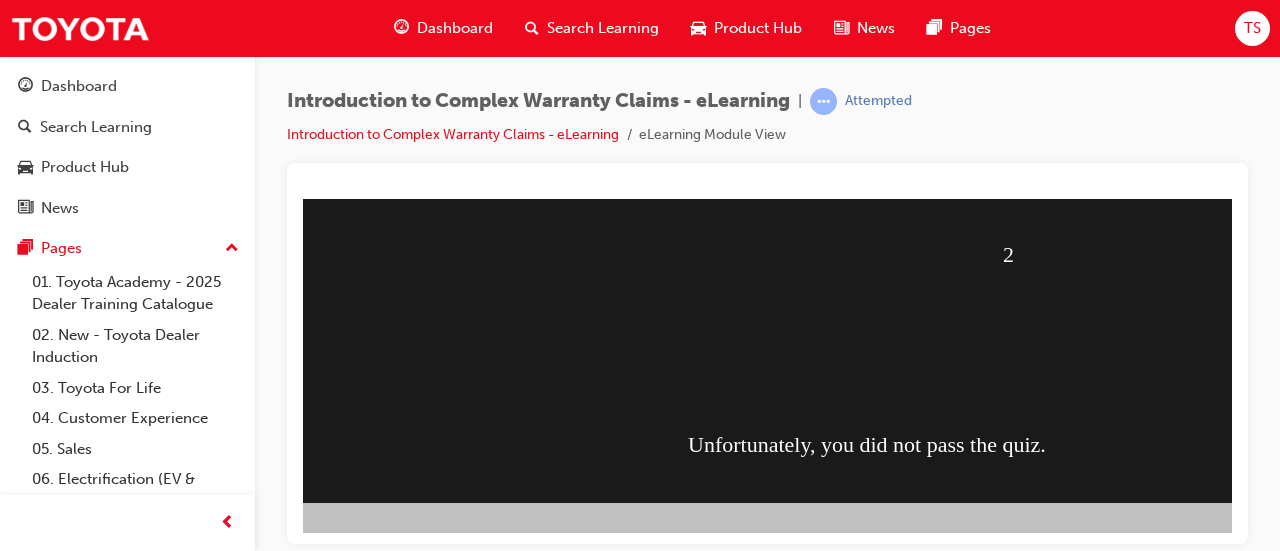 click at bounding box center [365, 934] 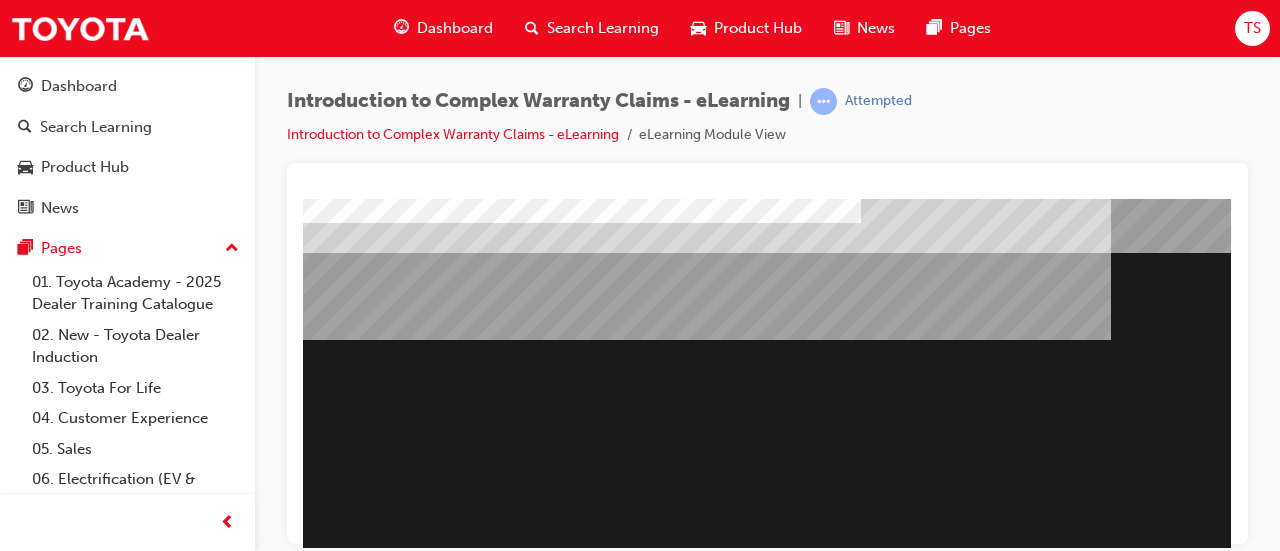 scroll, scrollTop: 0, scrollLeft: 0, axis: both 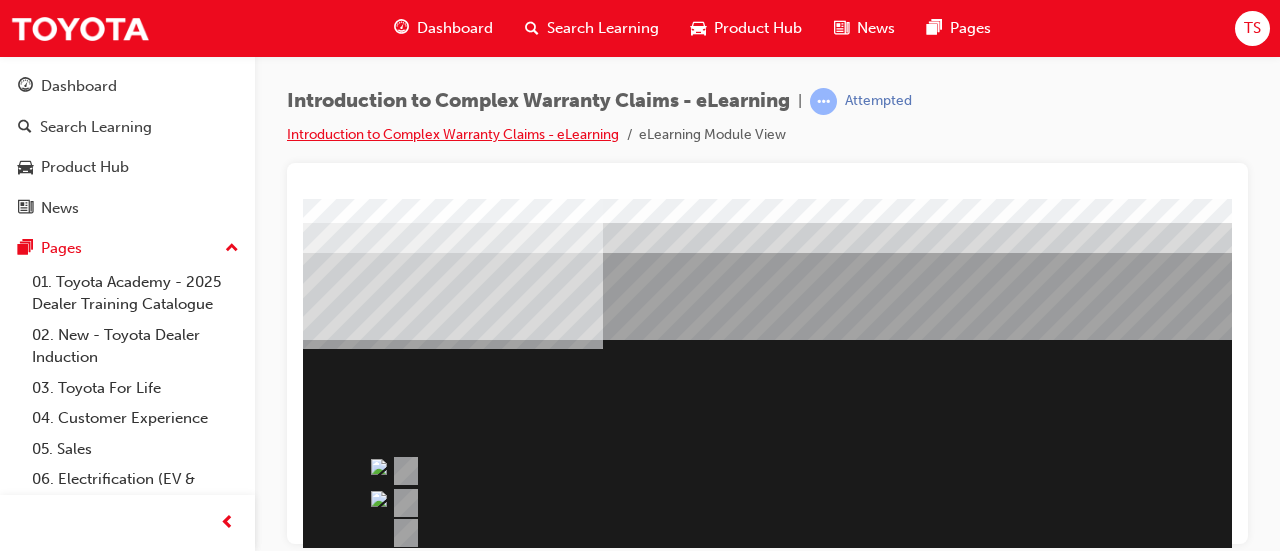 click on "Introduction to Complex Warranty Claims - eLearning" at bounding box center [453, 134] 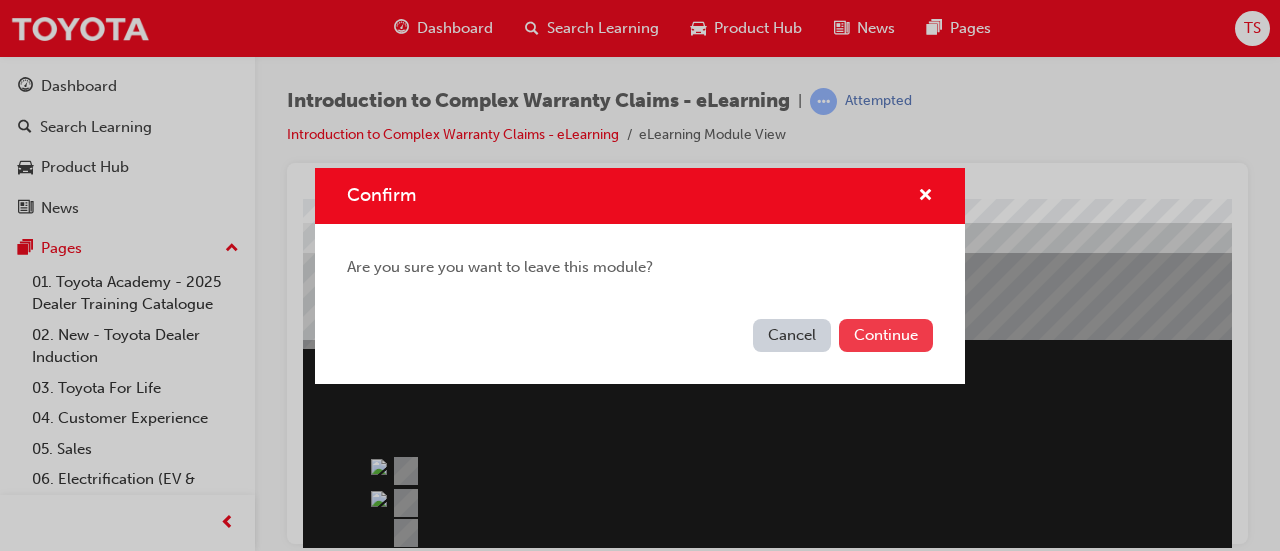 click on "Continue" at bounding box center (886, 335) 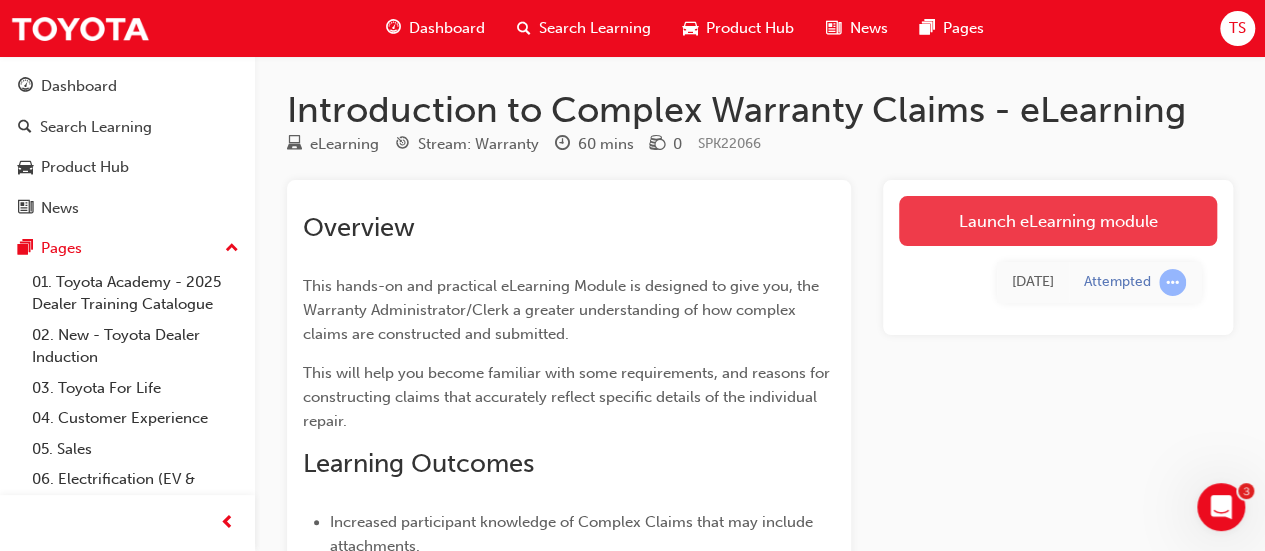 click on "Launch eLearning module" at bounding box center [1058, 221] 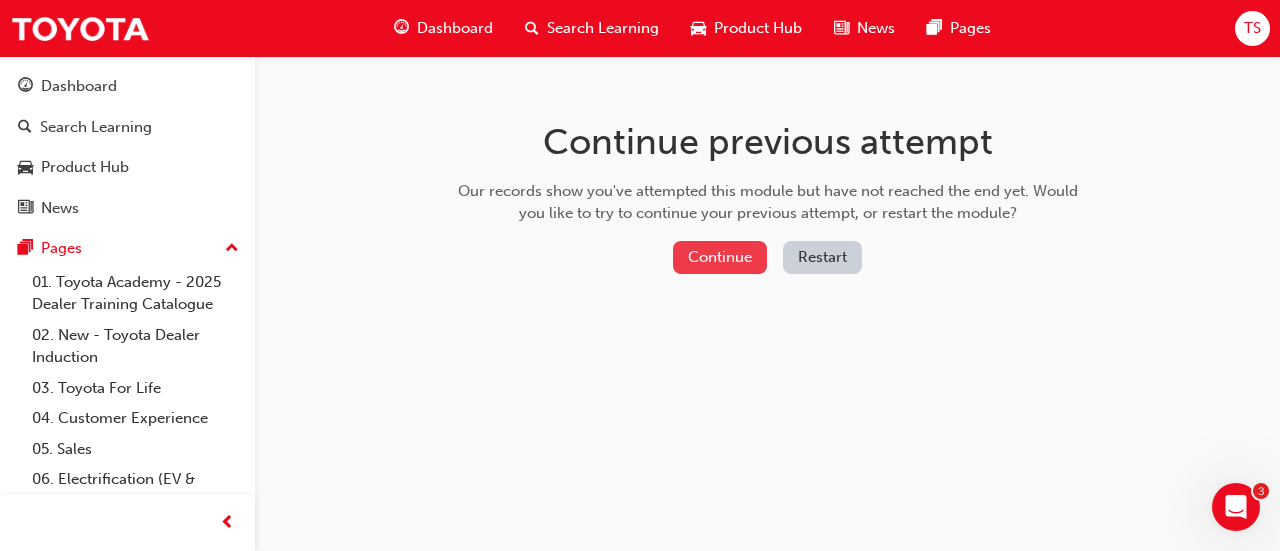 click on "Continue" at bounding box center [720, 257] 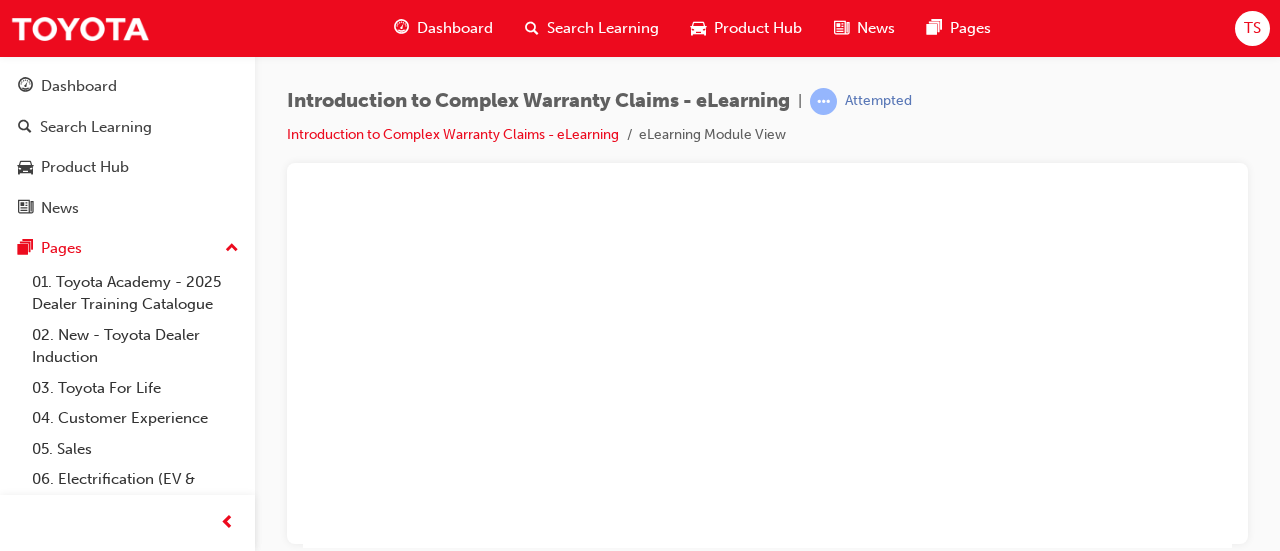 scroll, scrollTop: 167, scrollLeft: 0, axis: vertical 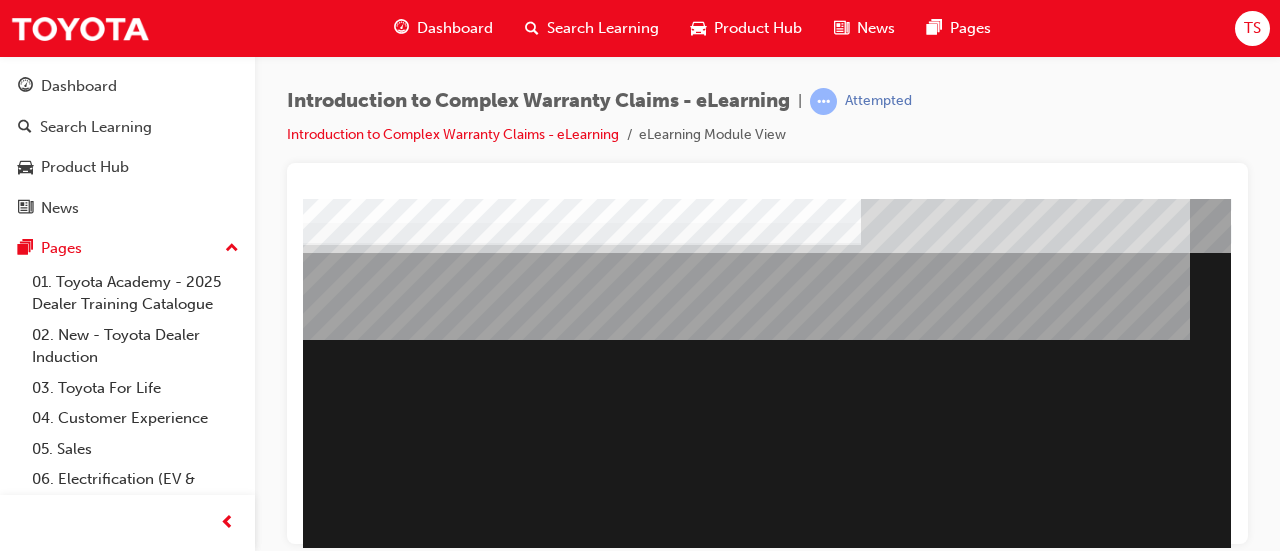 click at bounding box center (530, 1041) 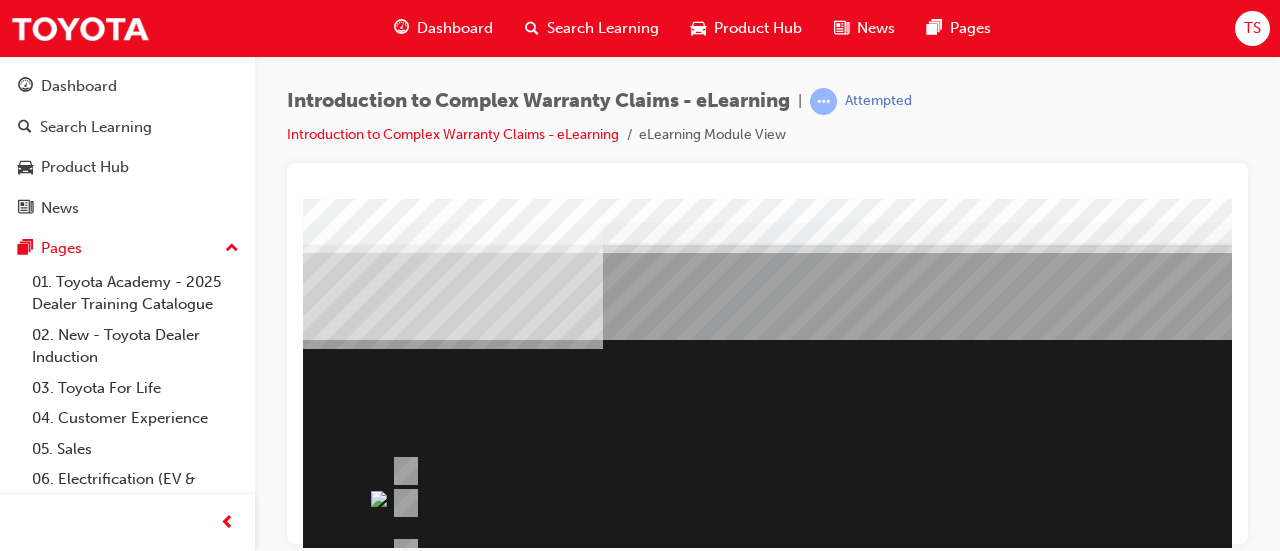 click at bounding box center [281, 206] 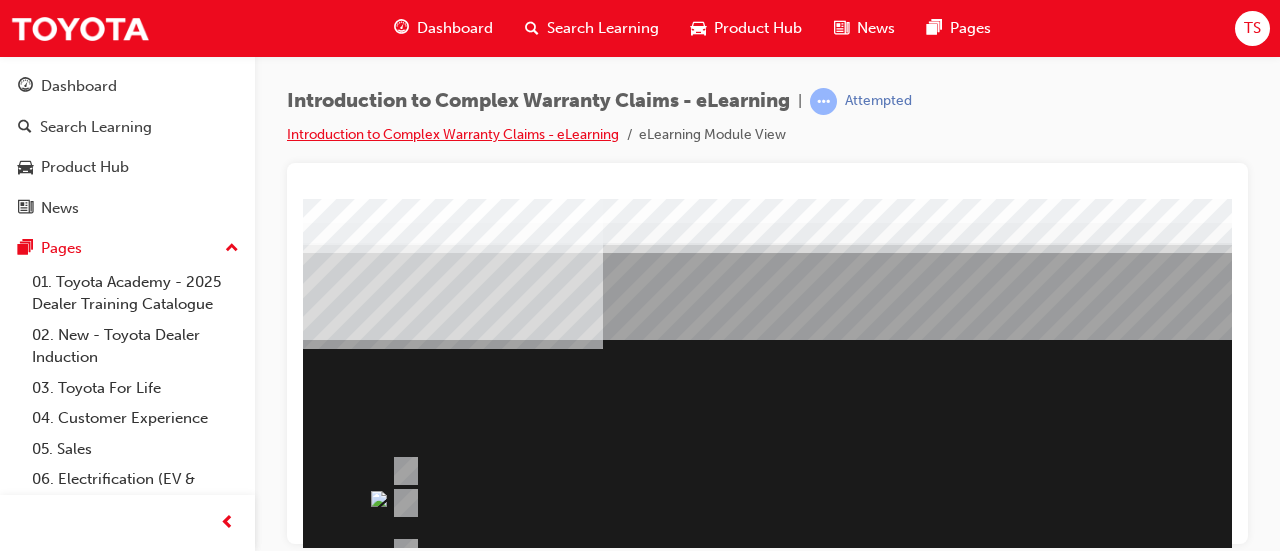 click on "Introduction to Complex Warranty Claims - eLearning" at bounding box center (453, 134) 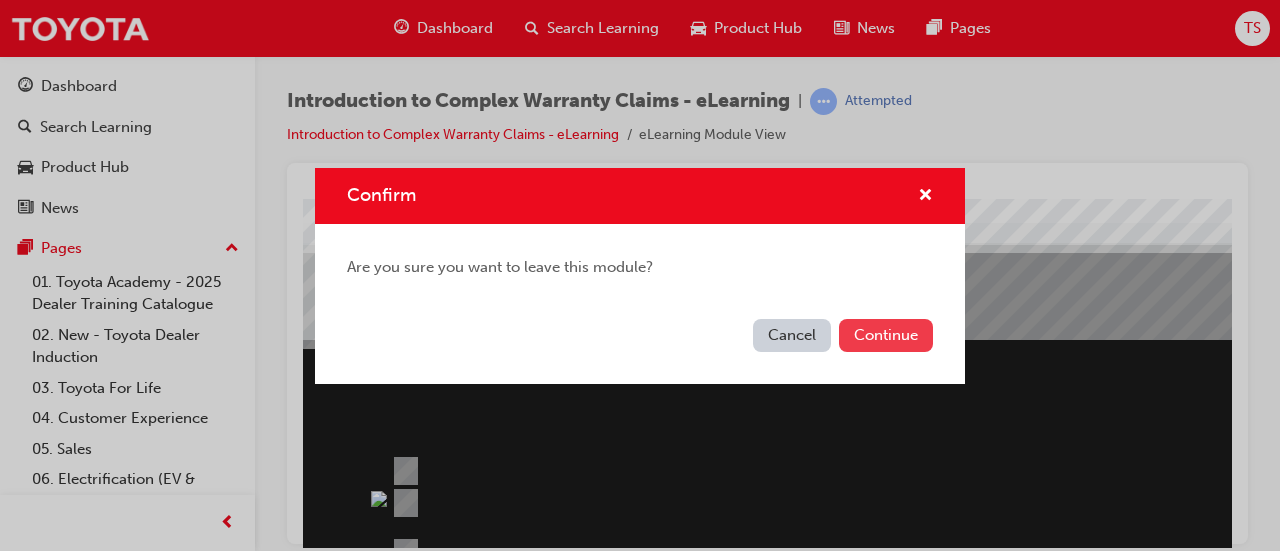 click on "Continue" at bounding box center (886, 335) 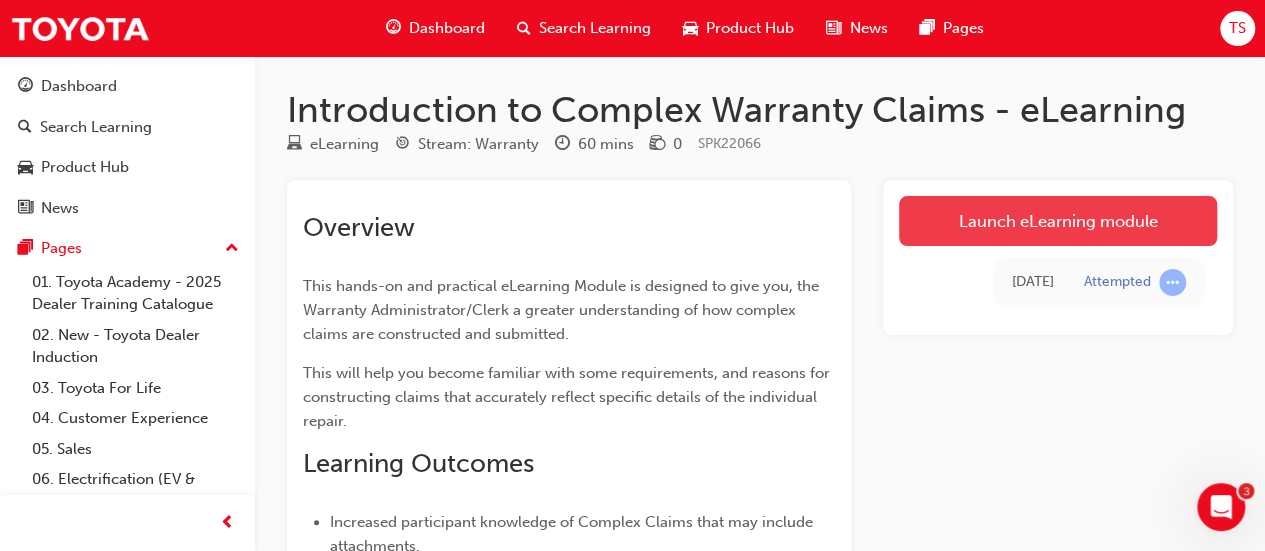 click on "Launch eLearning module" at bounding box center [1058, 221] 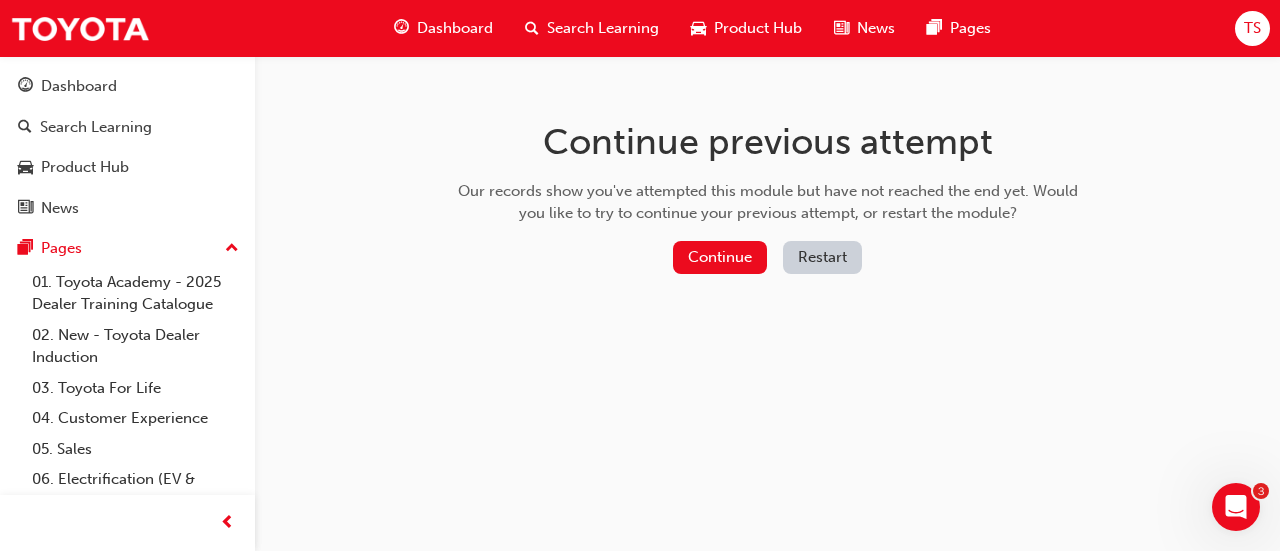 click on "Restart" at bounding box center [822, 257] 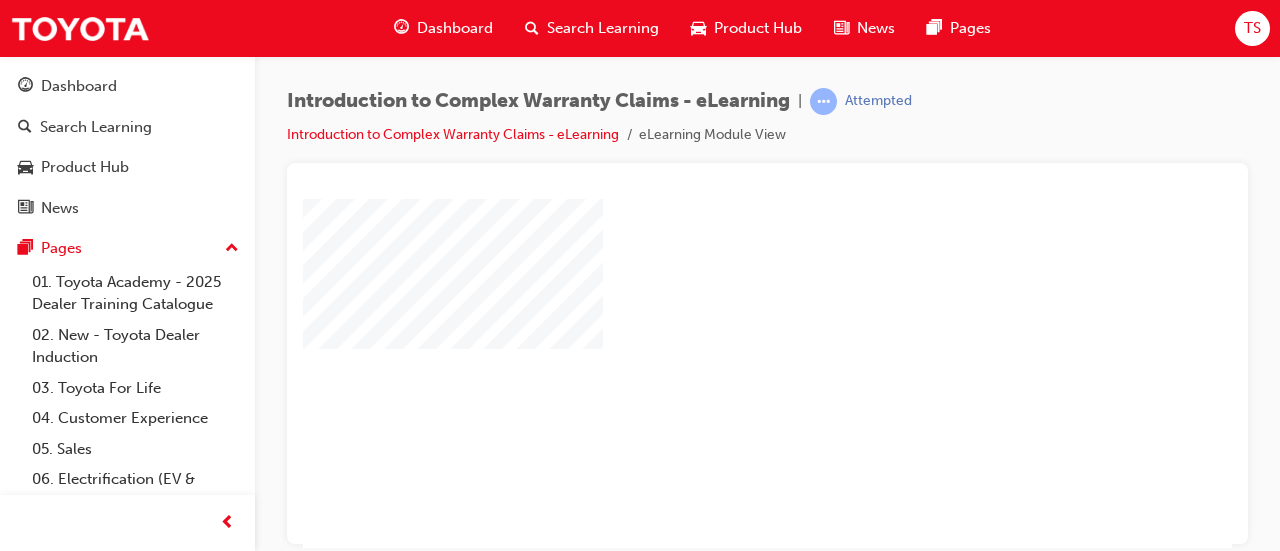 scroll, scrollTop: 0, scrollLeft: 0, axis: both 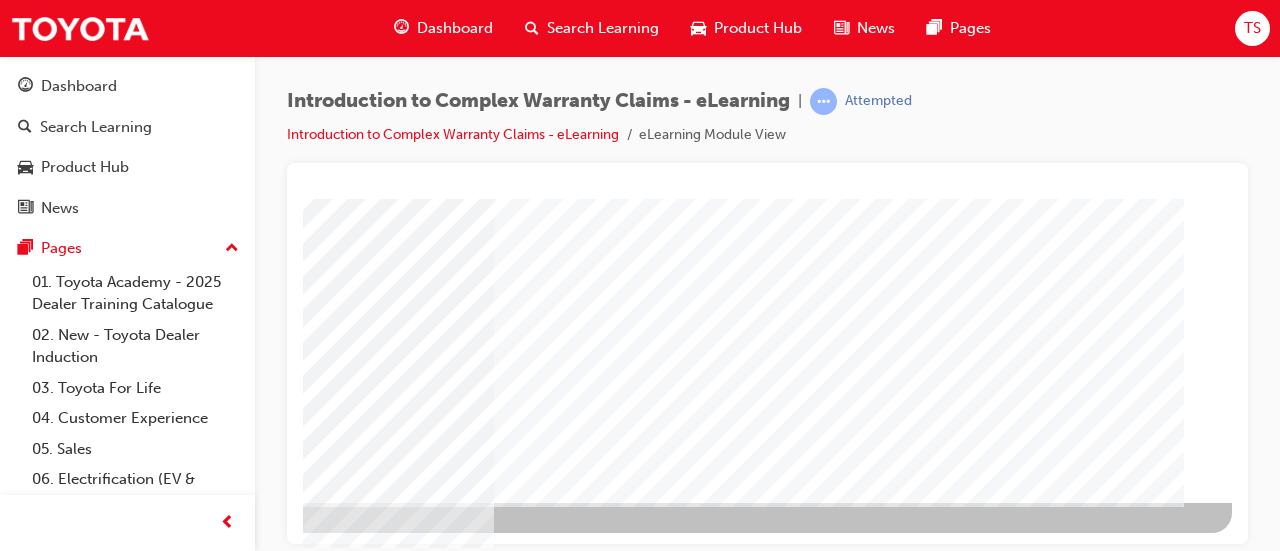 click at bounding box center (-65, 2657) 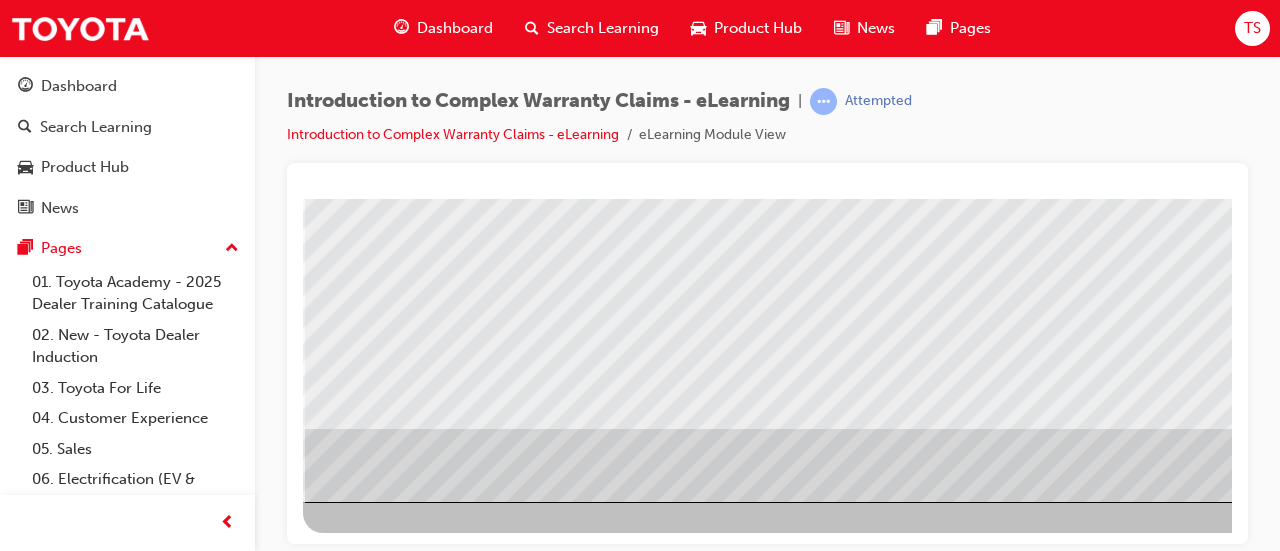scroll, scrollTop: 416, scrollLeft: 446, axis: both 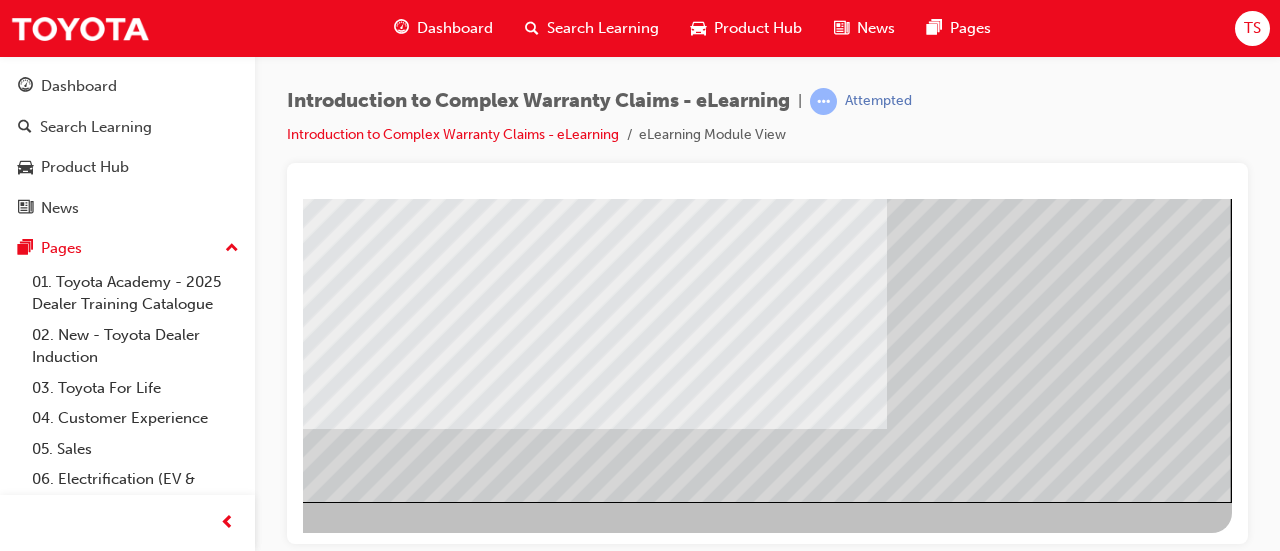click at bounding box center [-65, 3326] 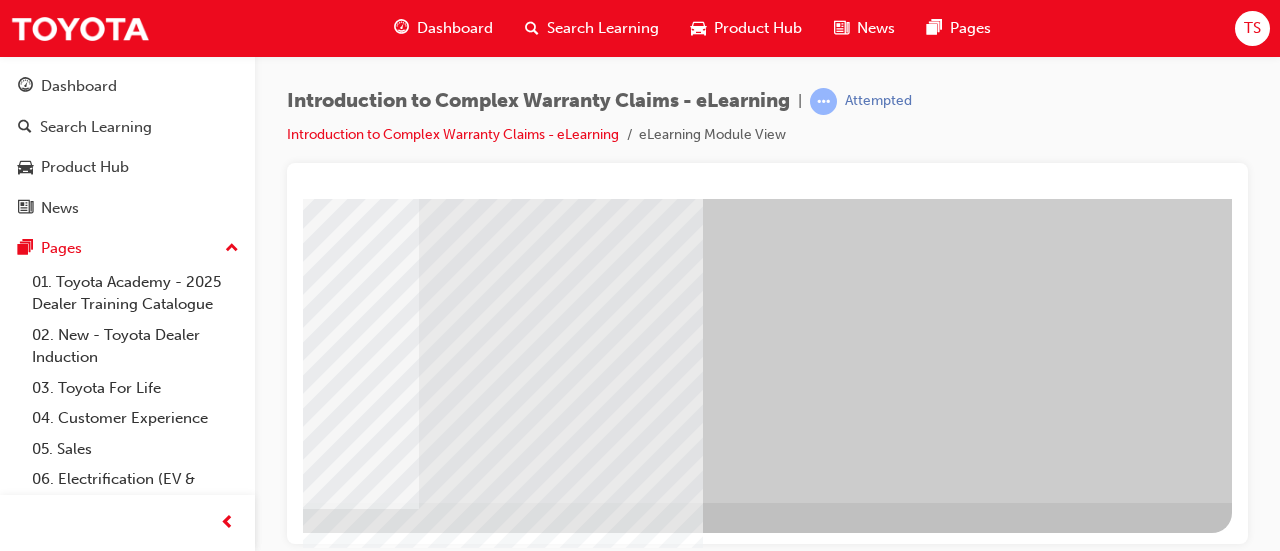 scroll, scrollTop: 0, scrollLeft: 0, axis: both 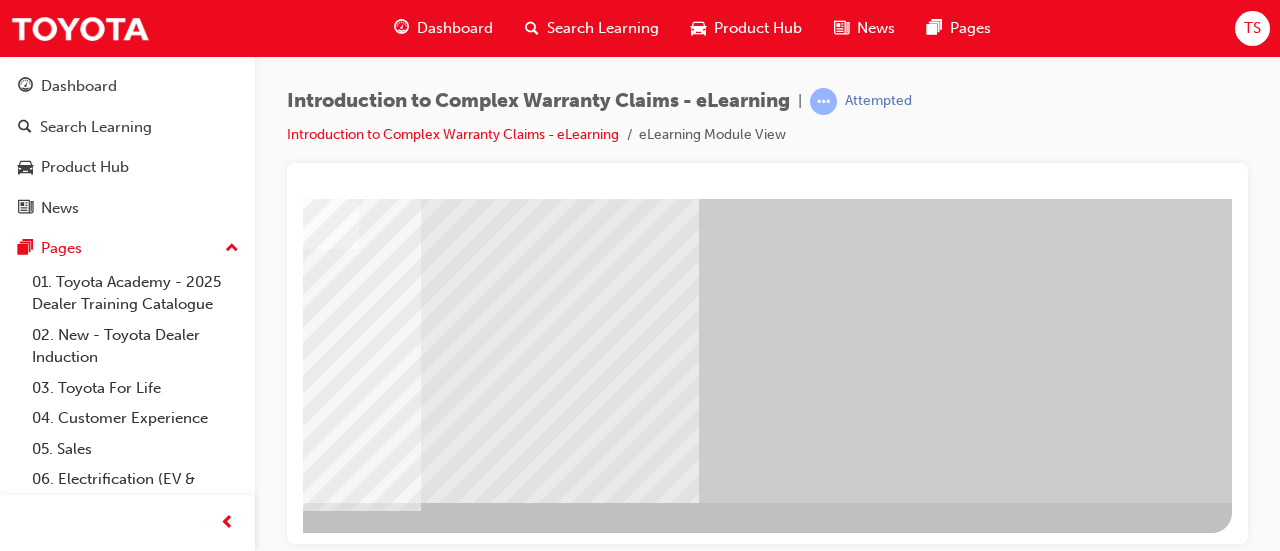 click at bounding box center (-65, 2560) 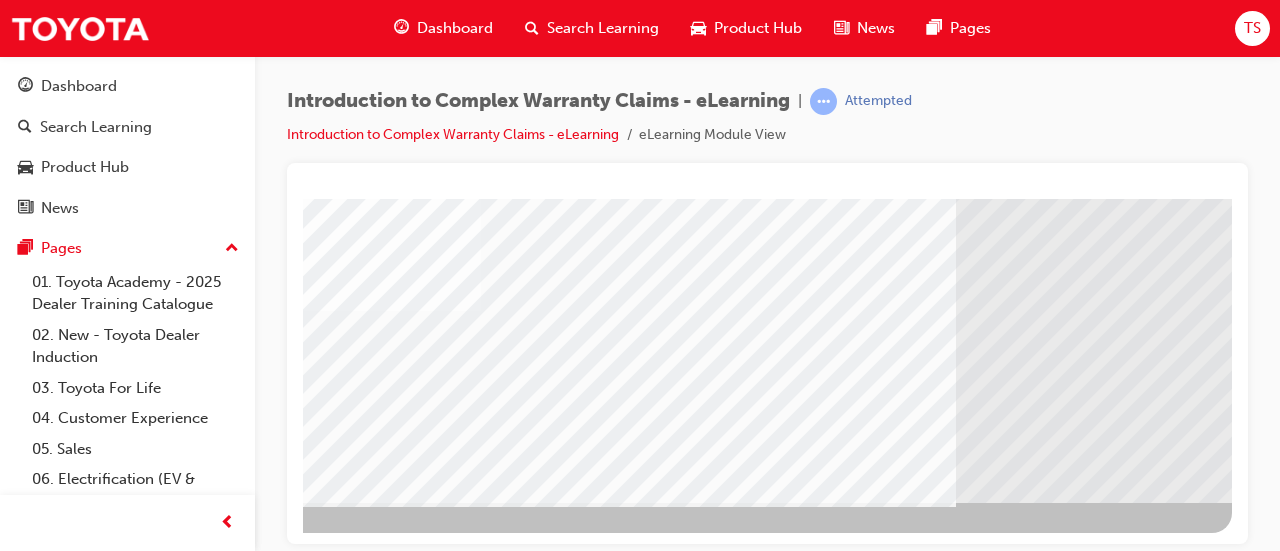 click at bounding box center (-65, 5012) 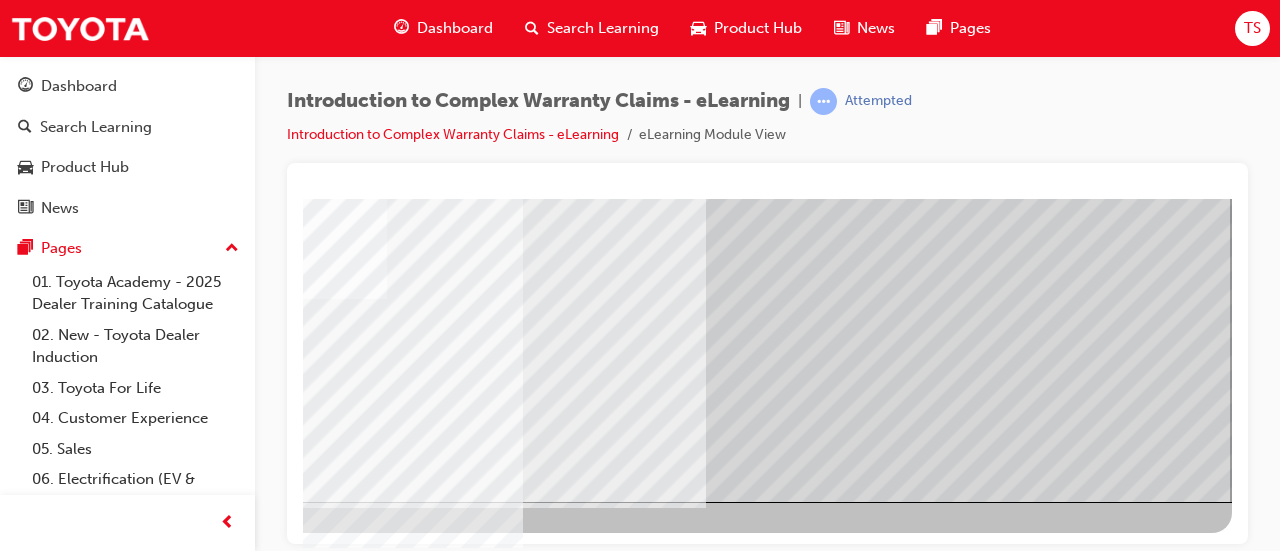 click at bounding box center (-65, 1855) 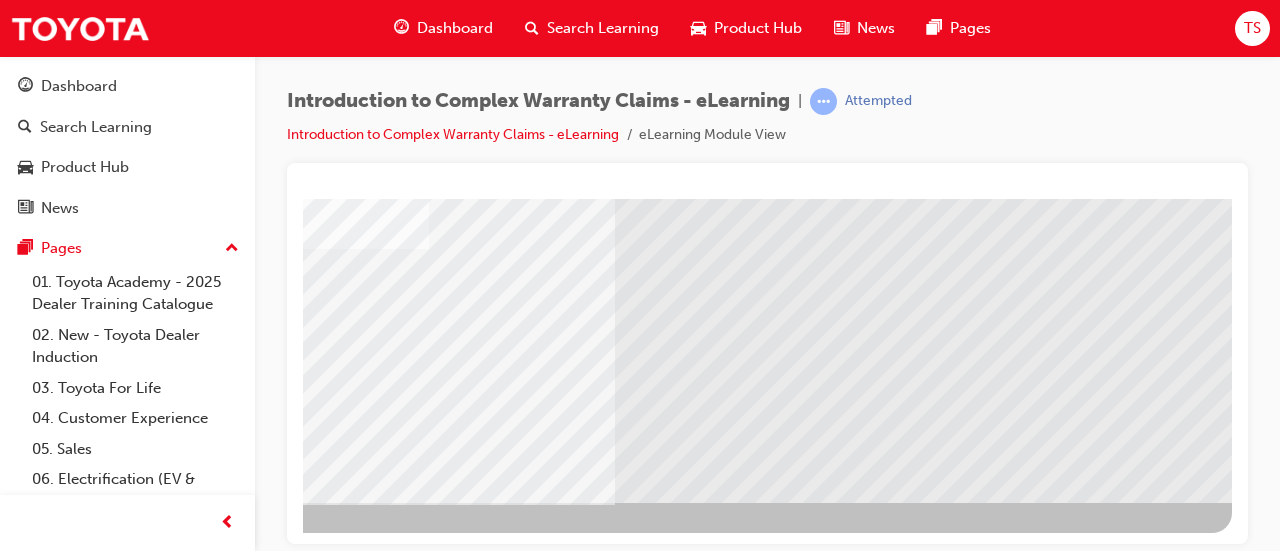 click at bounding box center [-65, 2562] 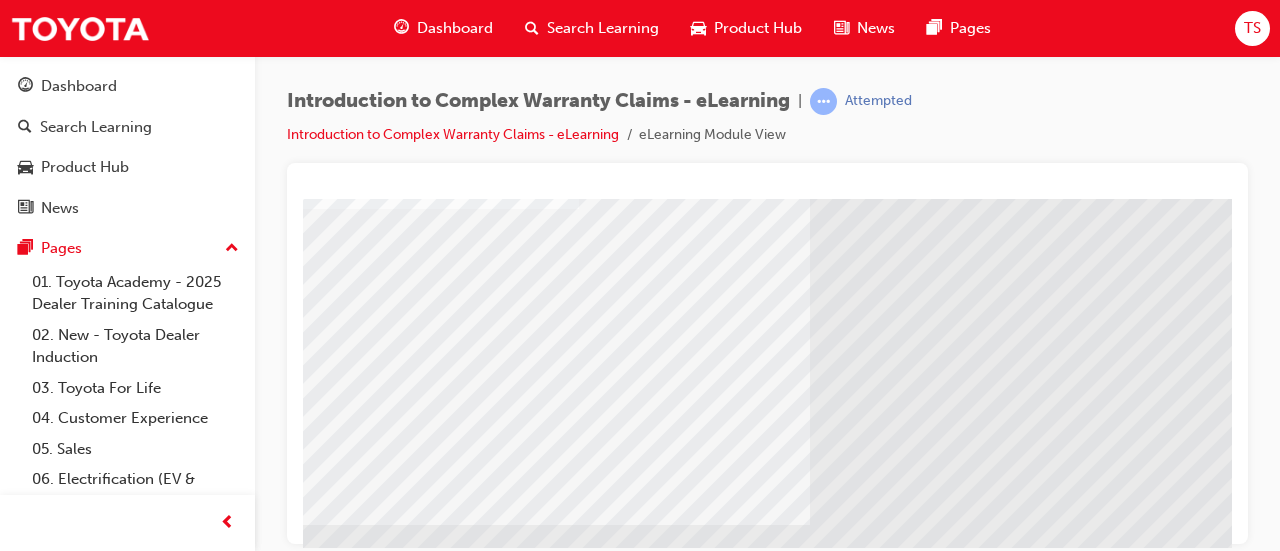 click at bounding box center [304, 2123] 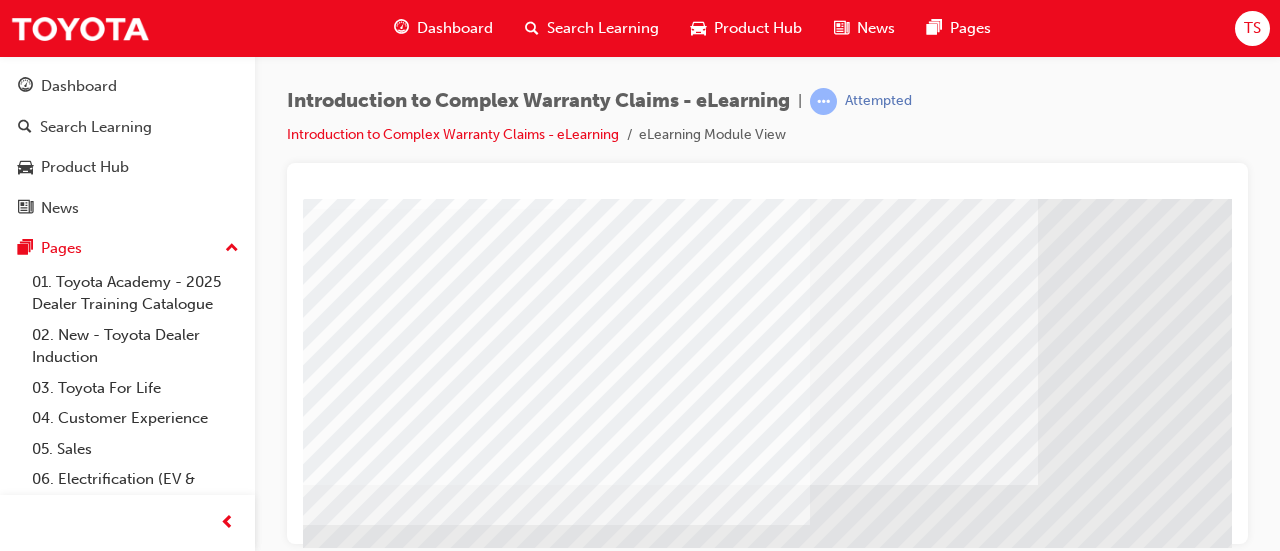 click at bounding box center [304, 2265] 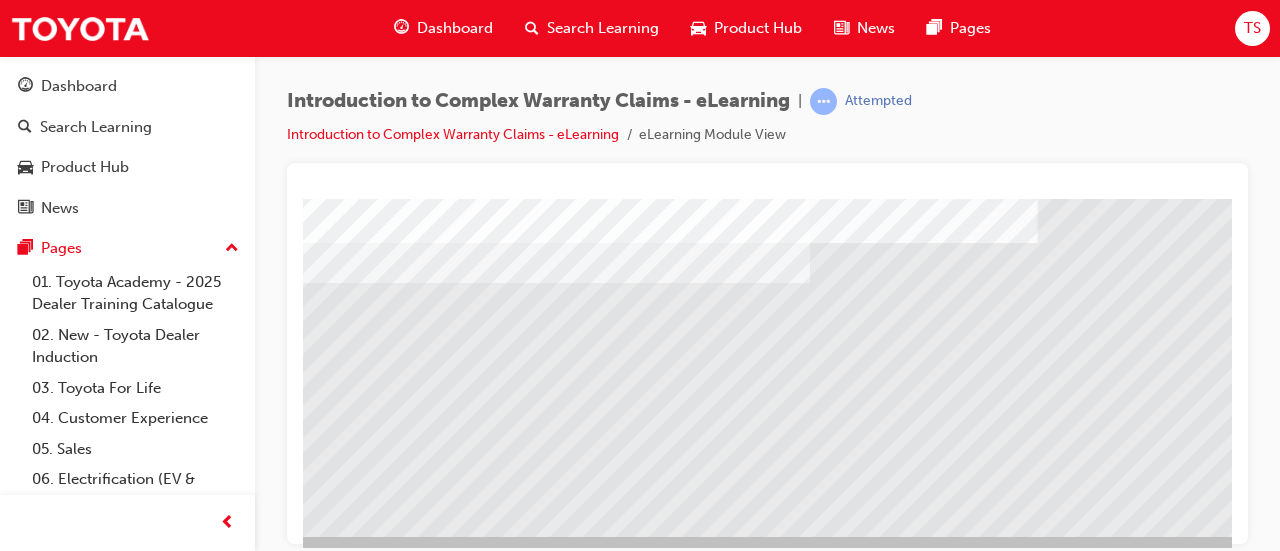 click at bounding box center (304, 2172) 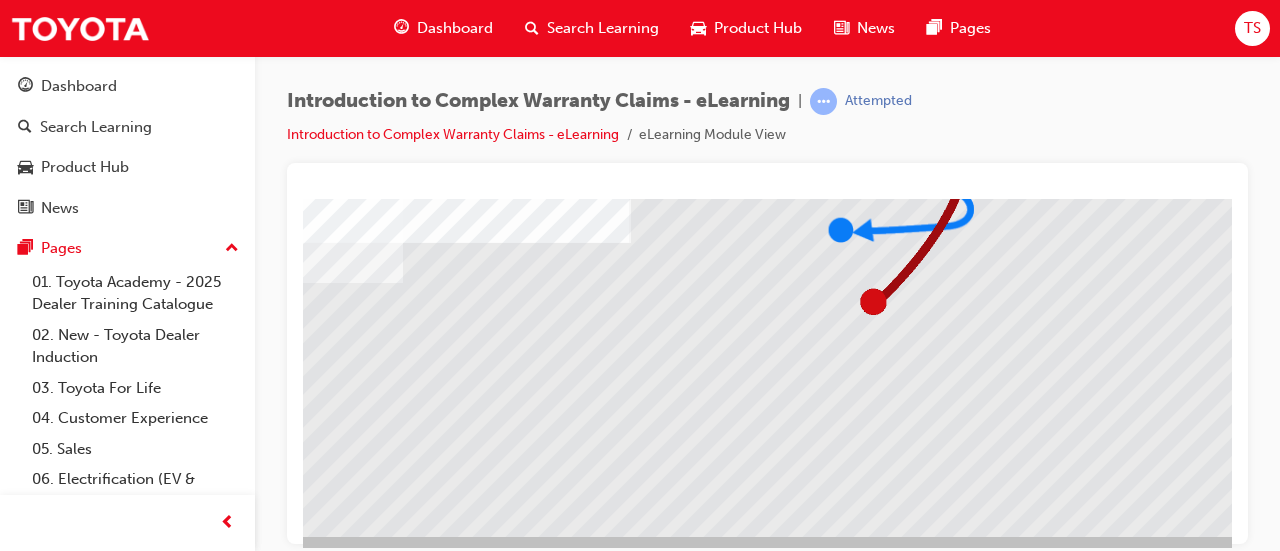 click at bounding box center [-65, 4290] 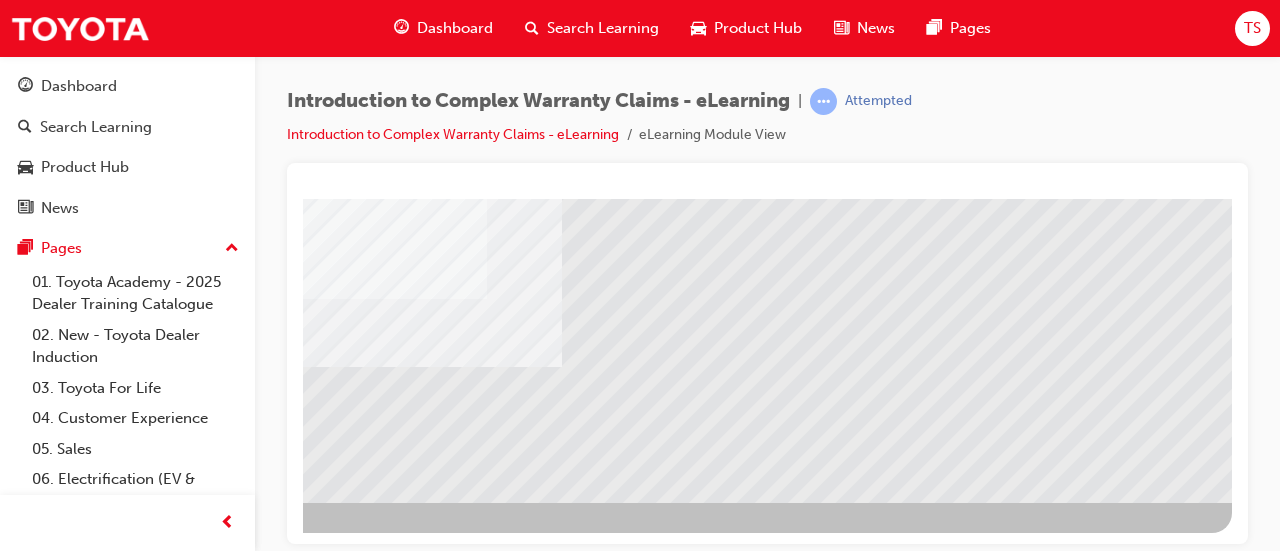 click at bounding box center [-65, 1890] 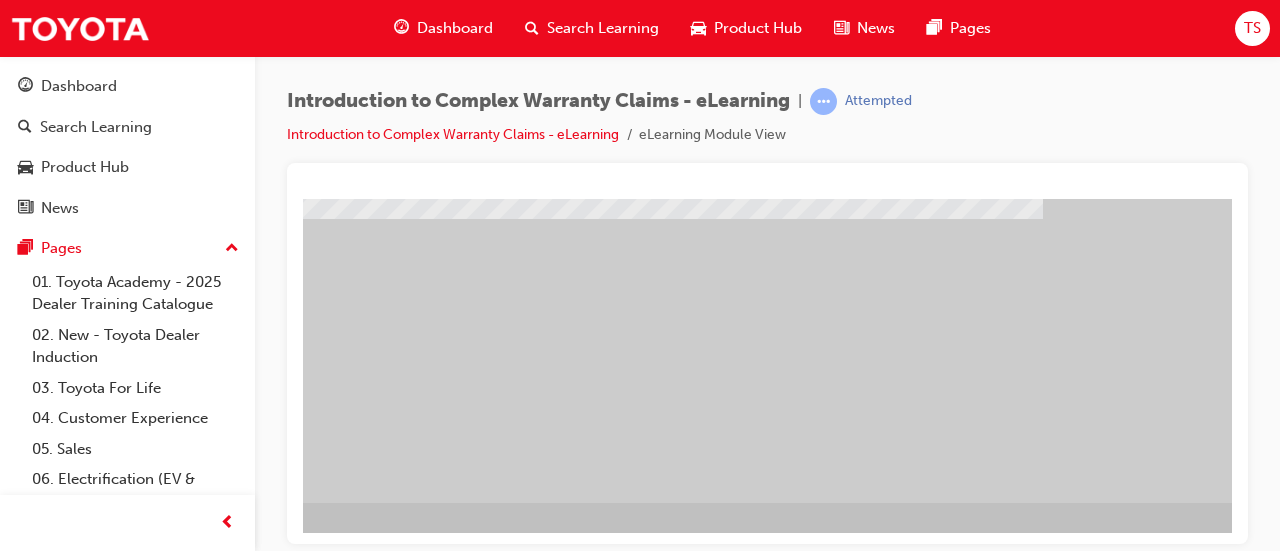 click at bounding box center (-39, 1497) 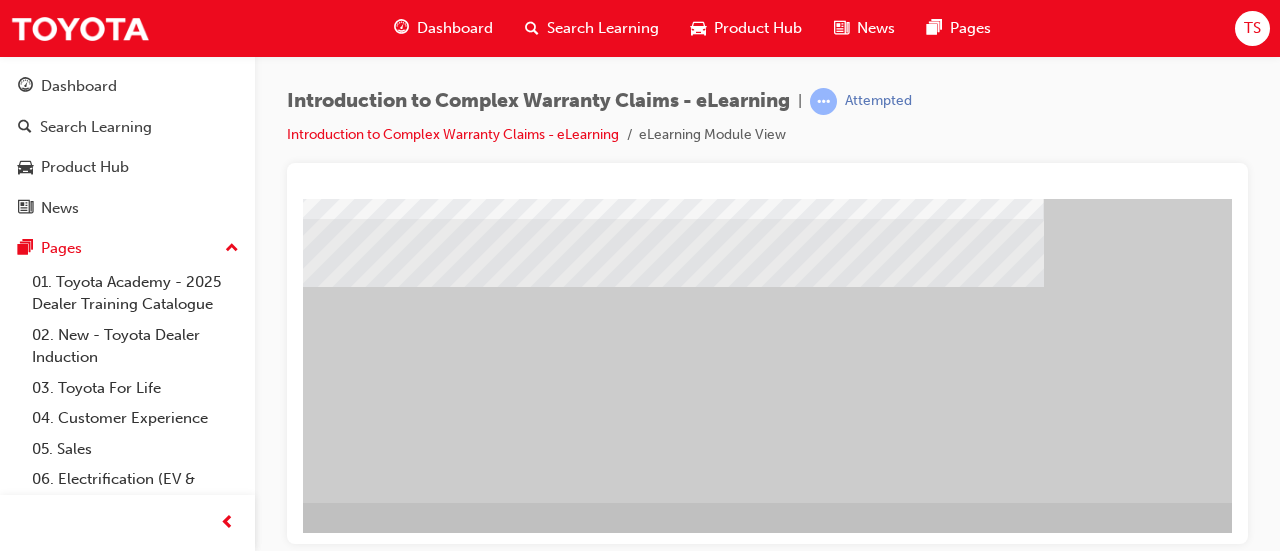 click at bounding box center (8, 2334) 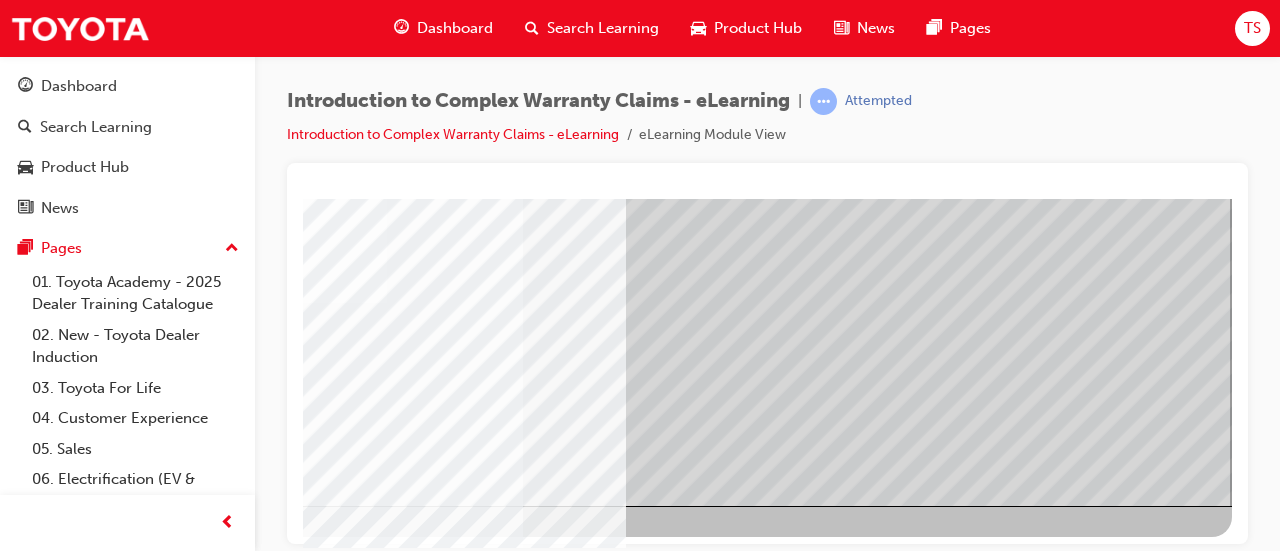 click at bounding box center (-65, 2720) 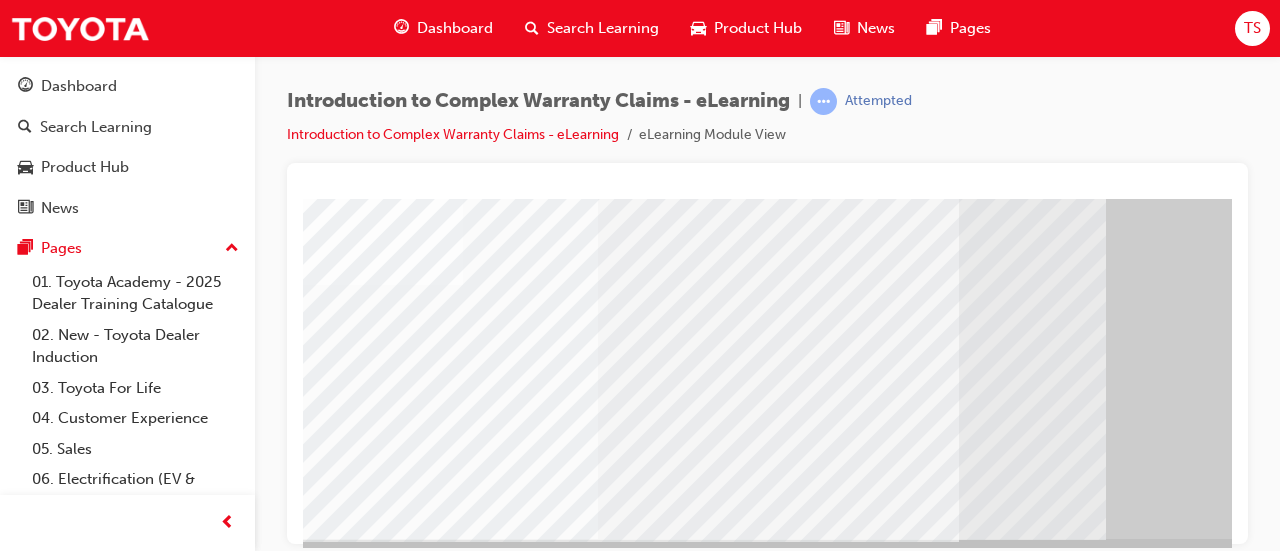 click at bounding box center [-65, 3320] 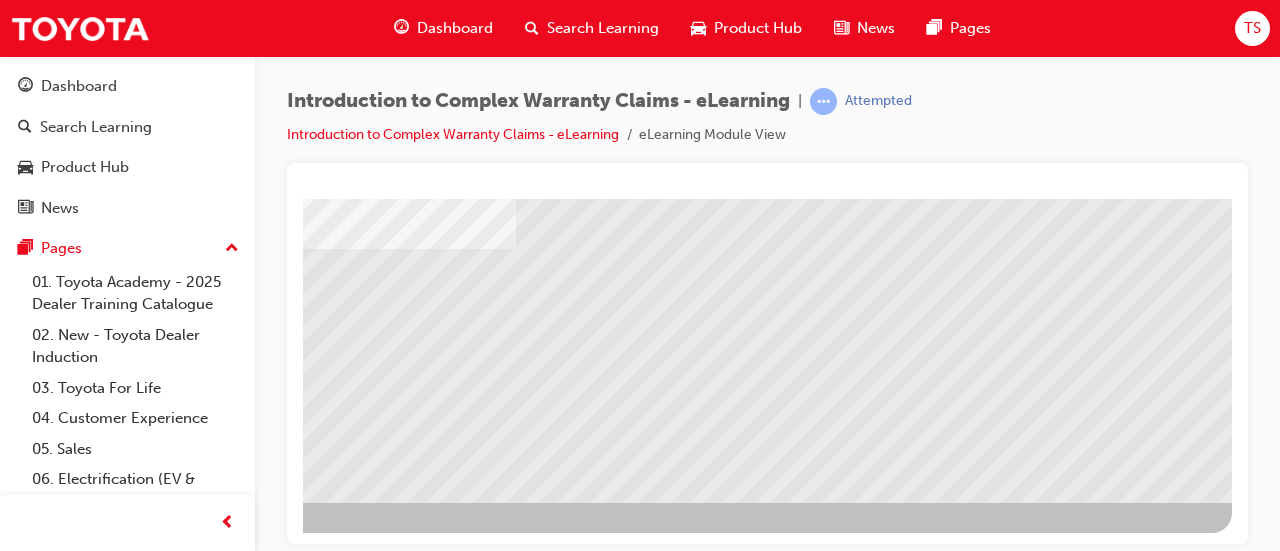 click at bounding box center [-65, 1840] 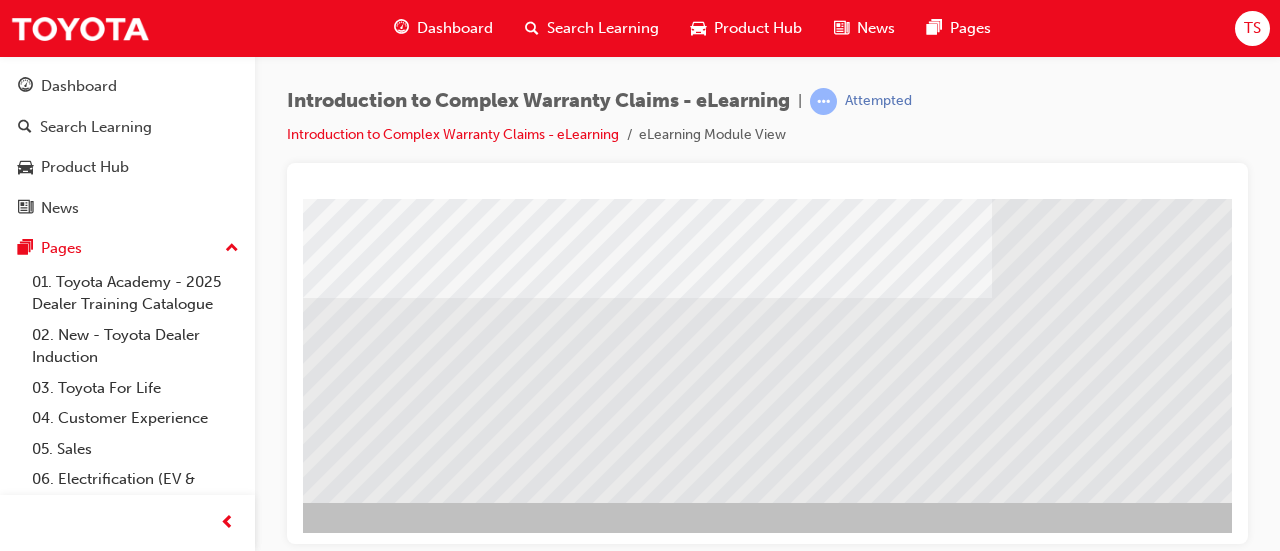 click at bounding box center [37, 1889] 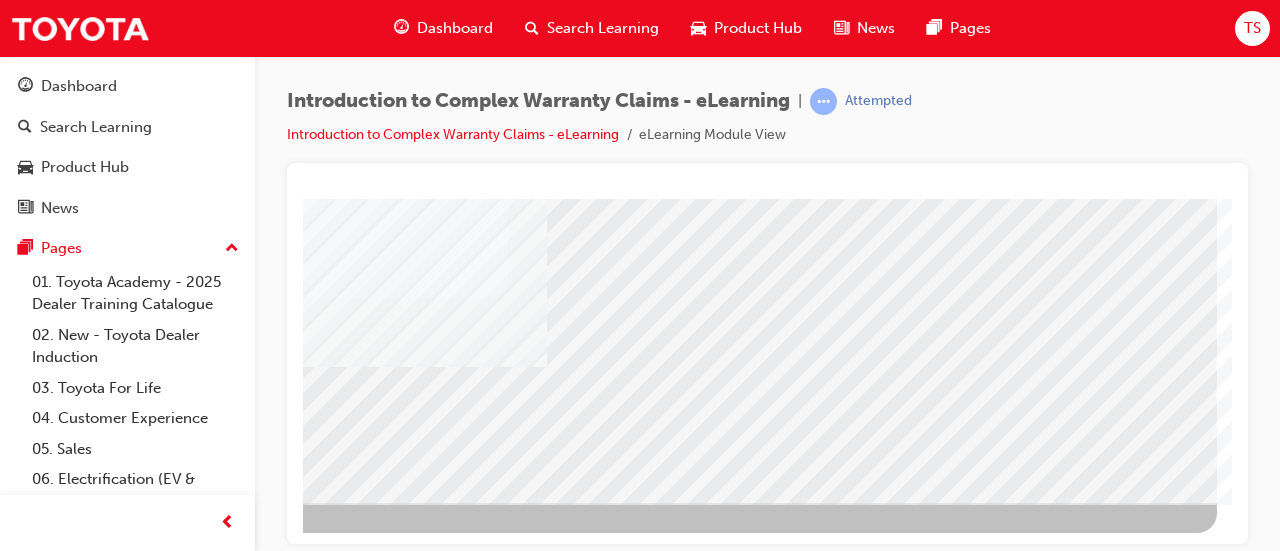 click at bounding box center [-80, 2612] 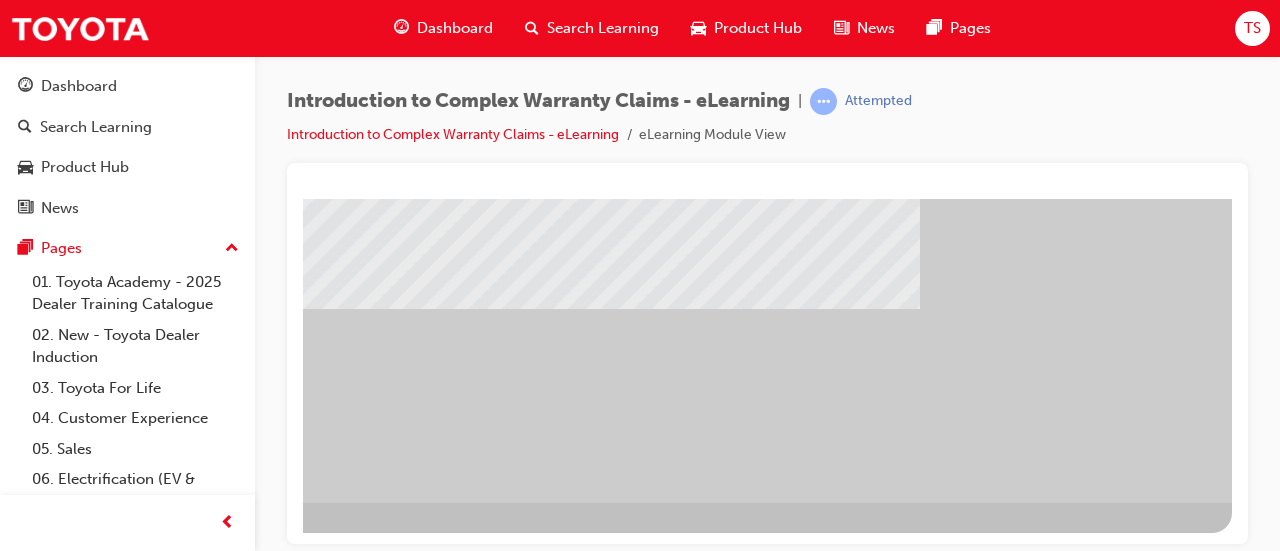 click at bounding box center (-65, 1180) 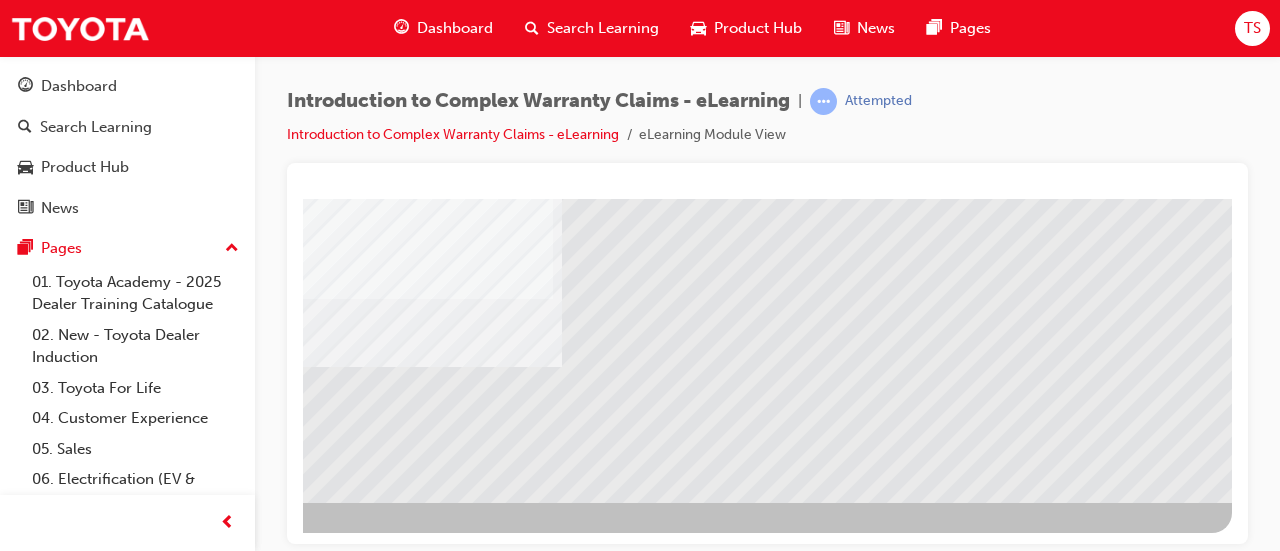 click at bounding box center [-65, 1890] 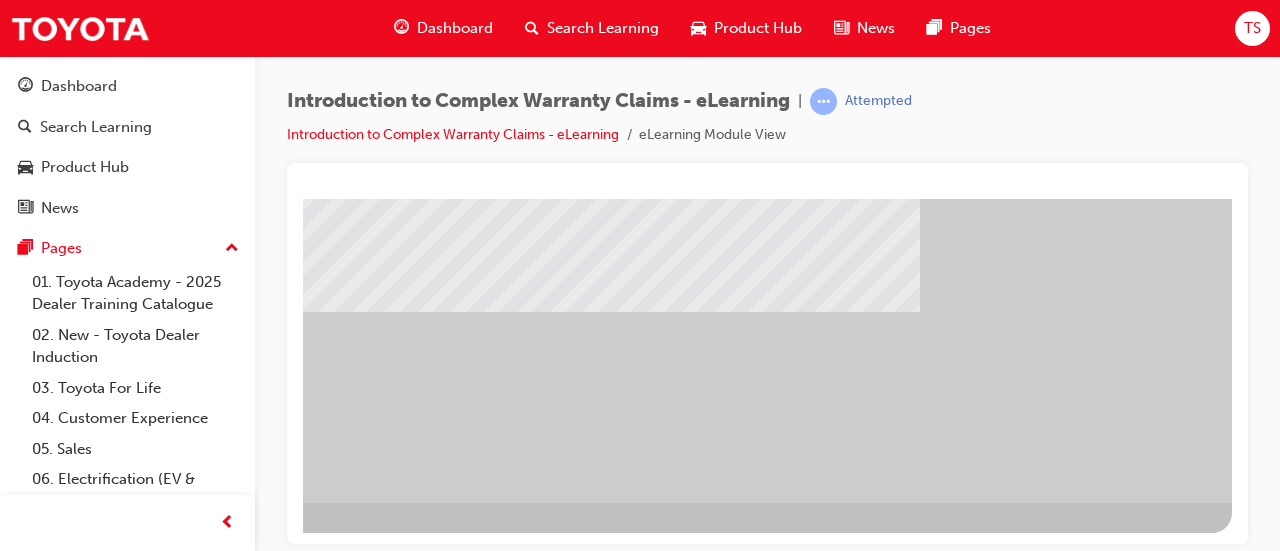 click at bounding box center [-65, 1183] 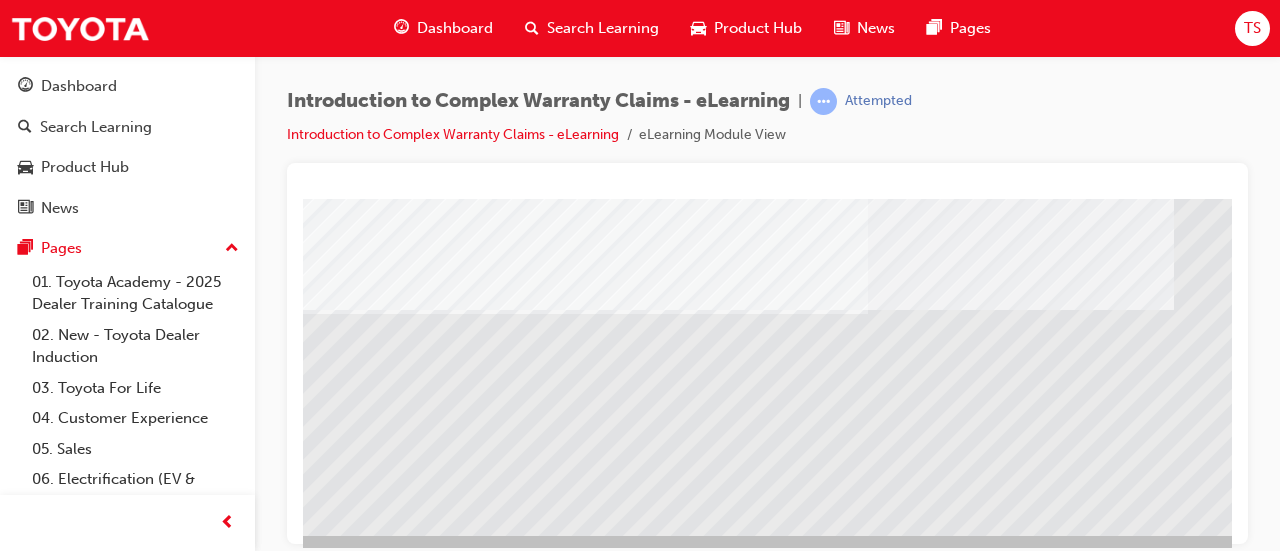 click at bounding box center (-65, 1905) 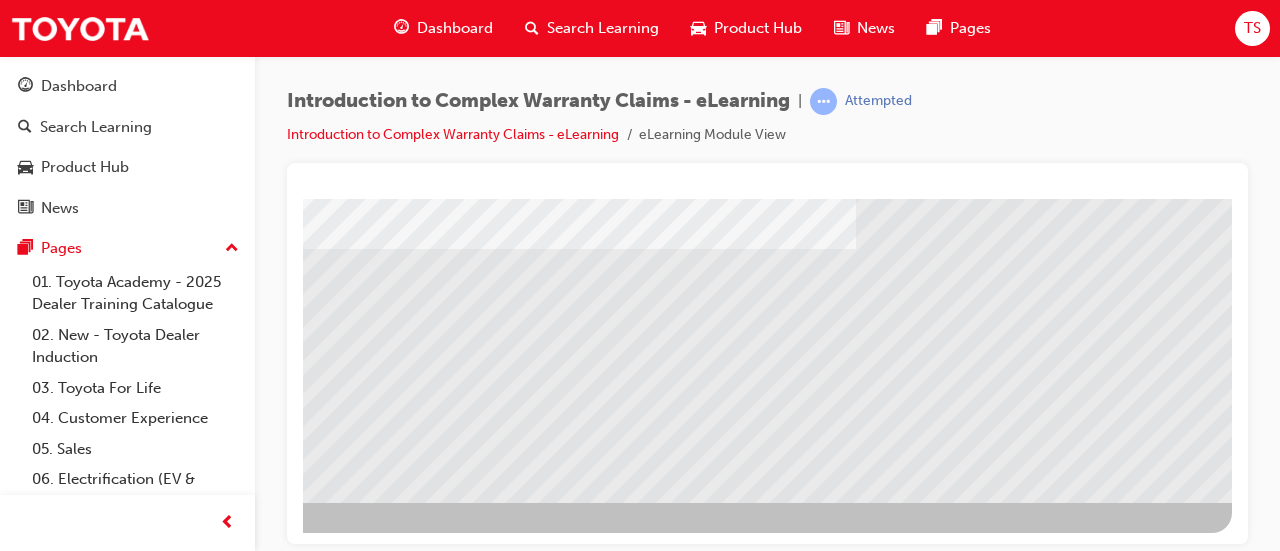 click at bounding box center [-65, 1840] 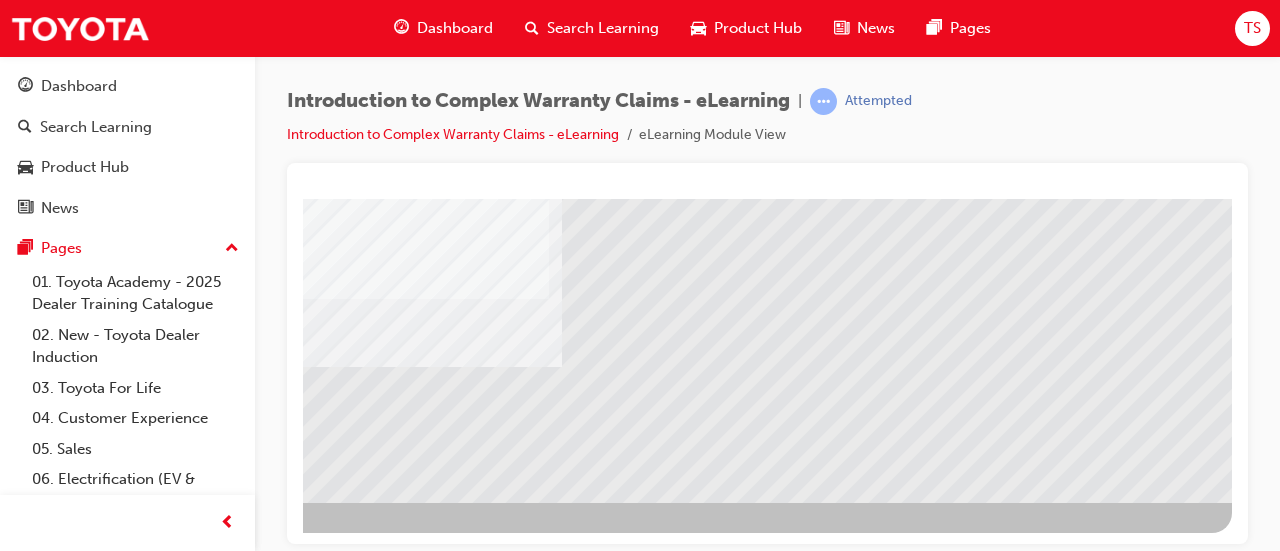 click at bounding box center [-65, 1935] 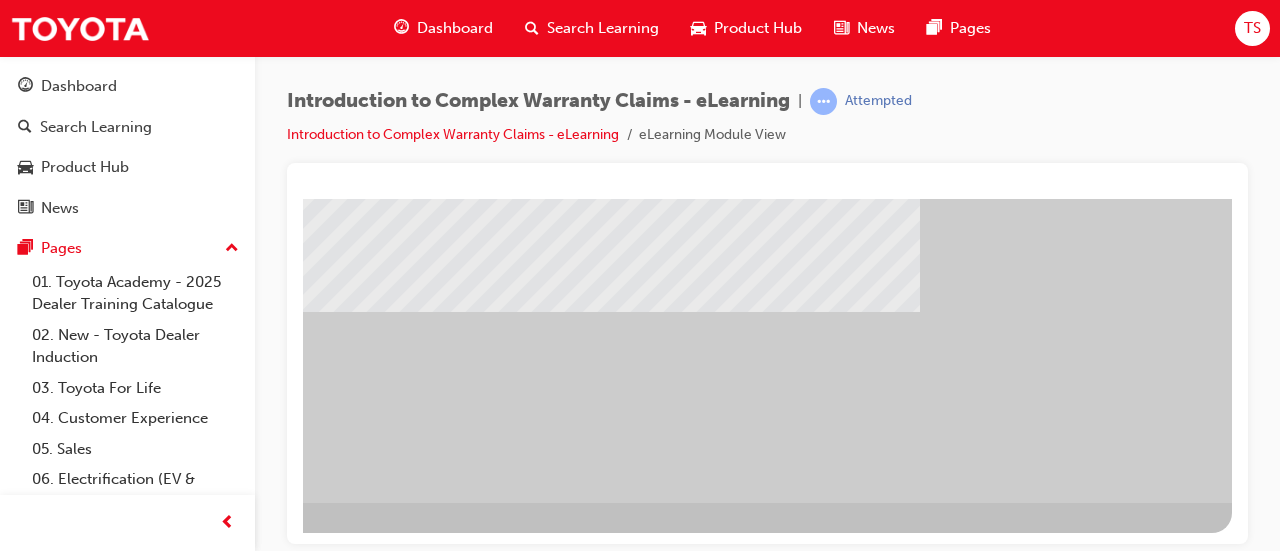 click at bounding box center [-65, 1183] 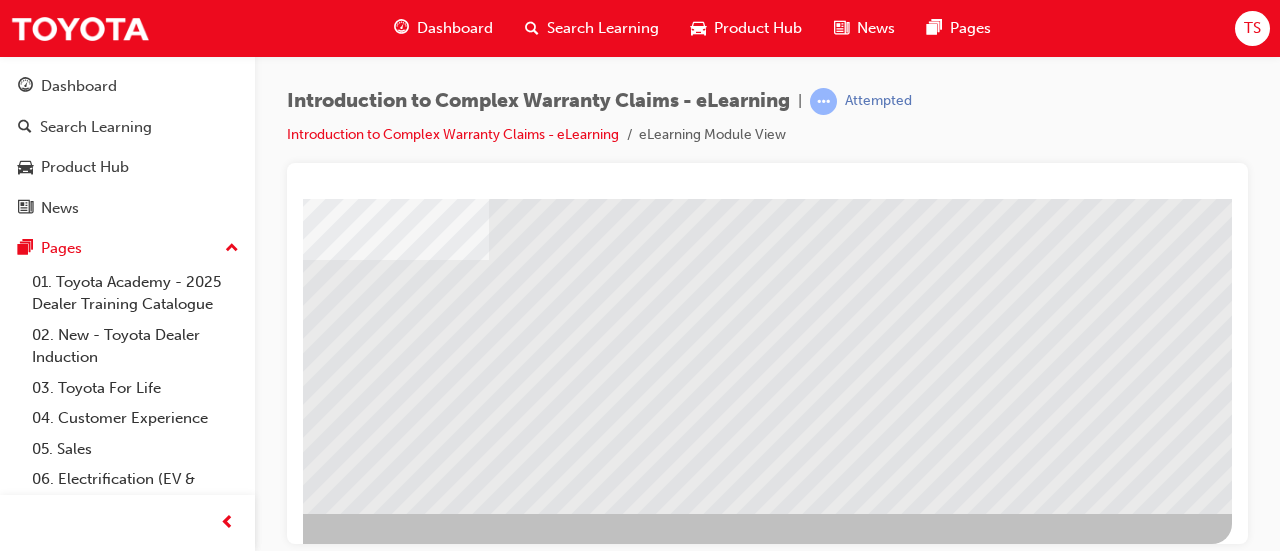 click at bounding box center [-65, 1851] 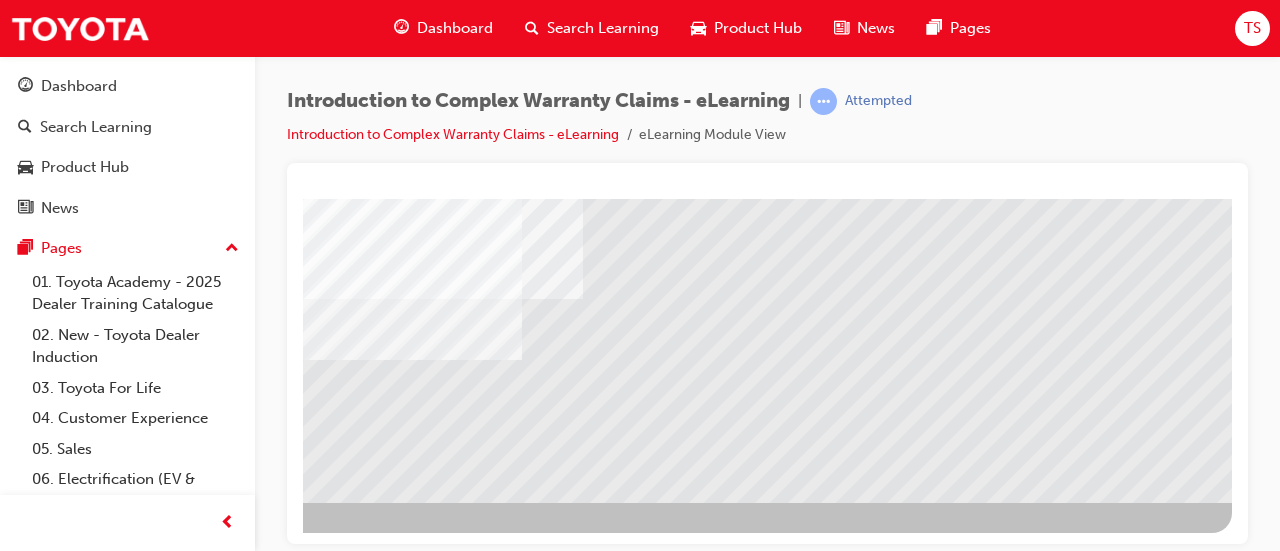 click at bounding box center (-65, 1890) 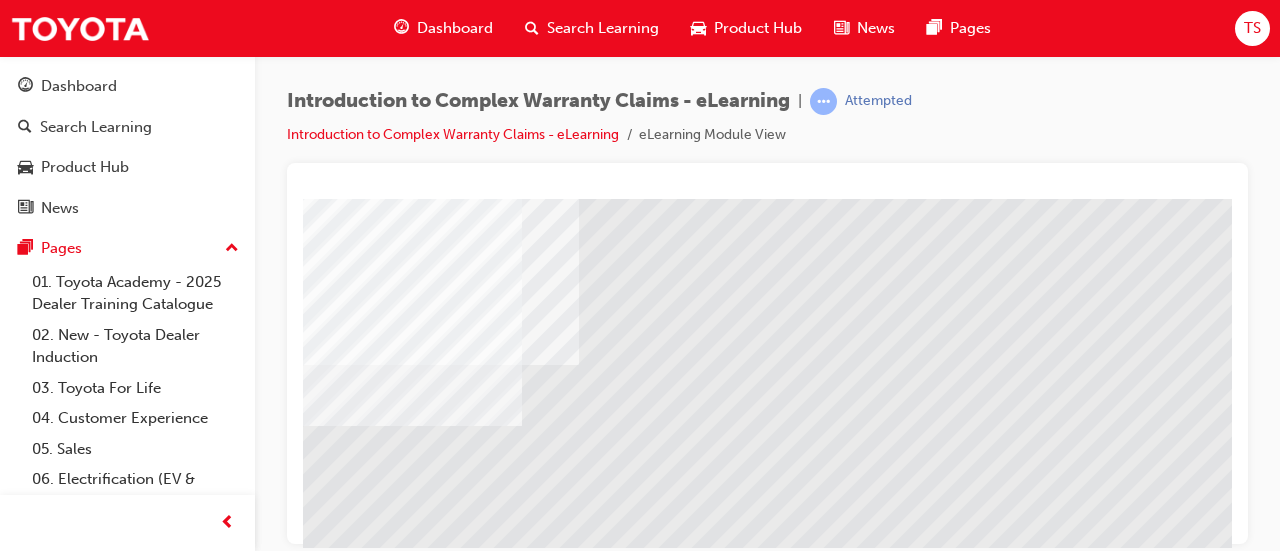 click at bounding box center (-65, 1956) 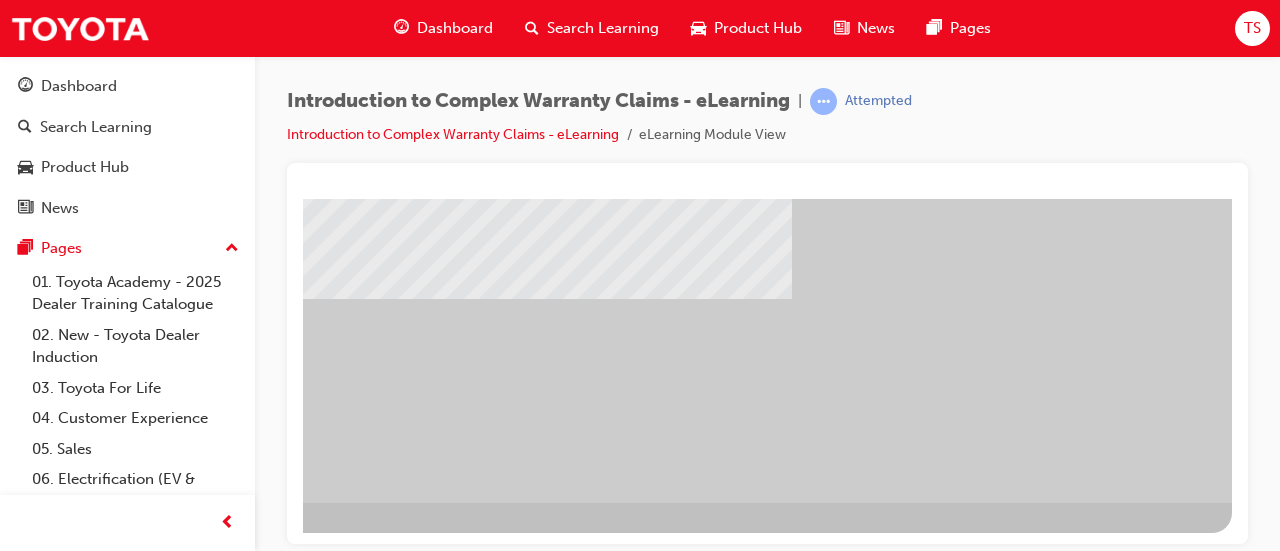 click at bounding box center (-65, 654) 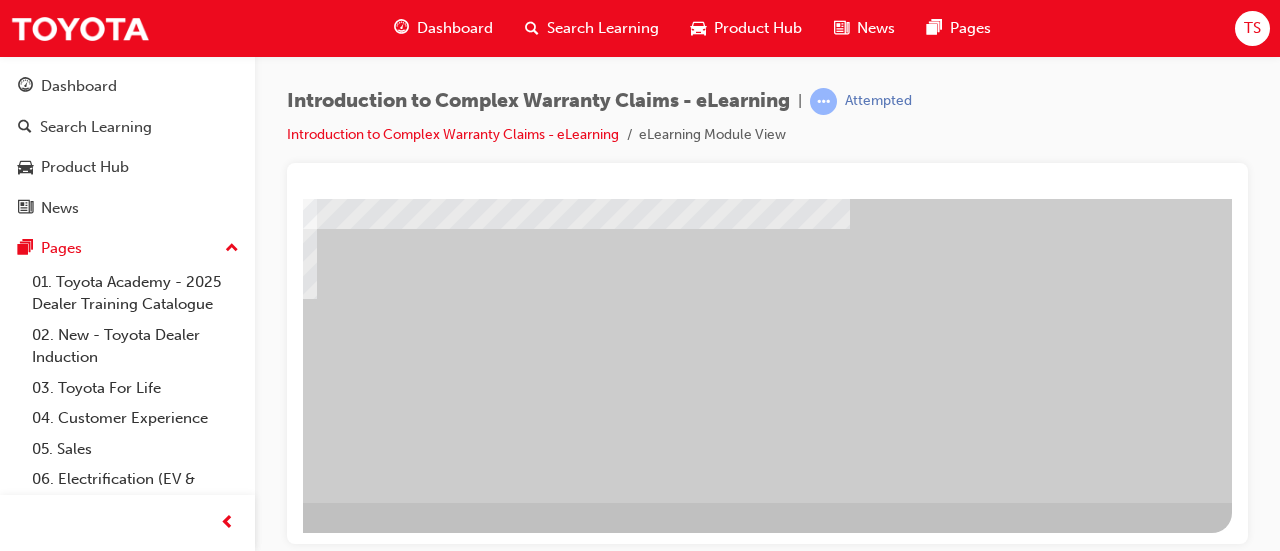 click at bounding box center (-65, 654) 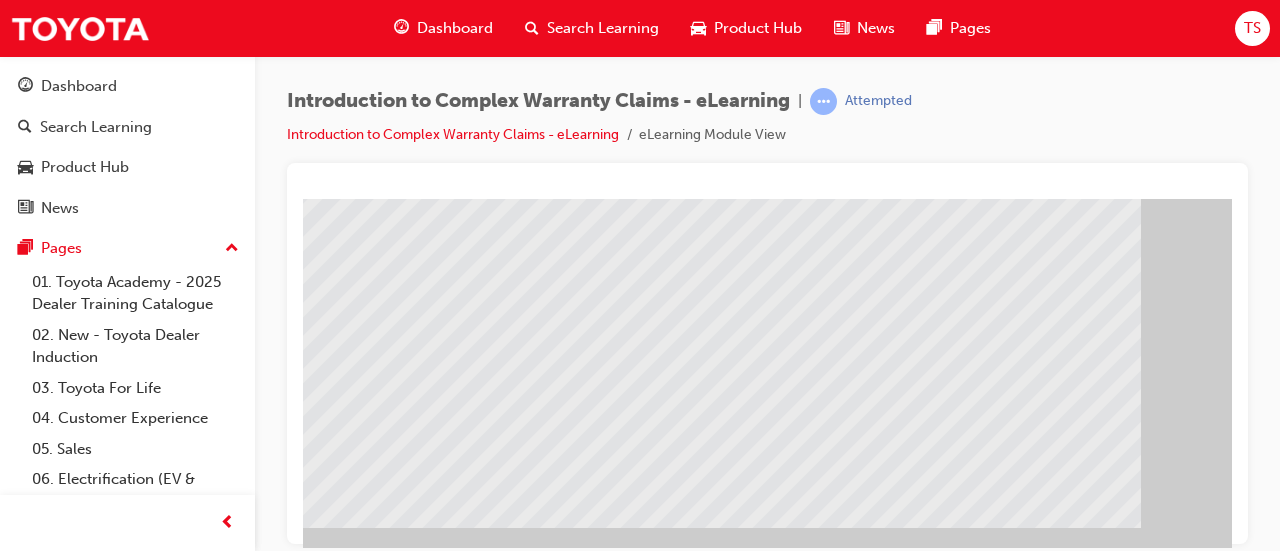 click at bounding box center [109, 1495] 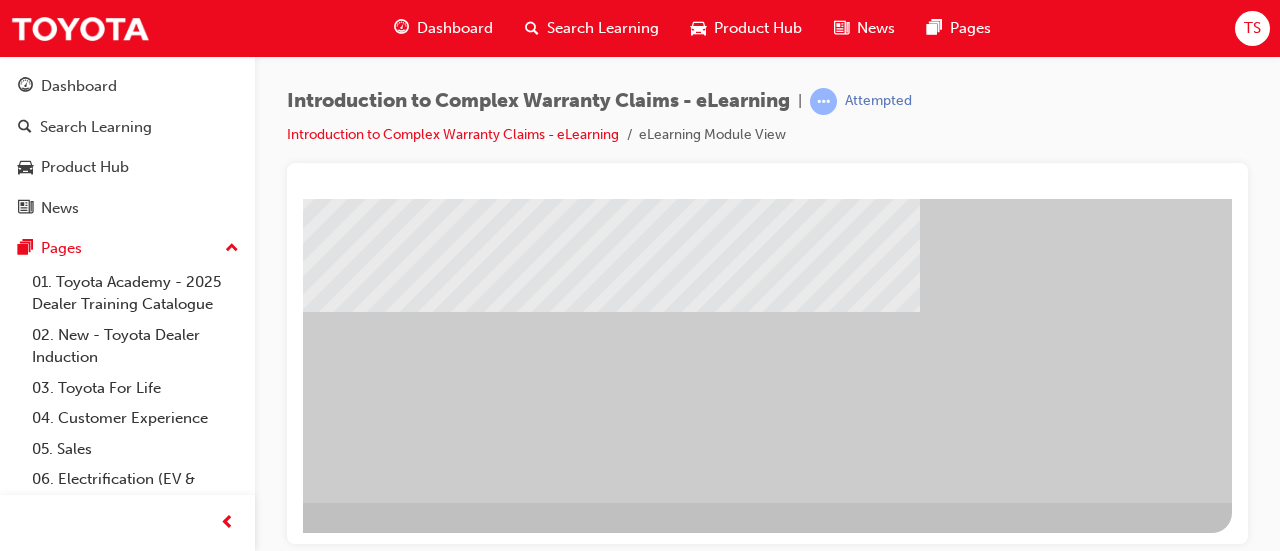 click at bounding box center [-65, 1183] 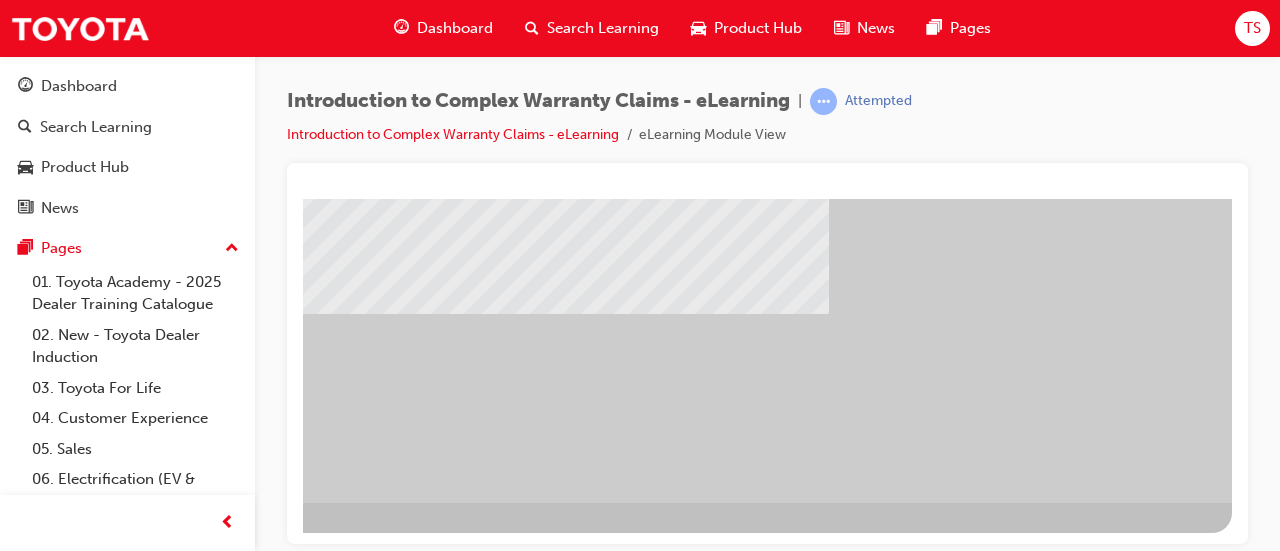 click at bounding box center [-65, 654] 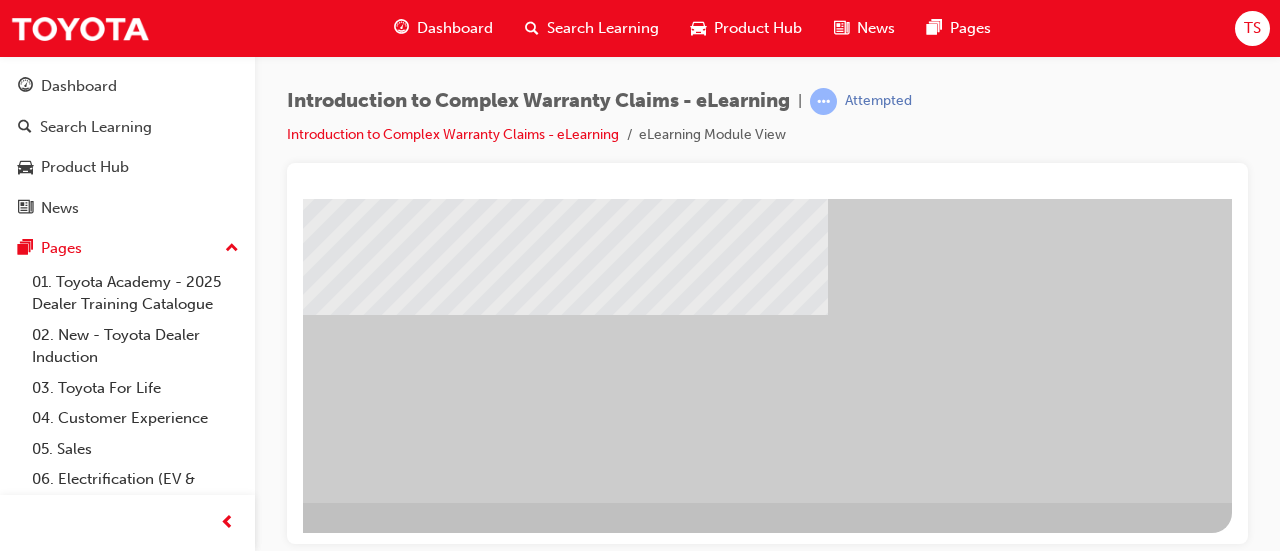 click at bounding box center (-65, 654) 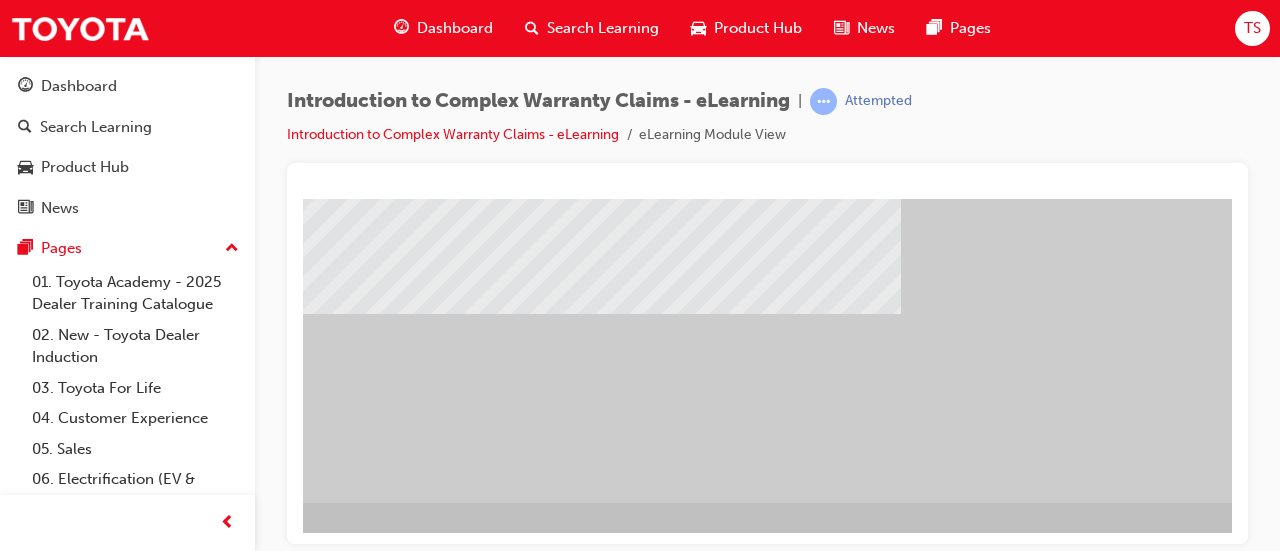 click at bounding box center [16, 654] 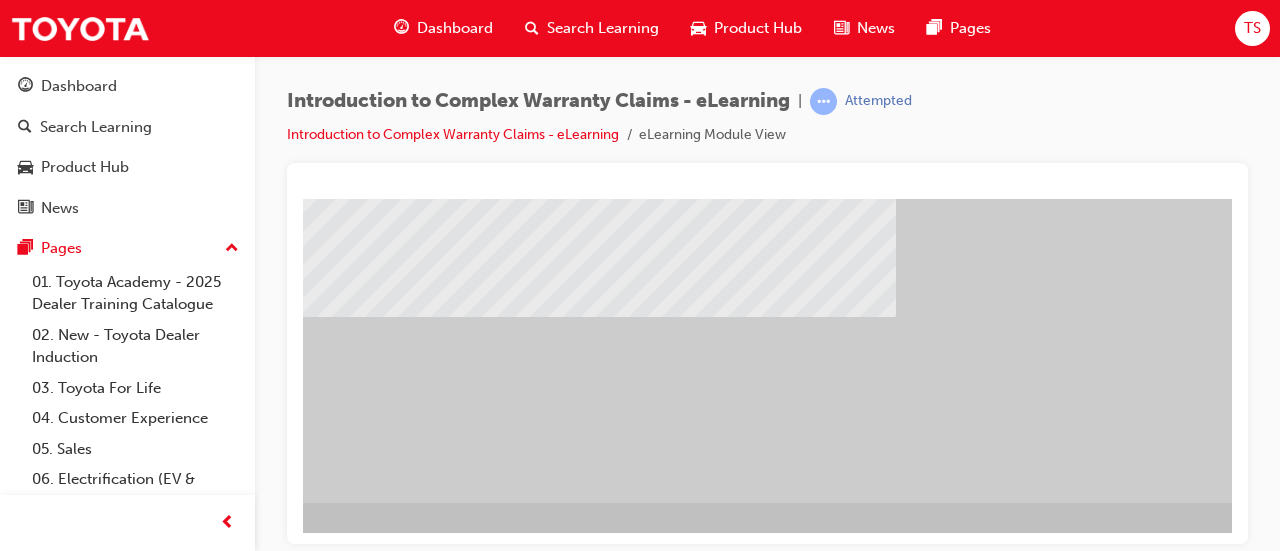 click at bounding box center (4, 654) 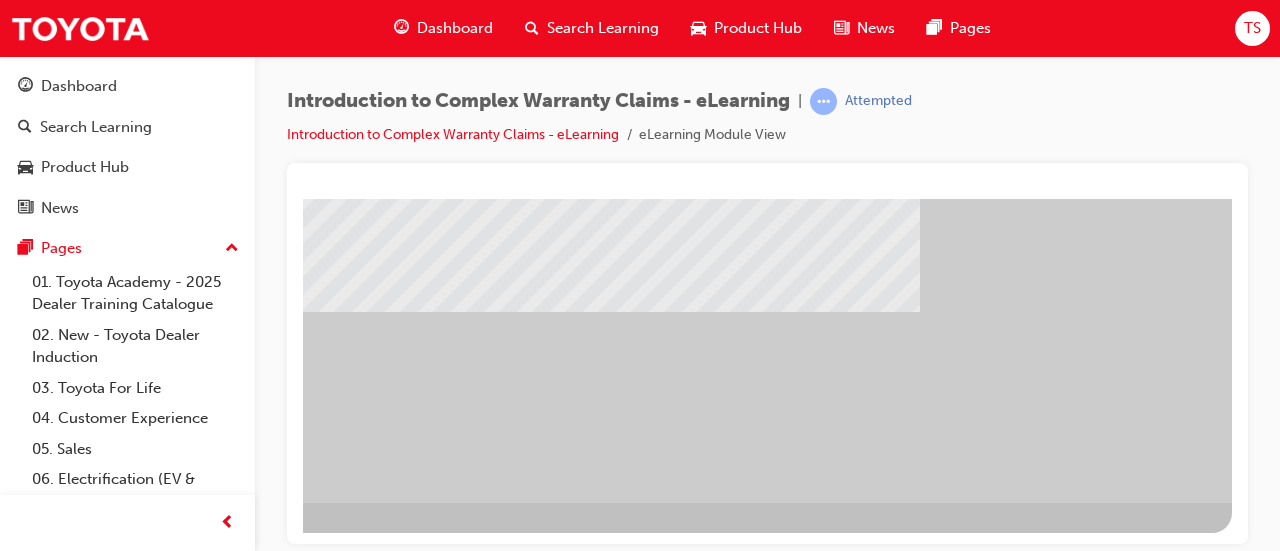 click at bounding box center (-65, 1183) 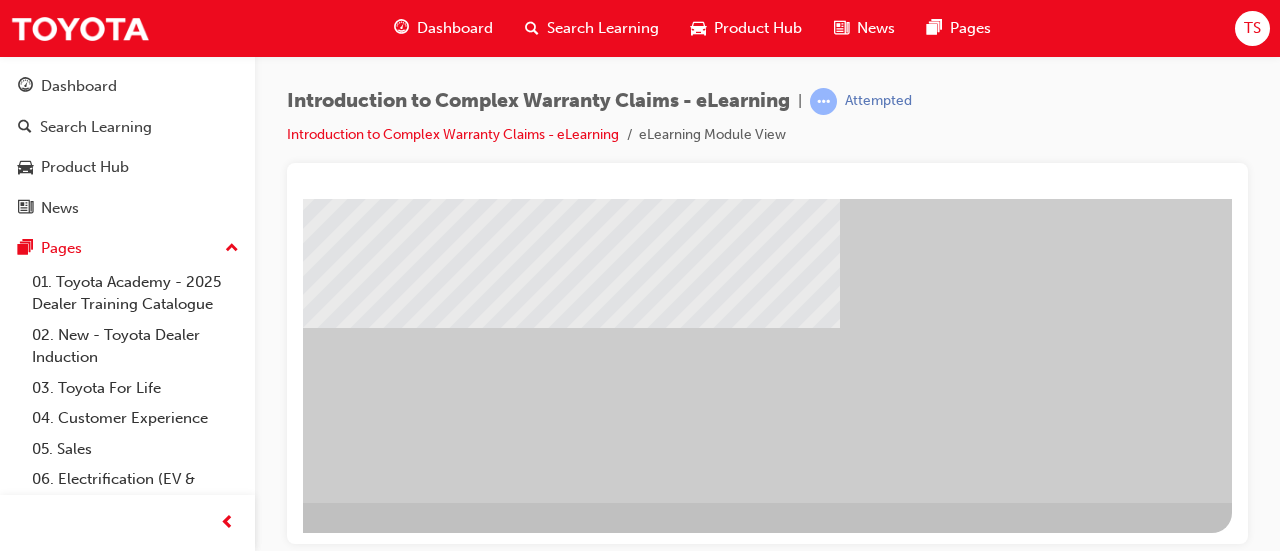 click at bounding box center (-65, 654) 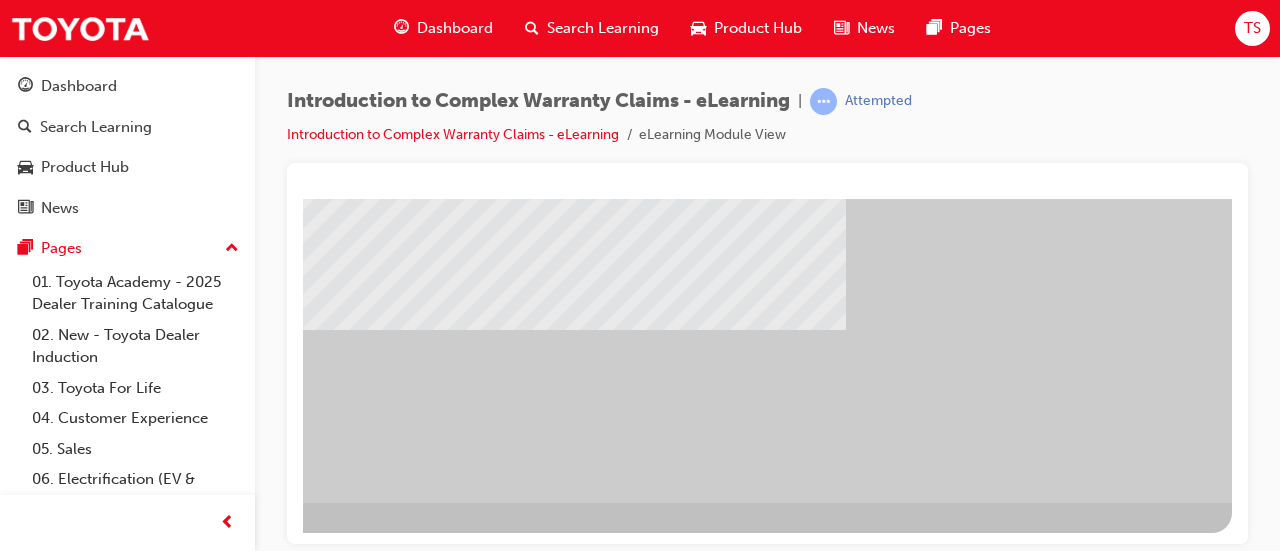 click at bounding box center (-65, 654) 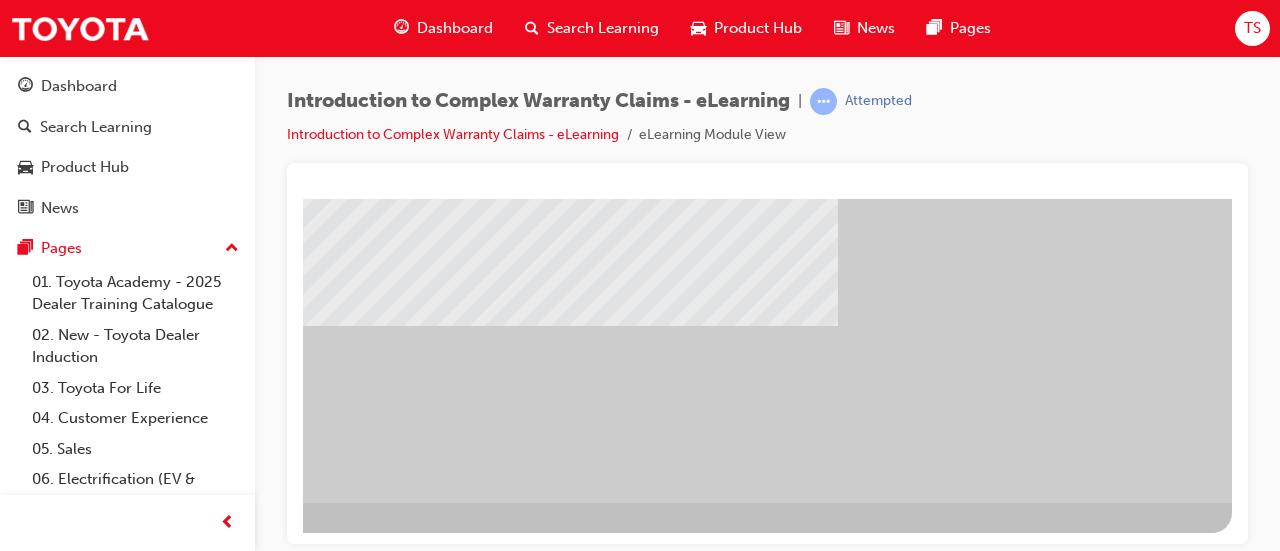 click at bounding box center (552, 142) 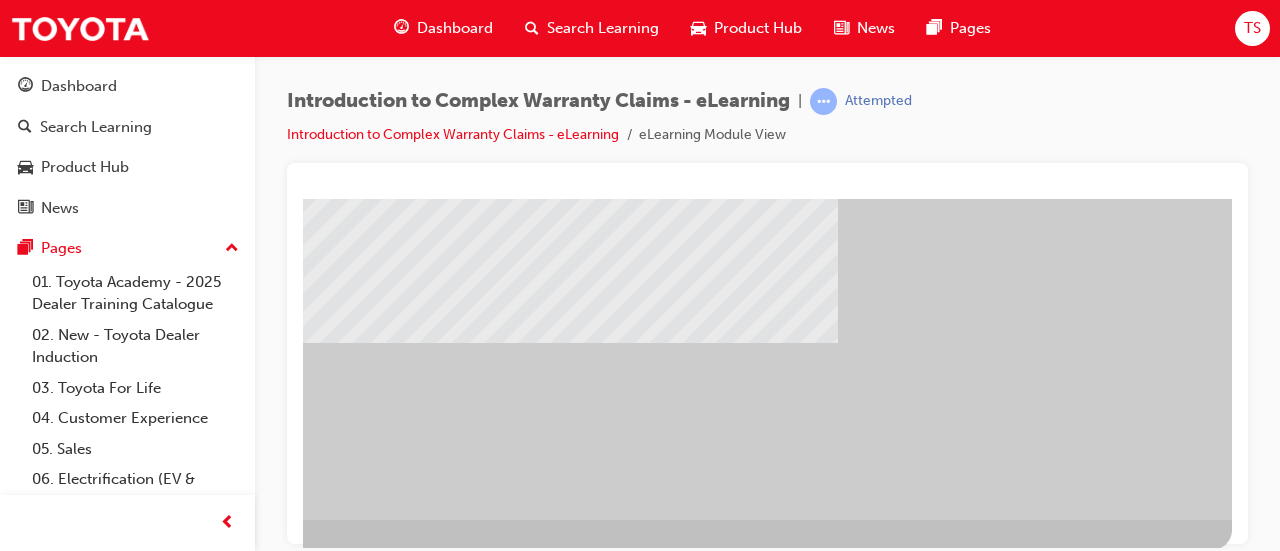 click at bounding box center [-112, 1372] 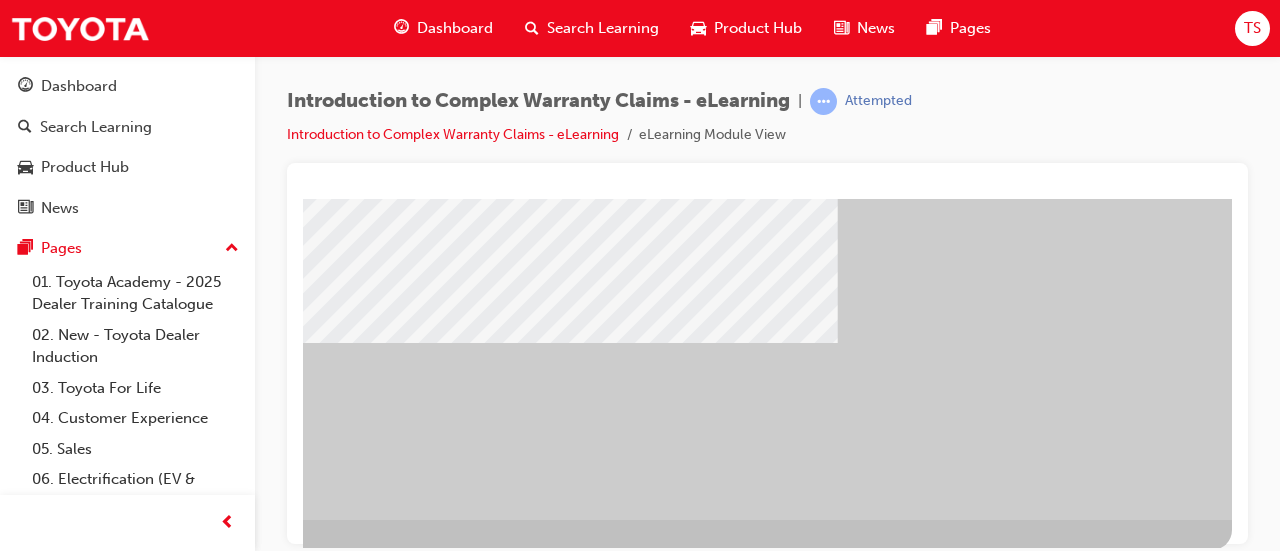 click at bounding box center (-65, 671) 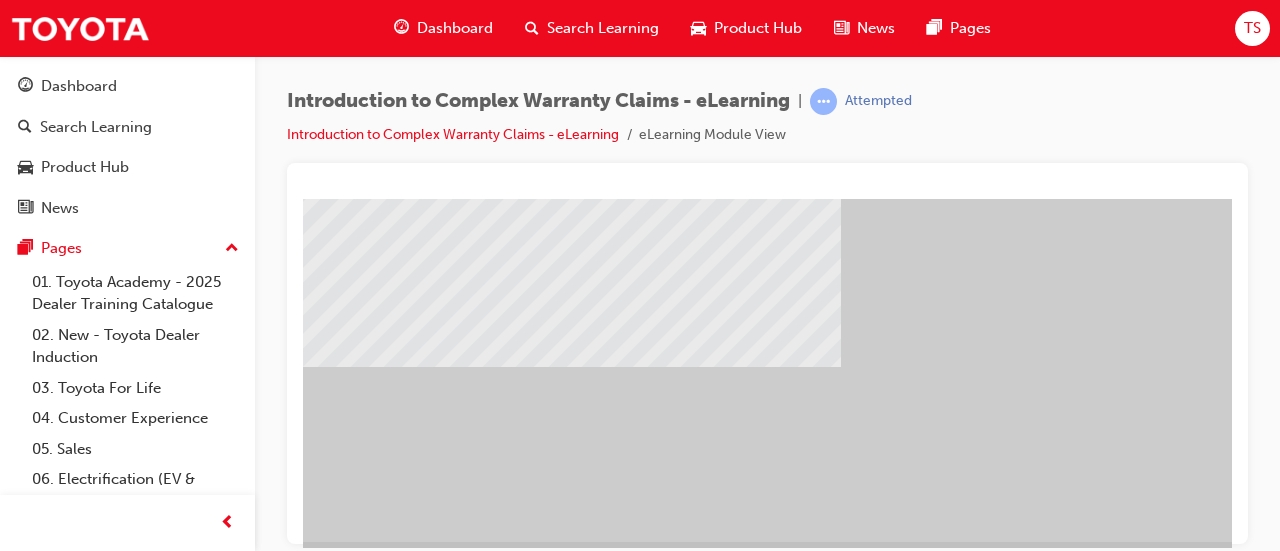 click at bounding box center (-65, 693) 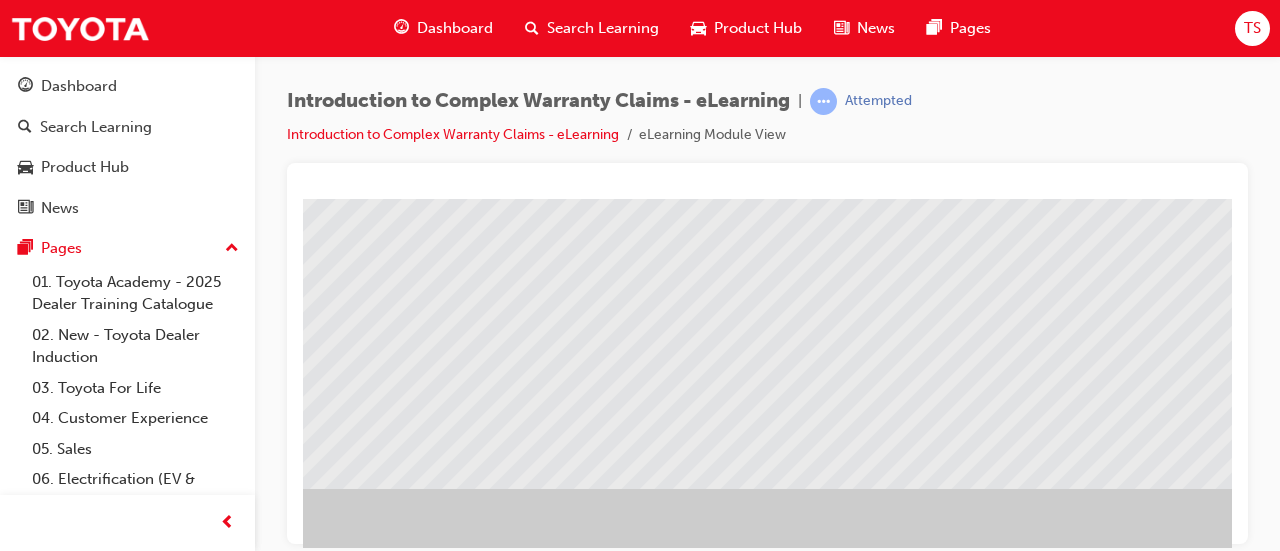 click at bounding box center (485, 1411) 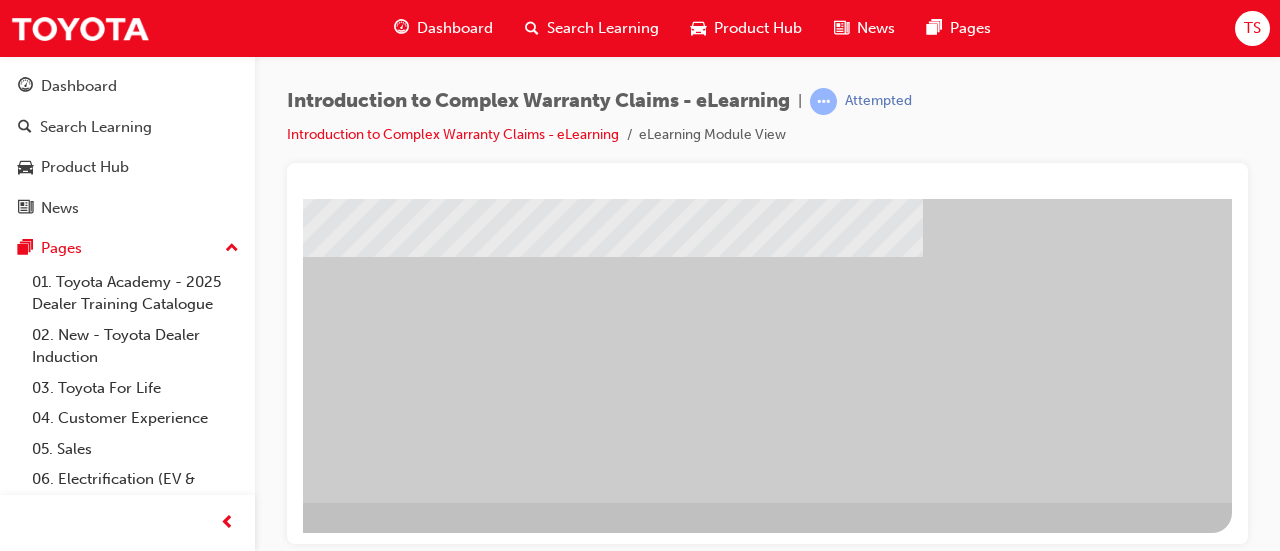 click at bounding box center [-65, 654] 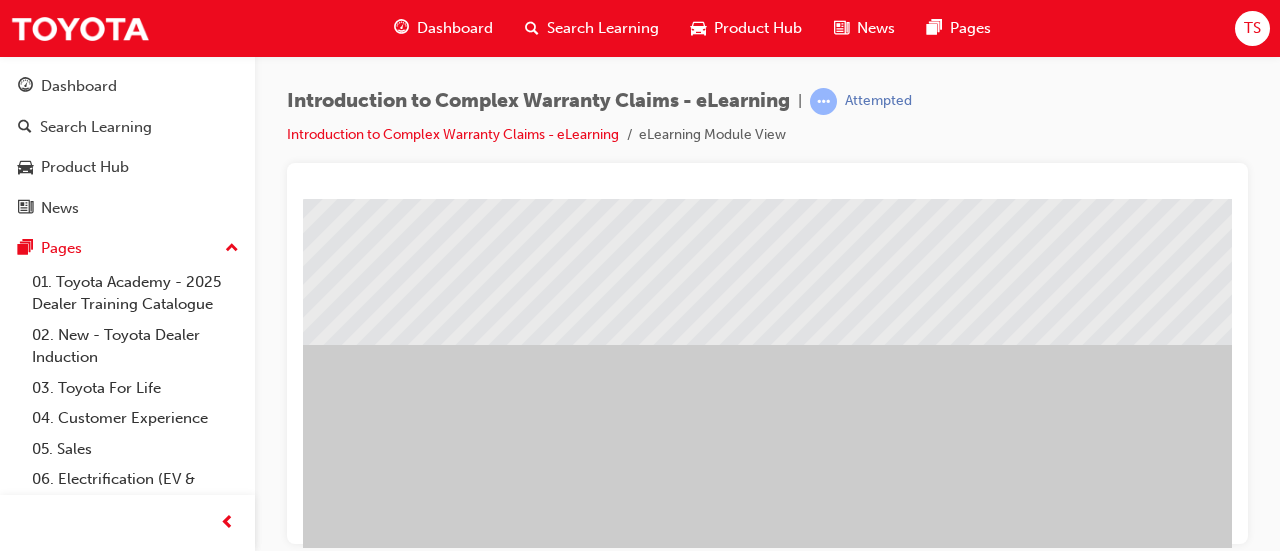 scroll, scrollTop: 416, scrollLeft: 0, axis: vertical 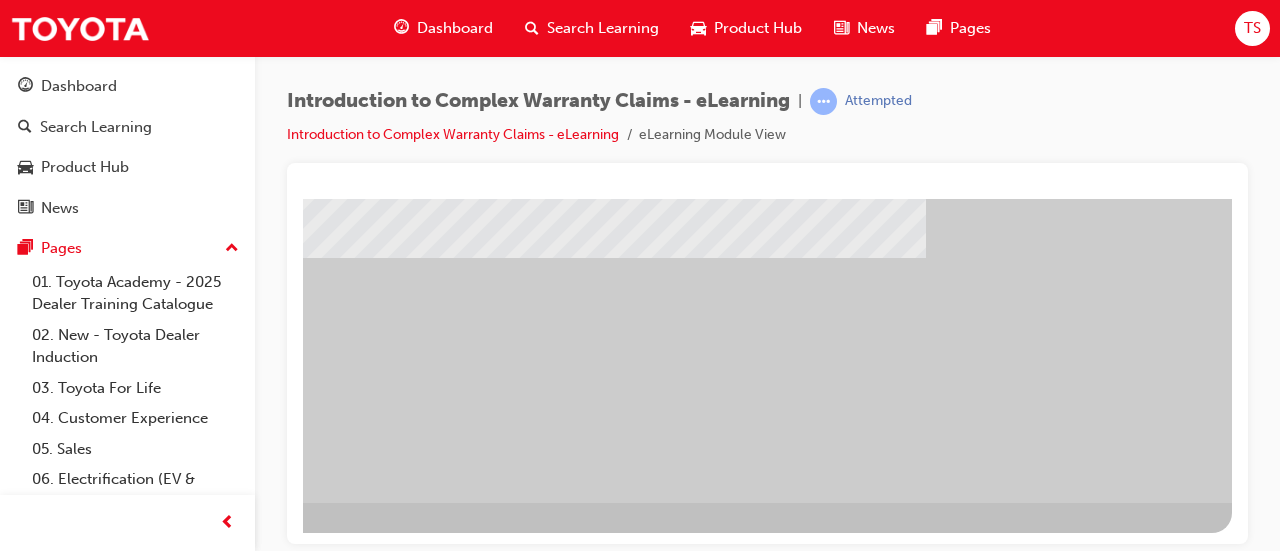 click at bounding box center (-65, 654) 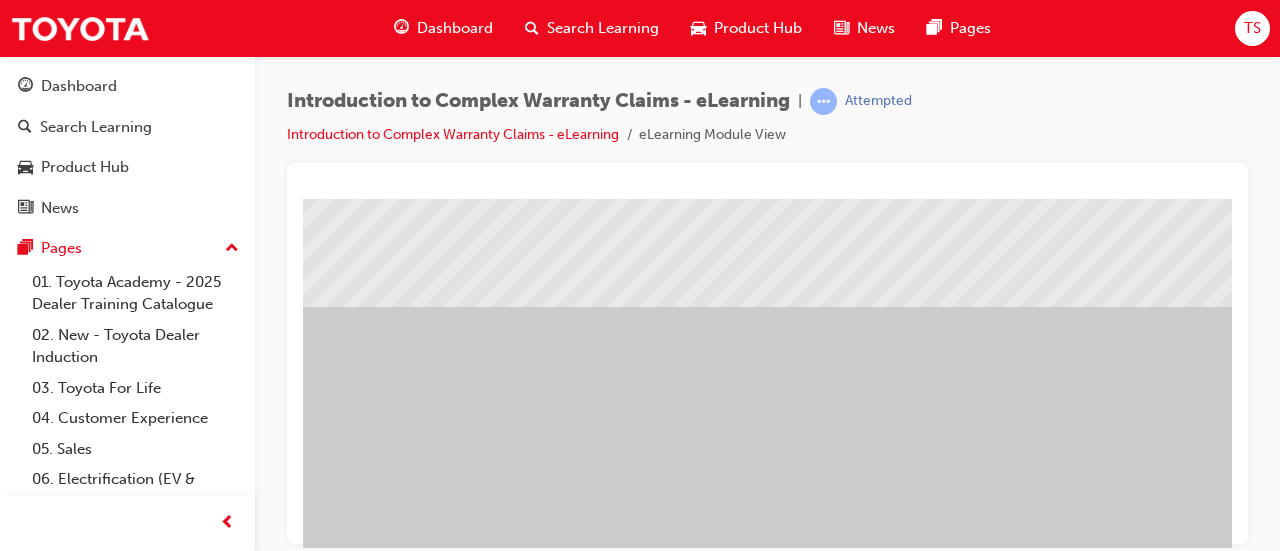 scroll, scrollTop: 416, scrollLeft: 0, axis: vertical 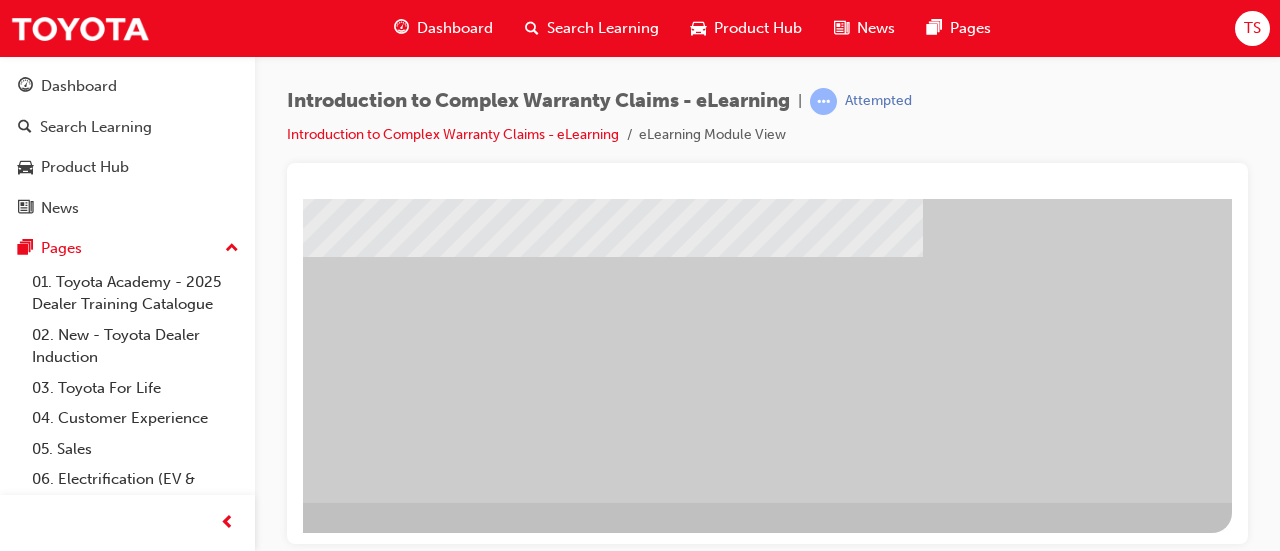 click at bounding box center (-112, 1330) 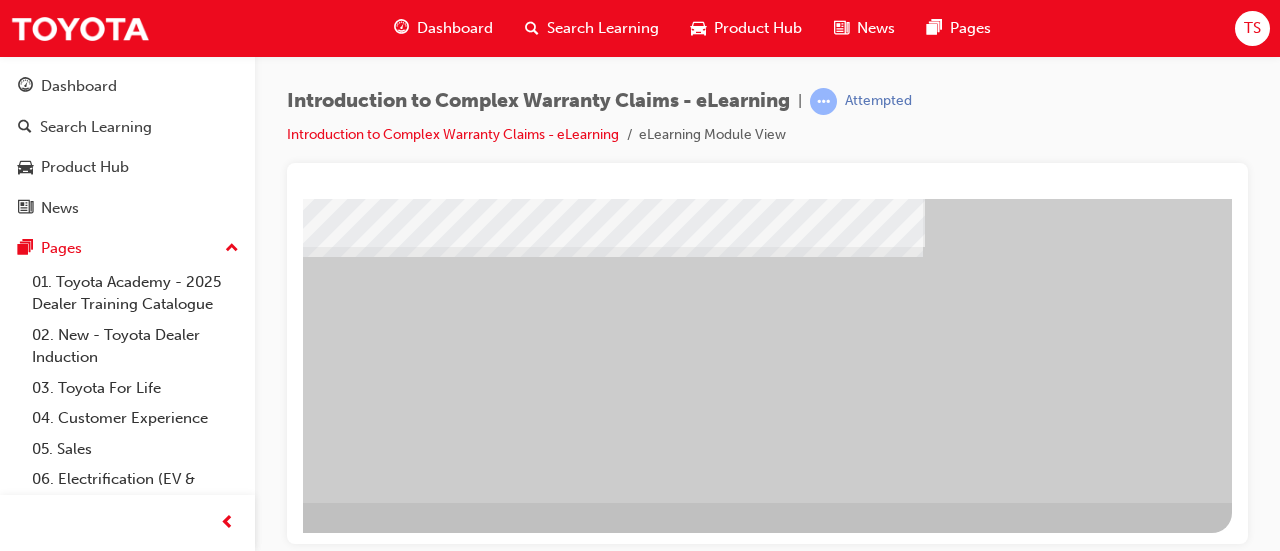 click at bounding box center [-65, 654] 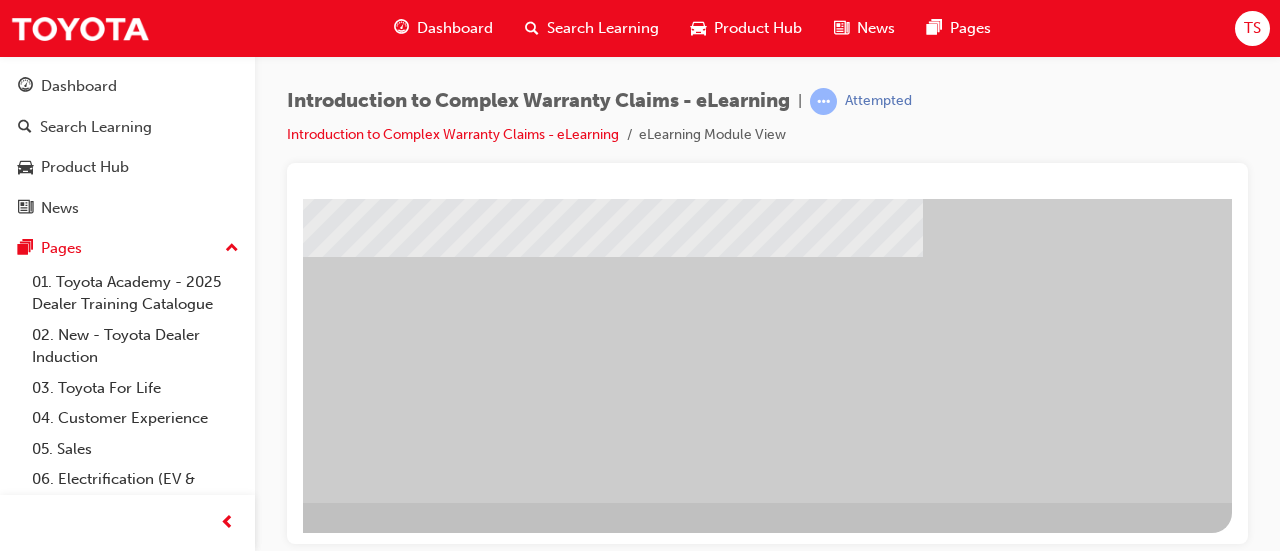 click at bounding box center (-65, 654) 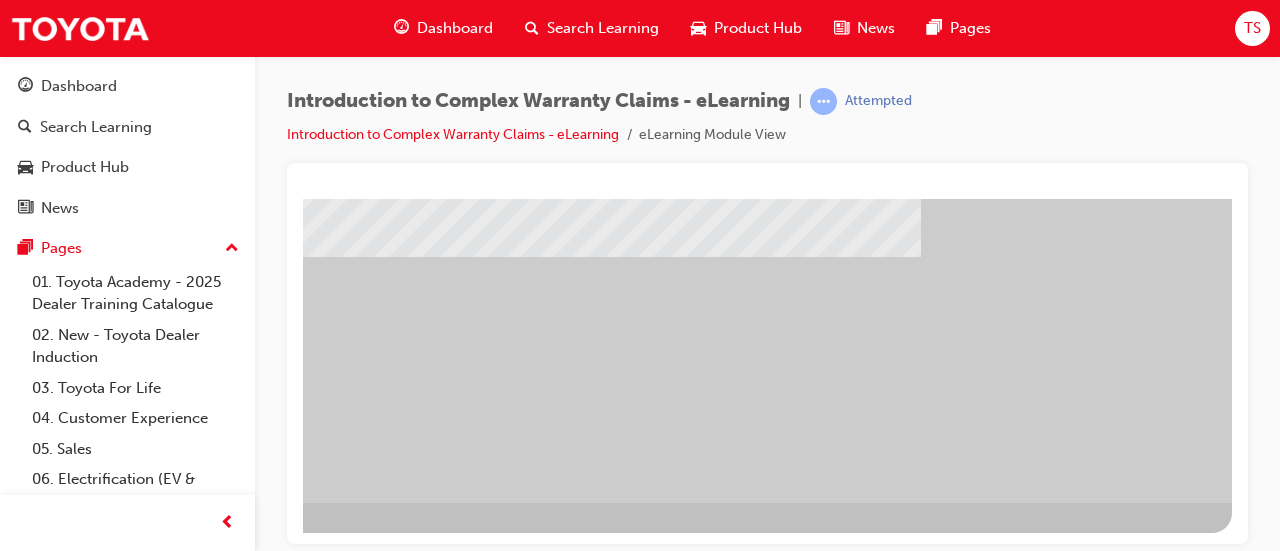 click at bounding box center (-65, 654) 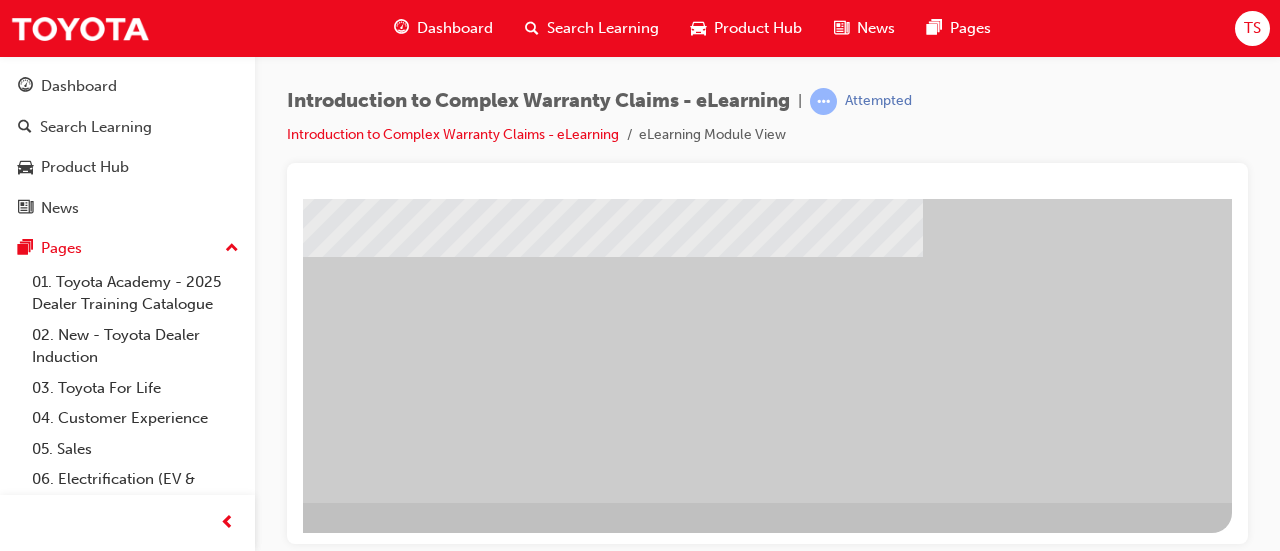 click at bounding box center [-65, 654] 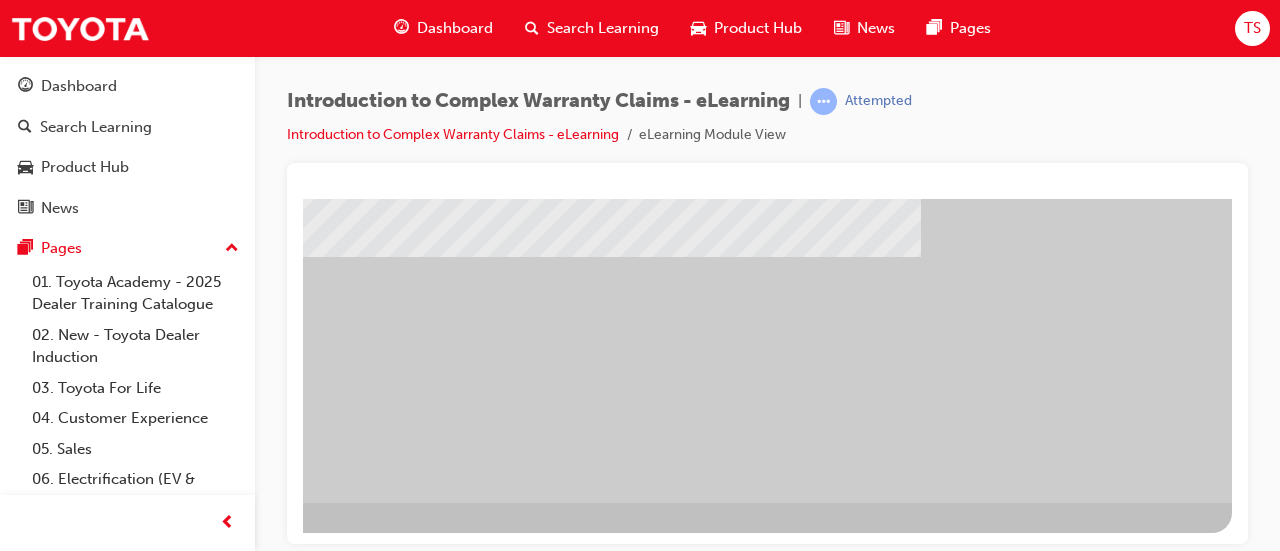 click at bounding box center (-65, 654) 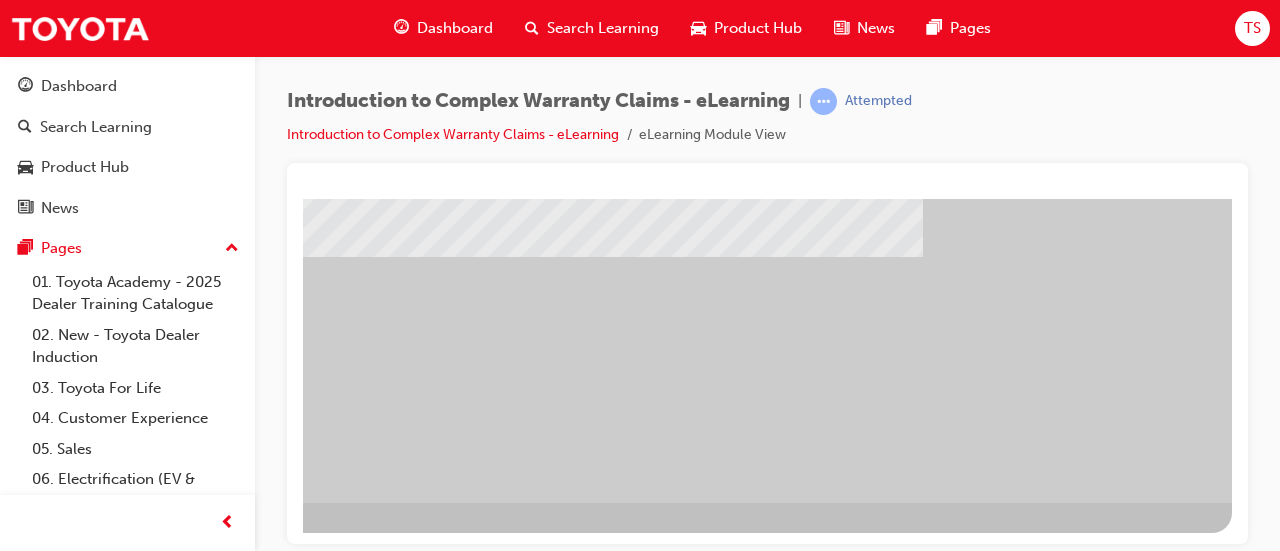 click at bounding box center (-65, 654) 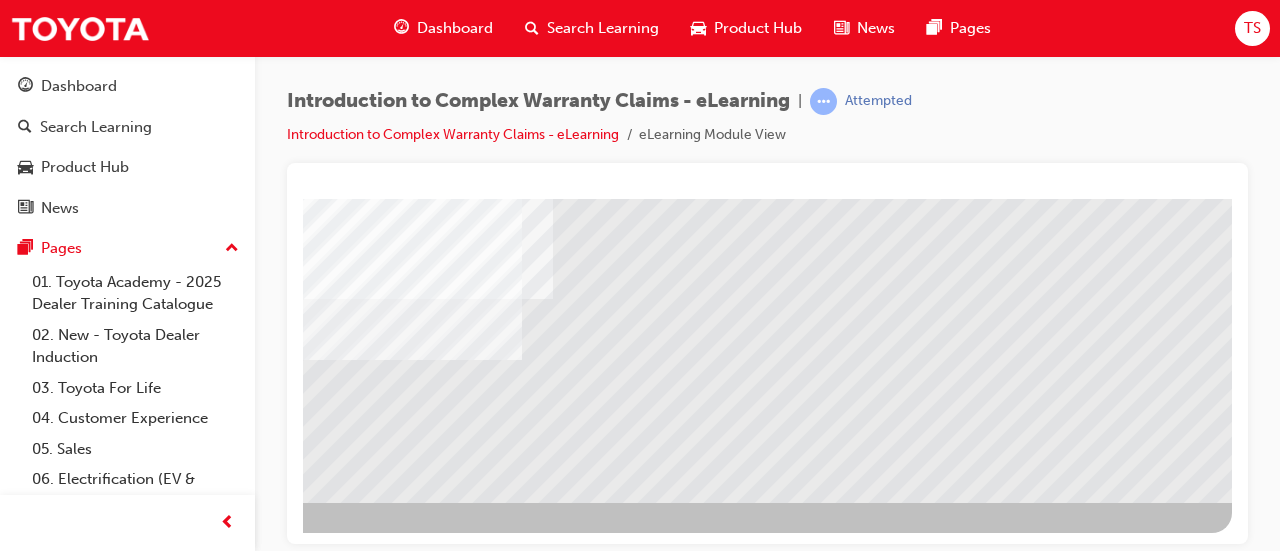 click at bounding box center (-65, 1890) 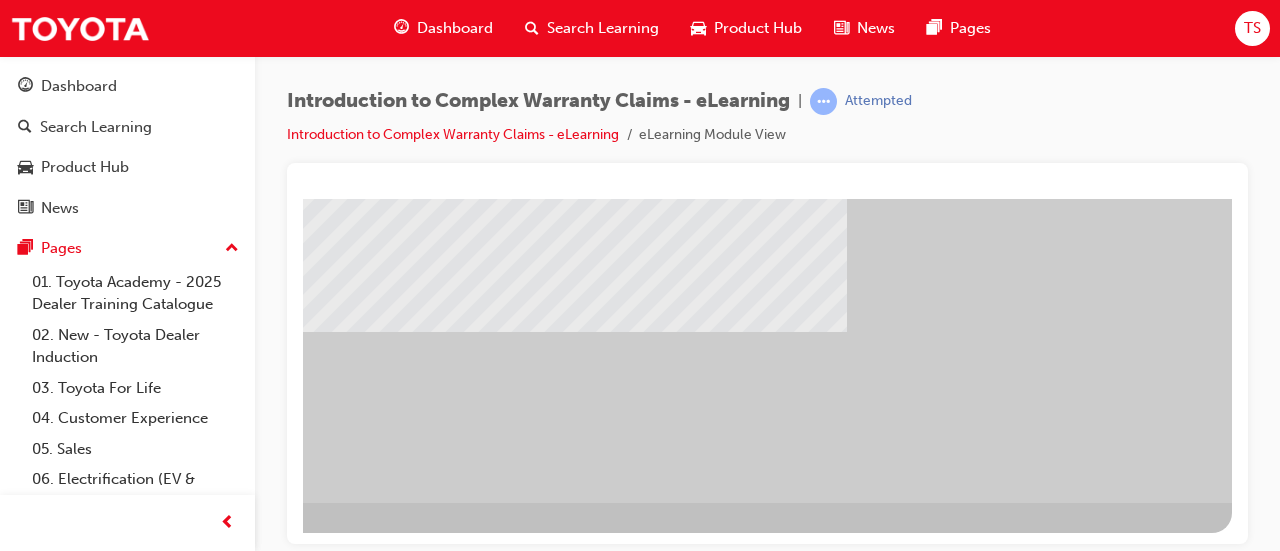 click at bounding box center [-65, 654] 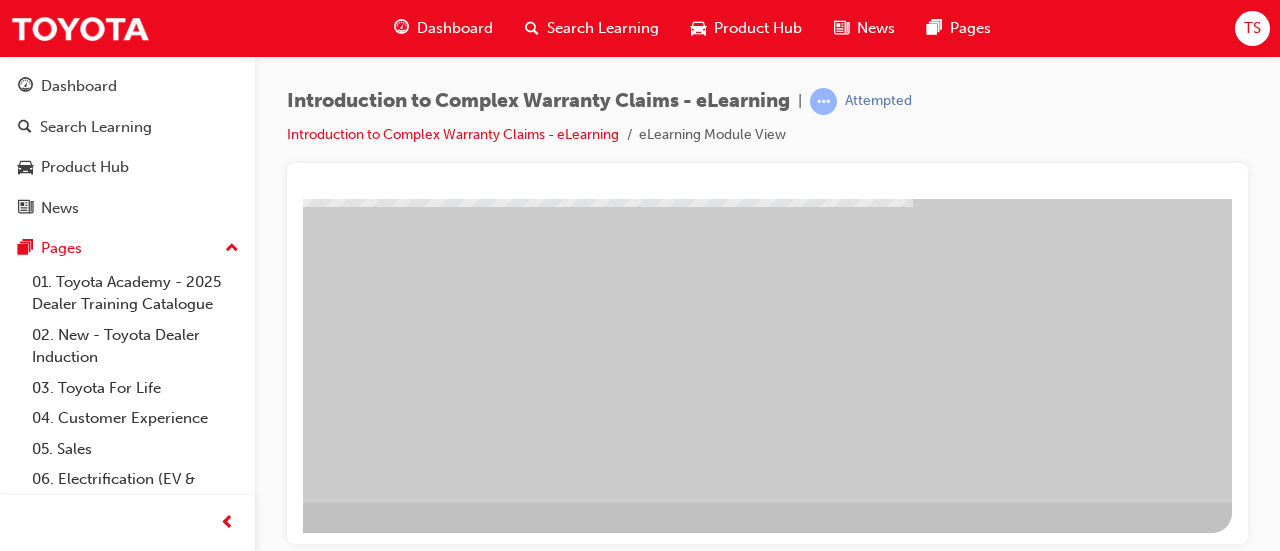 click at bounding box center [-65, 654] 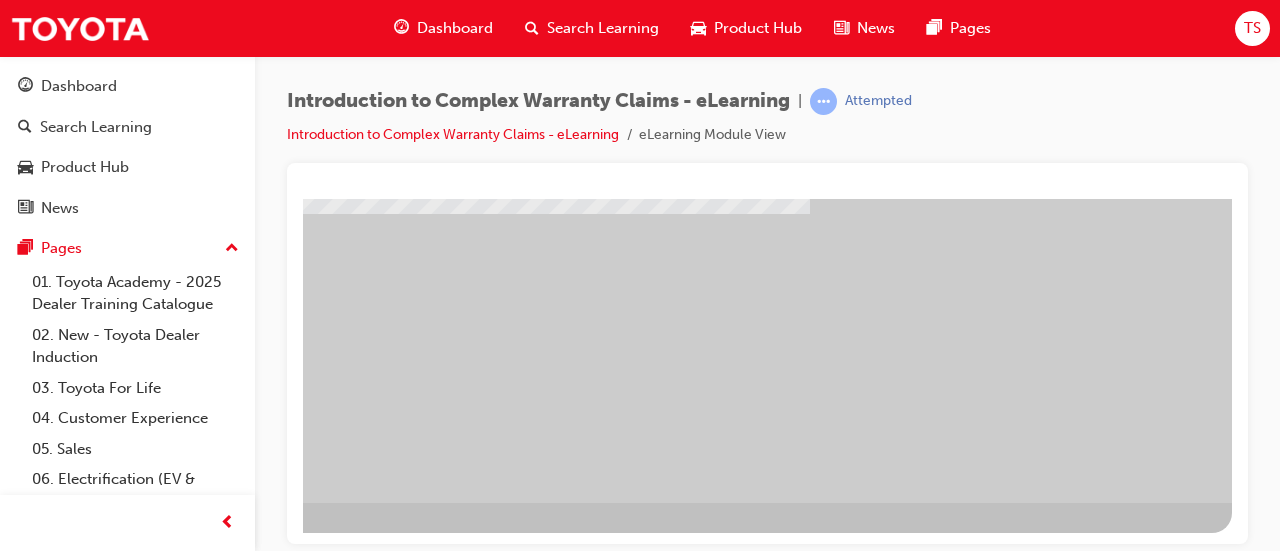 click at bounding box center [-65, 654] 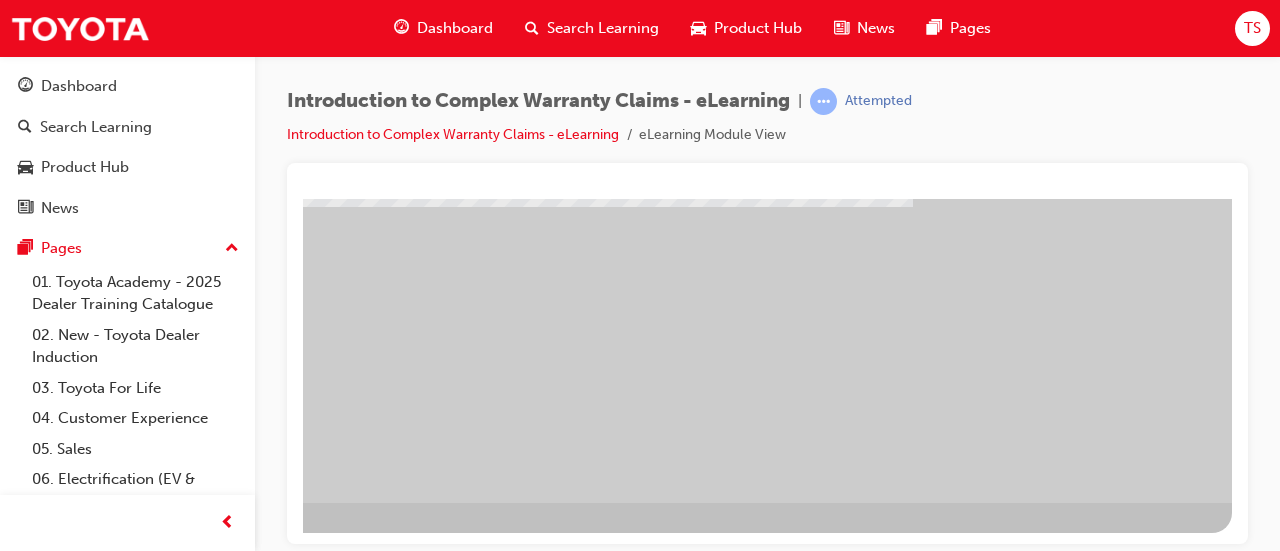 click at bounding box center [-65, 654] 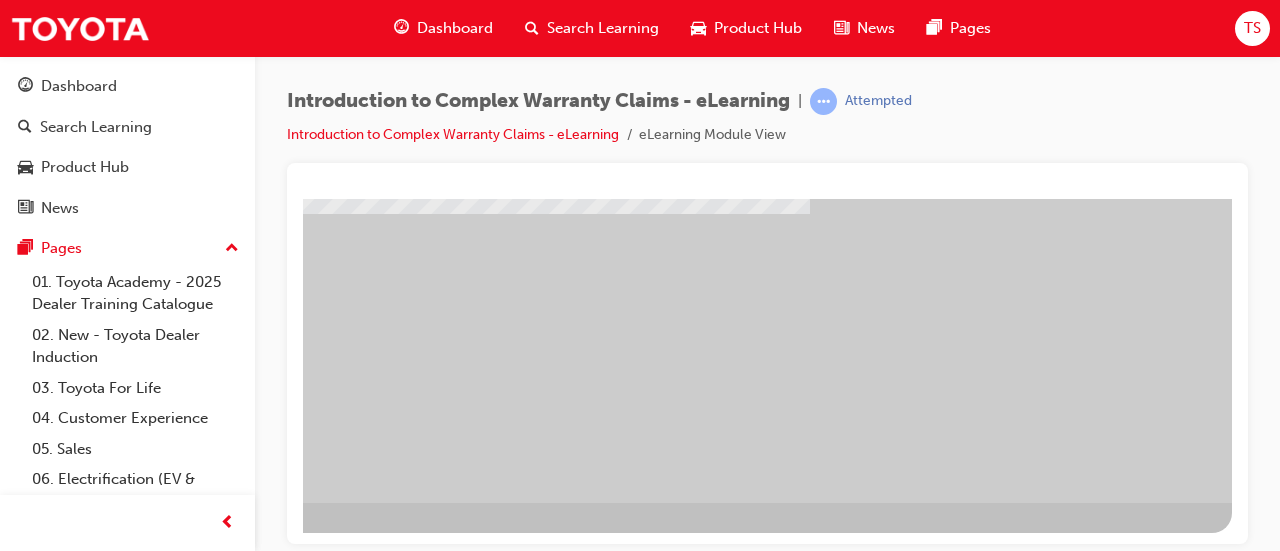 click at bounding box center (-65, 654) 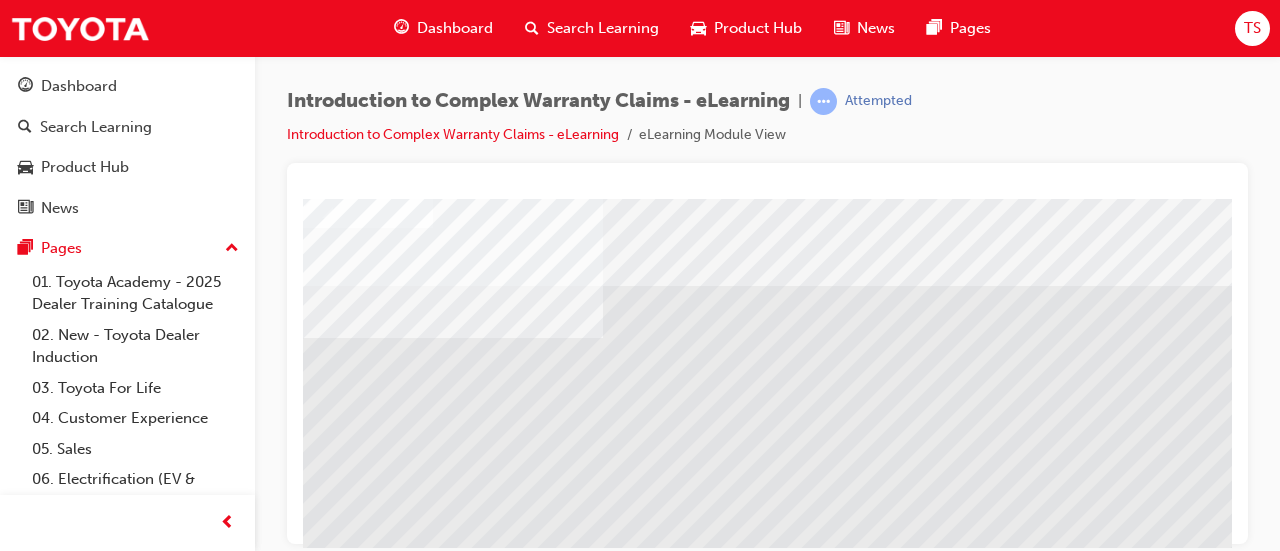 click at bounding box center (319, 1577) 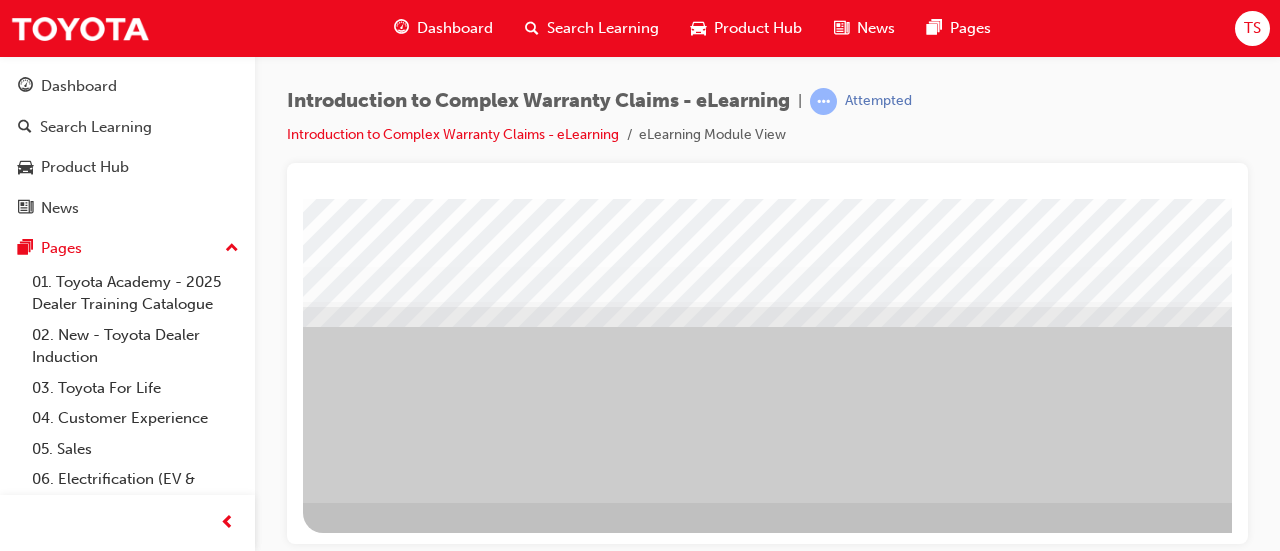 click at bounding box center [319, 2406] 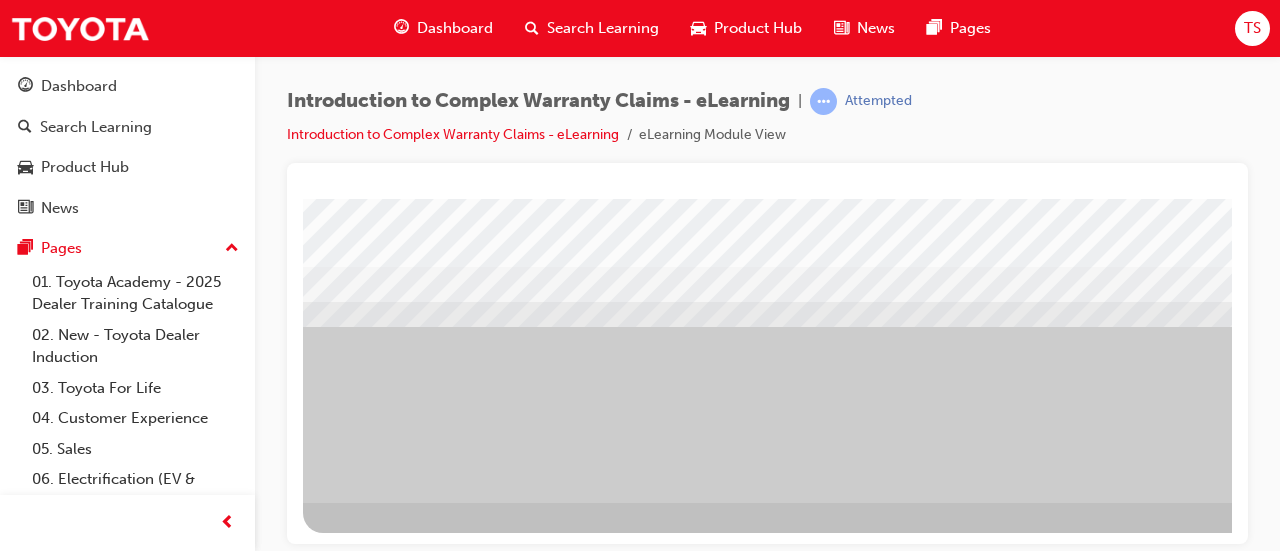 click at bounding box center [319, 2406] 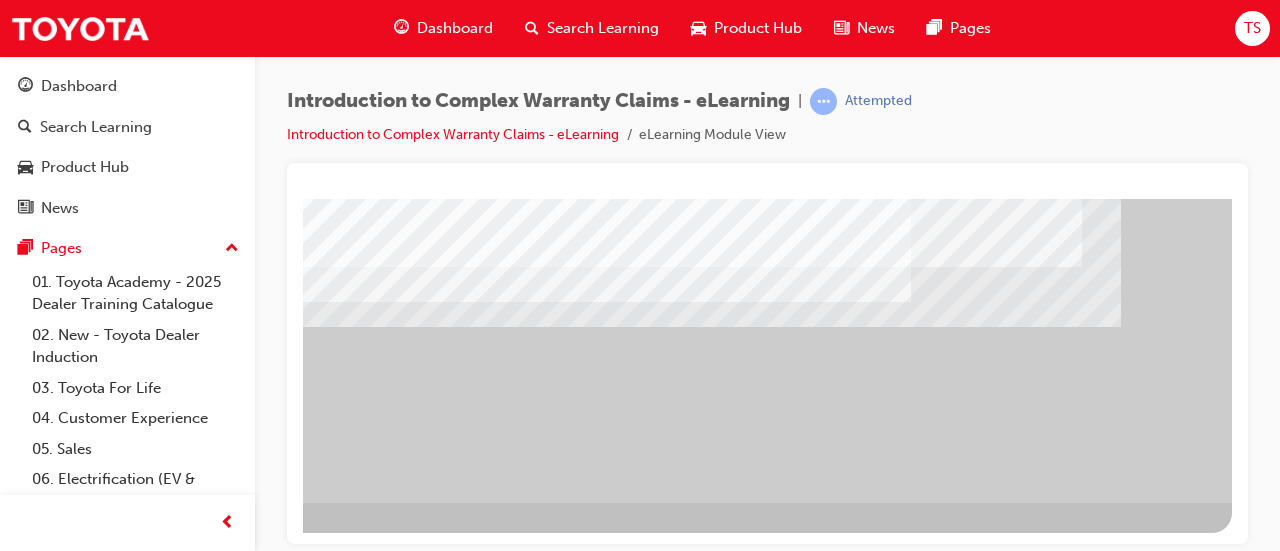click at bounding box center (-65, 1138) 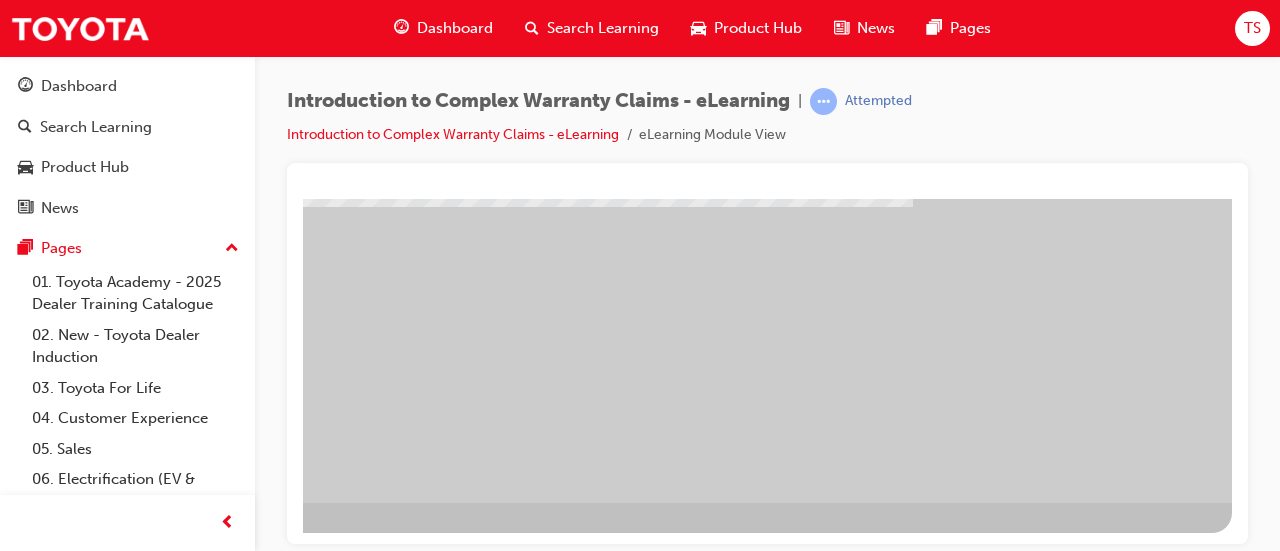 click at bounding box center (-65, 654) 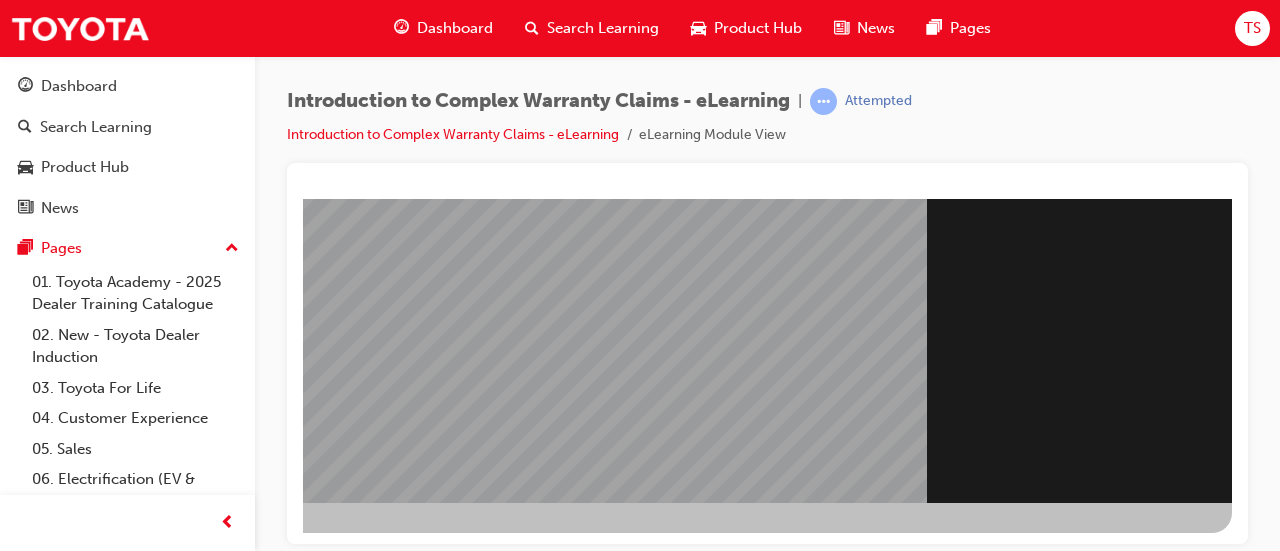 click at bounding box center [-65, 1414] 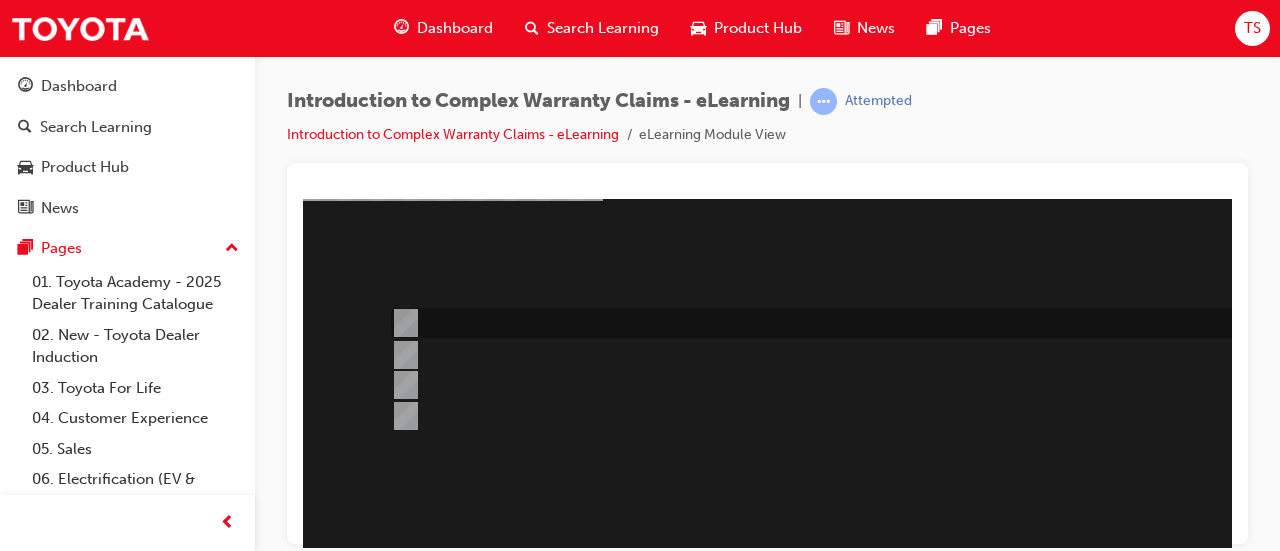 click at bounding box center [402, 323] 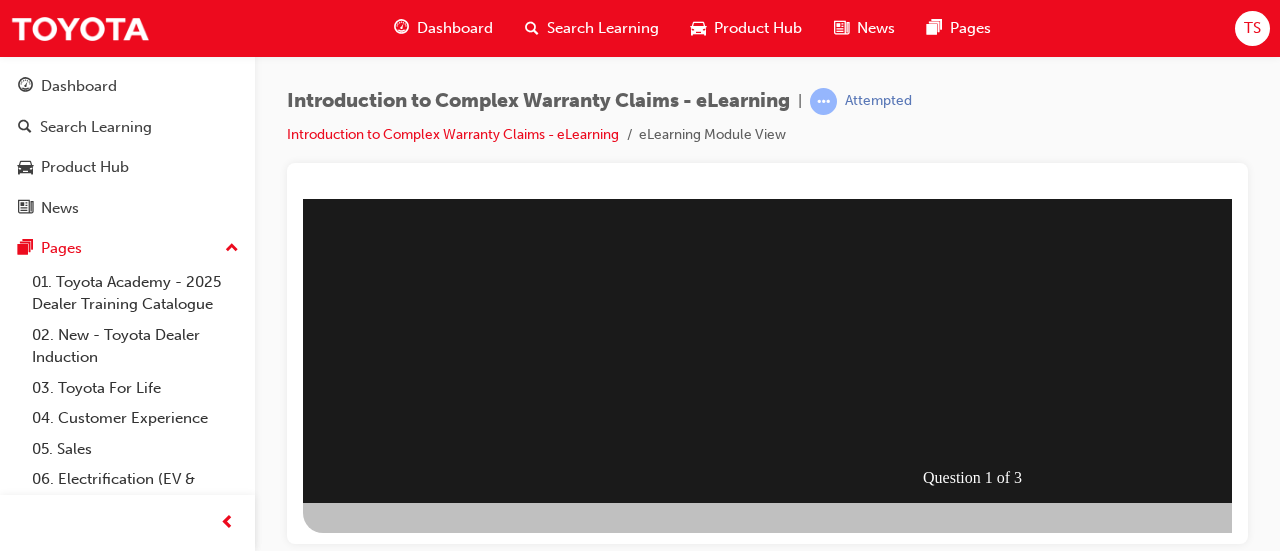 click on "Question 1 of 3" at bounding box center (983, 142) 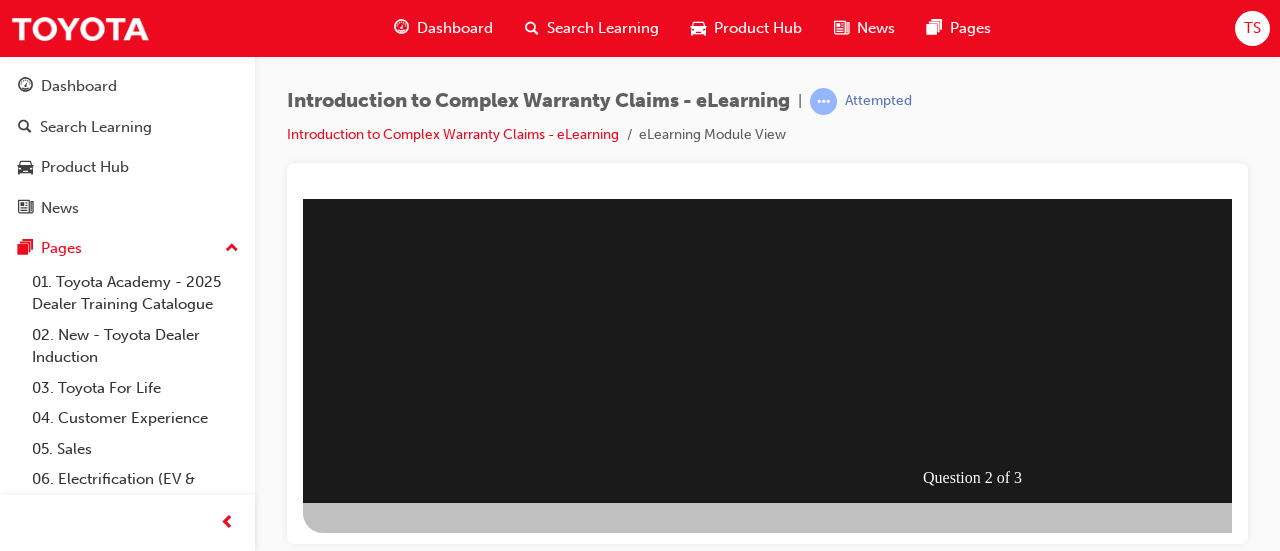 scroll, scrollTop: 0, scrollLeft: 0, axis: both 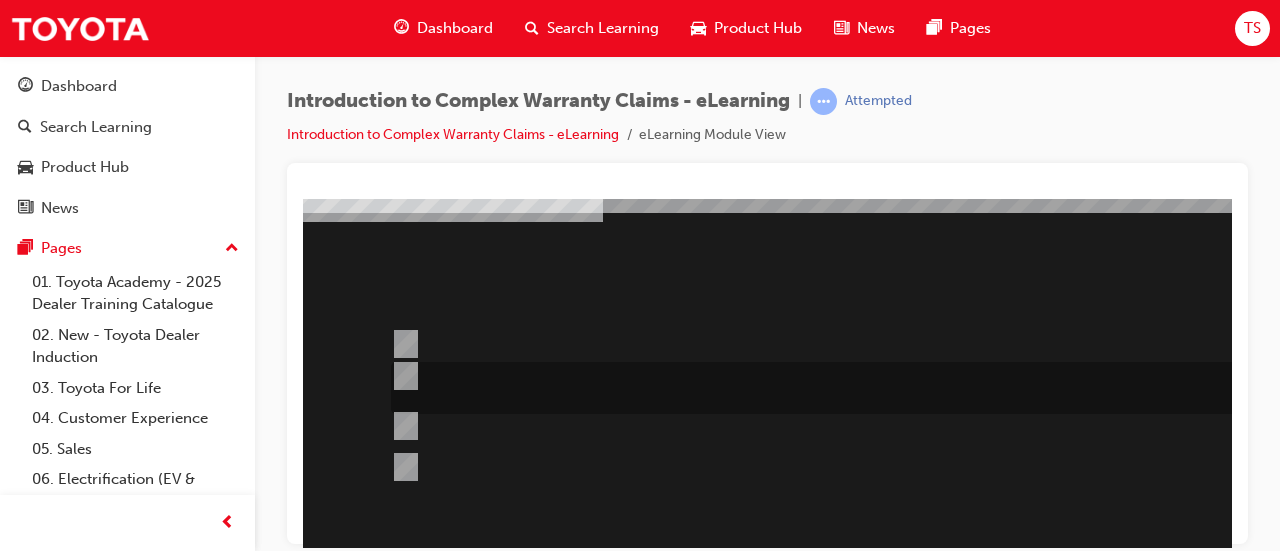 click at bounding box center [906, 388] 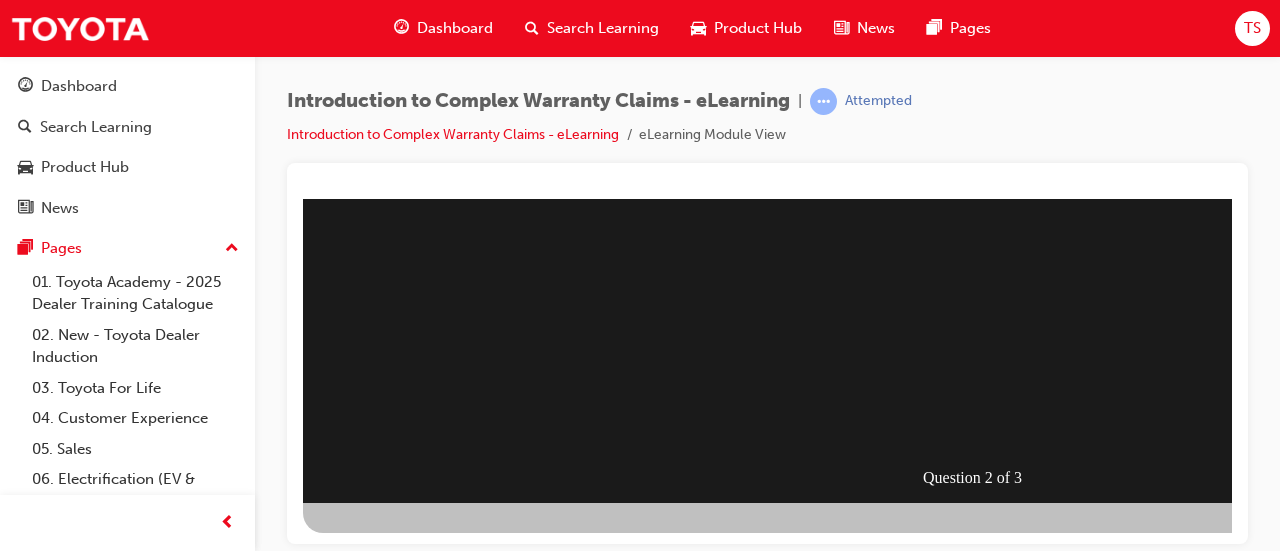 click at bounding box center [375, 803] 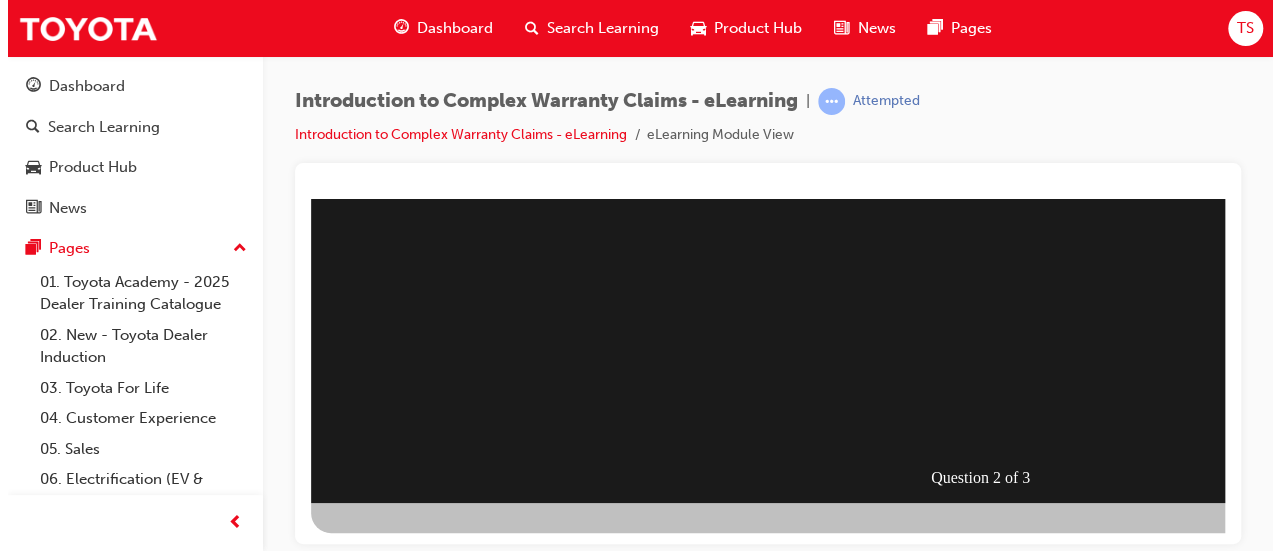 scroll, scrollTop: 0, scrollLeft: 0, axis: both 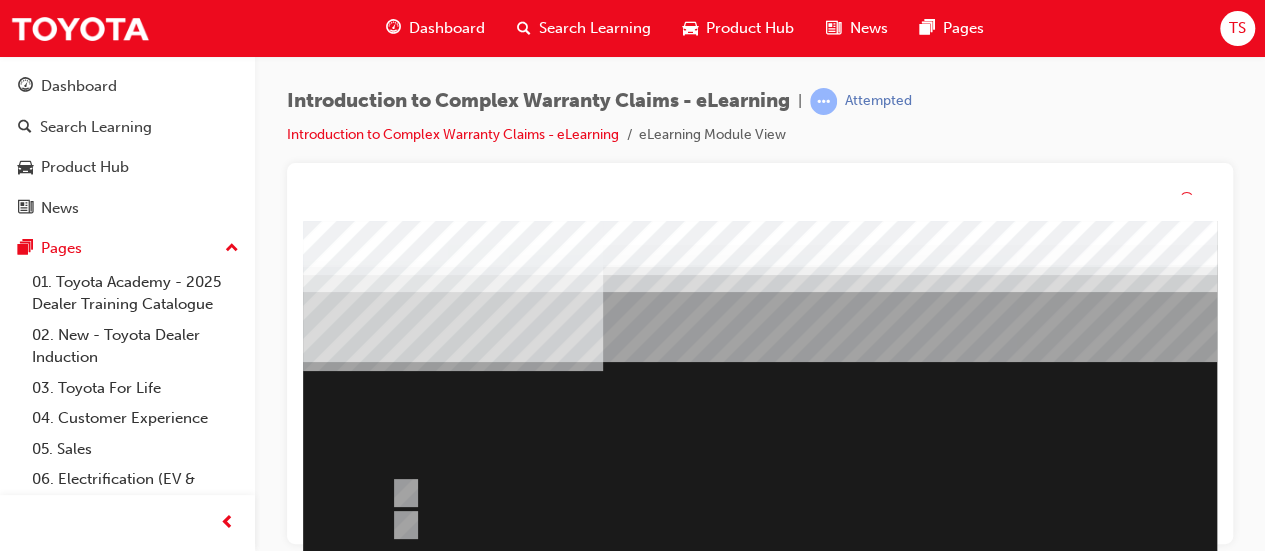 click at bounding box center [983, 581] 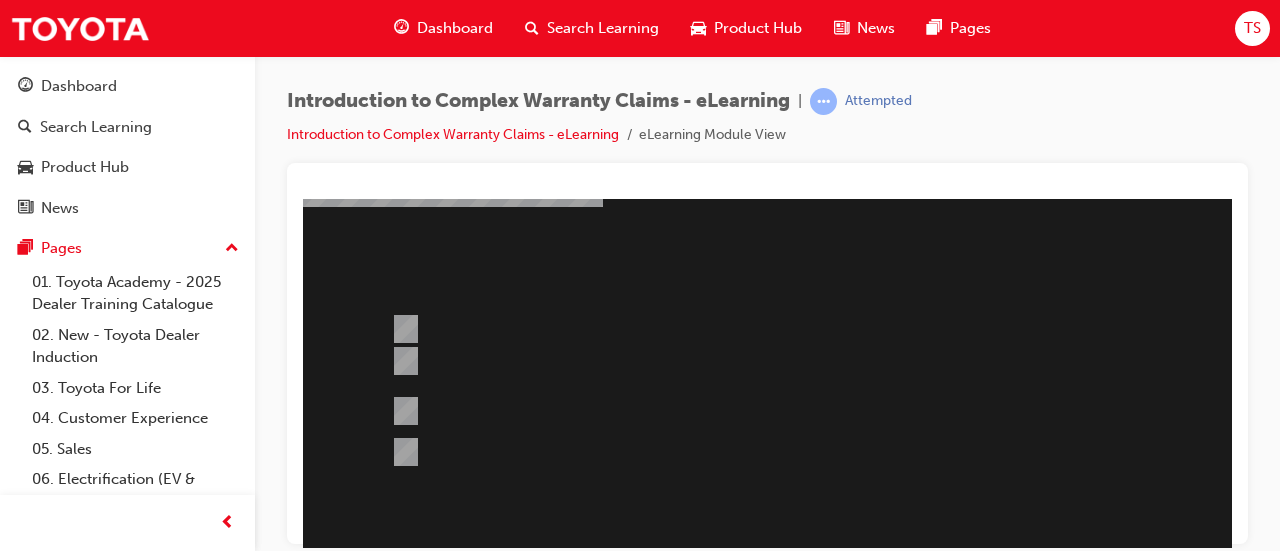 scroll, scrollTop: 416, scrollLeft: 0, axis: vertical 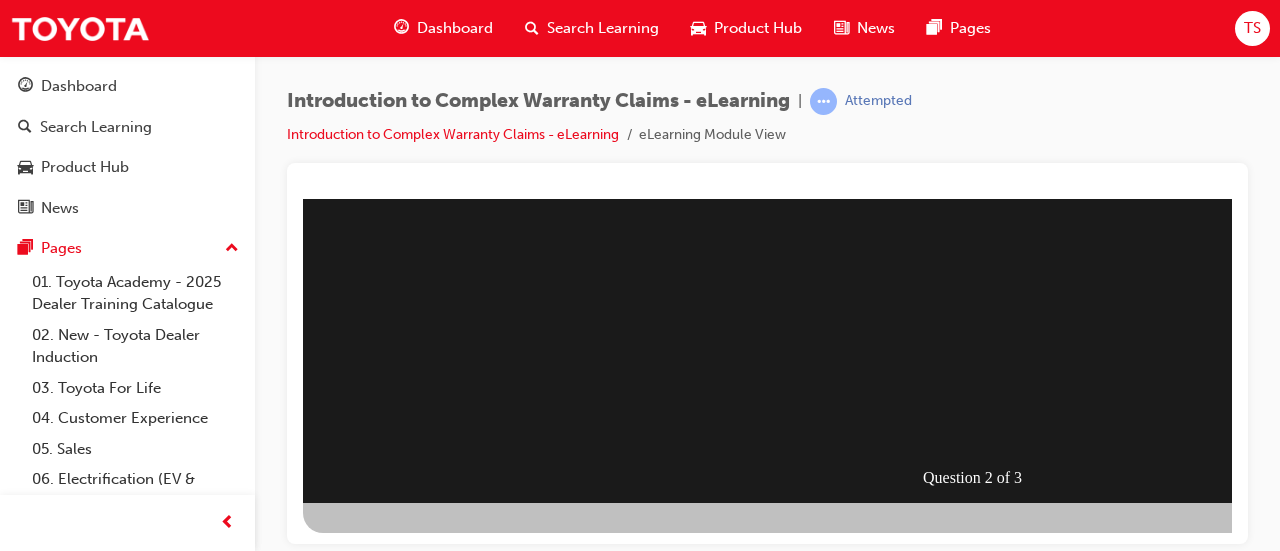 click at bounding box center [375, 803] 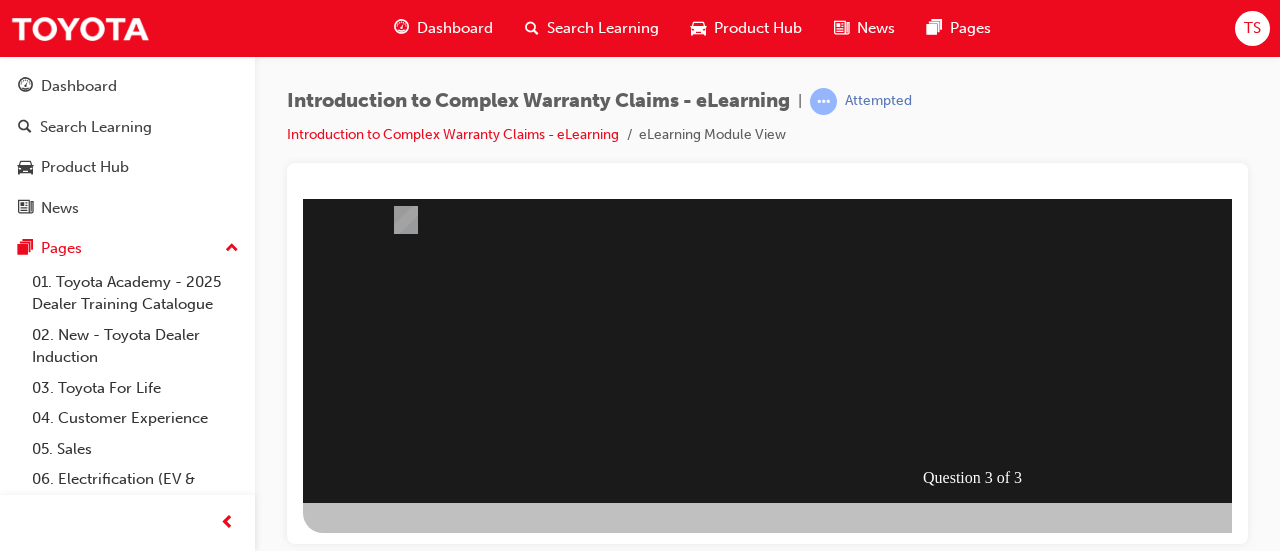 scroll, scrollTop: 0, scrollLeft: 0, axis: both 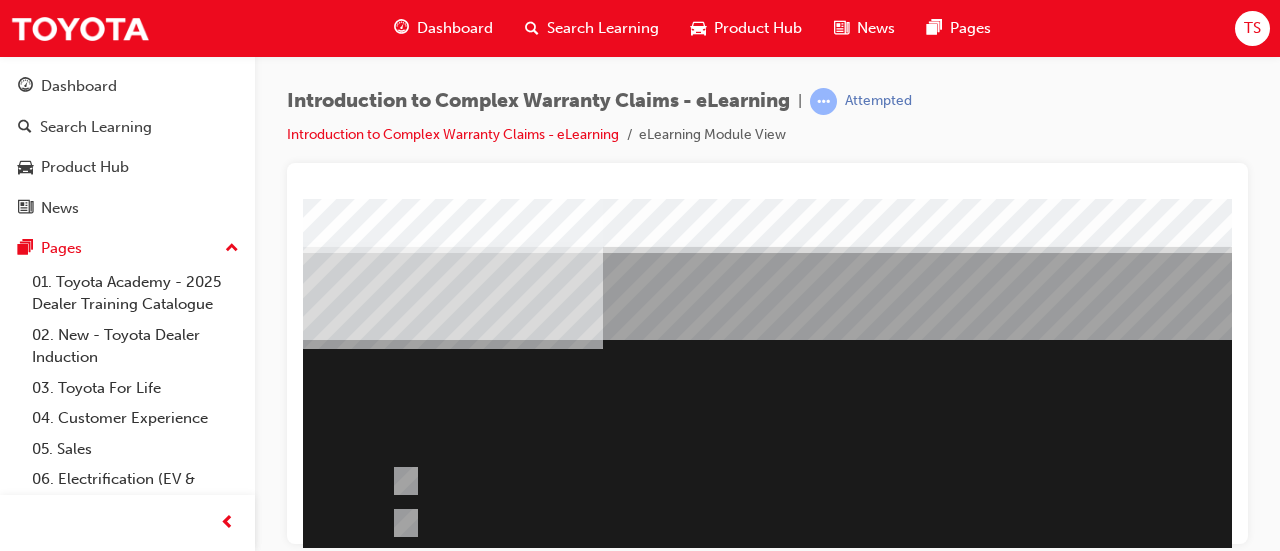 click at bounding box center (962, 1041) 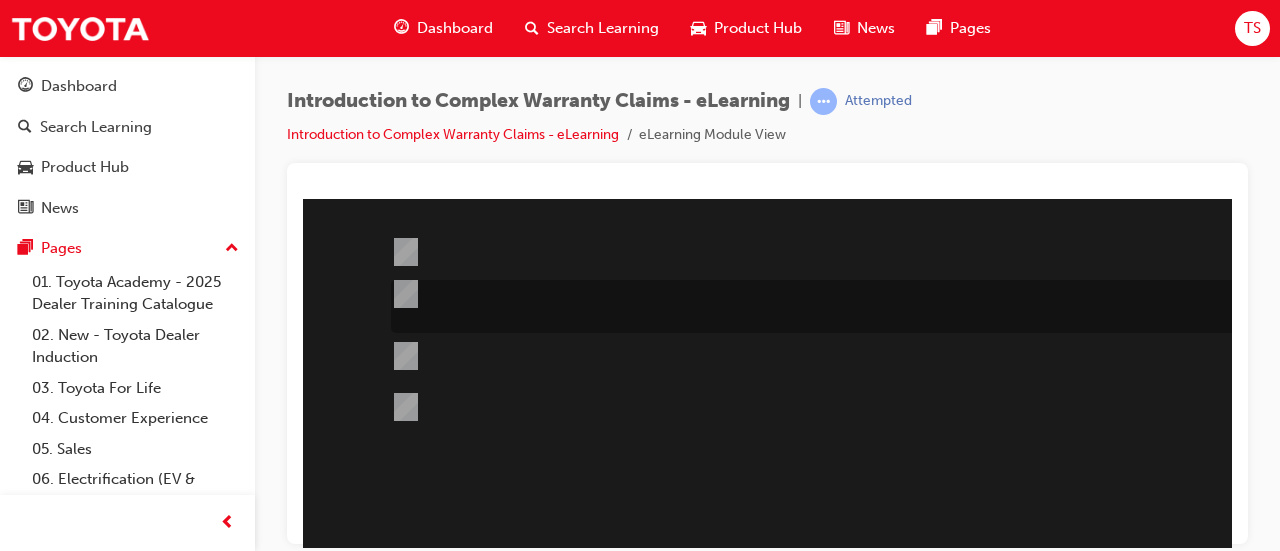scroll, scrollTop: 232, scrollLeft: 0, axis: vertical 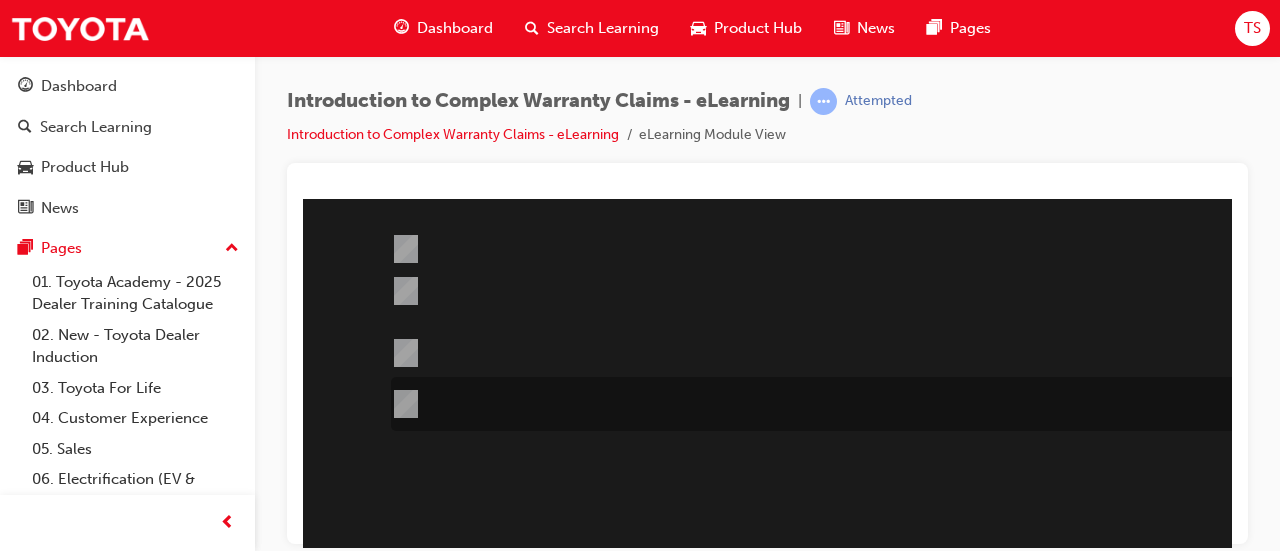 click at bounding box center [906, 404] 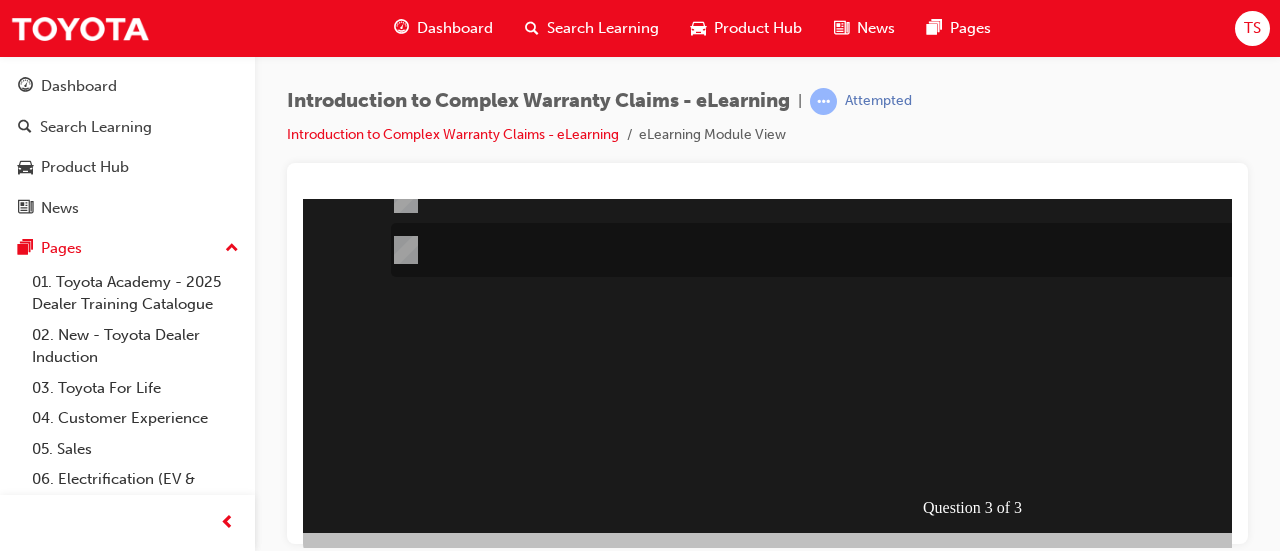 scroll, scrollTop: 387, scrollLeft: 0, axis: vertical 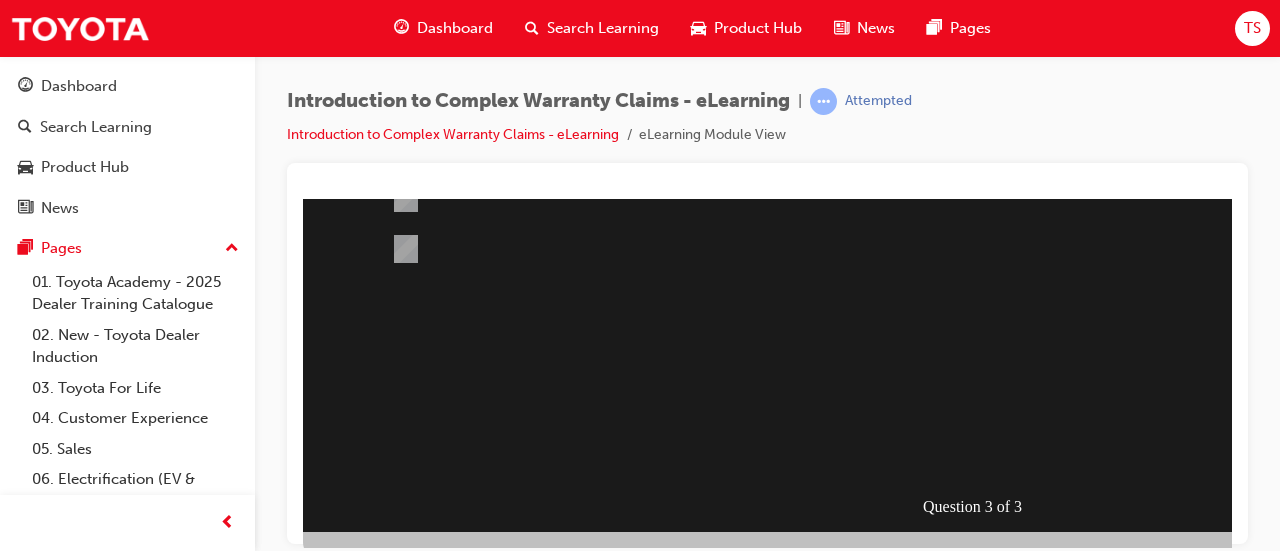 click at bounding box center (375, 832) 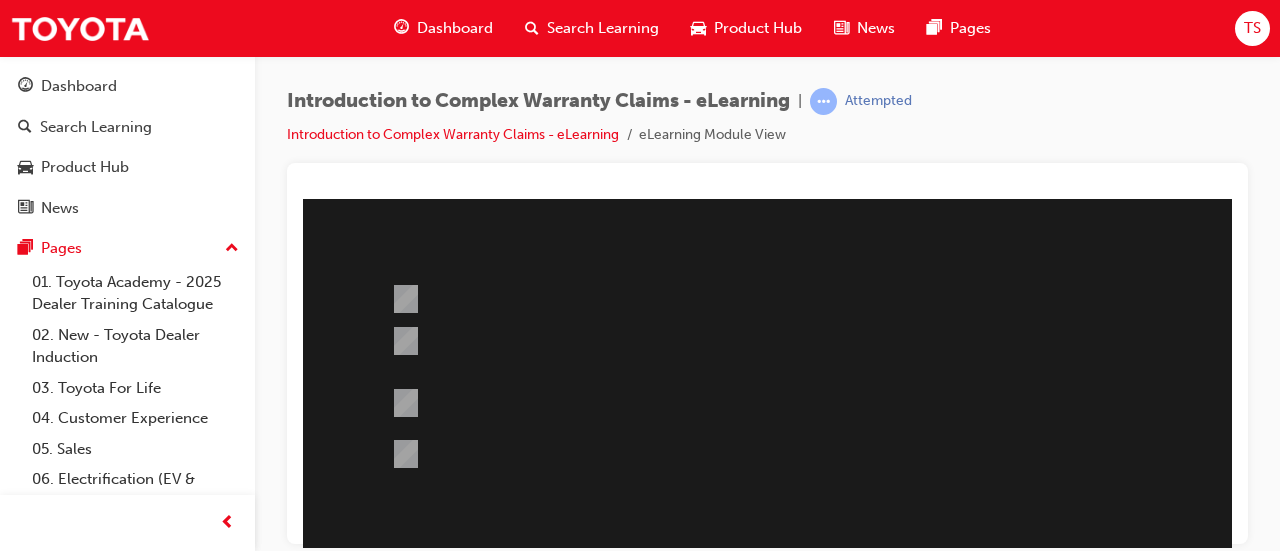 scroll, scrollTop: 179, scrollLeft: 0, axis: vertical 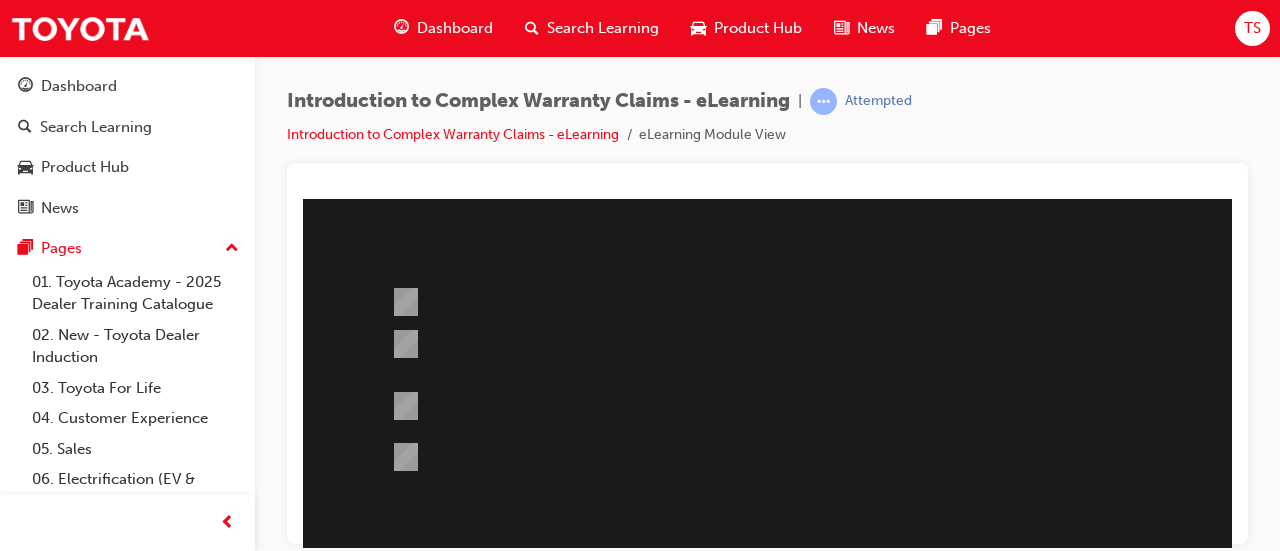 click at bounding box center (983, 379) 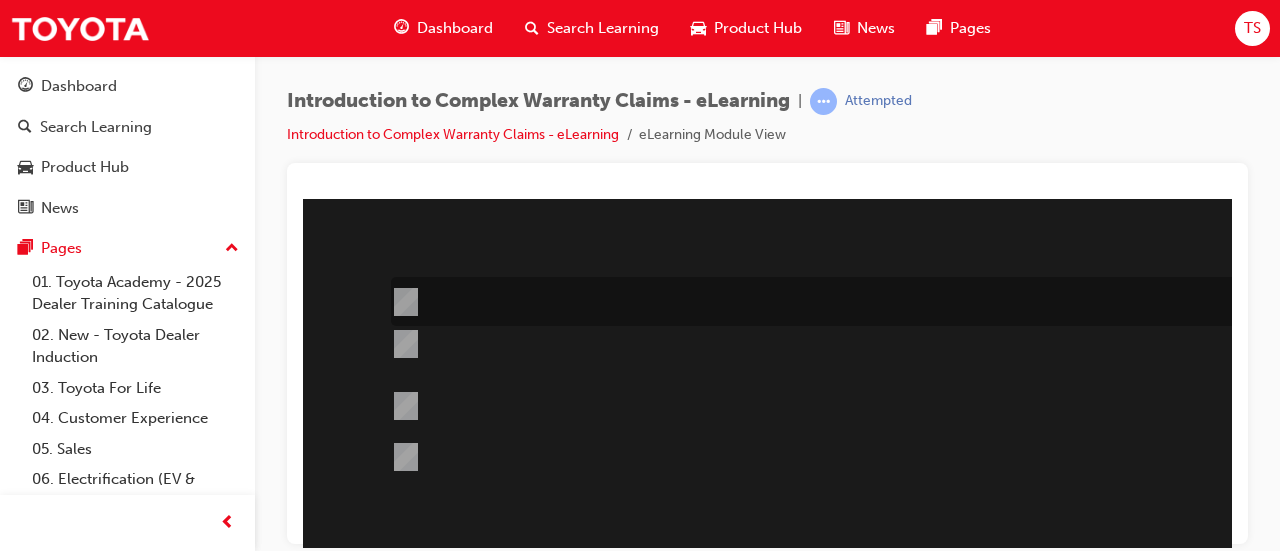 click at bounding box center [402, 302] 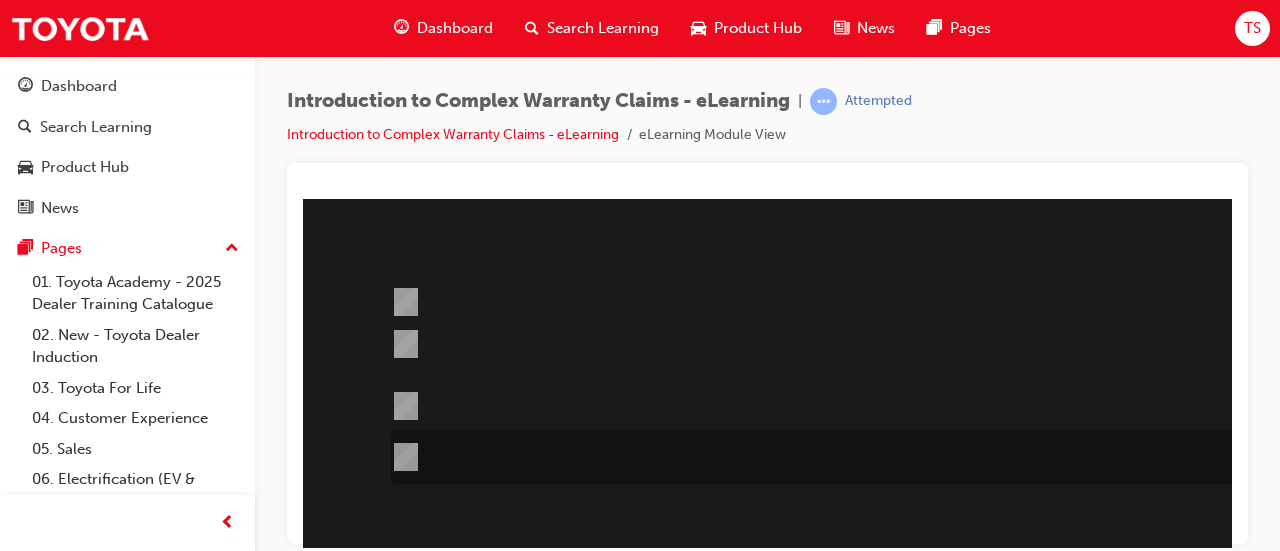 scroll, scrollTop: 416, scrollLeft: 0, axis: vertical 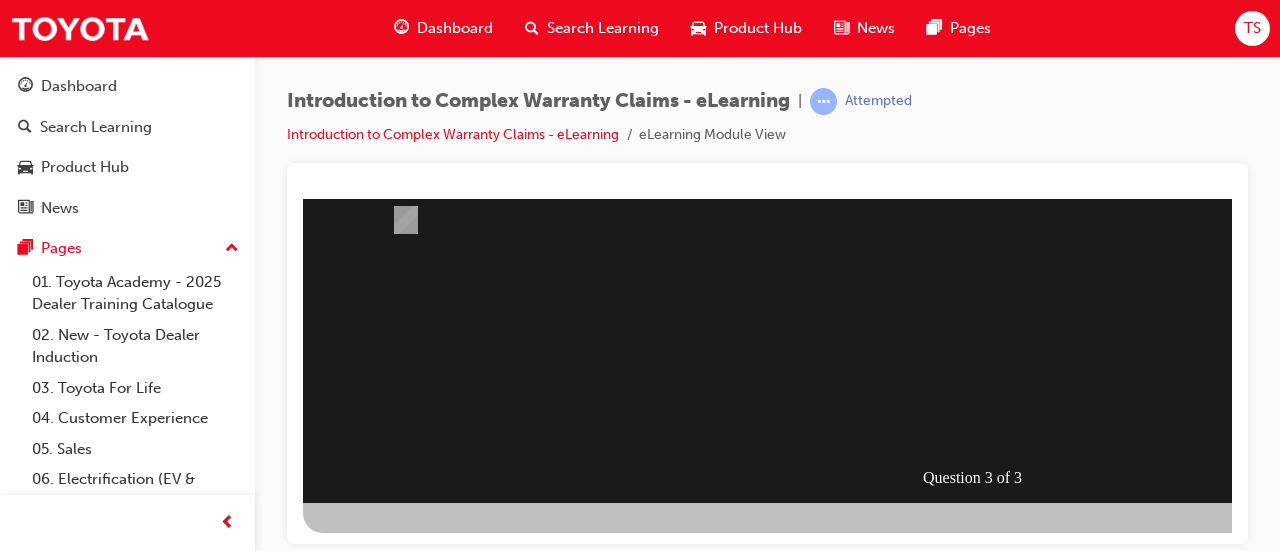 click at bounding box center [375, 803] 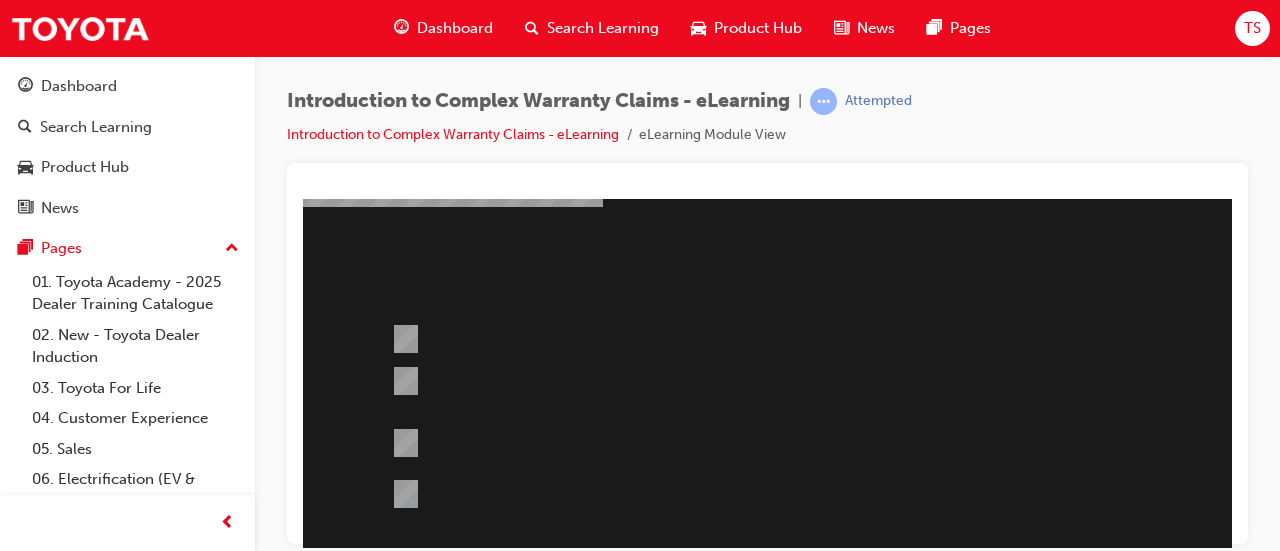 scroll, scrollTop: 151, scrollLeft: 0, axis: vertical 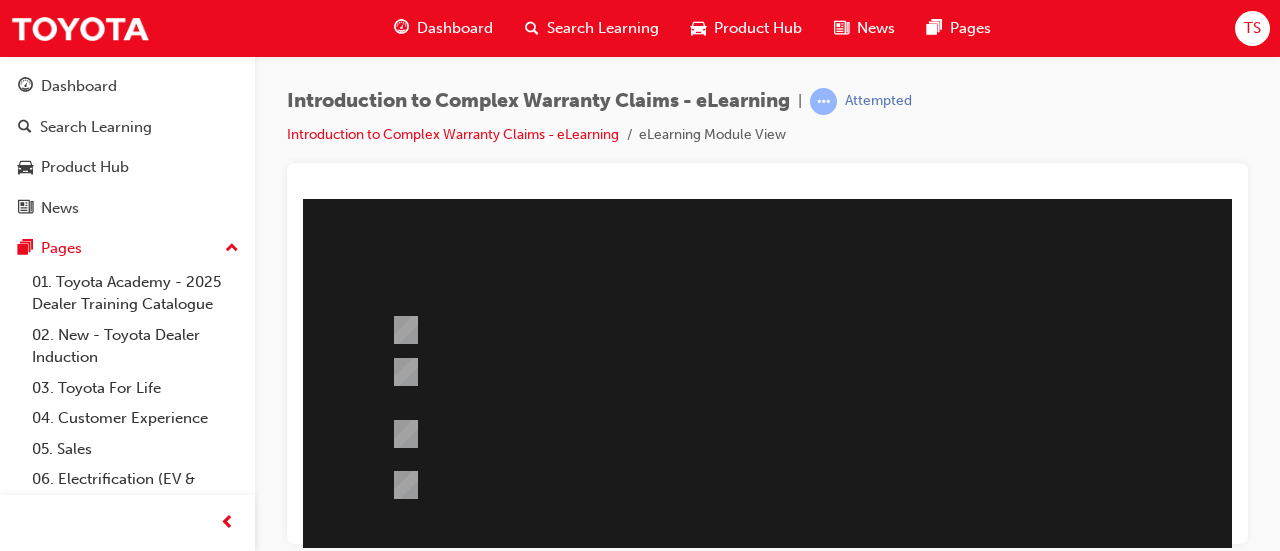click at bounding box center [983, 407] 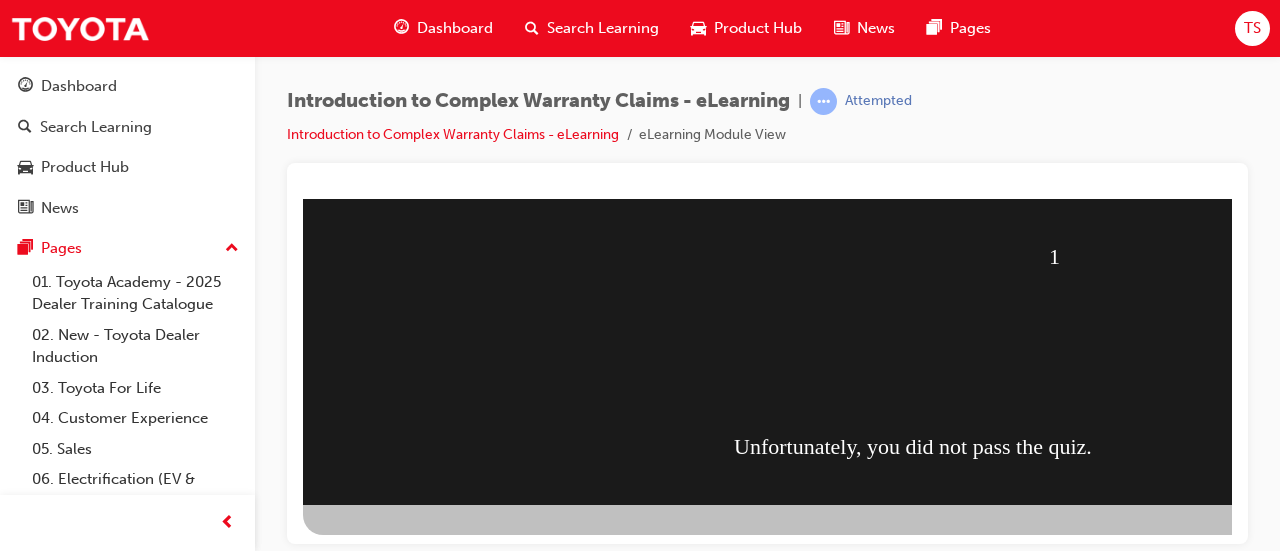 scroll, scrollTop: 416, scrollLeft: 0, axis: vertical 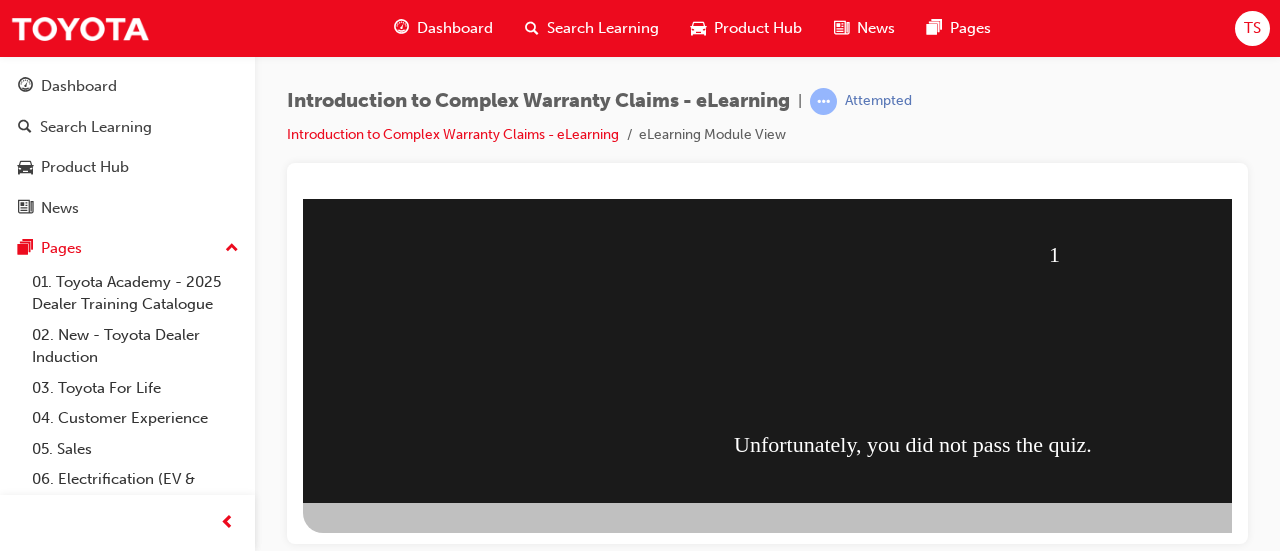 click at bounding box center (411, 934) 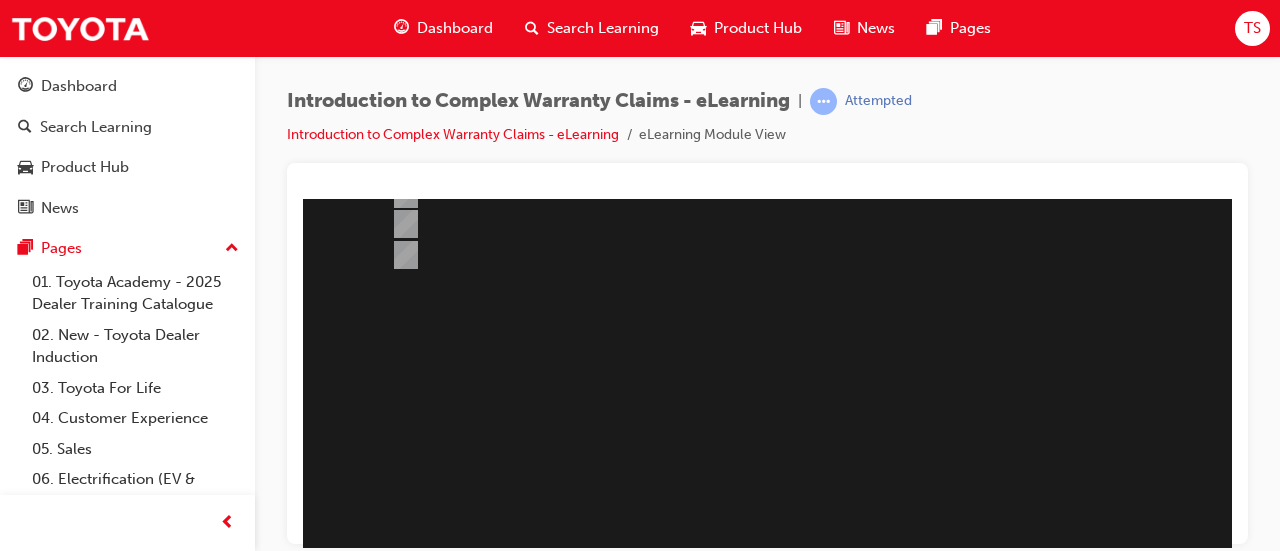 scroll, scrollTop: 315, scrollLeft: 0, axis: vertical 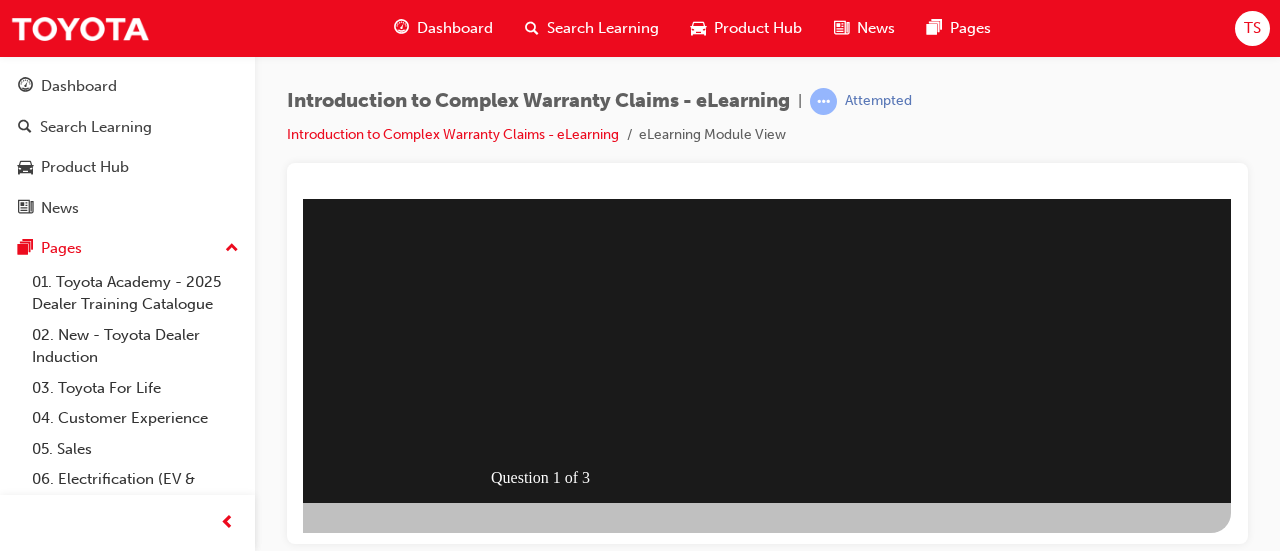click at bounding box center [-57, 199] 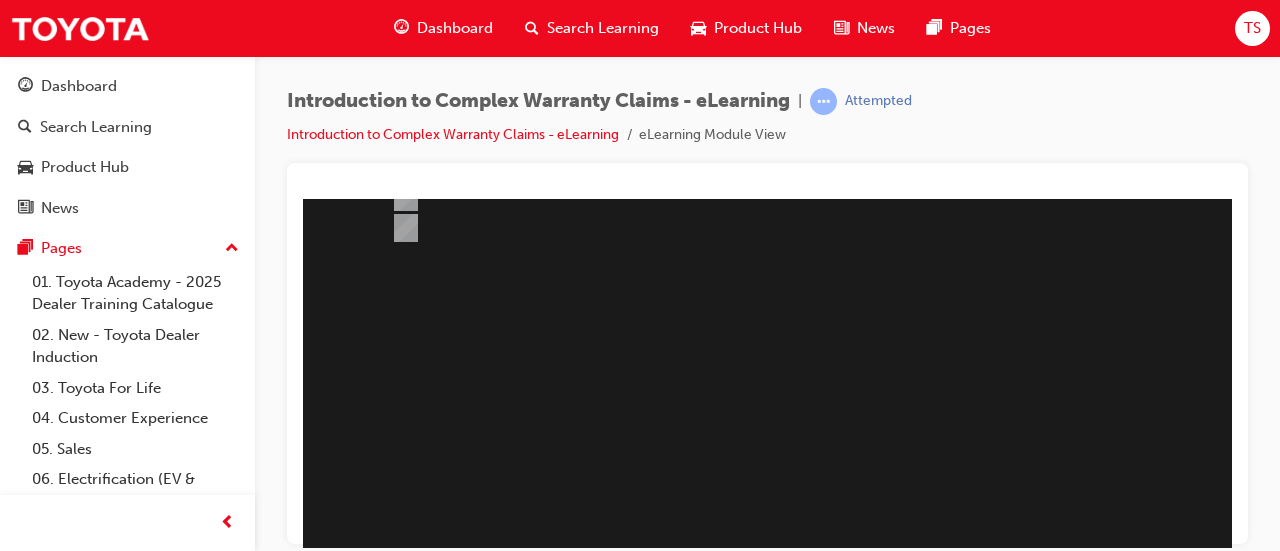 scroll, scrollTop: 0, scrollLeft: 0, axis: both 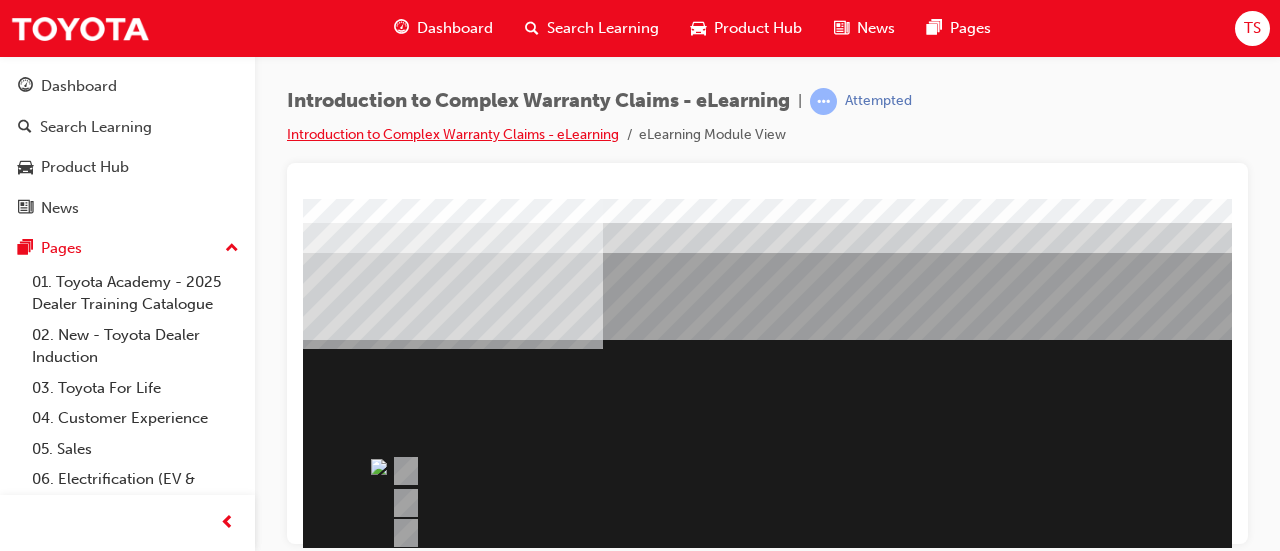 click on "Introduction to Complex Warranty Claims - eLearning" at bounding box center [453, 134] 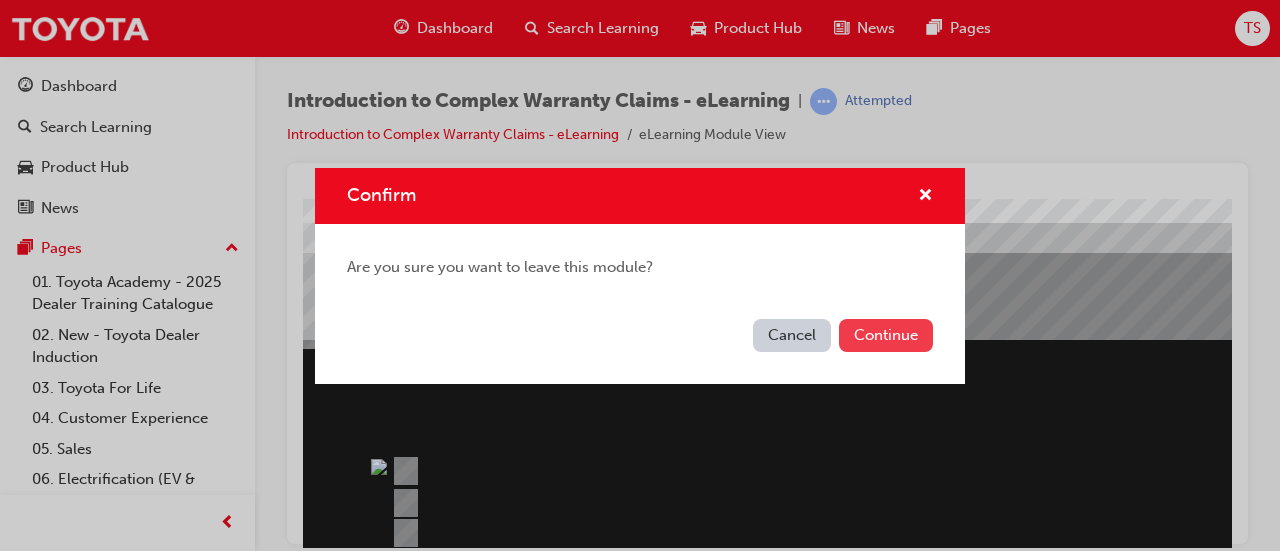 click on "Continue" at bounding box center (886, 335) 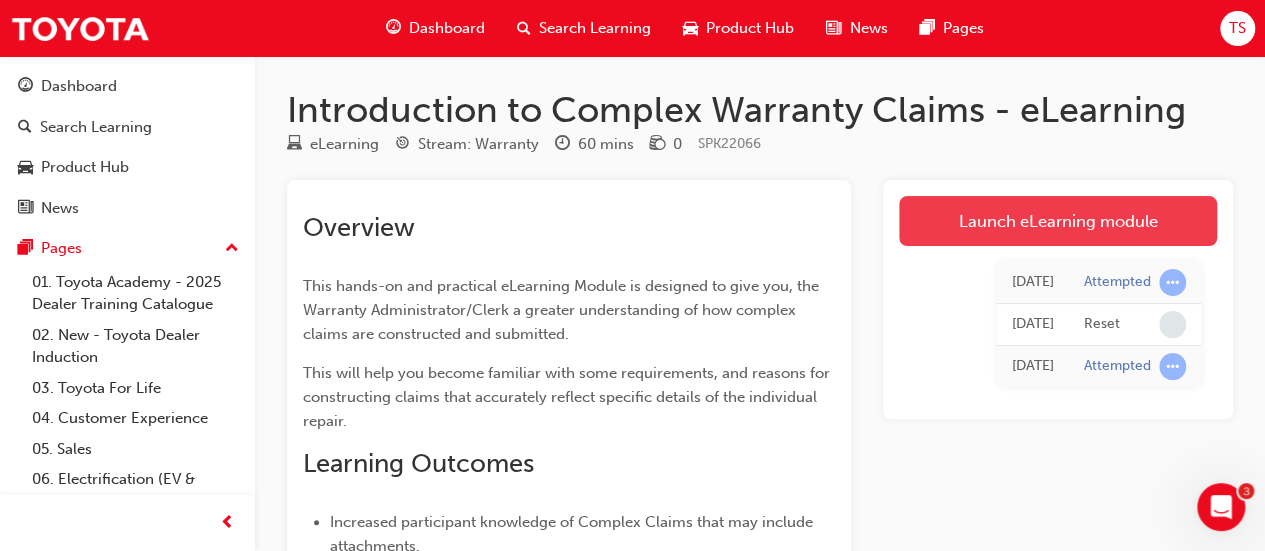 click on "Launch eLearning module" at bounding box center [1058, 221] 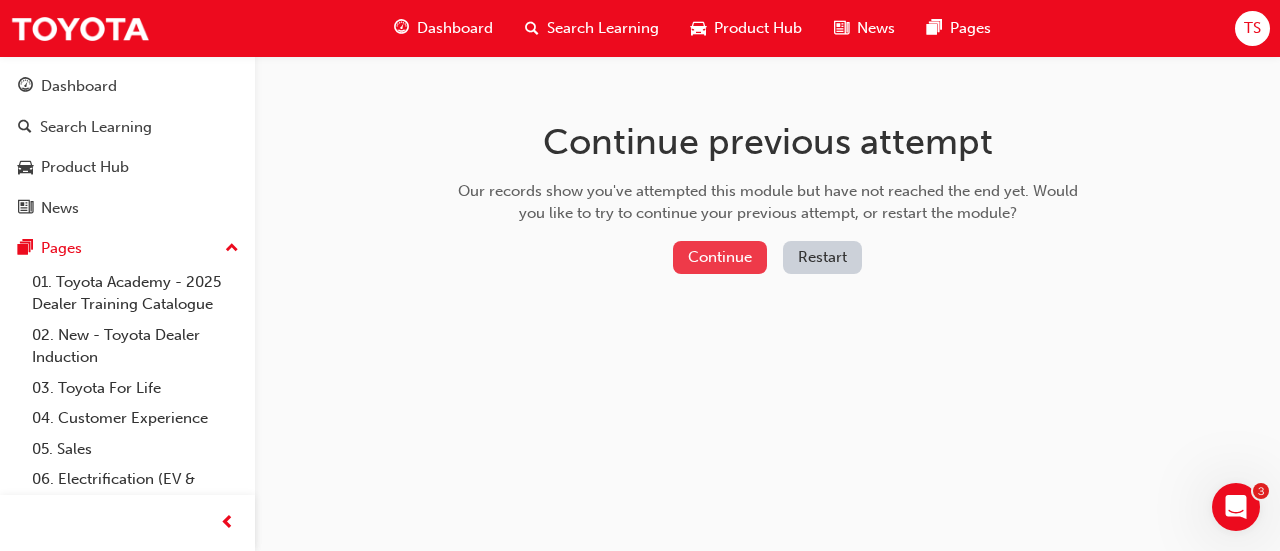 click on "Continue" at bounding box center [720, 257] 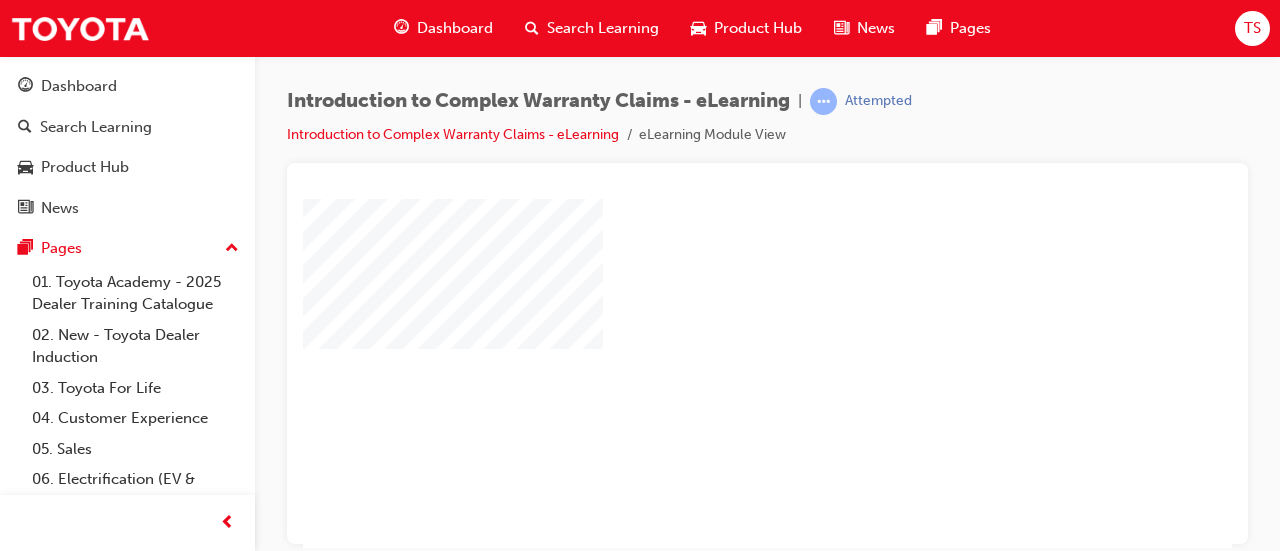 scroll, scrollTop: 0, scrollLeft: 0, axis: both 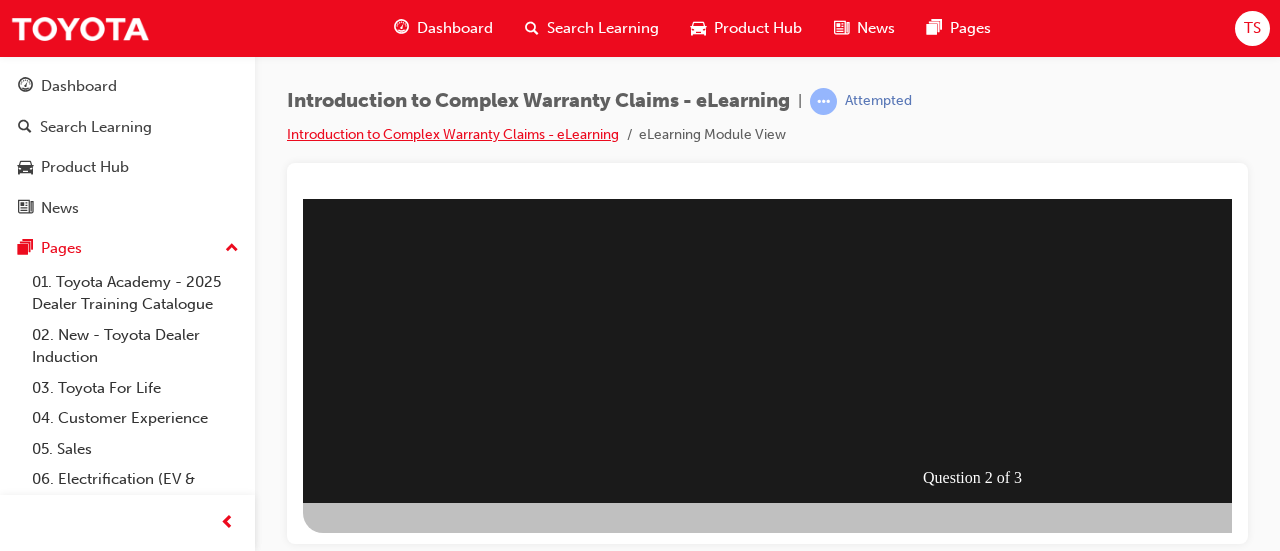 click on "Introduction to Complex Warranty Claims - eLearning" at bounding box center (453, 134) 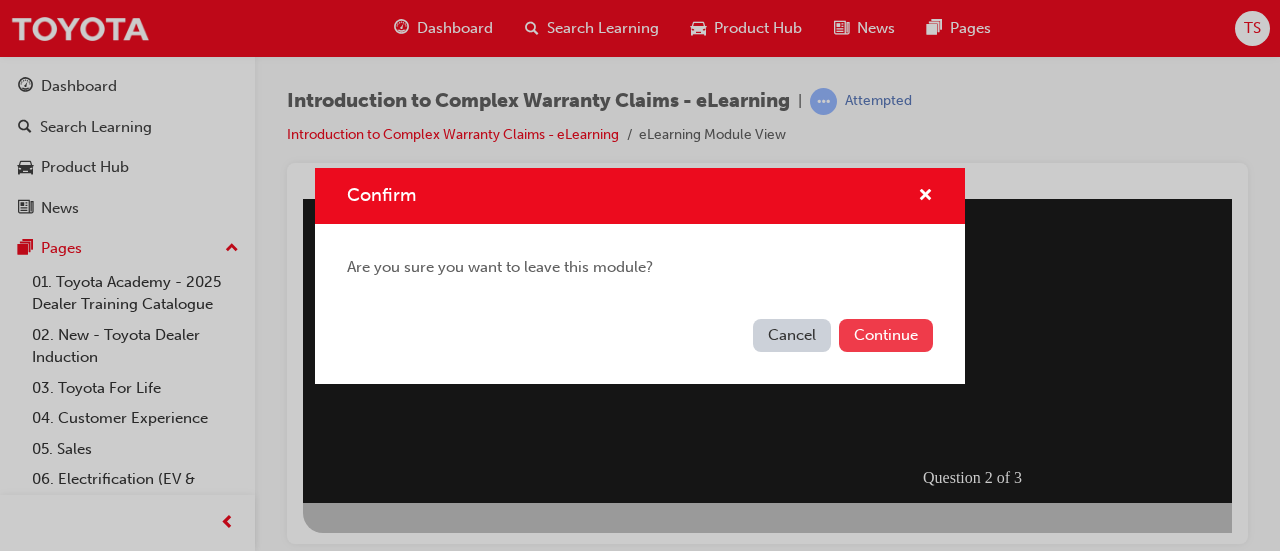 click on "Continue" at bounding box center (886, 335) 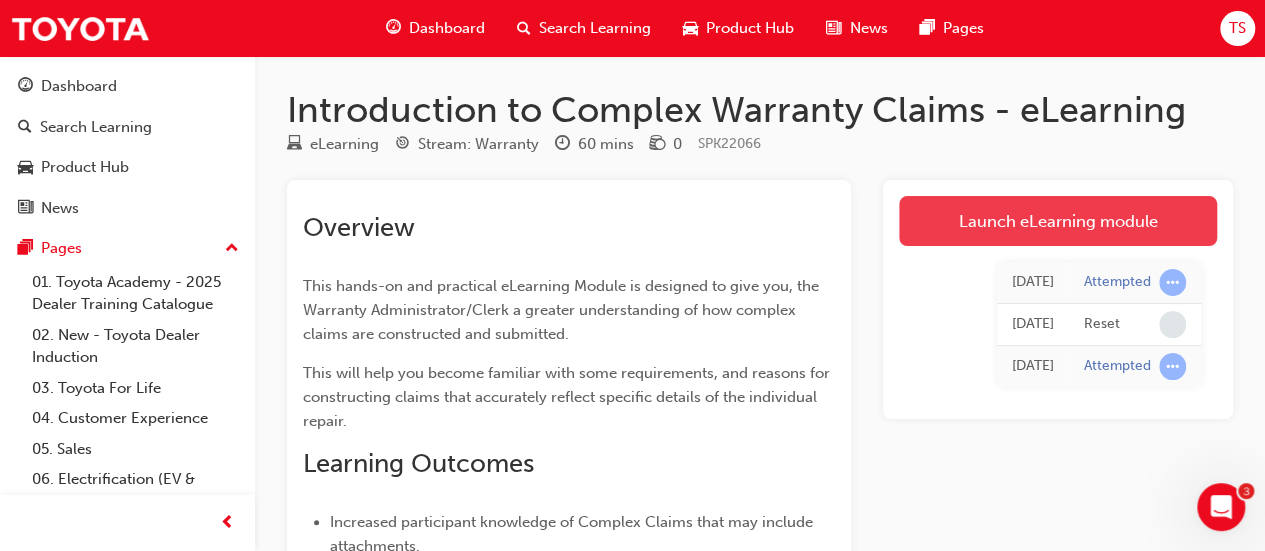 click on "Launch eLearning module" at bounding box center [1058, 221] 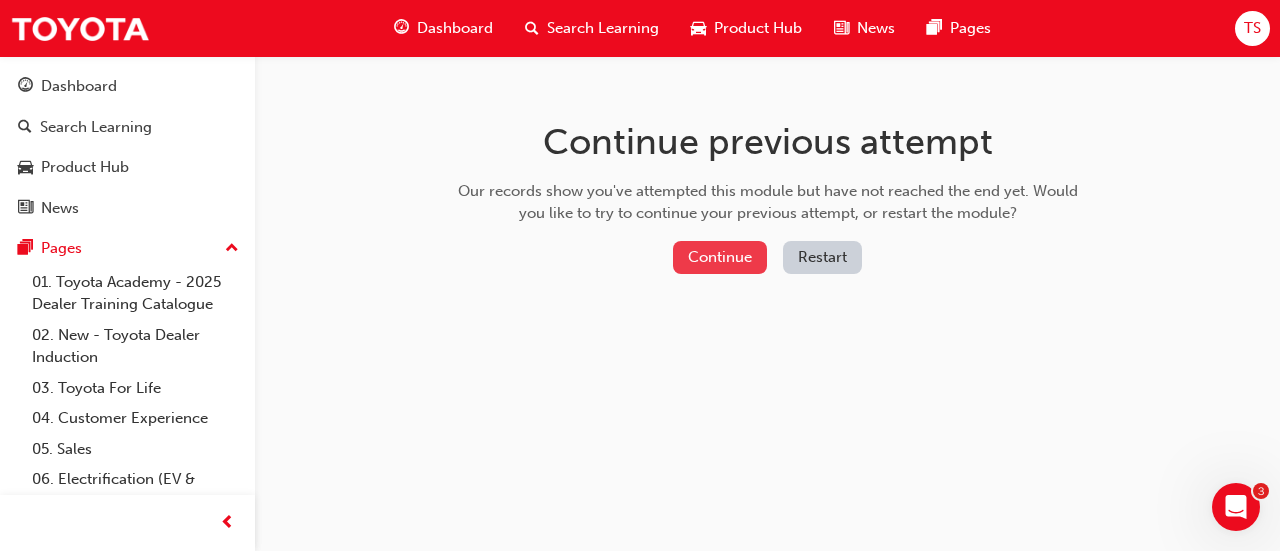 click on "Continue" at bounding box center [720, 257] 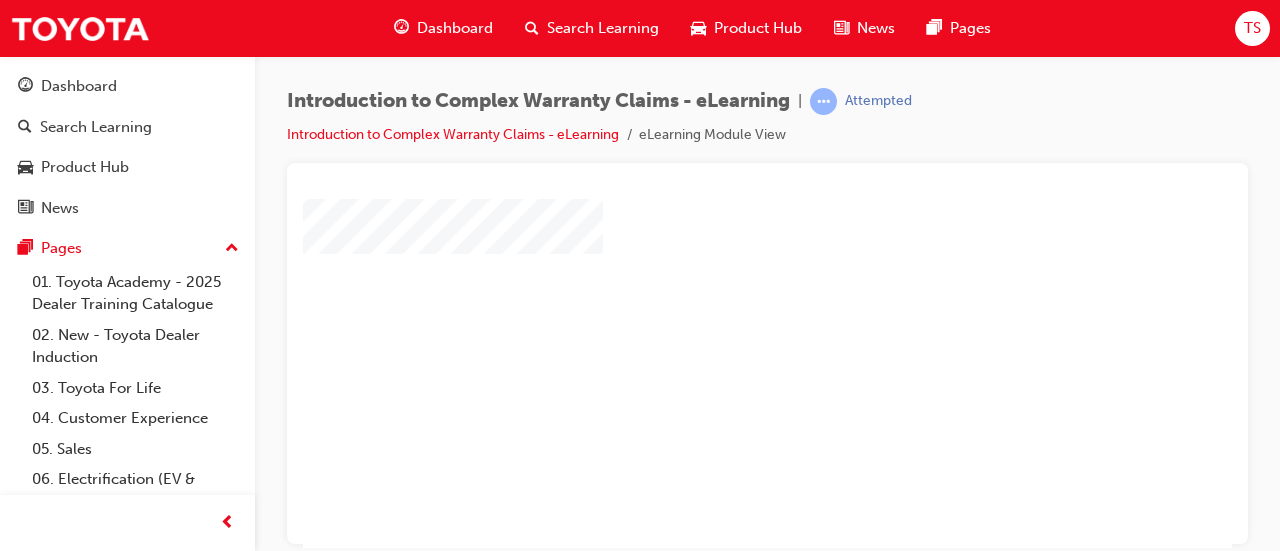scroll, scrollTop: 105, scrollLeft: 0, axis: vertical 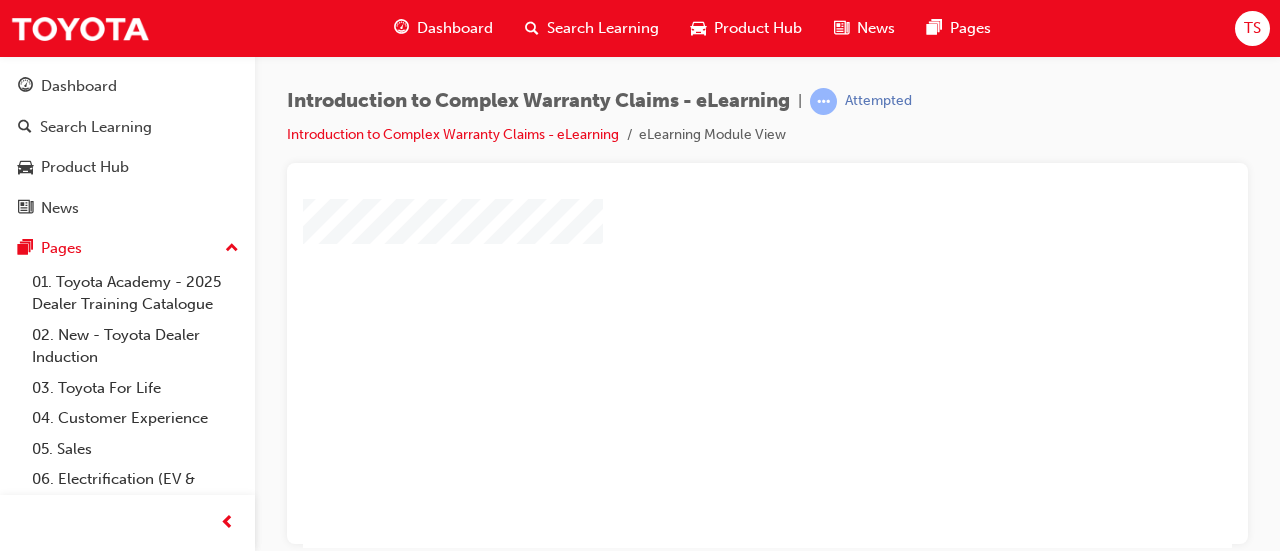 click at bounding box center [710, 210] 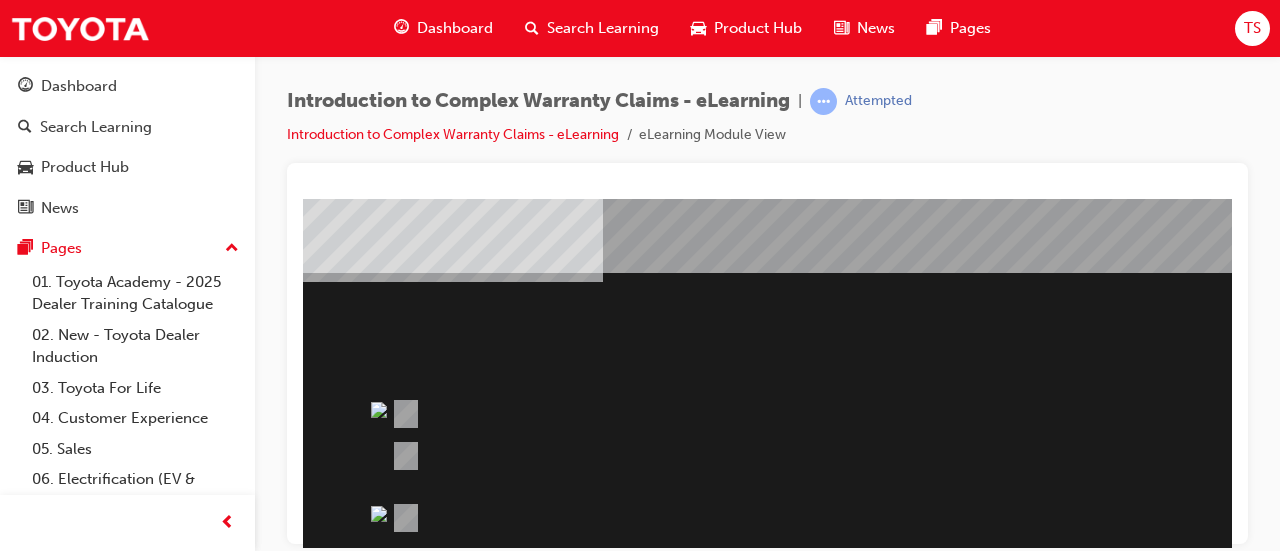 scroll, scrollTop: 51, scrollLeft: 0, axis: vertical 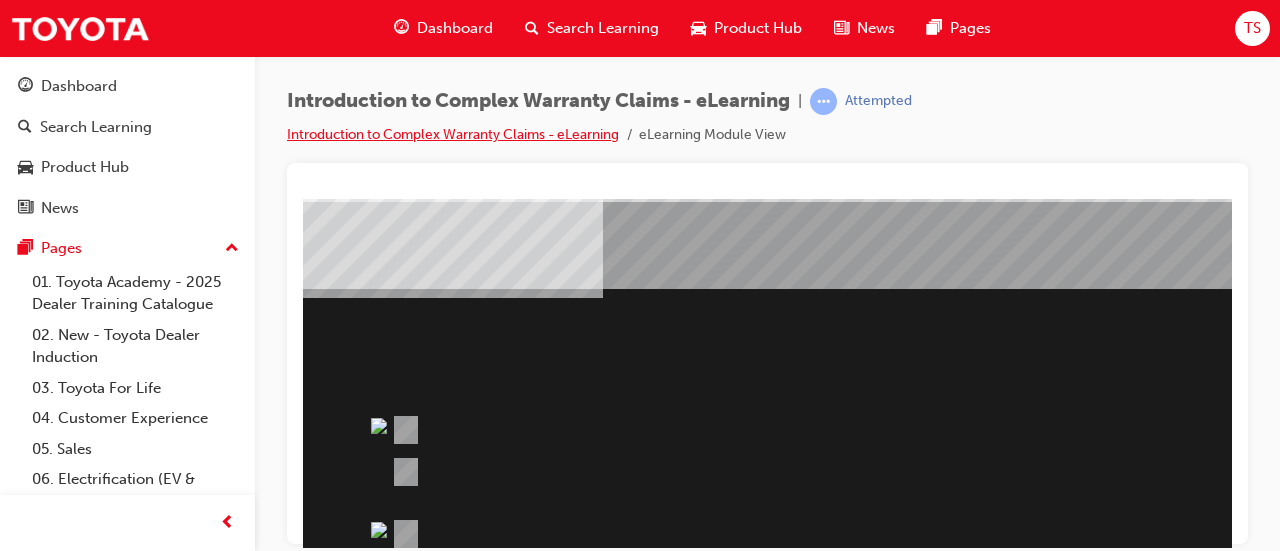 click on "Introduction to Complex Warranty Claims - eLearning" at bounding box center [453, 134] 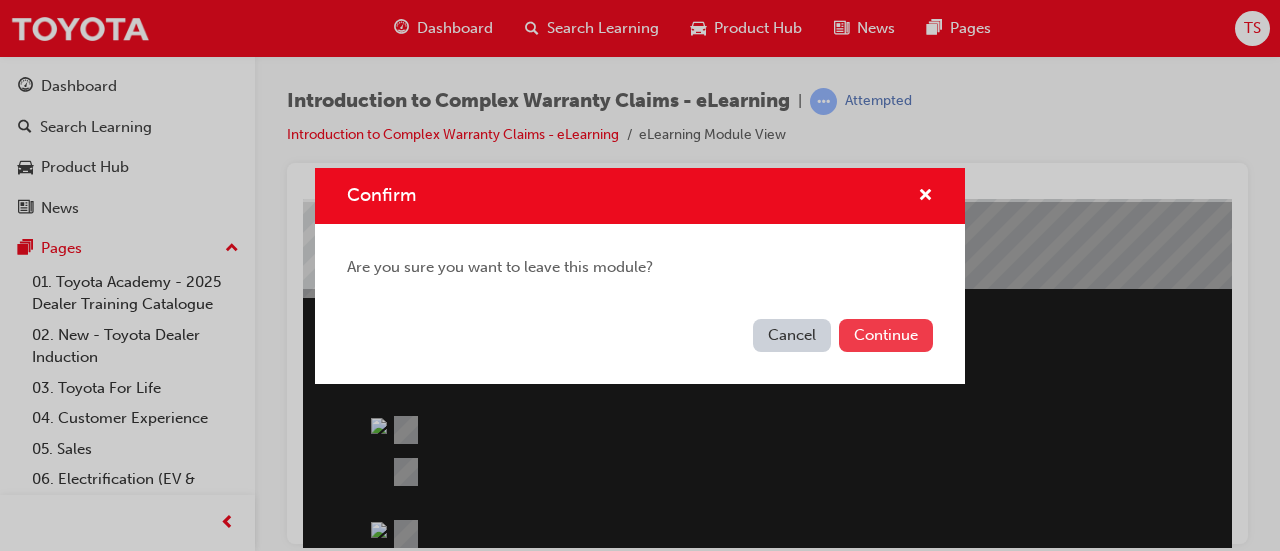 click on "Continue" at bounding box center (886, 335) 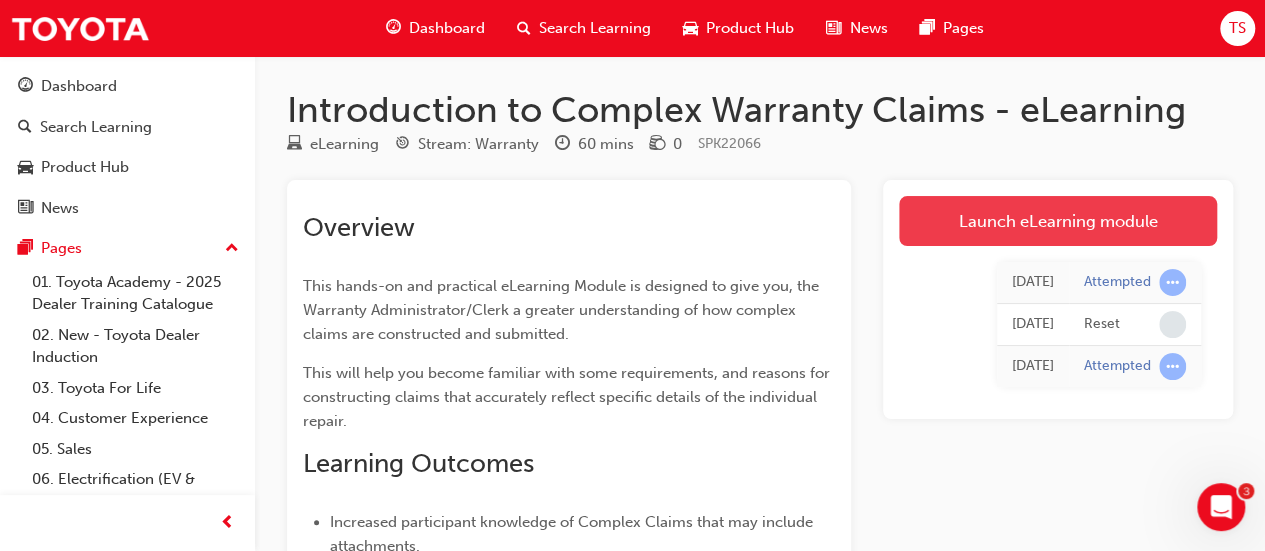 click on "Launch eLearning module" at bounding box center [1058, 221] 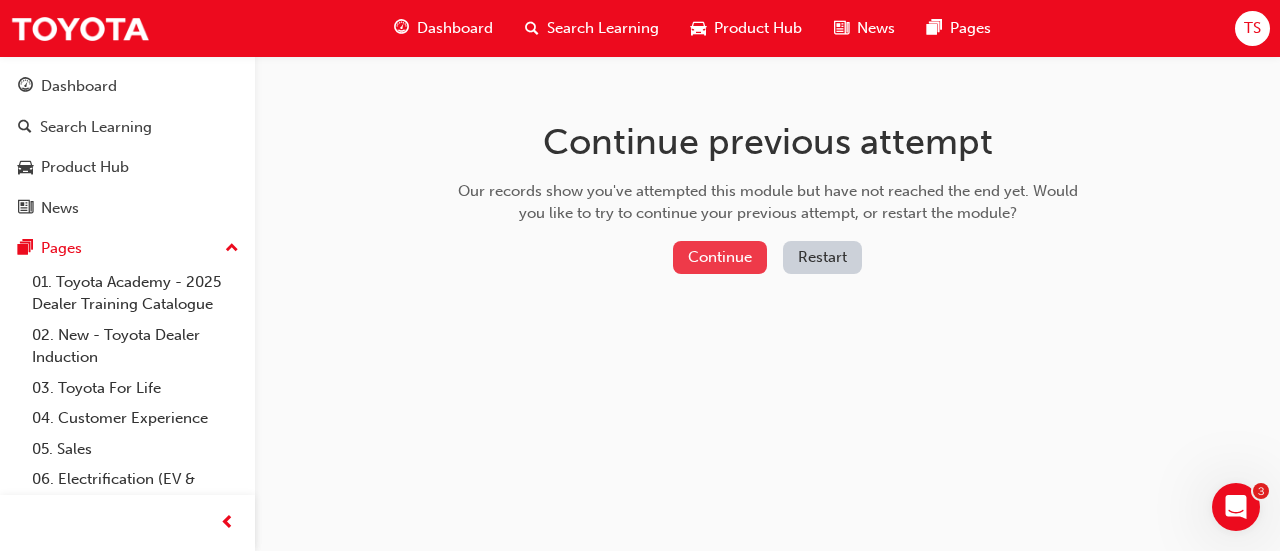 click on "Continue" at bounding box center [720, 257] 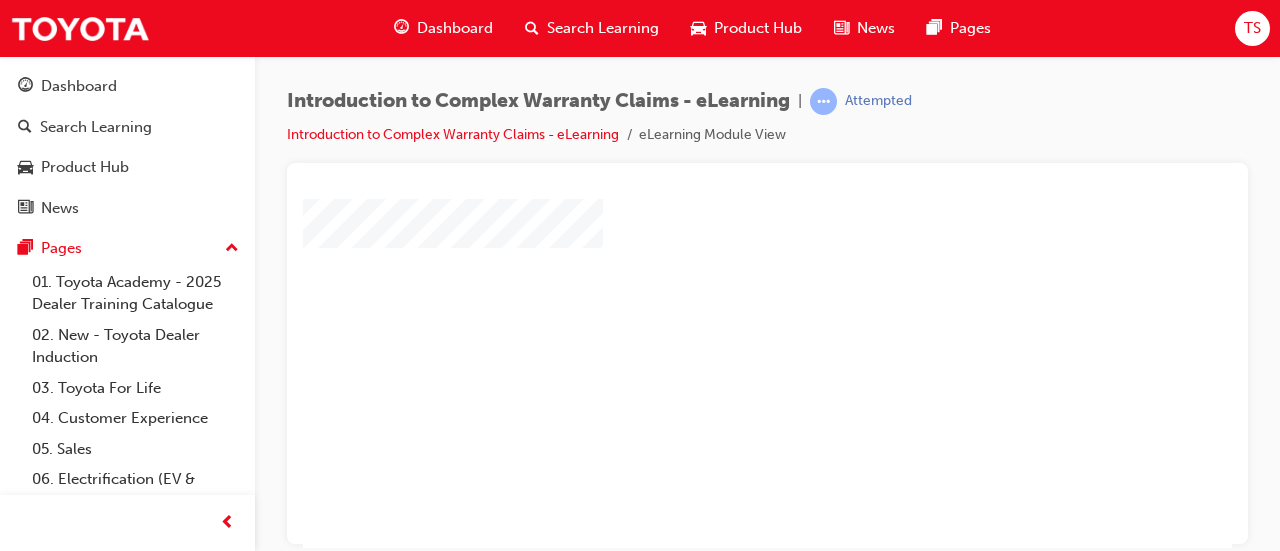 scroll, scrollTop: 105, scrollLeft: 0, axis: vertical 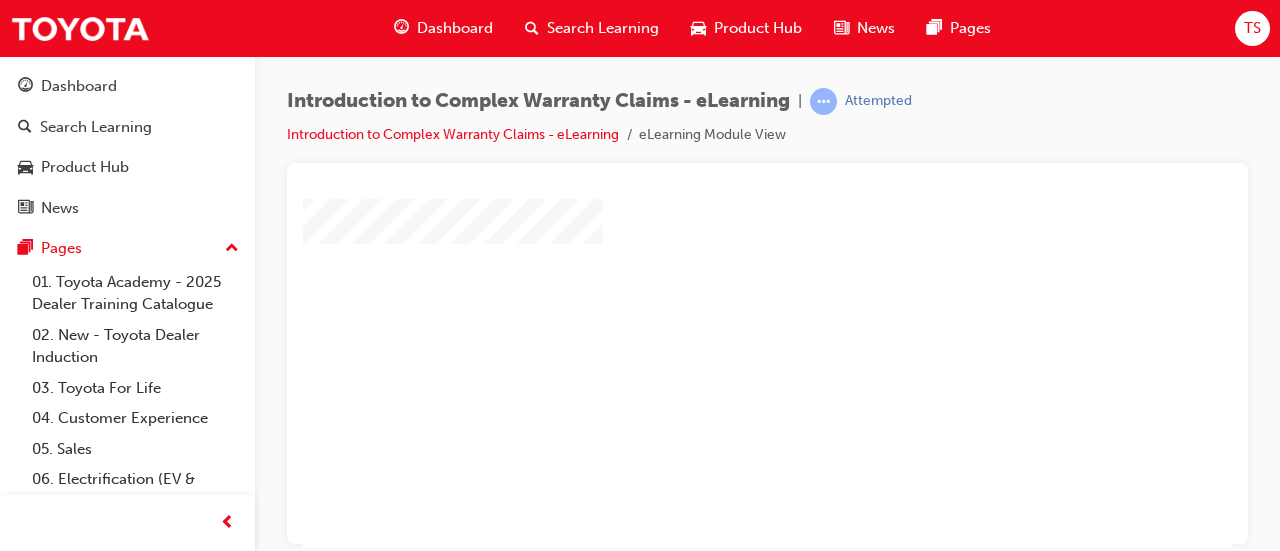 click at bounding box center [710, 210] 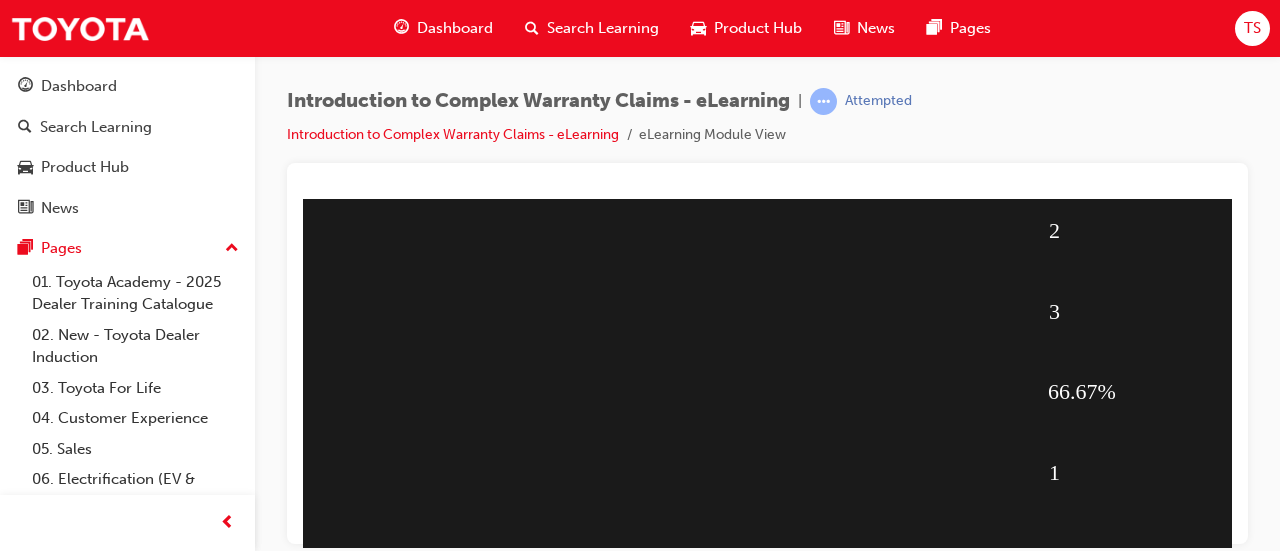 scroll, scrollTop: 416, scrollLeft: 0, axis: vertical 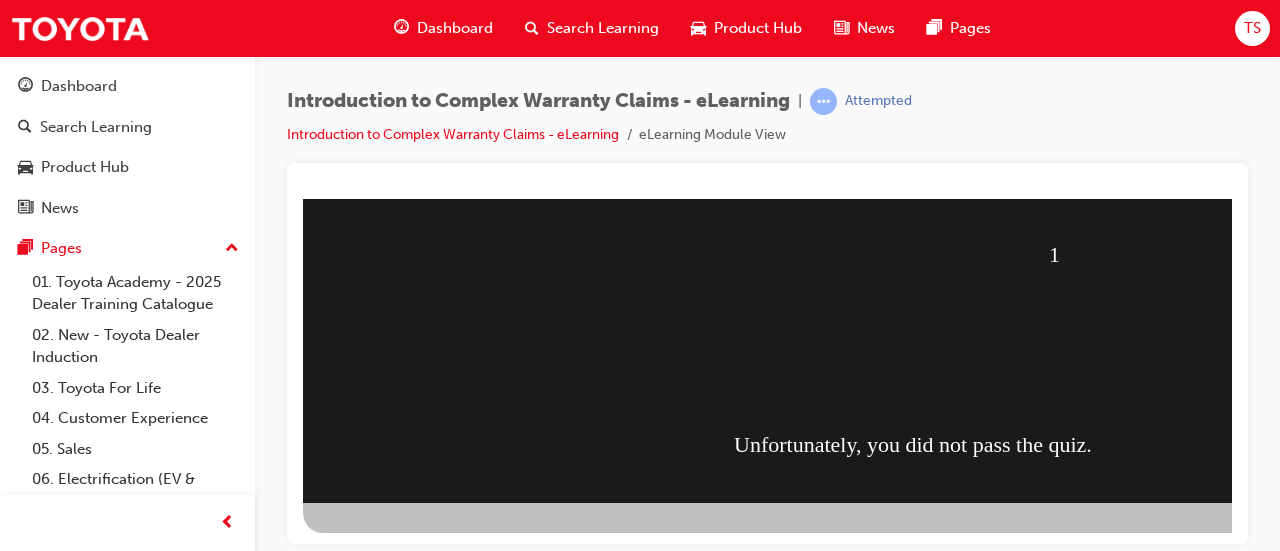 click at bounding box center [375, 844] 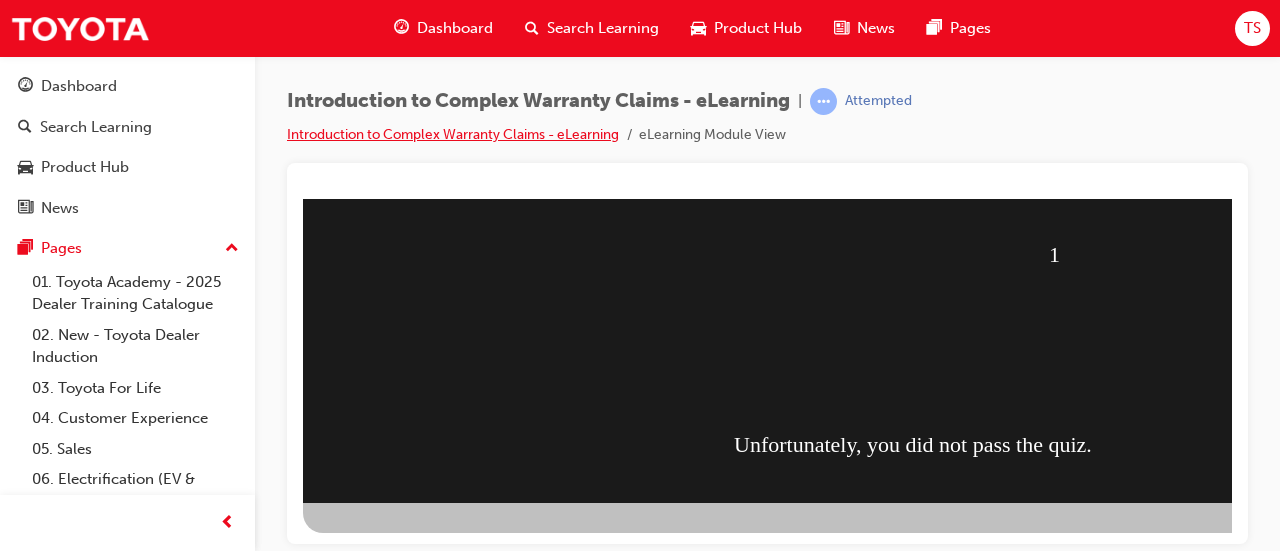 click on "Introduction to Complex Warranty Claims - eLearning" at bounding box center (453, 134) 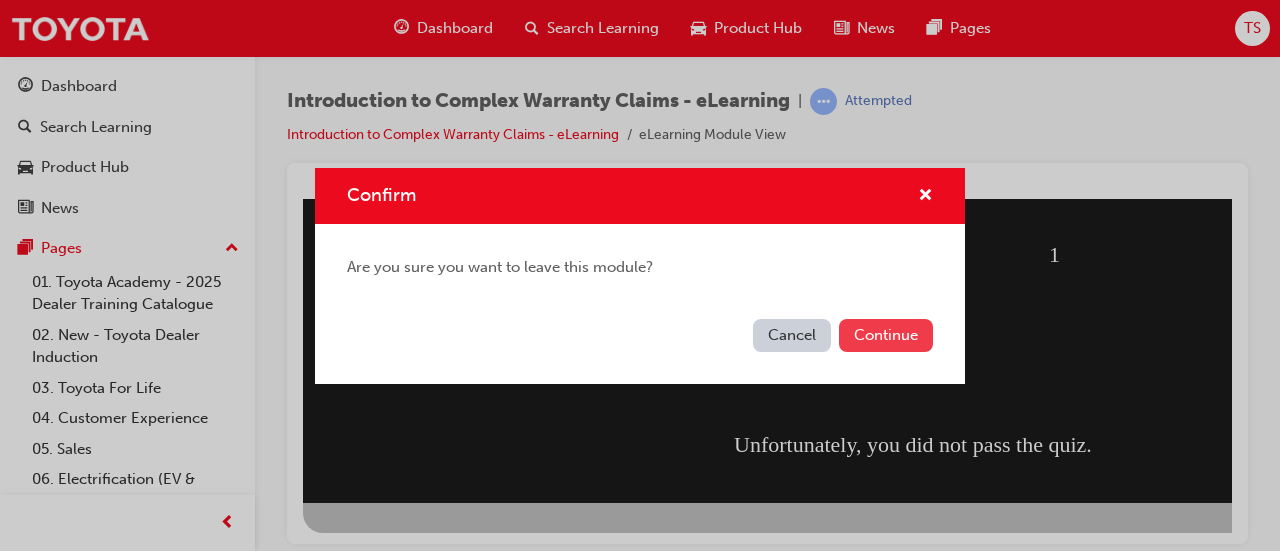 click on "Continue" at bounding box center [886, 335] 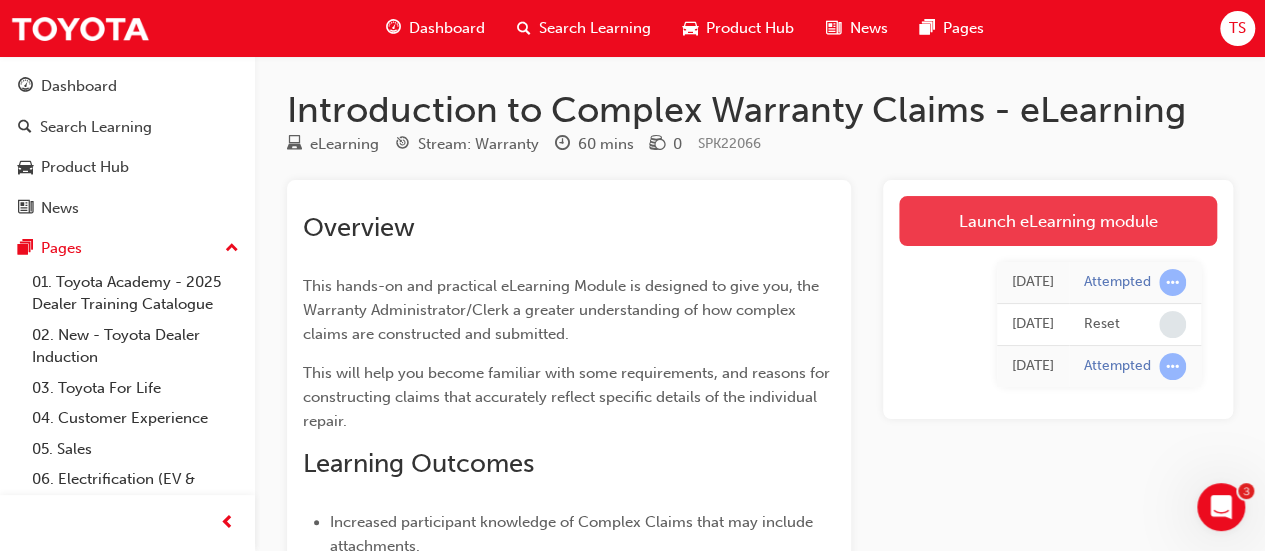 click on "Launch eLearning module" at bounding box center (1058, 221) 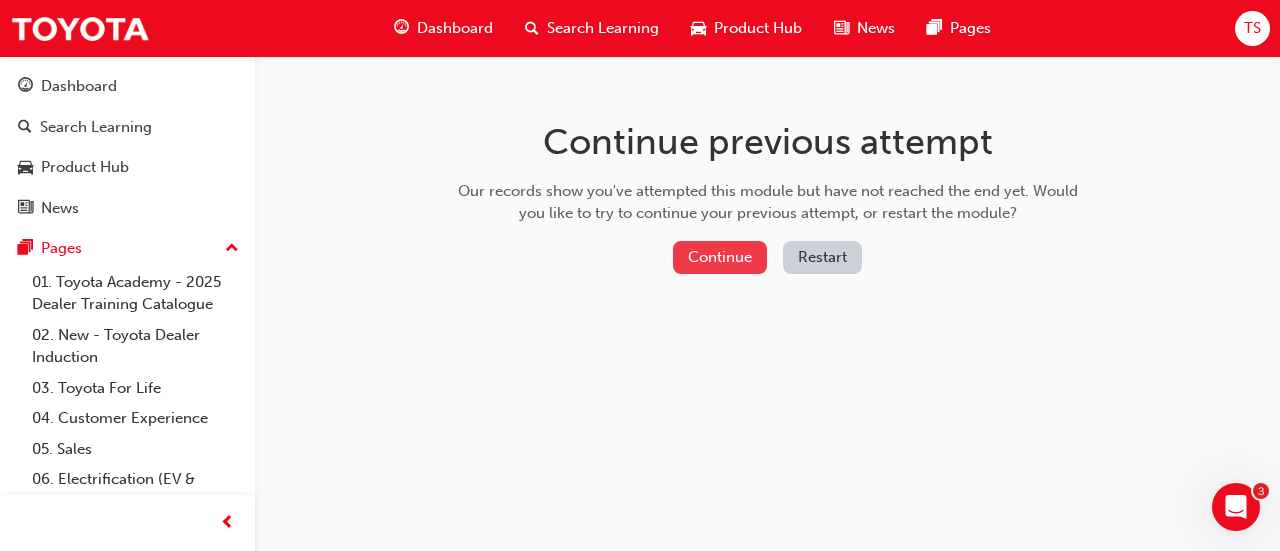 click on "Continue" at bounding box center (720, 257) 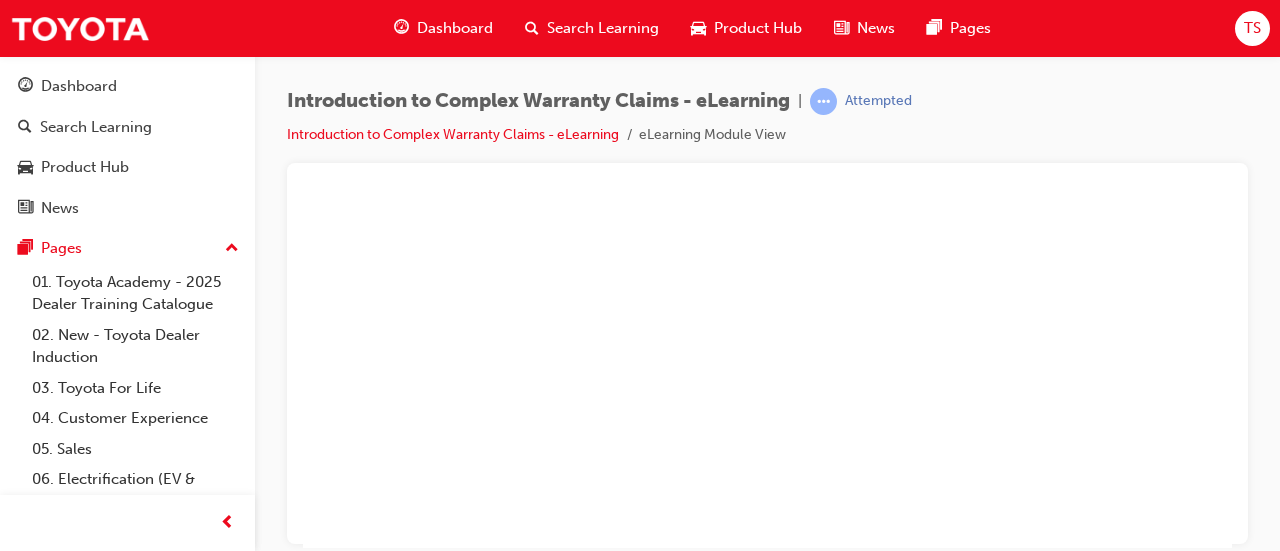 scroll, scrollTop: 193, scrollLeft: 0, axis: vertical 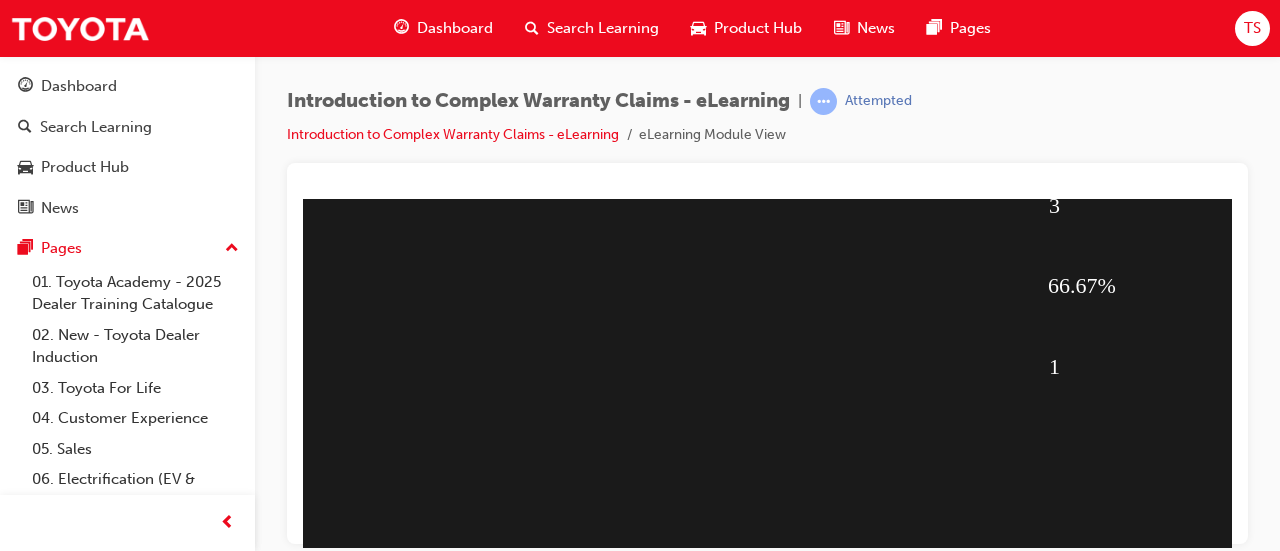 click on "2 3 66.67% 1 Unfortunately, you did not pass the quiz." at bounding box center [983, 254] 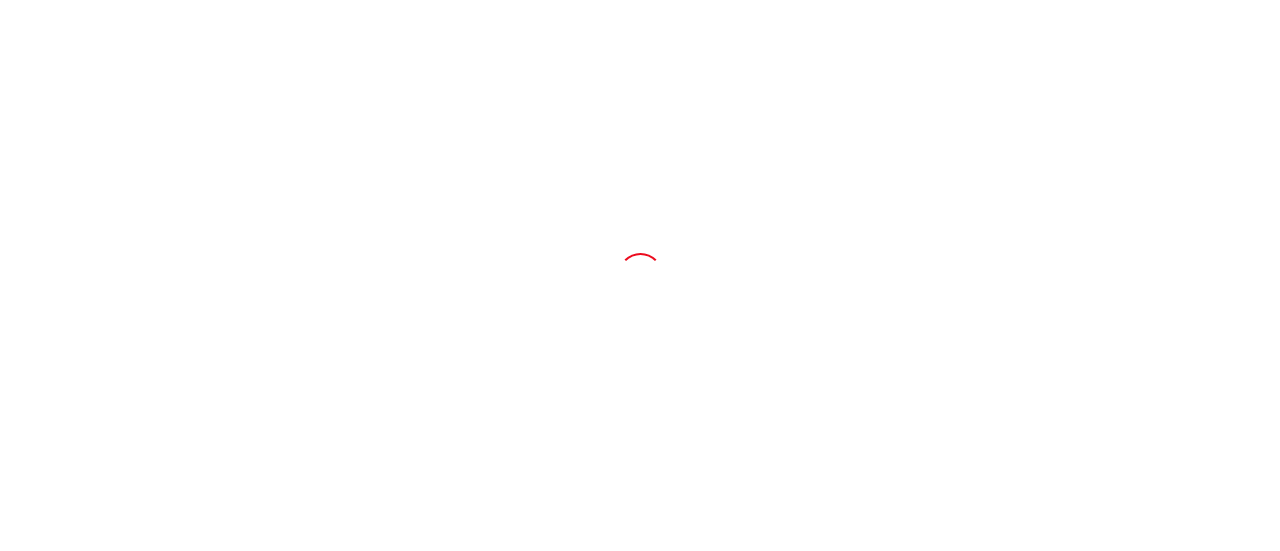 scroll, scrollTop: 0, scrollLeft: 0, axis: both 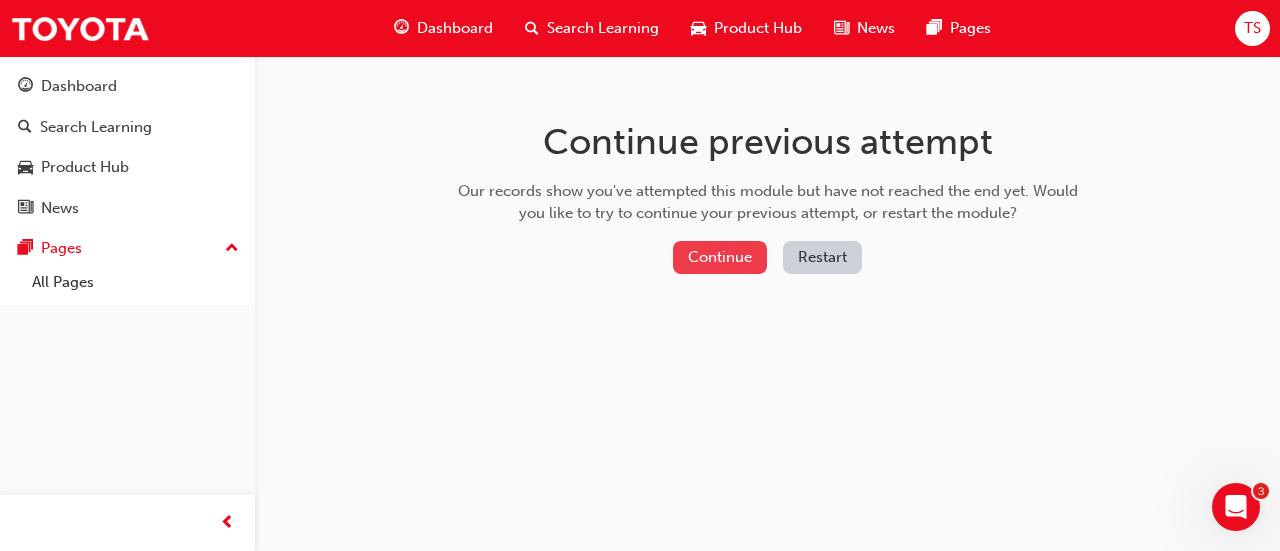 click on "Continue" at bounding box center [720, 257] 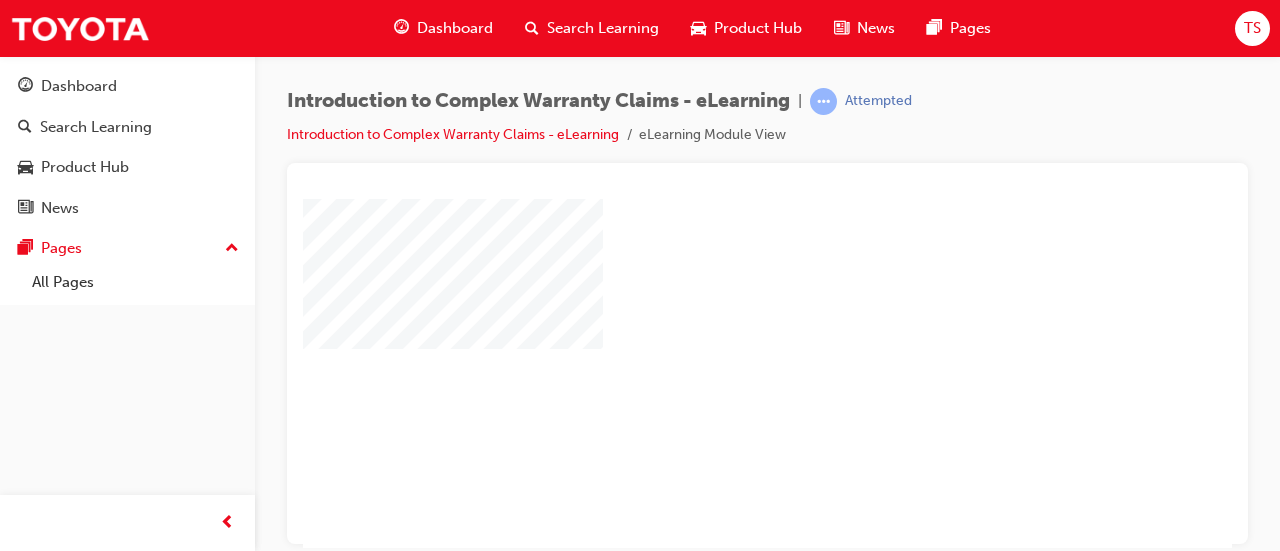 scroll, scrollTop: 0, scrollLeft: 0, axis: both 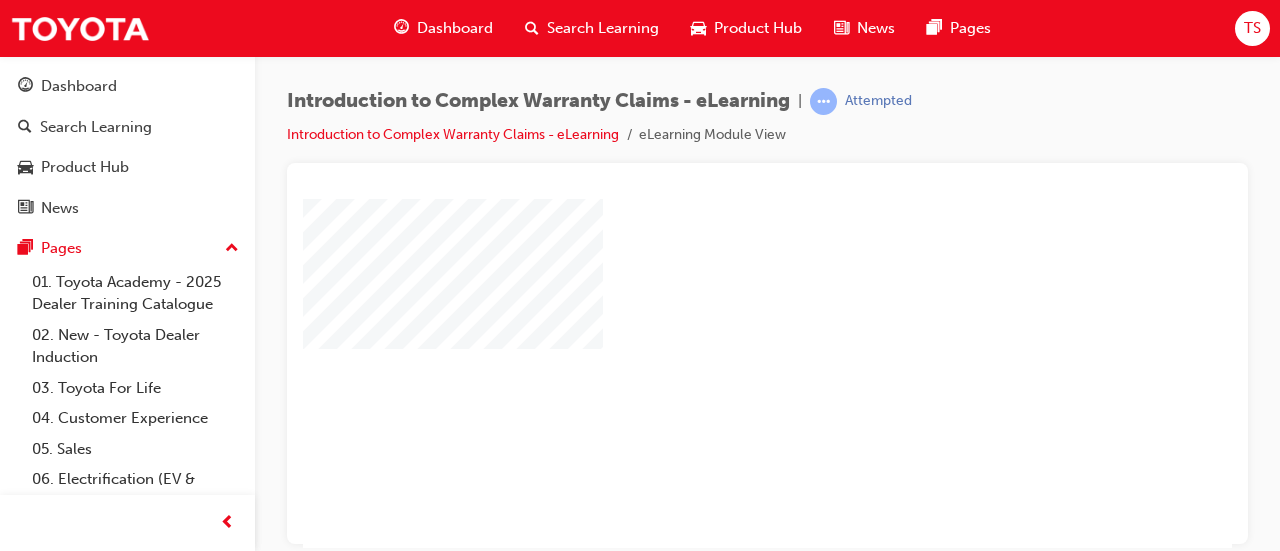 click at bounding box center (710, 315) 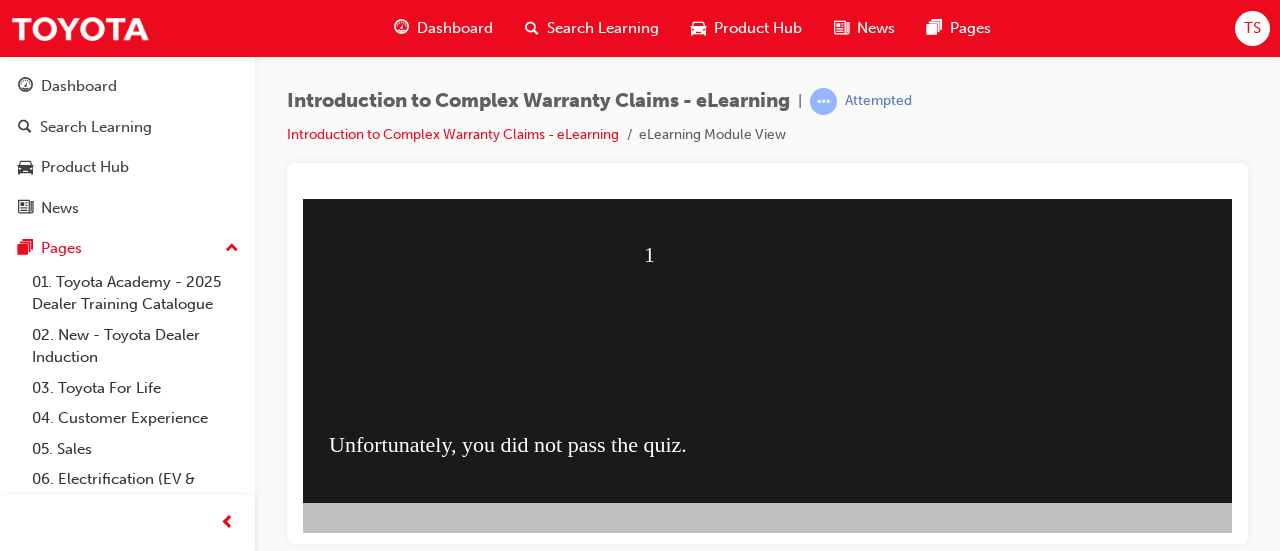 scroll, scrollTop: 416, scrollLeft: 410, axis: both 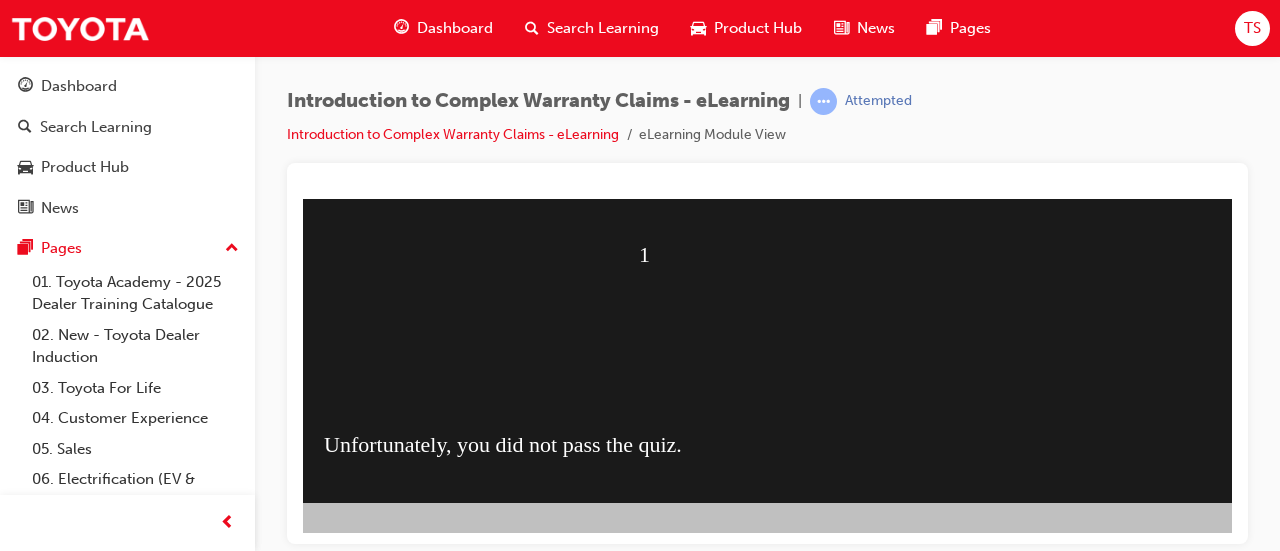 click at bounding box center [-35, 844] 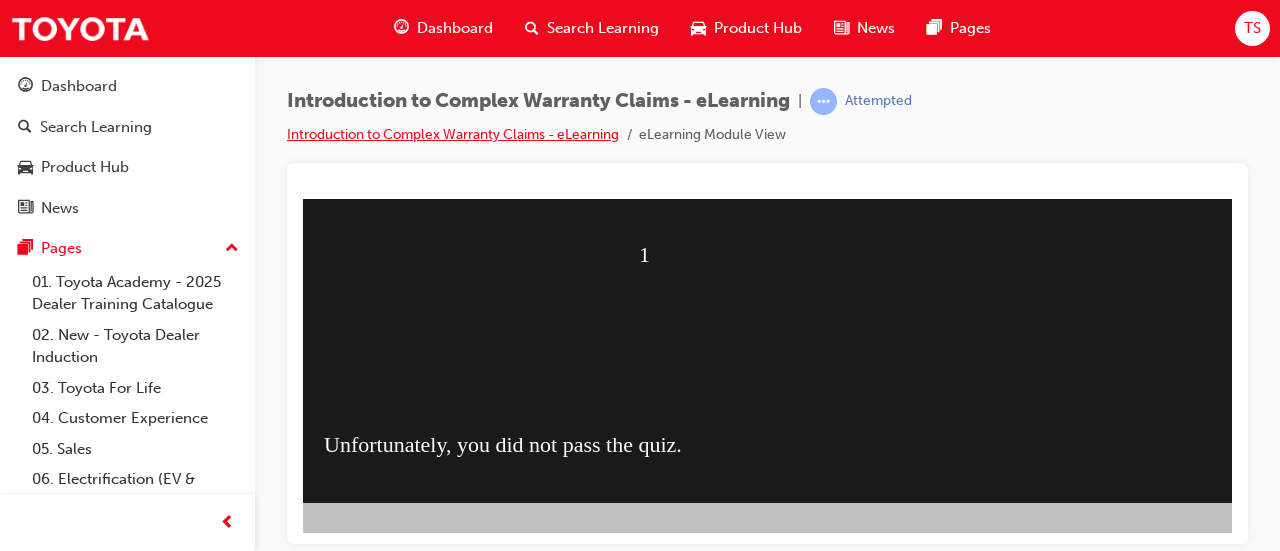click on "Introduction to Complex Warranty Claims - eLearning" at bounding box center [453, 134] 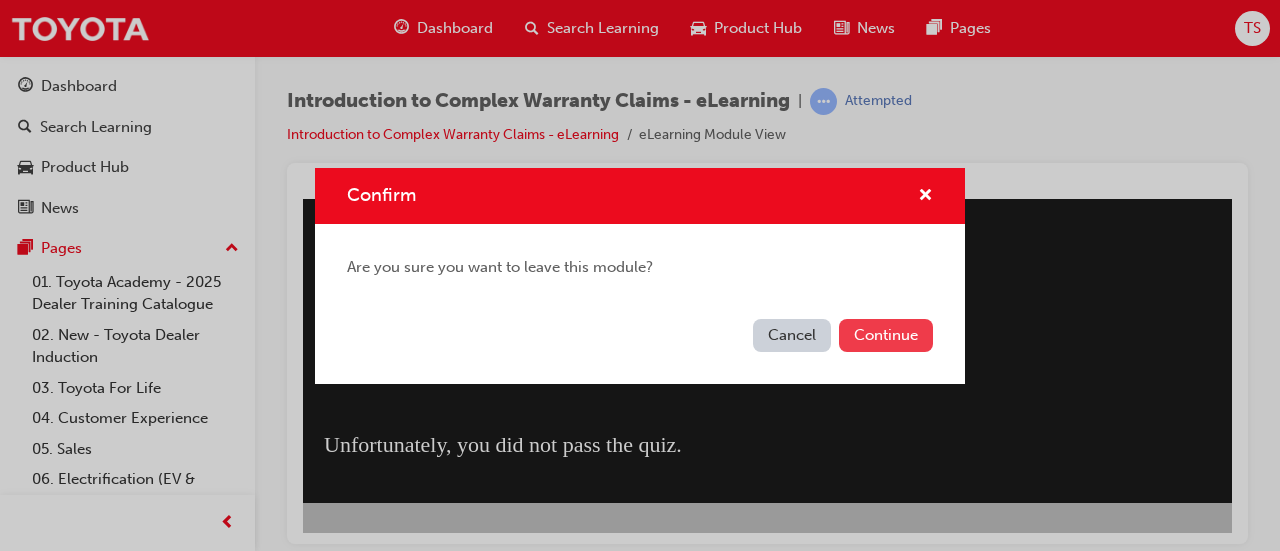 click on "Continue" at bounding box center [886, 335] 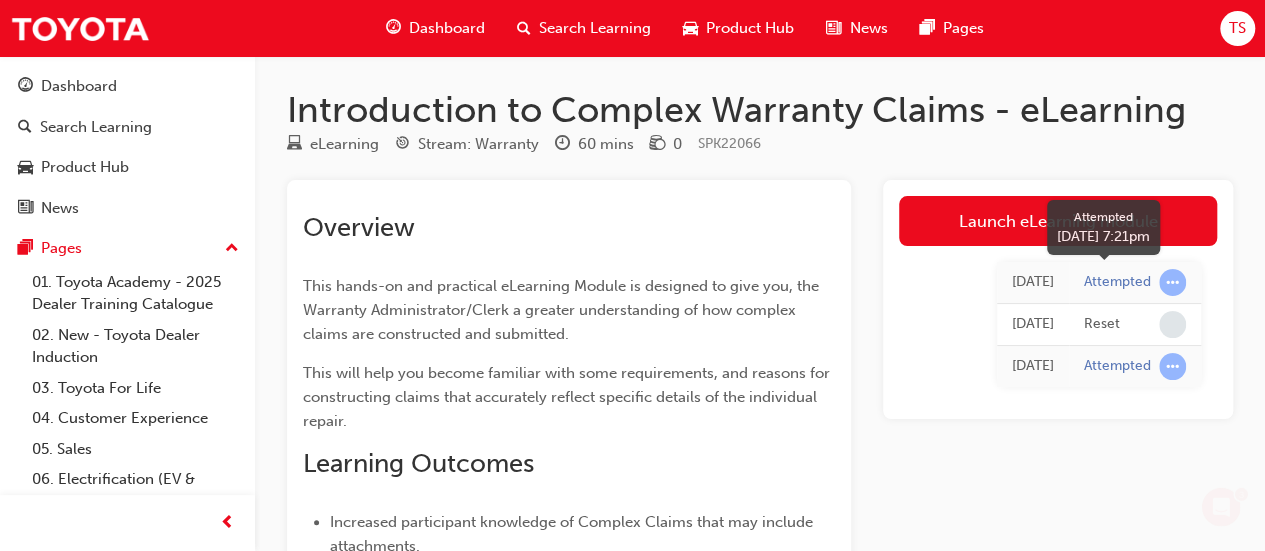 click at bounding box center (1172, 282) 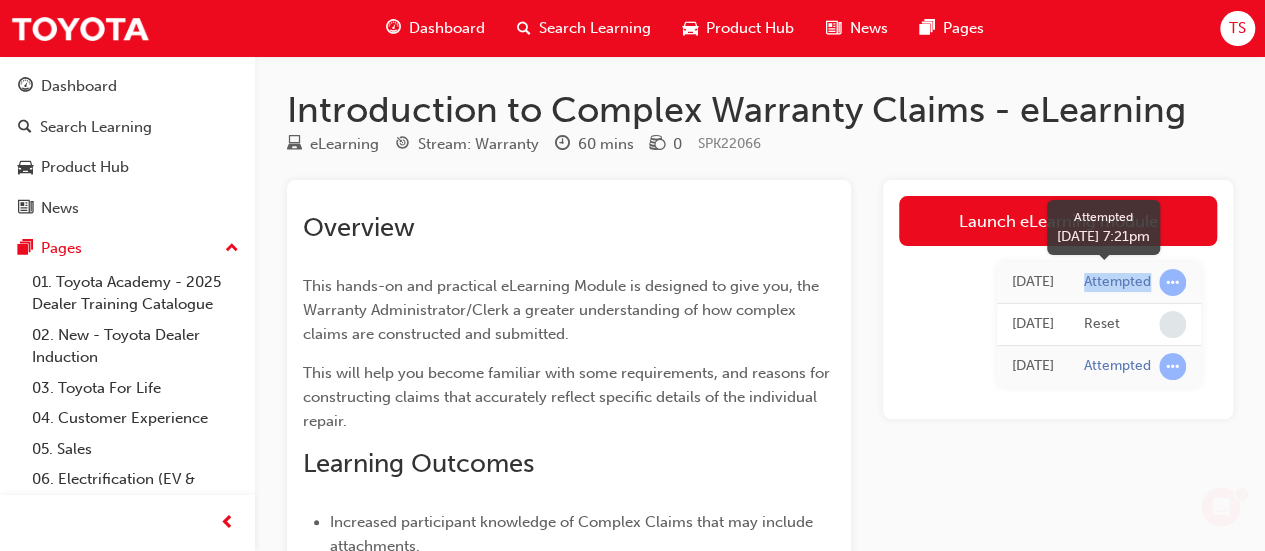 click on "Attempted" at bounding box center (1117, 282) 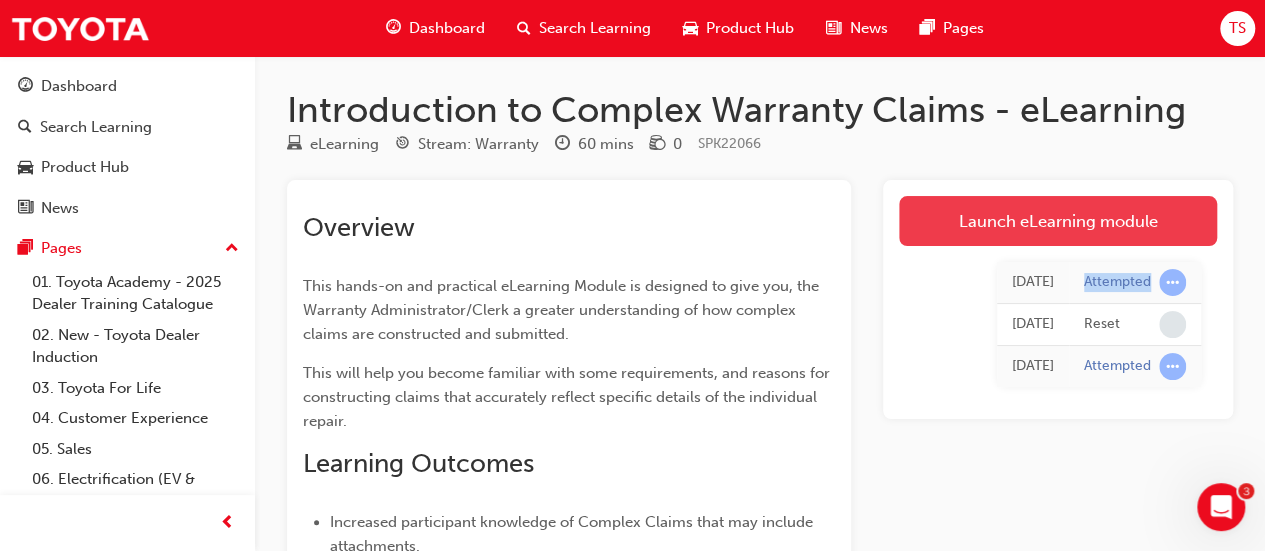 click on "Launch eLearning module" at bounding box center (1058, 221) 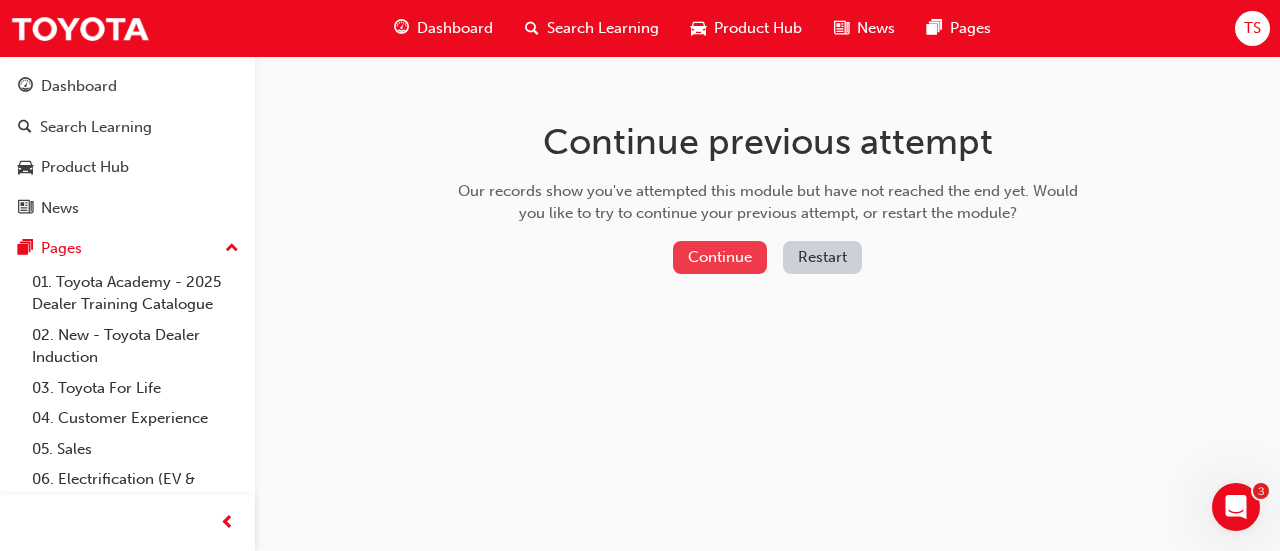 click on "Continue" at bounding box center [720, 257] 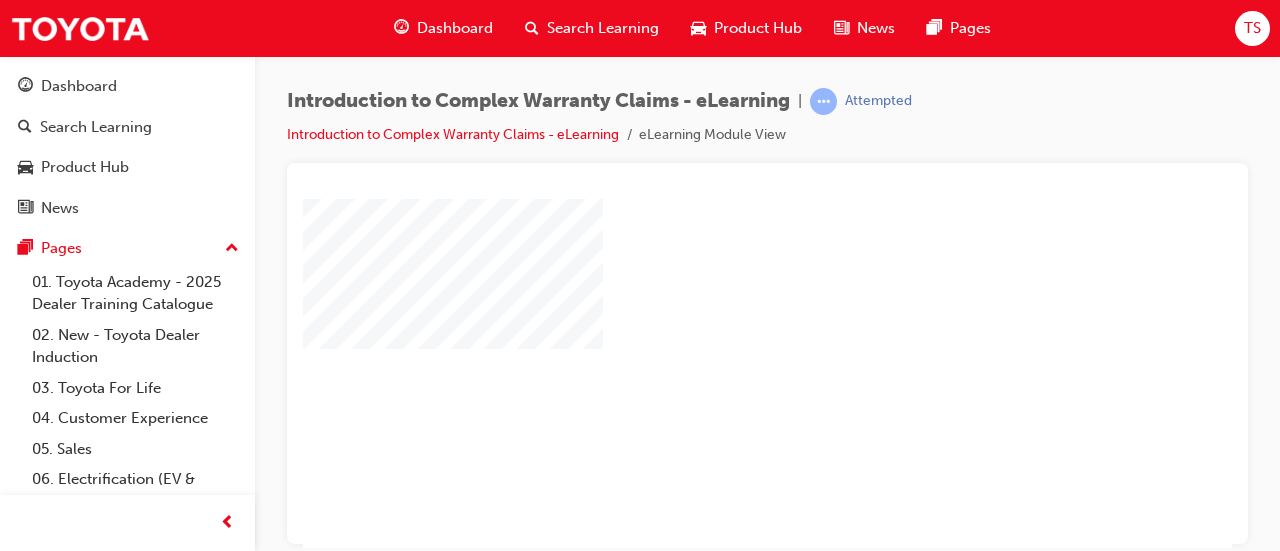 scroll, scrollTop: 0, scrollLeft: 0, axis: both 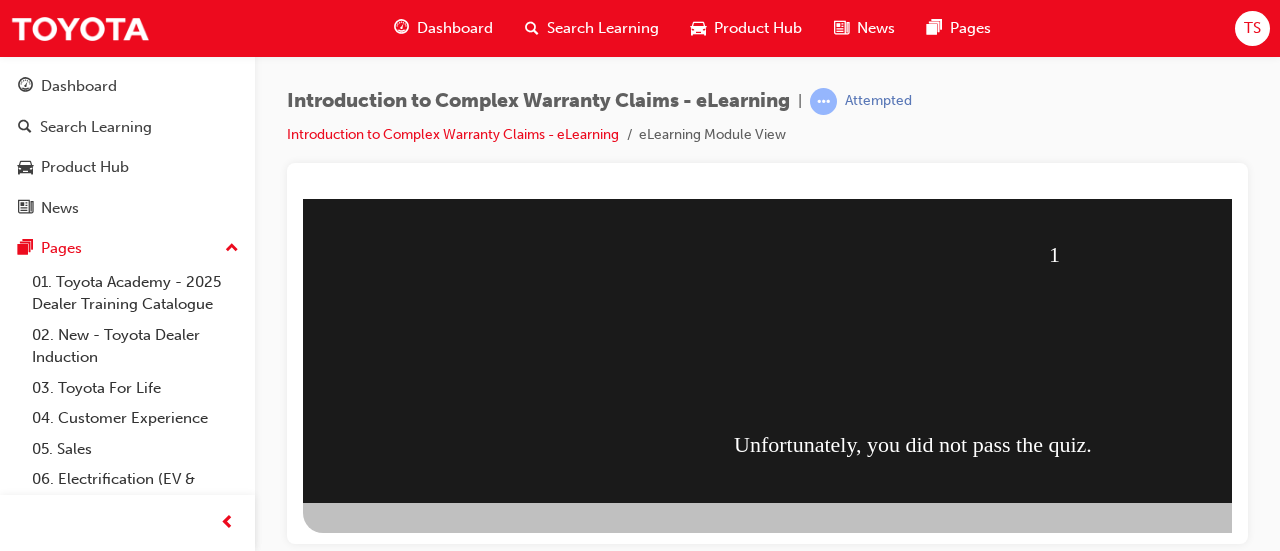 click at bounding box center (375, 844) 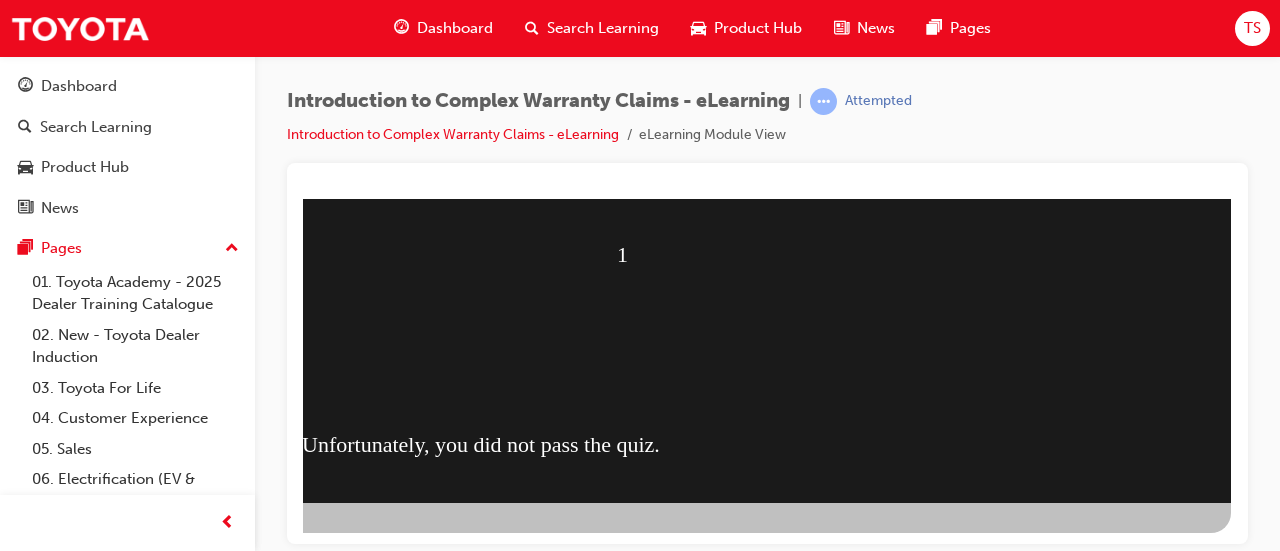 scroll, scrollTop: 416, scrollLeft: 0, axis: vertical 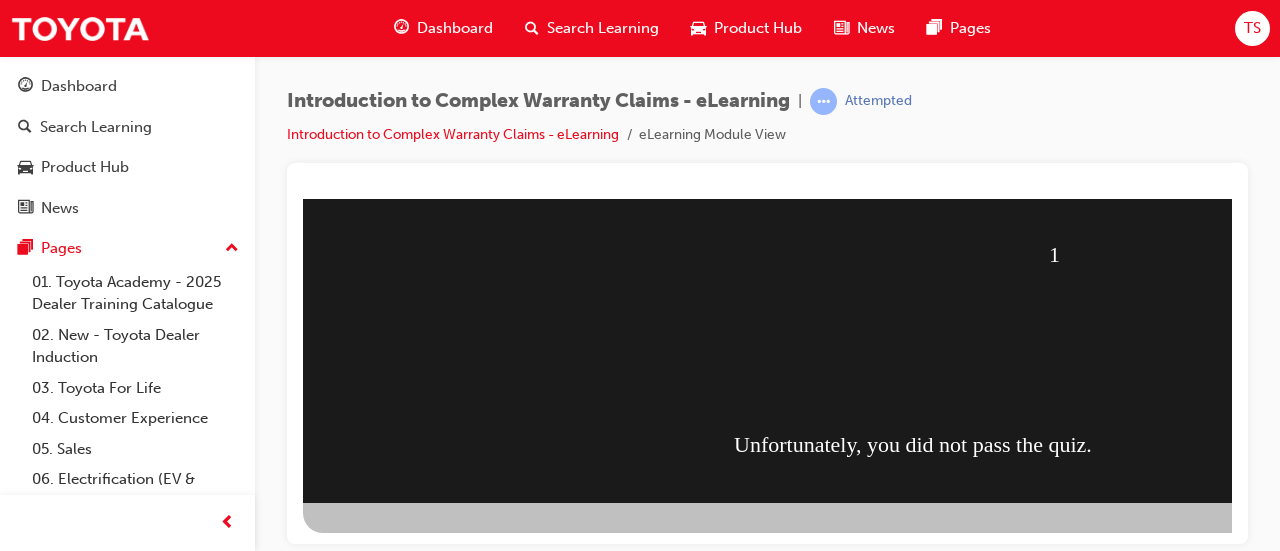 click at bounding box center (375, 844) 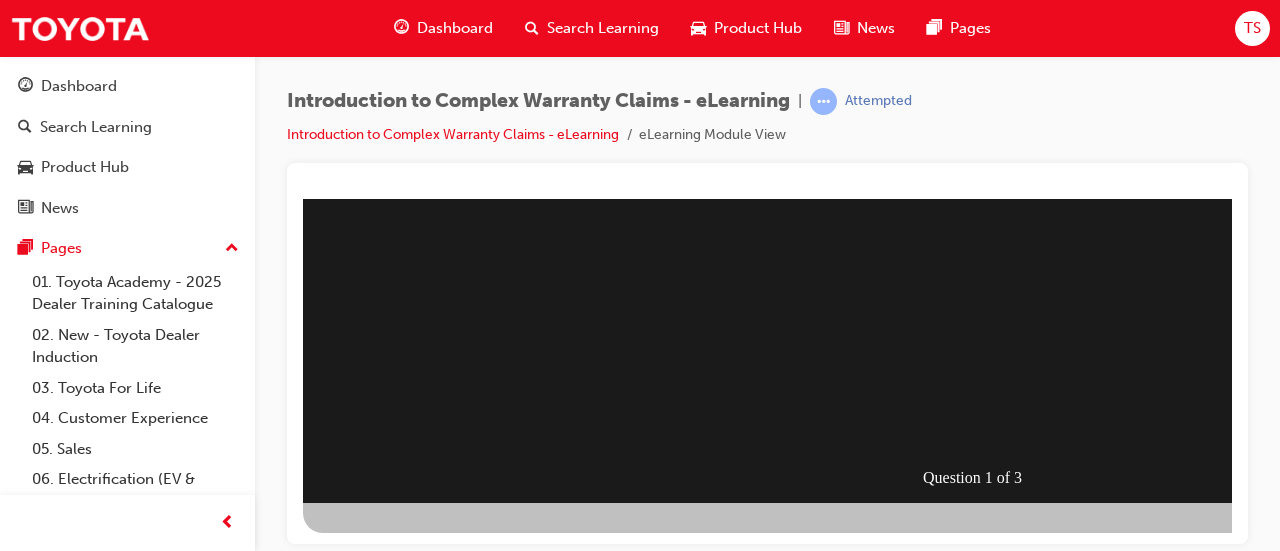 scroll, scrollTop: 416, scrollLeft: 446, axis: both 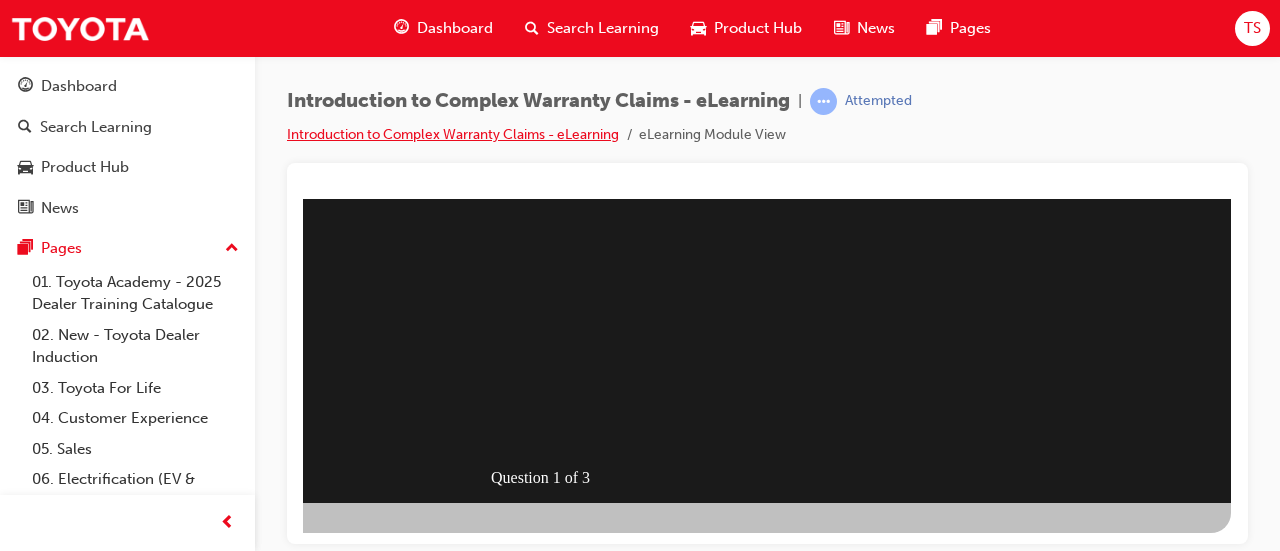 click on "Introduction to Complex Warranty Claims - eLearning" at bounding box center [453, 134] 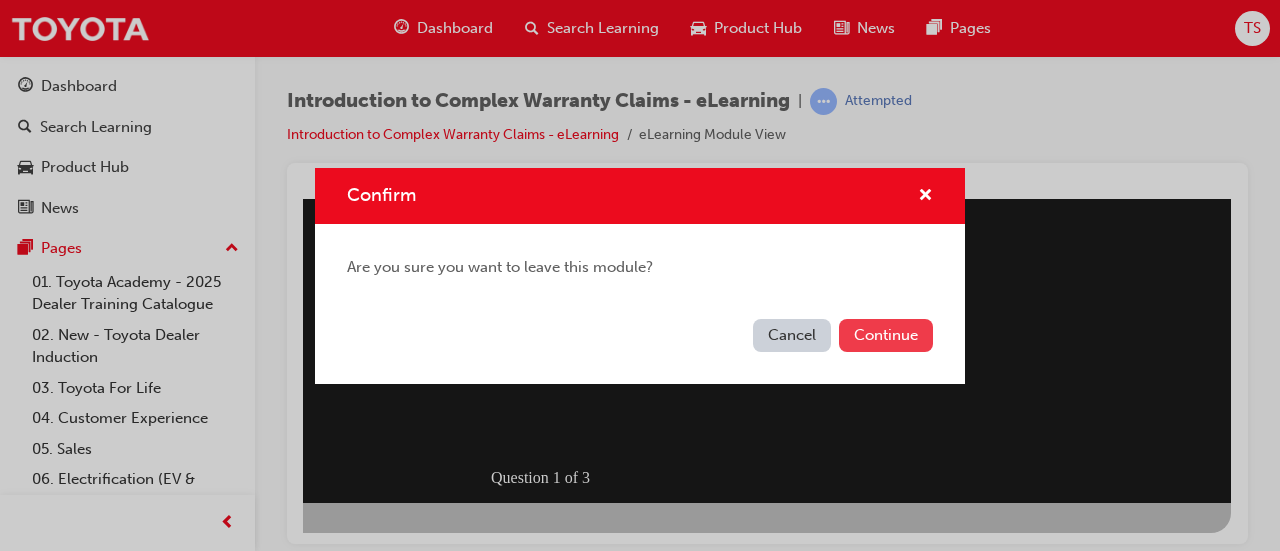 click on "Continue" at bounding box center [886, 335] 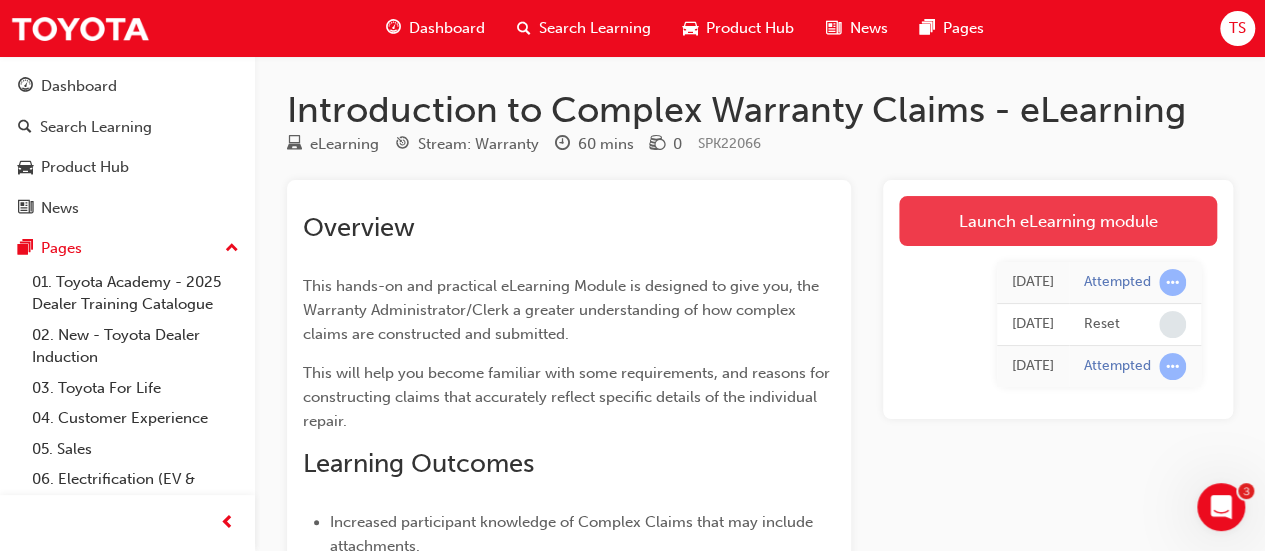 click on "Launch eLearning module" at bounding box center (1058, 221) 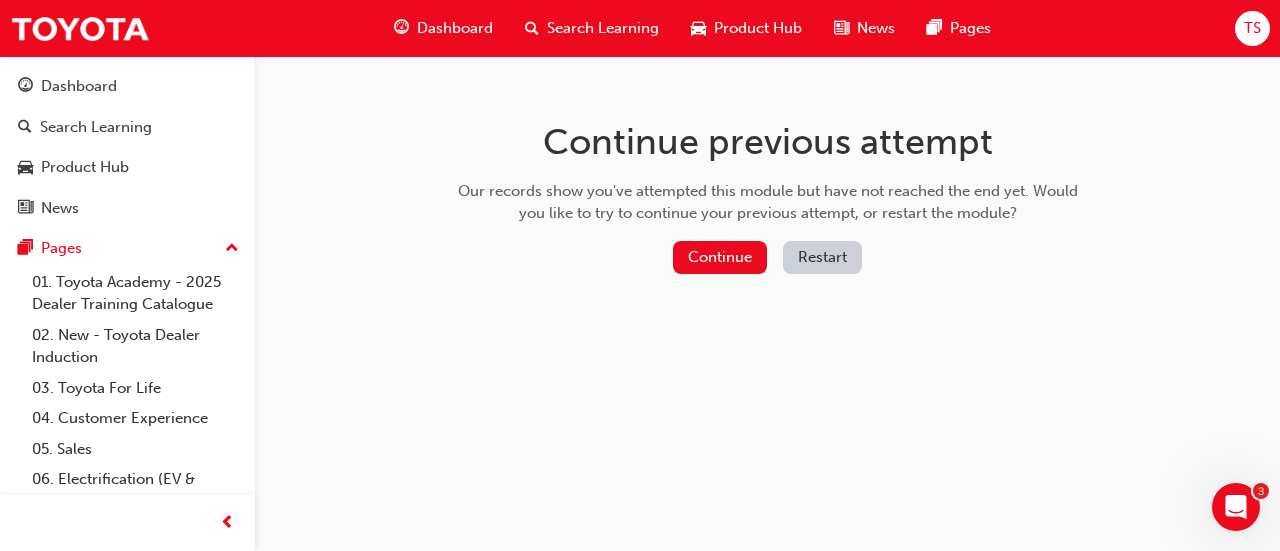 click on "Restart" at bounding box center [822, 257] 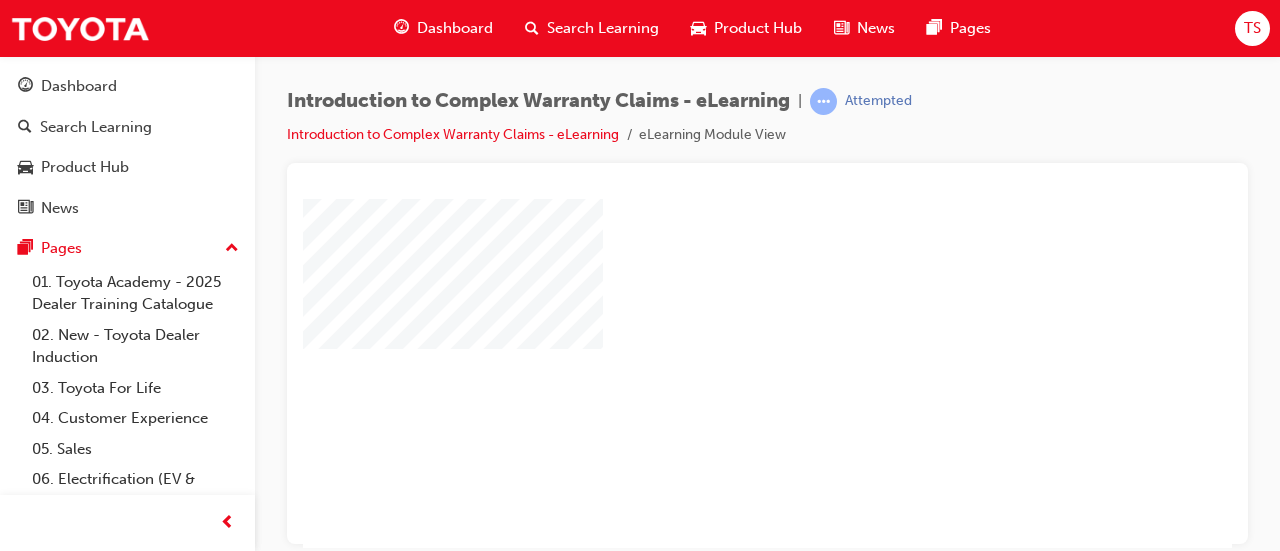 scroll, scrollTop: 0, scrollLeft: 0, axis: both 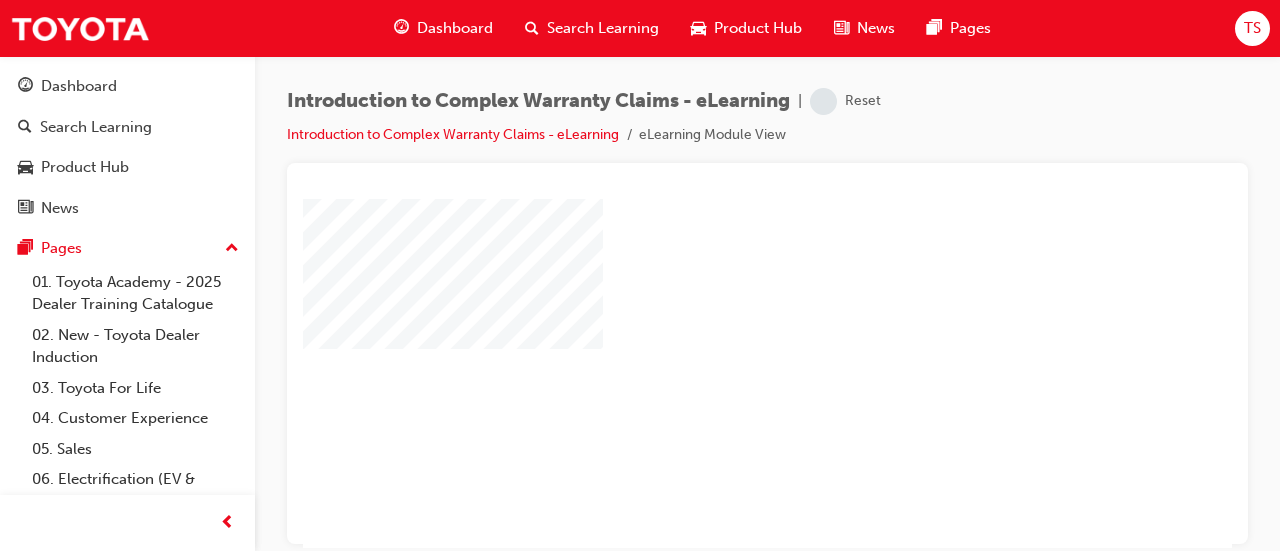 click at bounding box center (710, 315) 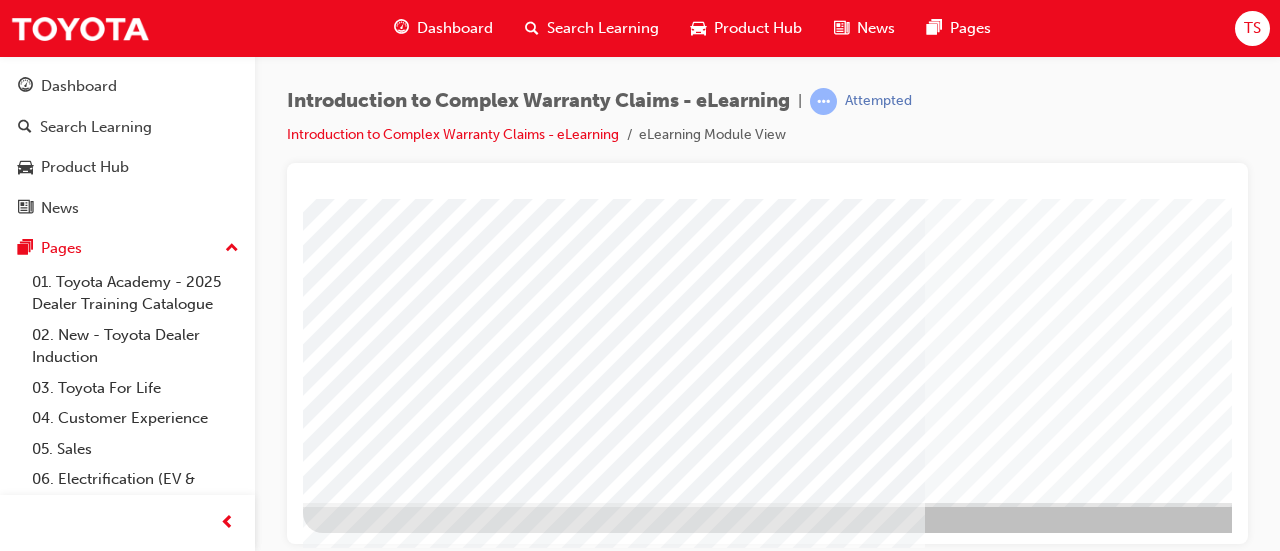 scroll, scrollTop: 416, scrollLeft: 446, axis: both 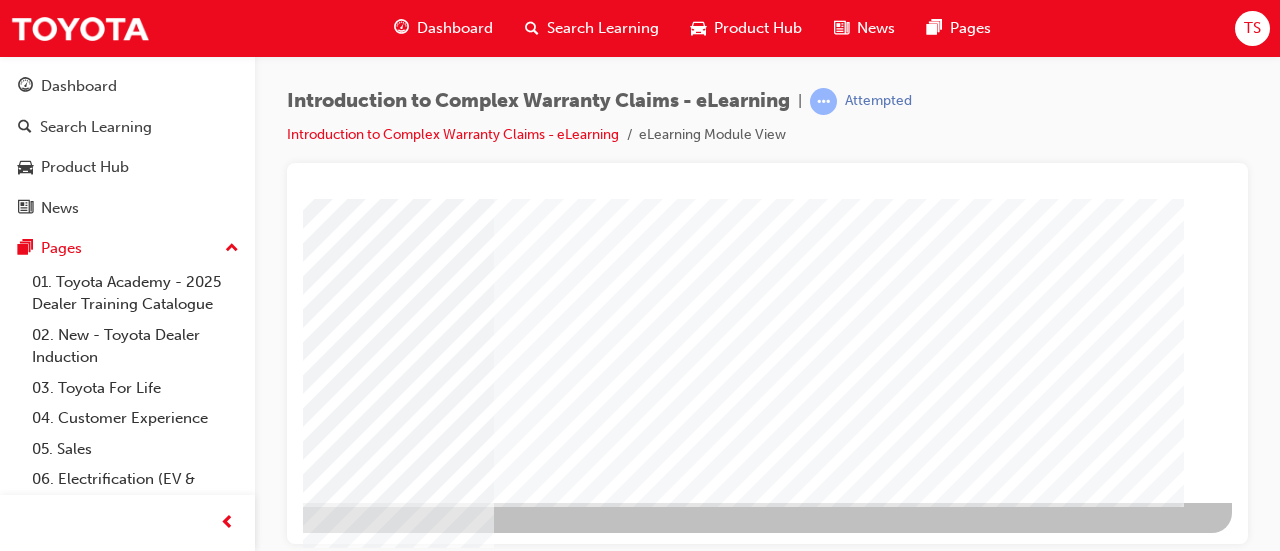 click at bounding box center (-65, 2657) 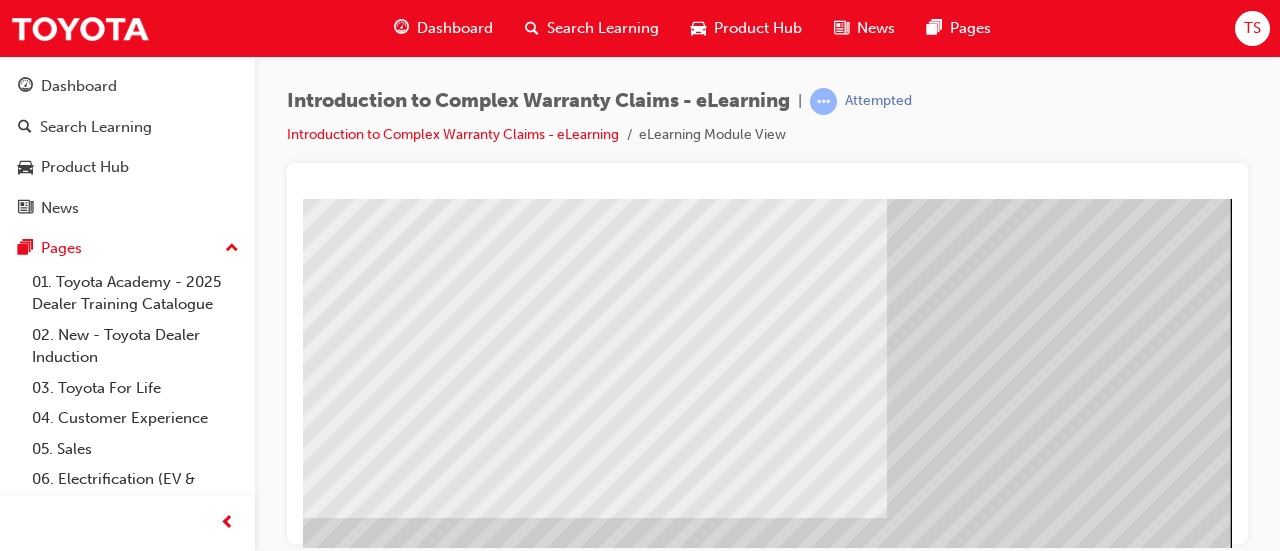 scroll, scrollTop: 416, scrollLeft: 434, axis: both 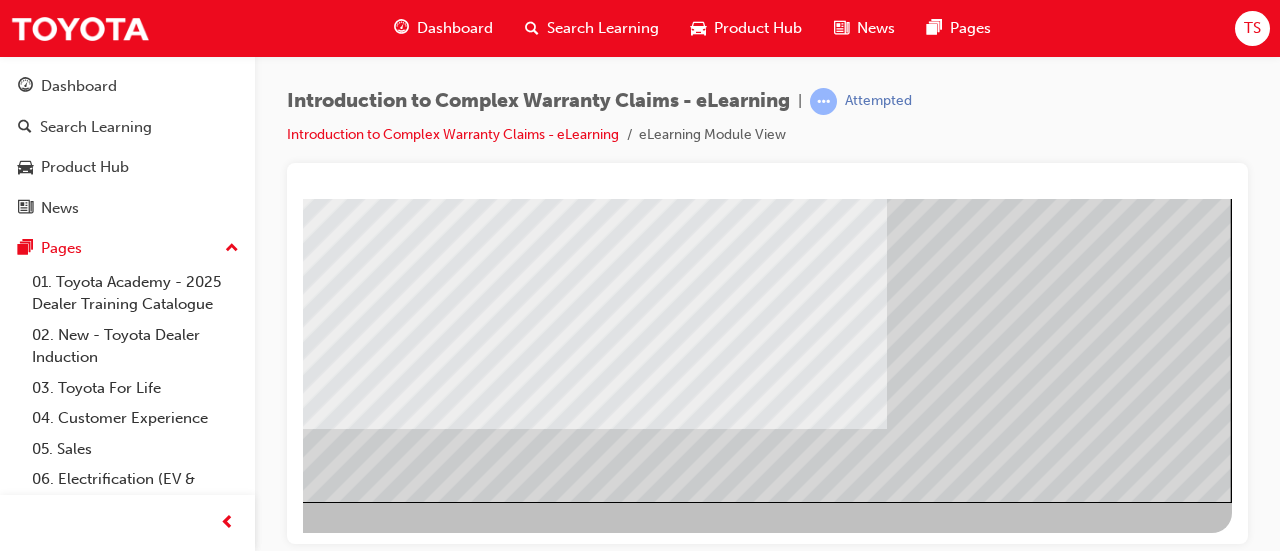 click at bounding box center (-65, 3326) 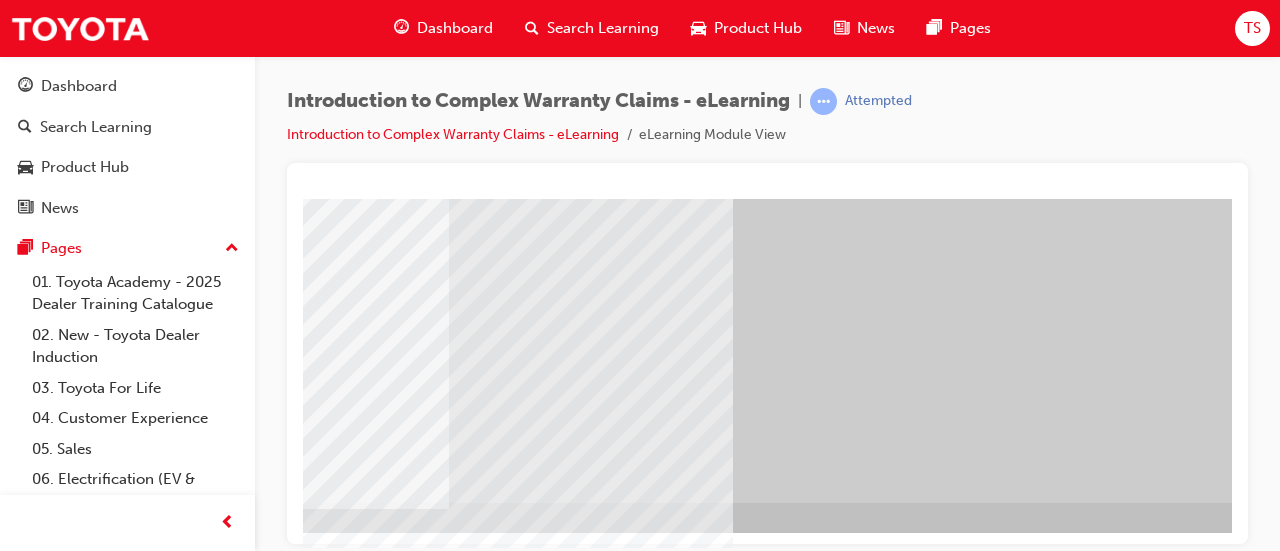 scroll, scrollTop: 416, scrollLeft: 446, axis: both 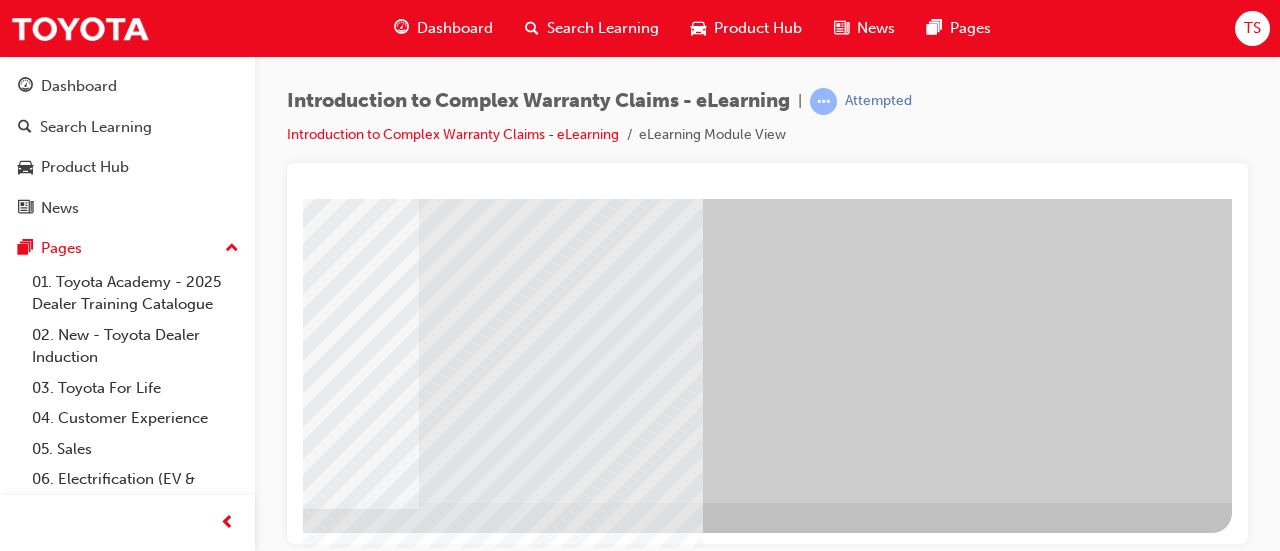 click at bounding box center [287, 1608] 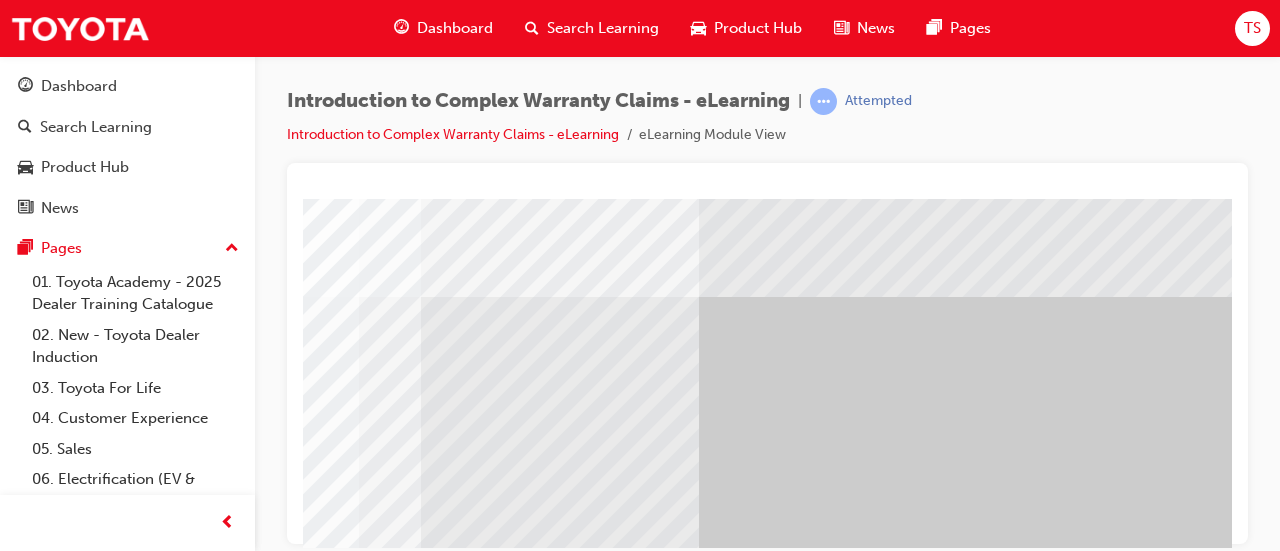scroll, scrollTop: 416, scrollLeft: 446, axis: both 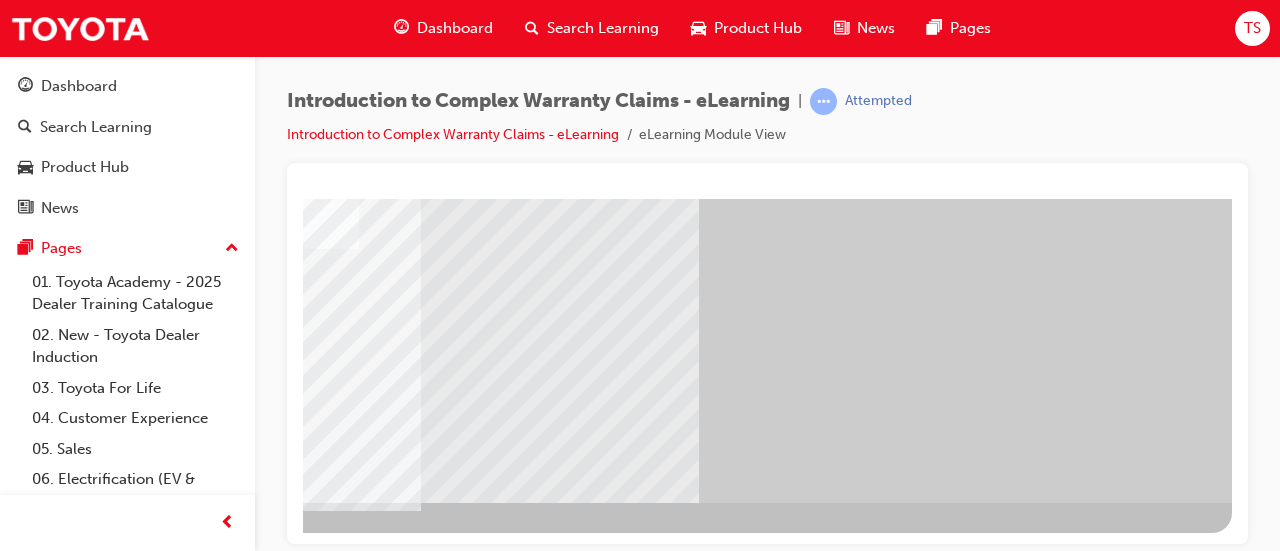 click at bounding box center (-65, 2560) 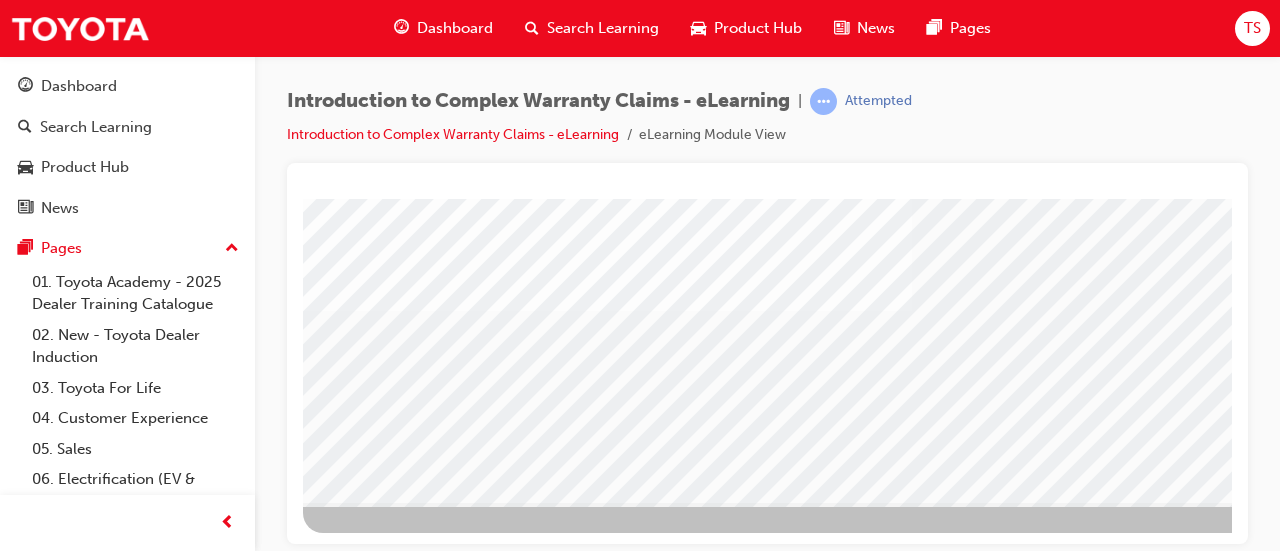 scroll, scrollTop: 416, scrollLeft: 446, axis: both 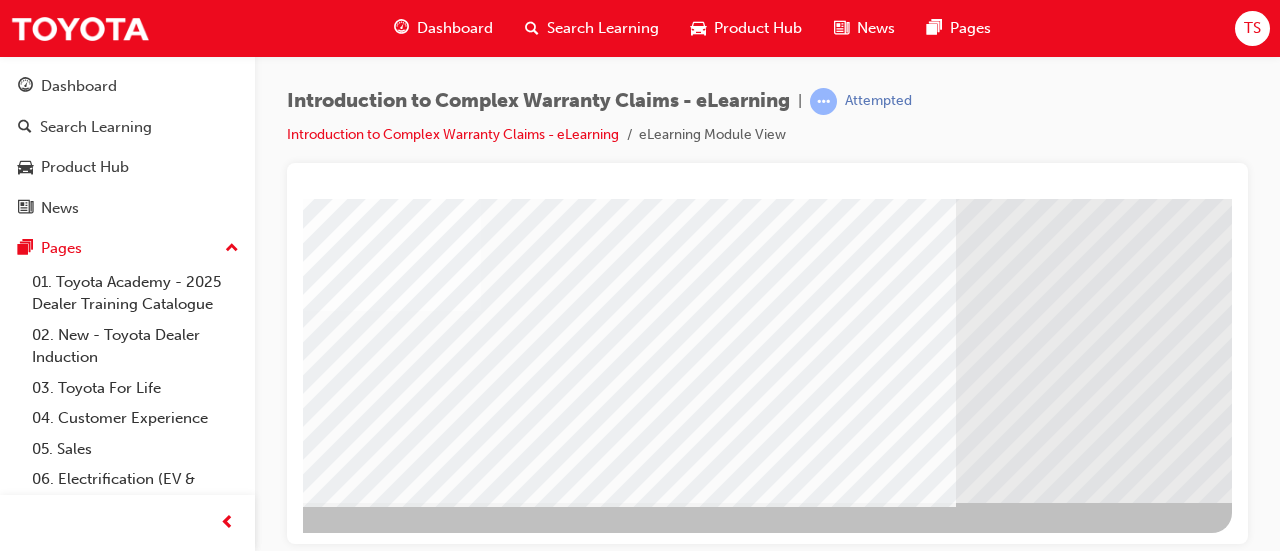 click at bounding box center [-65, 5012] 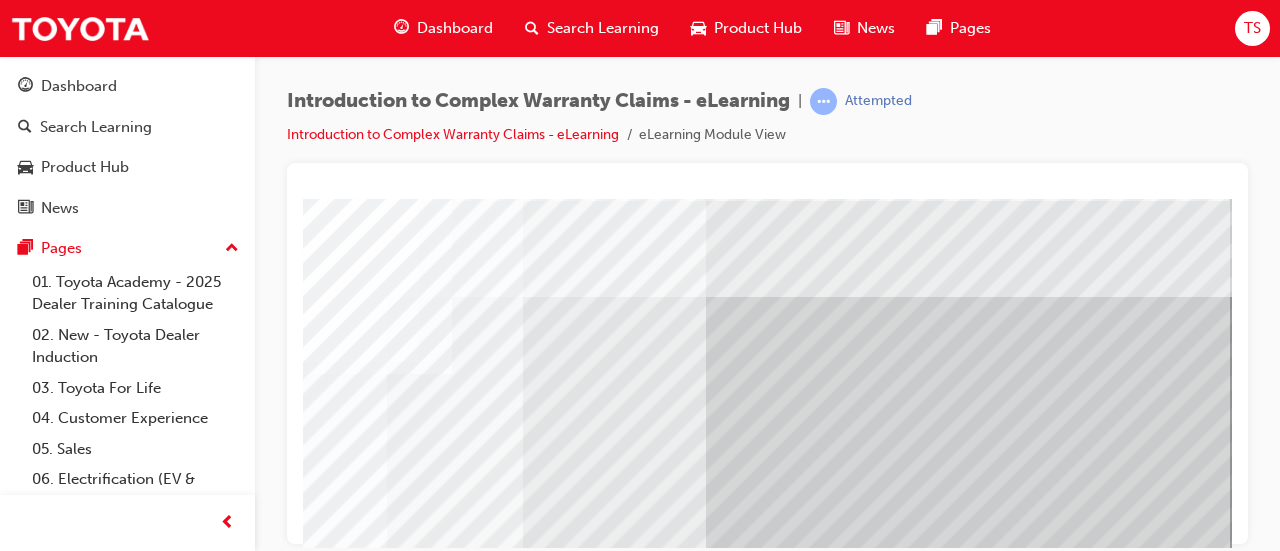 scroll, scrollTop: 416, scrollLeft: 446, axis: both 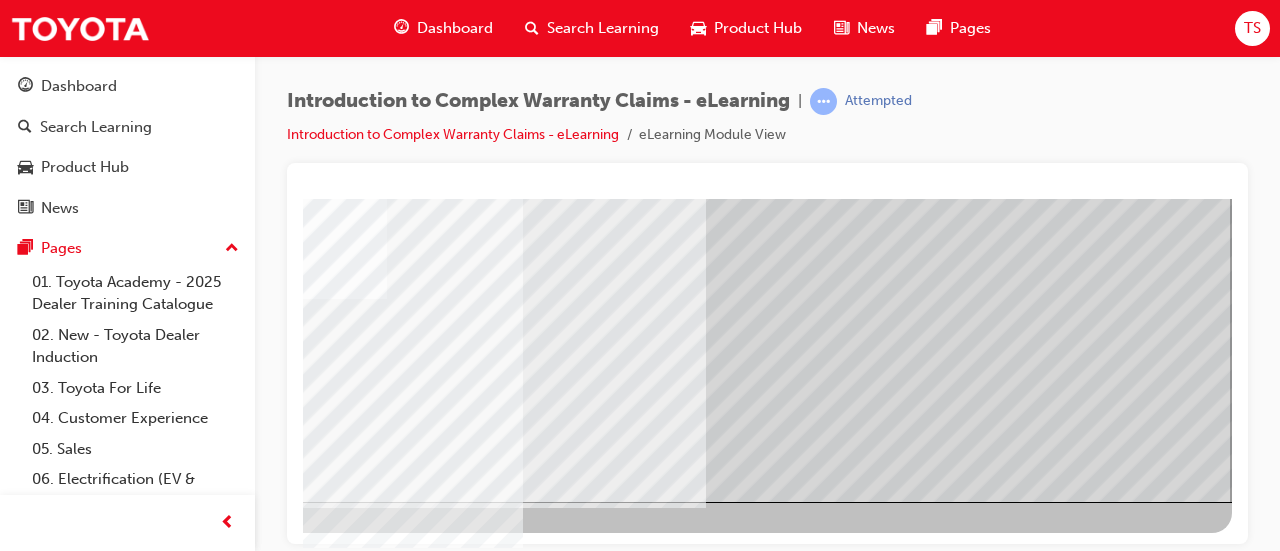 click at bounding box center [-65, 1855] 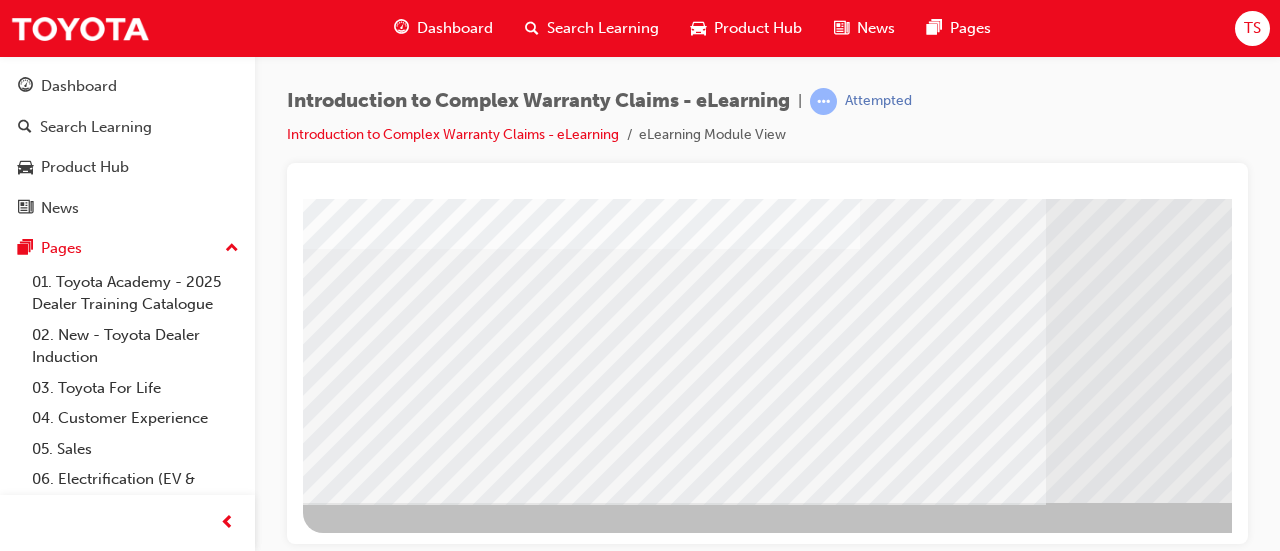 scroll, scrollTop: 416, scrollLeft: 446, axis: both 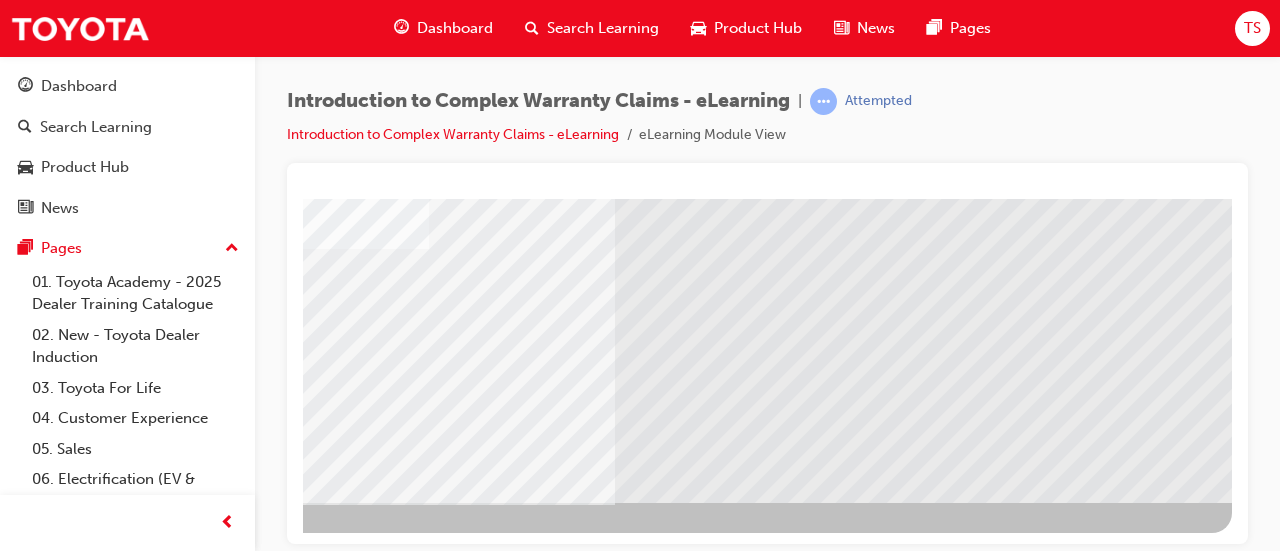 click at bounding box center [-65, 2562] 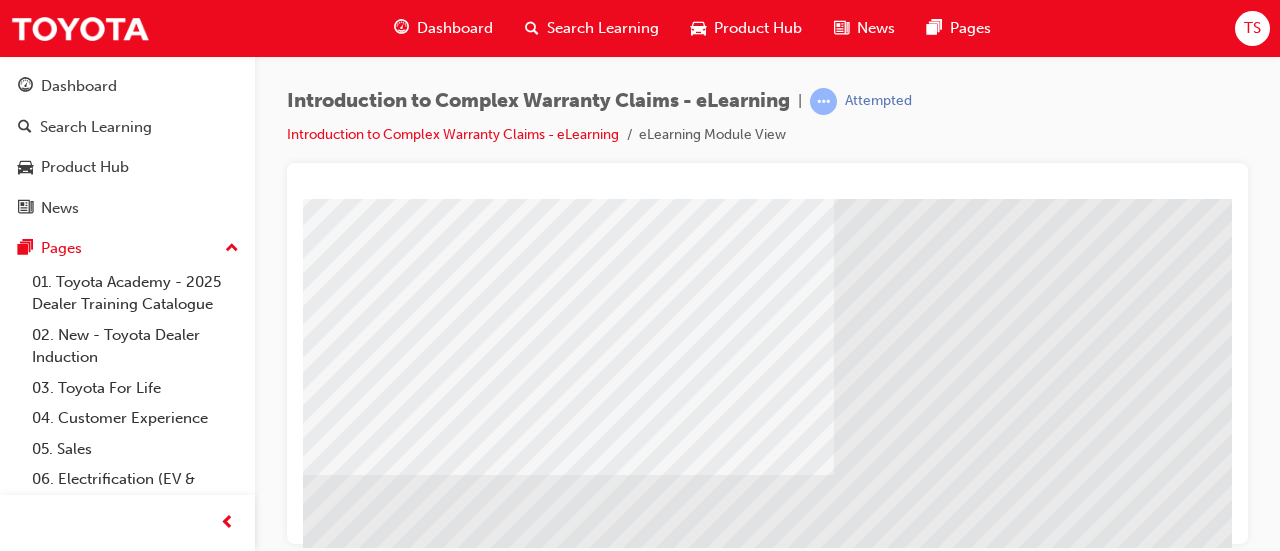scroll, scrollTop: 191, scrollLeft: 0, axis: vertical 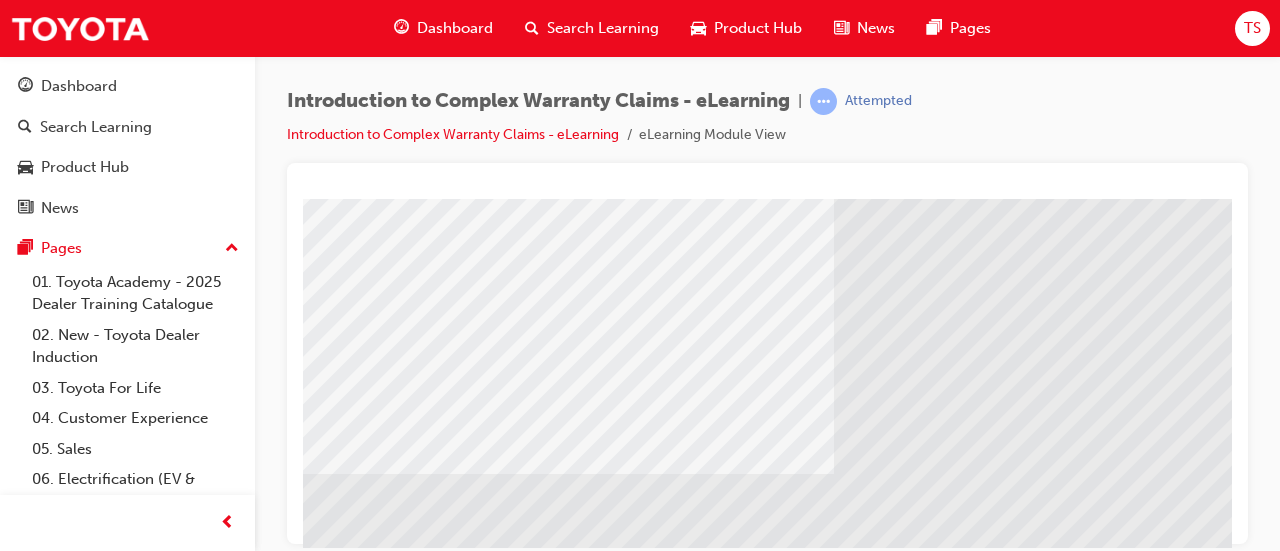 click at bounding box center (328, 2072) 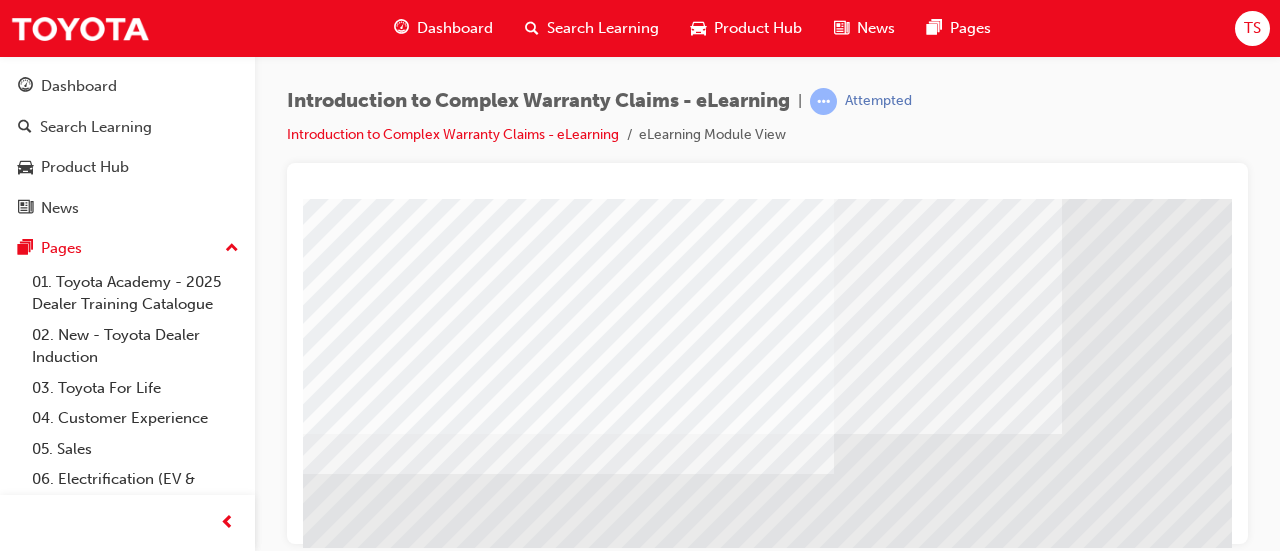click at bounding box center [328, 2214] 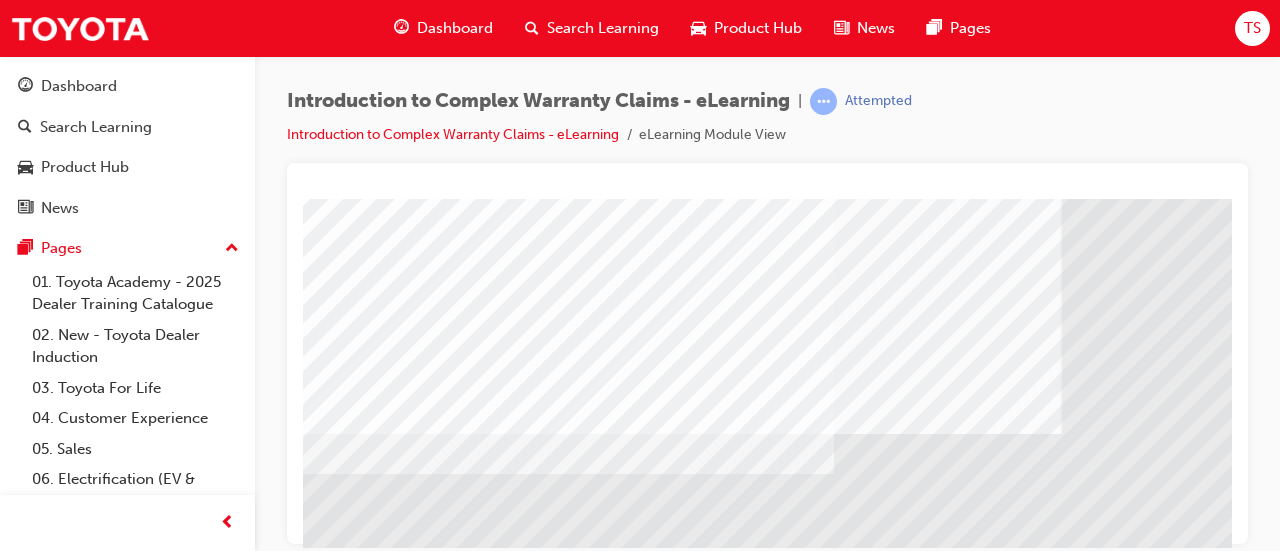 click at bounding box center (328, 2363) 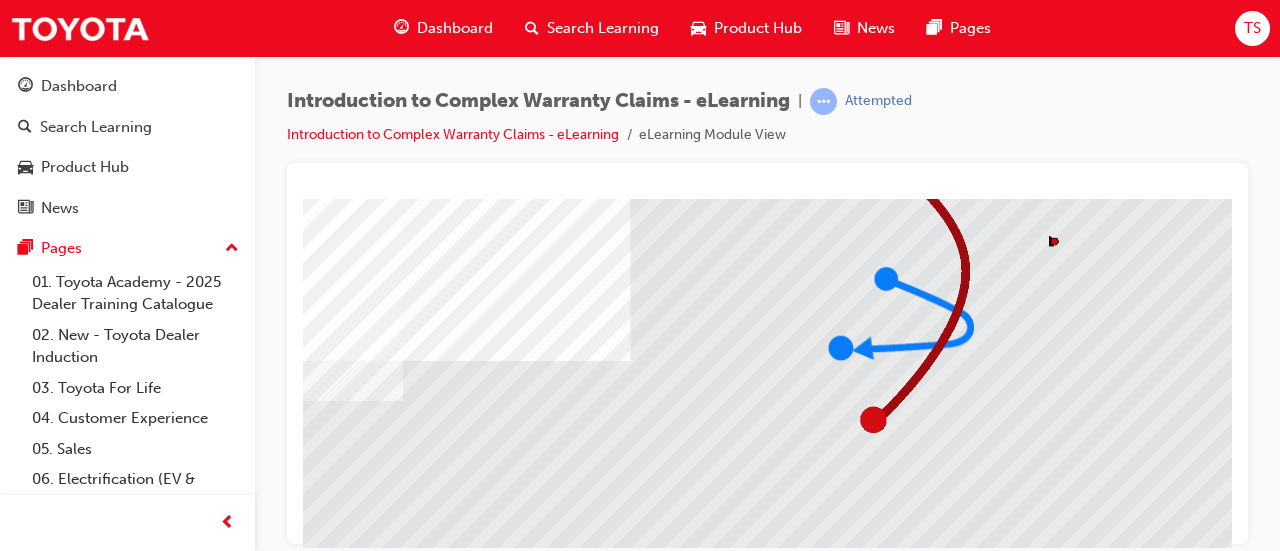 scroll, scrollTop: 416, scrollLeft: 446, axis: both 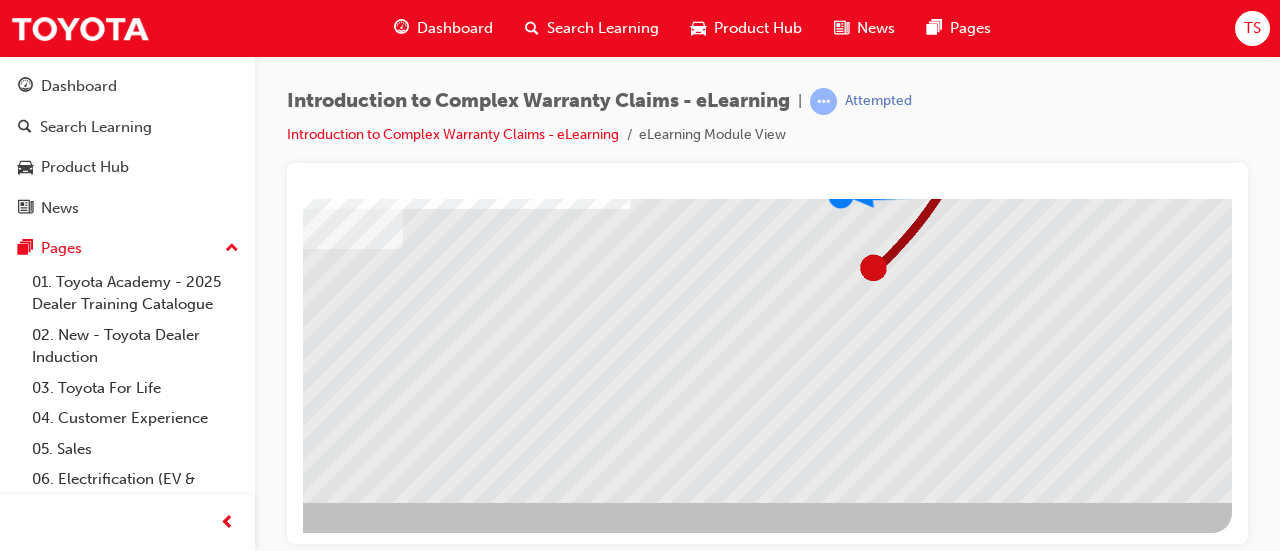click at bounding box center [-65, 4256] 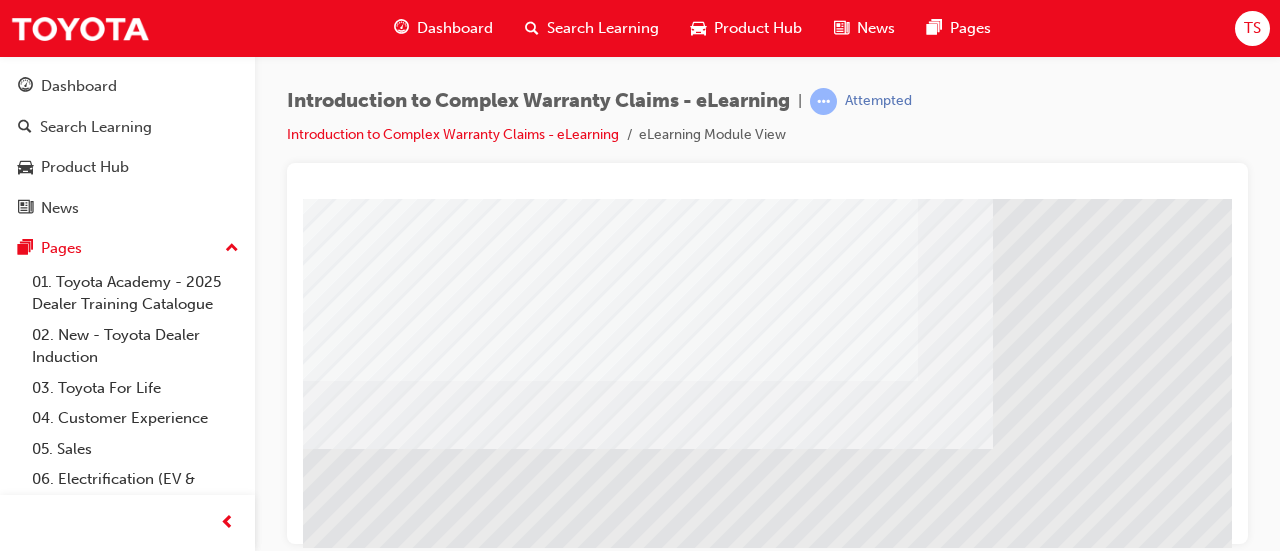 scroll, scrollTop: 334, scrollLeft: 446, axis: both 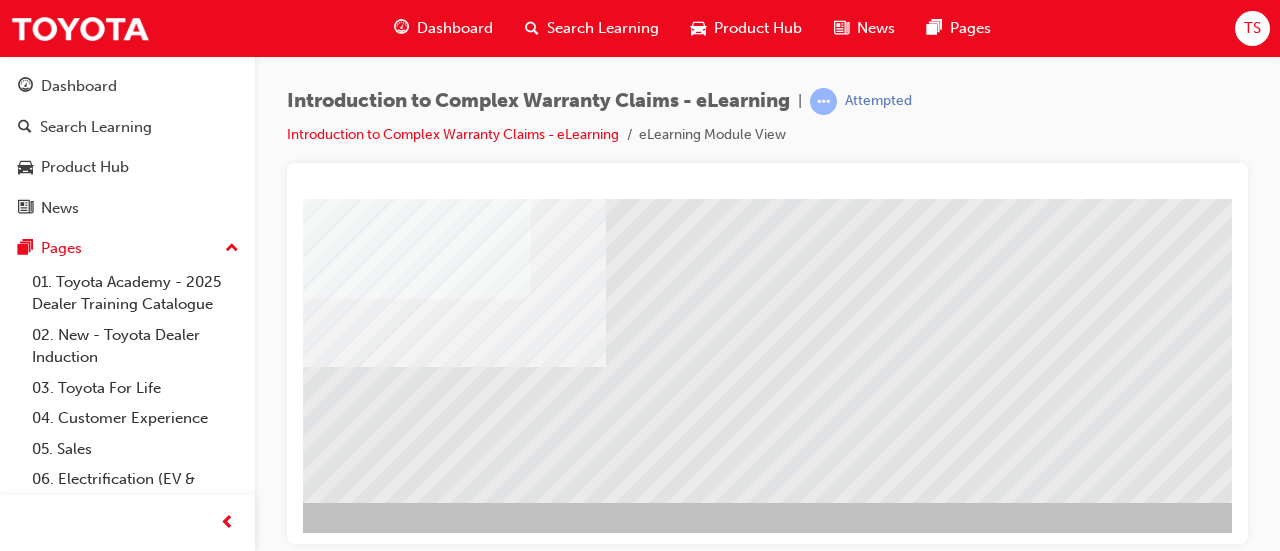 click at bounding box center [-21, 1890] 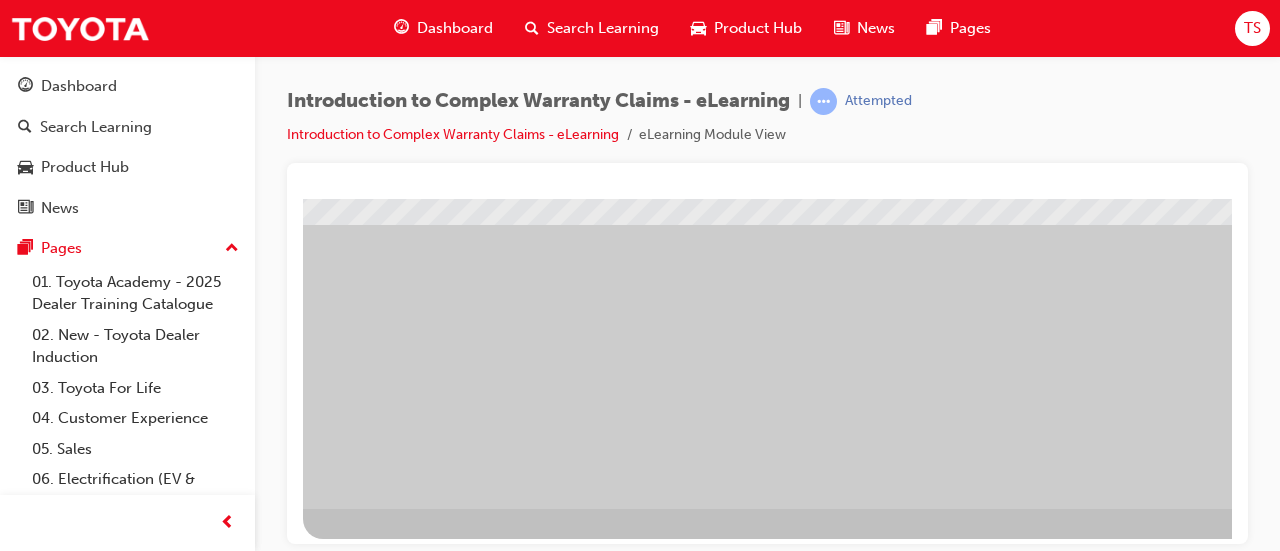 scroll, scrollTop: 415, scrollLeft: 0, axis: vertical 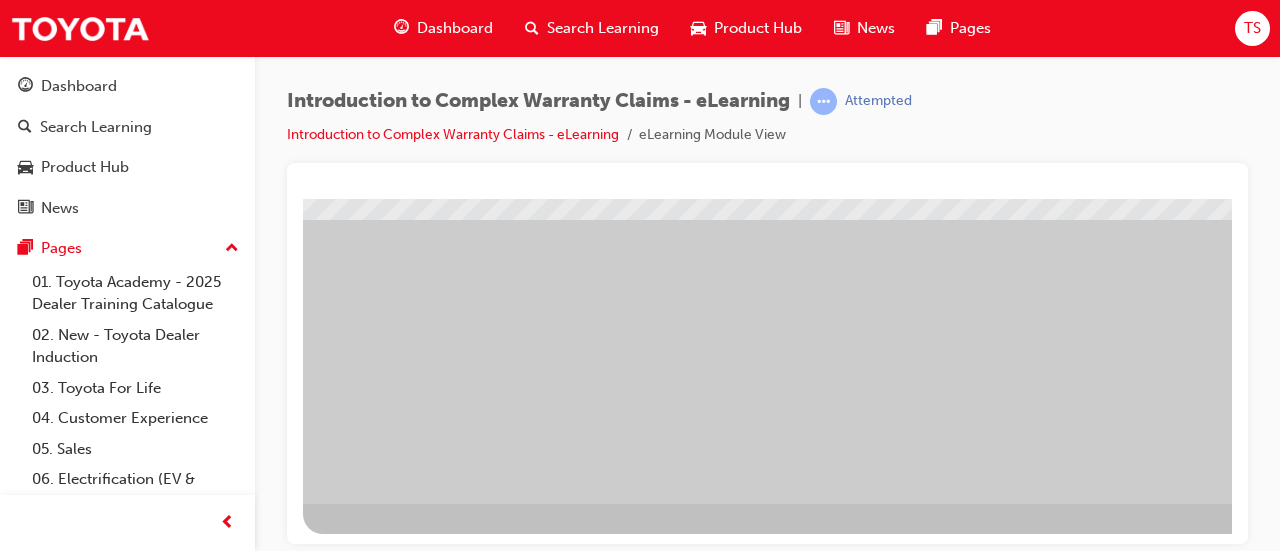 click at bounding box center [319, 1498] 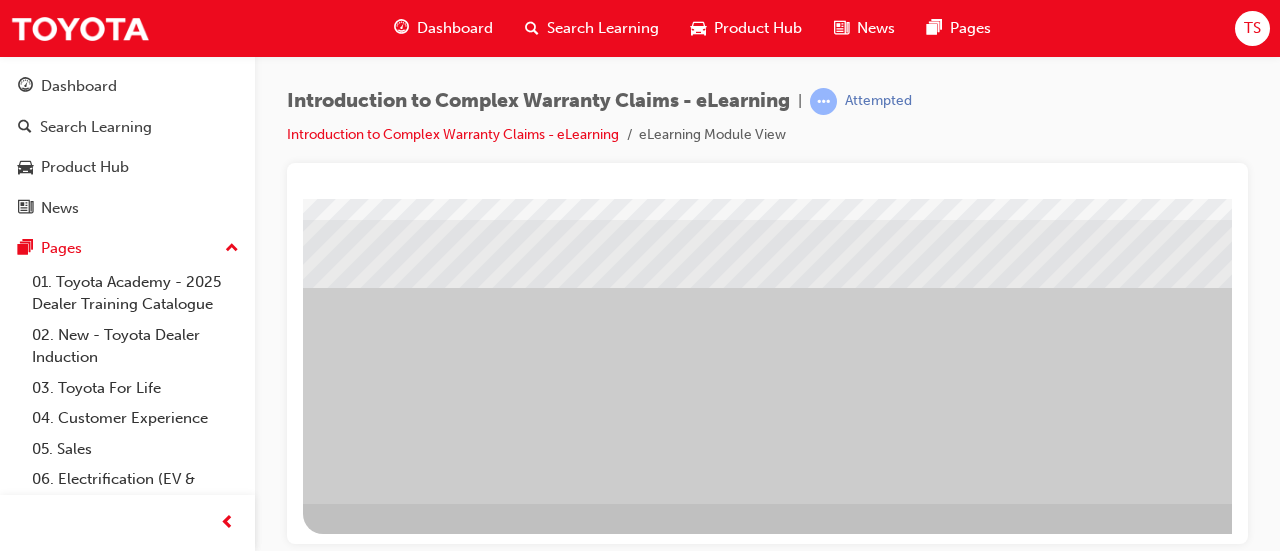 scroll, scrollTop: 415, scrollLeft: 446, axis: both 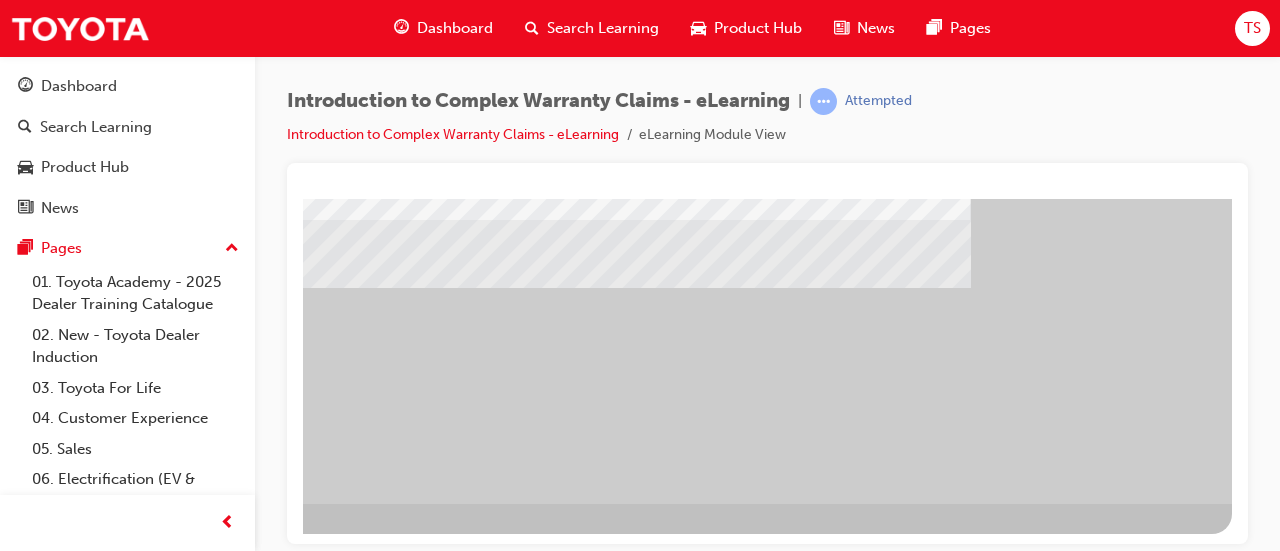 click at bounding box center [-65, 2335] 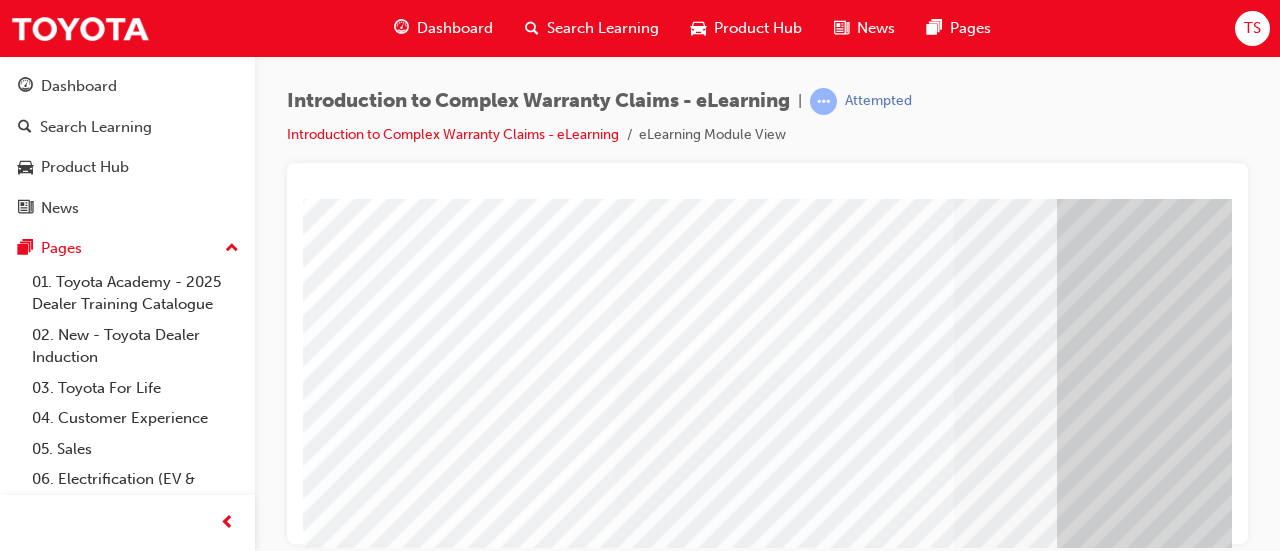 scroll, scrollTop: 344, scrollLeft: 0, axis: vertical 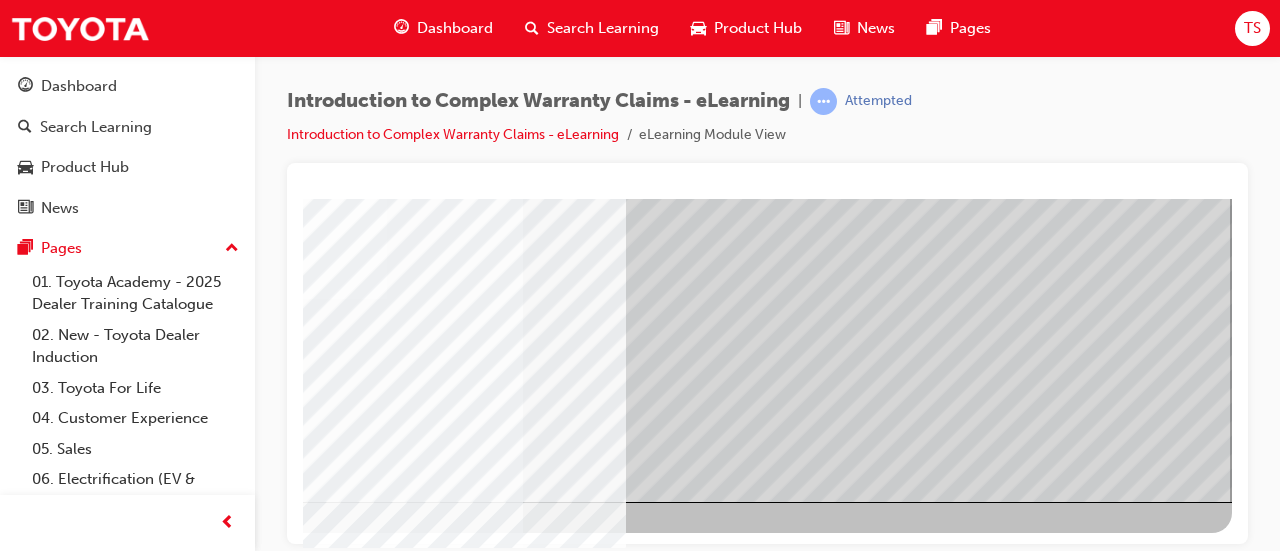 click at bounding box center (-65, 2716) 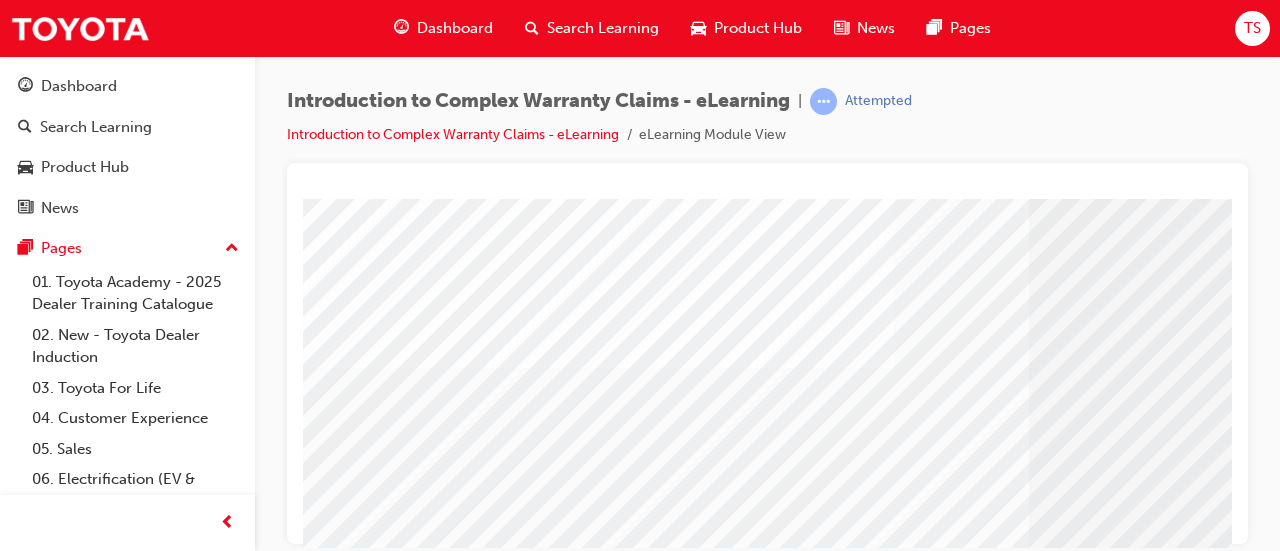 scroll, scrollTop: 300, scrollLeft: 0, axis: vertical 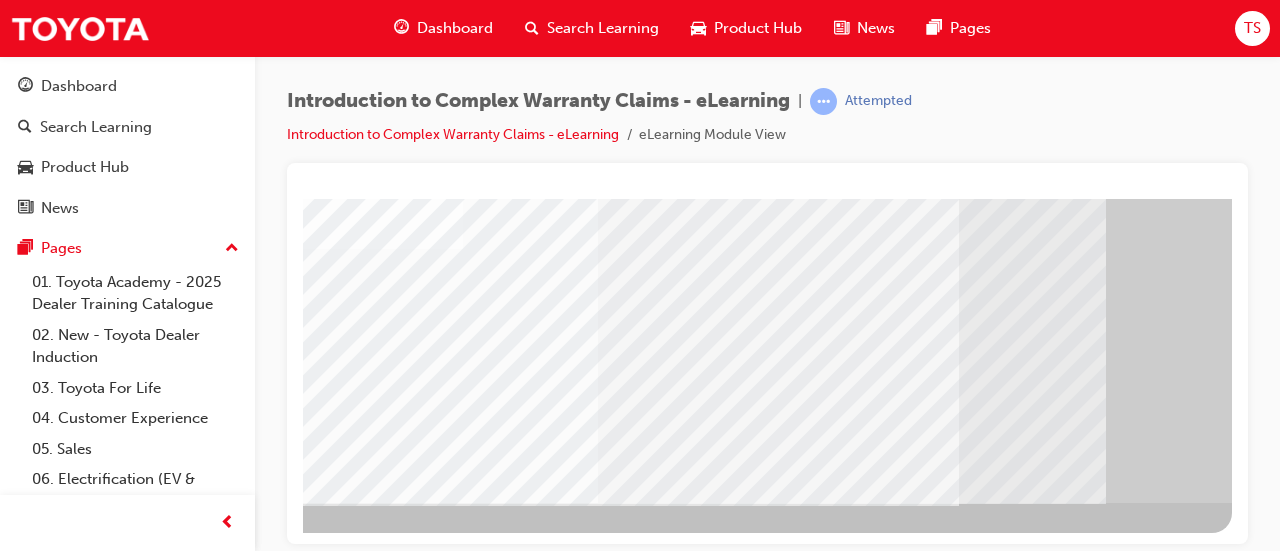 click at bounding box center [-65, 3284] 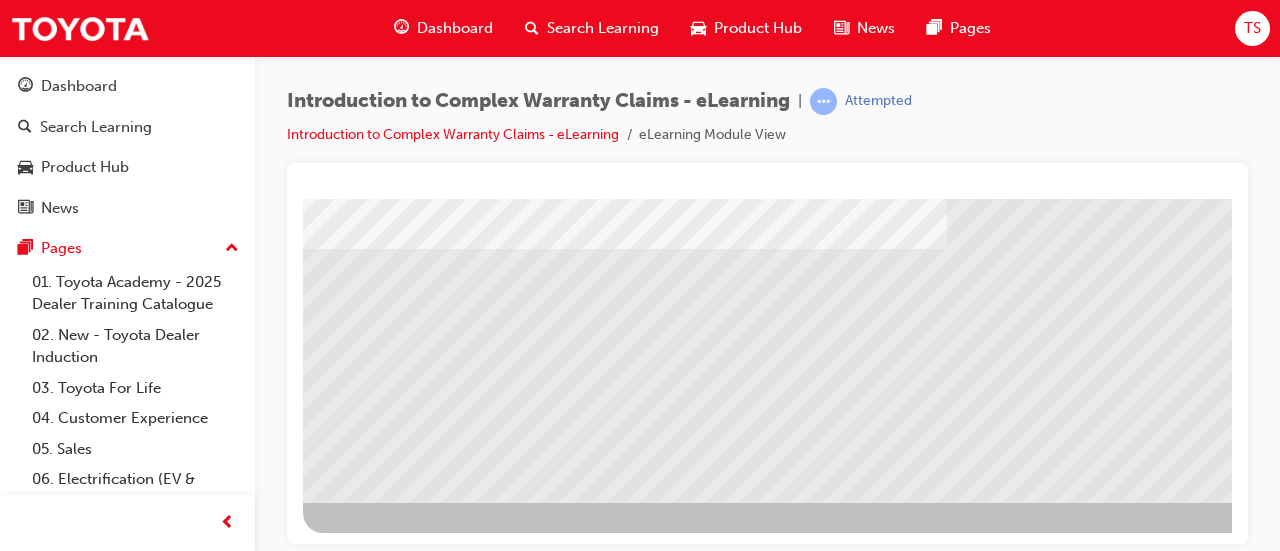 scroll, scrollTop: 416, scrollLeft: 446, axis: both 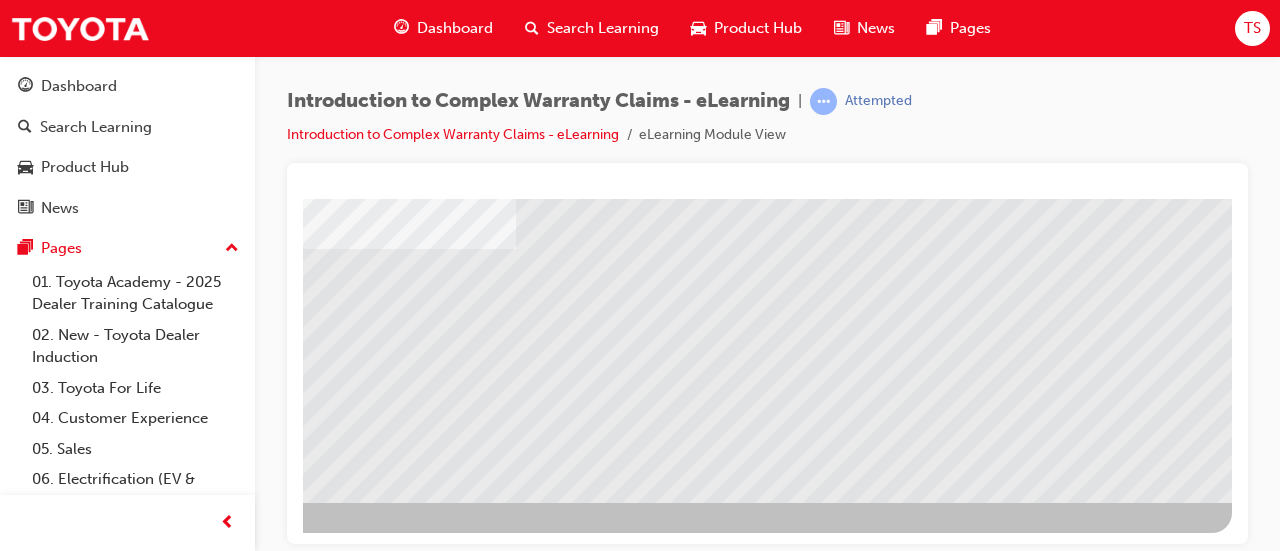 click at bounding box center (-65, 1840) 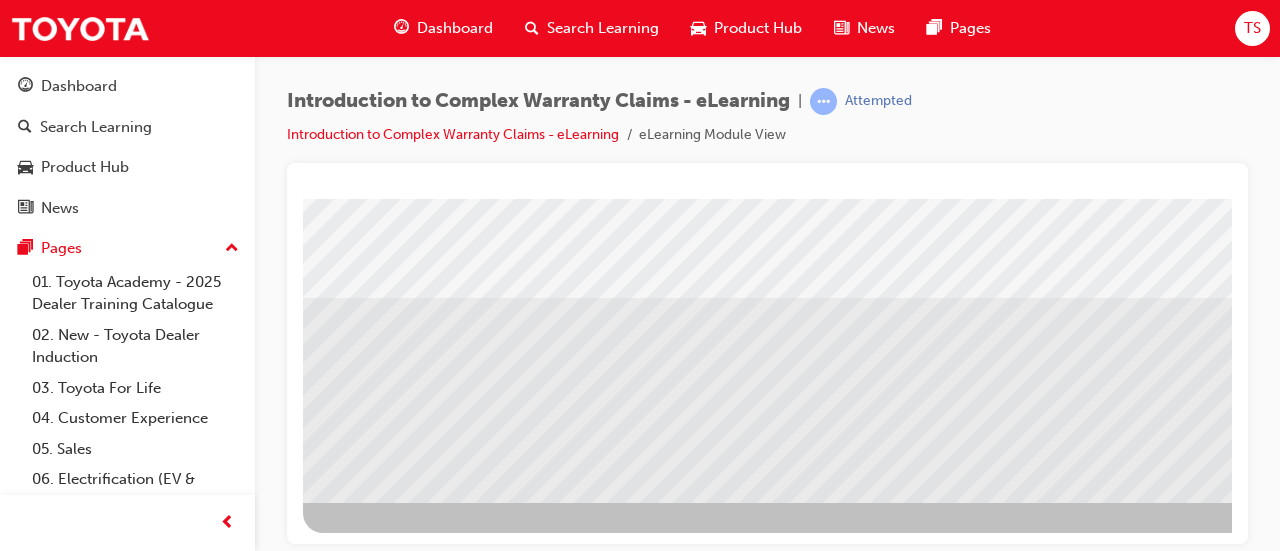 scroll, scrollTop: 416, scrollLeft: 446, axis: both 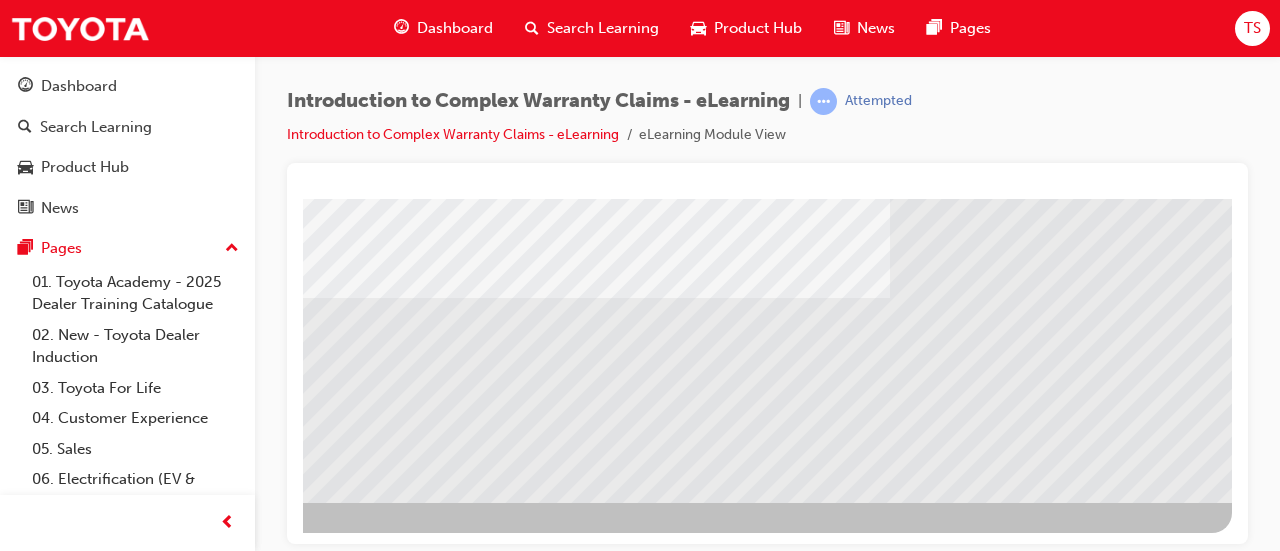 click at bounding box center (-65, 1889) 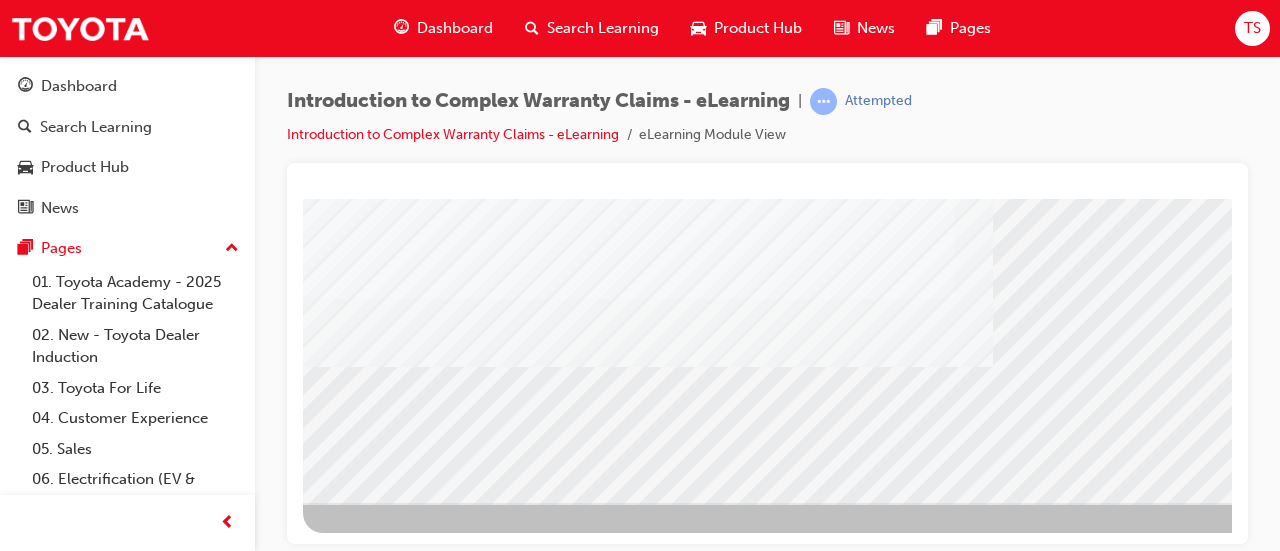 scroll, scrollTop: 416, scrollLeft: 446, axis: both 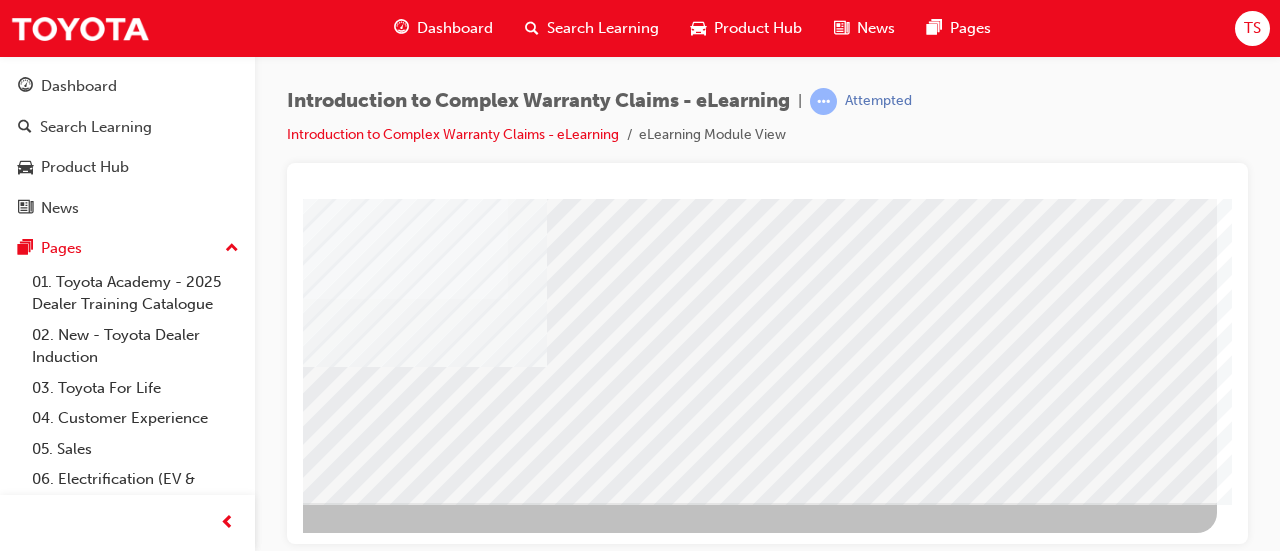 click at bounding box center (-80, 2612) 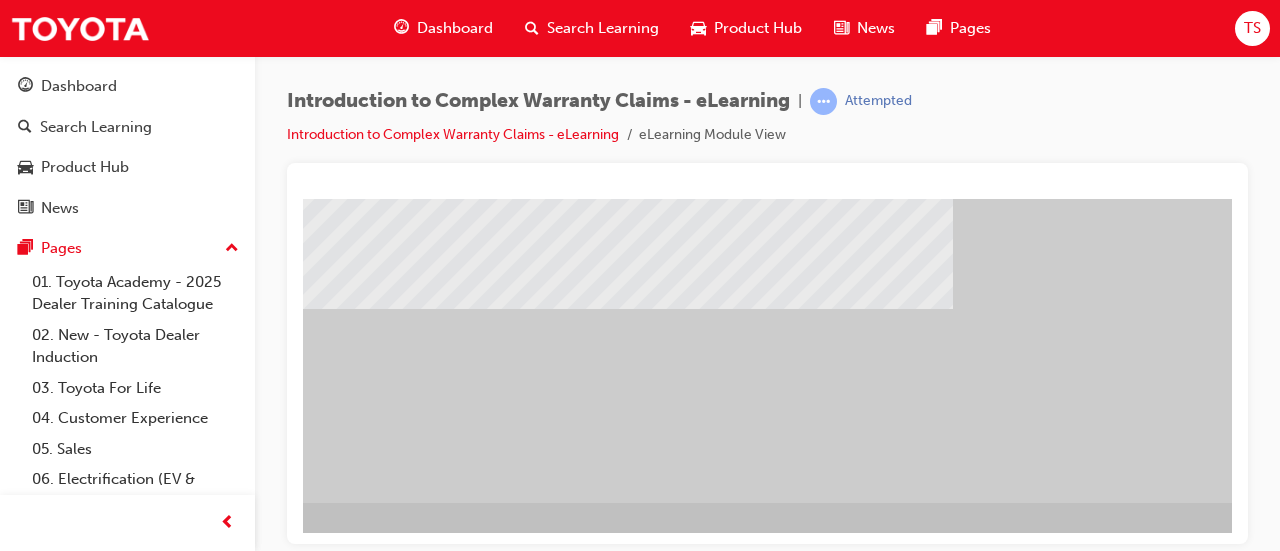 scroll, scrollTop: 416, scrollLeft: 446, axis: both 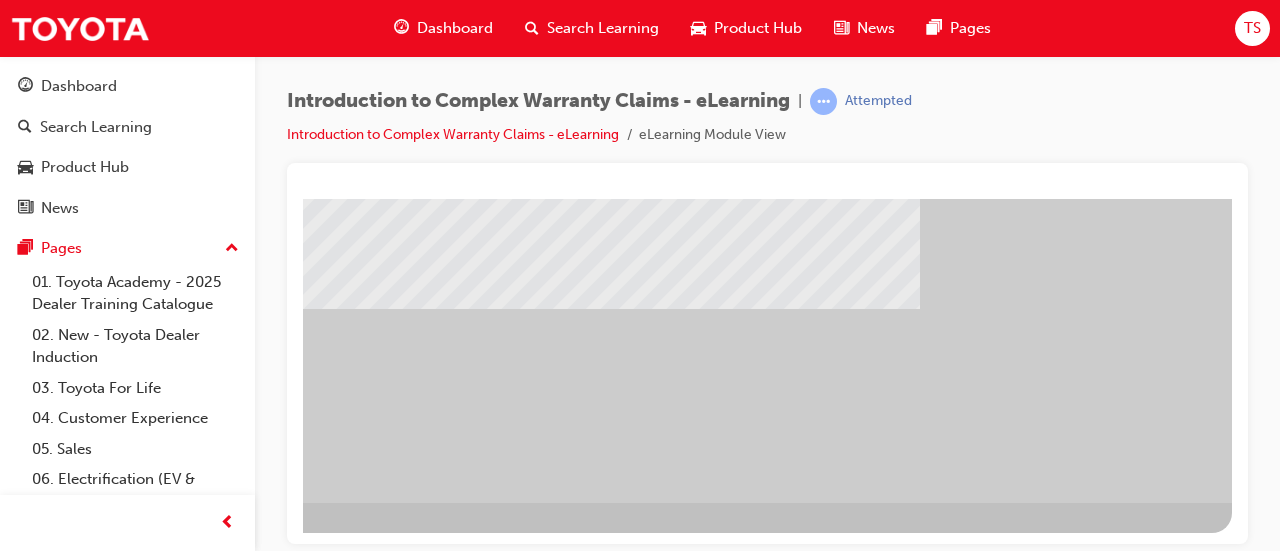 click at bounding box center (-65, 1180) 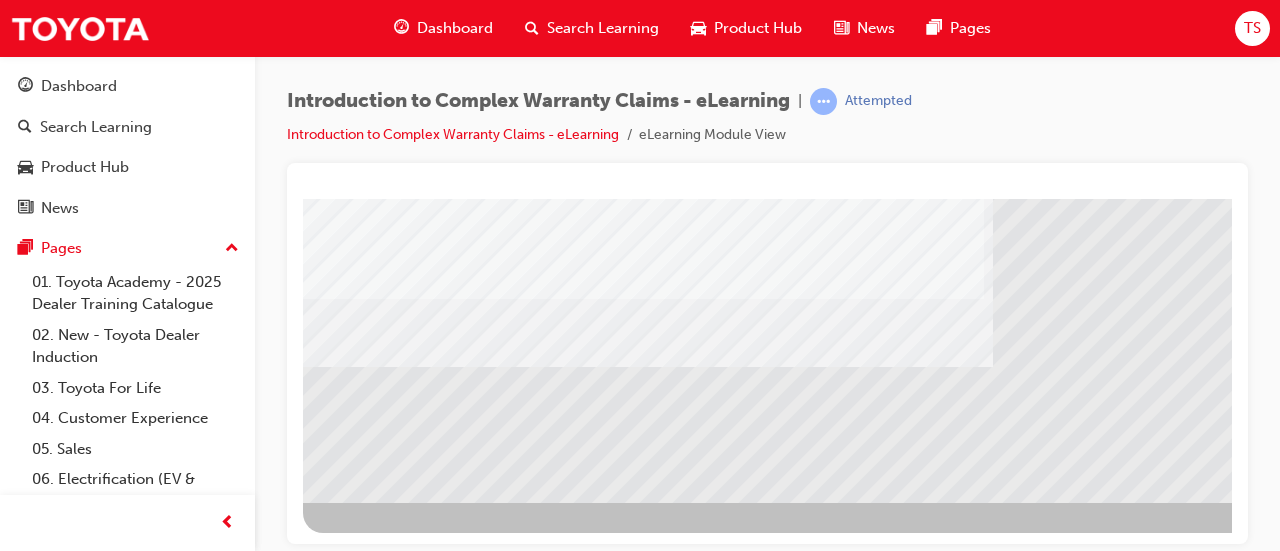 scroll, scrollTop: 416, scrollLeft: 446, axis: both 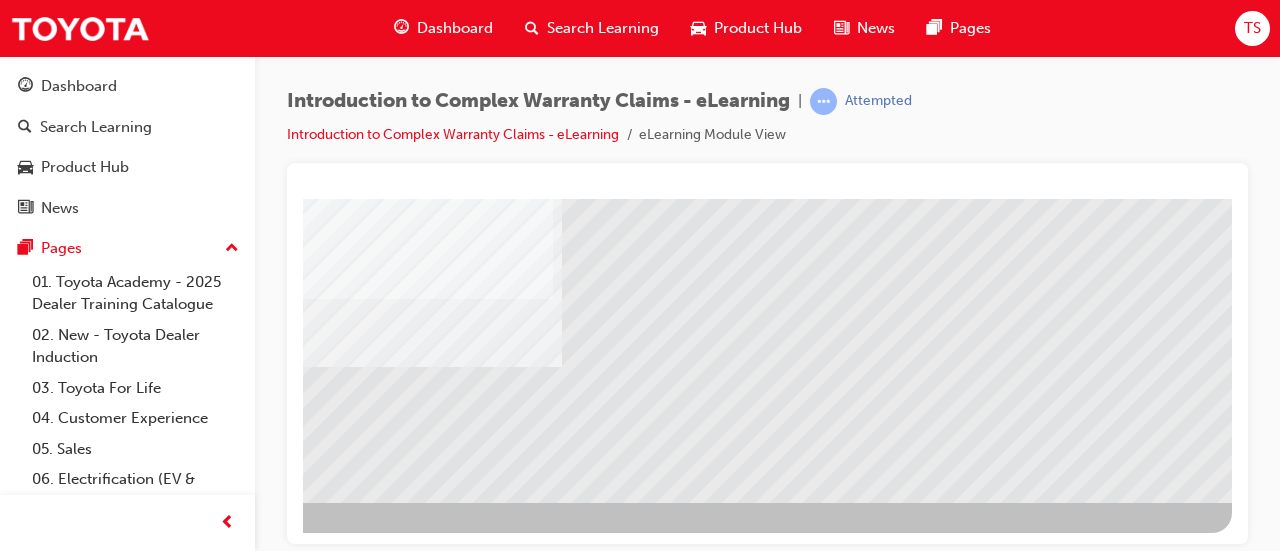 click at bounding box center (-65, 1890) 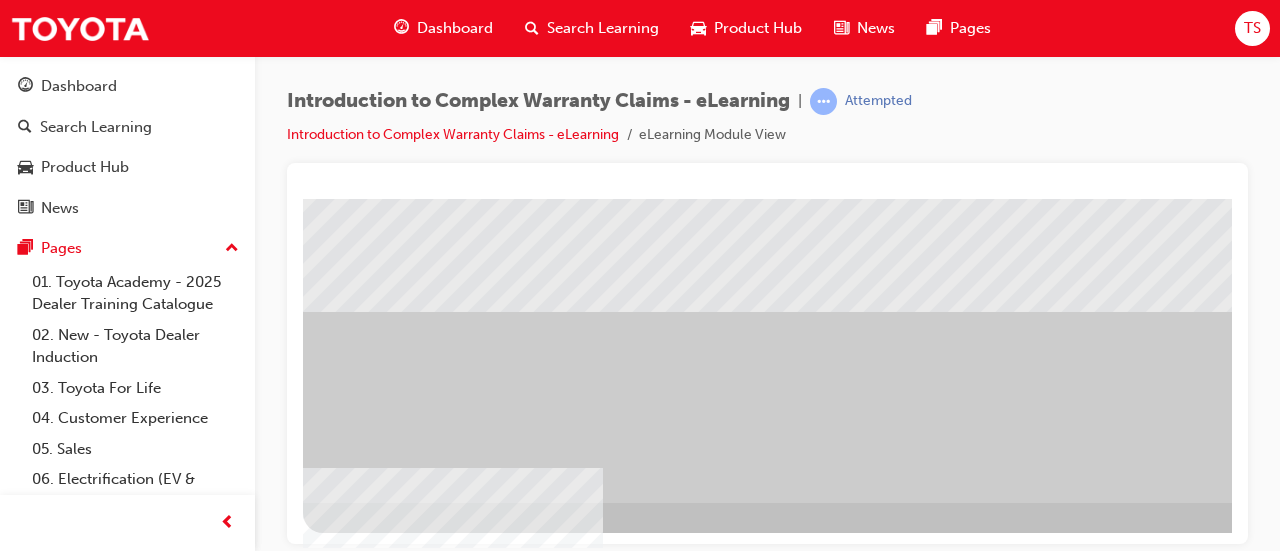 scroll, scrollTop: 416, scrollLeft: 446, axis: both 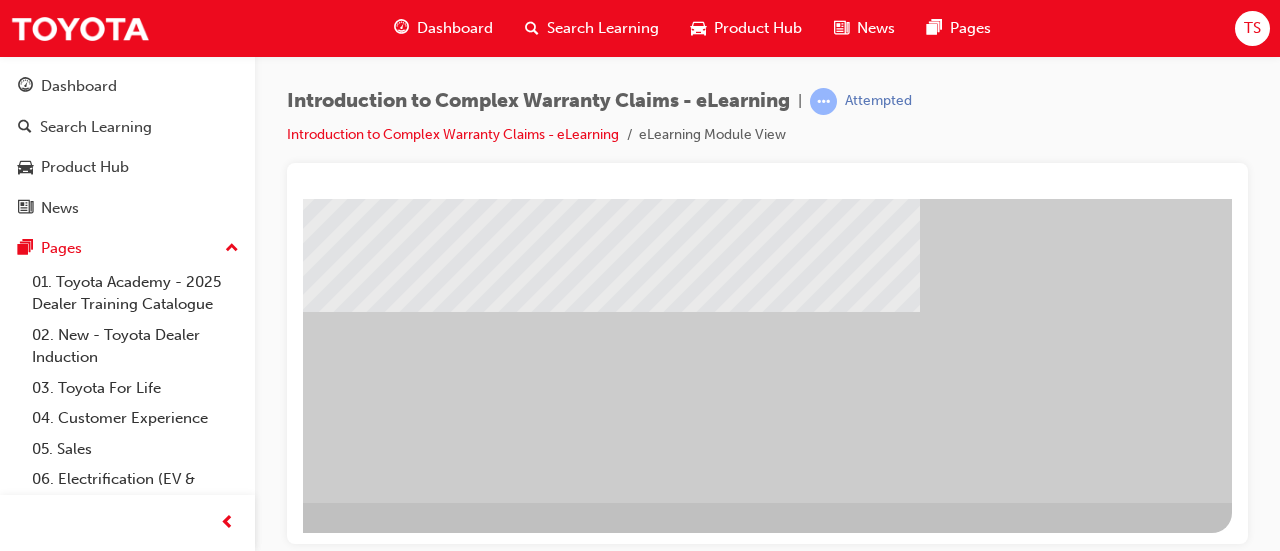 click at bounding box center [-65, 1183] 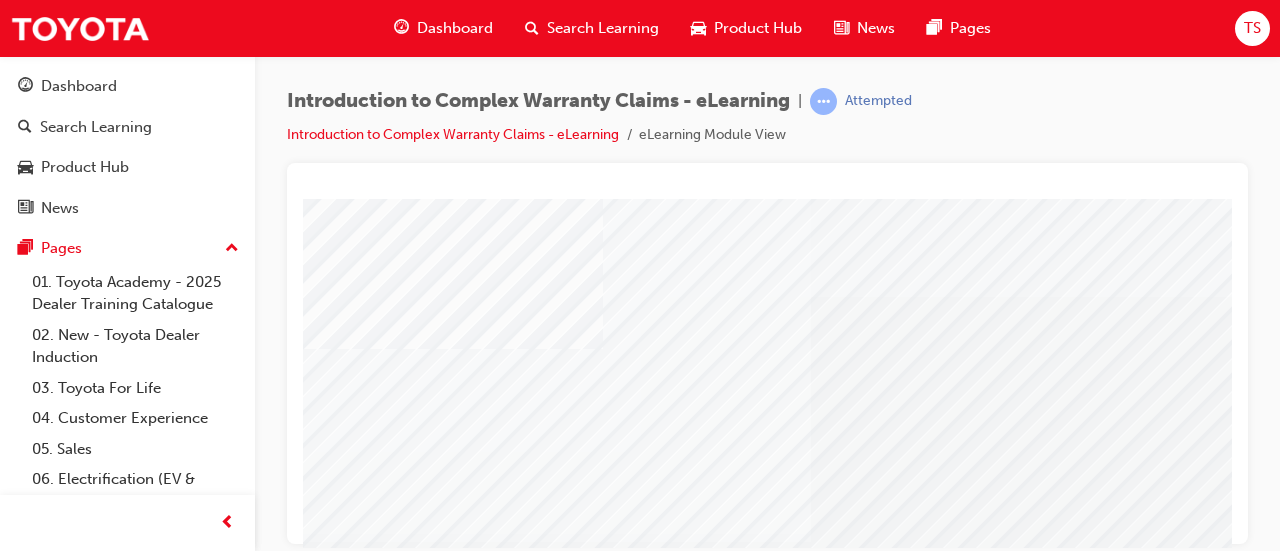 scroll, scrollTop: 416, scrollLeft: 0, axis: vertical 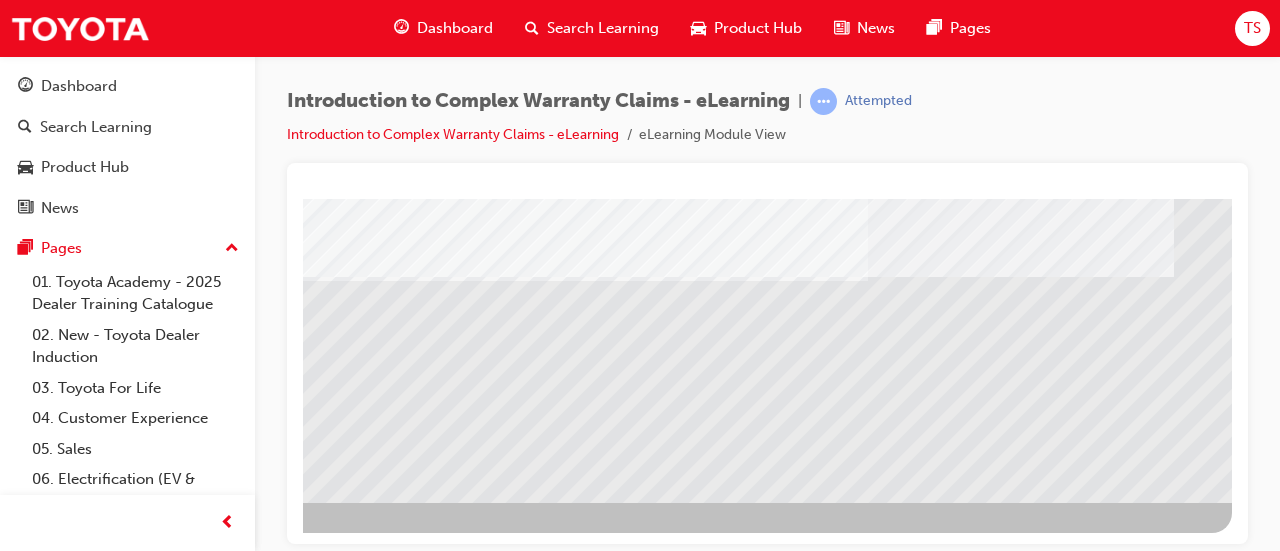 click at bounding box center [-65, 1872] 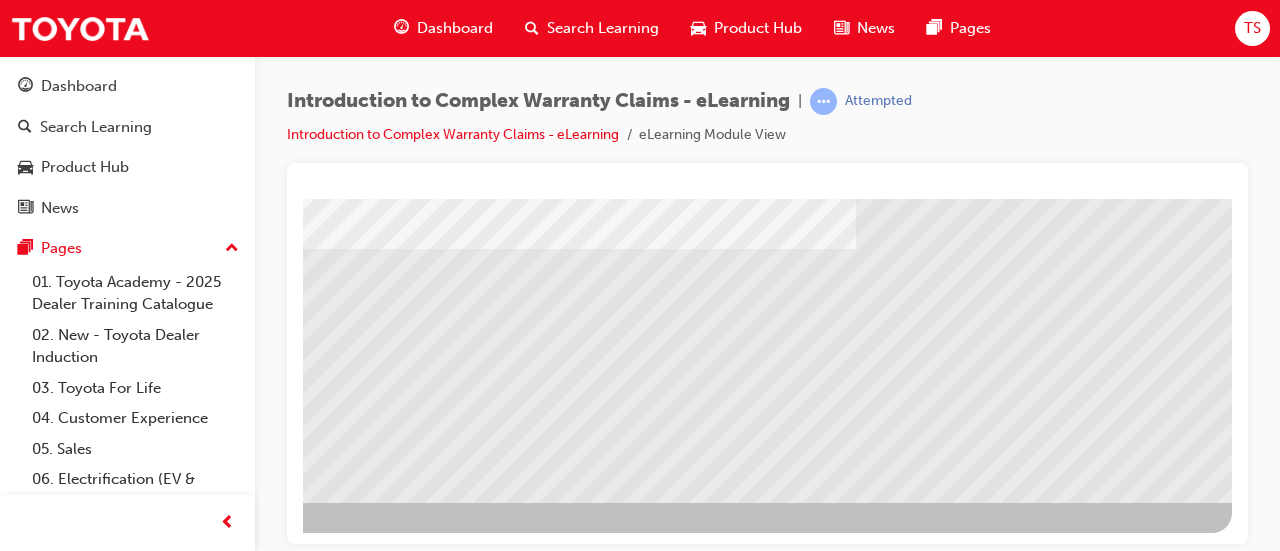 click at bounding box center [-65, 1840] 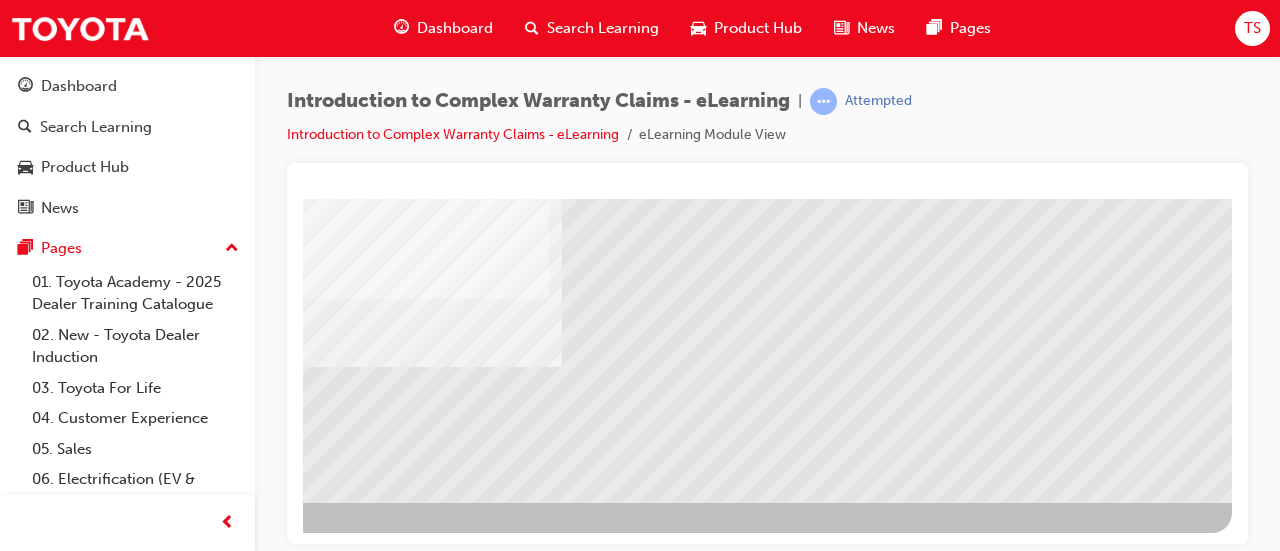 click at bounding box center (-65, 1935) 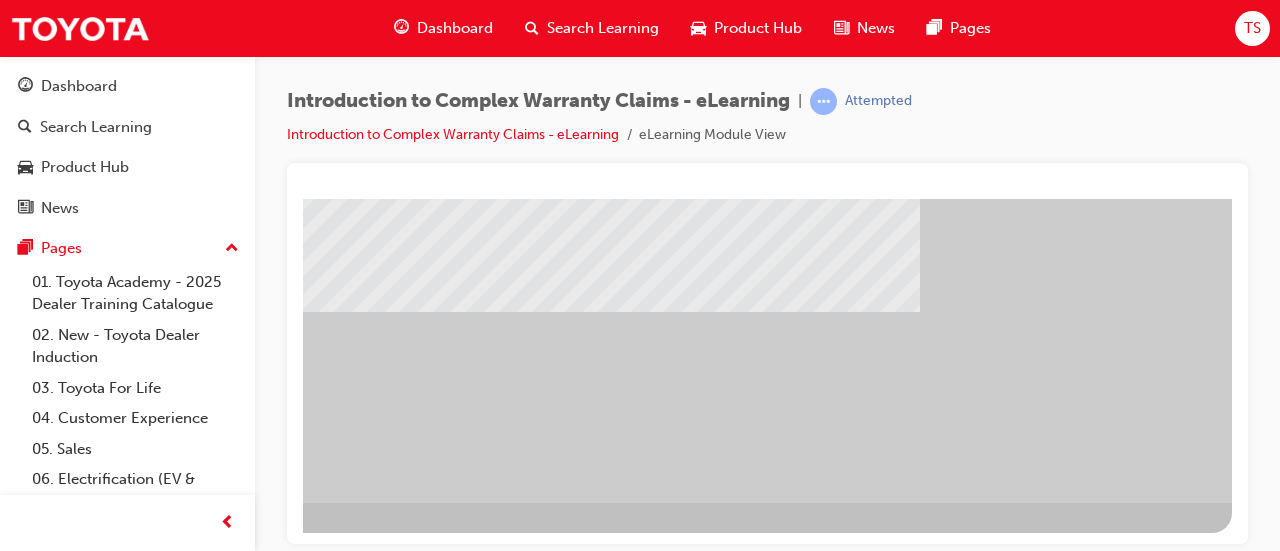 click at bounding box center (-65, 1183) 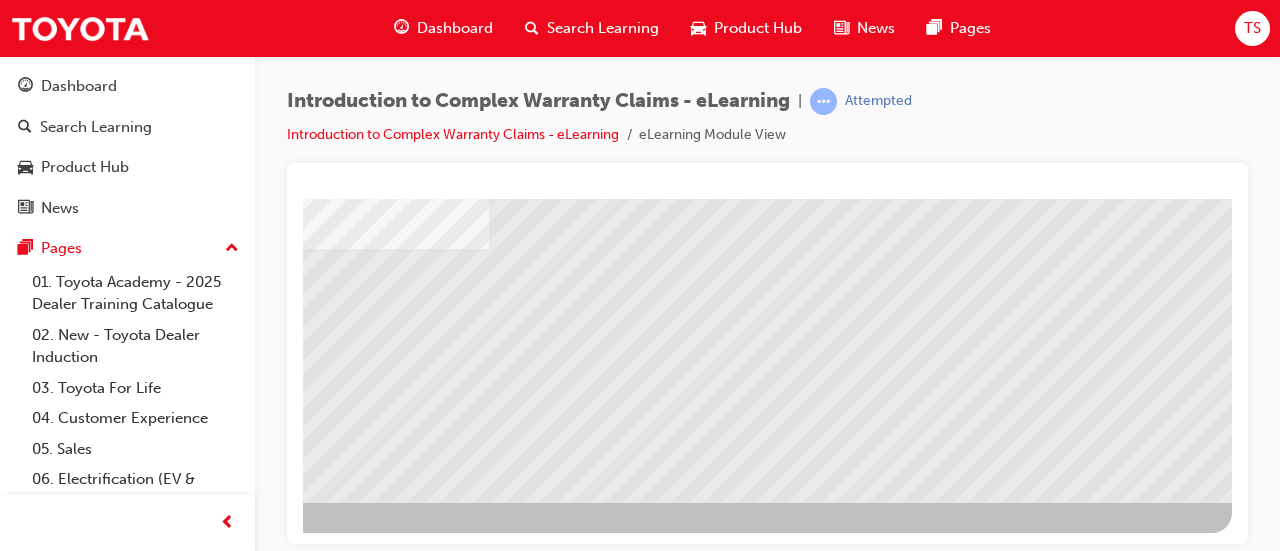 click at bounding box center [-65, 1840] 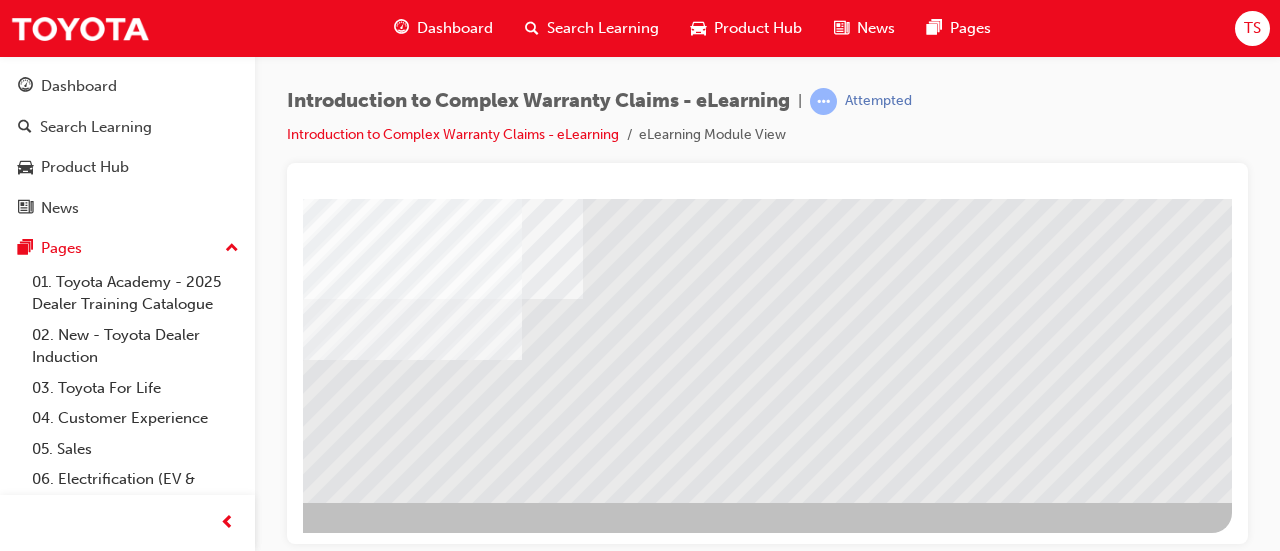 click at bounding box center [-65, 1890] 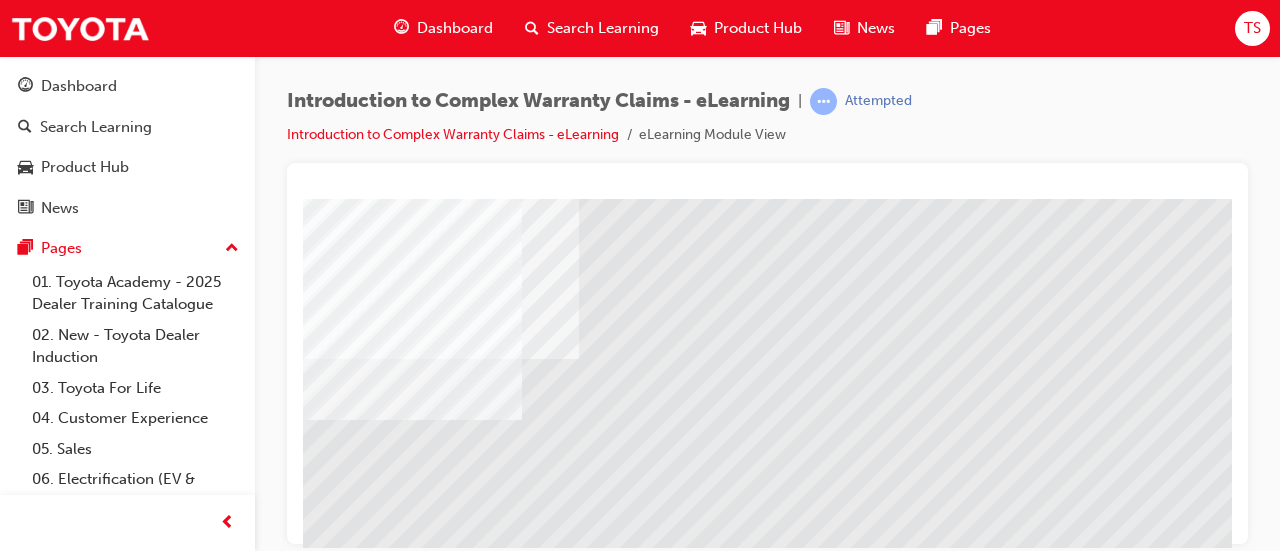 click at bounding box center (-65, 1950) 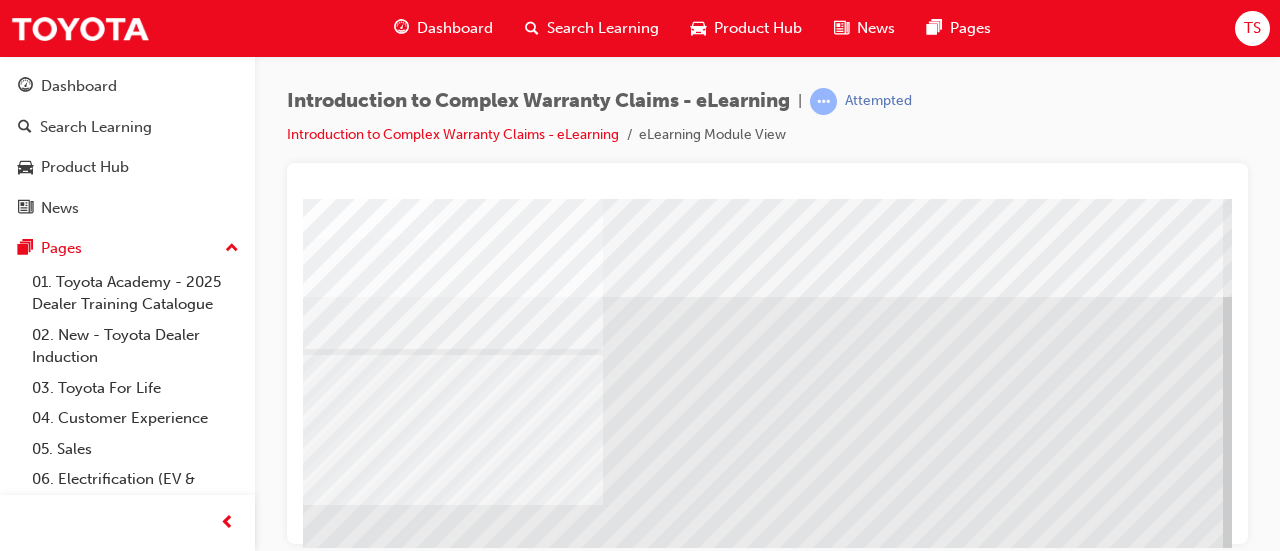click at bounding box center (763, 1310) 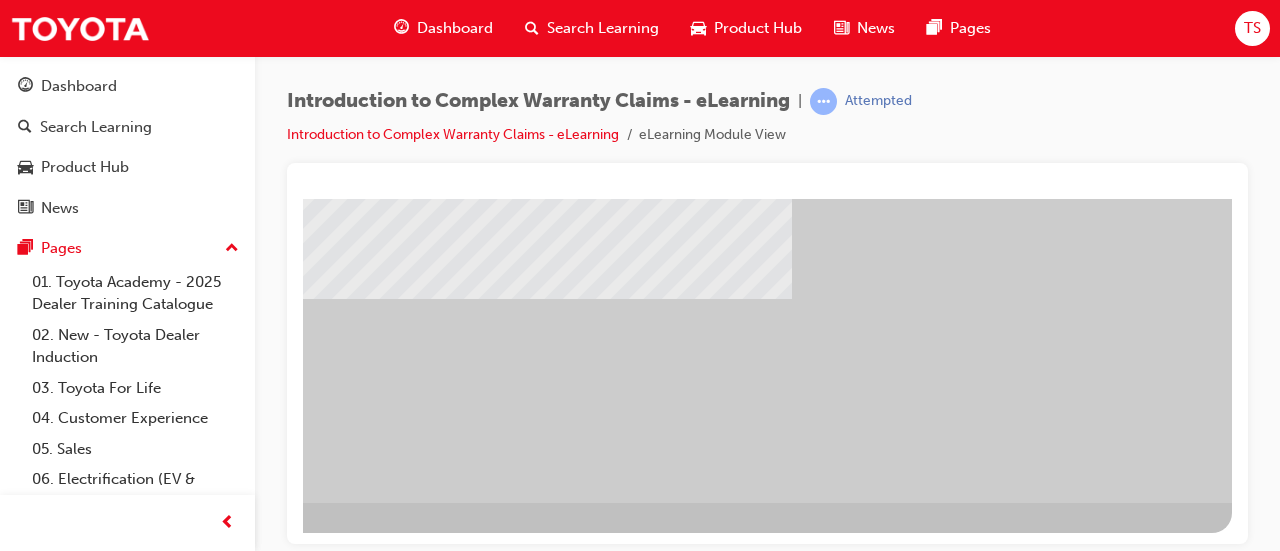 click at bounding box center (-65, 654) 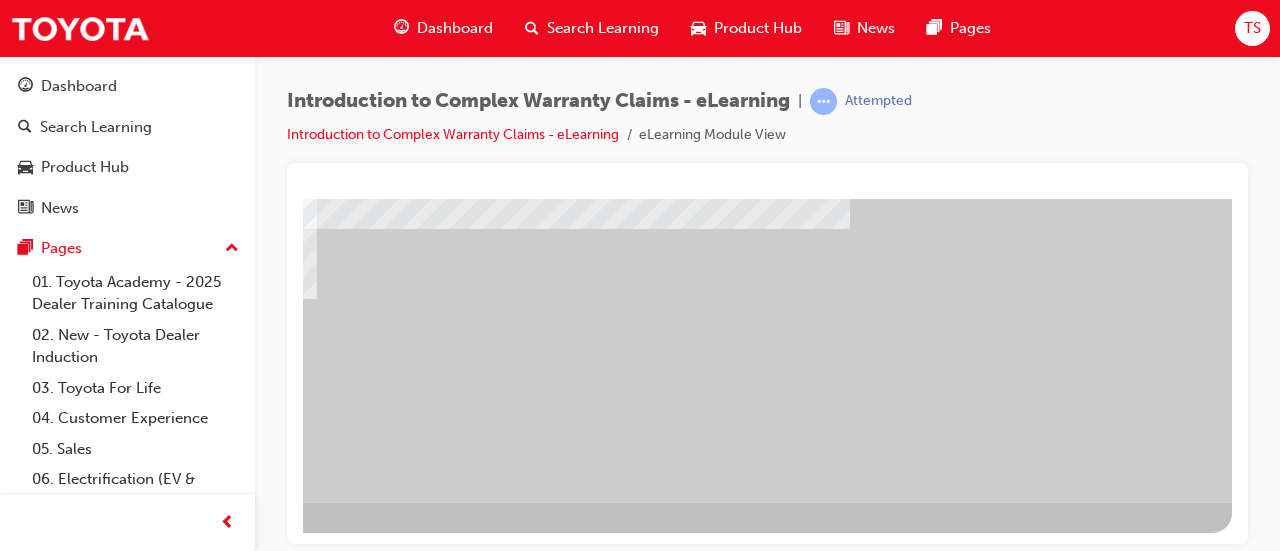 click at bounding box center (-65, 654) 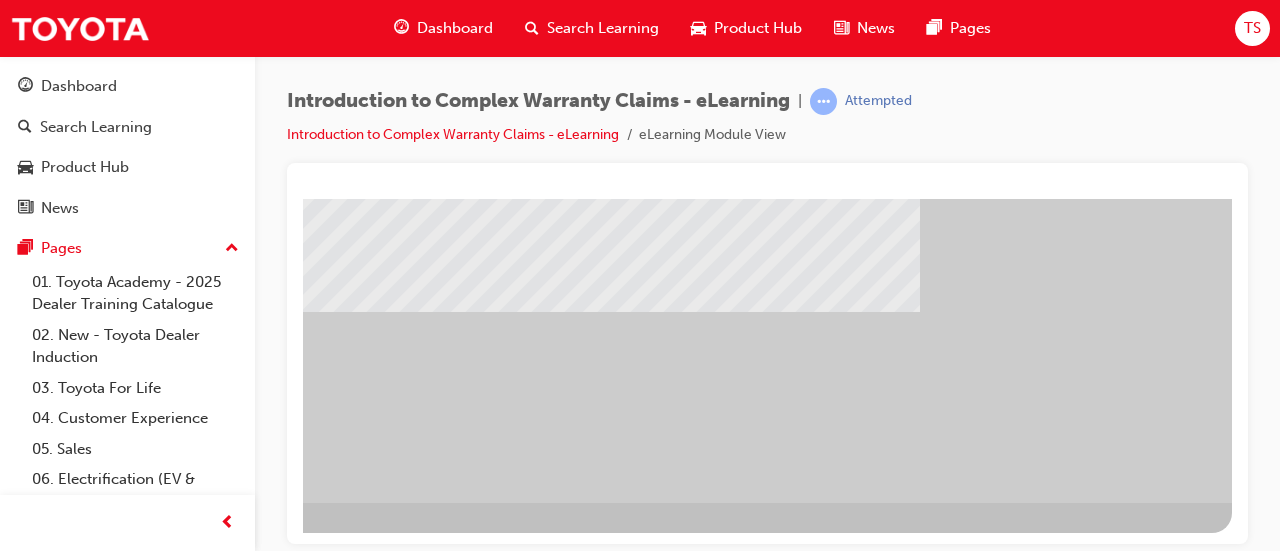 click at bounding box center (-65, 1183) 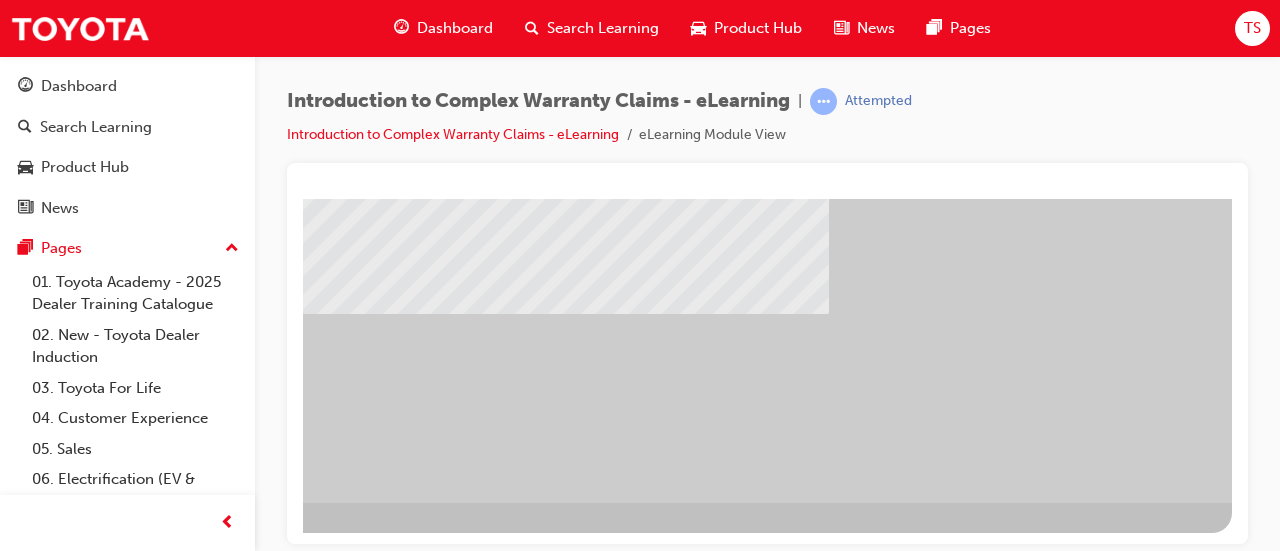 click at bounding box center [-65, 654] 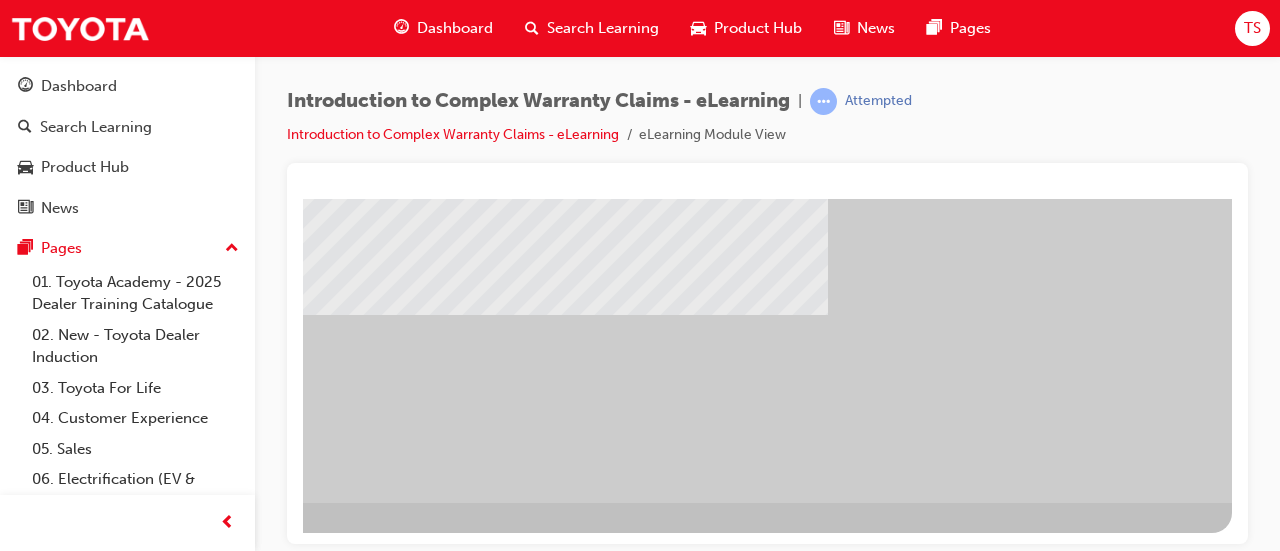 click at bounding box center [-65, 654] 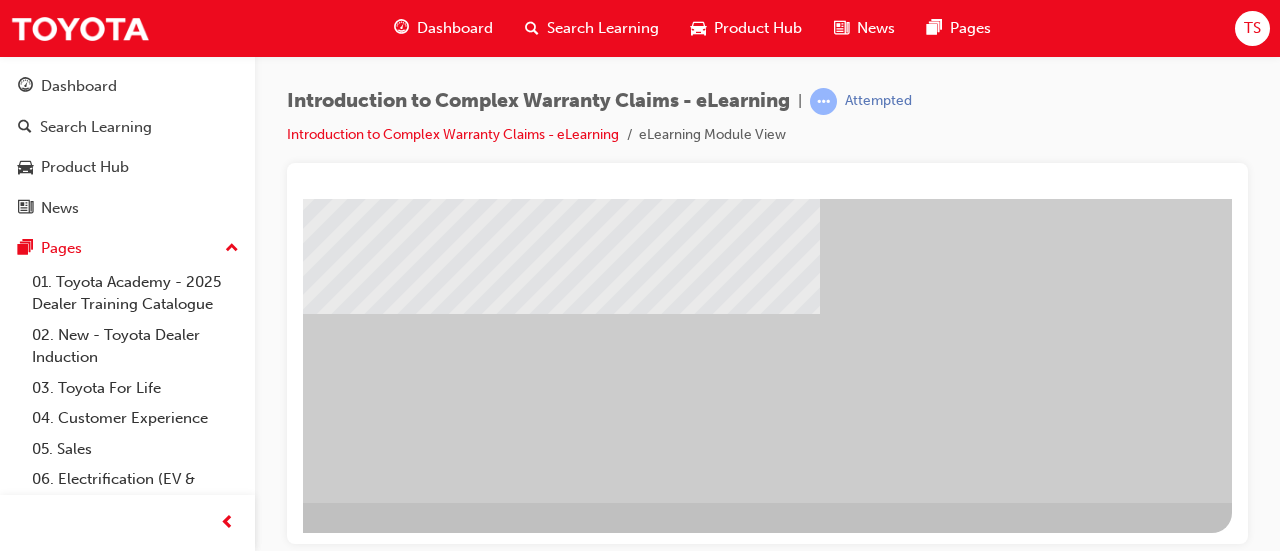 click at bounding box center [-65, 654] 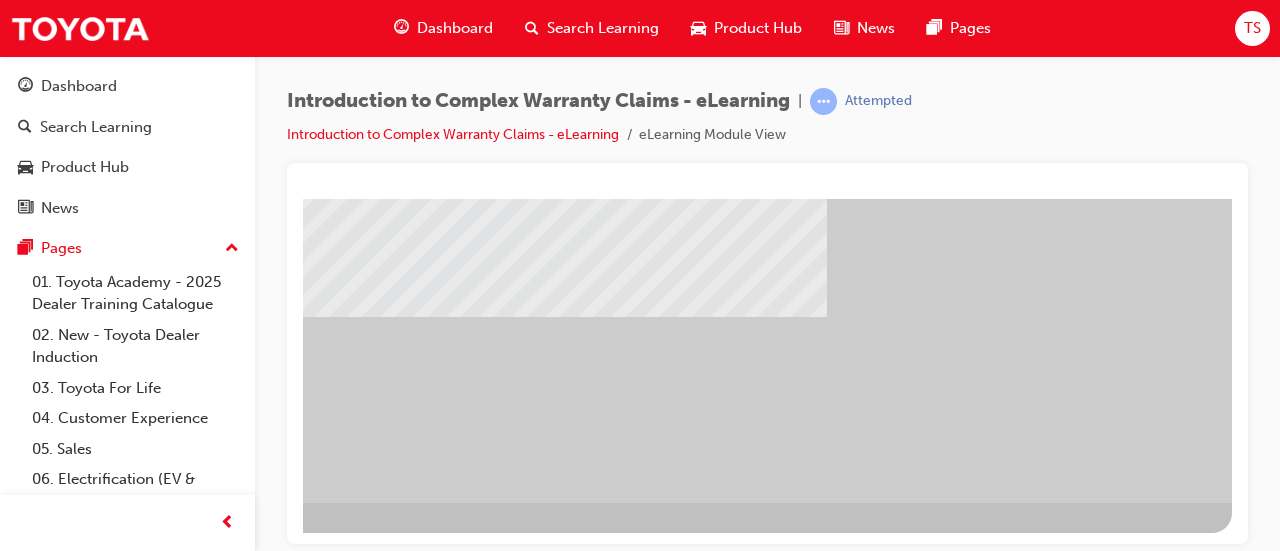 click at bounding box center (-65, 654) 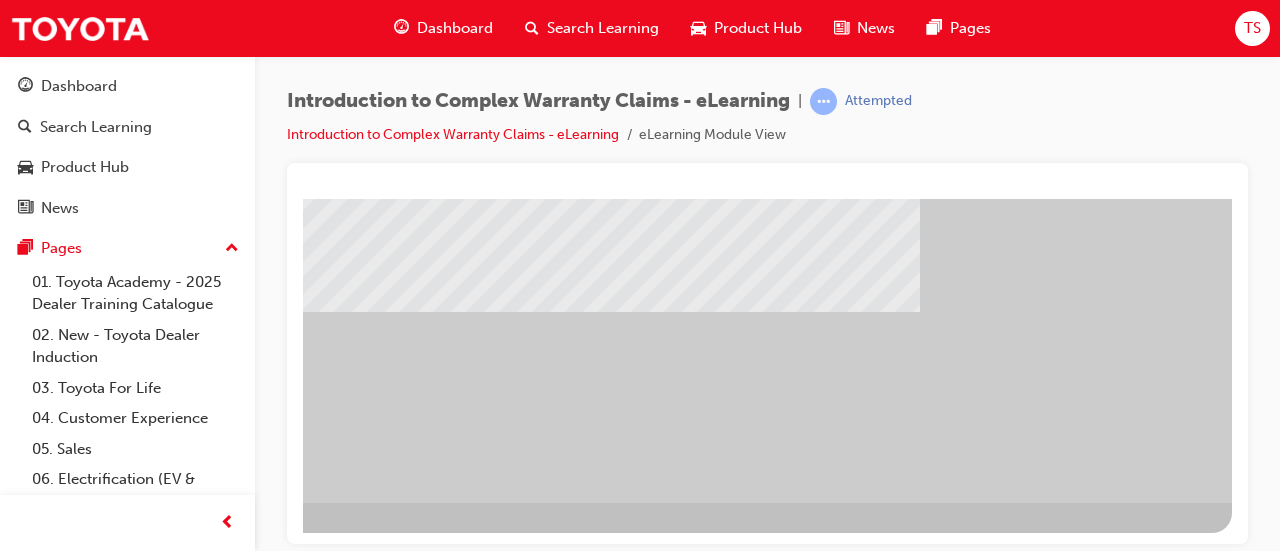 click at bounding box center (-65, 1183) 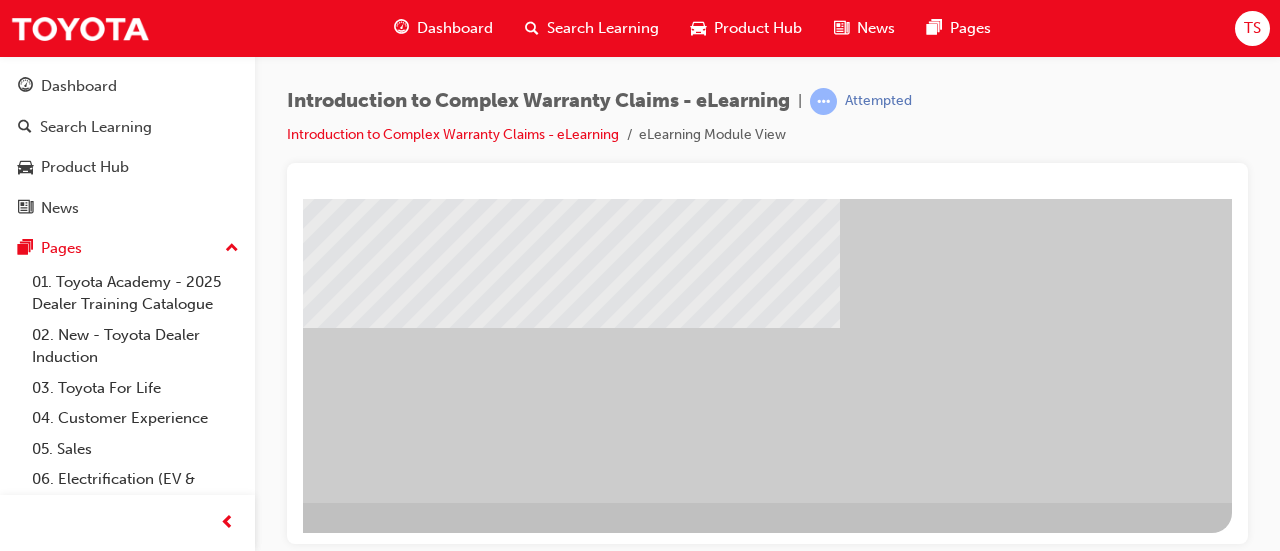 click at bounding box center (-65, 654) 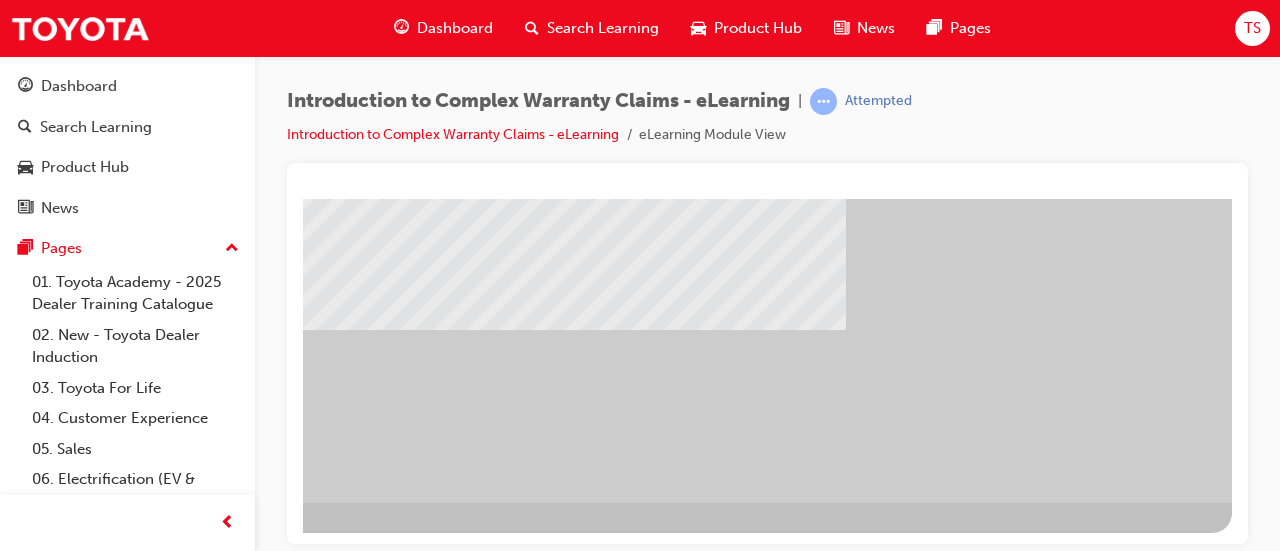 click at bounding box center (-65, 654) 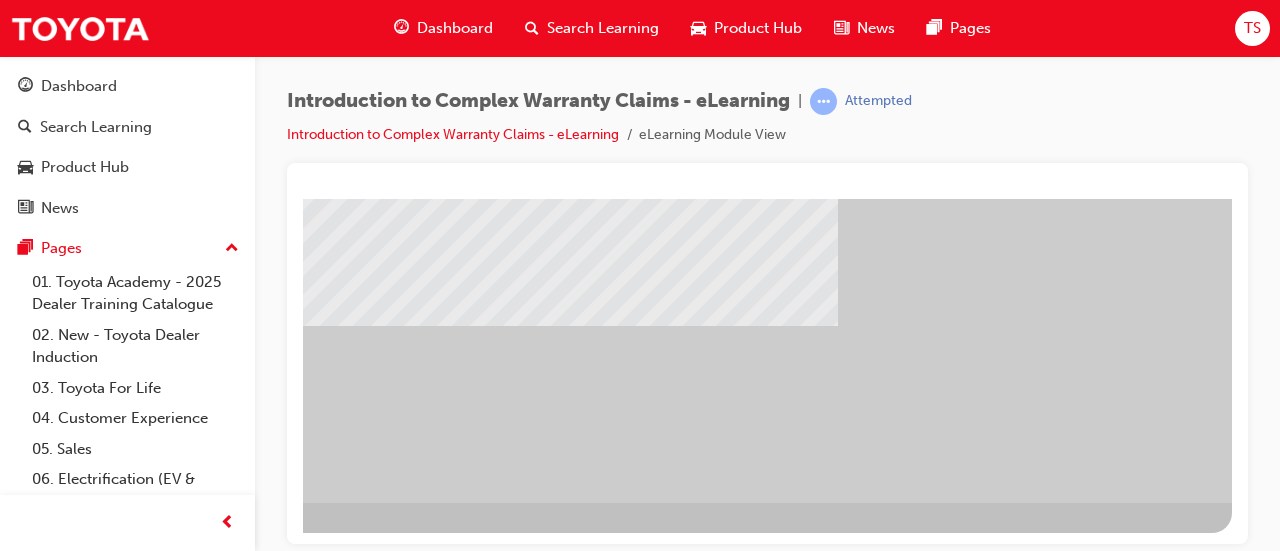click at bounding box center (-65, 654) 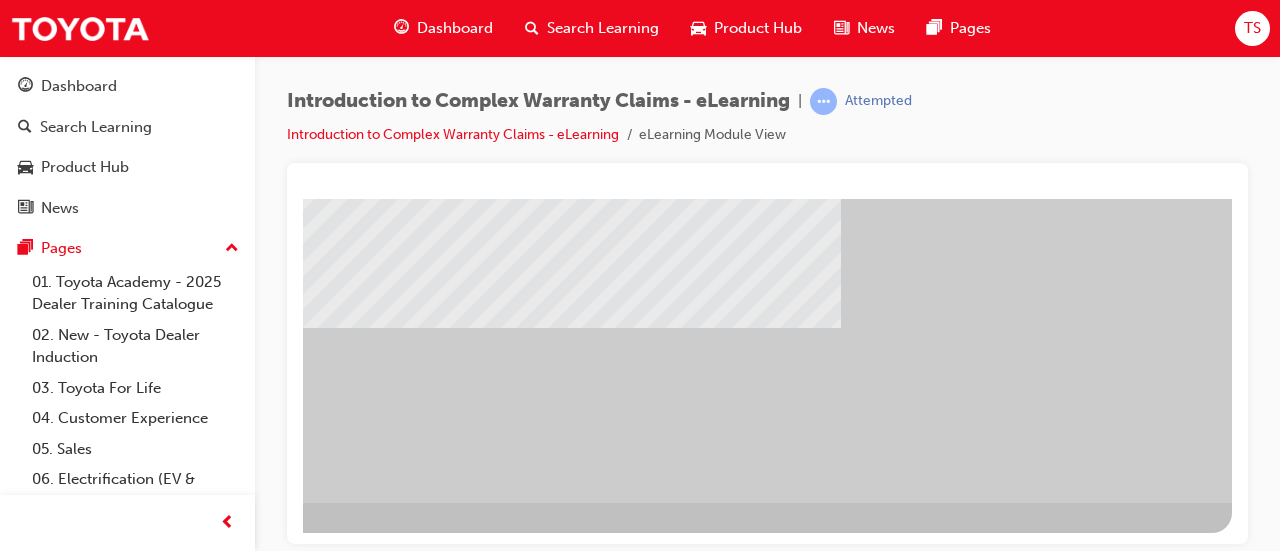 click at bounding box center (-65, 654) 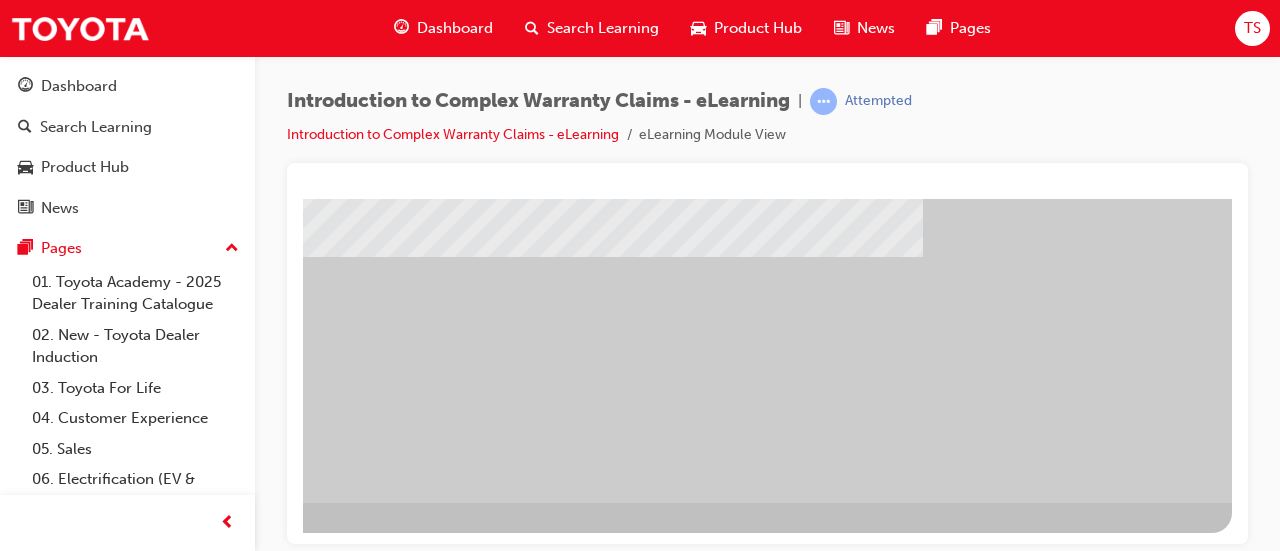 click at bounding box center (-65, 654) 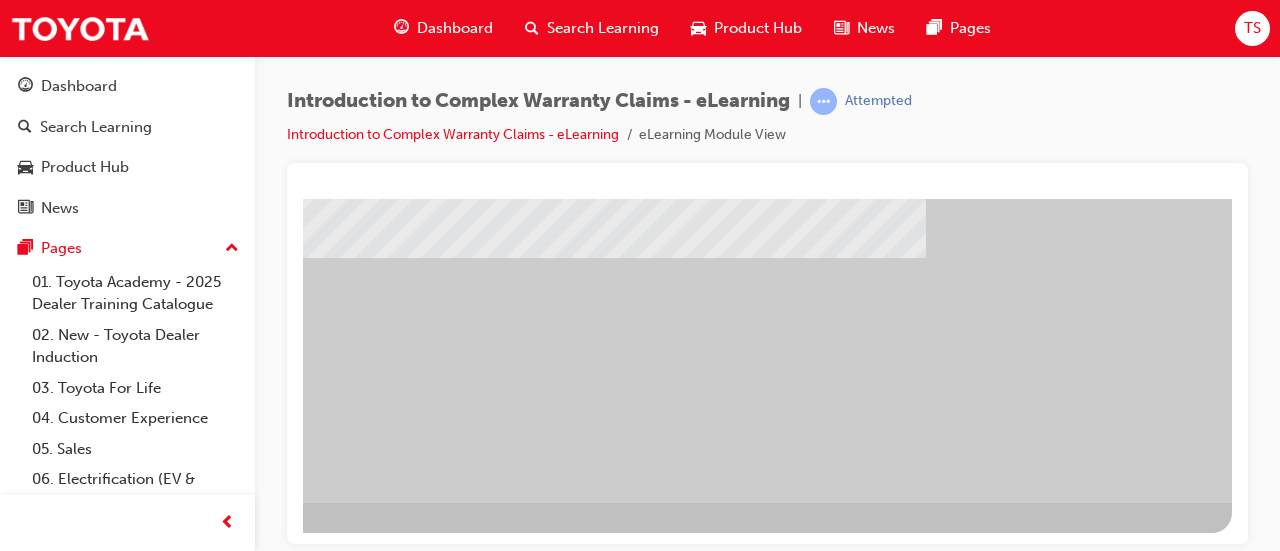 click at bounding box center (552, 142) 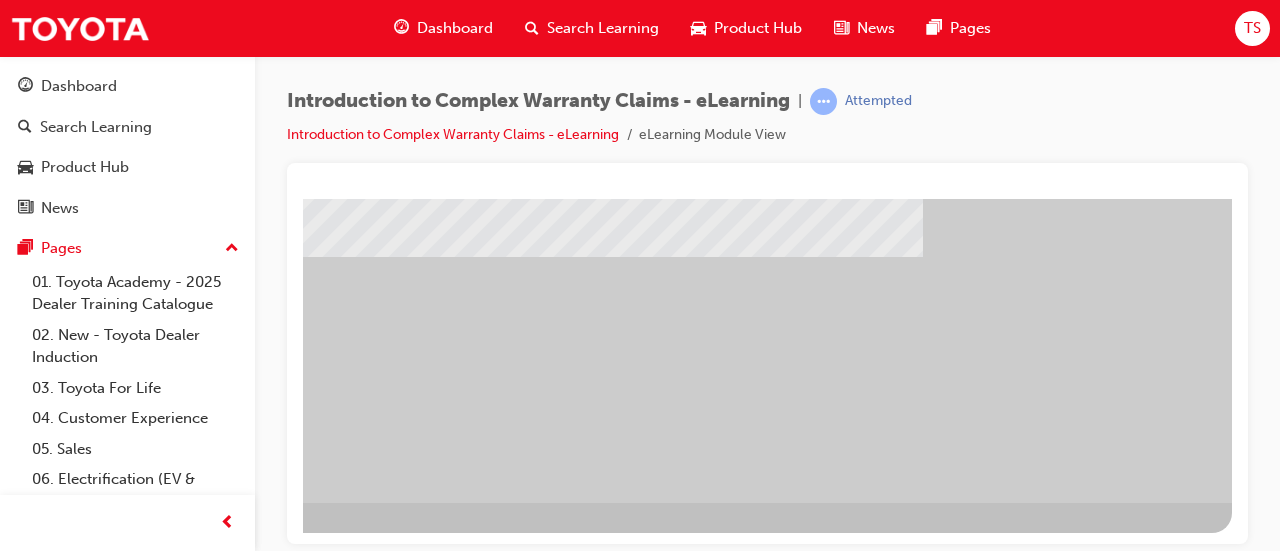 click at bounding box center (-65, 654) 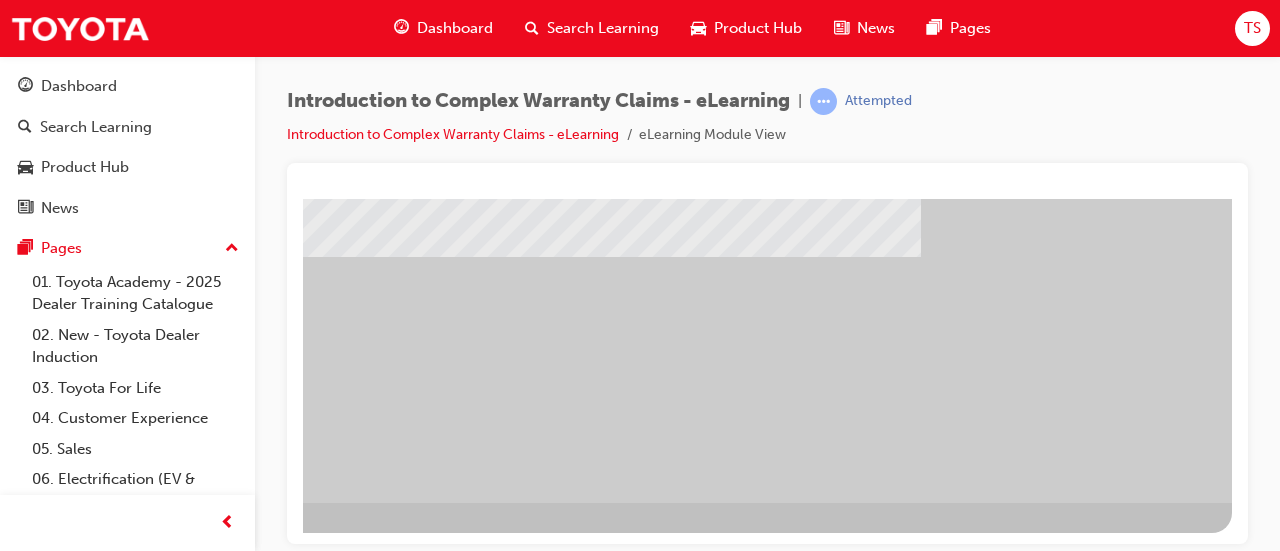 click at bounding box center [-65, 654] 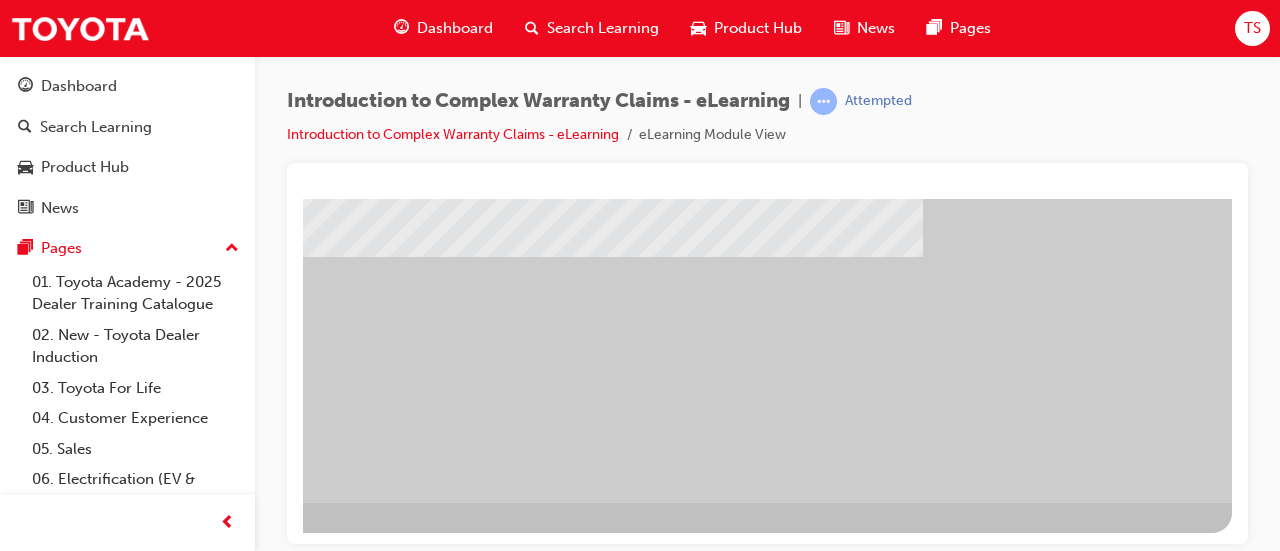 click at bounding box center (-65, 654) 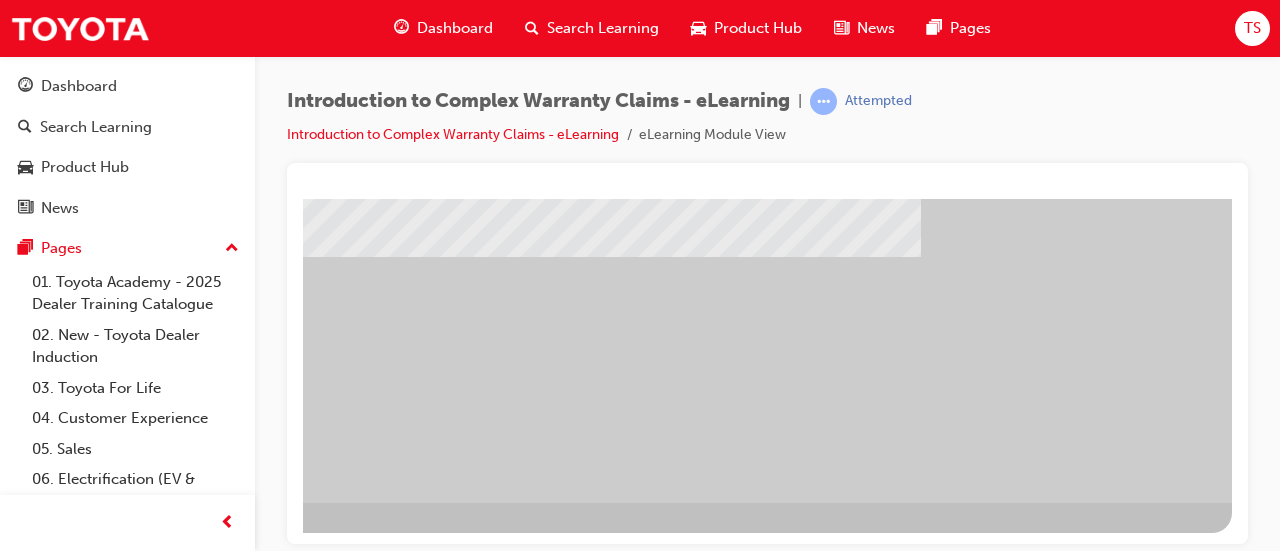 click at bounding box center (-65, 654) 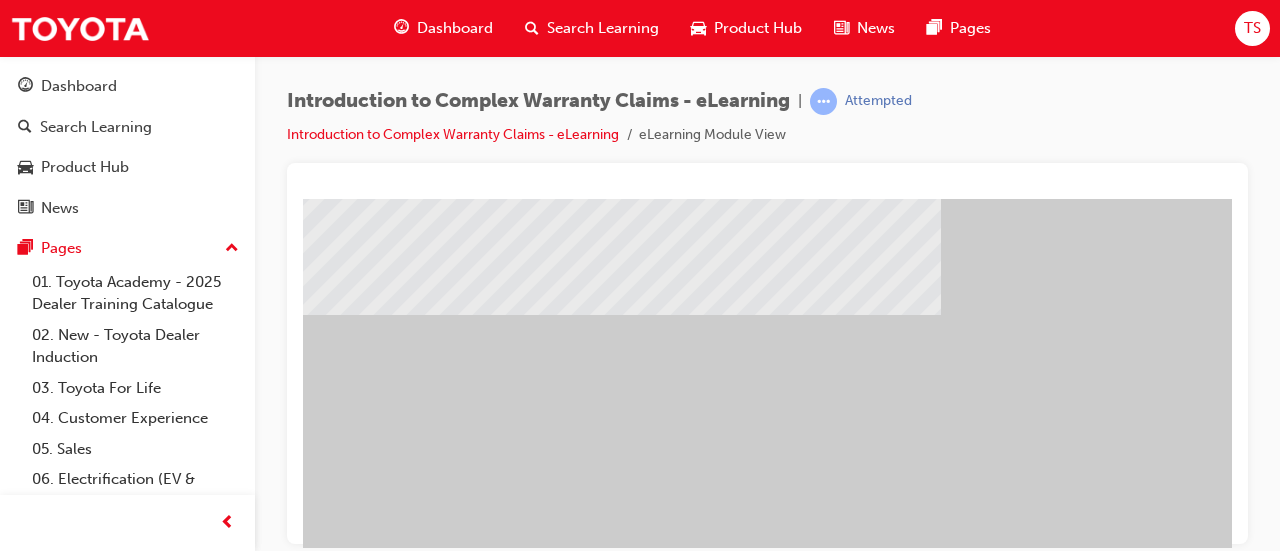 click at bounding box center (-47, 712) 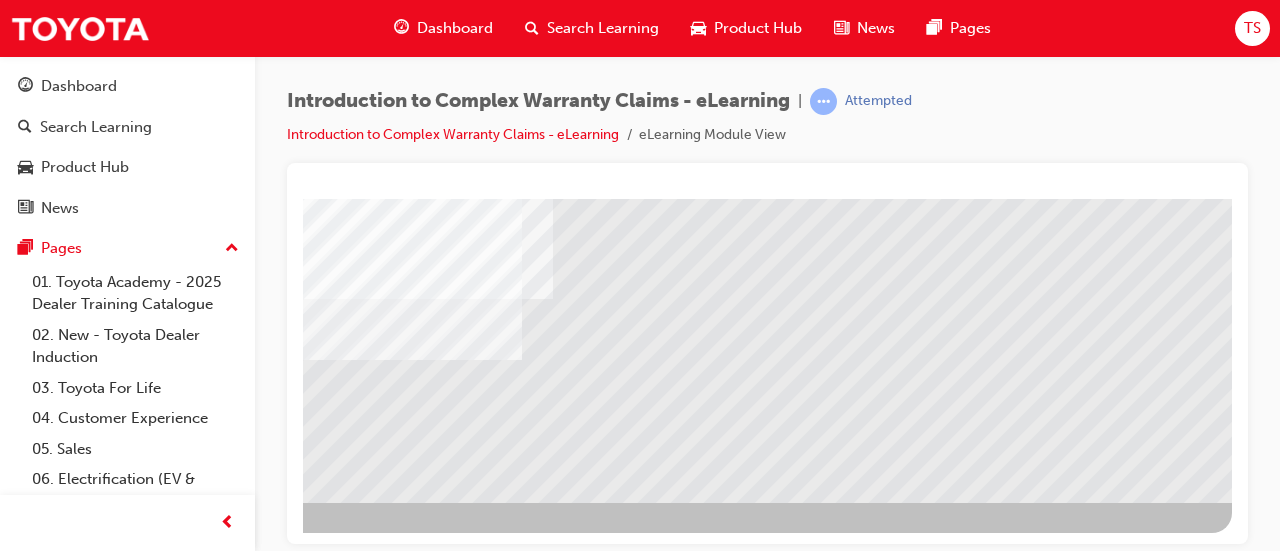 click at bounding box center [-65, 1890] 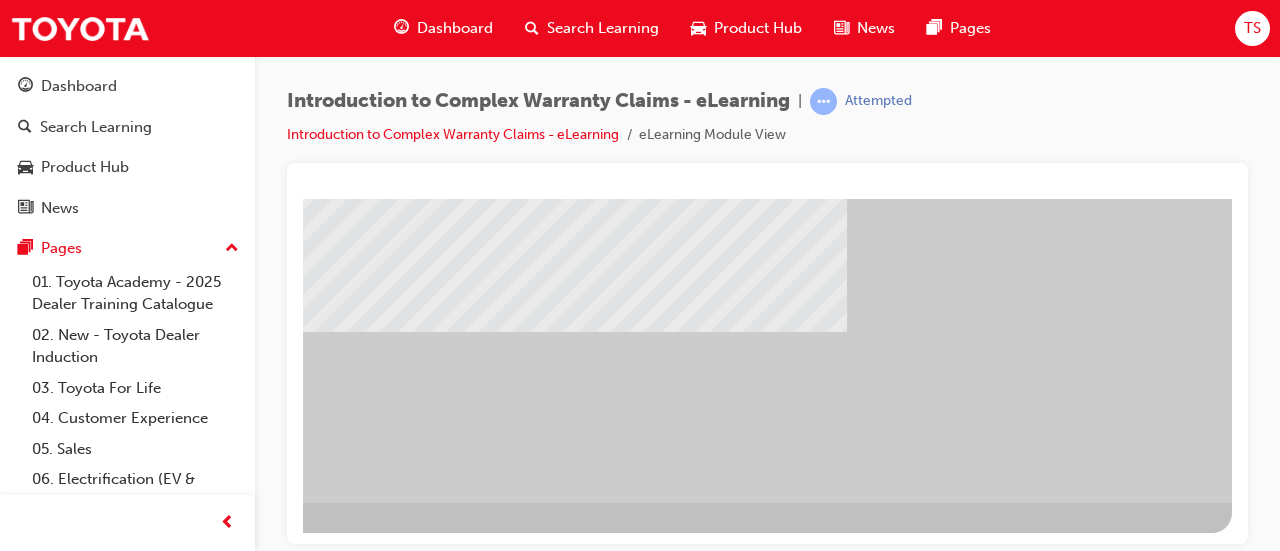 click at bounding box center (-65, 654) 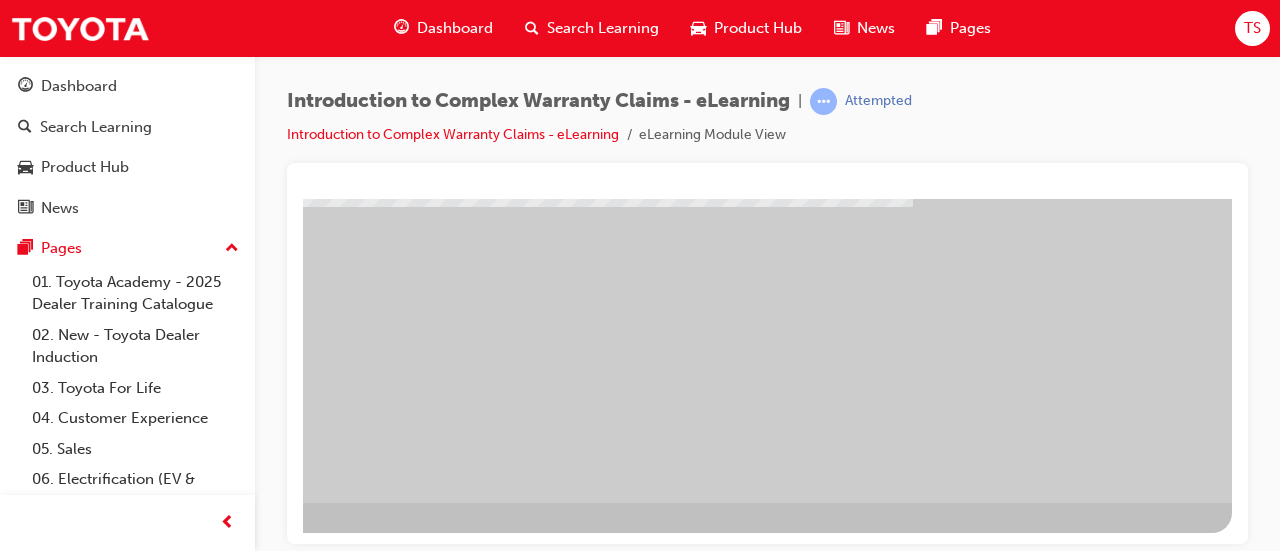 click at bounding box center (-65, 654) 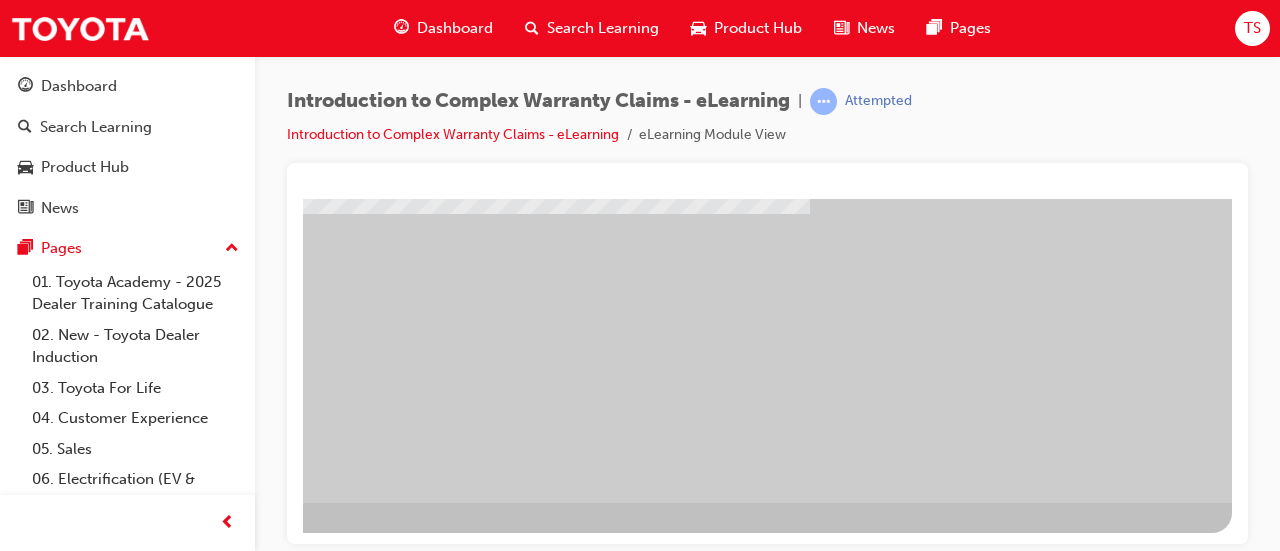 click at bounding box center [-65, 654] 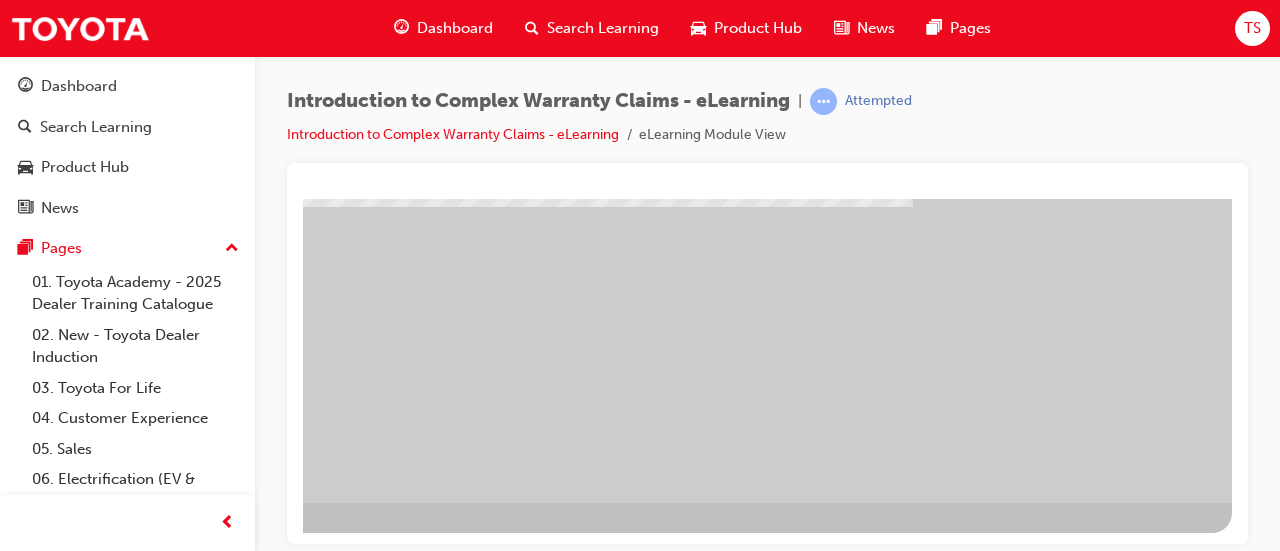 click at bounding box center [-65, 654] 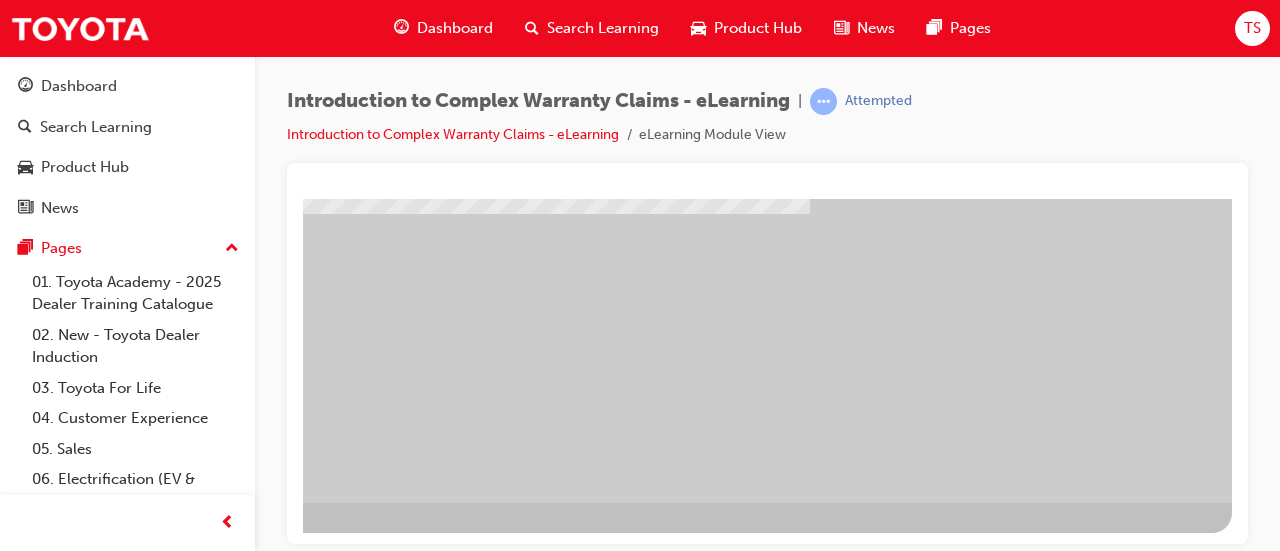 click at bounding box center [-65, 654] 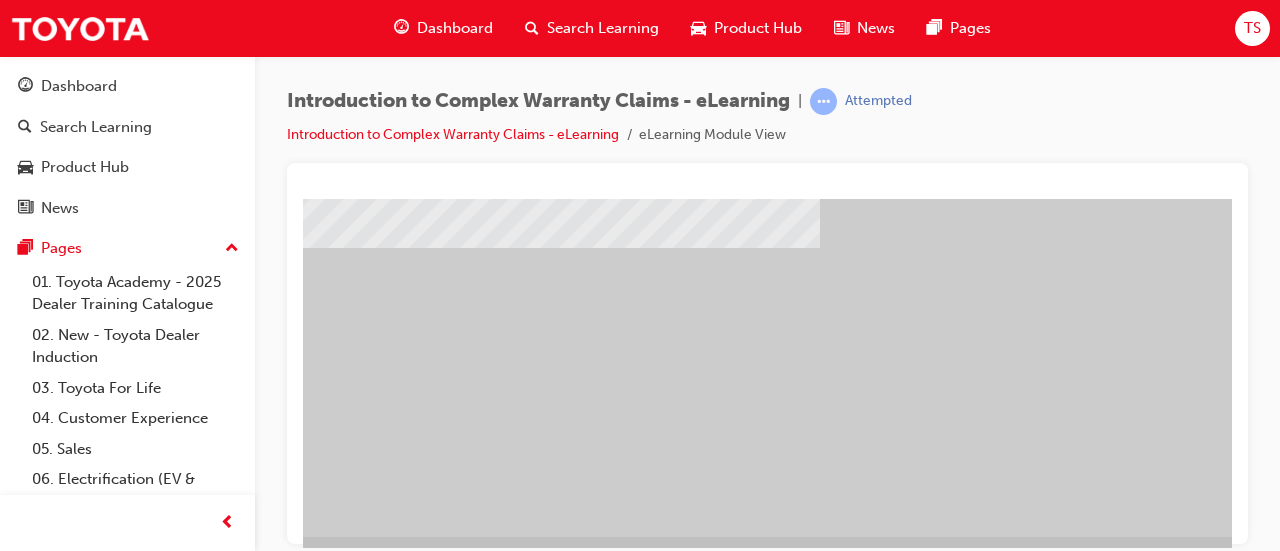 drag, startPoint x: 1092, startPoint y: 448, endPoint x: 1115, endPoint y: 494, distance: 51.42956 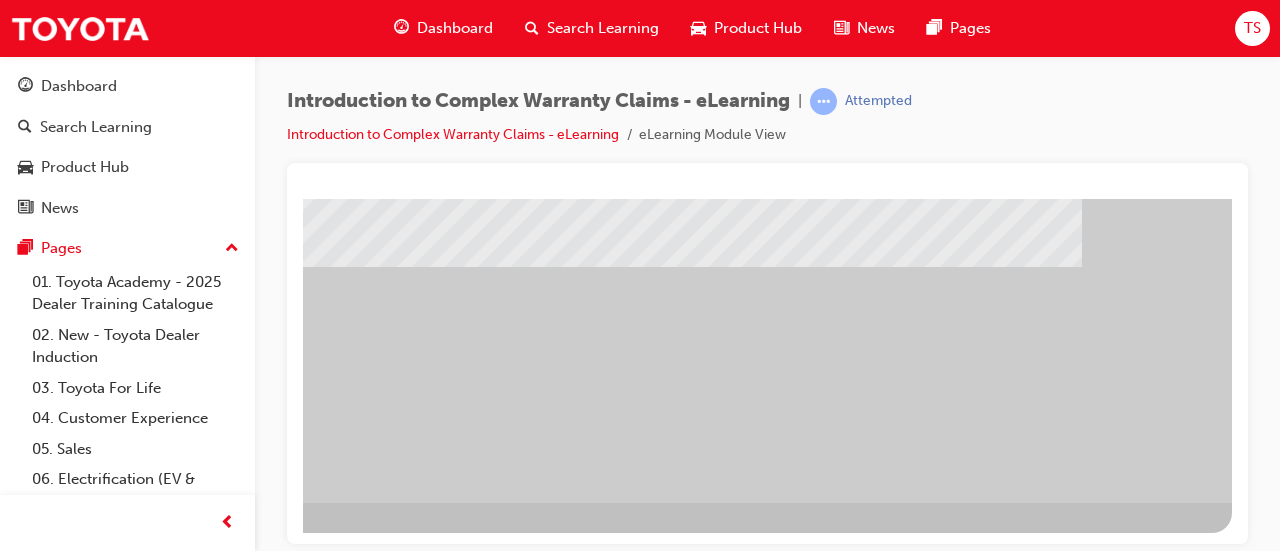 click at bounding box center [-65, 1138] 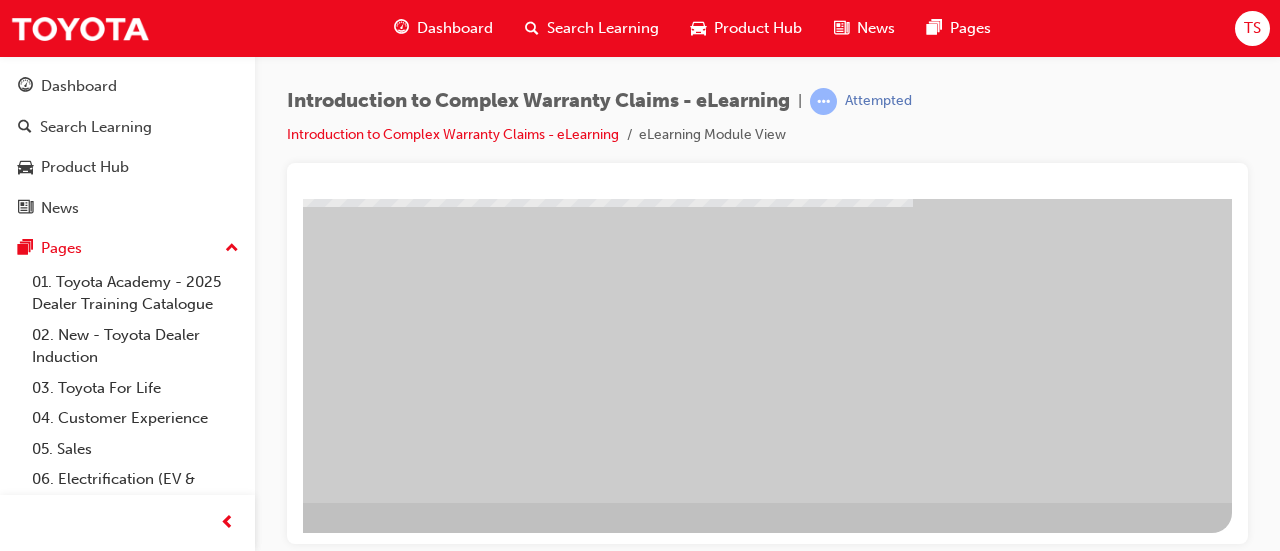 click at bounding box center [-65, 654] 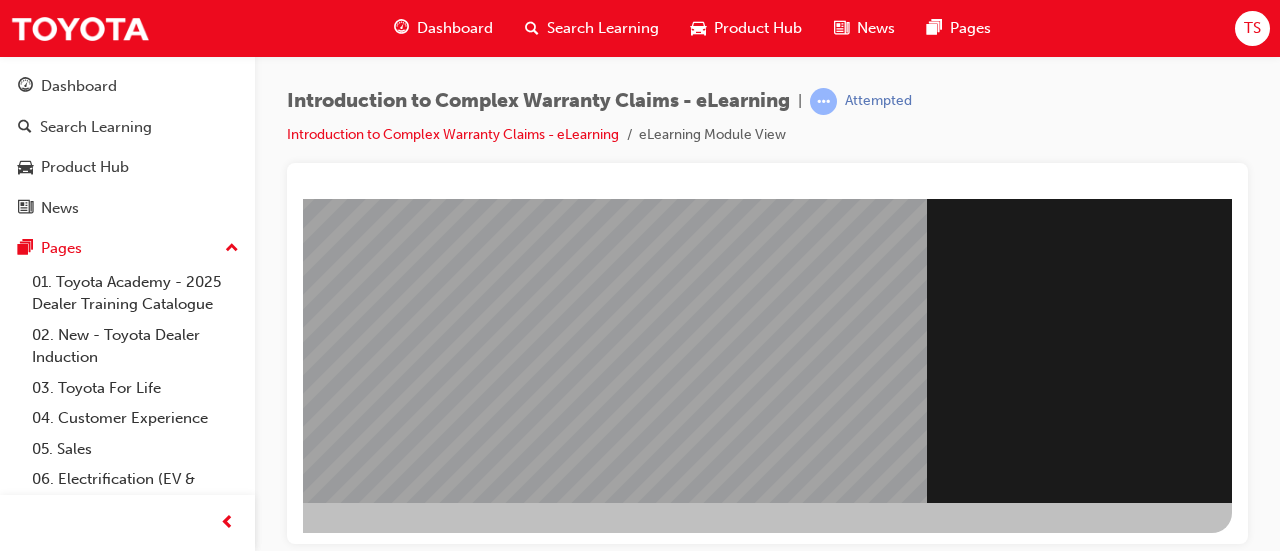 click at bounding box center (-65, 1414) 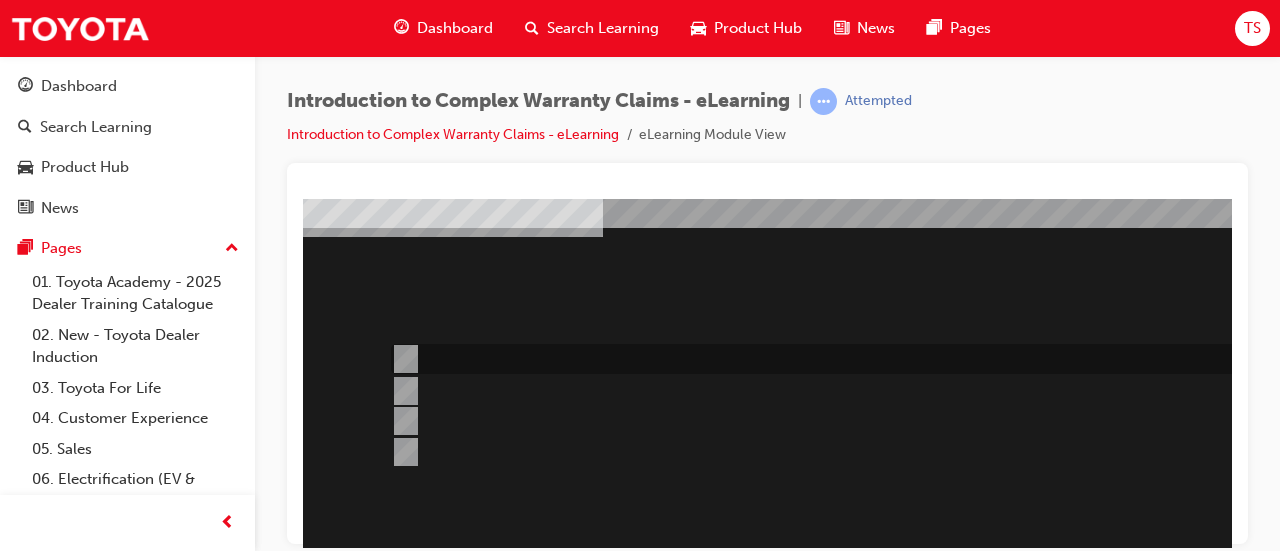 click at bounding box center [402, 359] 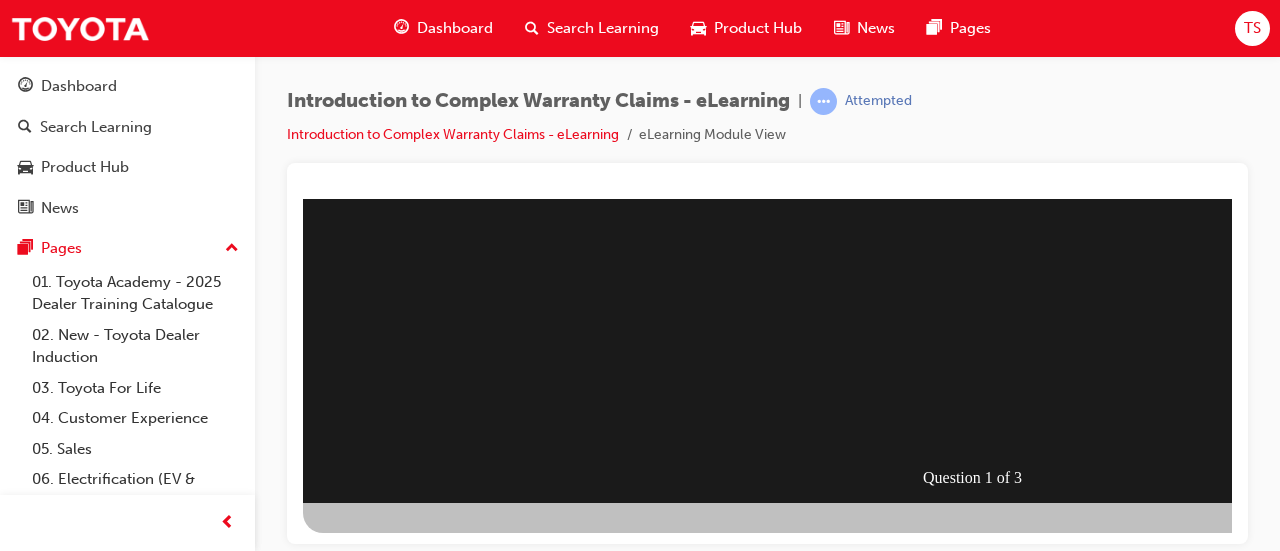 click at bounding box center [375, 803] 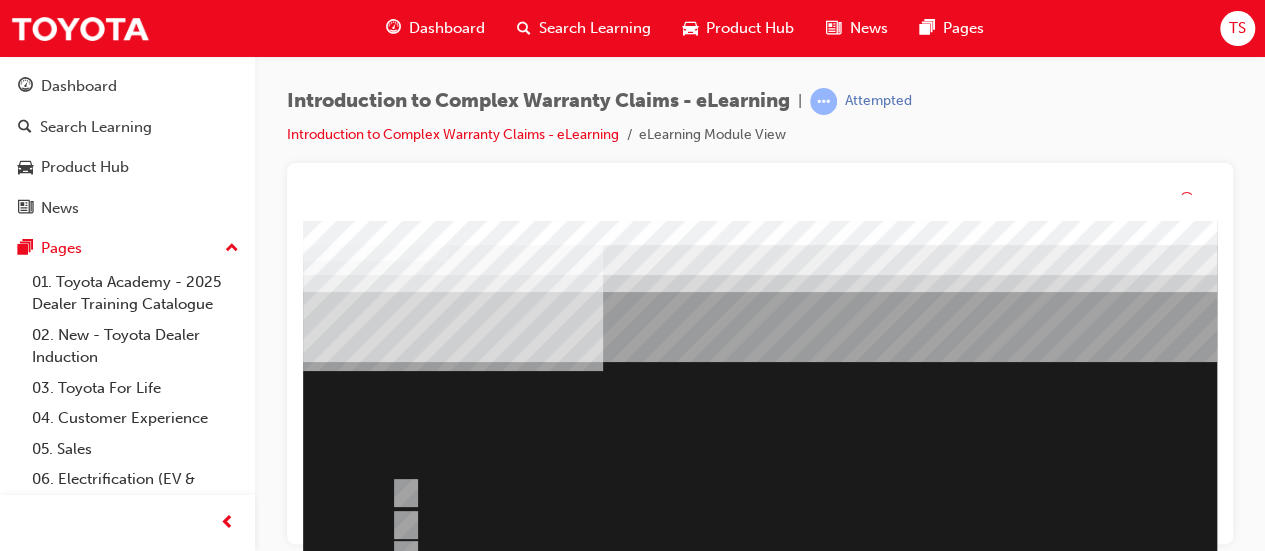 click at bounding box center (983, 581) 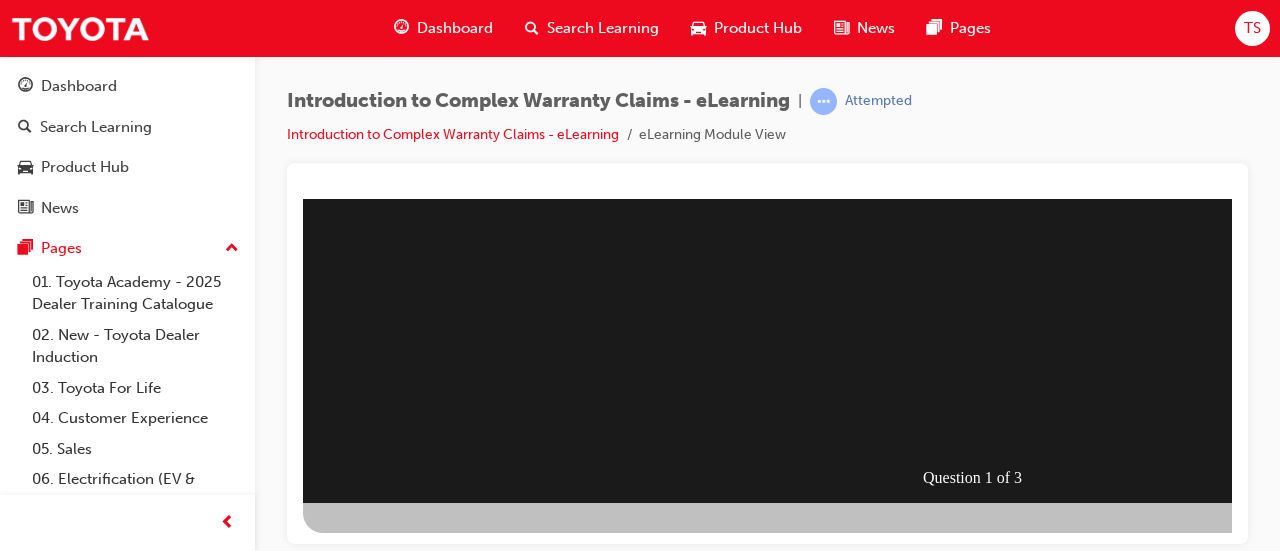 click at bounding box center [375, 803] 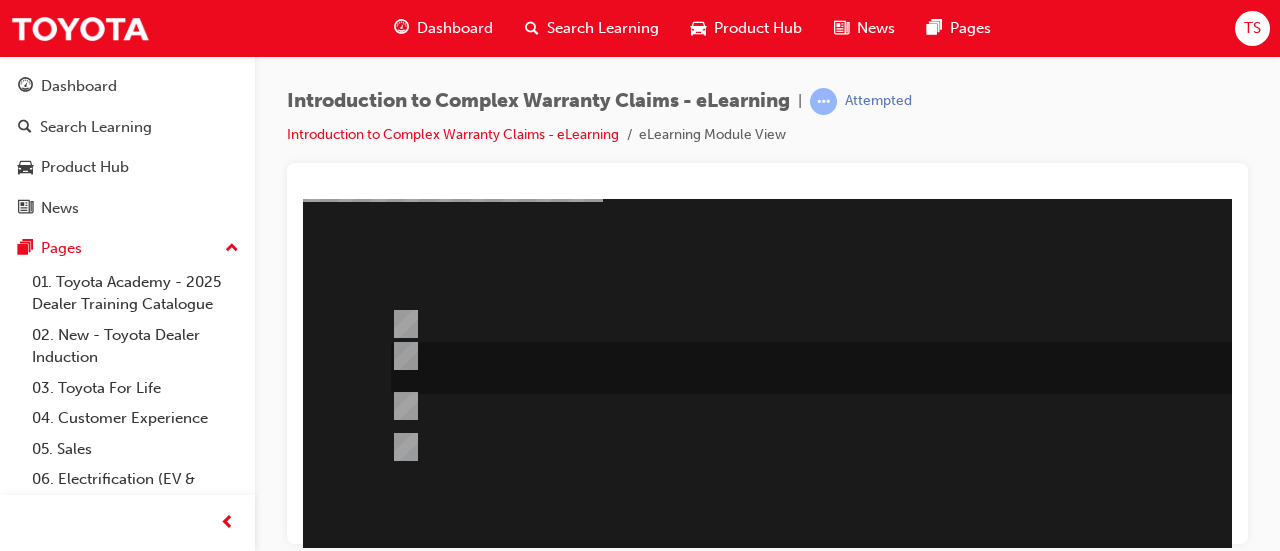 click at bounding box center [906, 368] 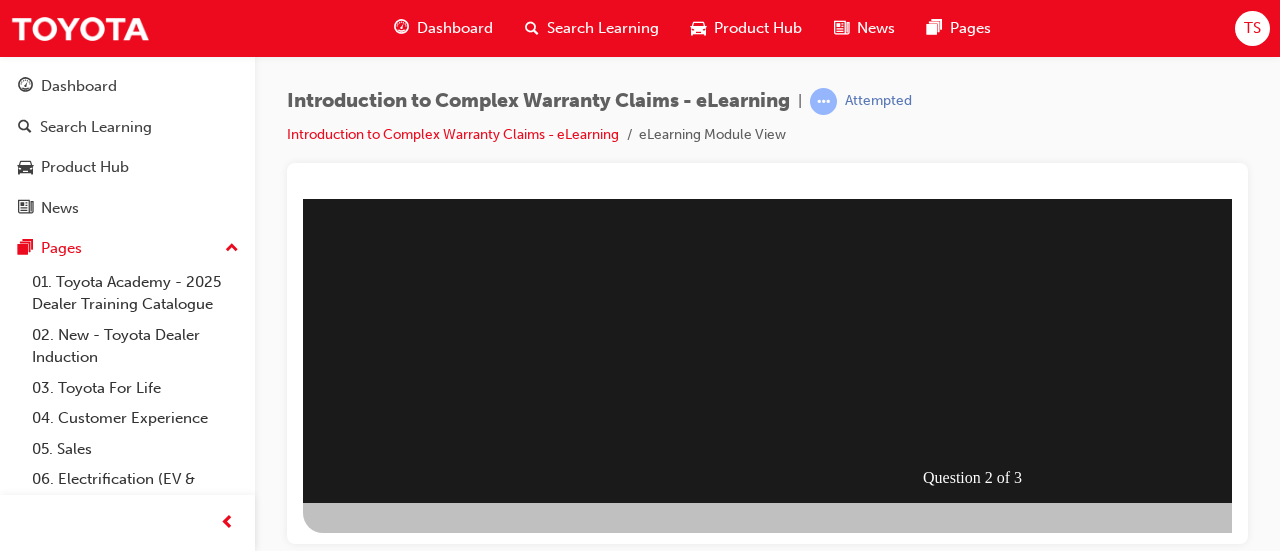 click at bounding box center [375, 803] 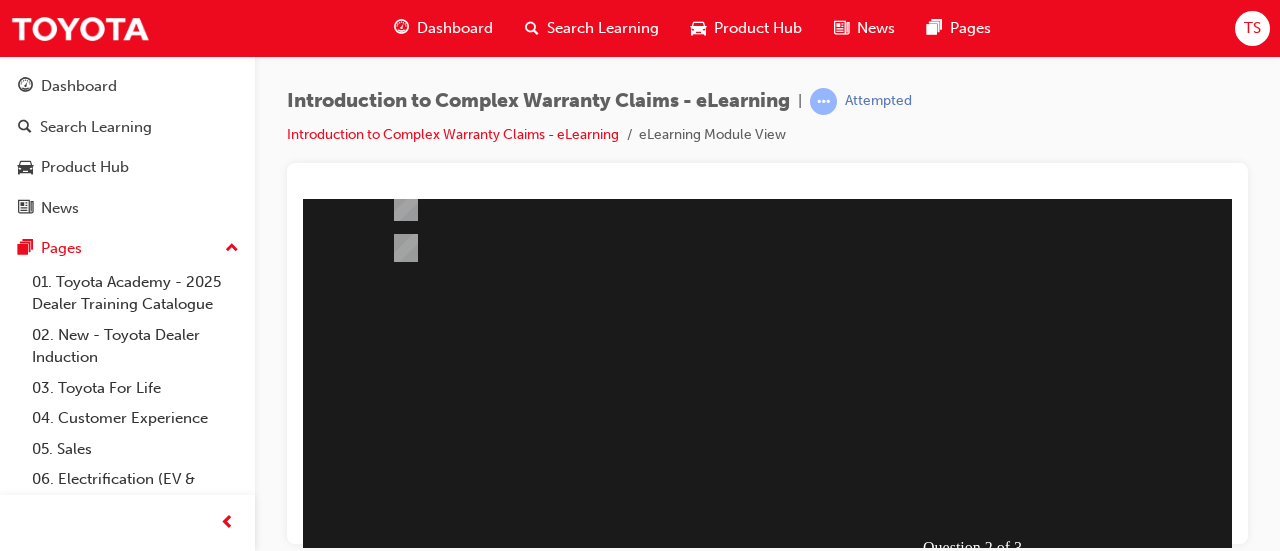 click at bounding box center [983, 212] 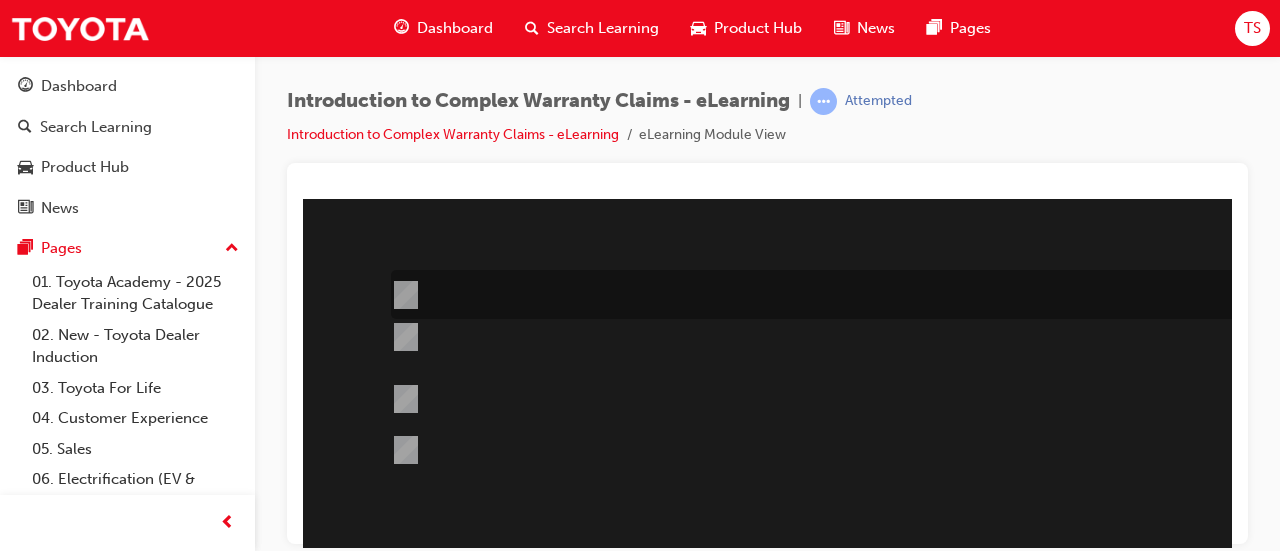 scroll, scrollTop: 194, scrollLeft: 0, axis: vertical 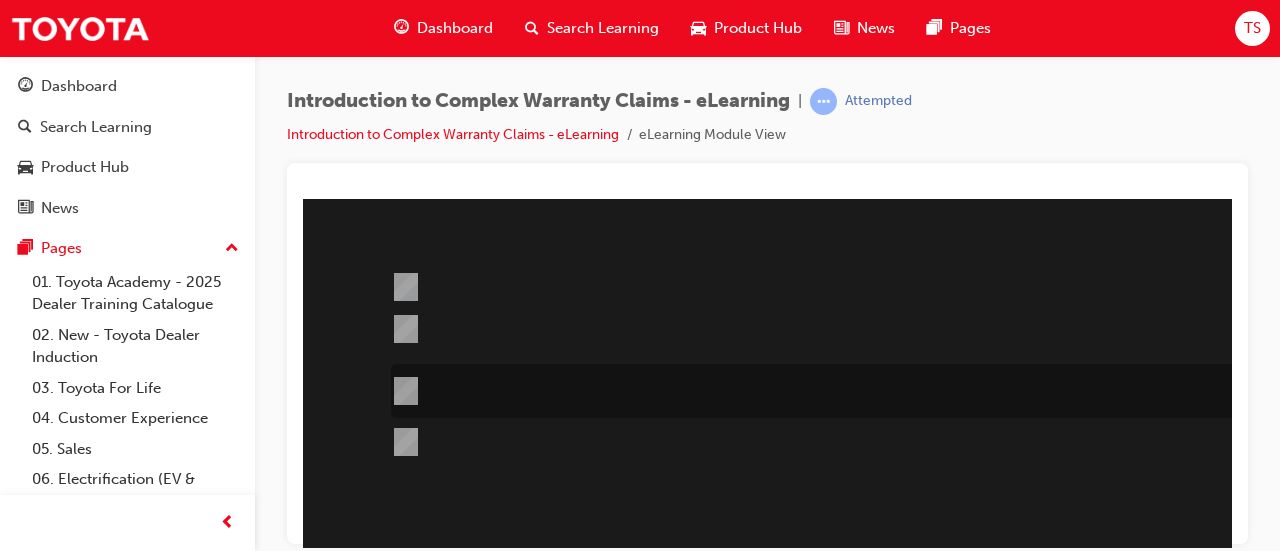 click at bounding box center (906, 391) 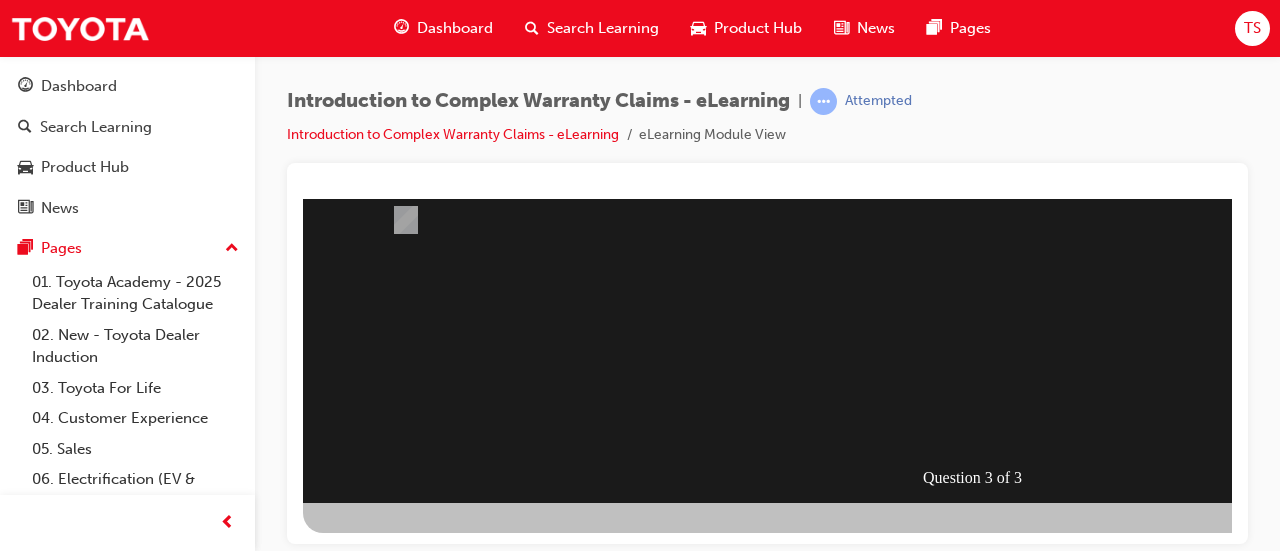 click at bounding box center (375, 803) 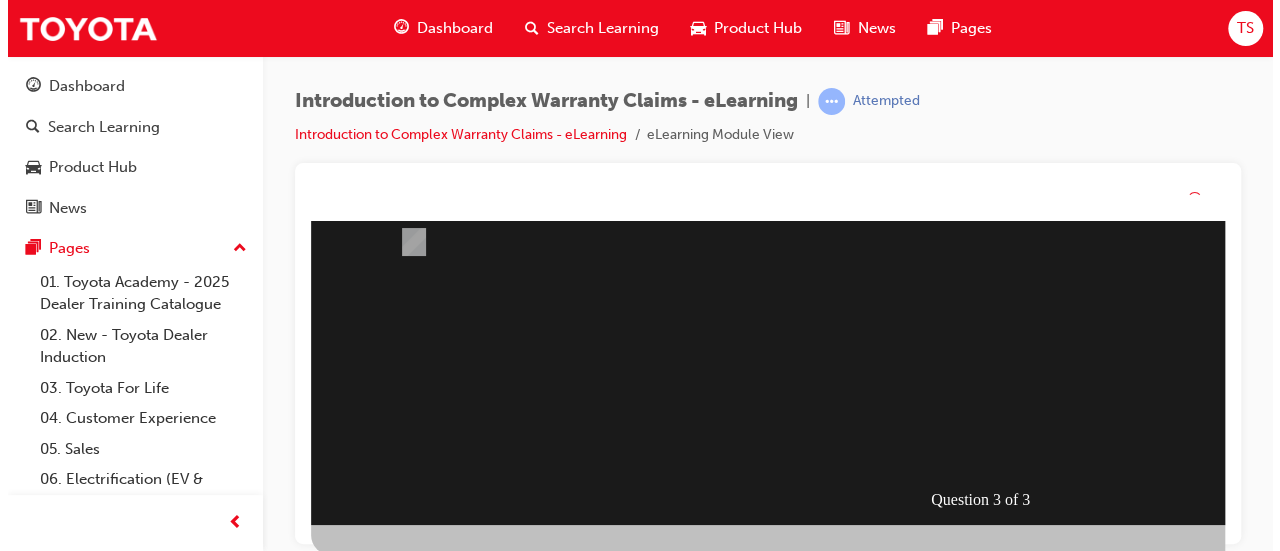 scroll, scrollTop: 0, scrollLeft: 0, axis: both 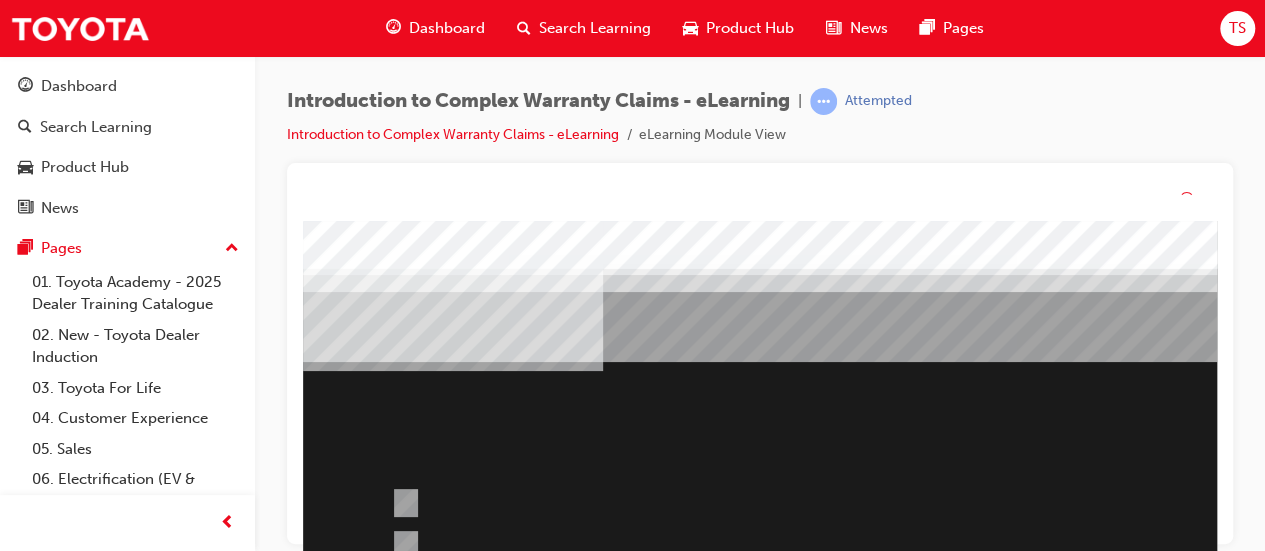 click at bounding box center [983, 581] 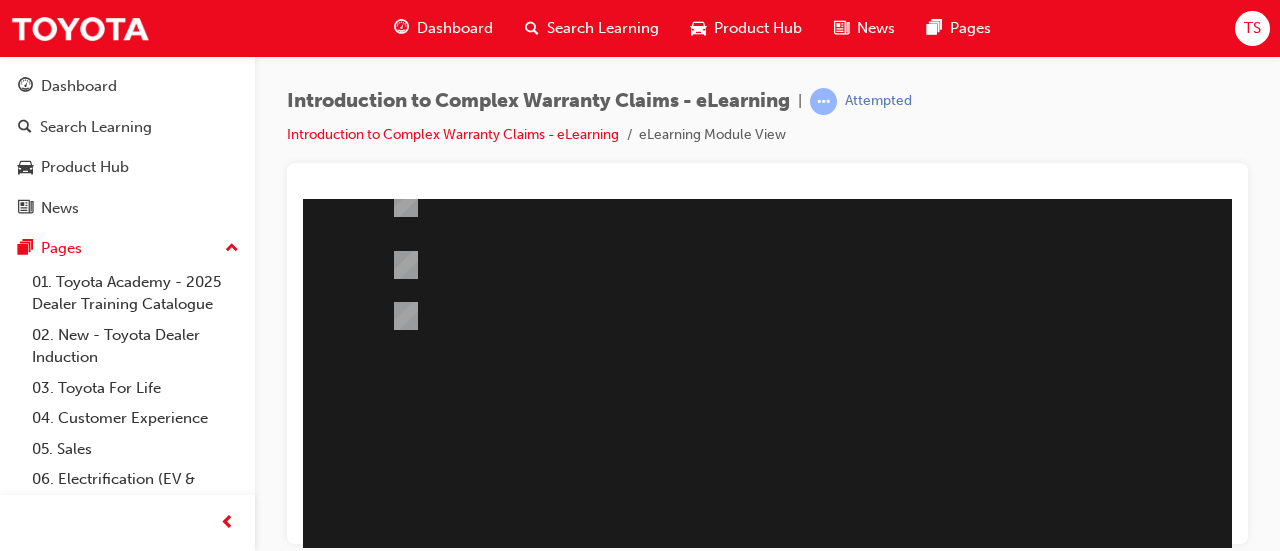 scroll, scrollTop: 416, scrollLeft: 0, axis: vertical 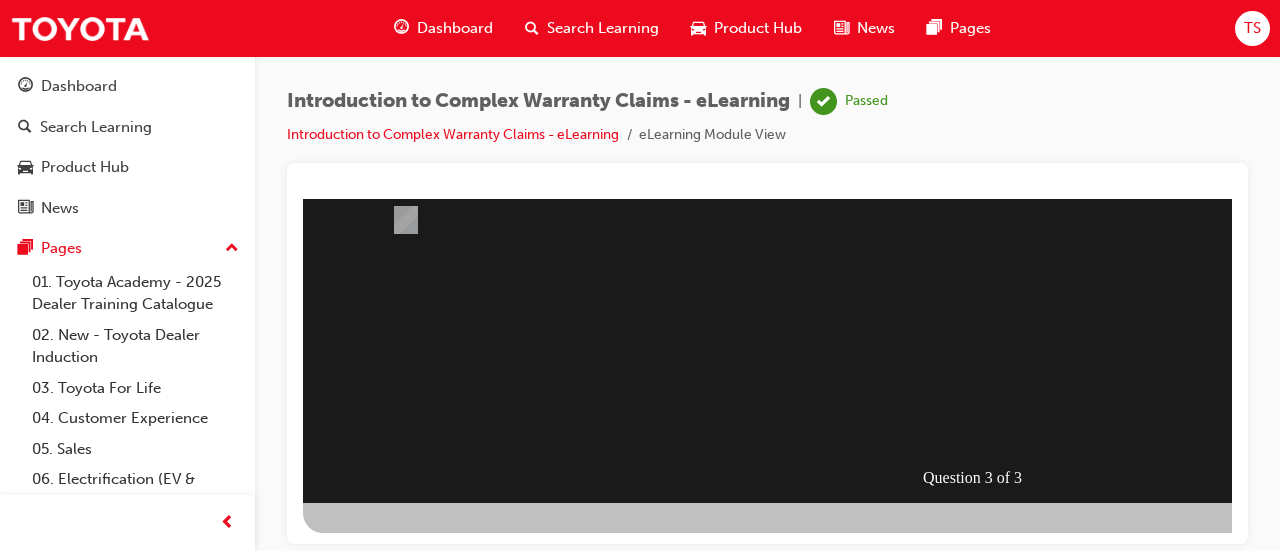 click at bounding box center [375, 803] 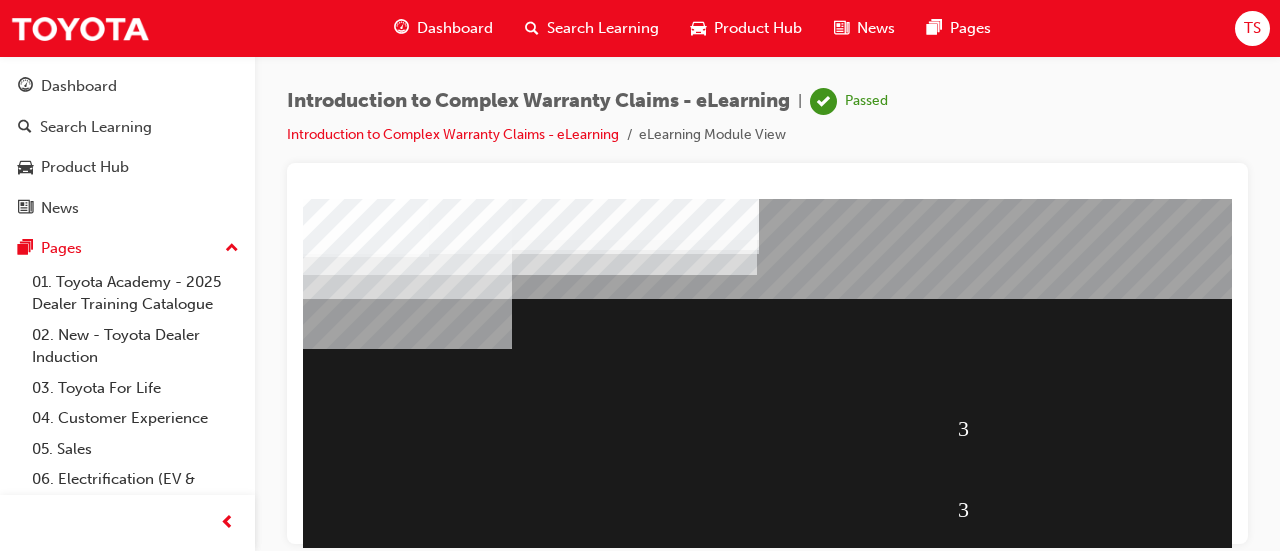 scroll, scrollTop: 416, scrollLeft: 91, axis: both 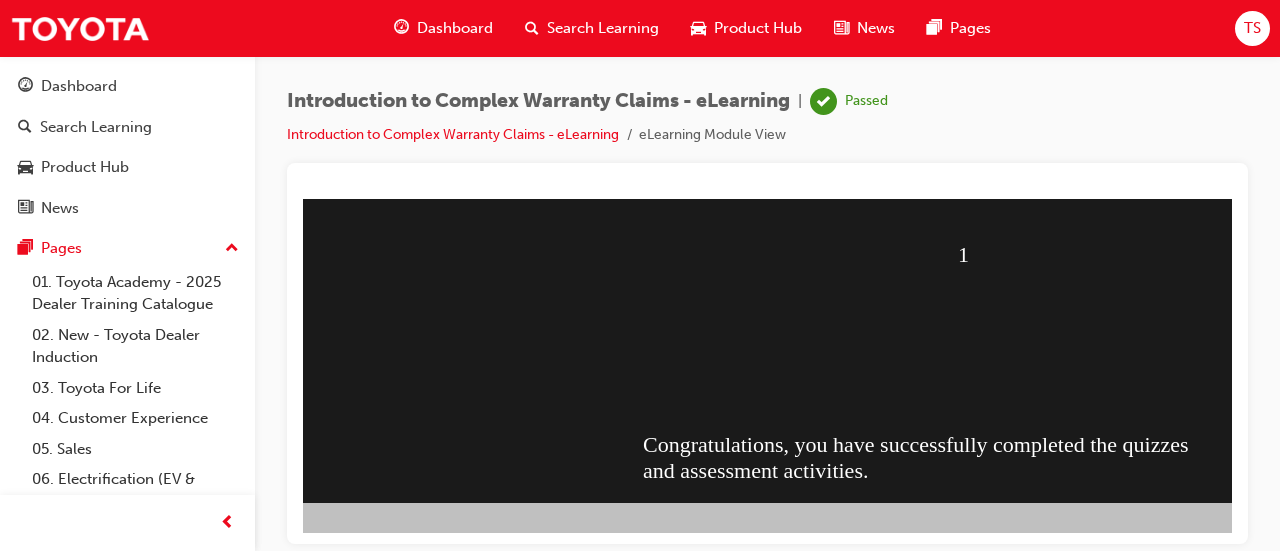 click at bounding box center [284, 844] 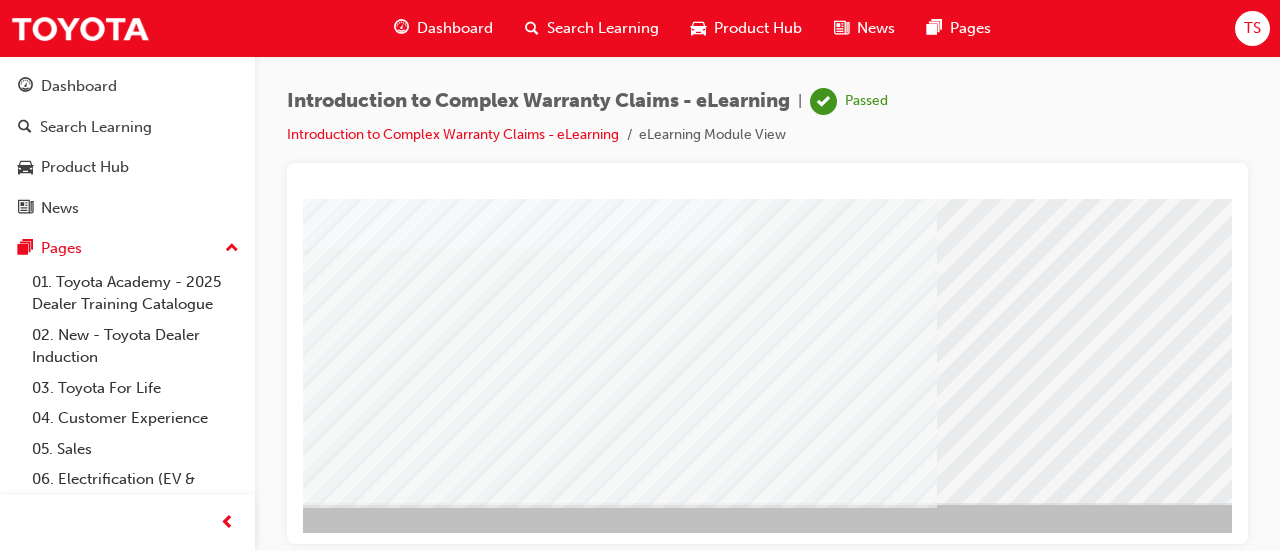scroll, scrollTop: 0, scrollLeft: 0, axis: both 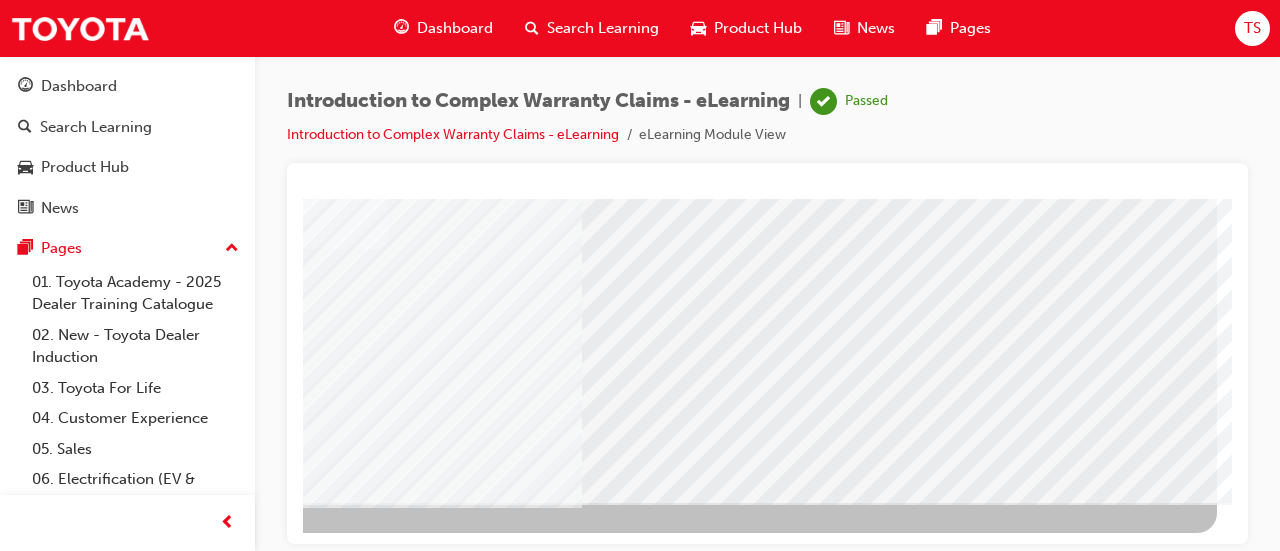 click at bounding box center (-80, 3319) 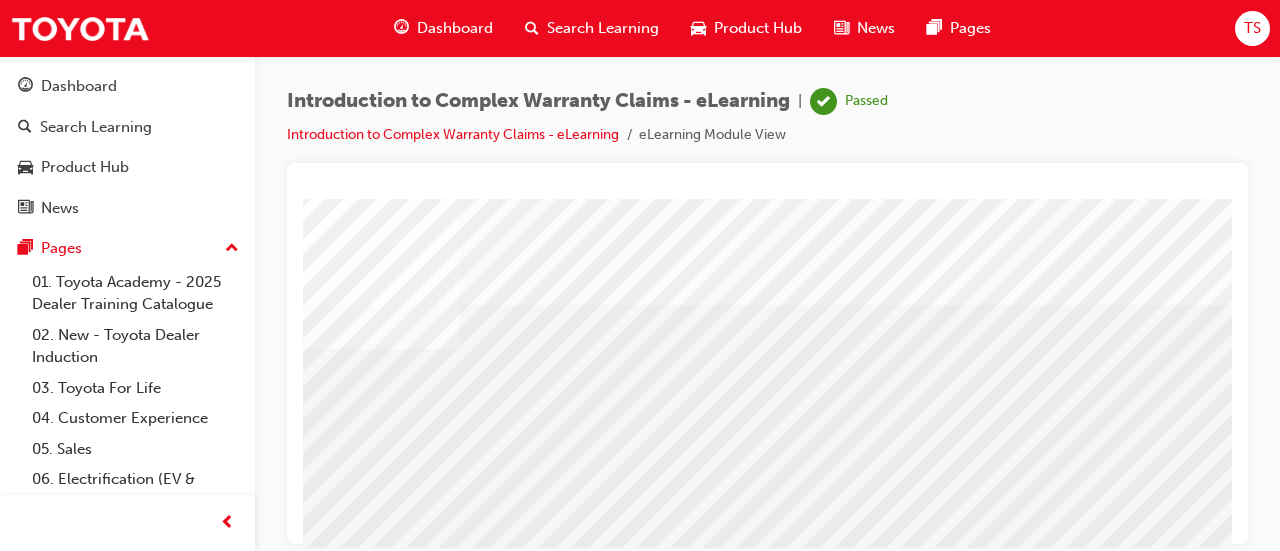 click on "Dashboard" at bounding box center (455, 28) 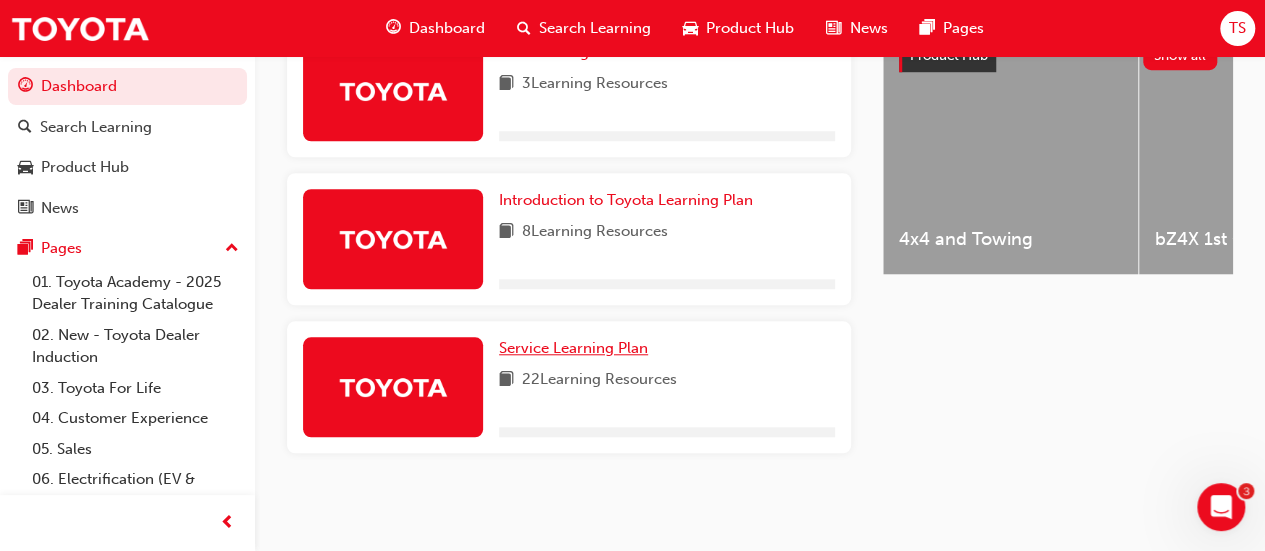 scroll, scrollTop: 826, scrollLeft: 0, axis: vertical 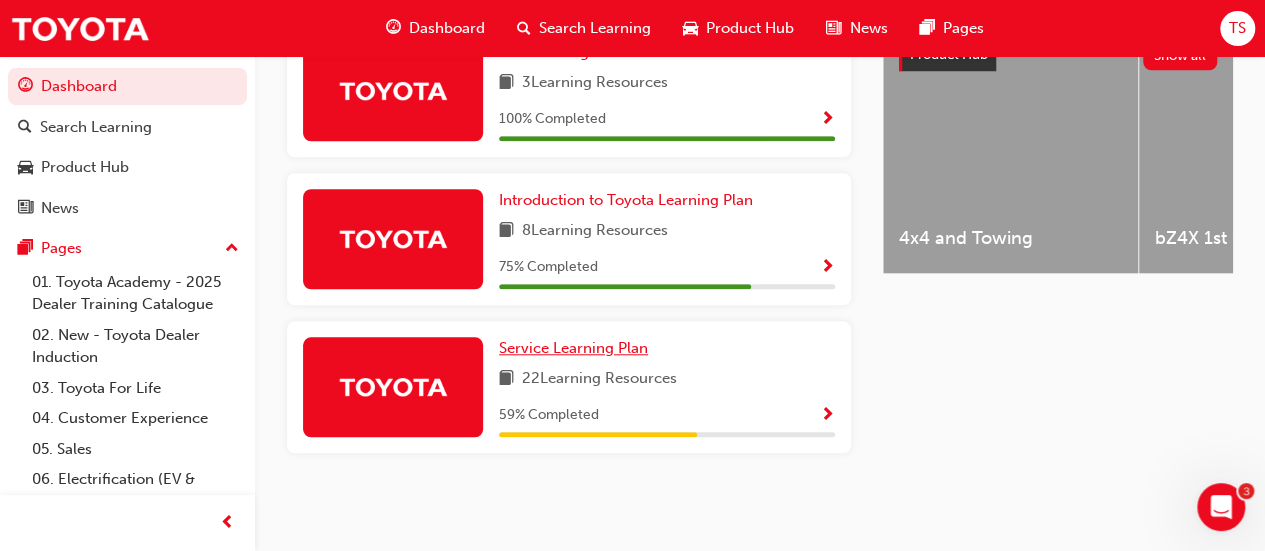 click on "Service Learning Plan" at bounding box center [573, 348] 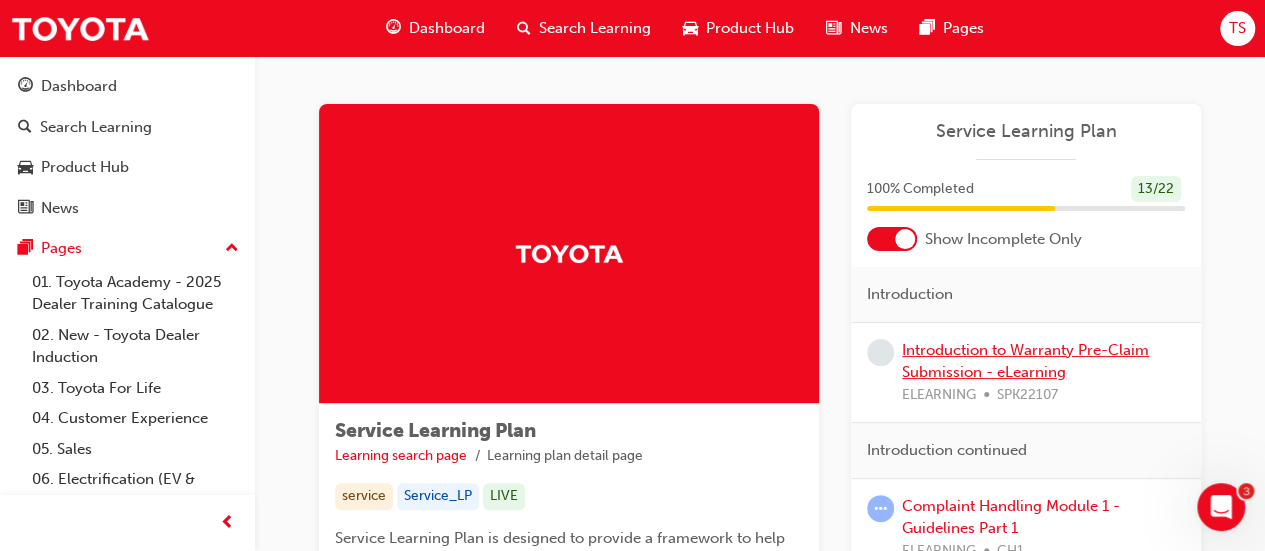 click on "Introduction to Warranty Pre-Claim Submission - eLearning" at bounding box center [1025, 361] 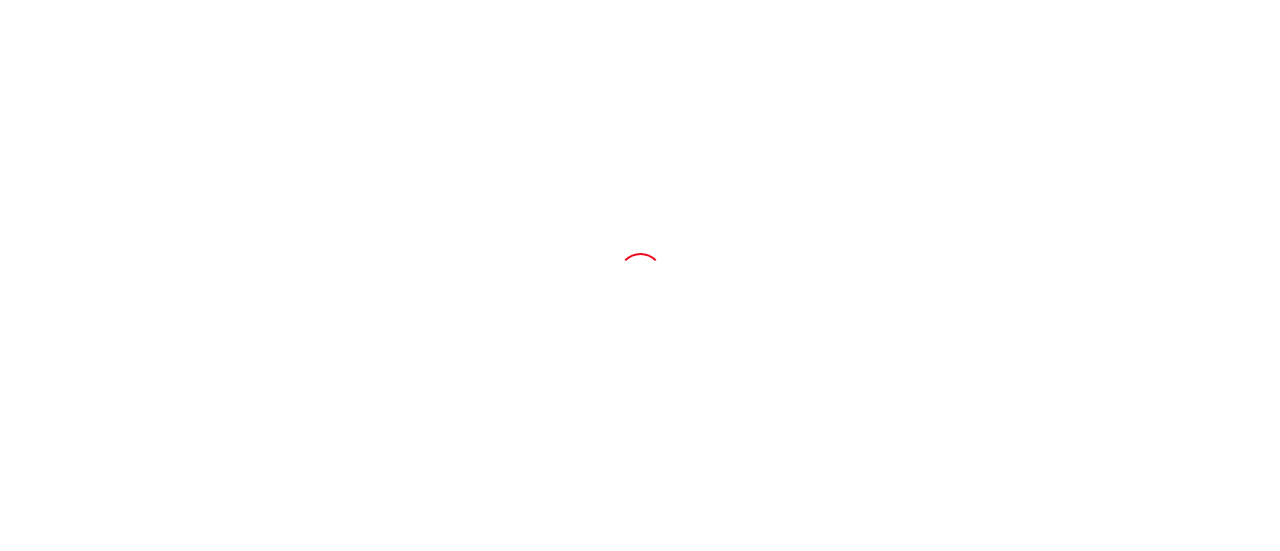 scroll, scrollTop: 0, scrollLeft: 0, axis: both 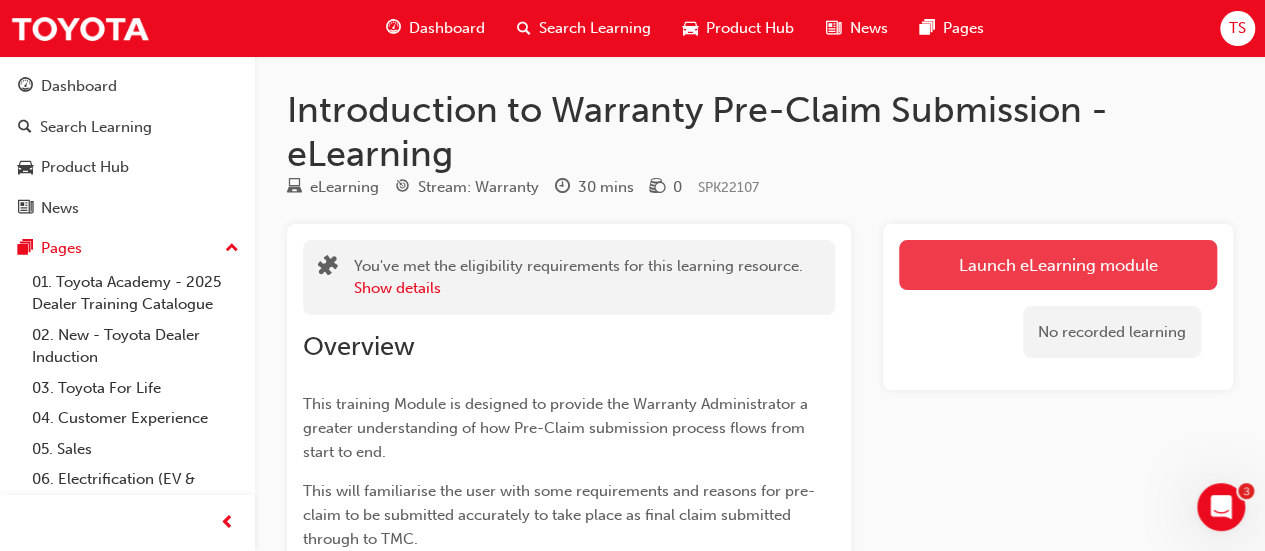 click on "Launch eLearning module" at bounding box center (1058, 265) 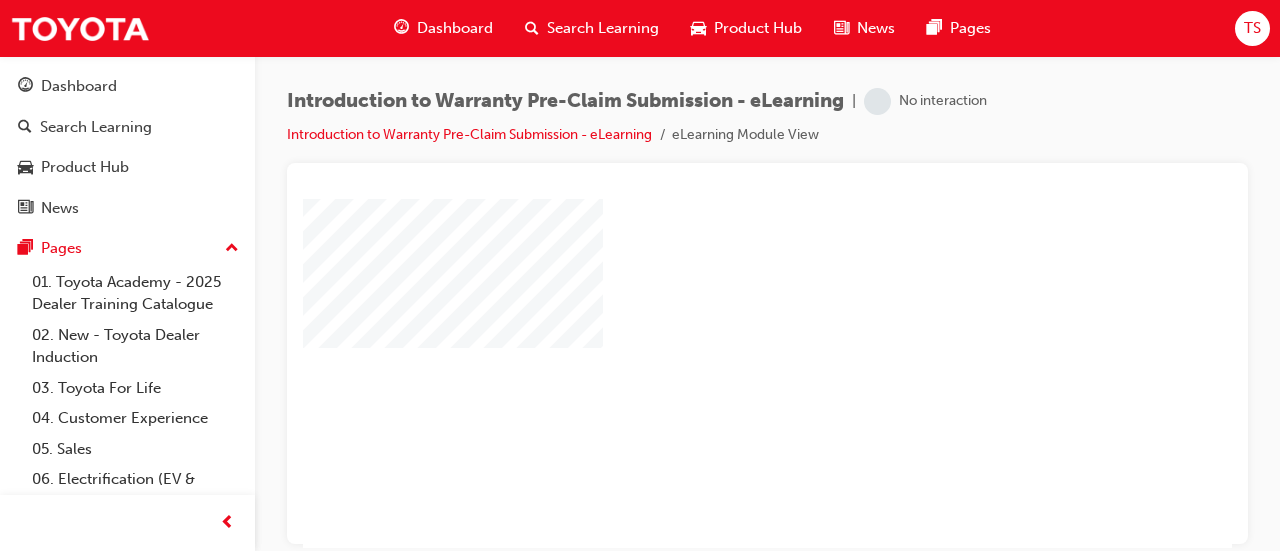 scroll, scrollTop: 0, scrollLeft: 0, axis: both 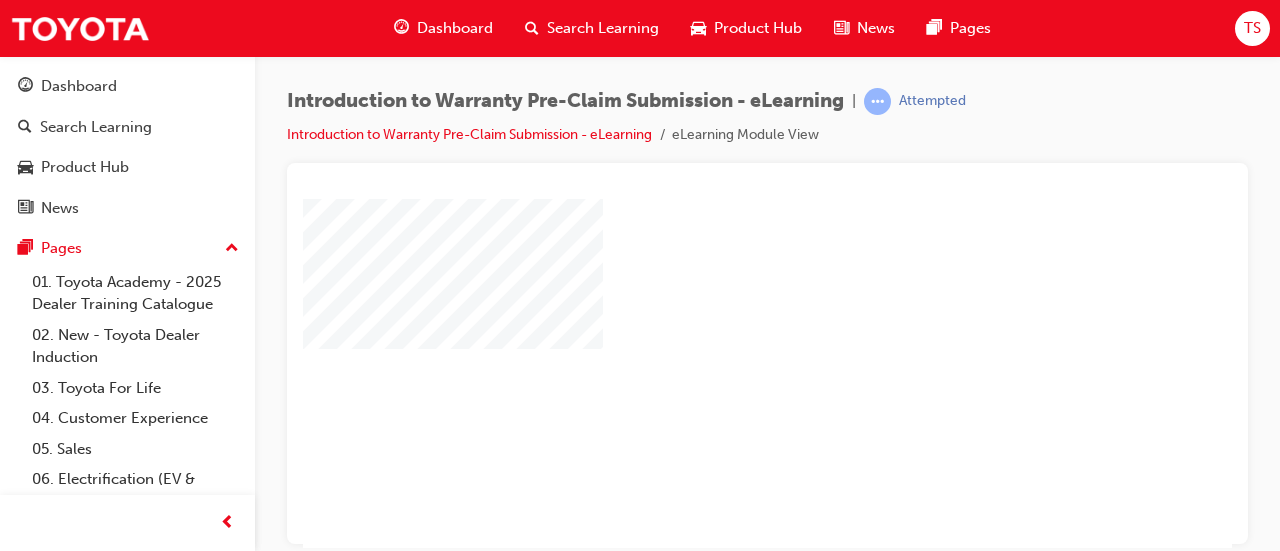 click at bounding box center (710, 315) 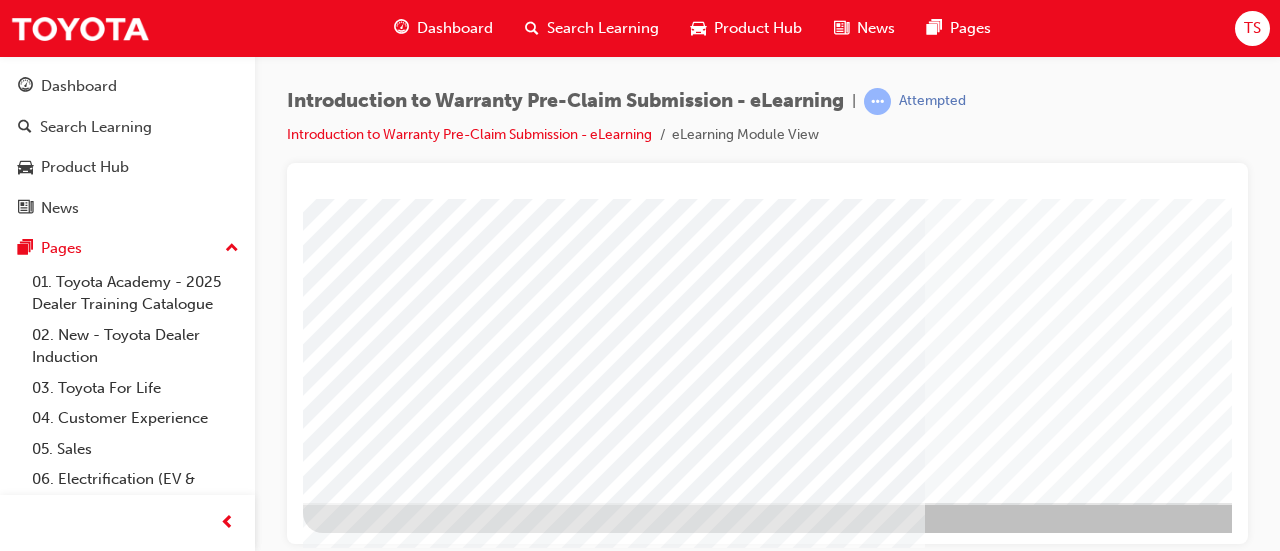 scroll, scrollTop: 416, scrollLeft: 446, axis: both 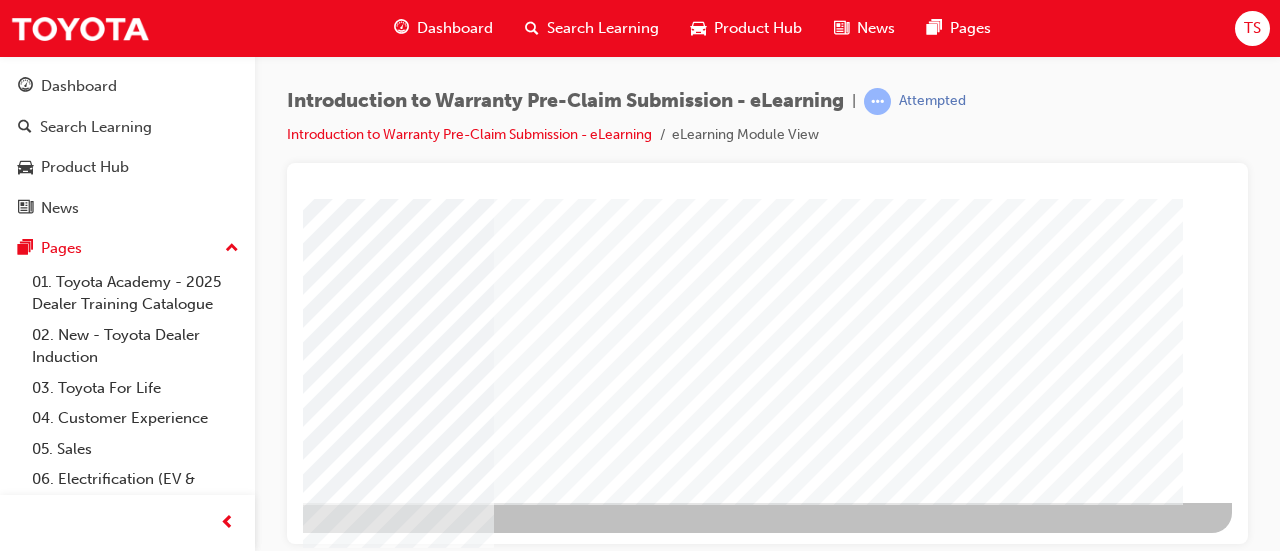 click at bounding box center (-65, 2727) 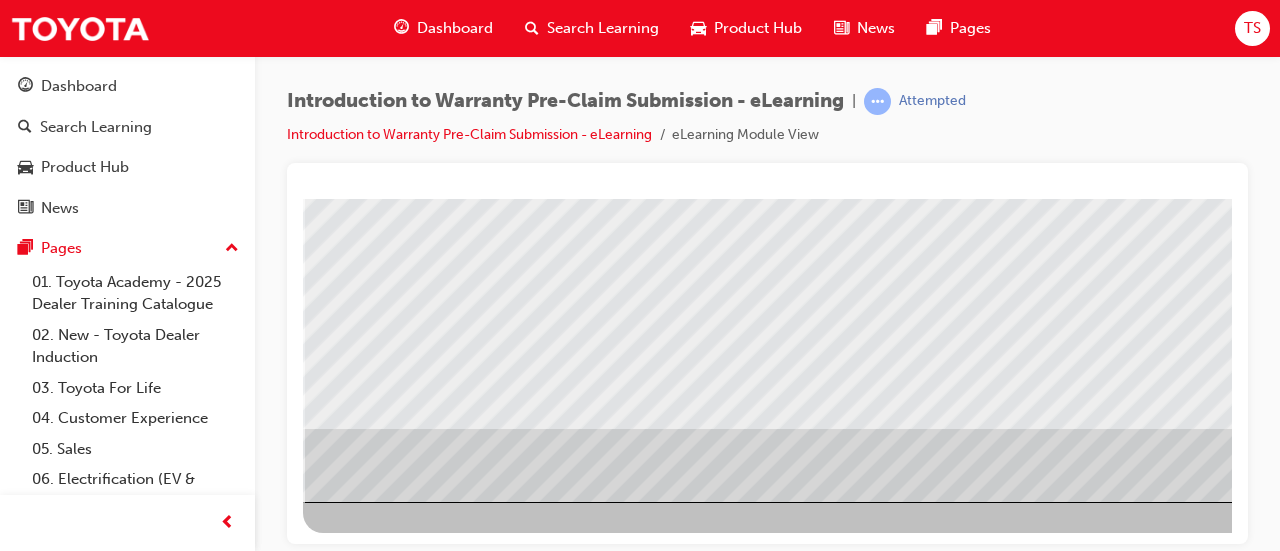 scroll, scrollTop: 416, scrollLeft: 446, axis: both 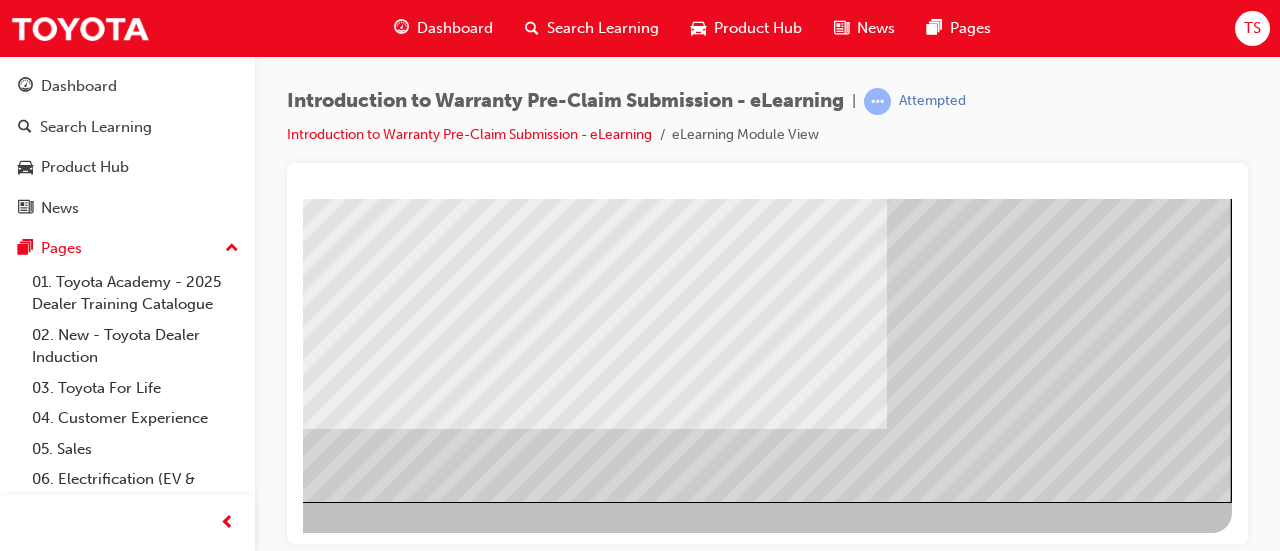 click at bounding box center [-65, 3279] 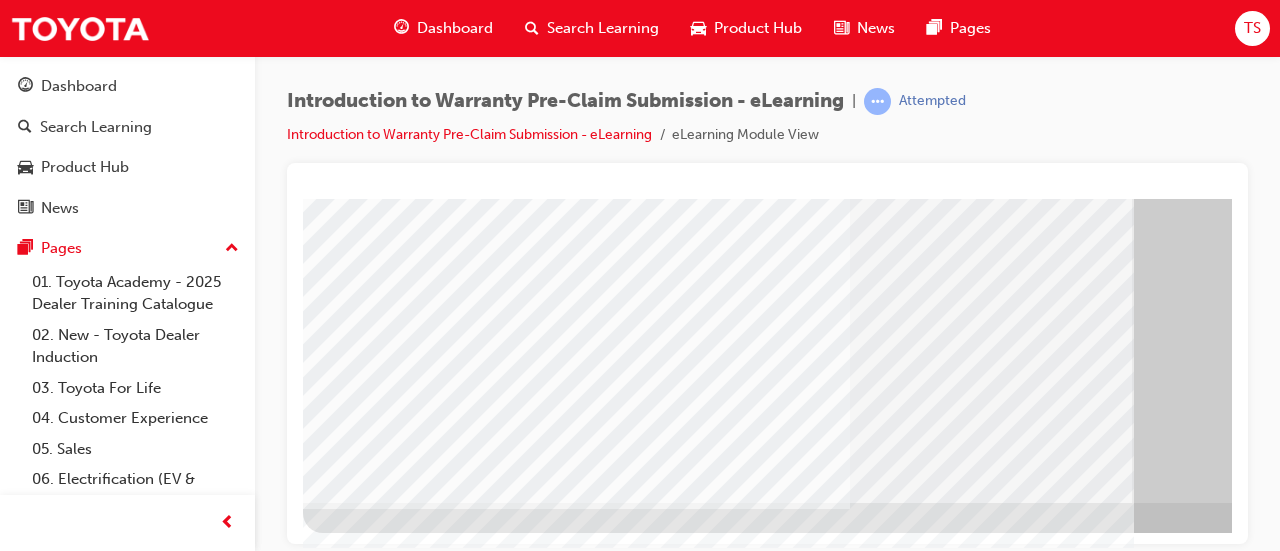 scroll, scrollTop: 416, scrollLeft: 446, axis: both 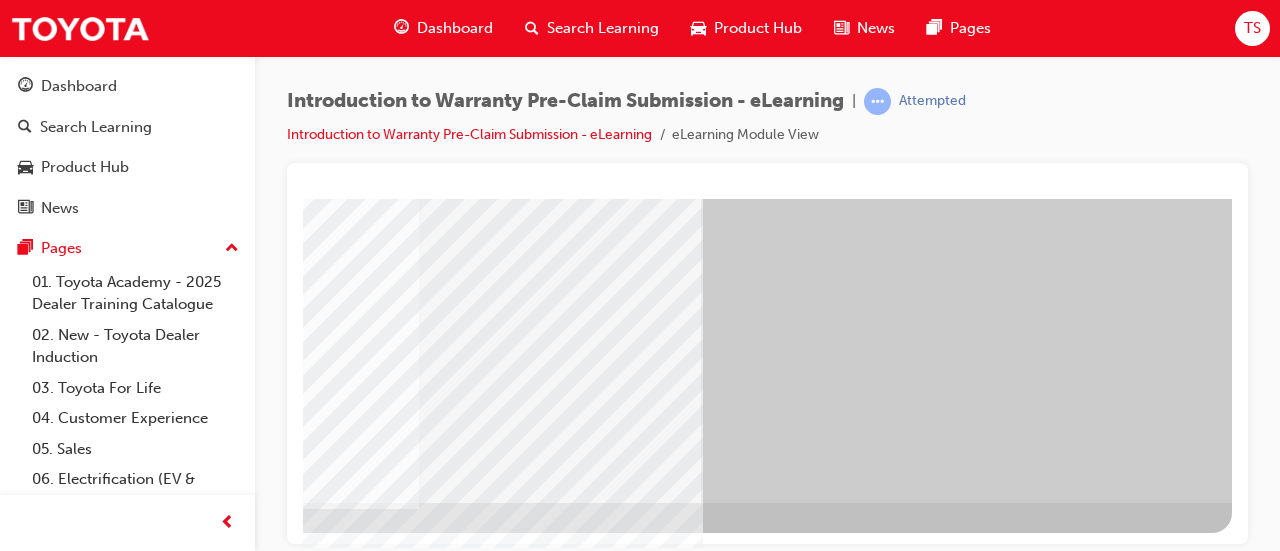 click at bounding box center [-65, 3570] 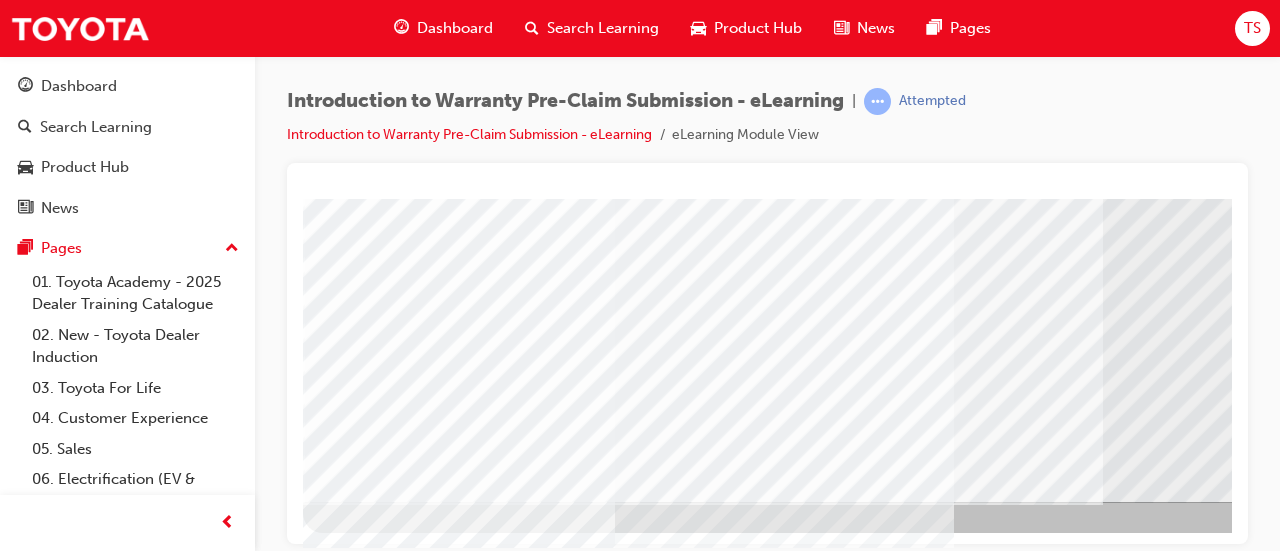 scroll, scrollTop: 416, scrollLeft: 446, axis: both 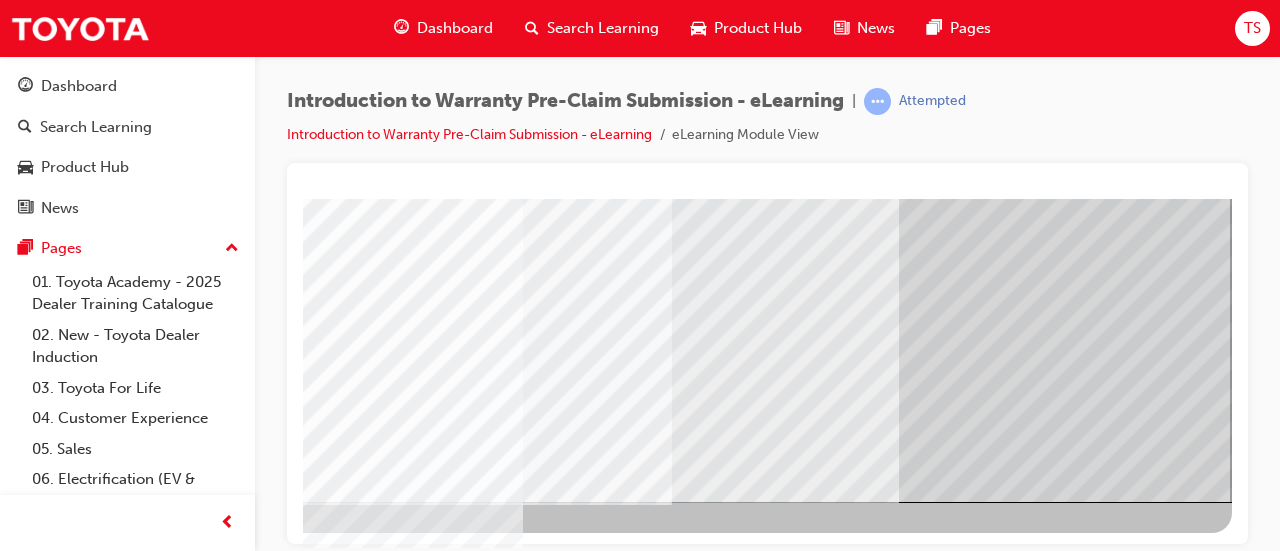 click at bounding box center (-65, 1962) 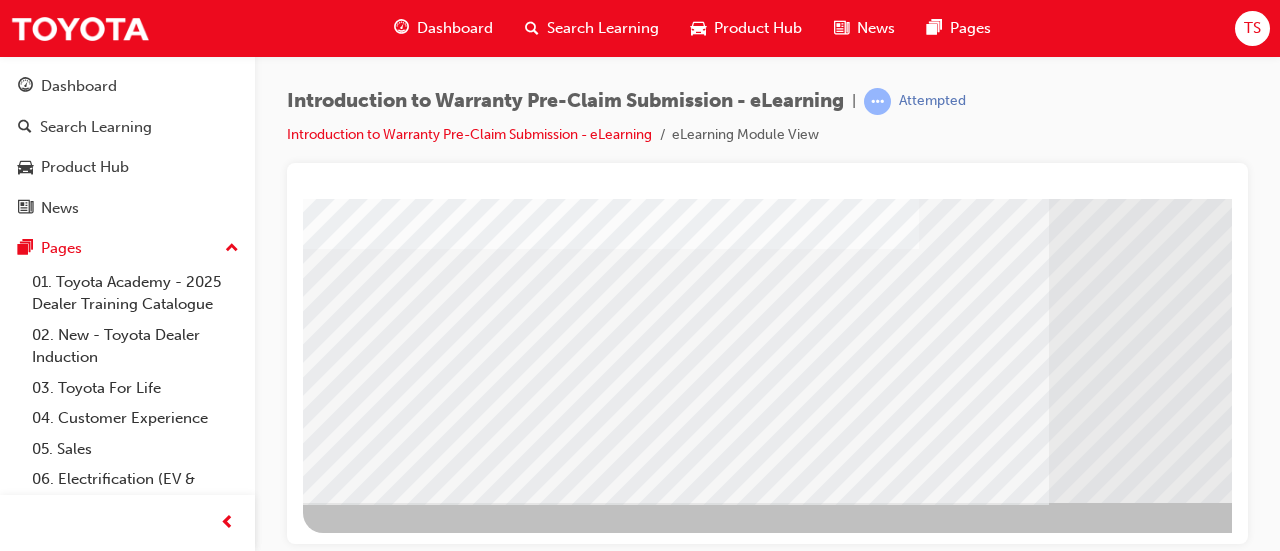 scroll, scrollTop: 416, scrollLeft: 446, axis: both 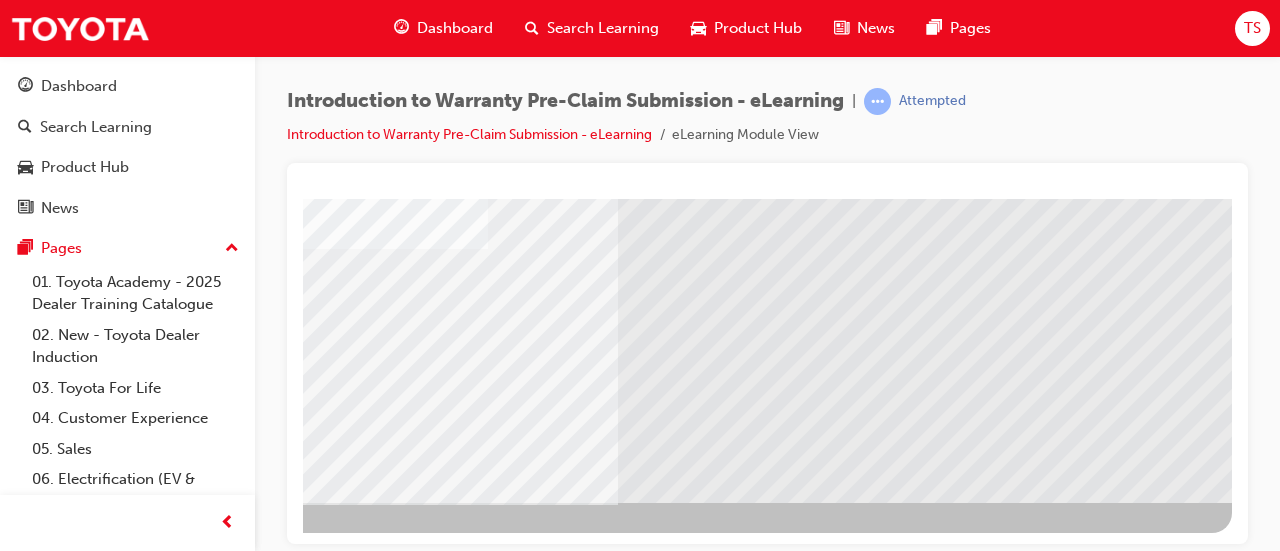 click at bounding box center (-65, 2562) 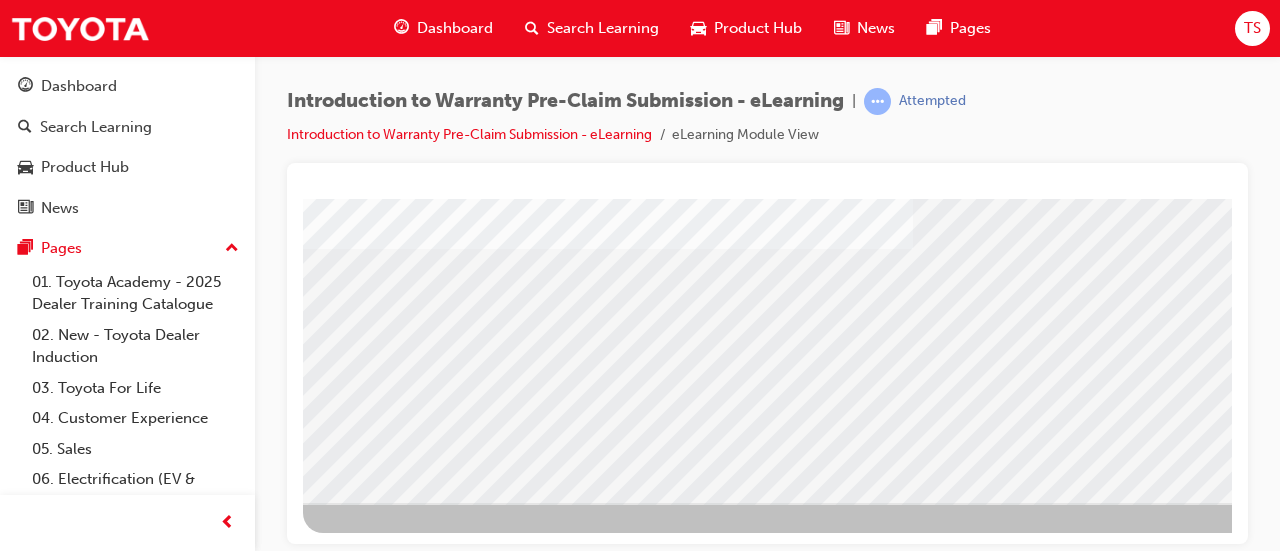 scroll, scrollTop: 416, scrollLeft: 446, axis: both 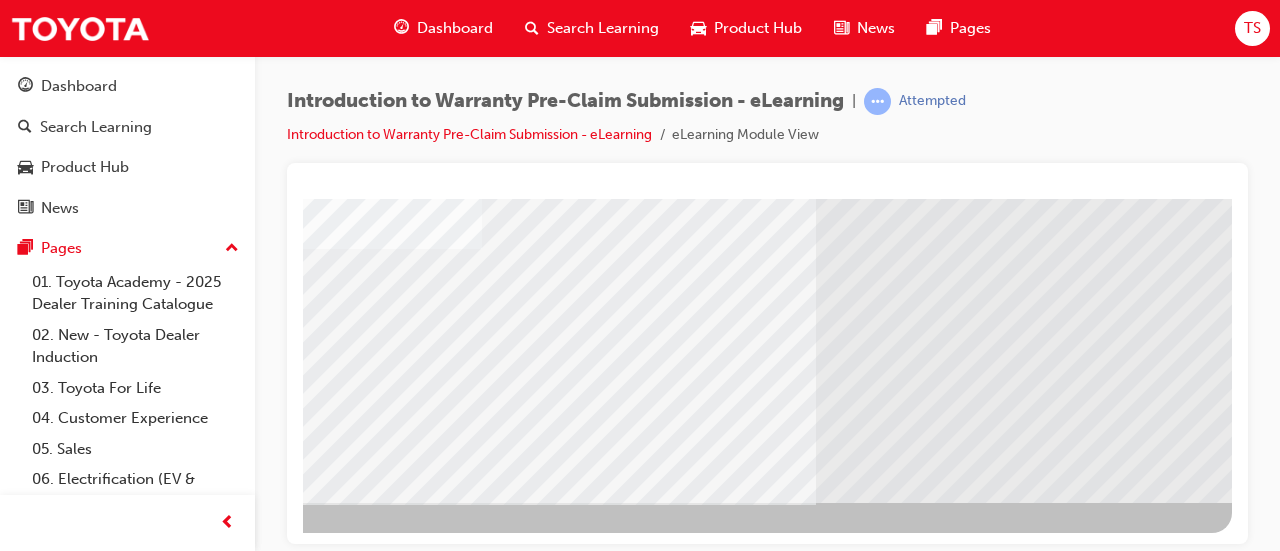 click at bounding box center (-65, 2096) 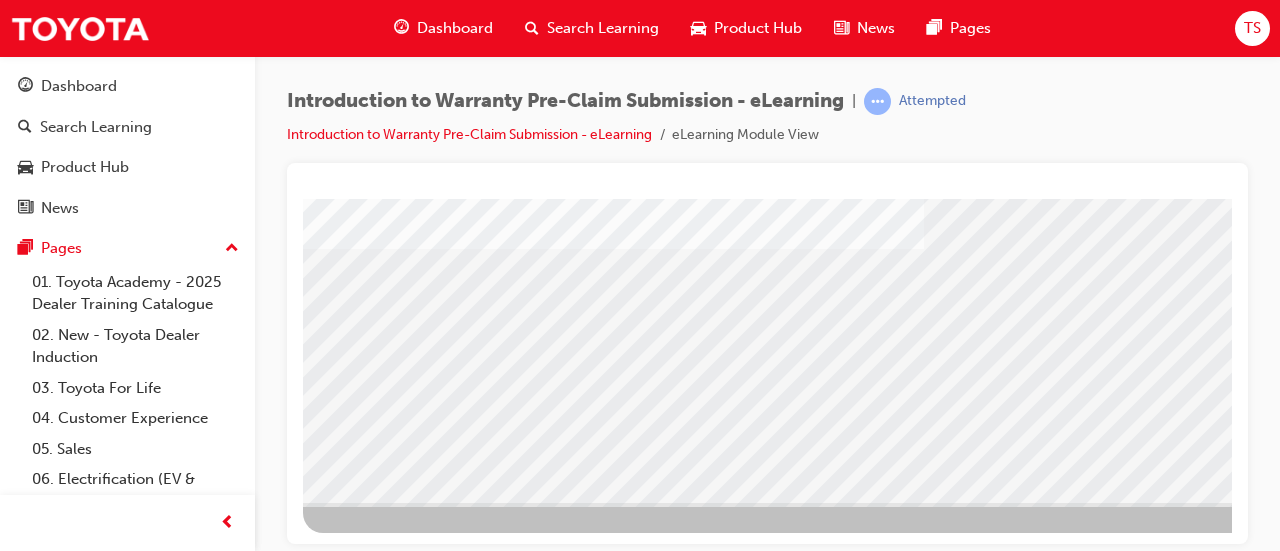 scroll, scrollTop: 416, scrollLeft: 446, axis: both 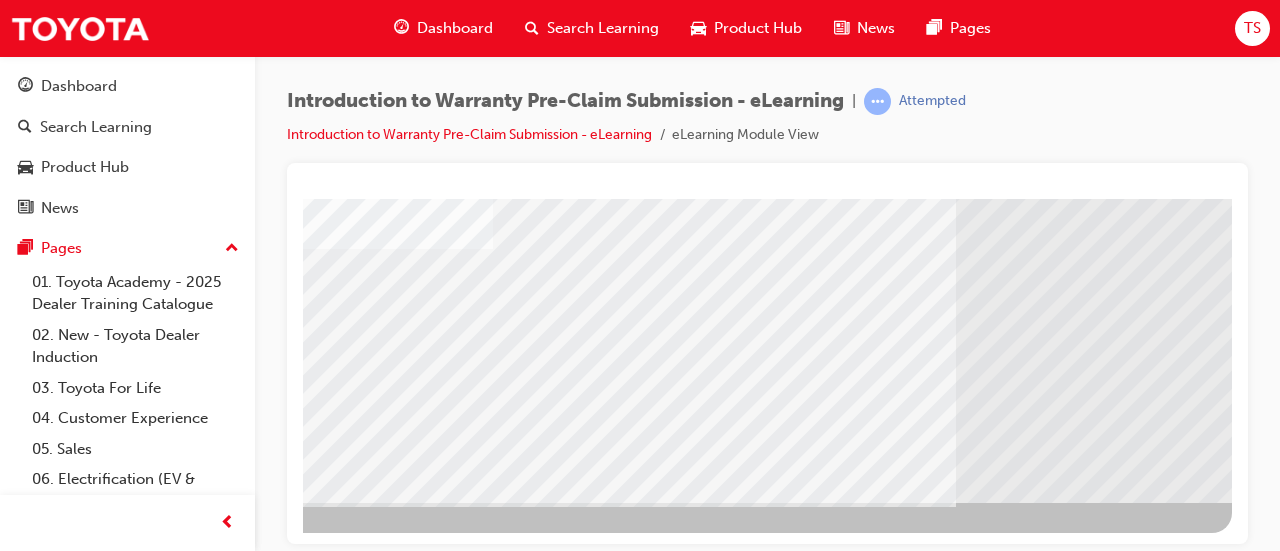 click at bounding box center [-65, 4190] 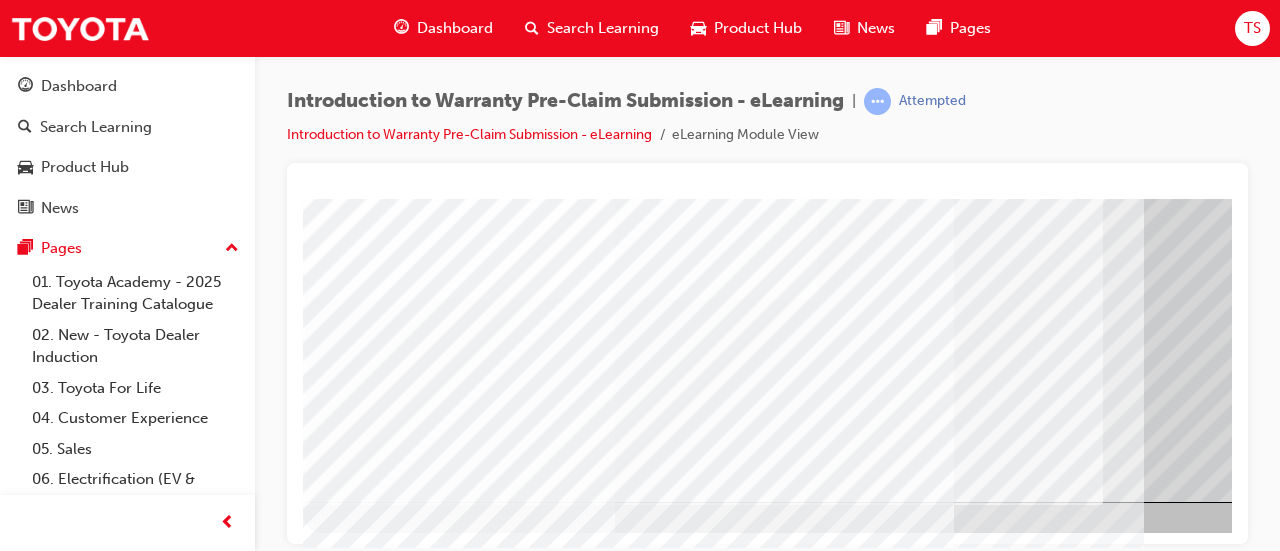 scroll, scrollTop: 416, scrollLeft: 446, axis: both 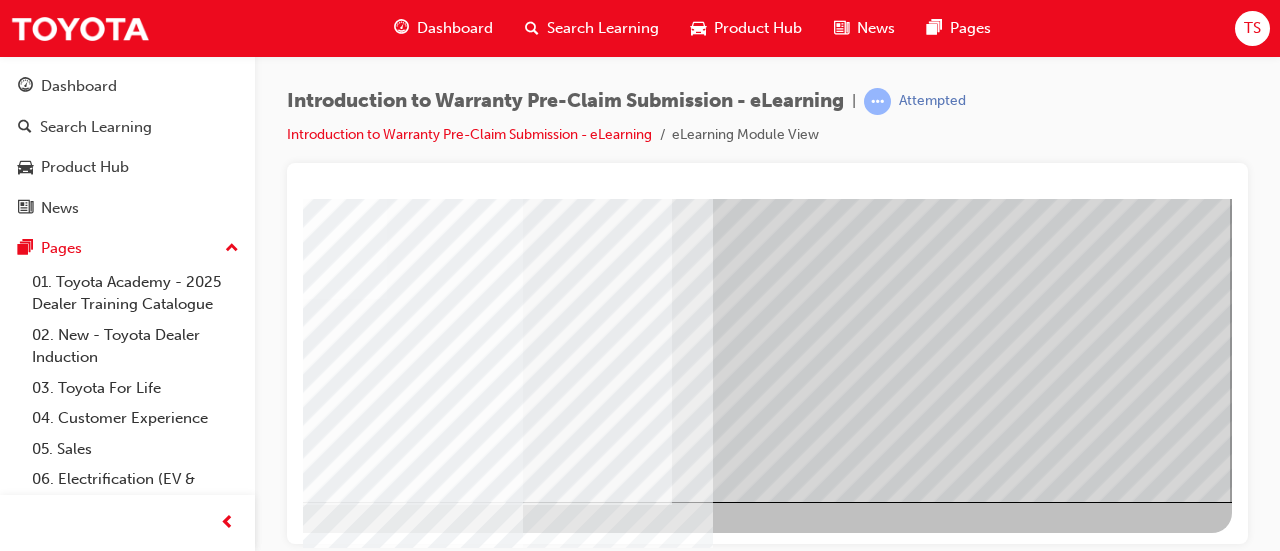 click at bounding box center (-65, 2632) 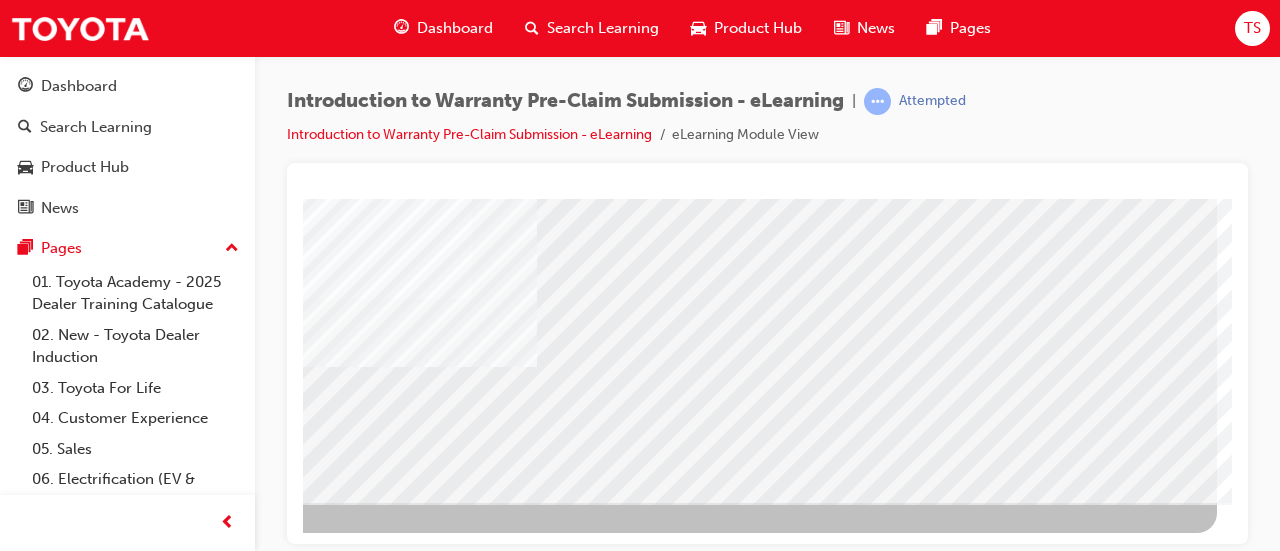 scroll 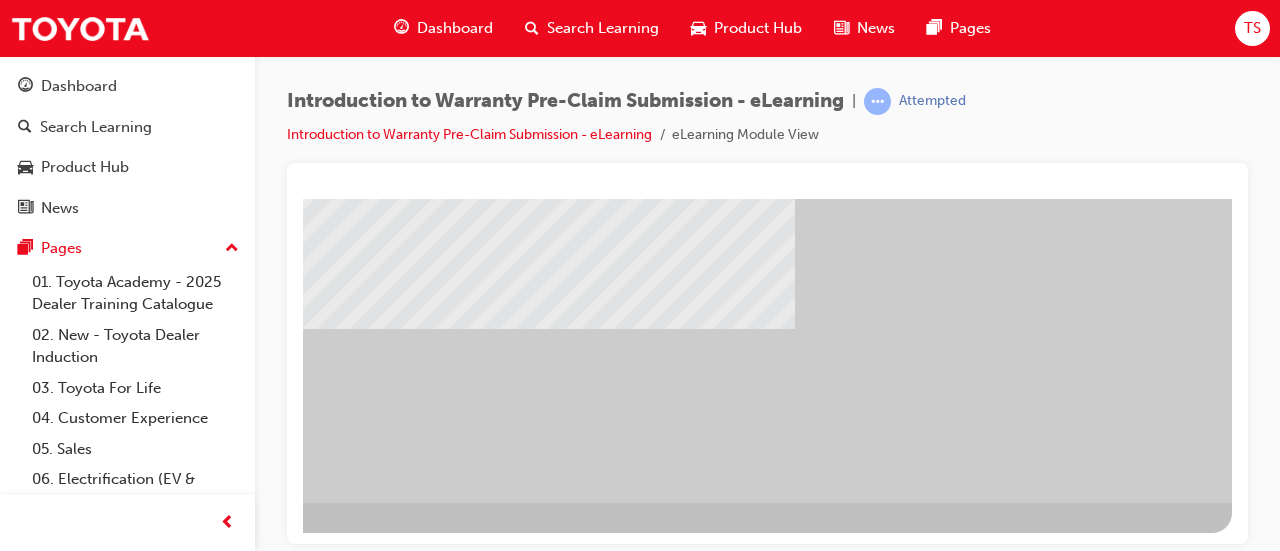 click at bounding box center (-65, 1200) 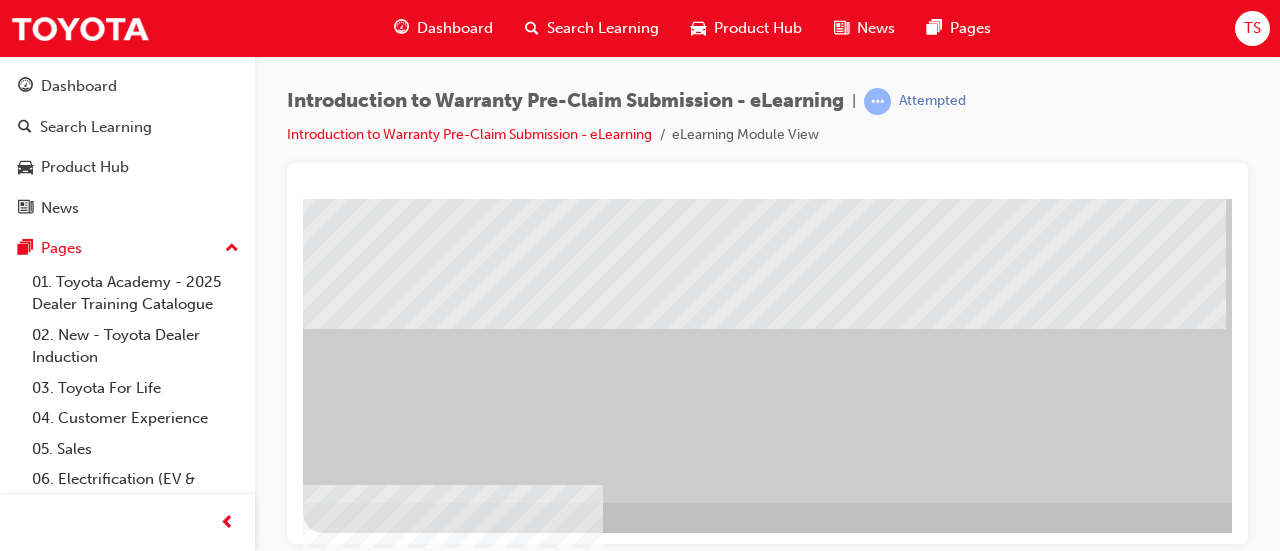 scroll, scrollTop: 416, scrollLeft: 446, axis: both 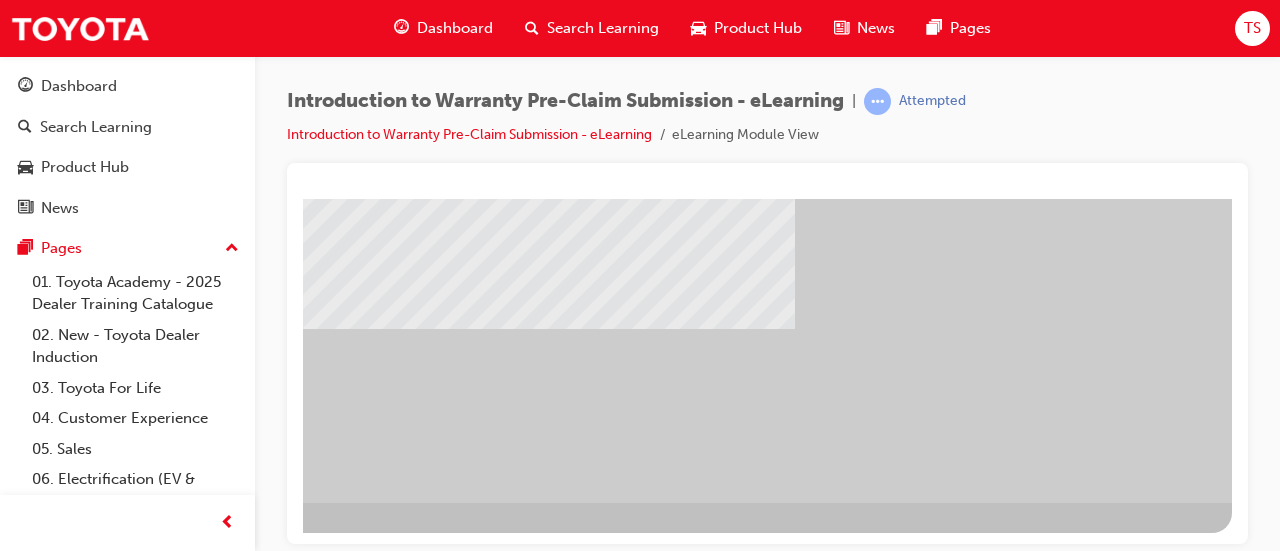 click at bounding box center [-65, 1200] 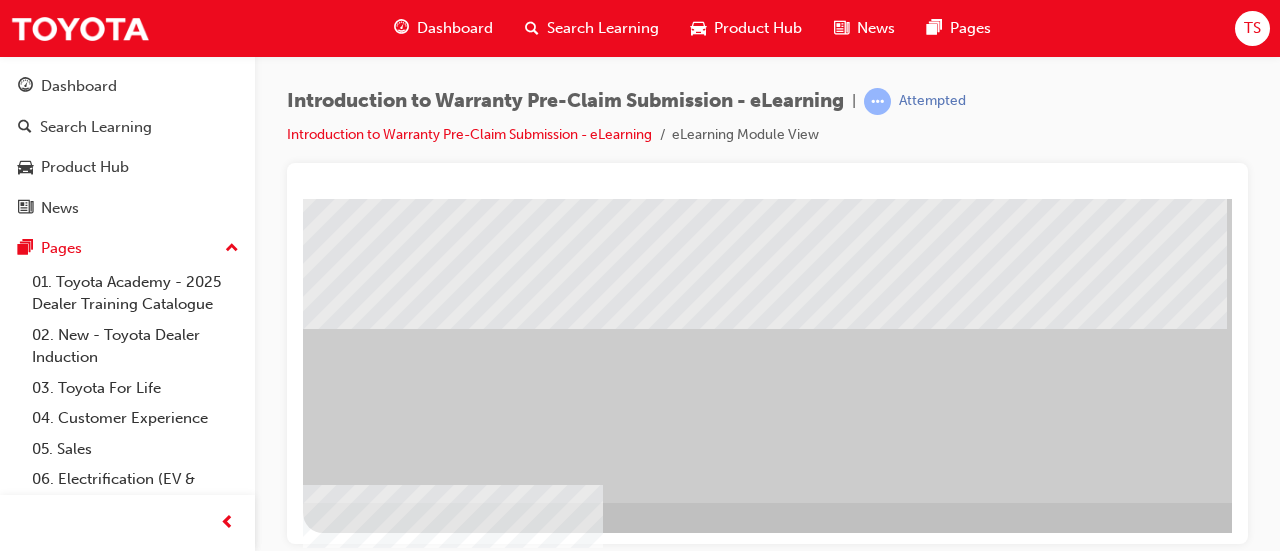 scroll, scrollTop: 416, scrollLeft: 446, axis: both 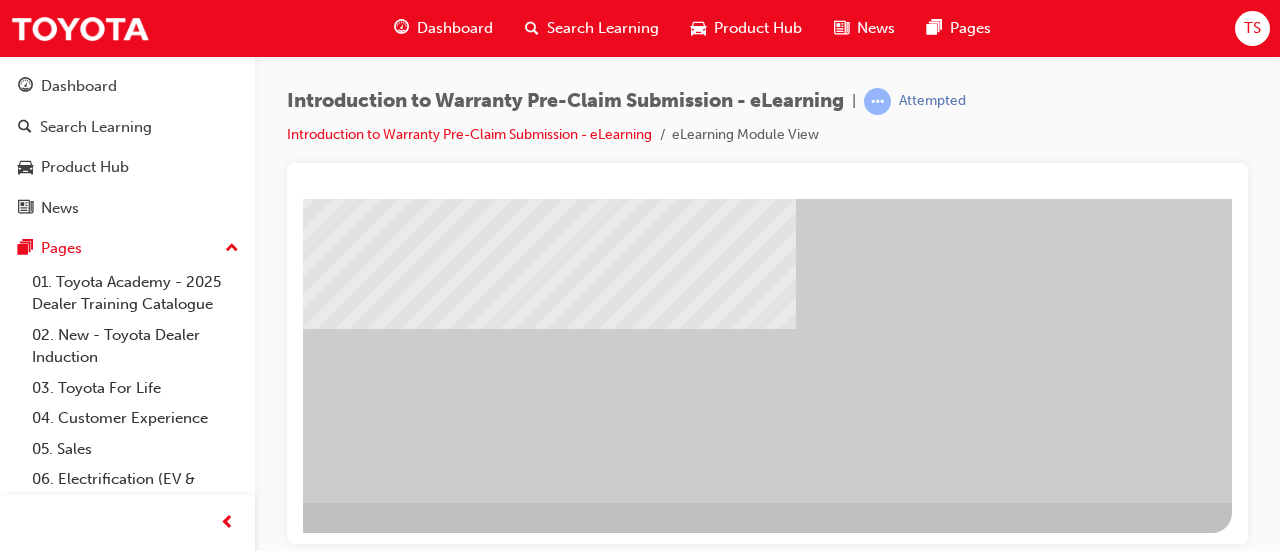 click at bounding box center (552, 142) 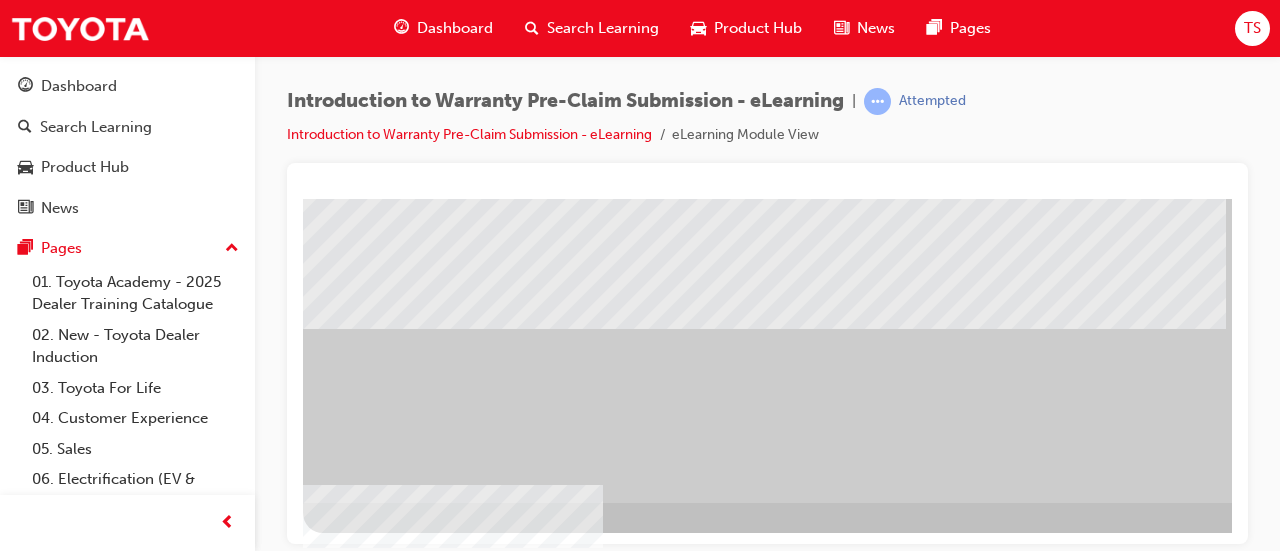 scroll, scrollTop: 416, scrollLeft: 446, axis: both 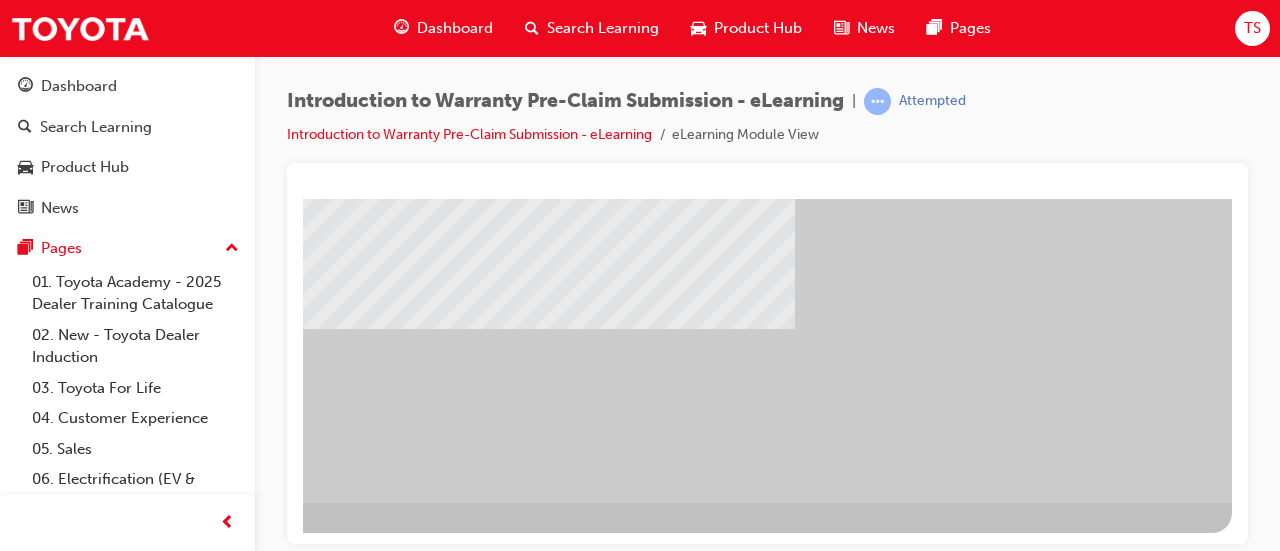 click at bounding box center (-65, 1200) 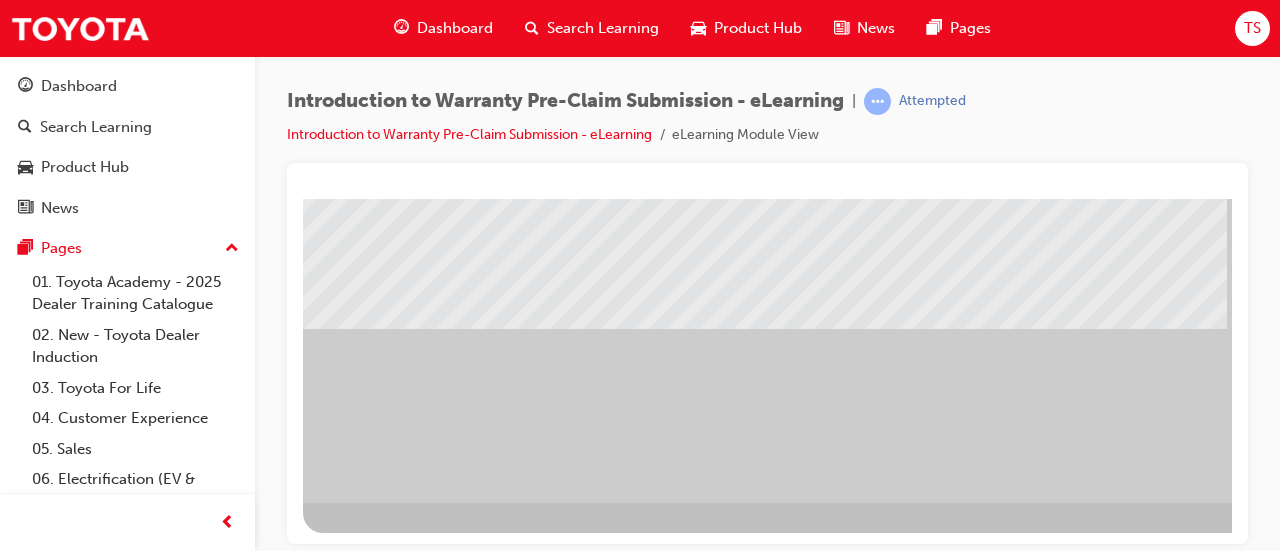 scroll, scrollTop: 416, scrollLeft: 446, axis: both 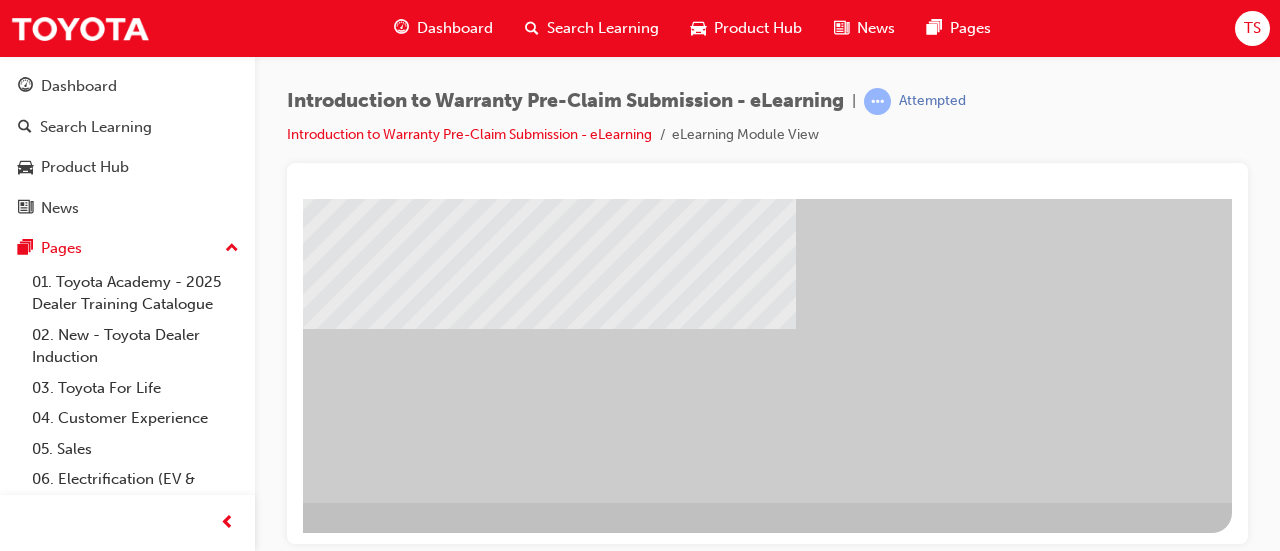 click at bounding box center [-65, 654] 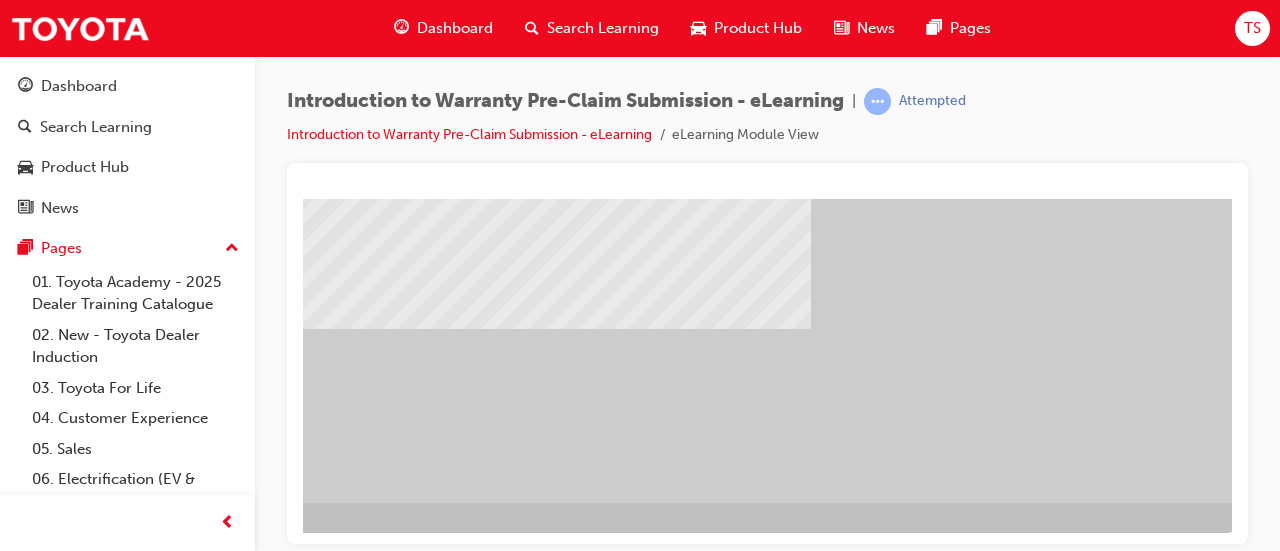 scroll, scrollTop: 416, scrollLeft: 446, axis: both 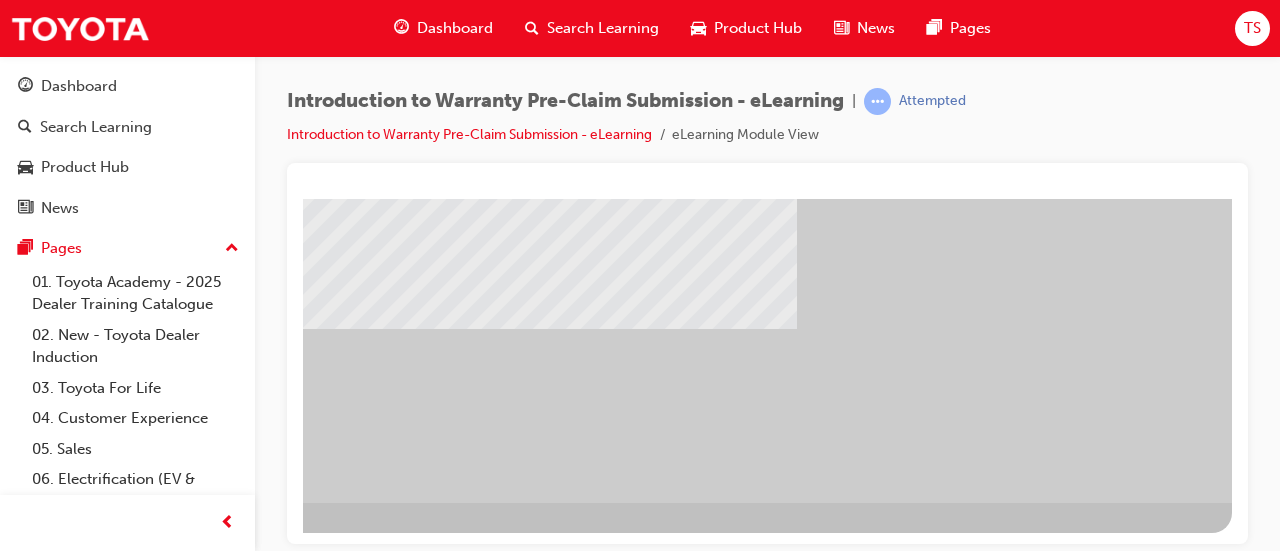 click at bounding box center [-65, 654] 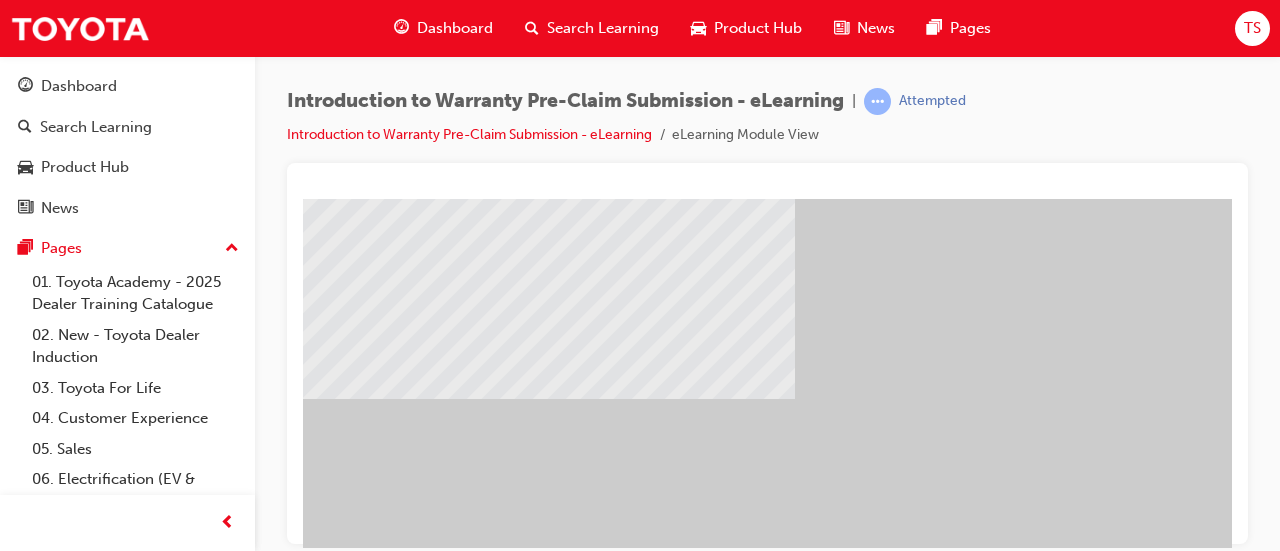 scroll, scrollTop: 416, scrollLeft: 446, axis: both 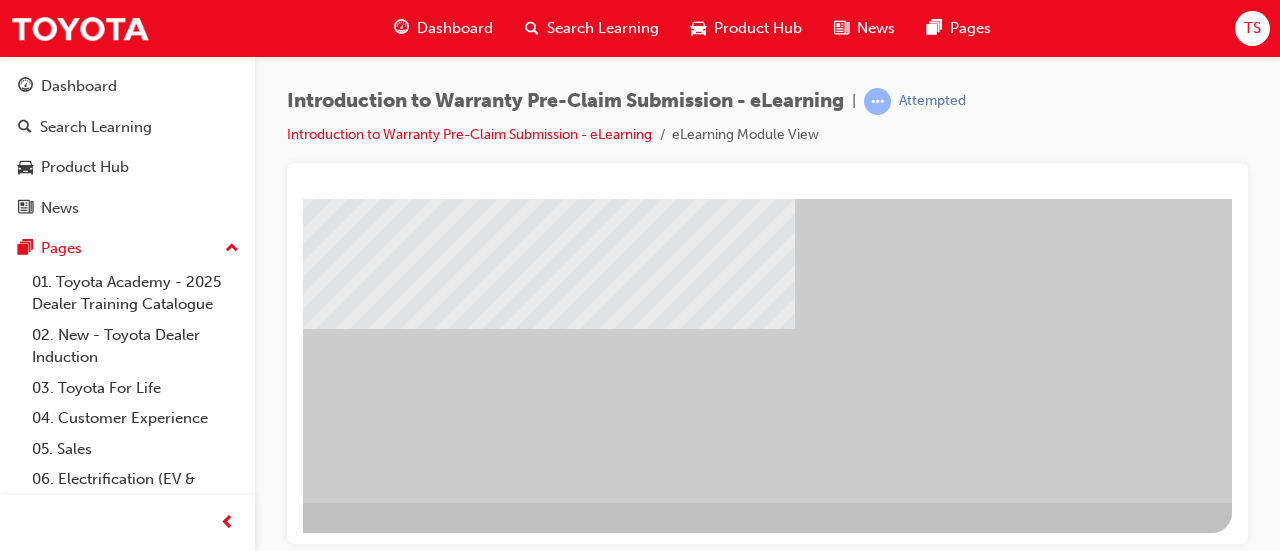 click at bounding box center [-65, 654] 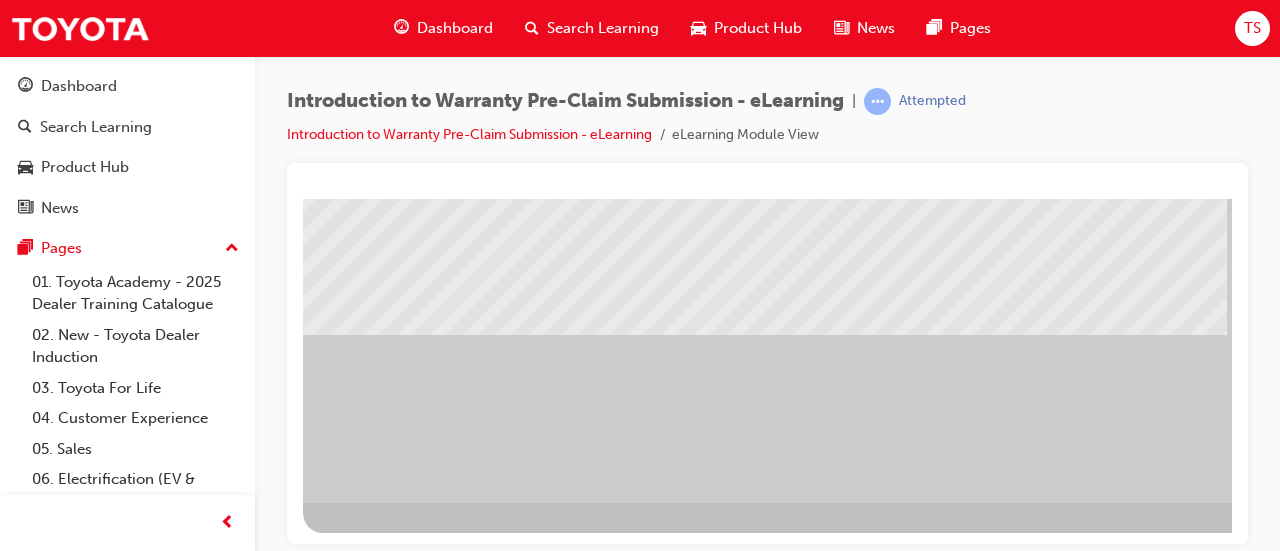 scroll, scrollTop: 416, scrollLeft: 446, axis: both 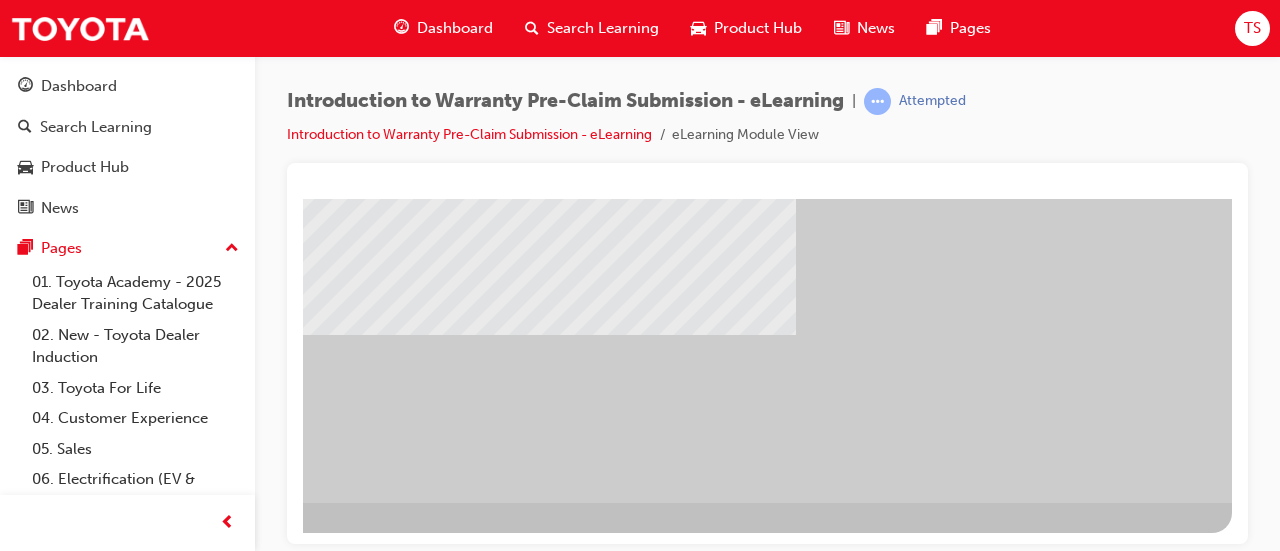 click at bounding box center [-65, 654] 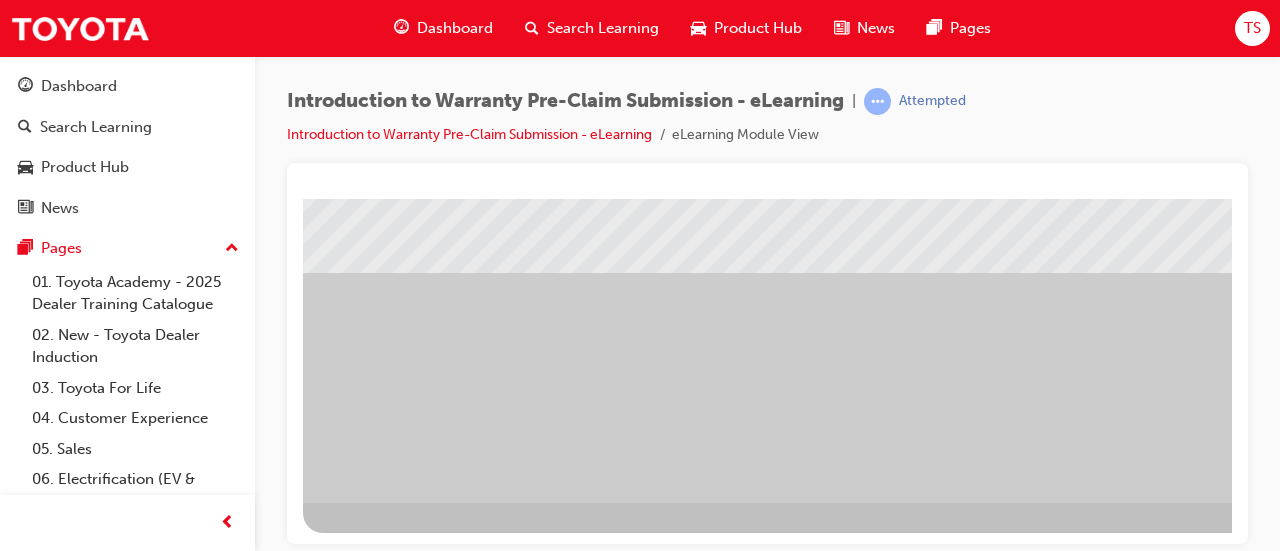 scroll, scrollTop: 416, scrollLeft: 446, axis: both 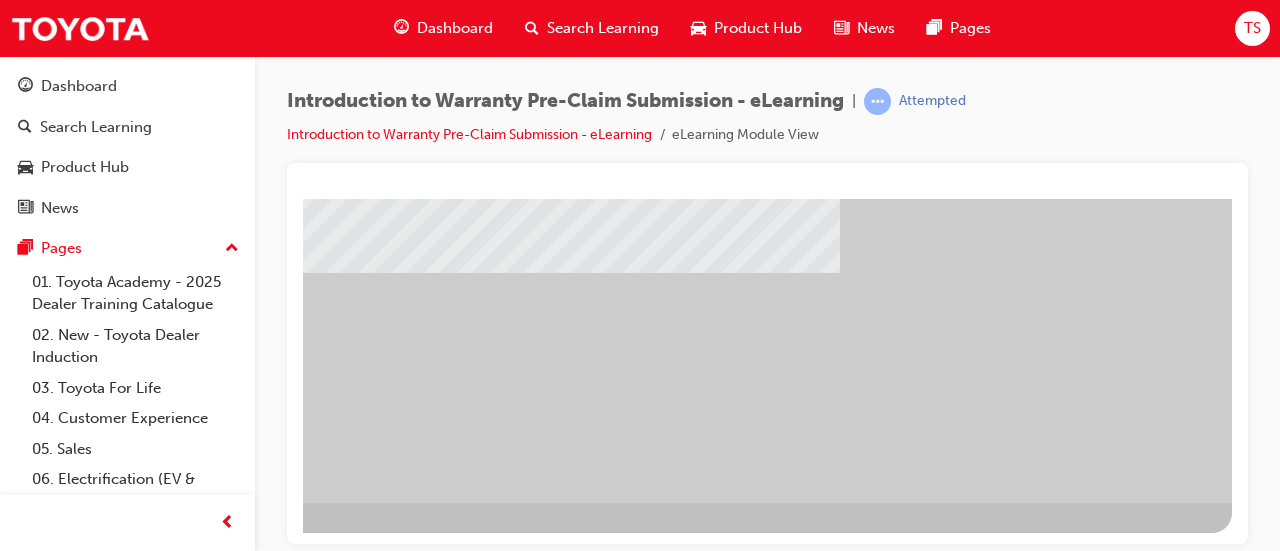 click at bounding box center [-65, 654] 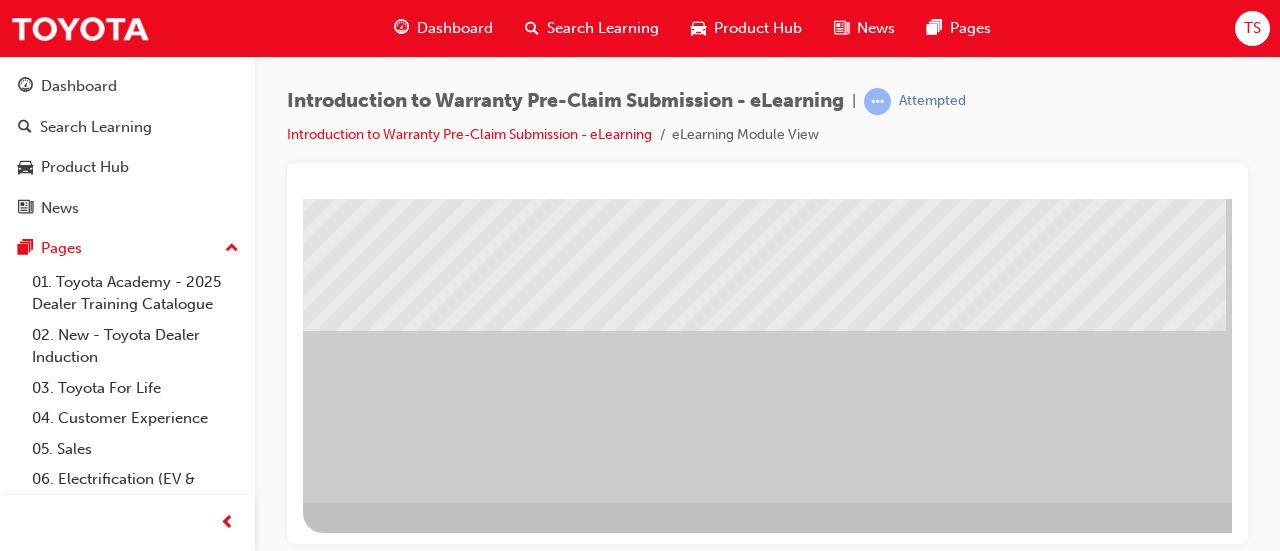 scroll, scrollTop: 416, scrollLeft: 446, axis: both 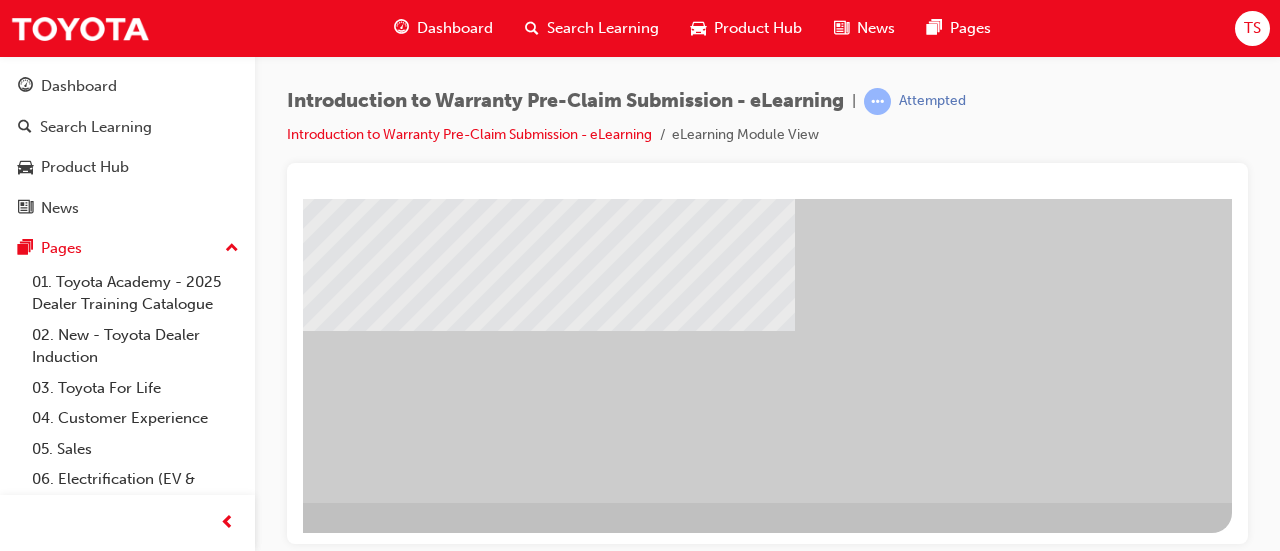 click at bounding box center (-65, 654) 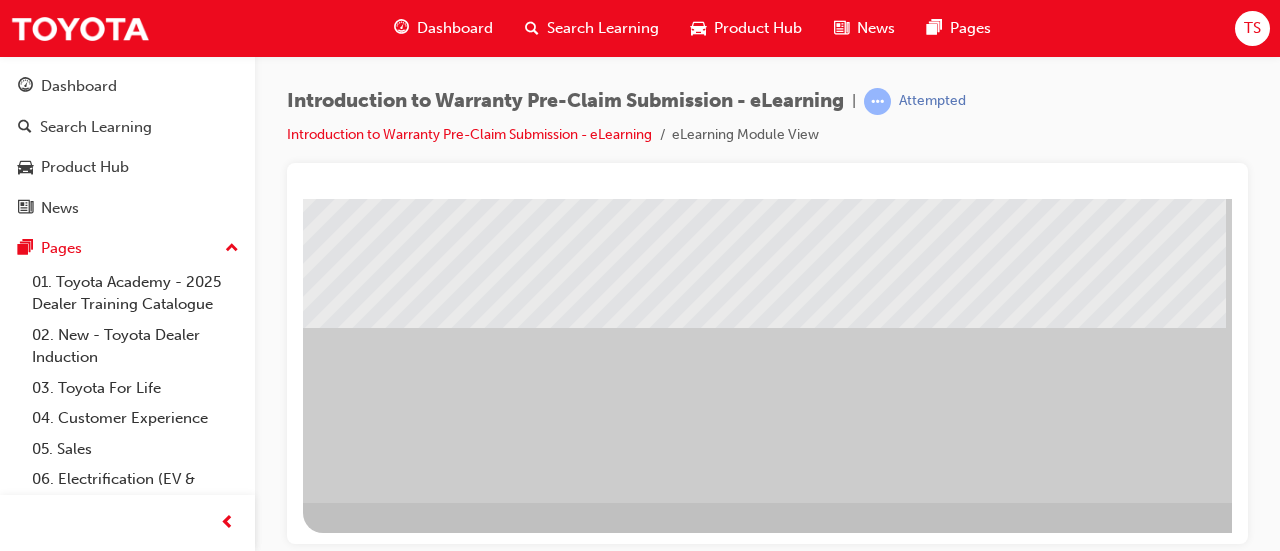 scroll, scrollTop: 416, scrollLeft: 446, axis: both 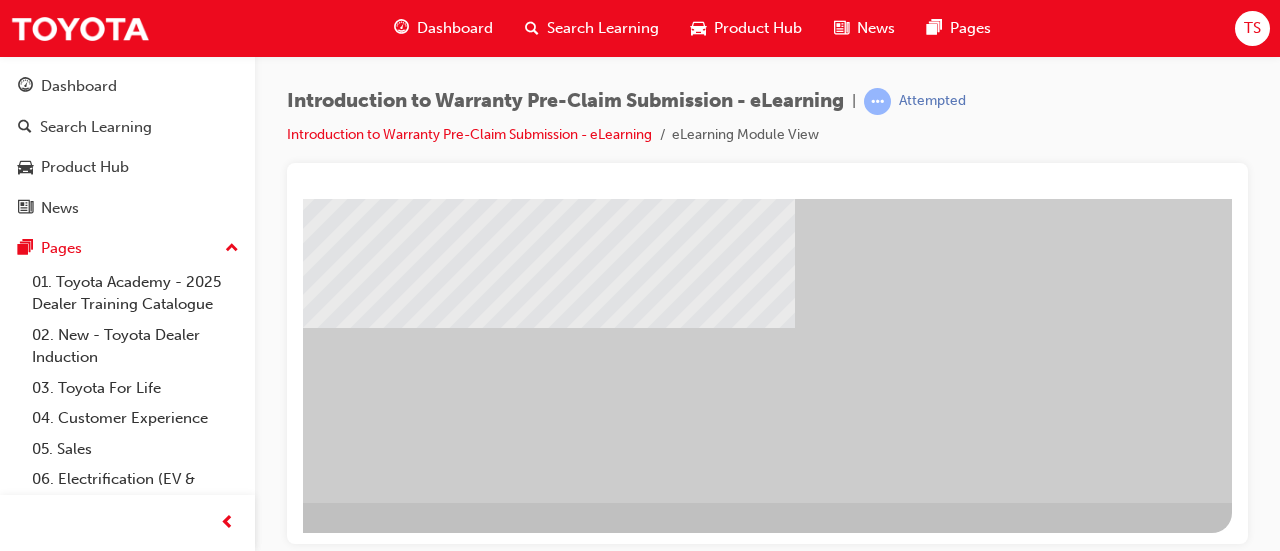 click at bounding box center (-65, 654) 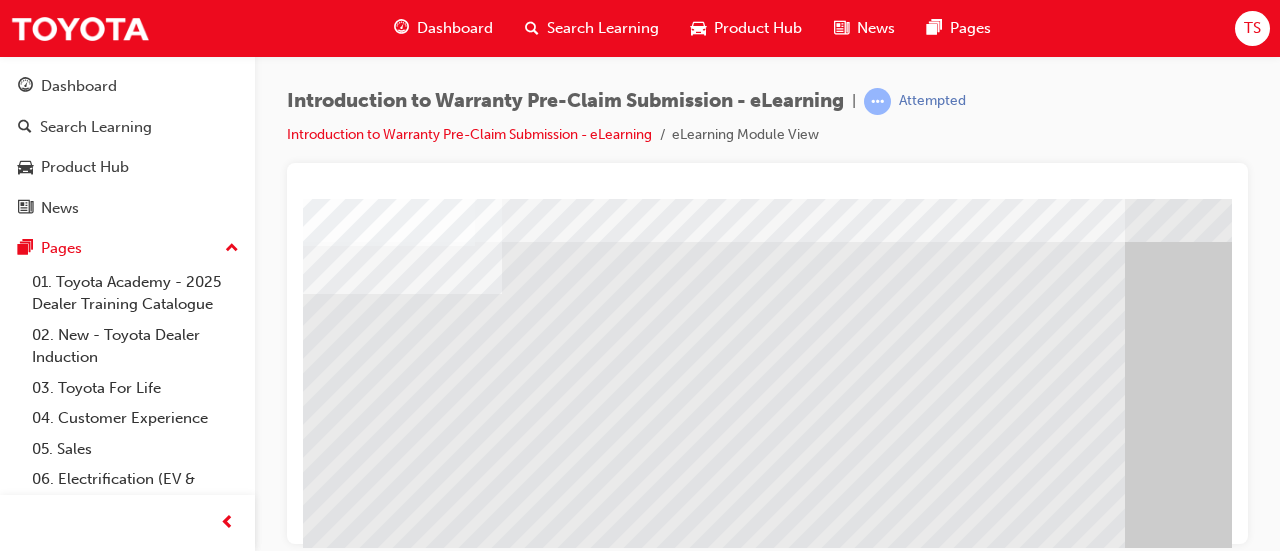 scroll, scrollTop: 54, scrollLeft: 101, axis: both 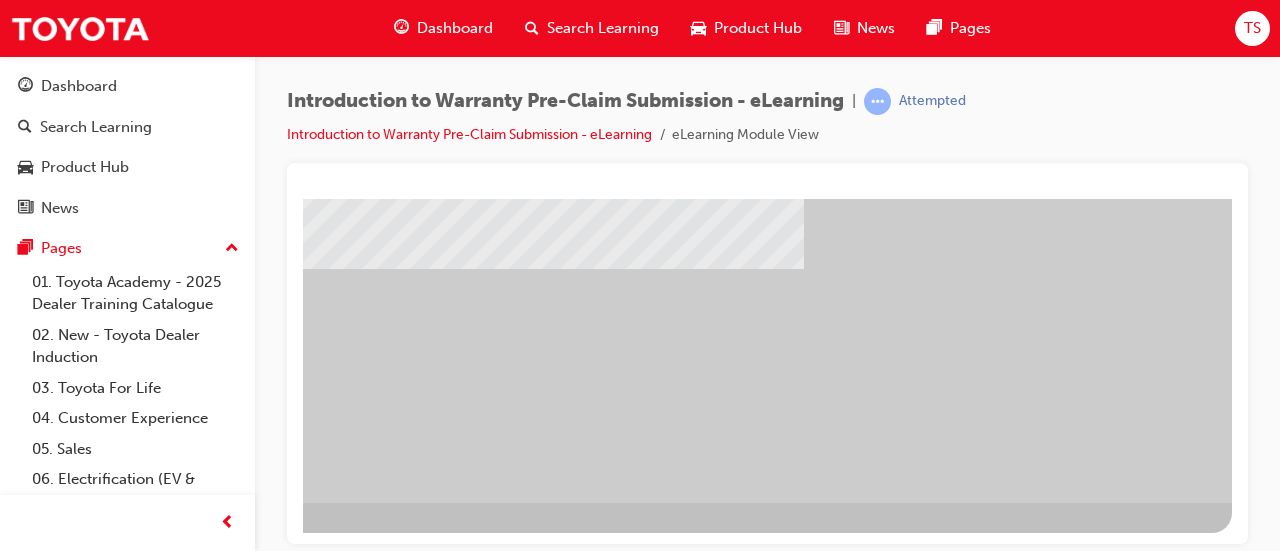 click at bounding box center (-65, 654) 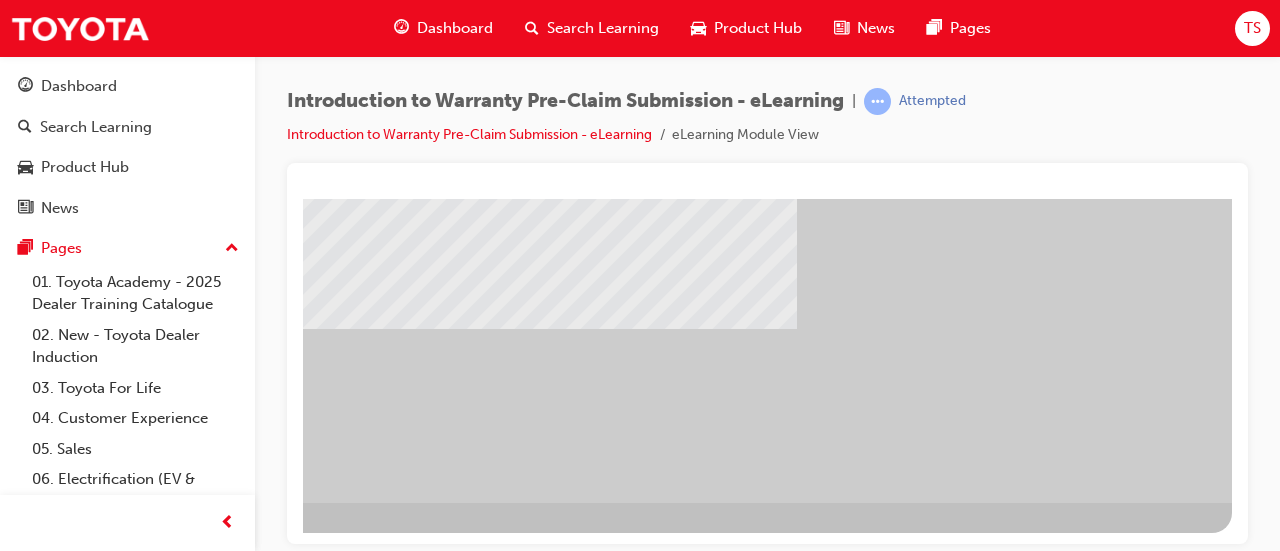 click at bounding box center (-65, 654) 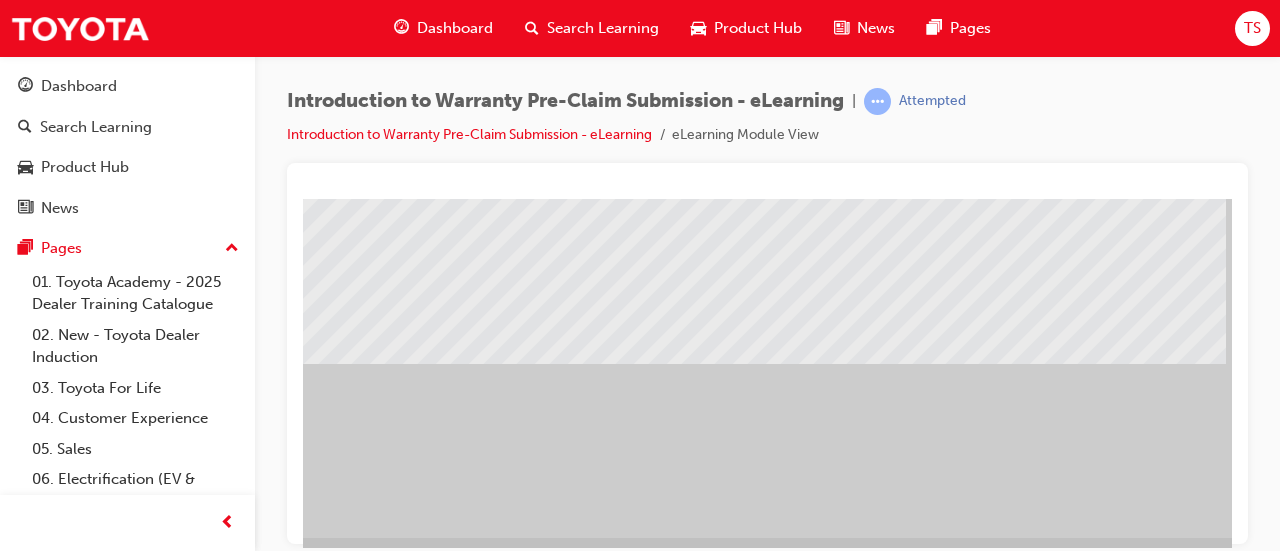 scroll, scrollTop: 416, scrollLeft: 0, axis: vertical 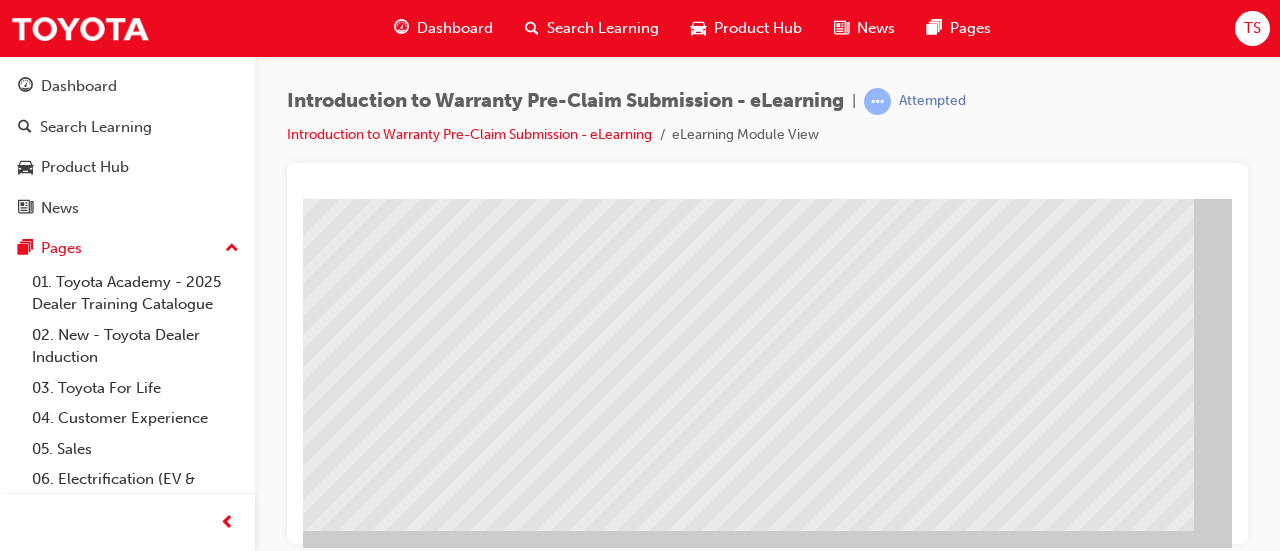click at bounding box center [287, 1529] 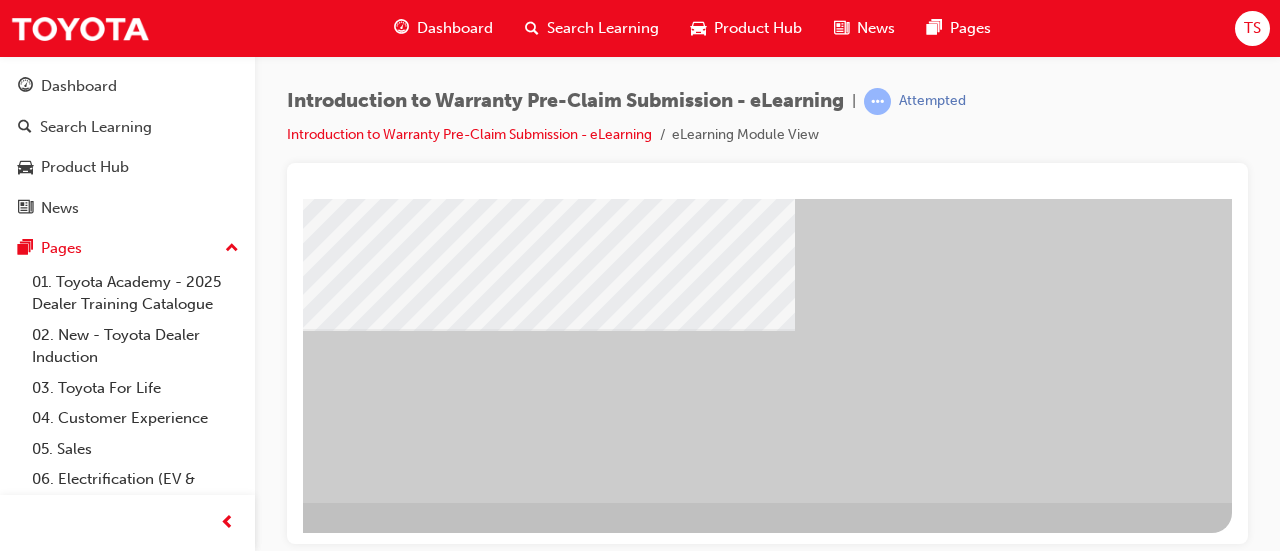 click at bounding box center (-65, 1361) 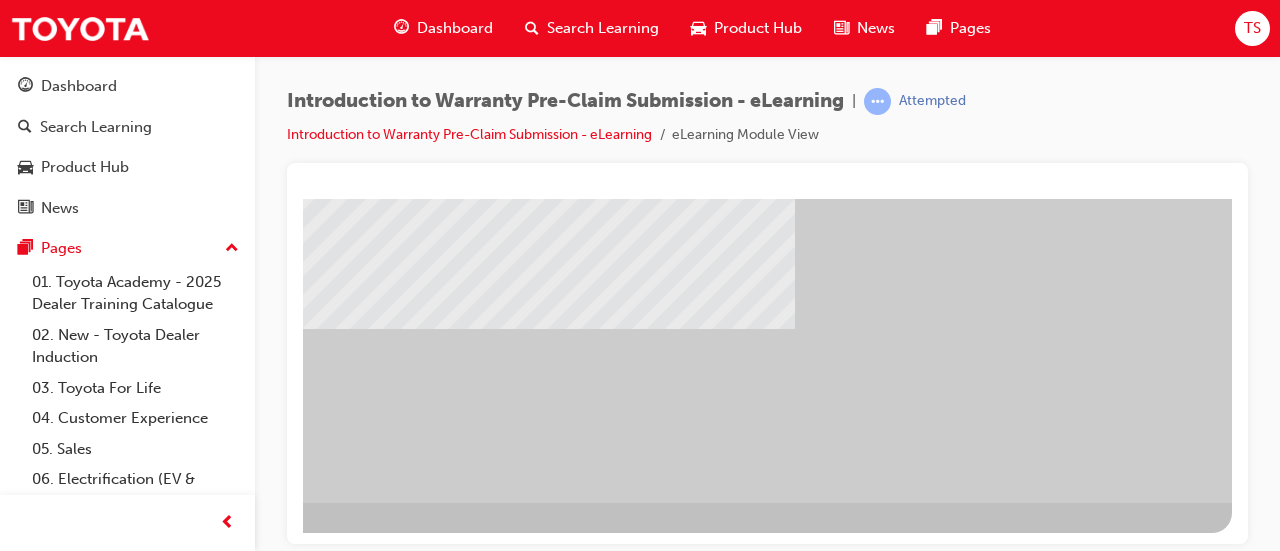 click at bounding box center (-65, 654) 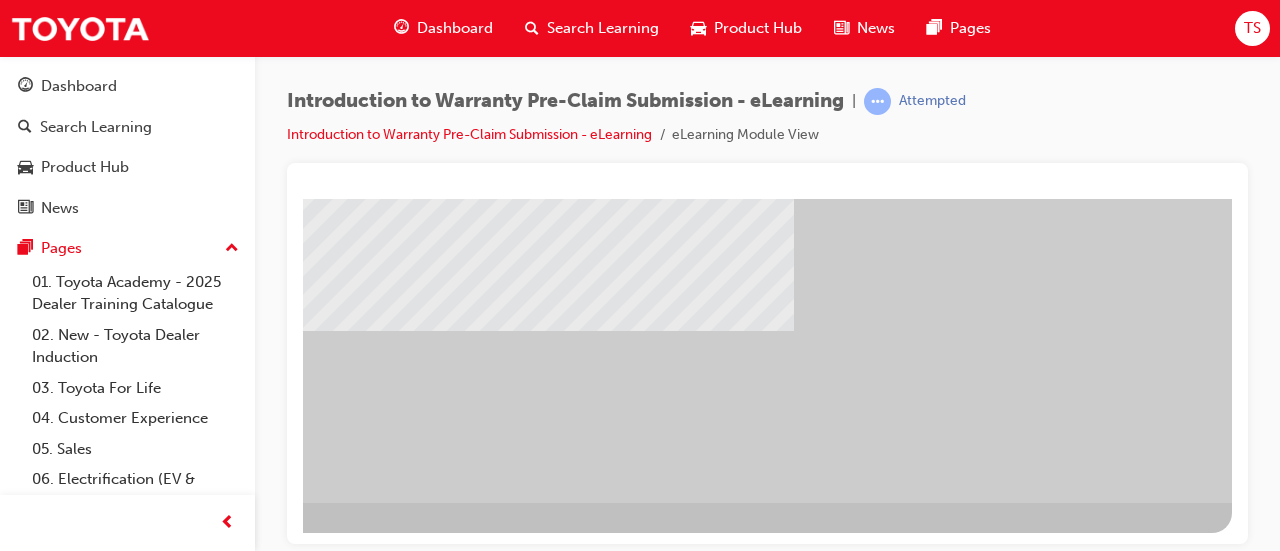 click at bounding box center (-65, 654) 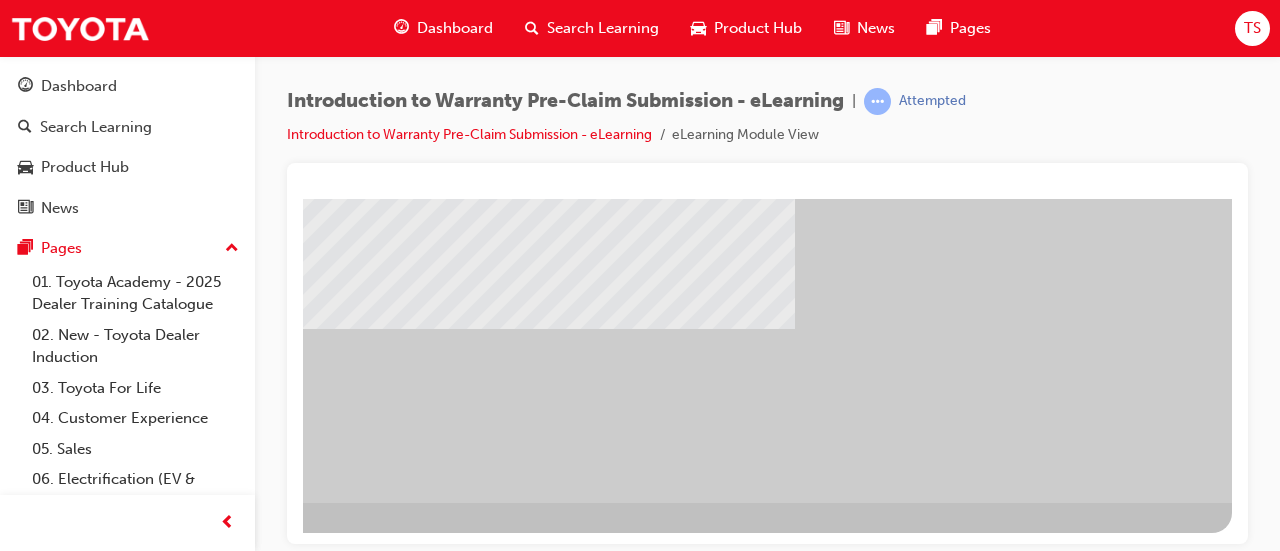 click at bounding box center [-65, 654] 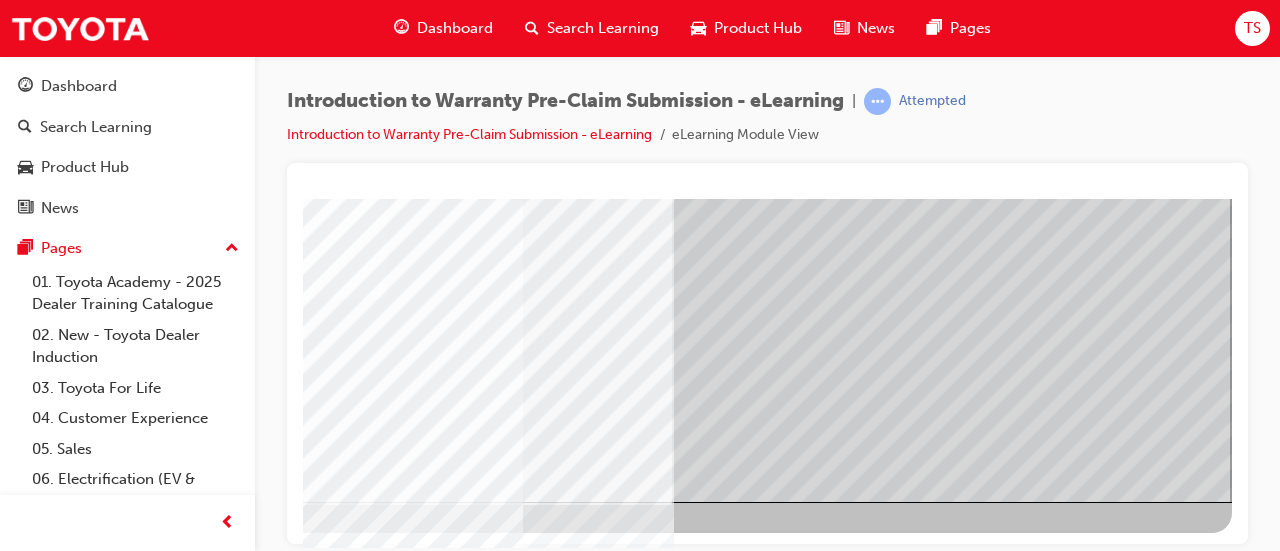 click at bounding box center (-65, 2759) 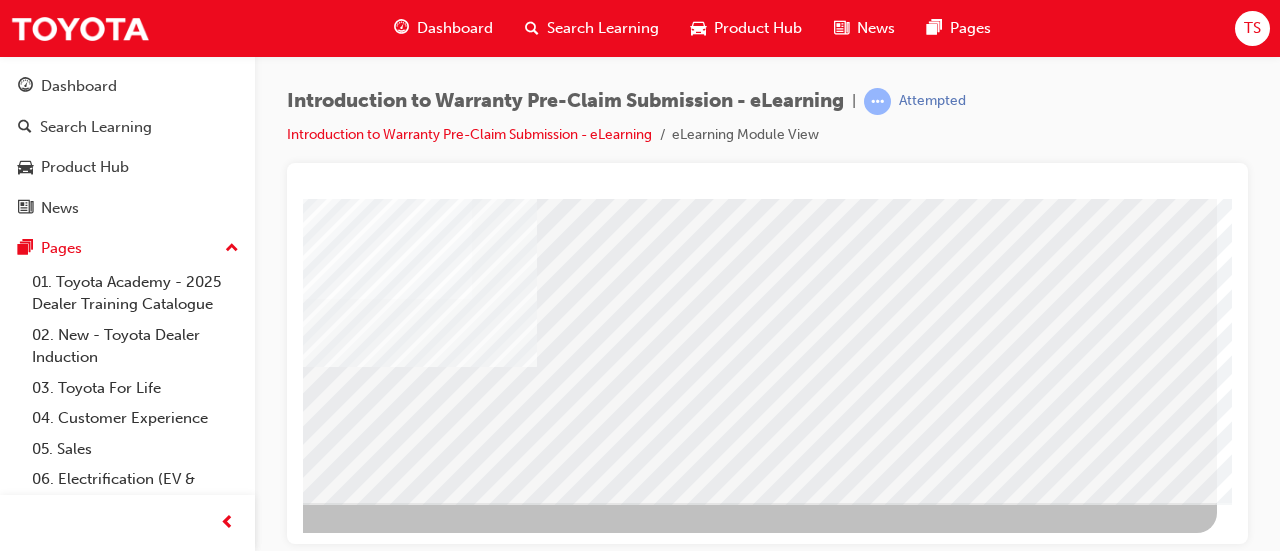click at bounding box center [-80, 2612] 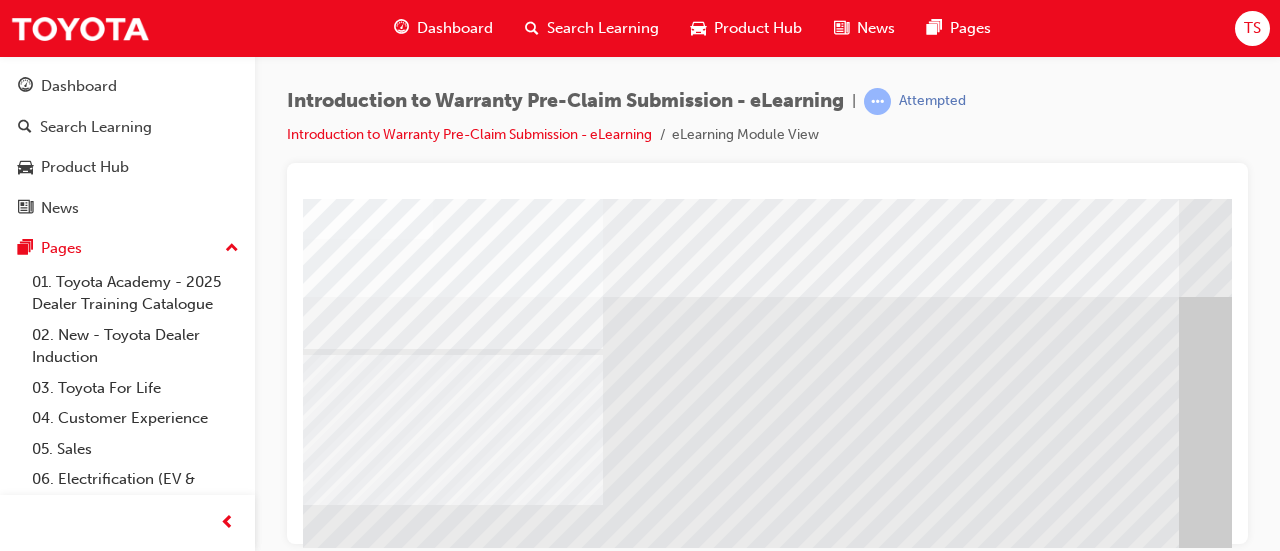 scroll, scrollTop: 416, scrollLeft: 0, axis: vertical 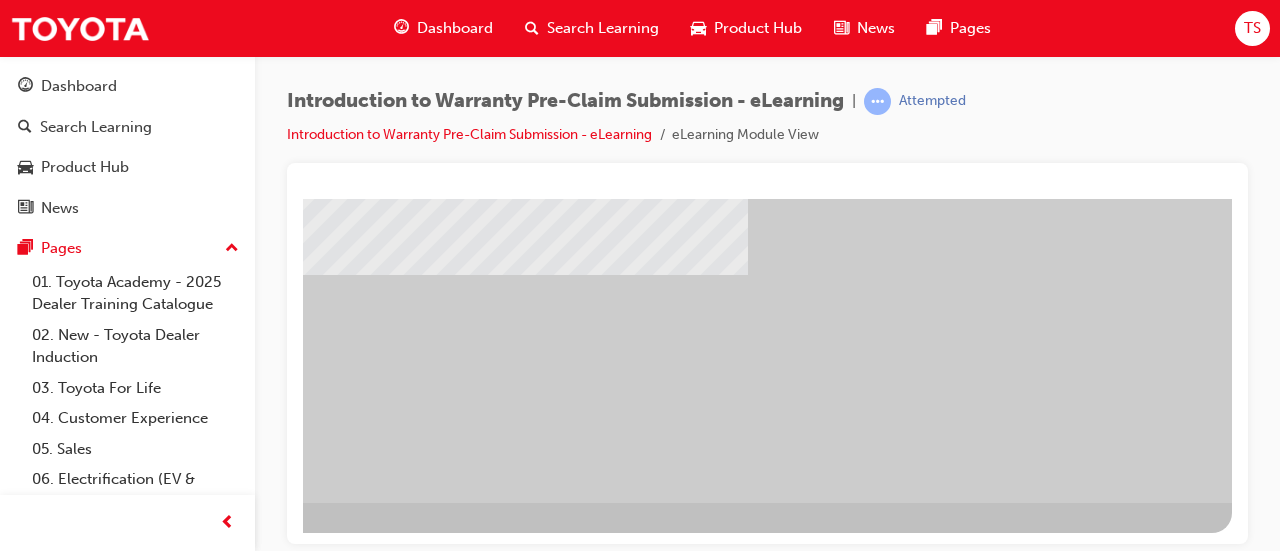 click at bounding box center [-65, 654] 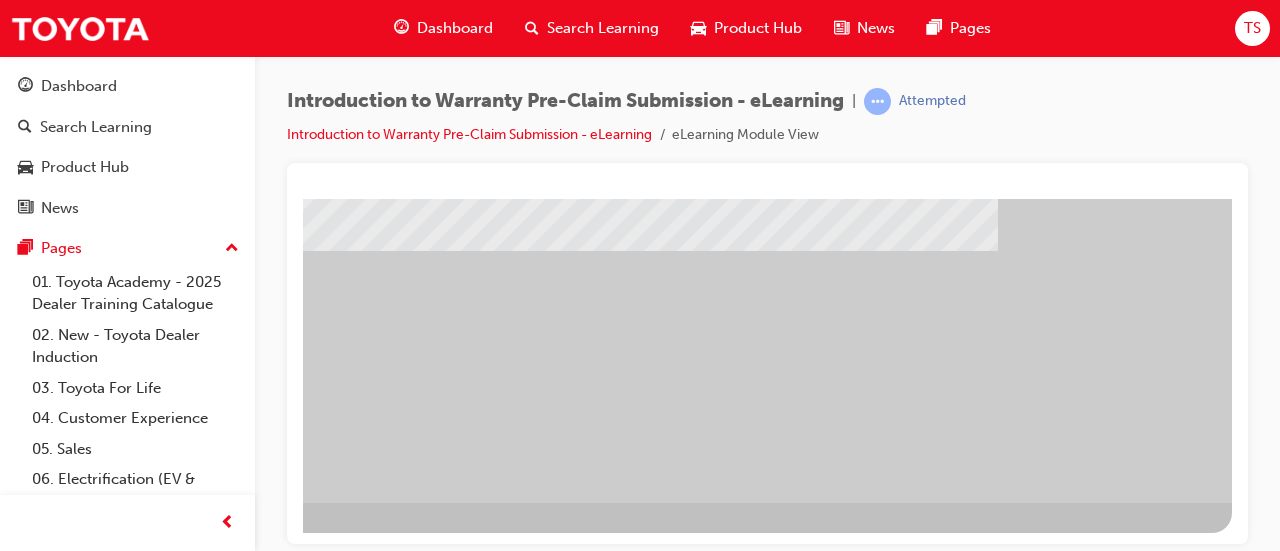 click at bounding box center [-65, 654] 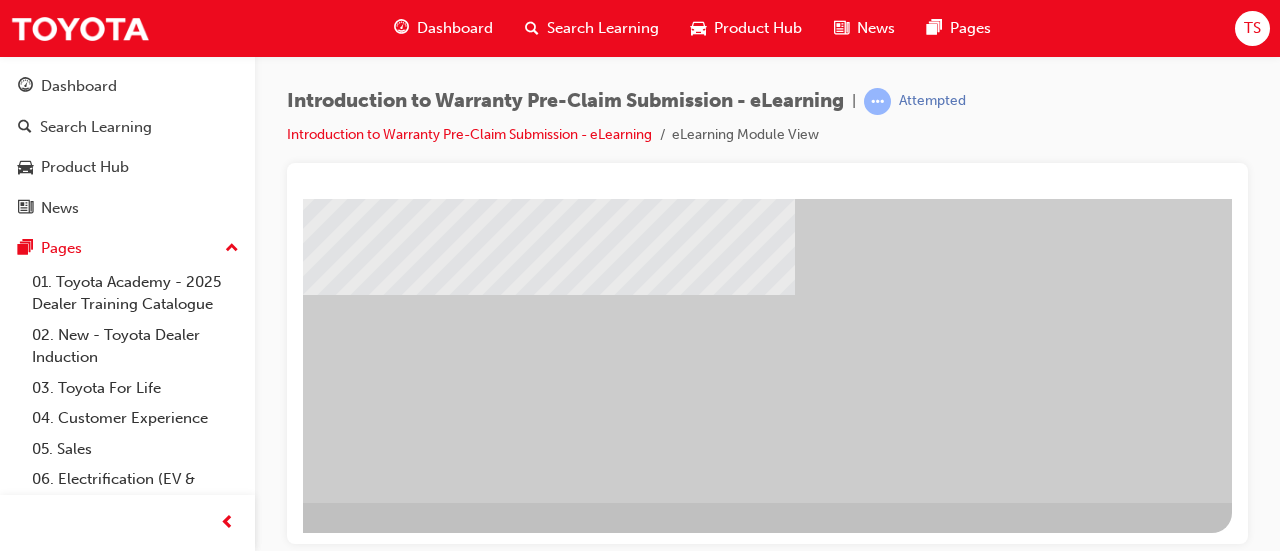 click at bounding box center (-65, 654) 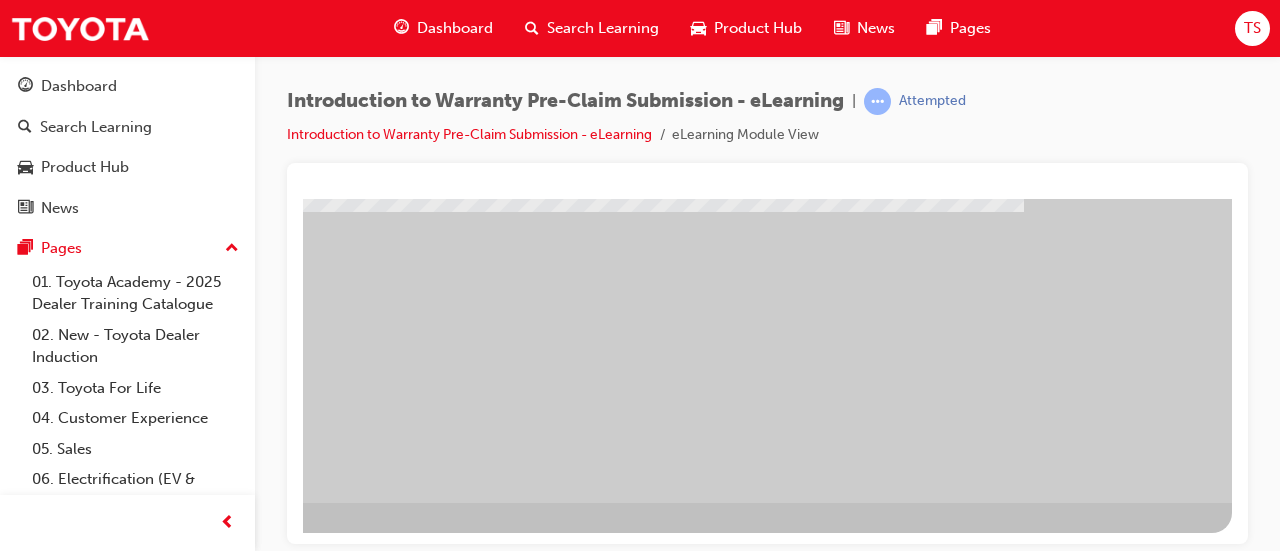 click at bounding box center (-65, 654) 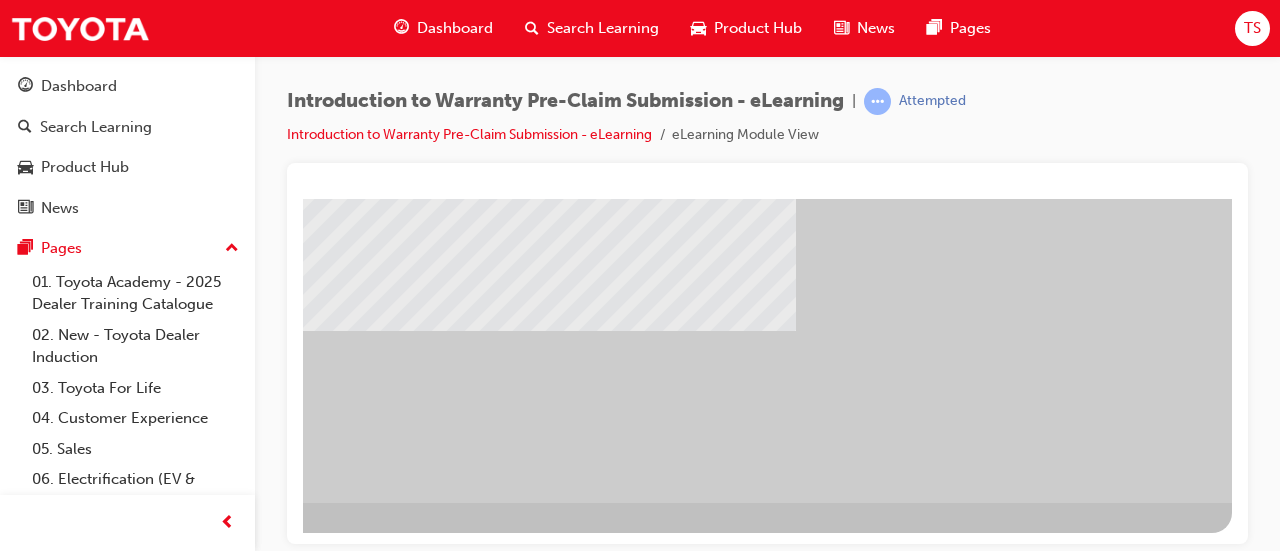 click at bounding box center (-65, 654) 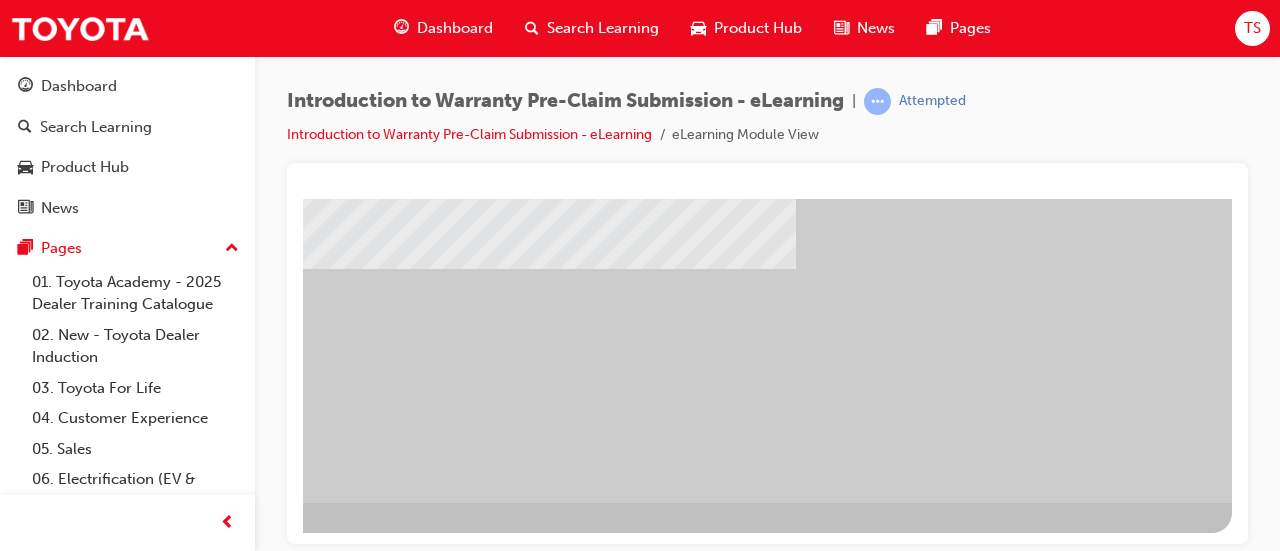 click at bounding box center [-65, 654] 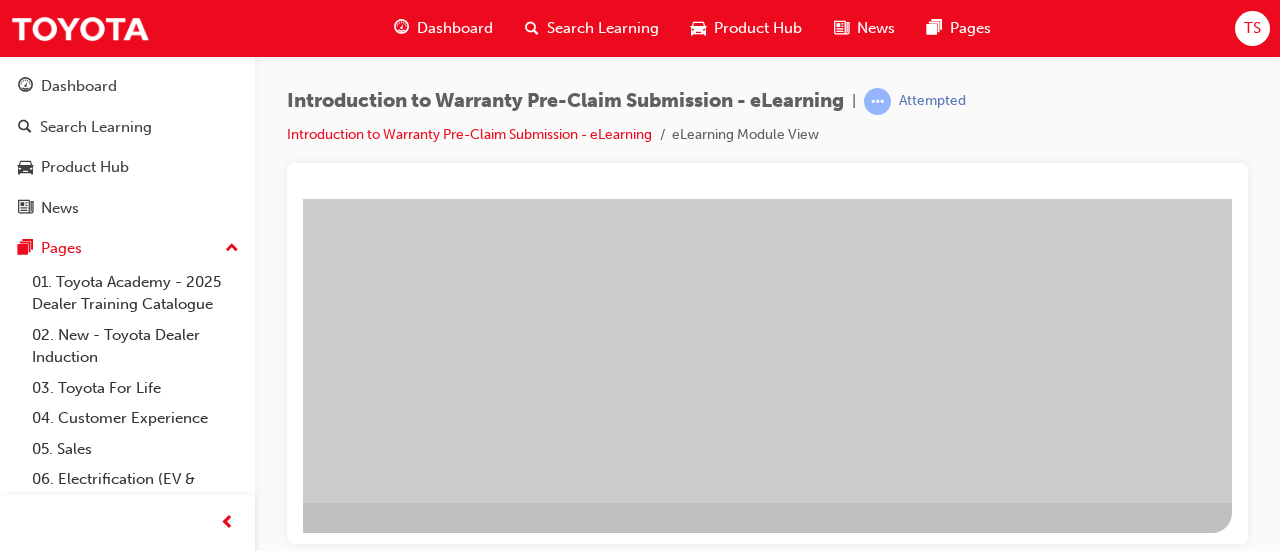click at bounding box center [-65, 654] 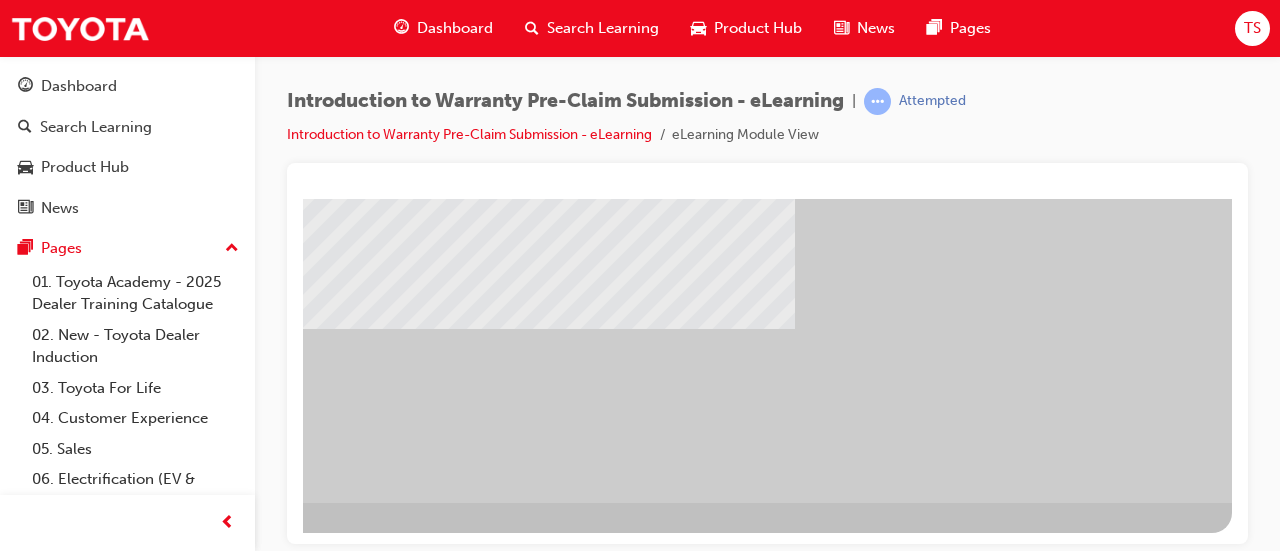 click at bounding box center [-65, 654] 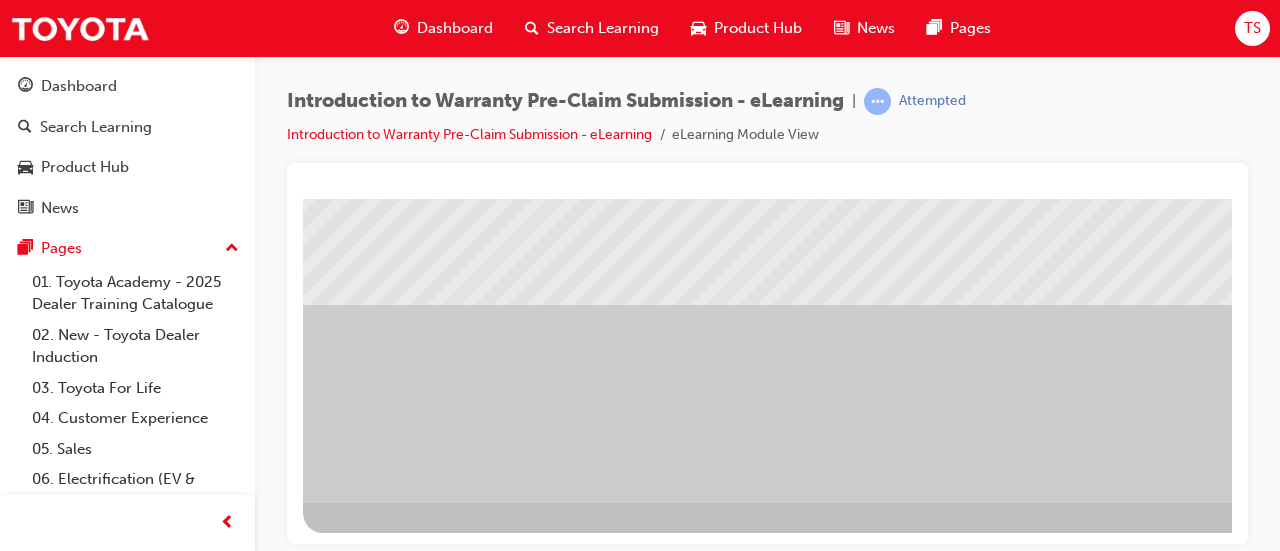 scroll, scrollTop: 416, scrollLeft: 446, axis: both 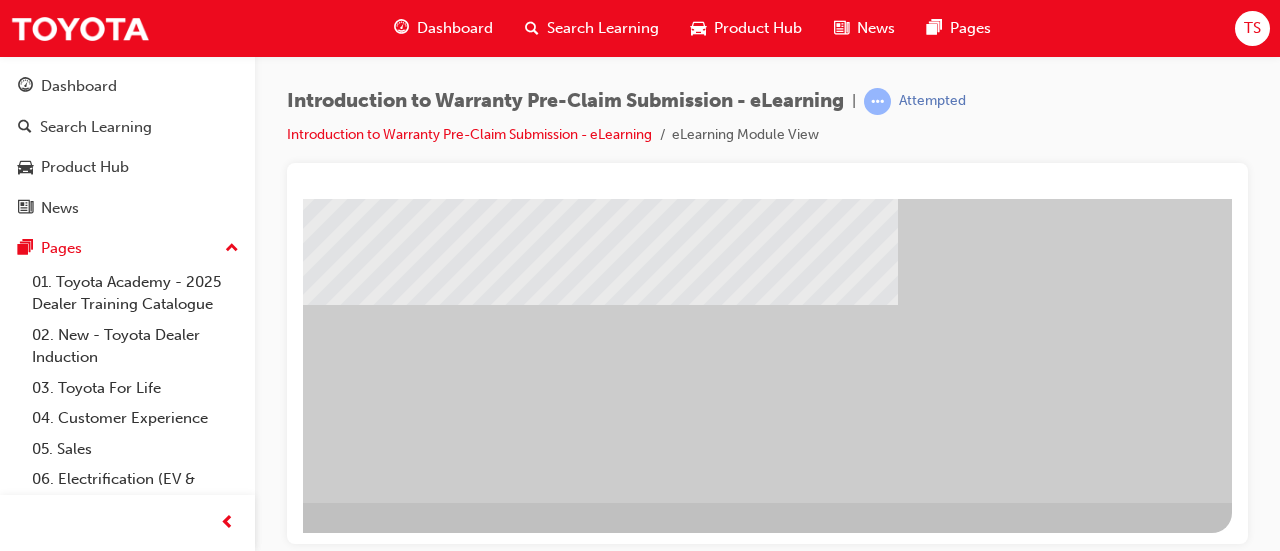 click at bounding box center (-65, 654) 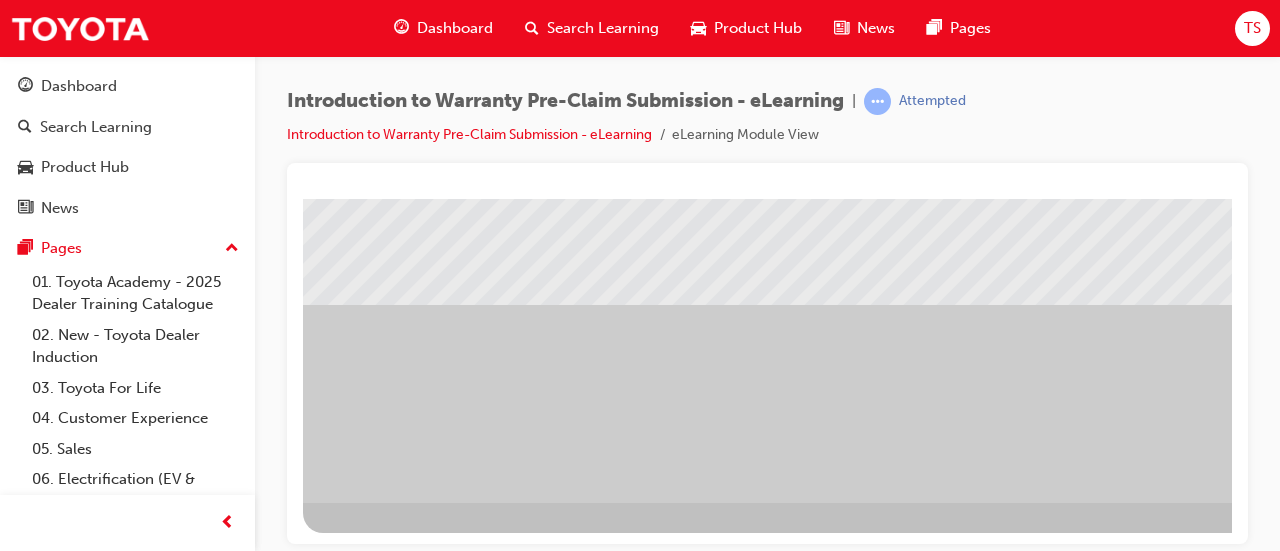 scroll, scrollTop: 416, scrollLeft: 446, axis: both 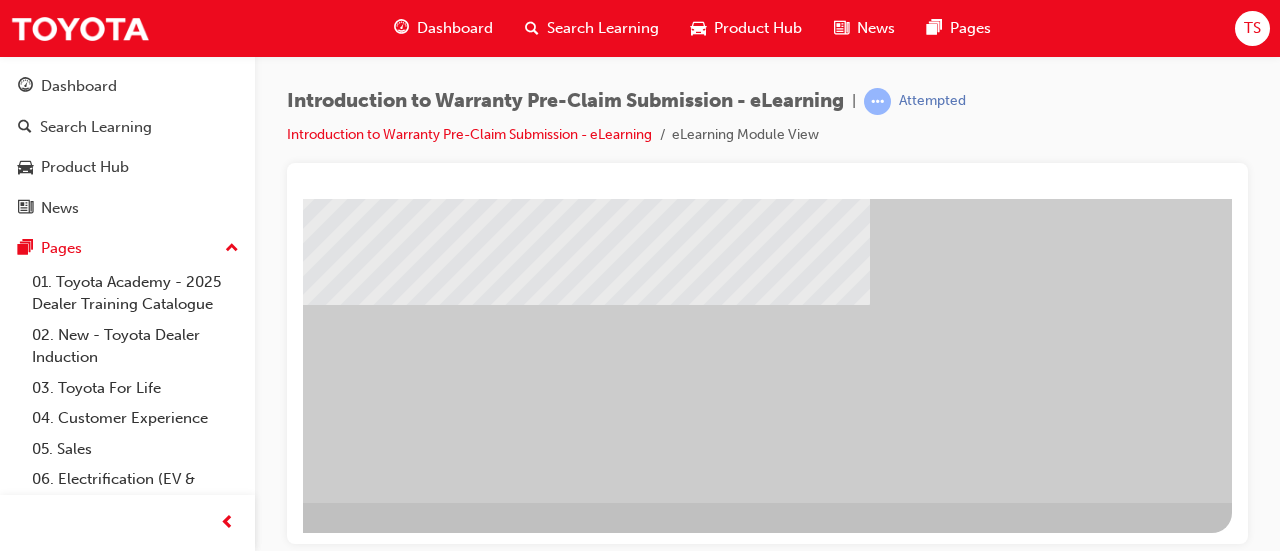 click at bounding box center [-65, 654] 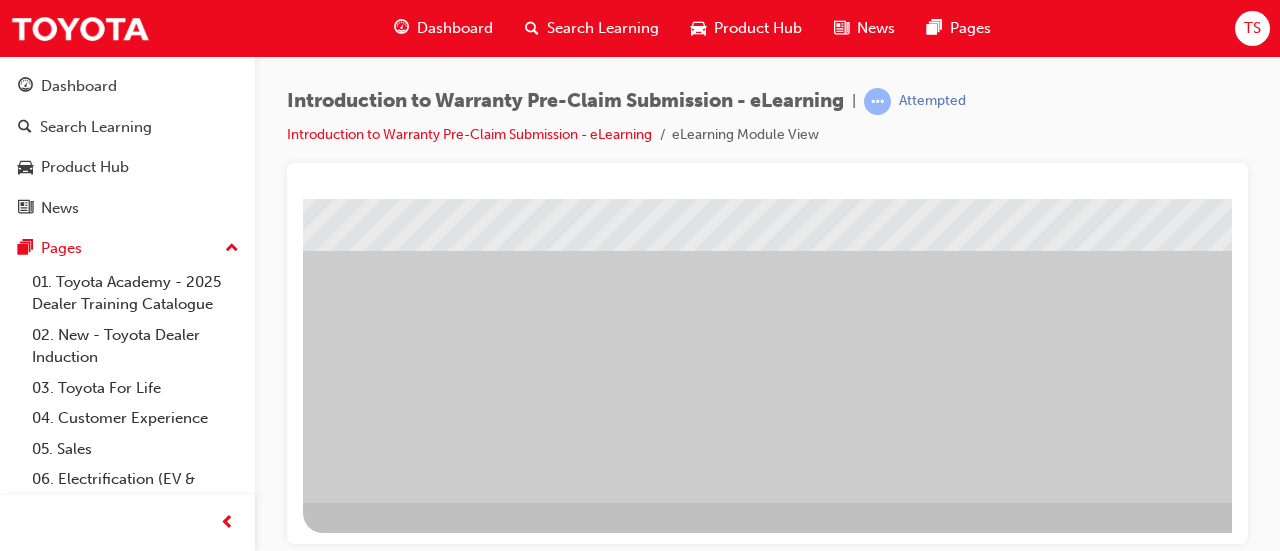 scroll, scrollTop: 416, scrollLeft: 446, axis: both 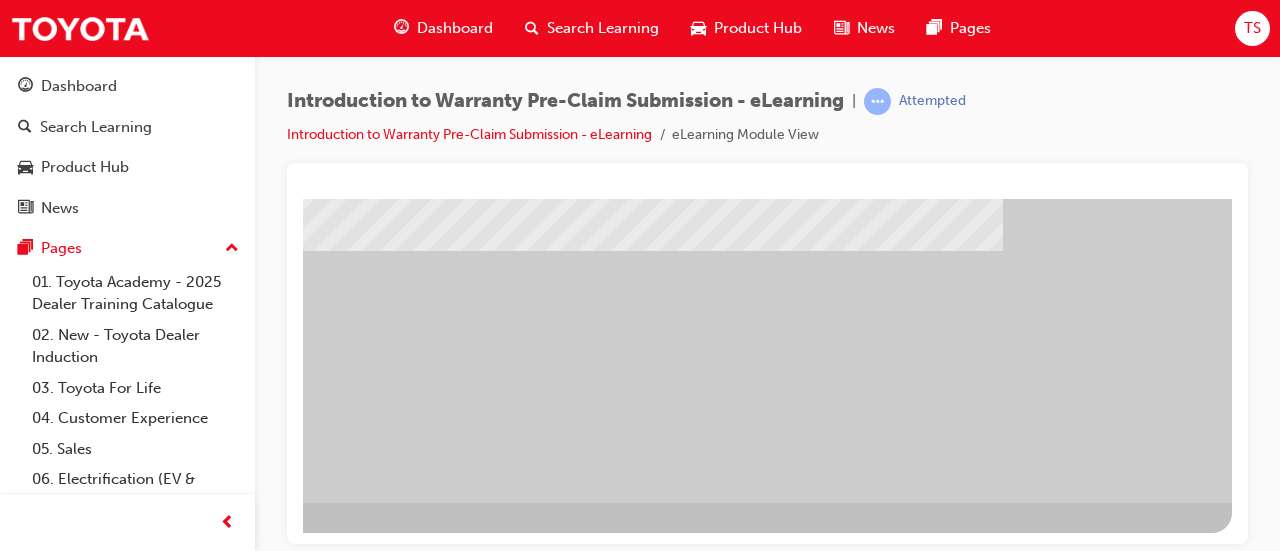 click at bounding box center [-65, 654] 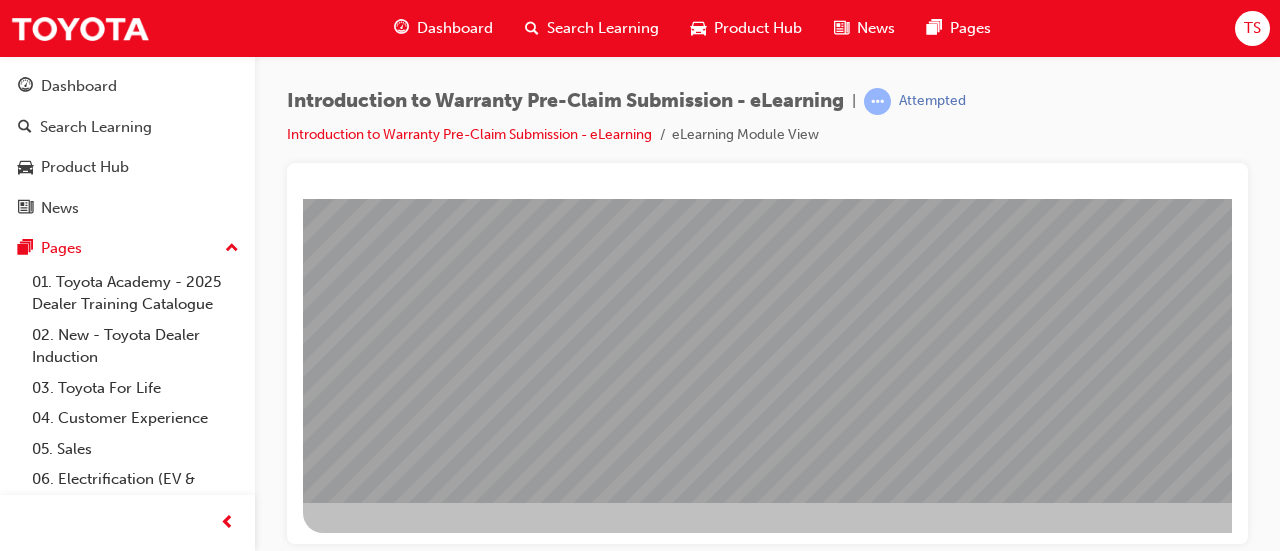 scroll, scrollTop: 414, scrollLeft: 446, axis: both 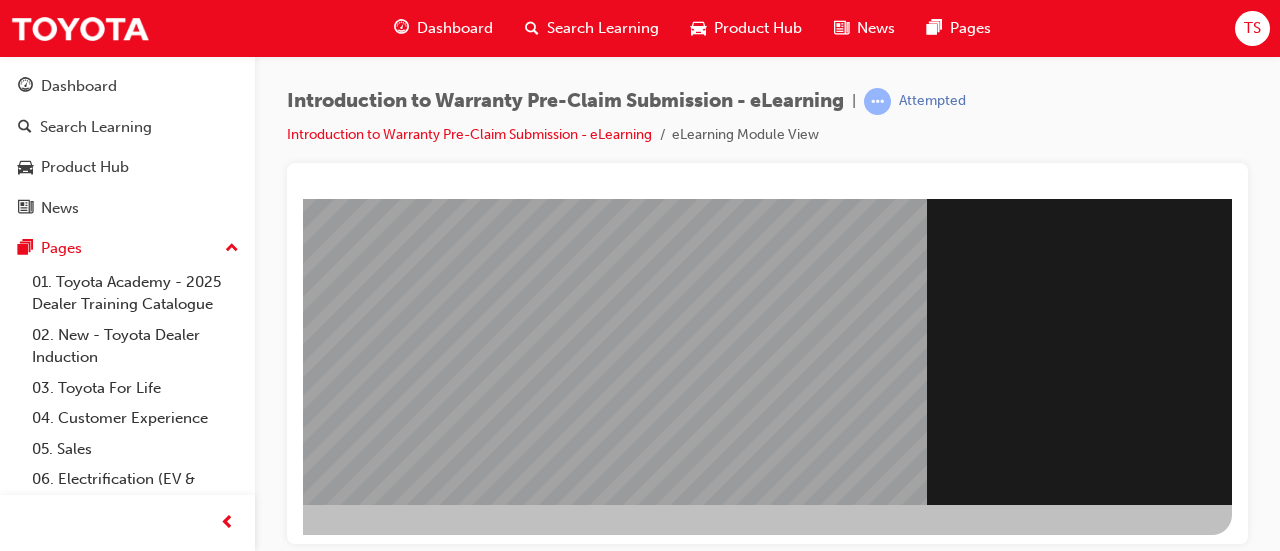 click at bounding box center (-65, 1416) 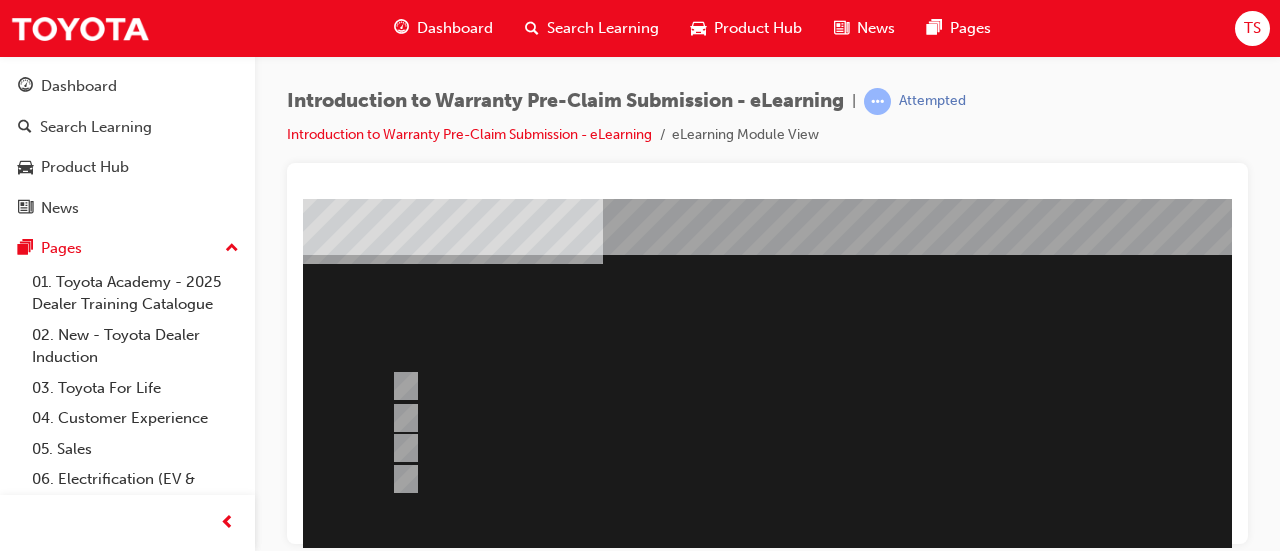 scroll, scrollTop: 110, scrollLeft: 0, axis: vertical 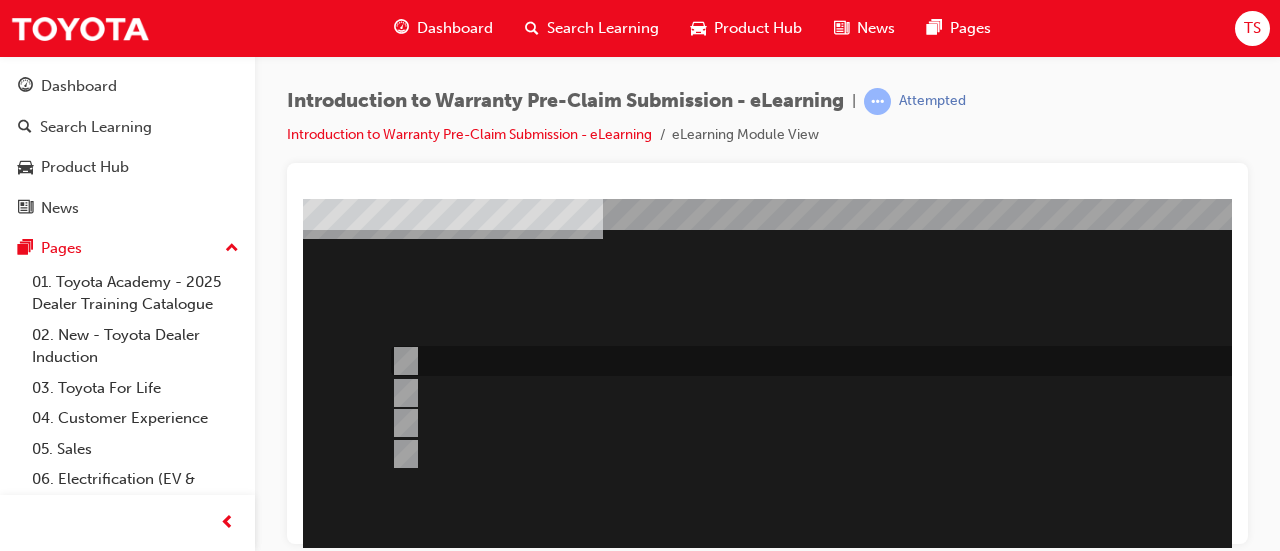 click at bounding box center (906, 361) 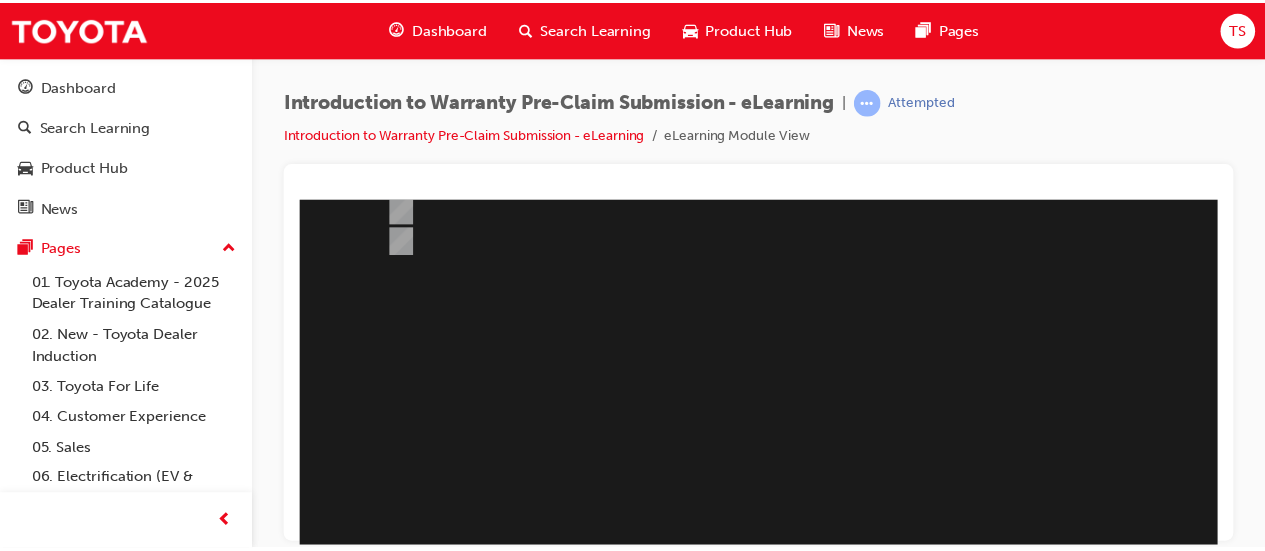 scroll, scrollTop: 326, scrollLeft: 0, axis: vertical 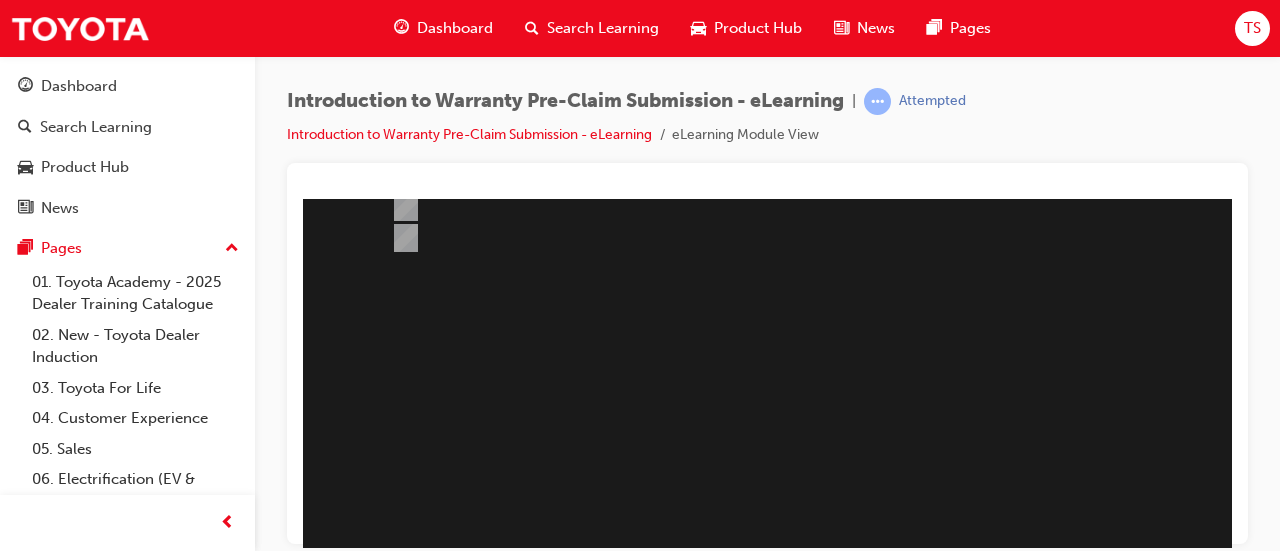 click at bounding box center [375, 893] 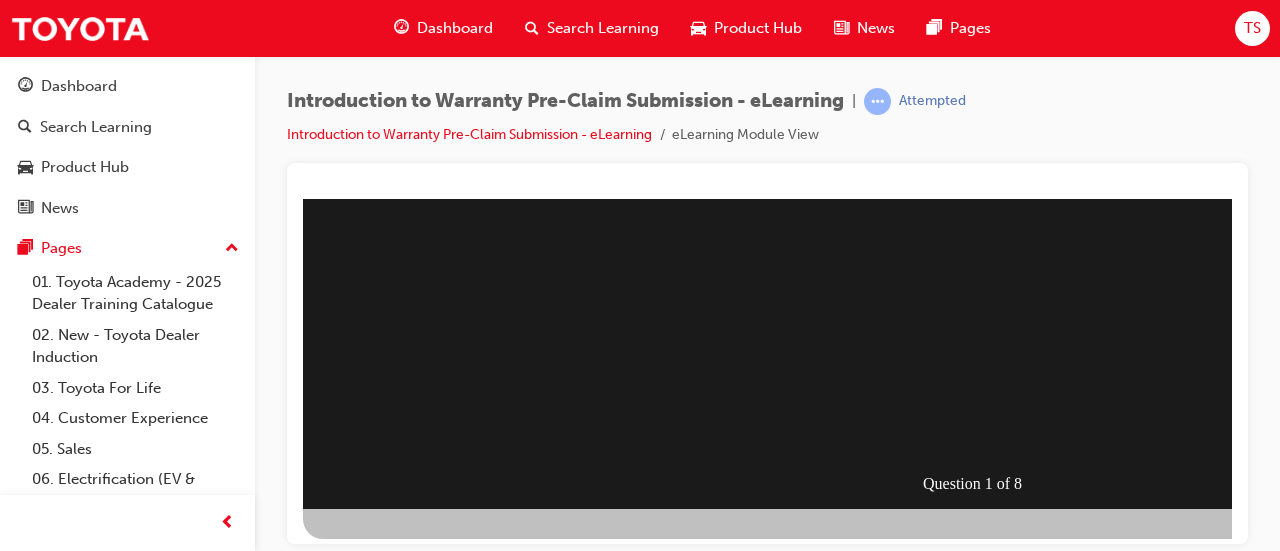 scroll, scrollTop: 416, scrollLeft: 0, axis: vertical 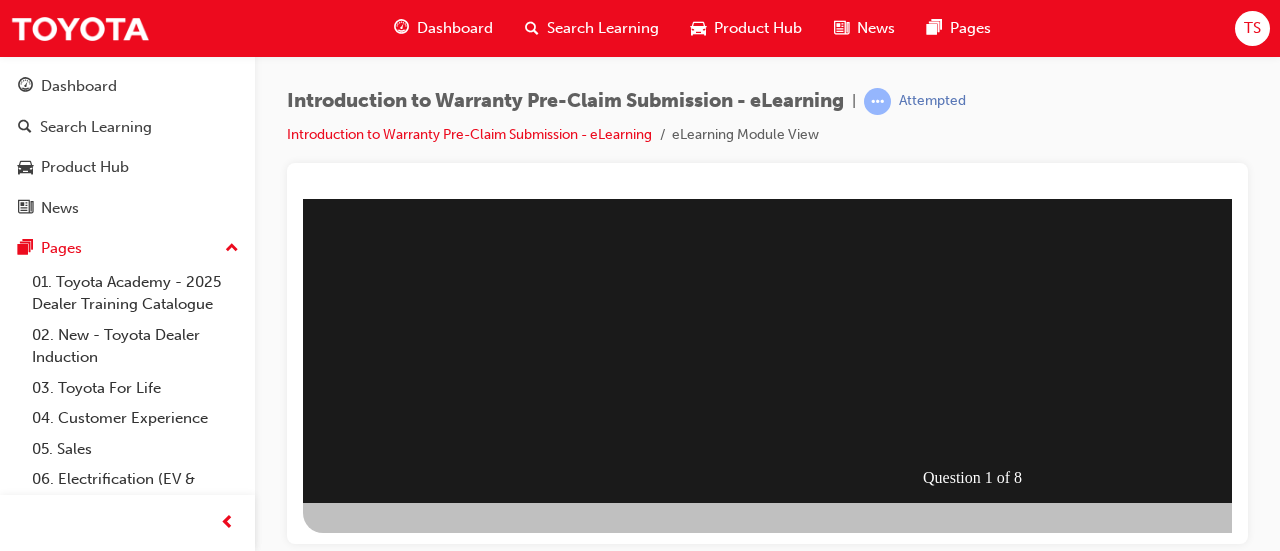 click at bounding box center (983, 142) 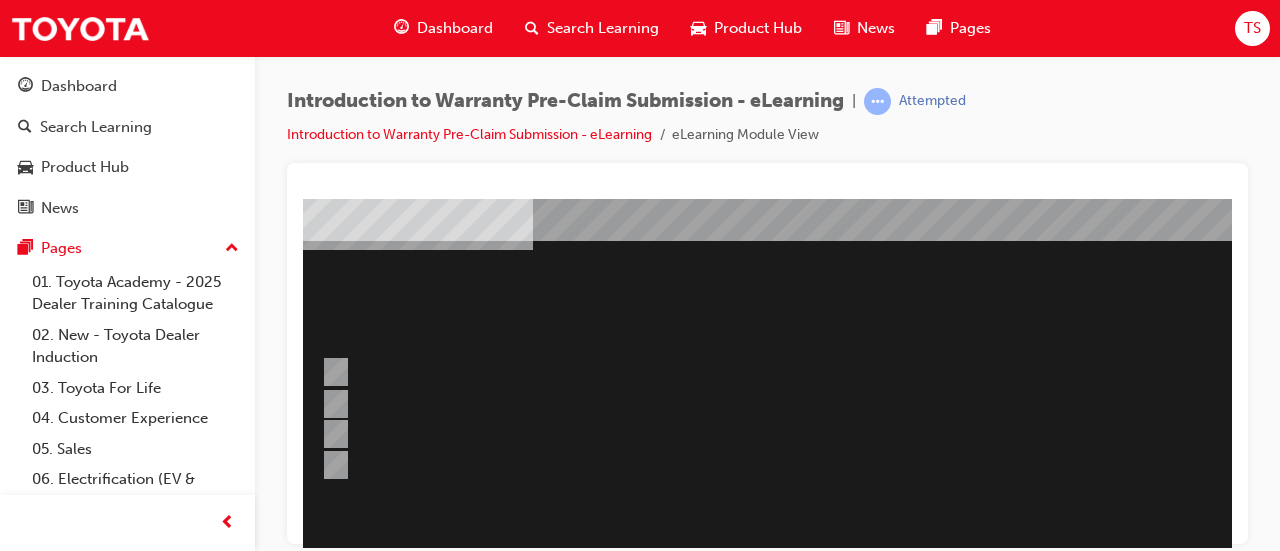 scroll, scrollTop: 98, scrollLeft: 70, axis: both 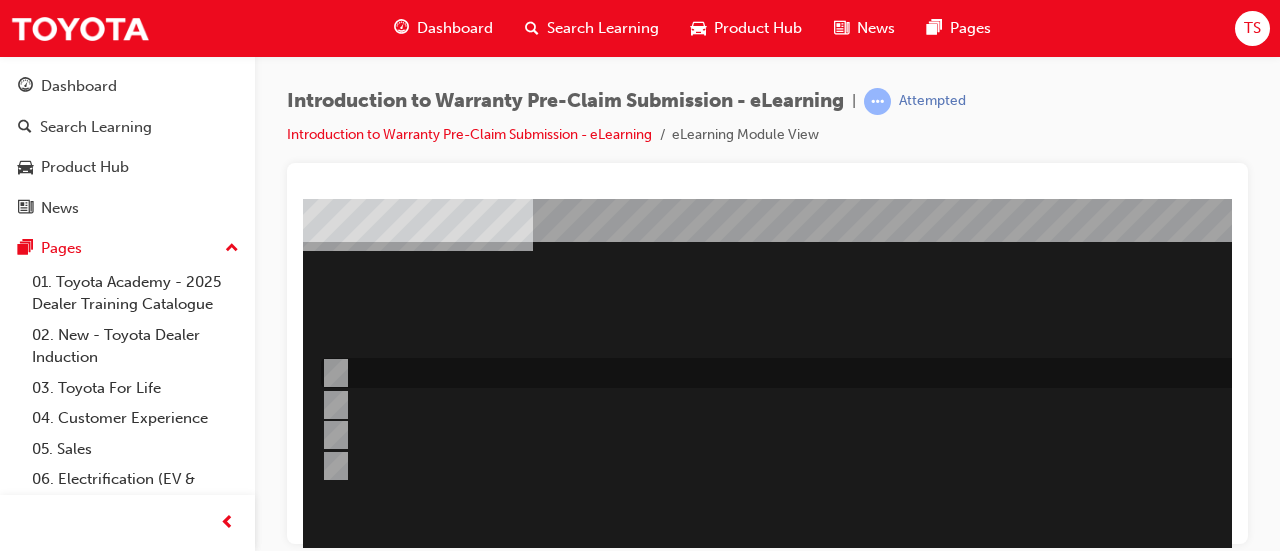 click at bounding box center (836, 373) 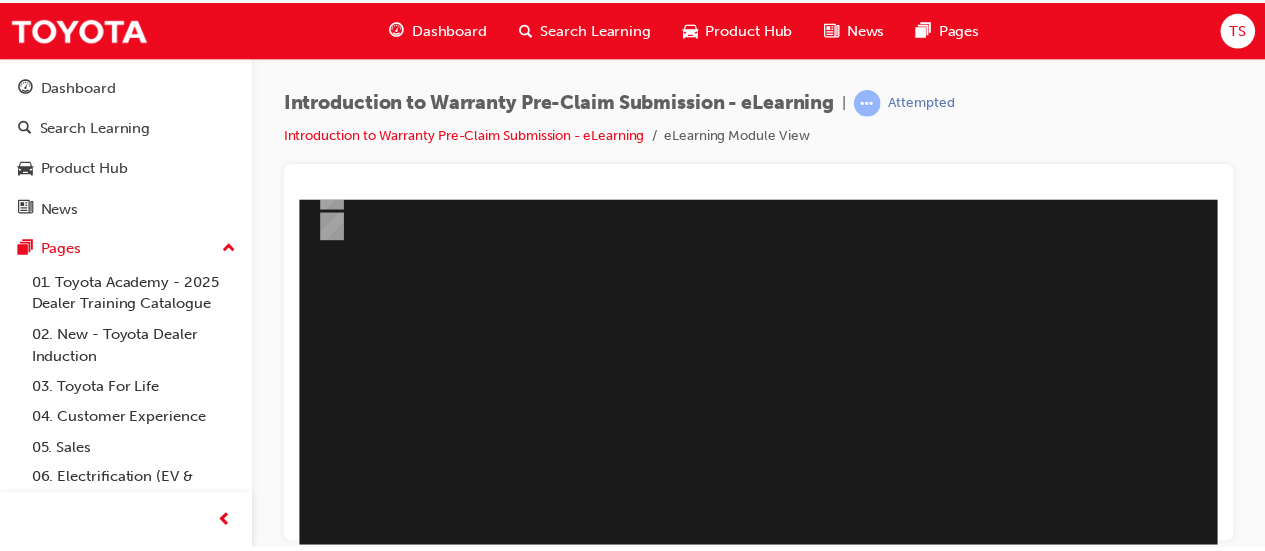 scroll, scrollTop: 339, scrollLeft: 70, axis: both 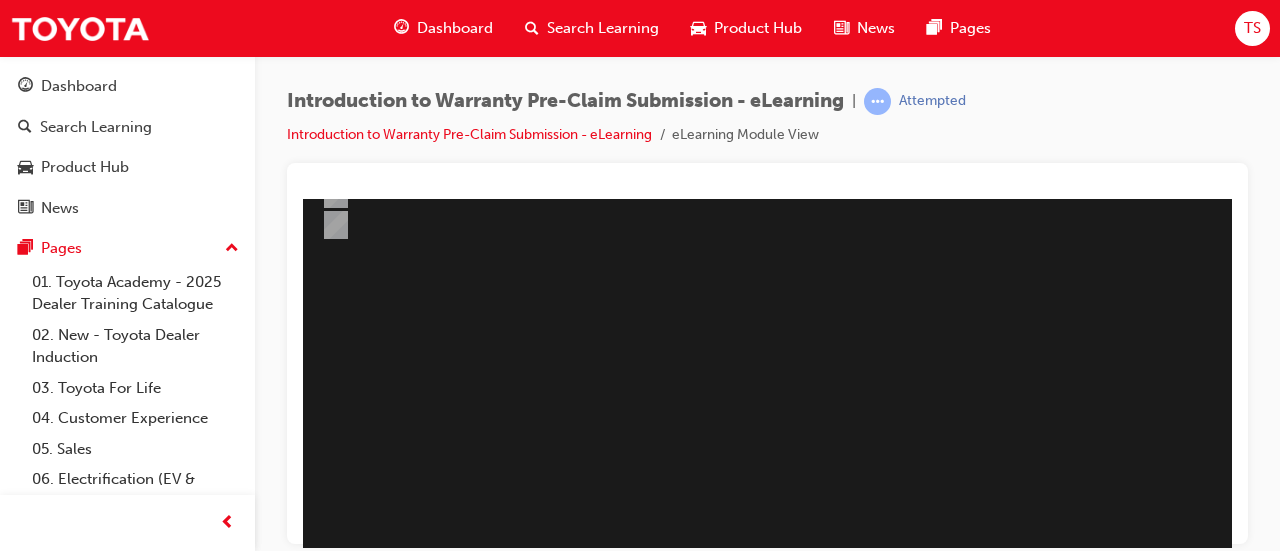 click at bounding box center [305, 880] 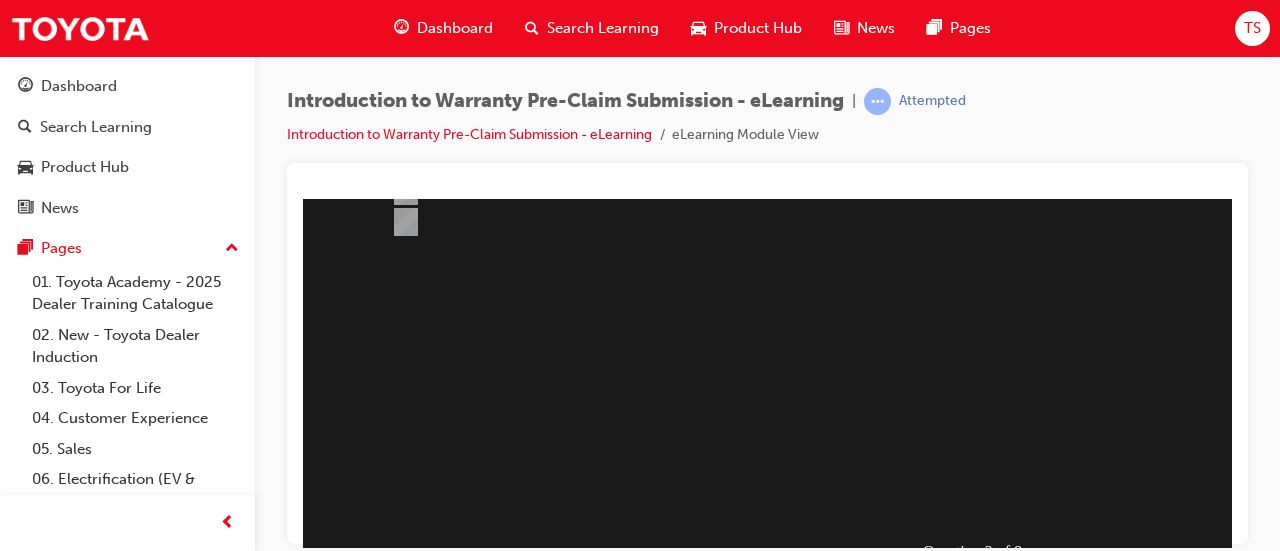 scroll, scrollTop: 416, scrollLeft: 0, axis: vertical 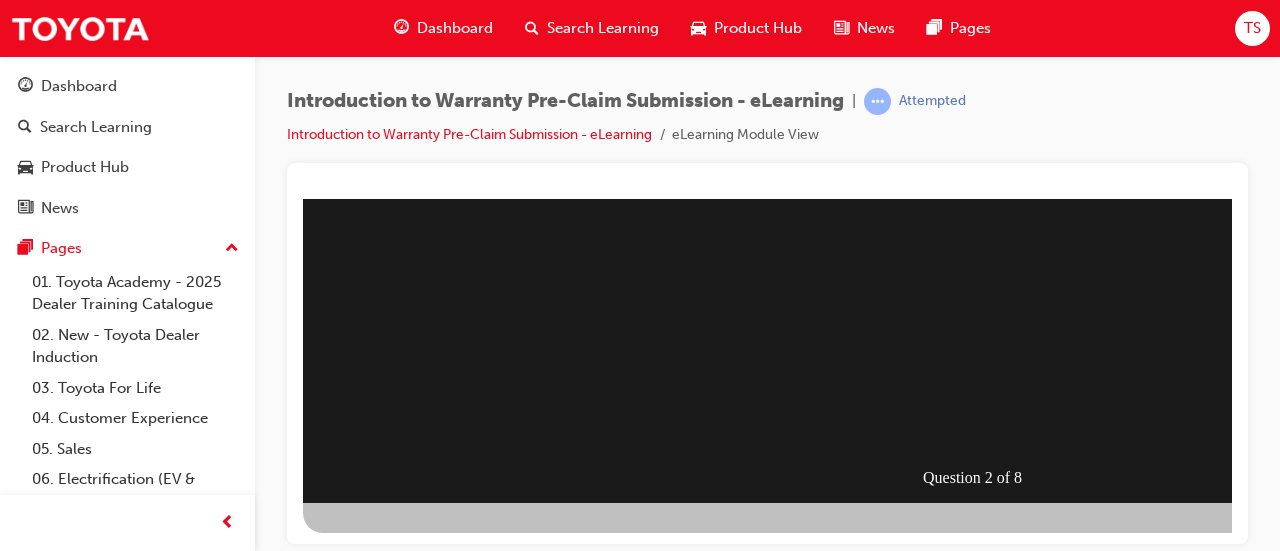 click at bounding box center [983, 142] 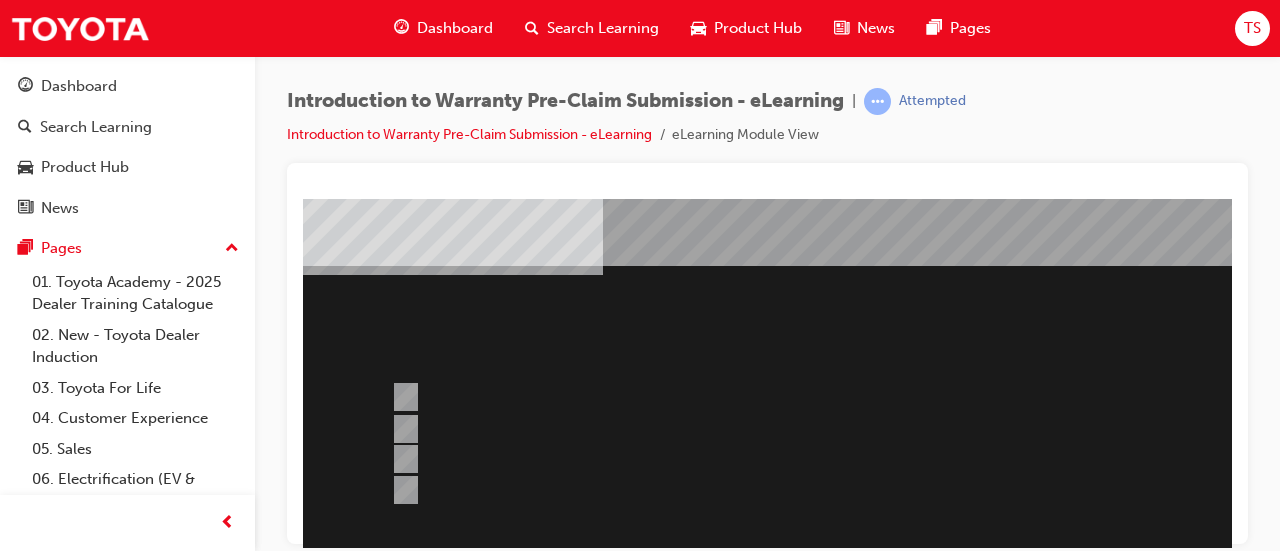 scroll, scrollTop: 75, scrollLeft: 0, axis: vertical 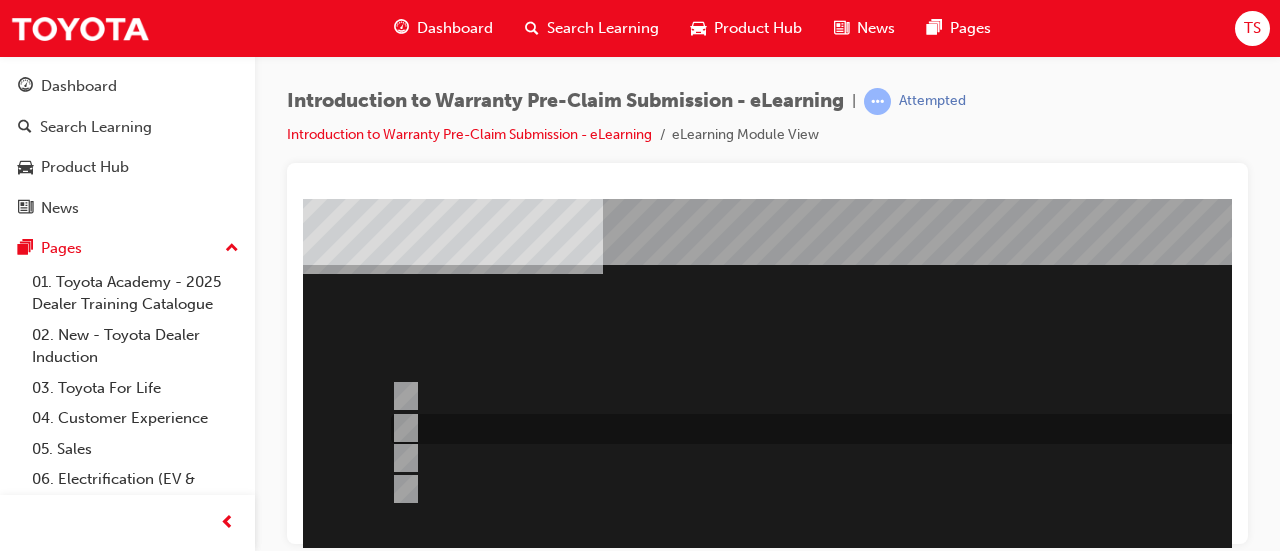 click at bounding box center (906, 429) 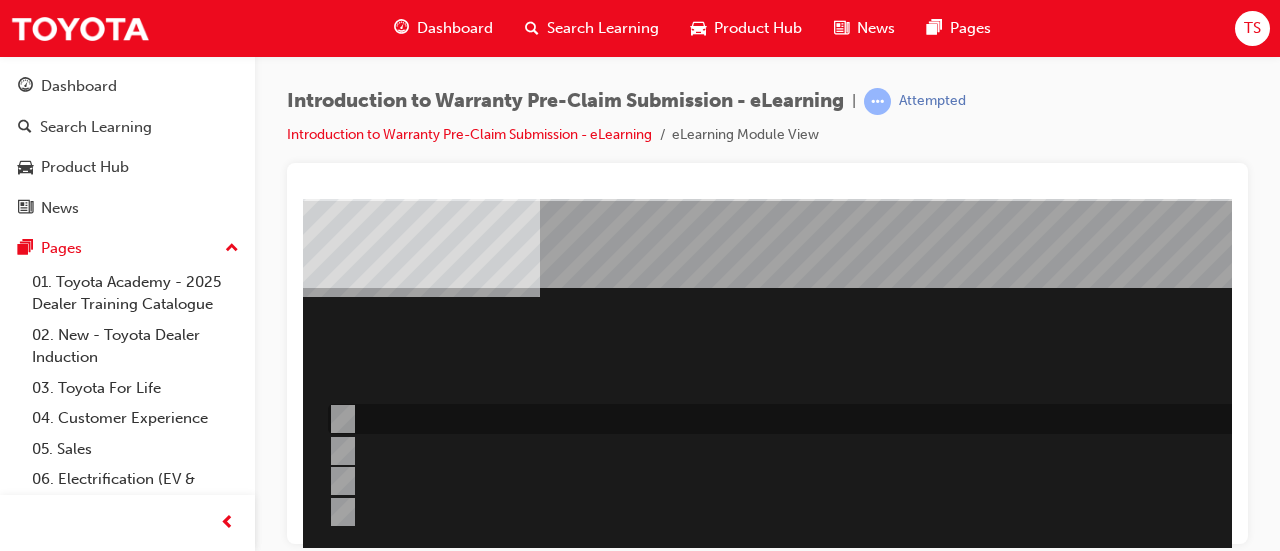scroll, scrollTop: 52, scrollLeft: 0, axis: vertical 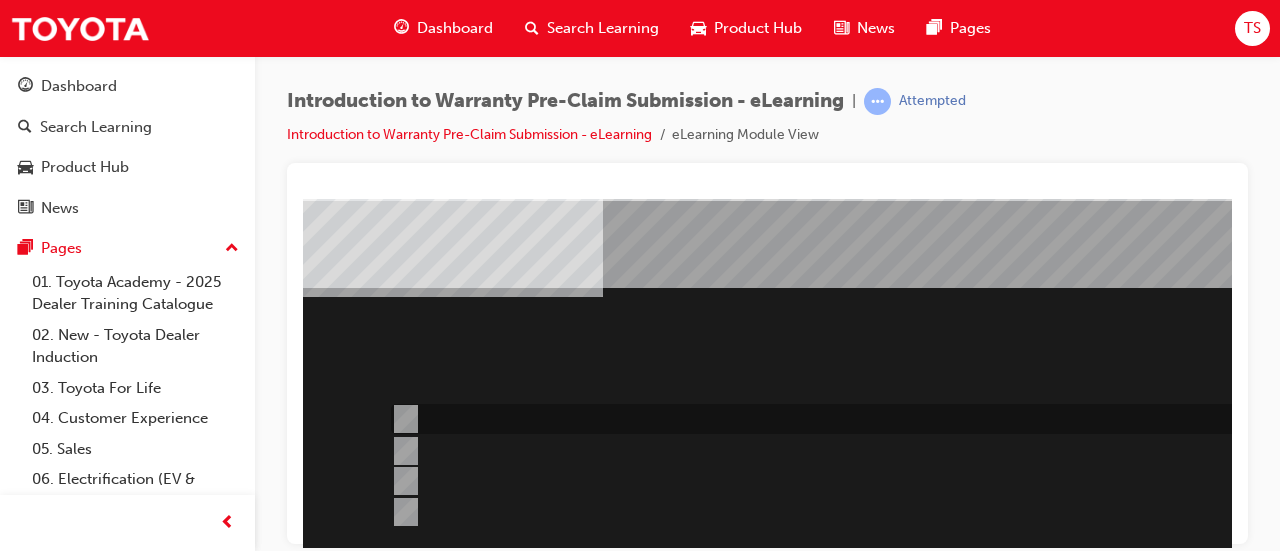 click at bounding box center [402, 419] 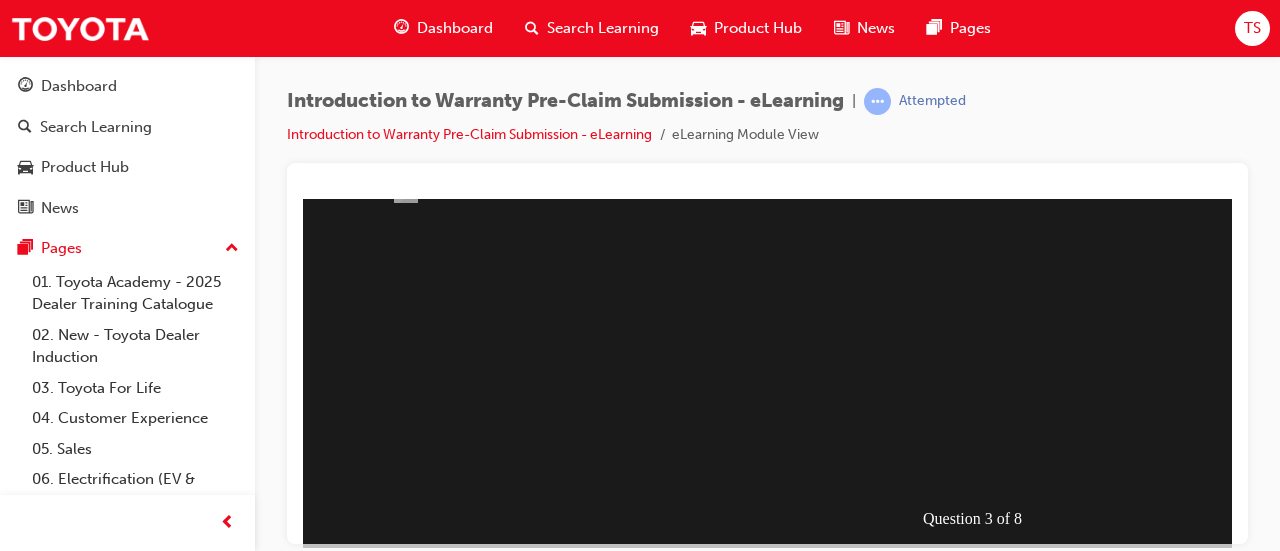 scroll, scrollTop: 416, scrollLeft: 0, axis: vertical 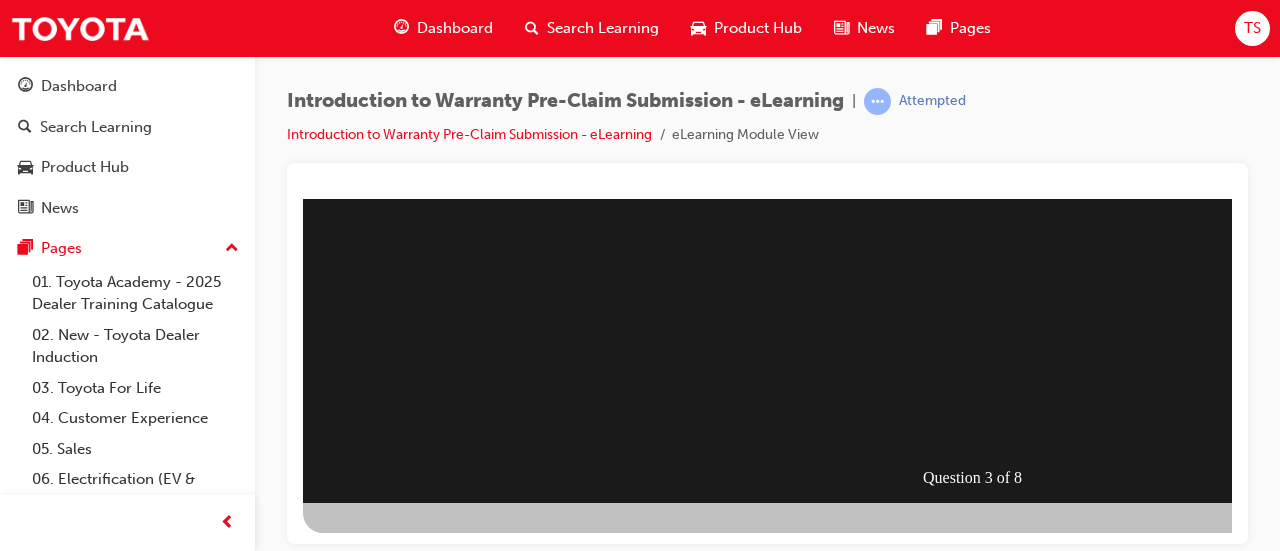 click at bounding box center (375, 803) 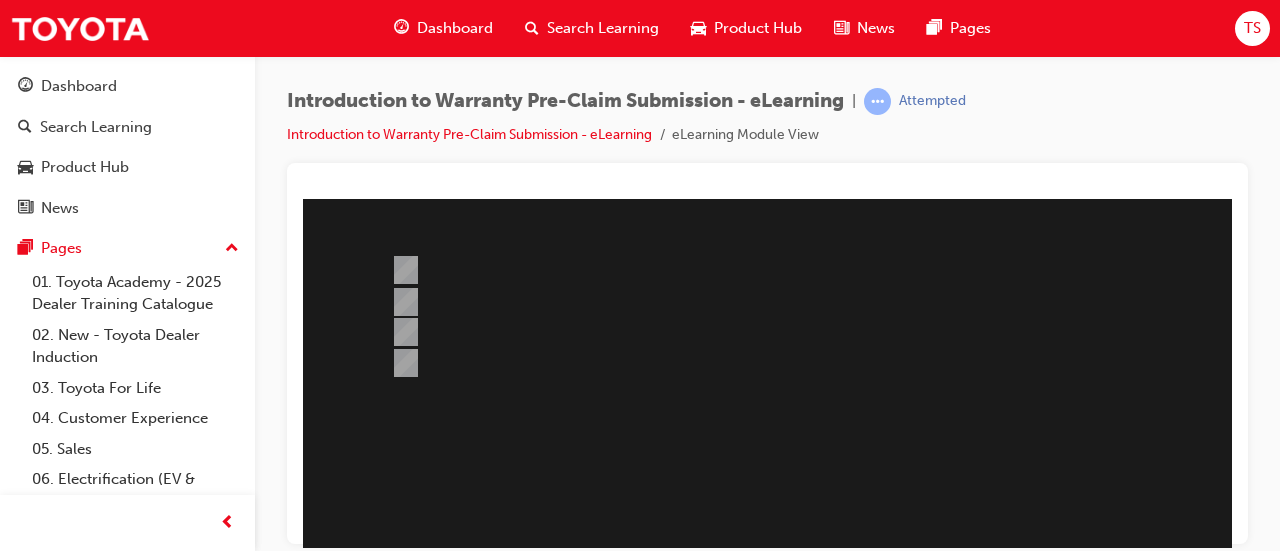 scroll, scrollTop: 191, scrollLeft: 0, axis: vertical 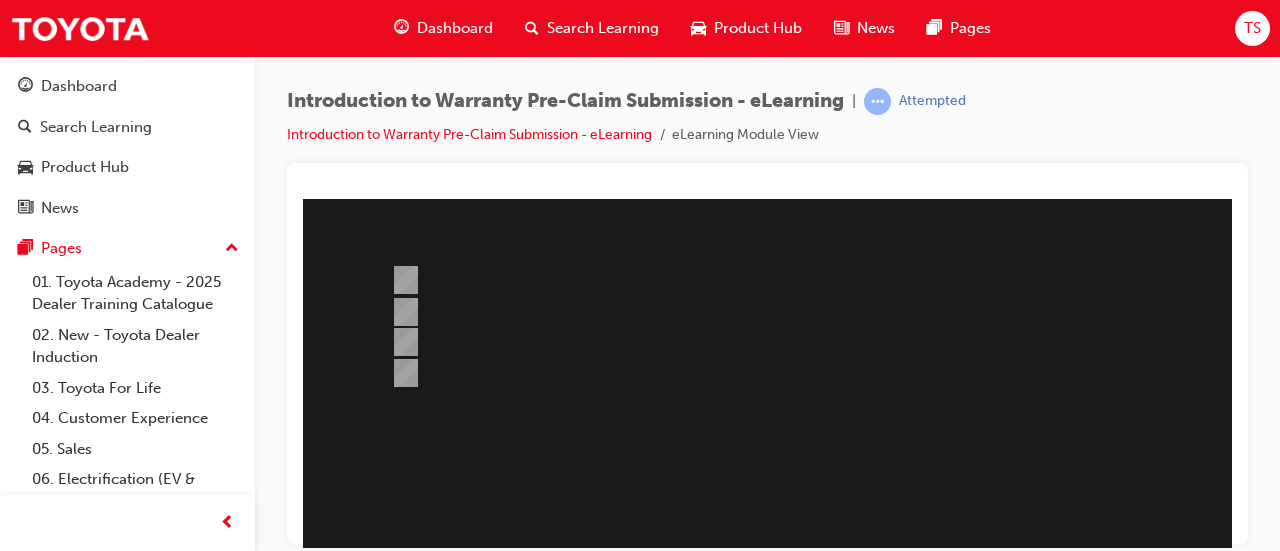 click at bounding box center (983, 367) 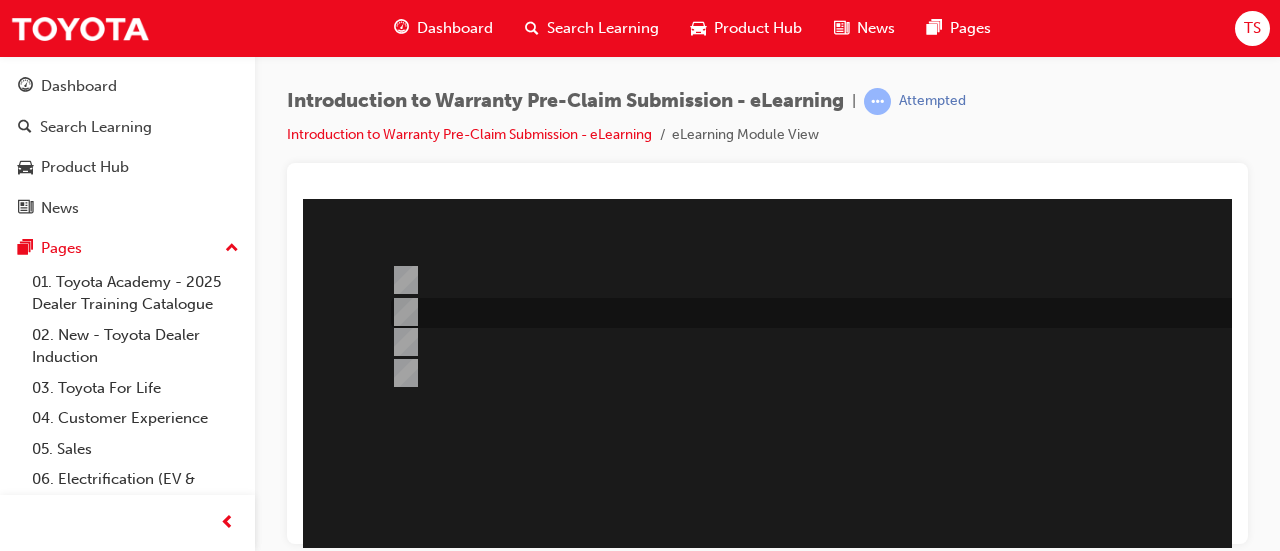 click at bounding box center (402, 312) 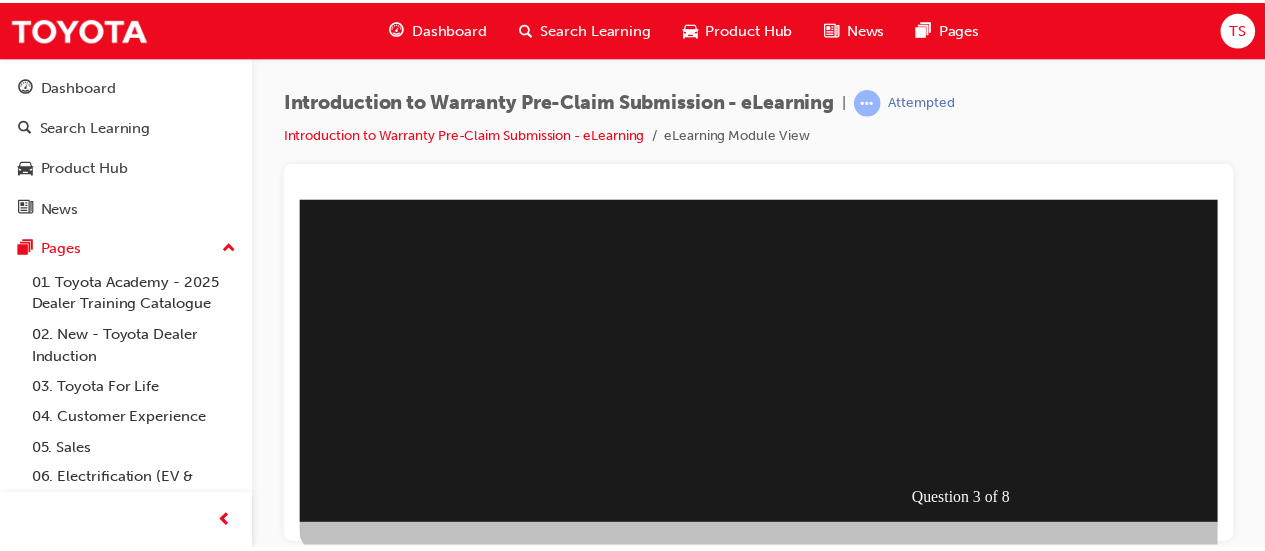 scroll, scrollTop: 395, scrollLeft: 0, axis: vertical 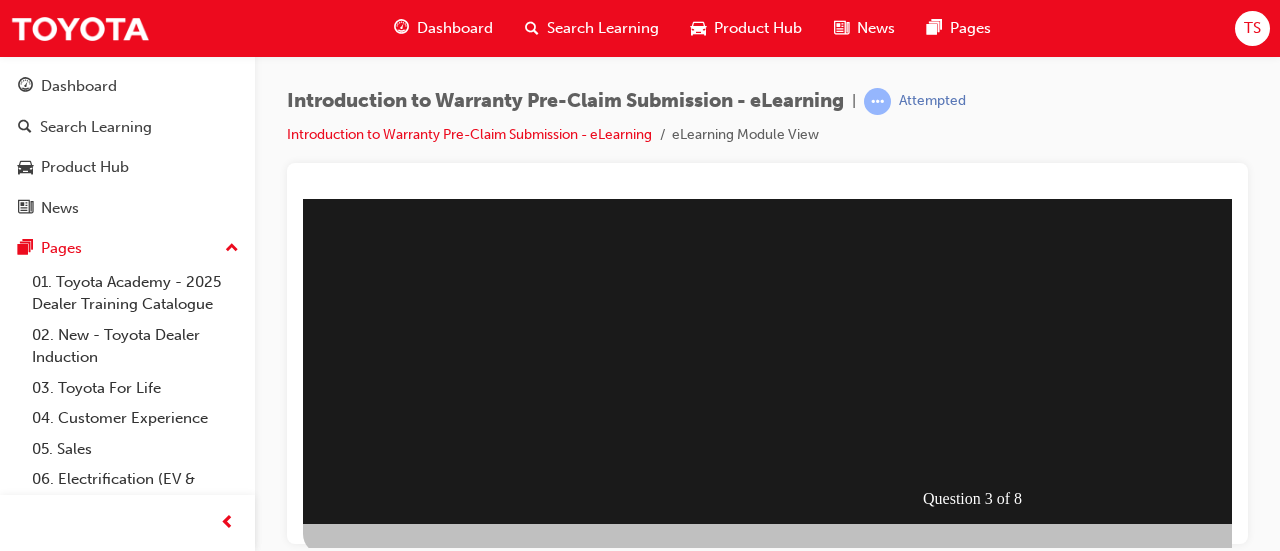 click at bounding box center [375, 824] 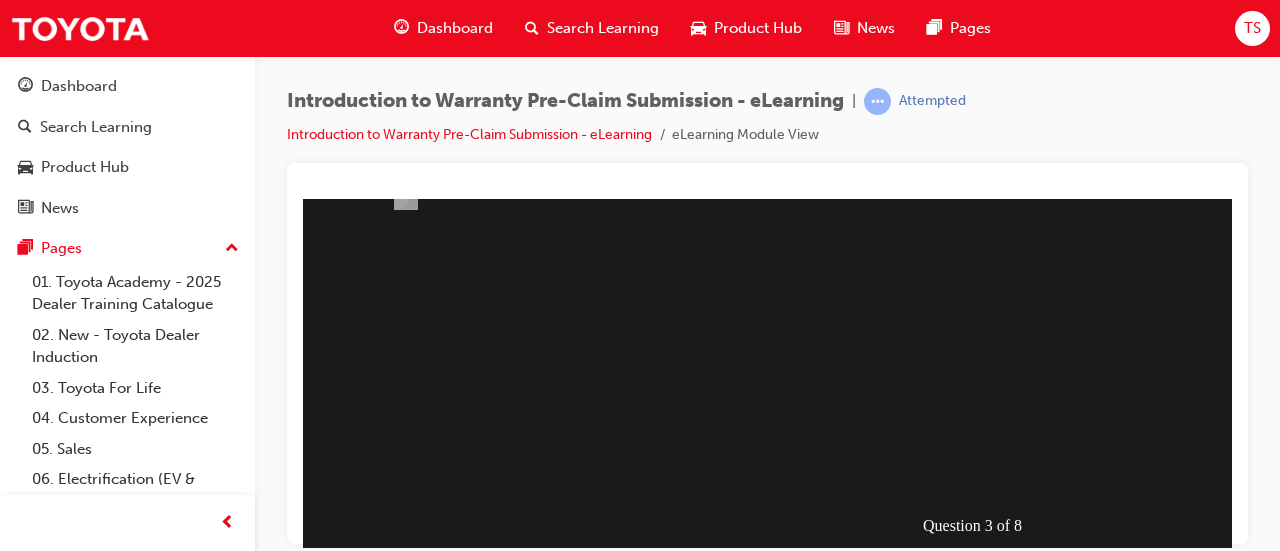 scroll, scrollTop: 416, scrollLeft: 0, axis: vertical 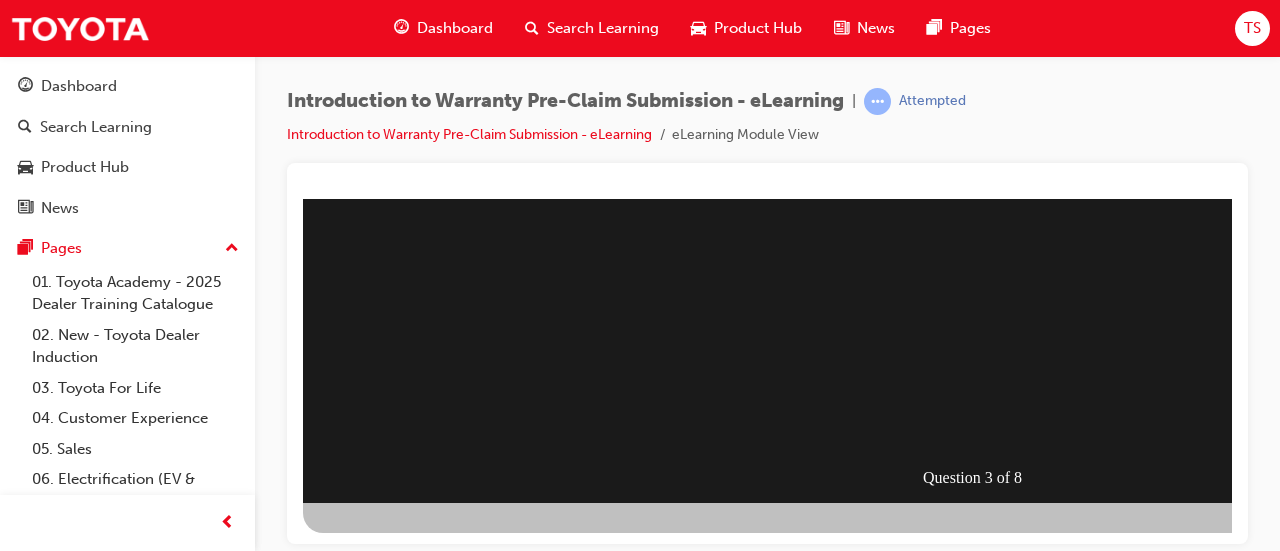click at bounding box center (983, 142) 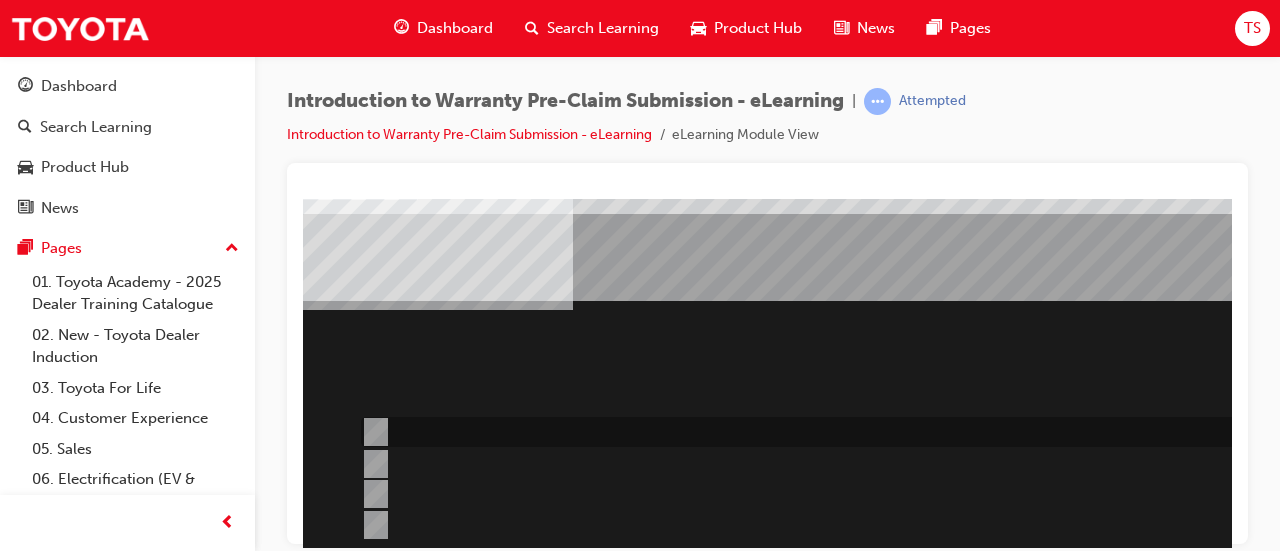 scroll, scrollTop: 40, scrollLeft: 30, axis: both 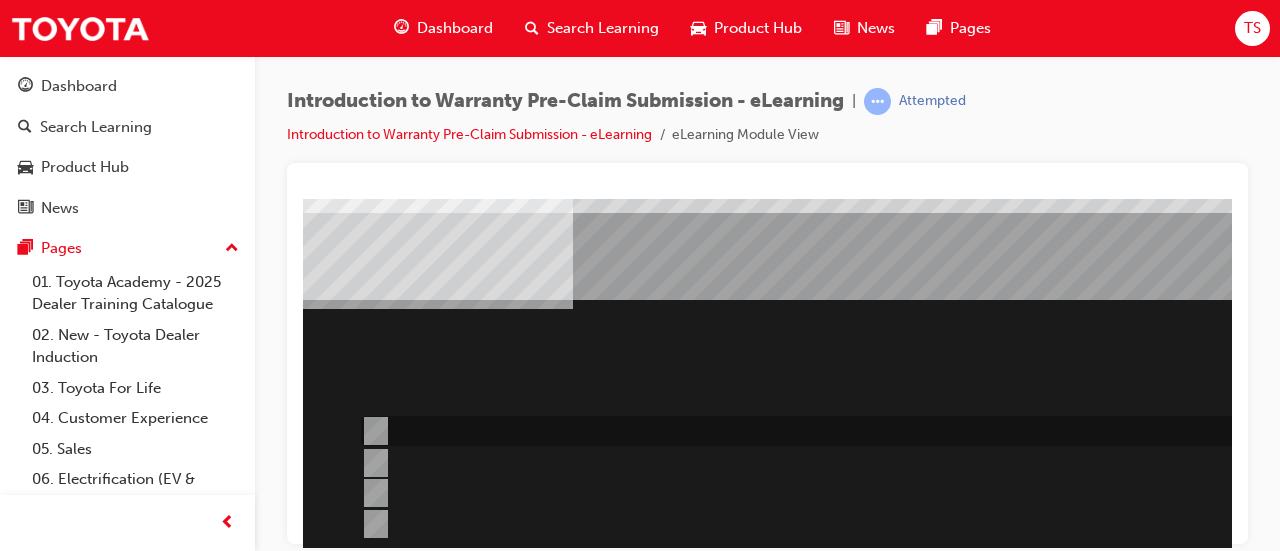 click at bounding box center (876, 431) 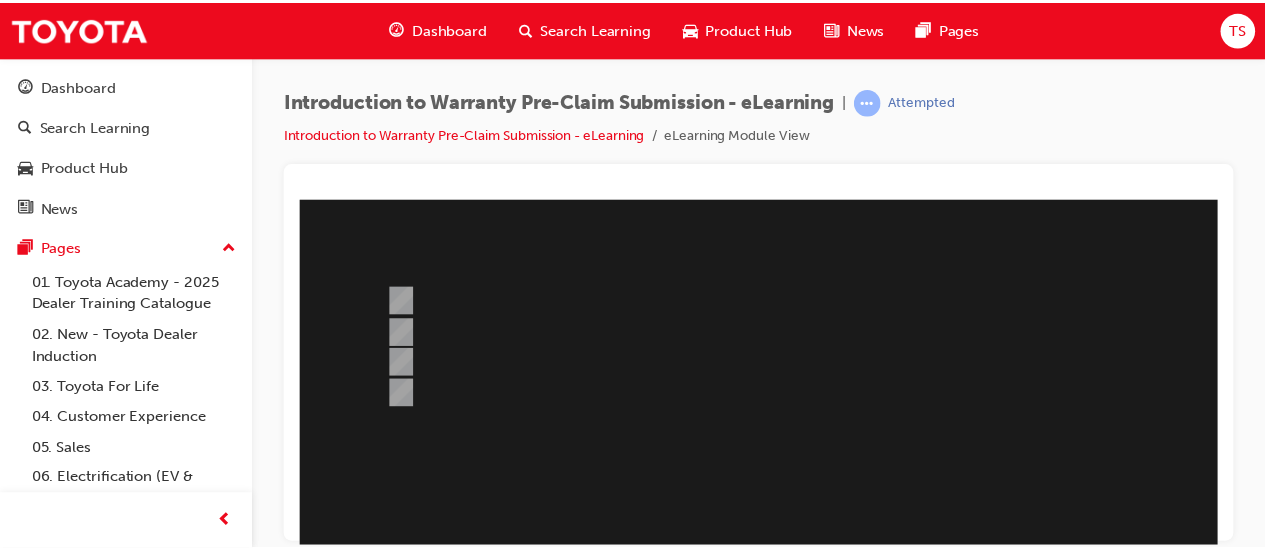 scroll, scrollTop: 416, scrollLeft: 0, axis: vertical 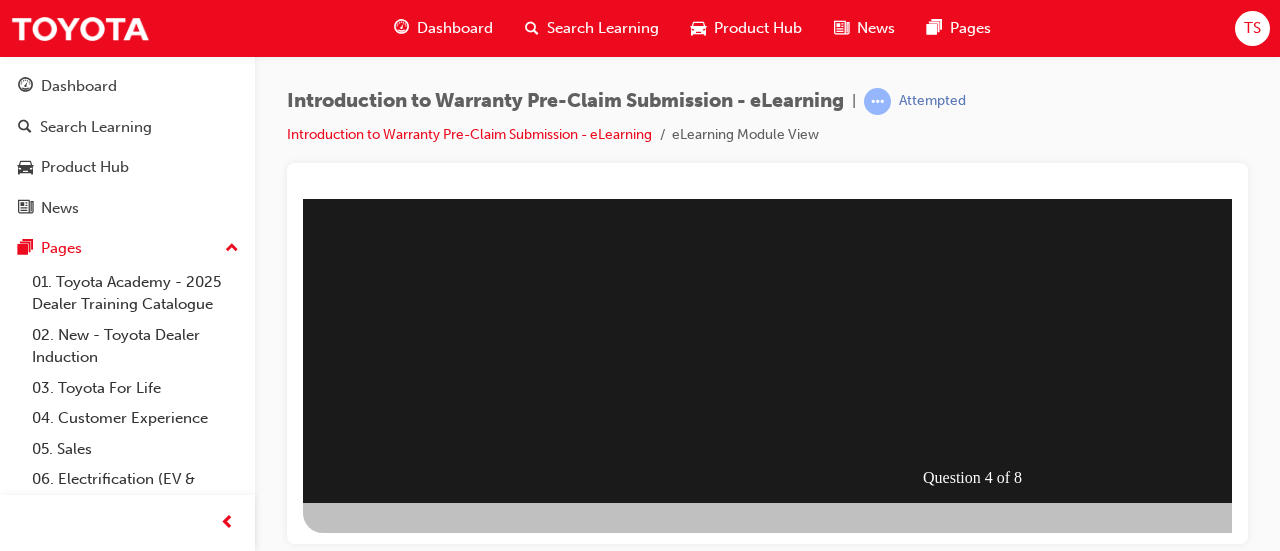 click at bounding box center [375, 803] 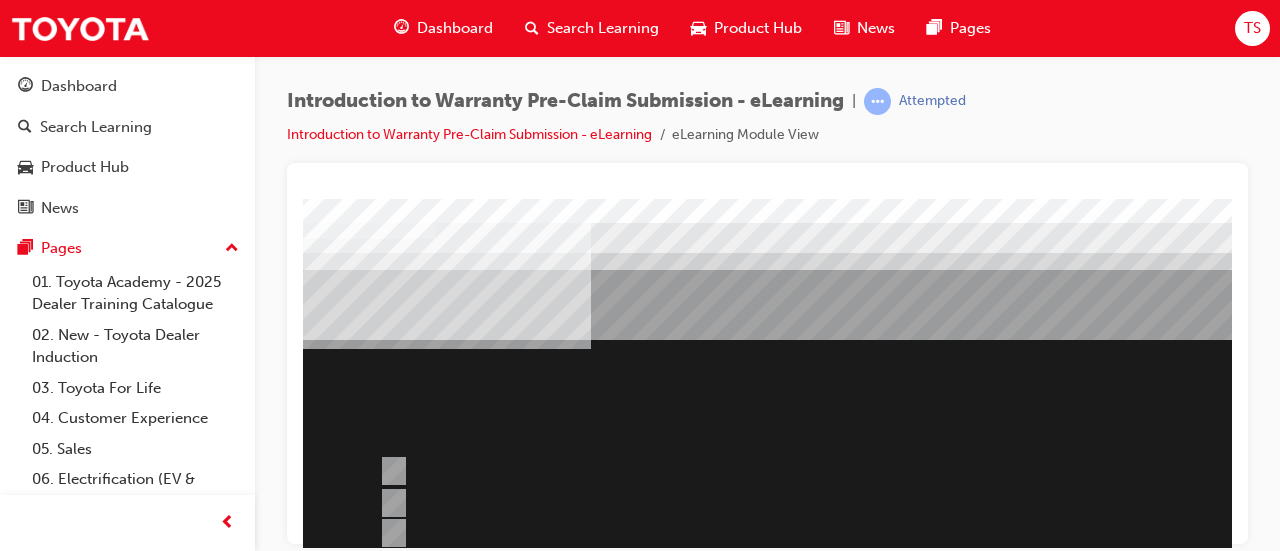 scroll, scrollTop: 0, scrollLeft: 8, axis: horizontal 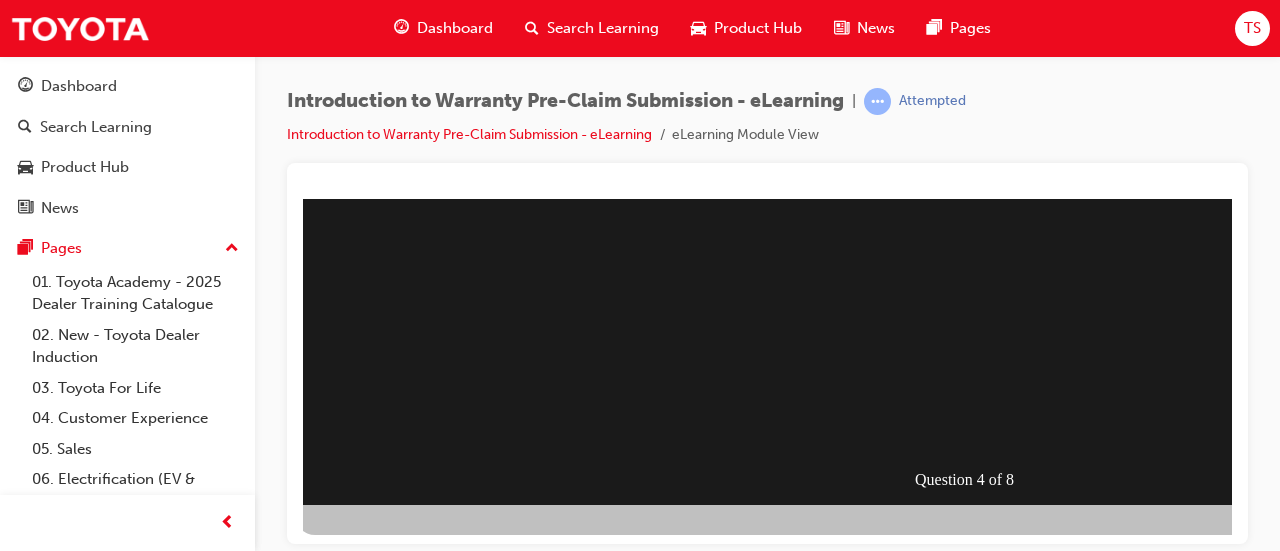click at bounding box center [975, 144] 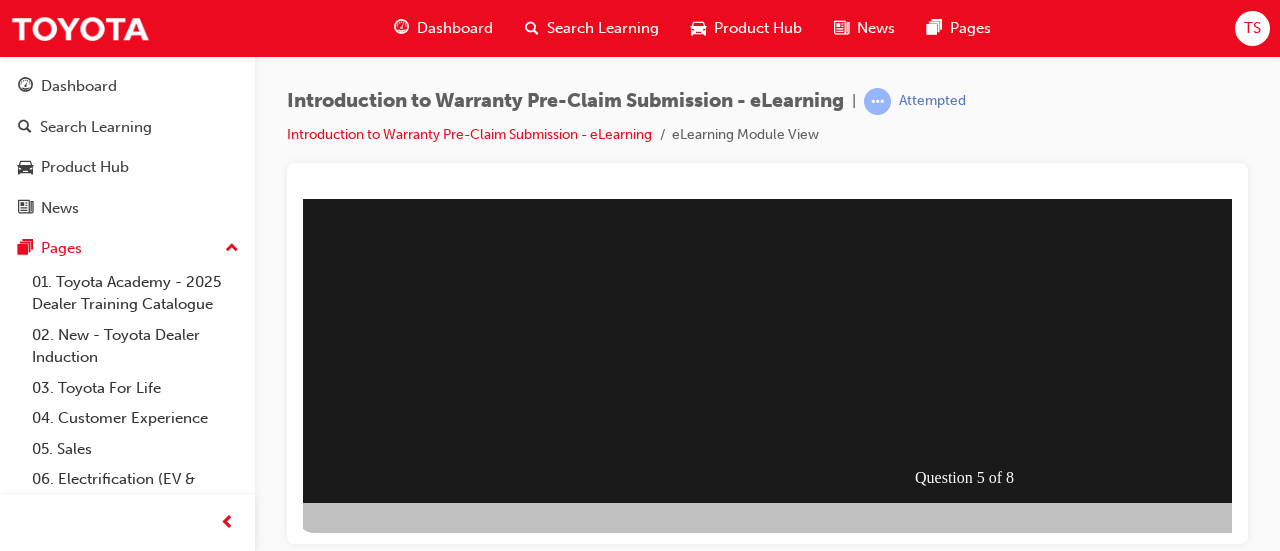 scroll, scrollTop: 0, scrollLeft: 0, axis: both 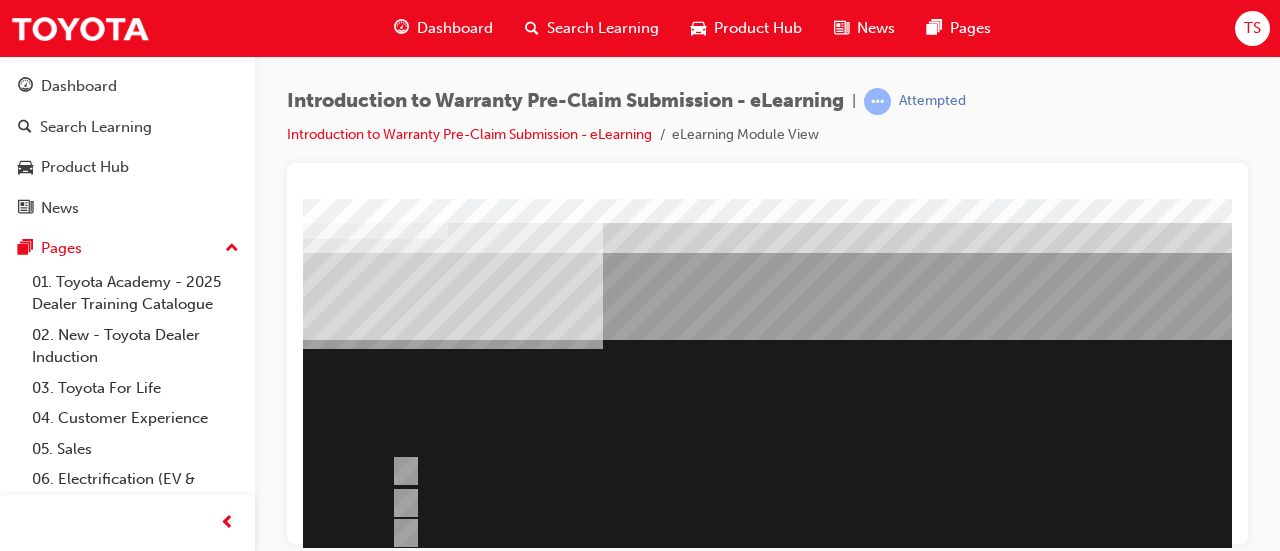 click at bounding box center (922, 1041) 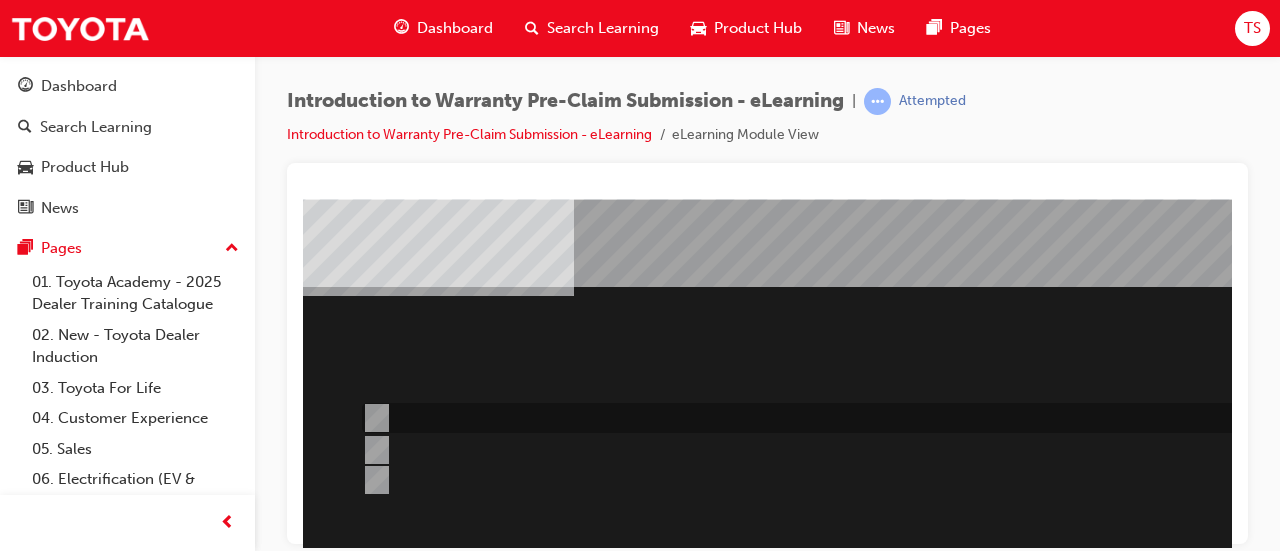 scroll, scrollTop: 60, scrollLeft: 26, axis: both 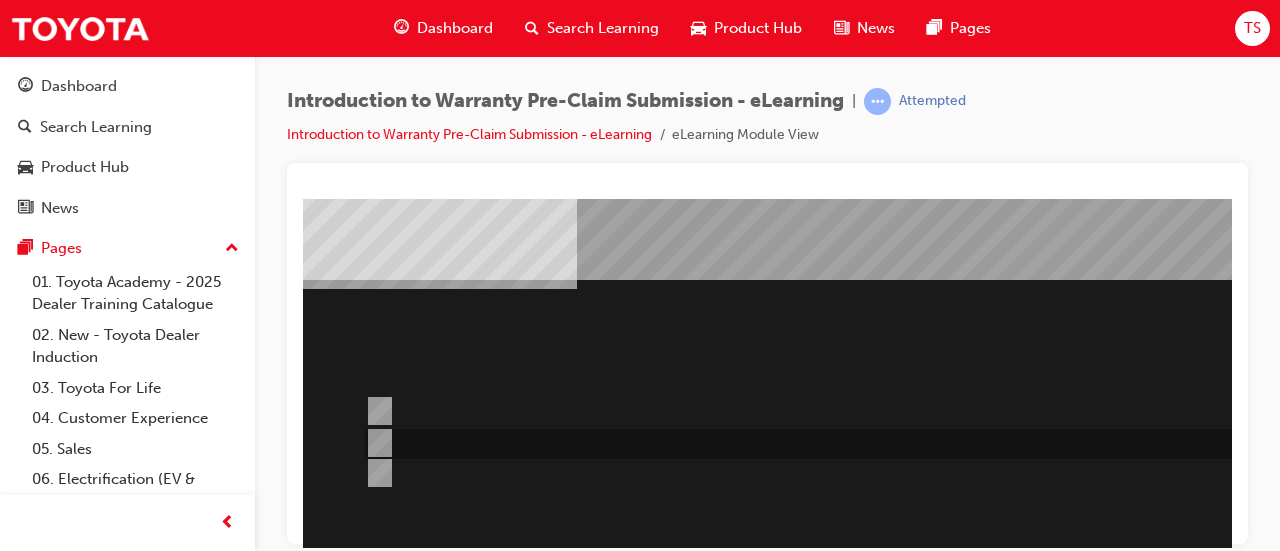 click at bounding box center [880, 444] 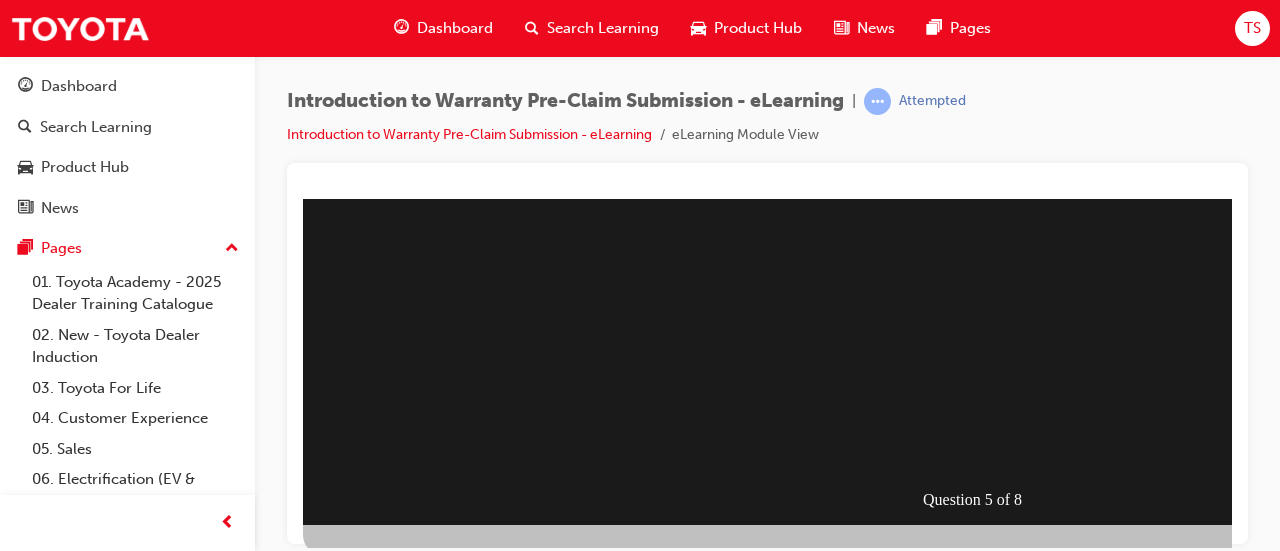 scroll, scrollTop: 396, scrollLeft: 0, axis: vertical 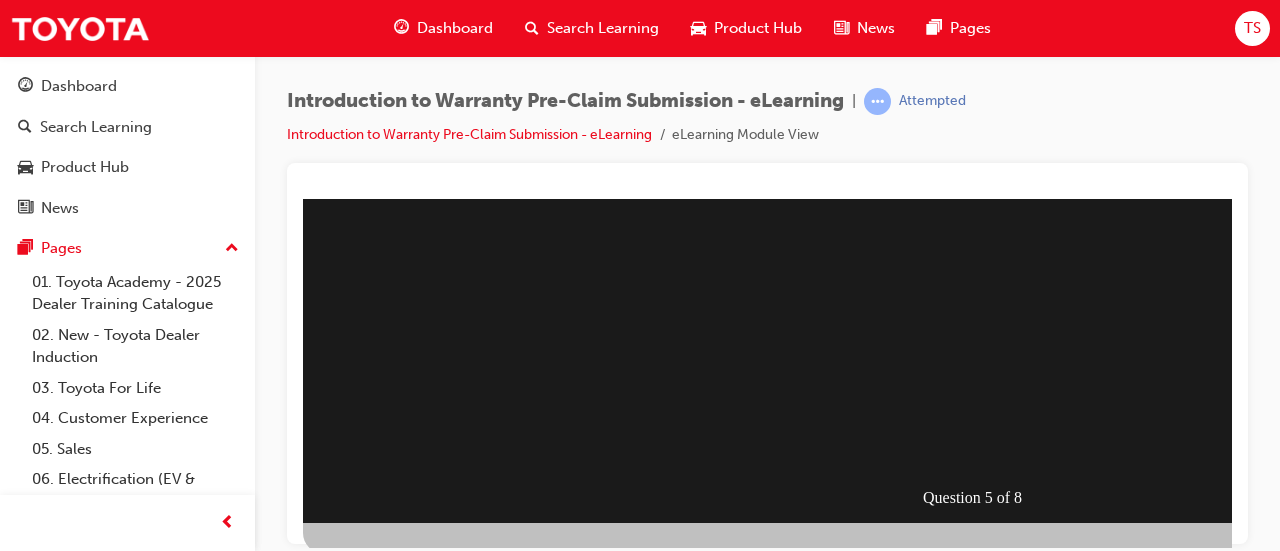 click at bounding box center [375, 801] 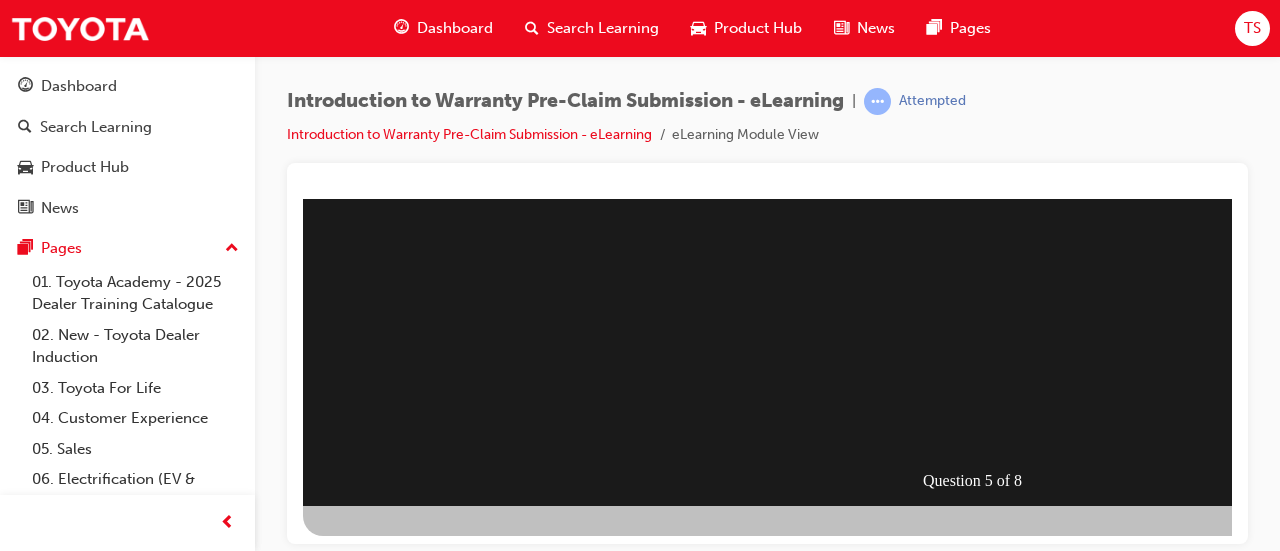 scroll, scrollTop: 416, scrollLeft: 0, axis: vertical 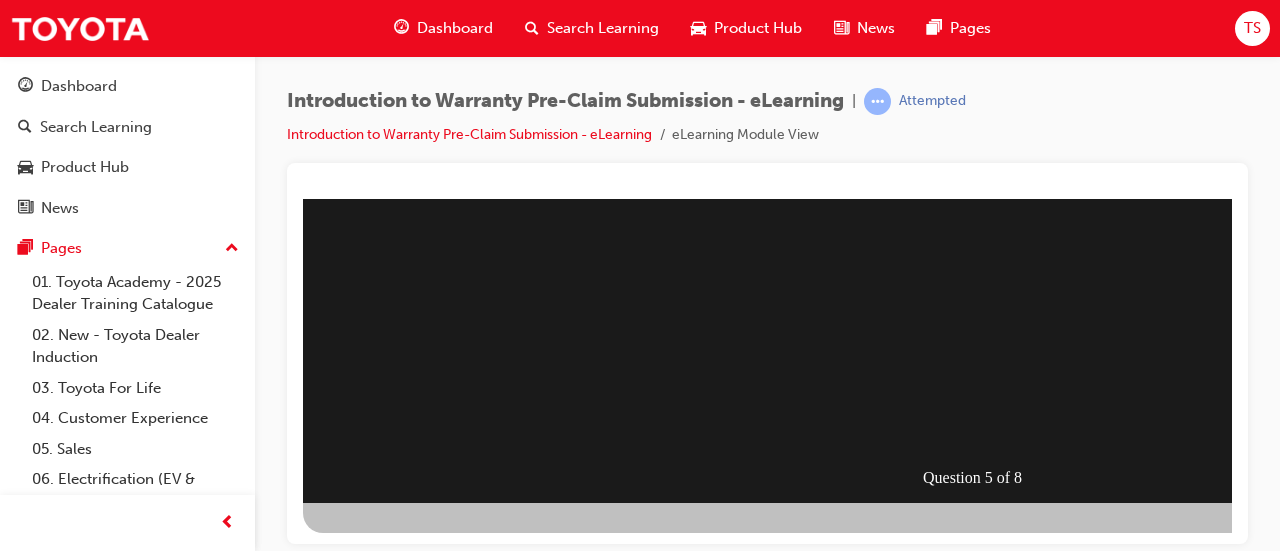 click at bounding box center (983, 142) 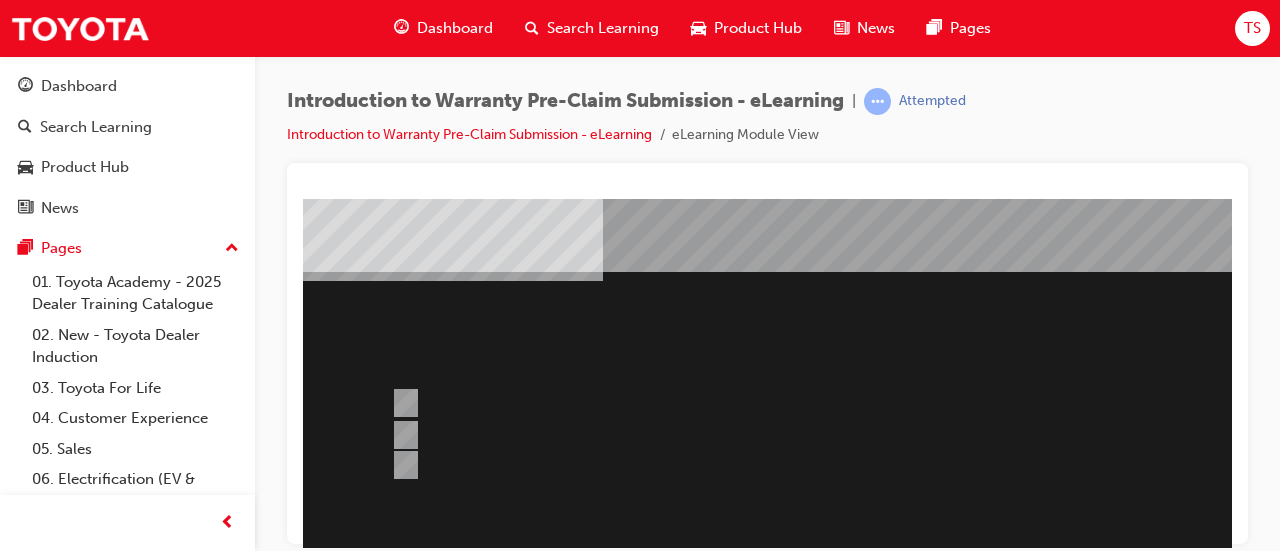 scroll, scrollTop: 69, scrollLeft: 0, axis: vertical 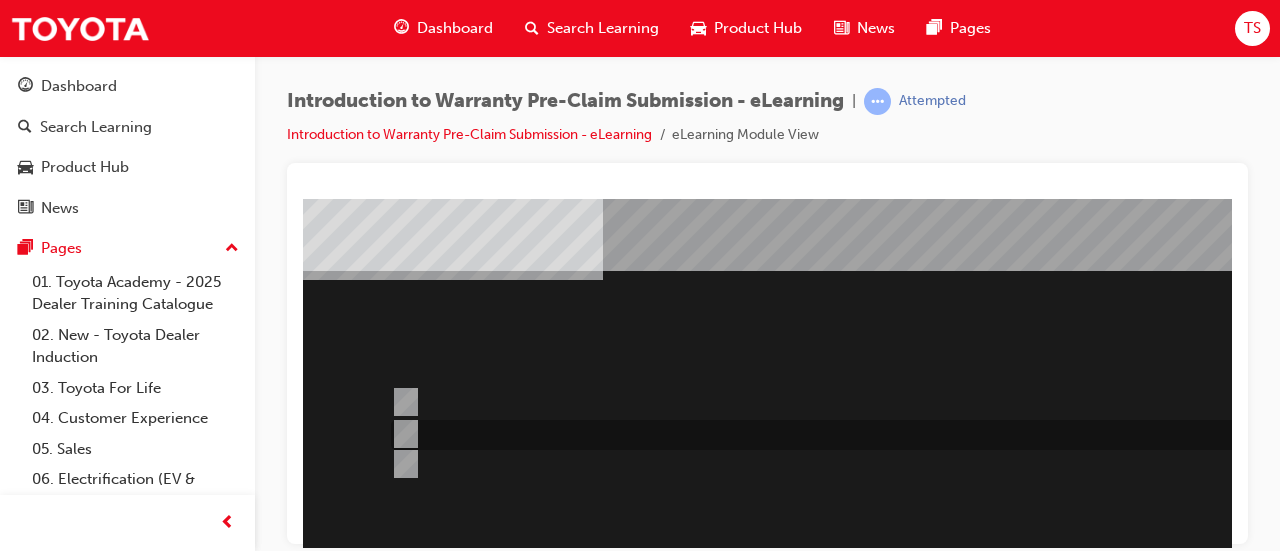 click at bounding box center (906, 435) 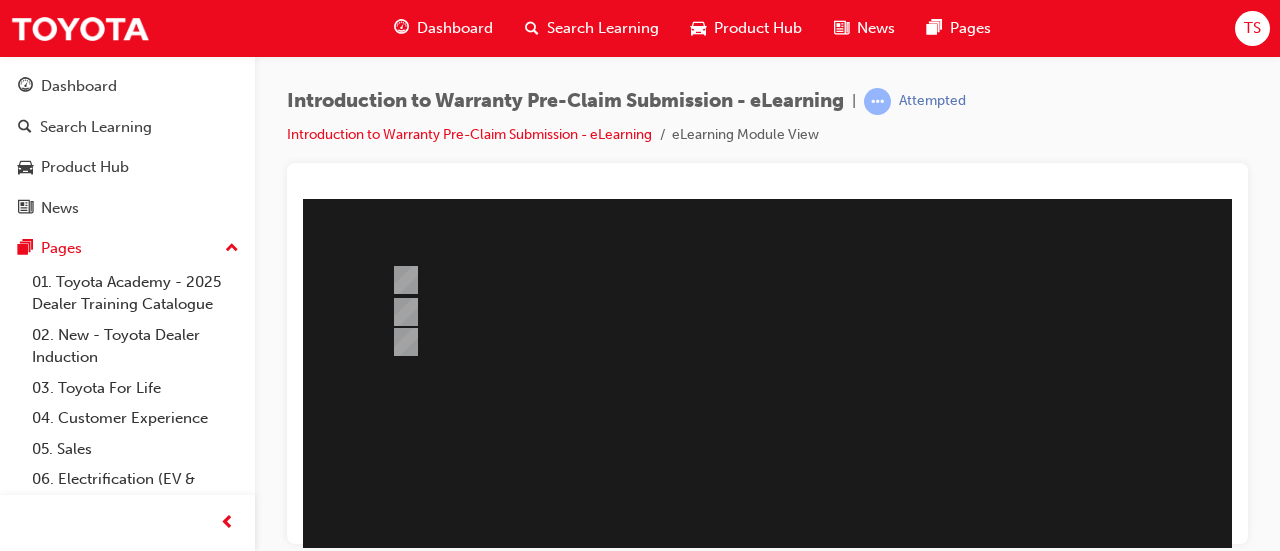 click on "Question 6 of 8" at bounding box center (983, 367) 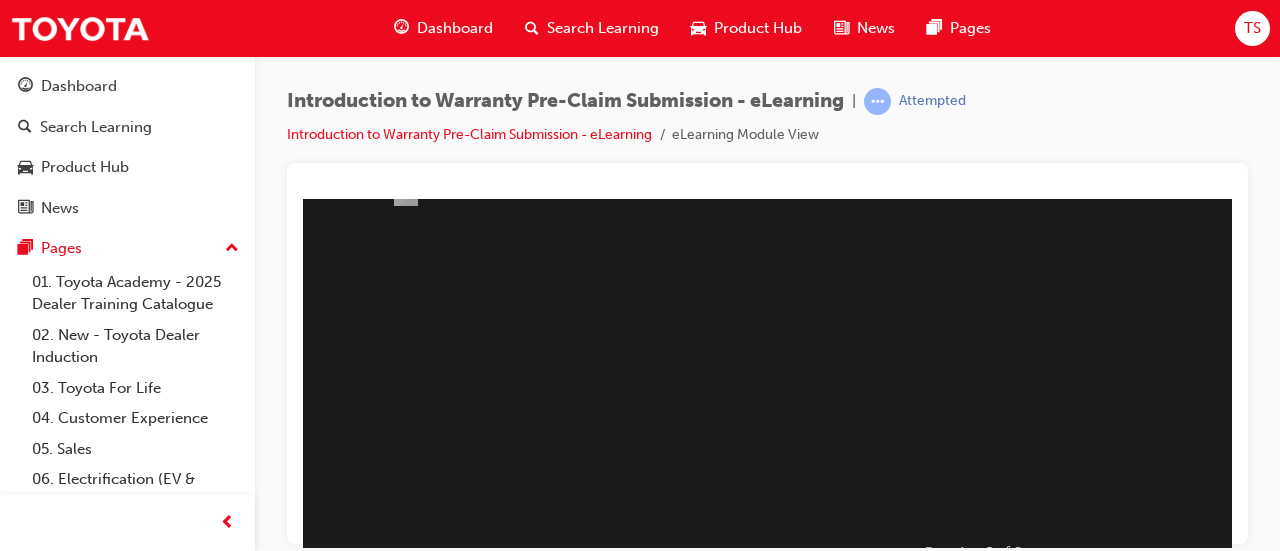 scroll, scrollTop: 345, scrollLeft: 0, axis: vertical 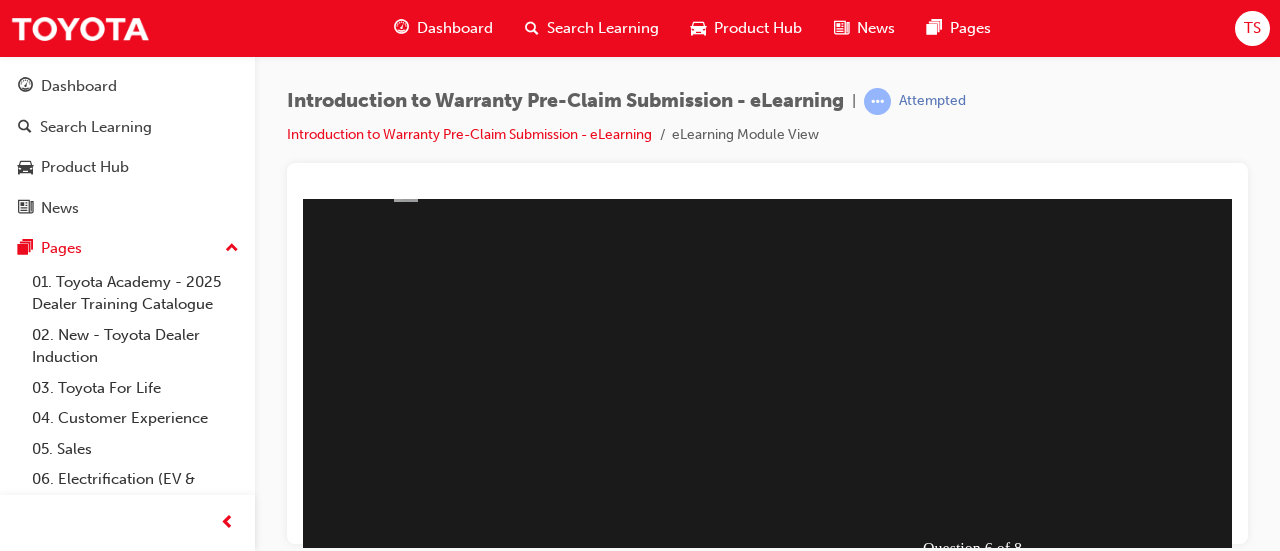 click at bounding box center [375, 852] 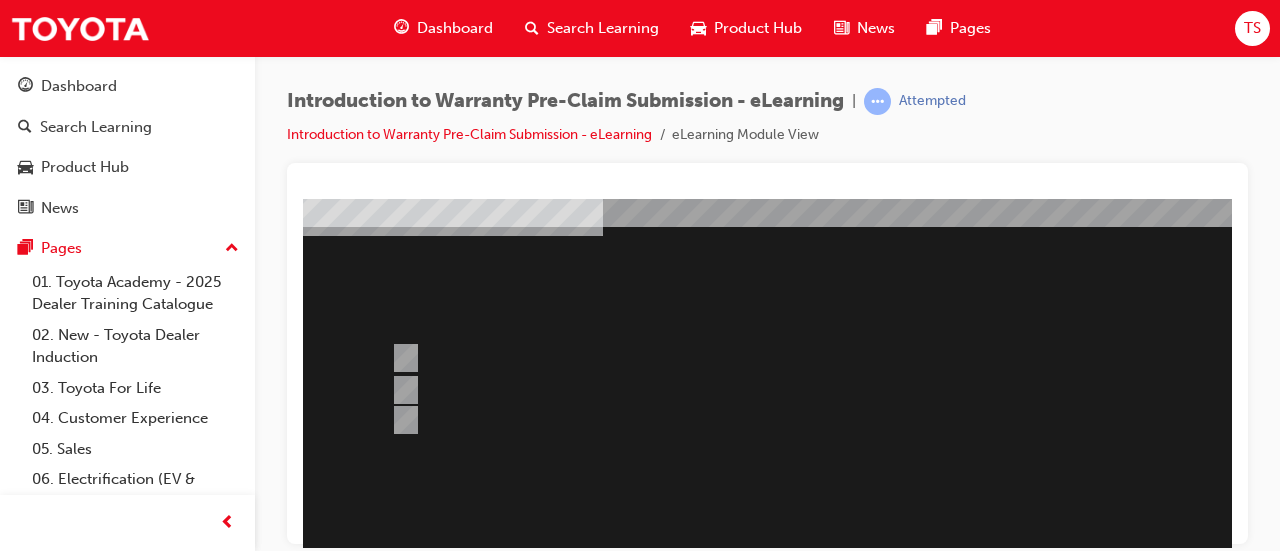 click at bounding box center (983, 445) 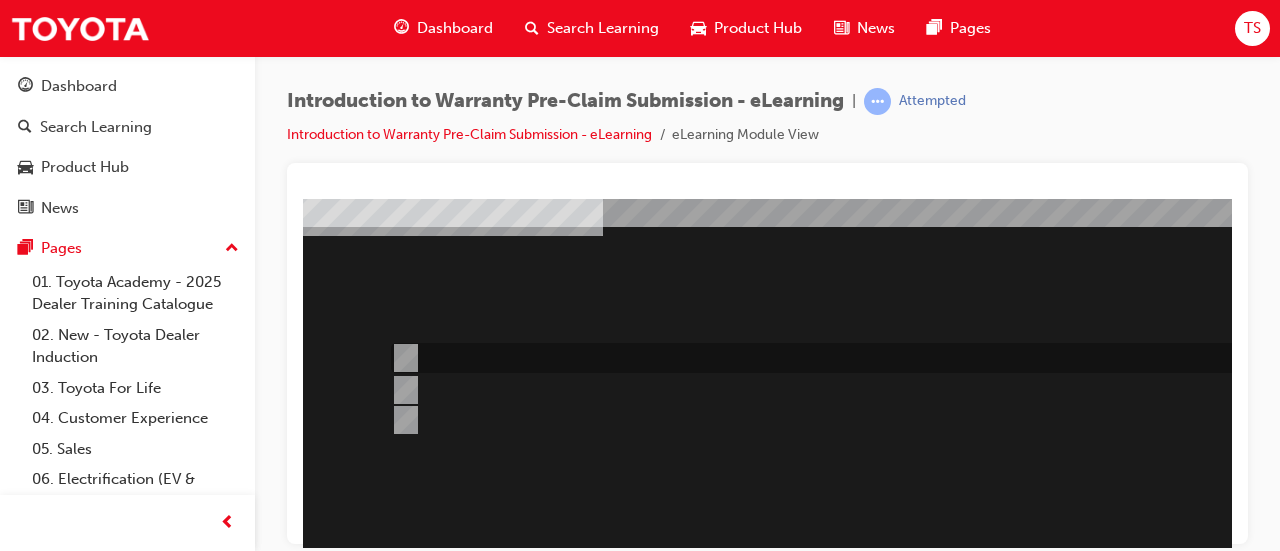 click at bounding box center [402, 358] 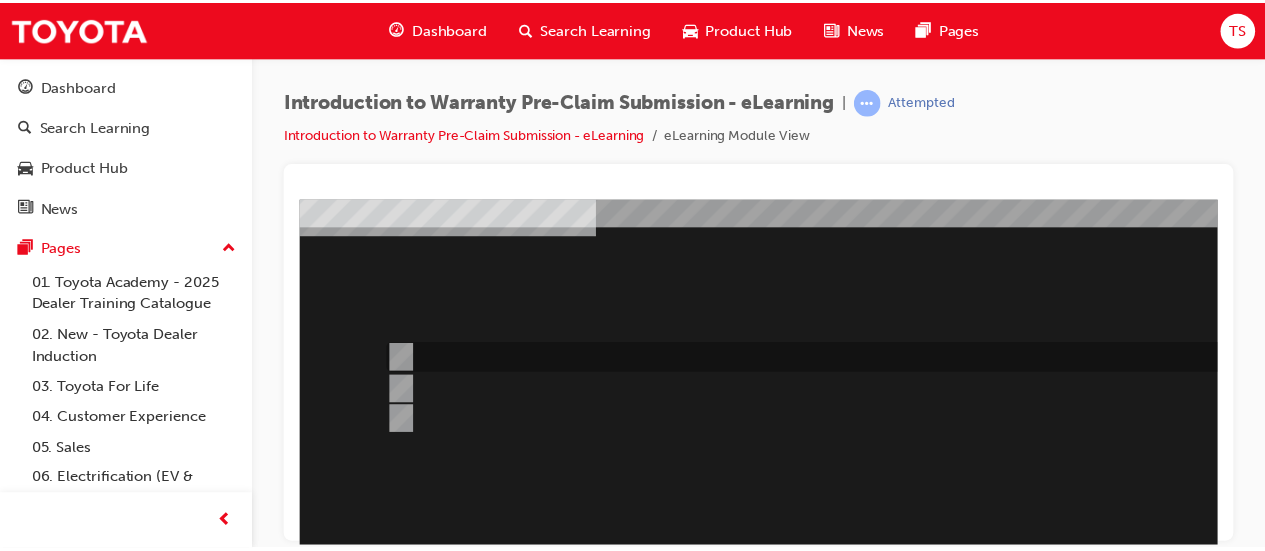 scroll, scrollTop: 416, scrollLeft: 0, axis: vertical 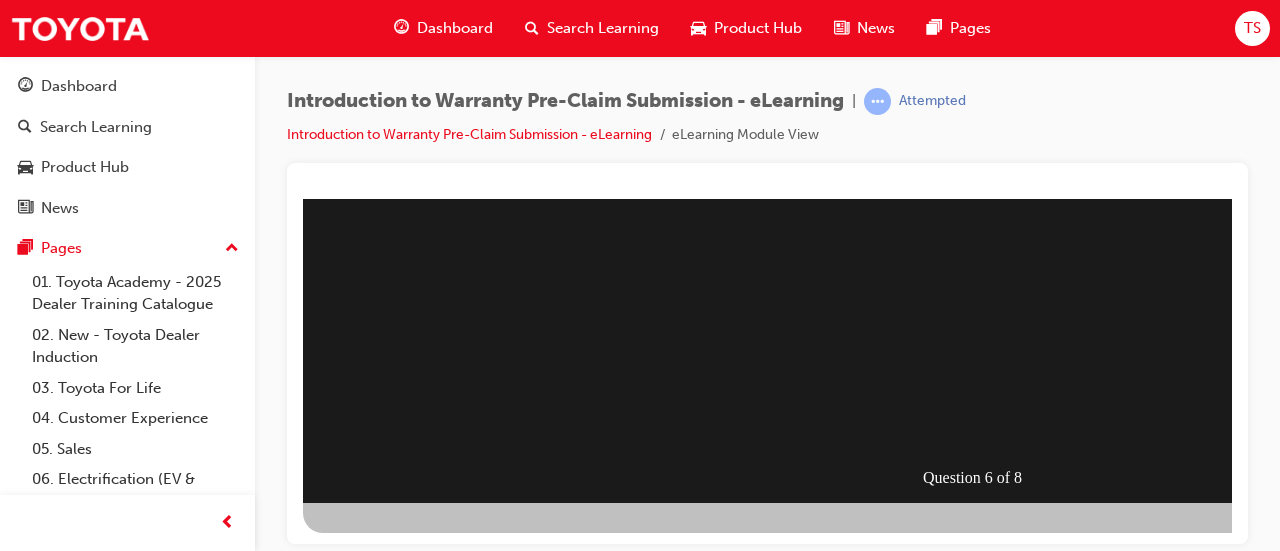 click at bounding box center [375, 781] 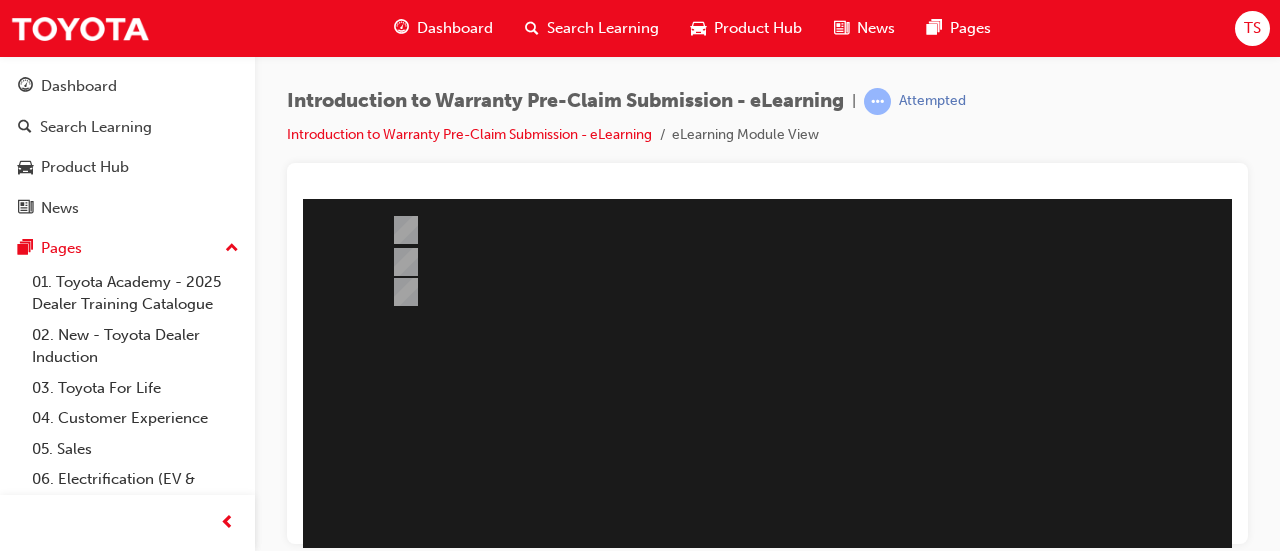 scroll, scrollTop: 416, scrollLeft: 0, axis: vertical 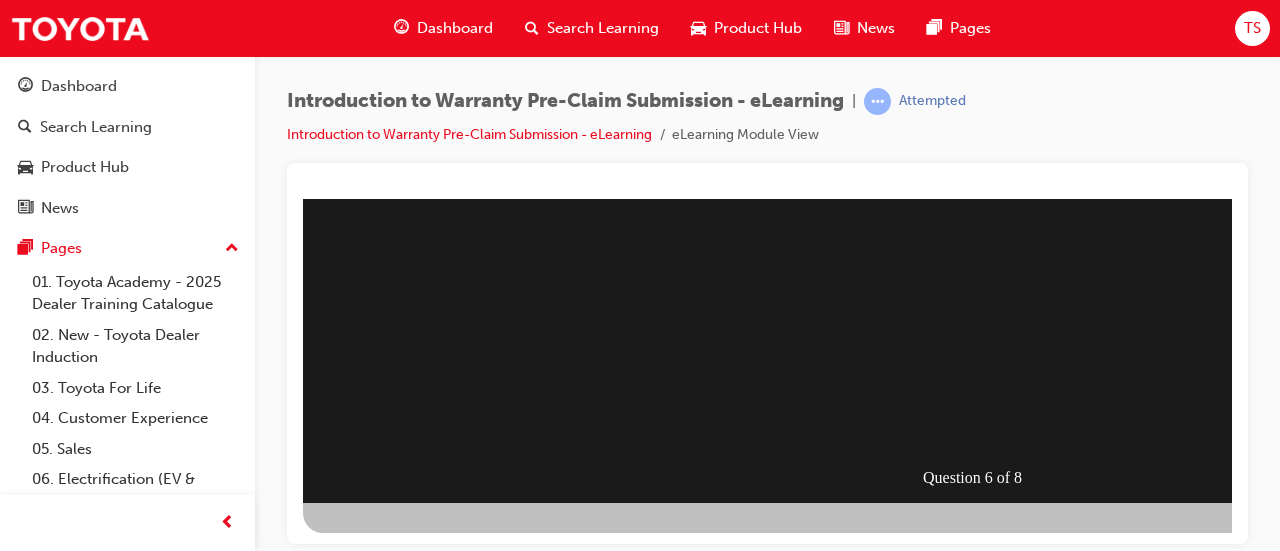 click at bounding box center (983, 142) 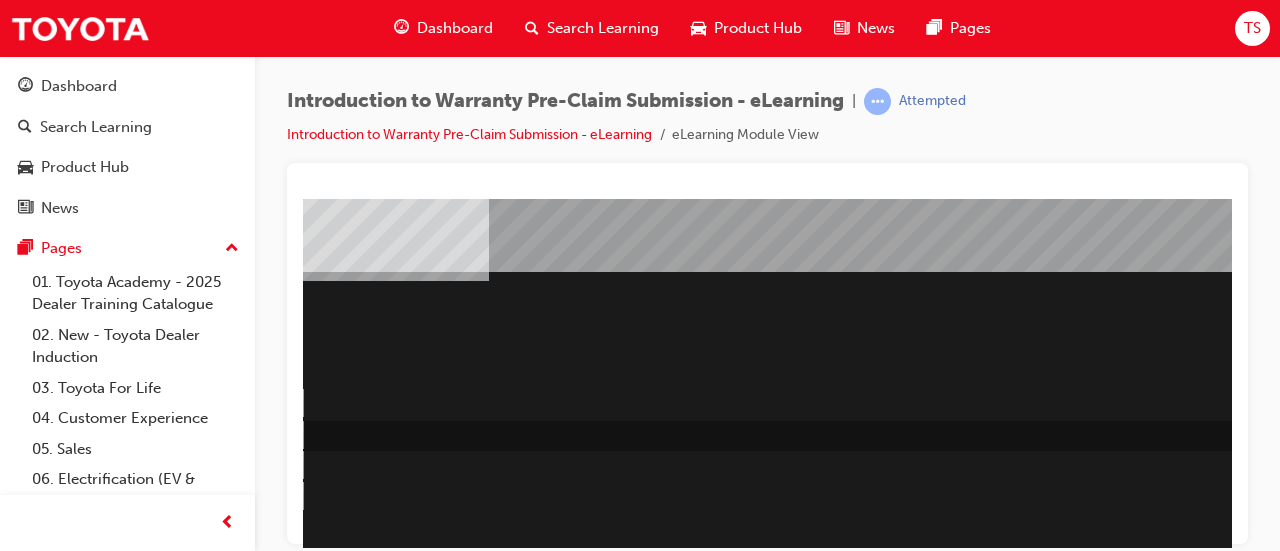 scroll, scrollTop: 68, scrollLeft: 0, axis: vertical 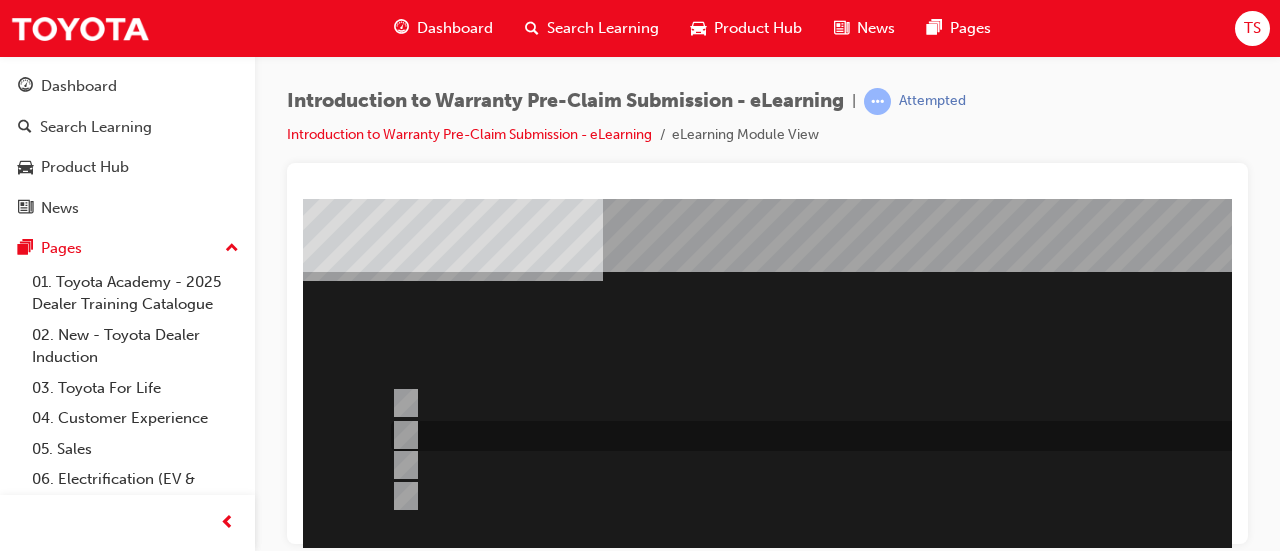 click at bounding box center [906, 436] 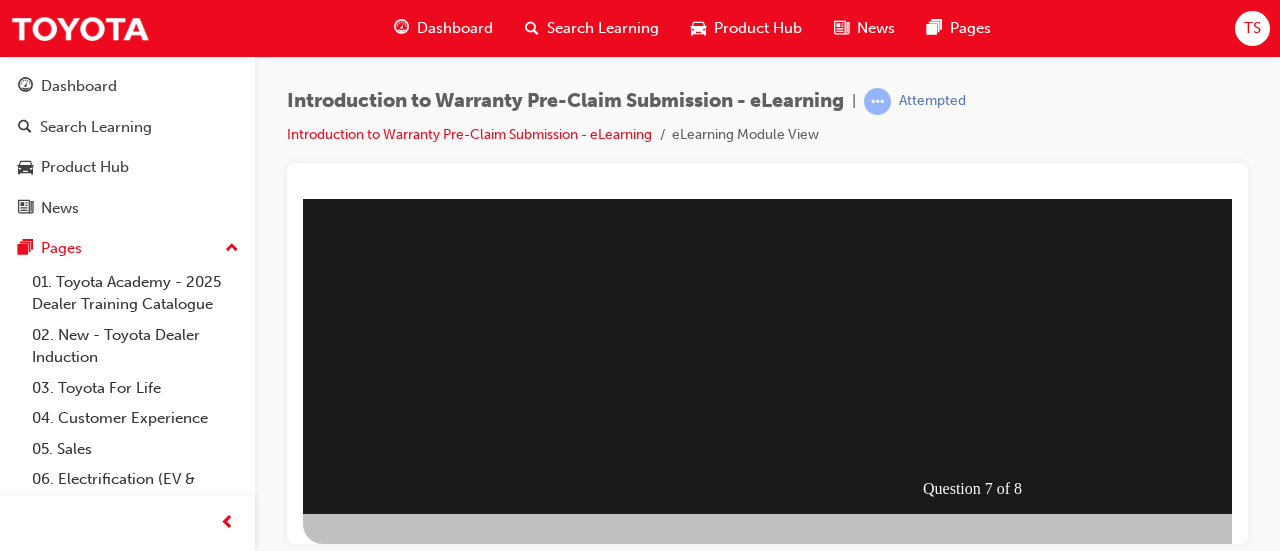 scroll, scrollTop: 416, scrollLeft: 0, axis: vertical 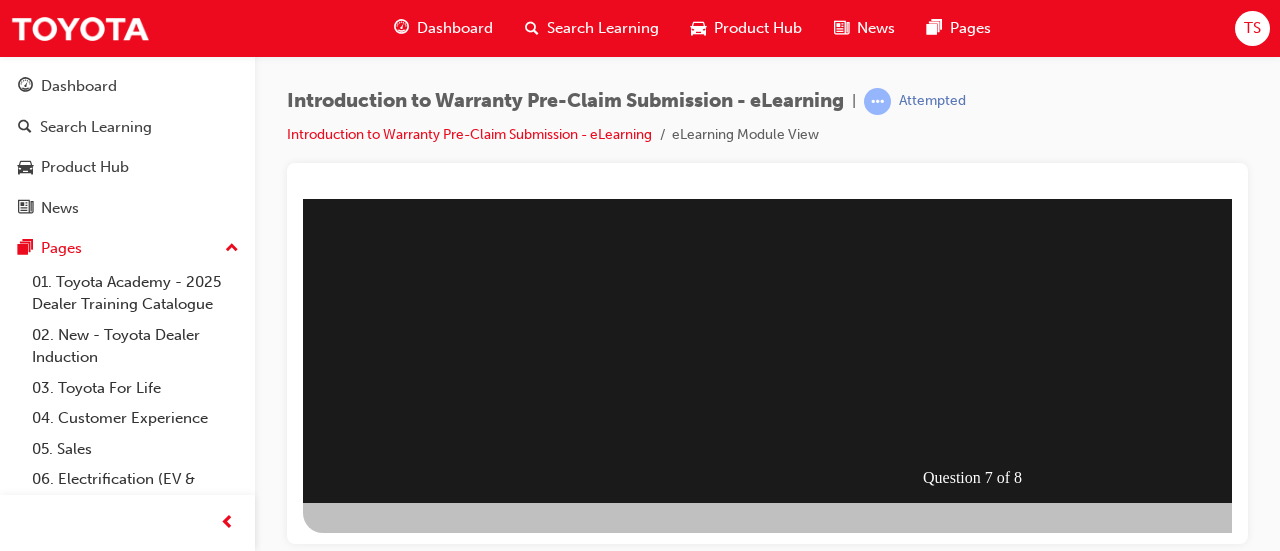 click at bounding box center (375, 803) 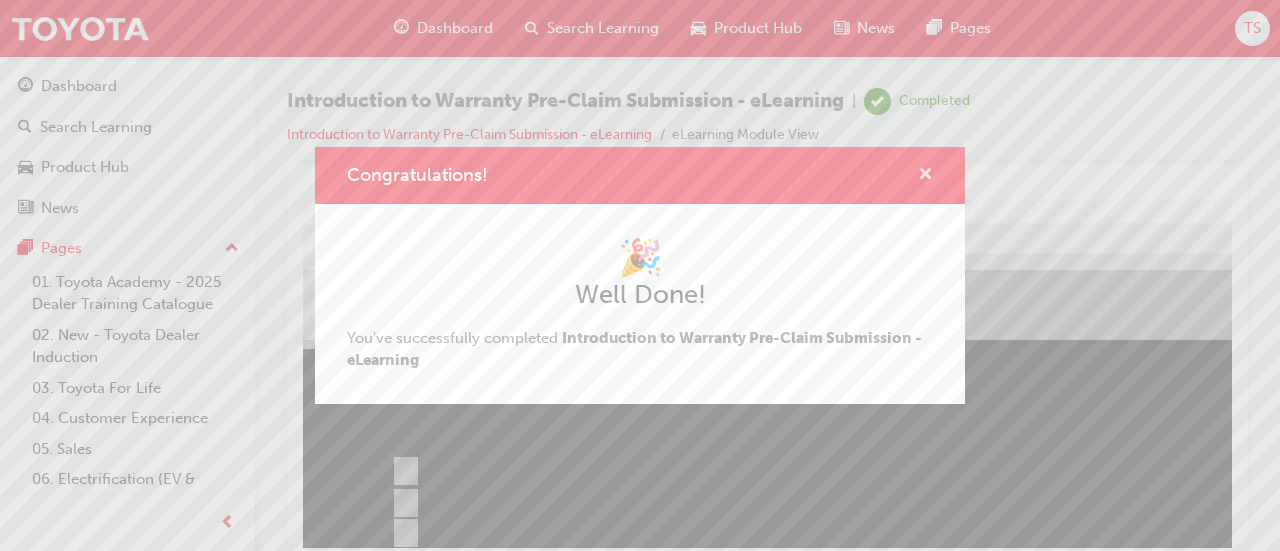 click at bounding box center (925, 176) 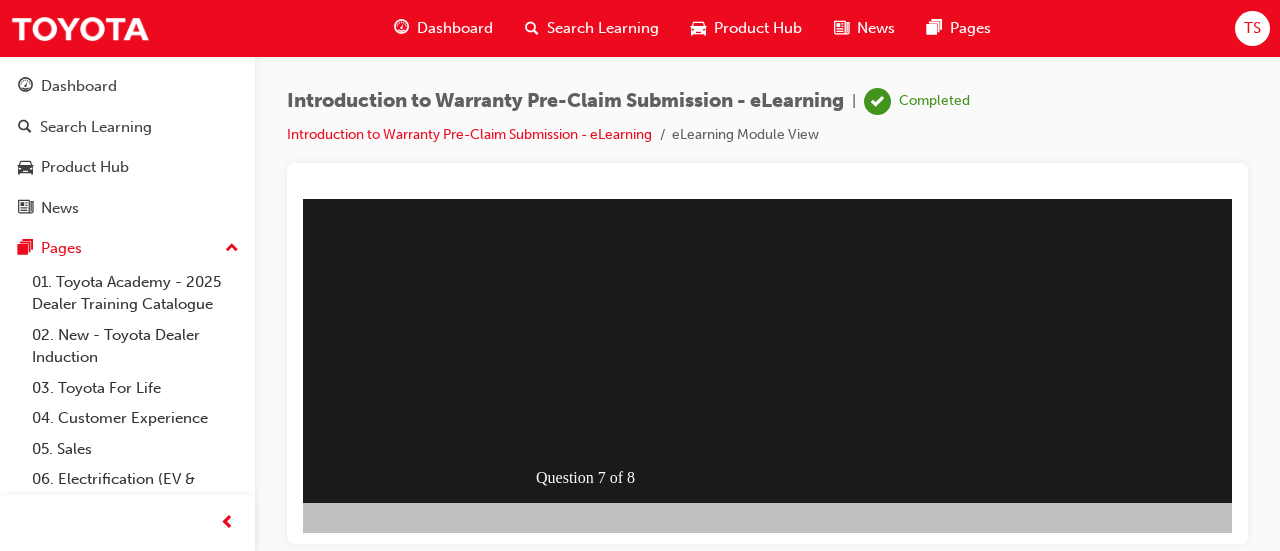 scroll, scrollTop: 416, scrollLeft: 402, axis: both 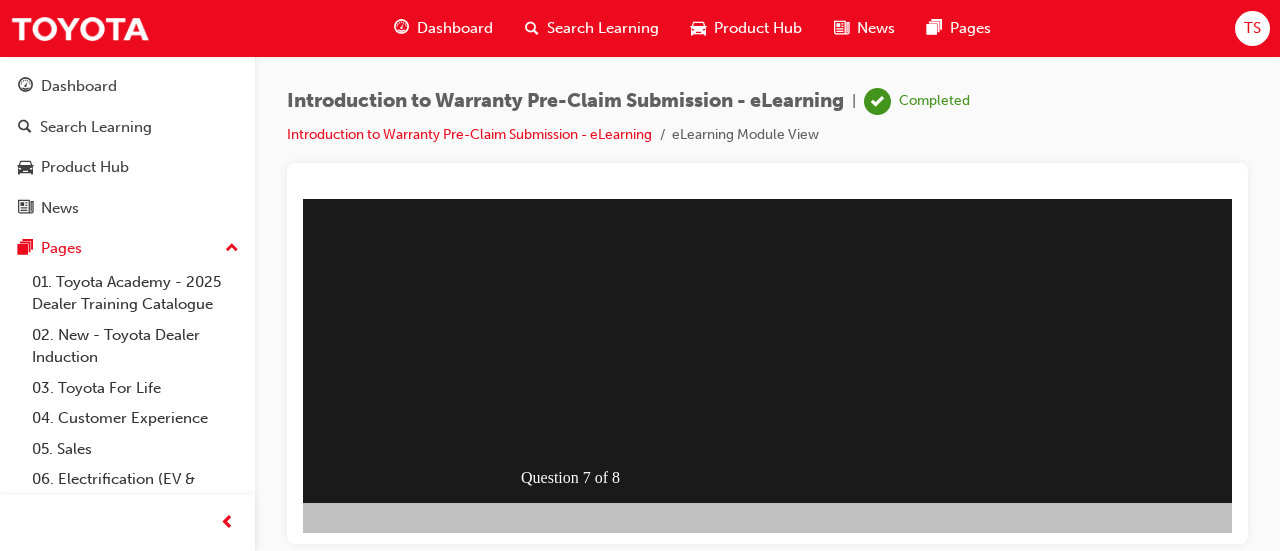 click at bounding box center [581, 142] 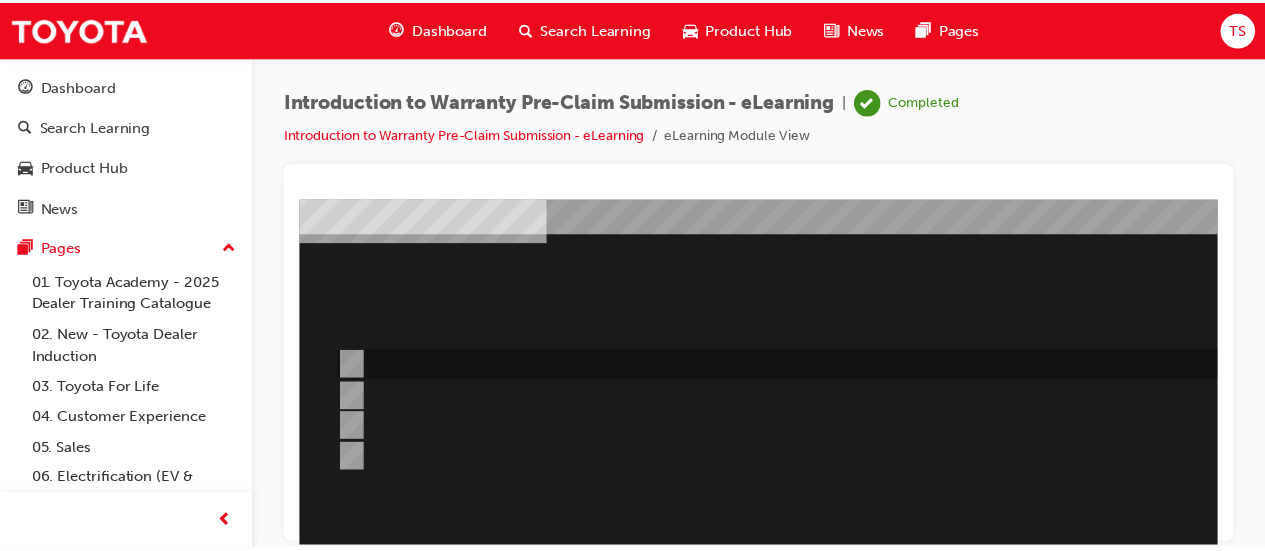 scroll, scrollTop: 0, scrollLeft: 50, axis: horizontal 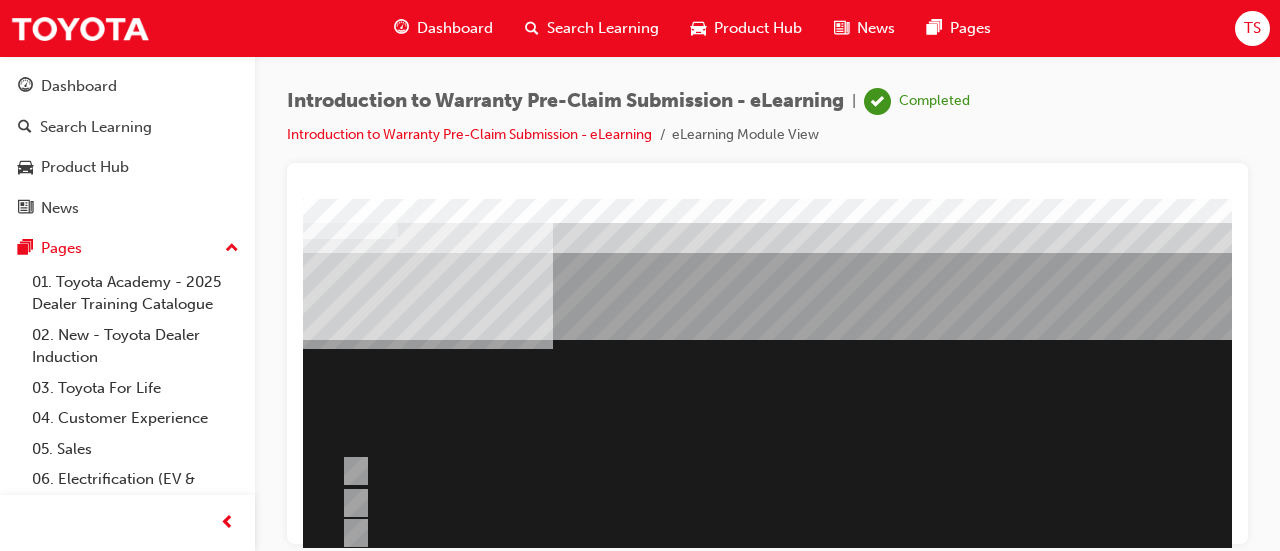 click on "Dashboard" at bounding box center [455, 28] 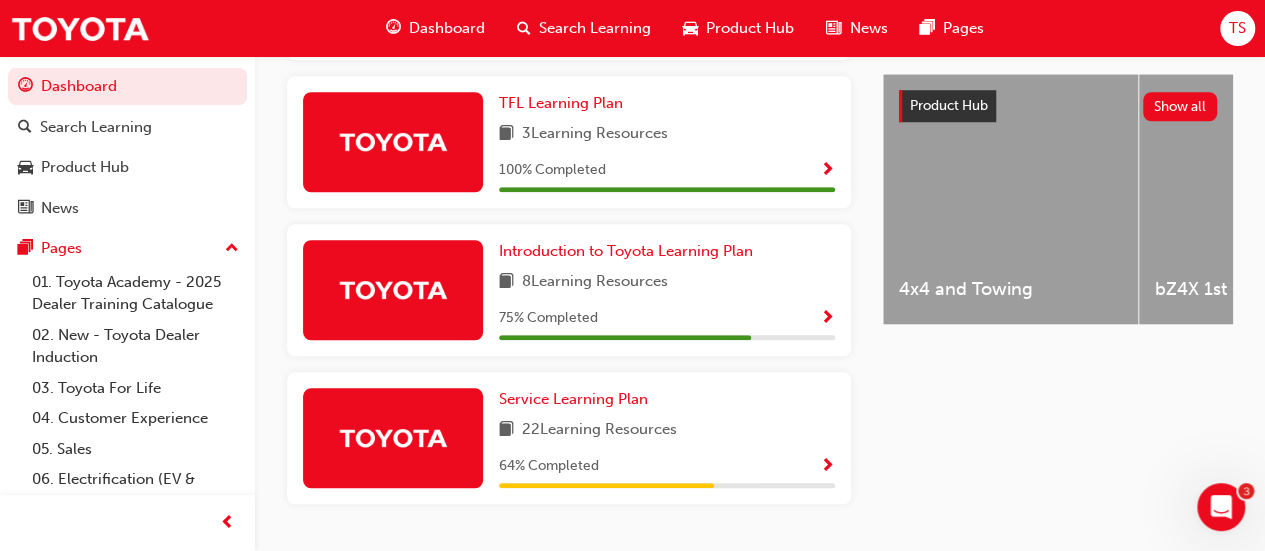 scroll, scrollTop: 770, scrollLeft: 0, axis: vertical 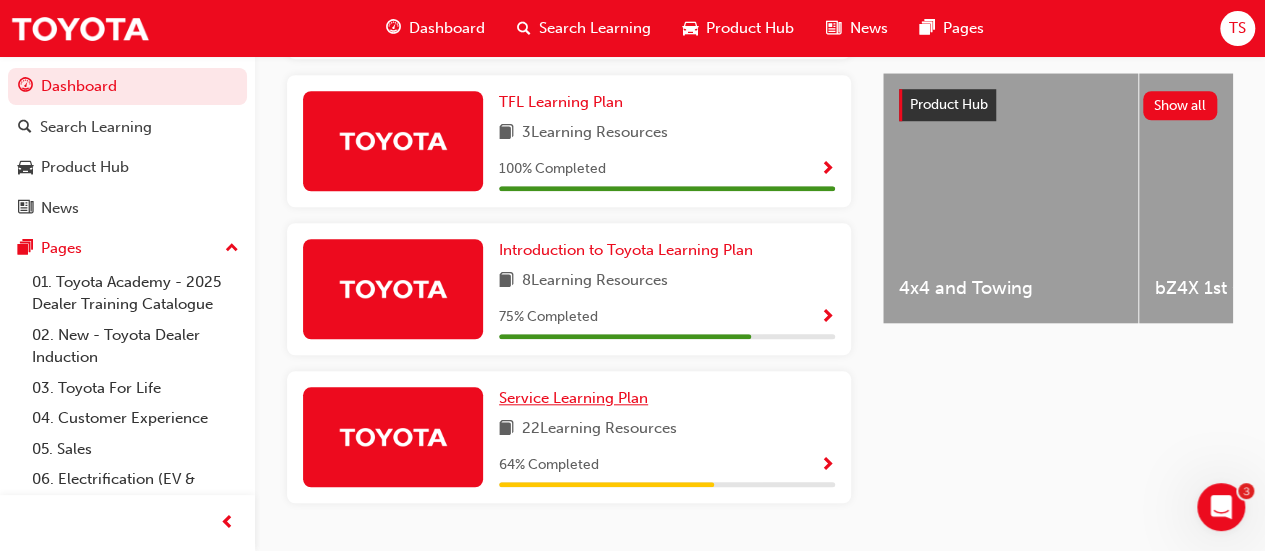 click on "Service Learning Plan" at bounding box center [573, 398] 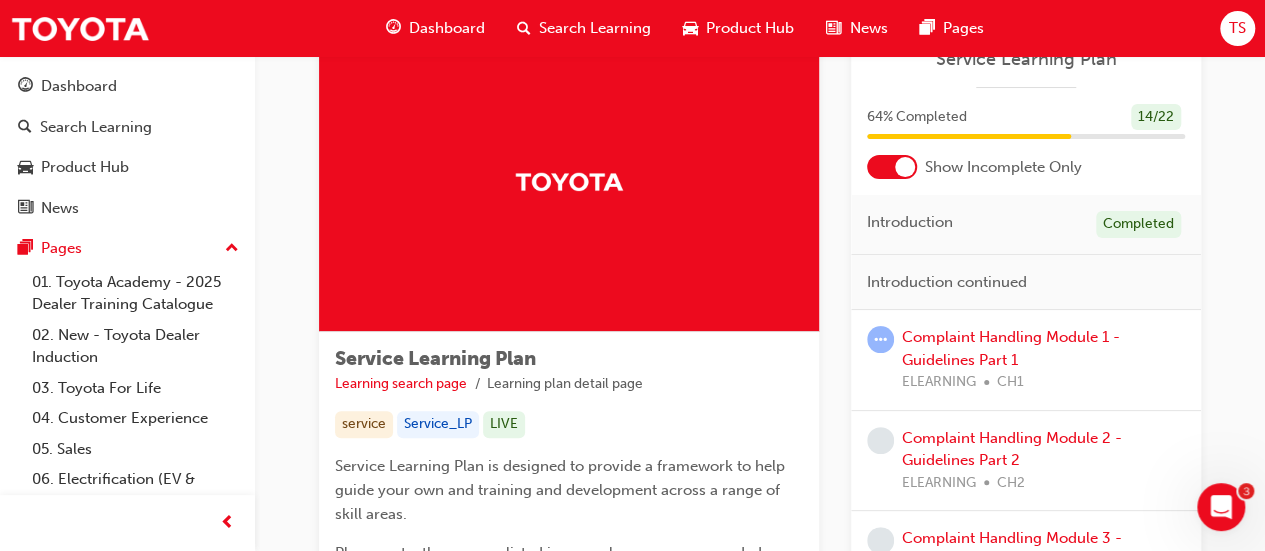 scroll, scrollTop: 0, scrollLeft: 0, axis: both 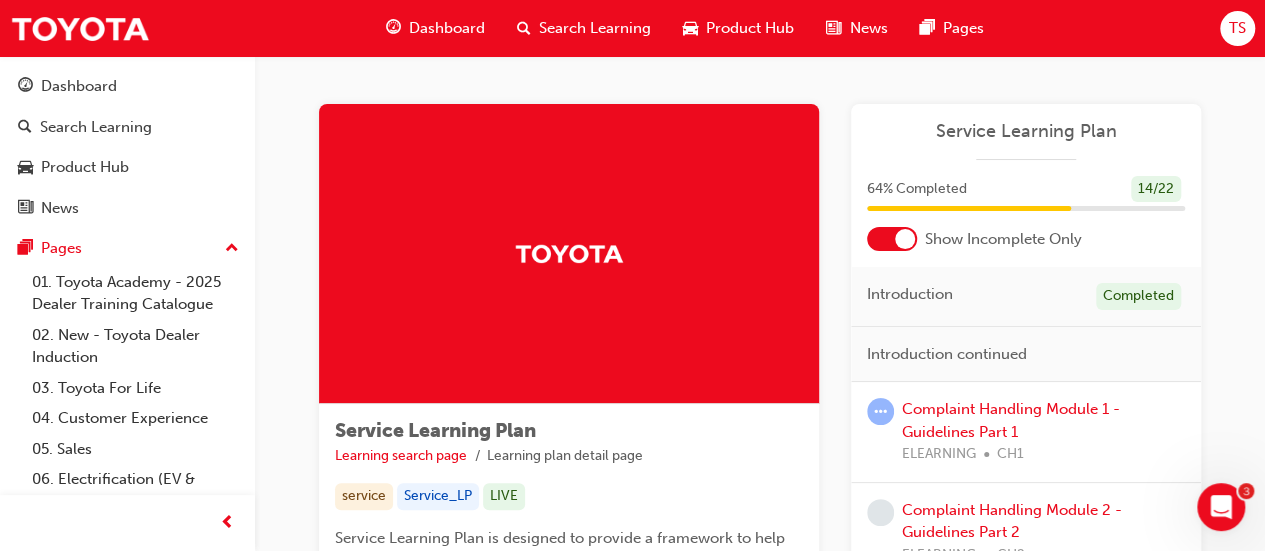 click on "Dashboard" at bounding box center (447, 28) 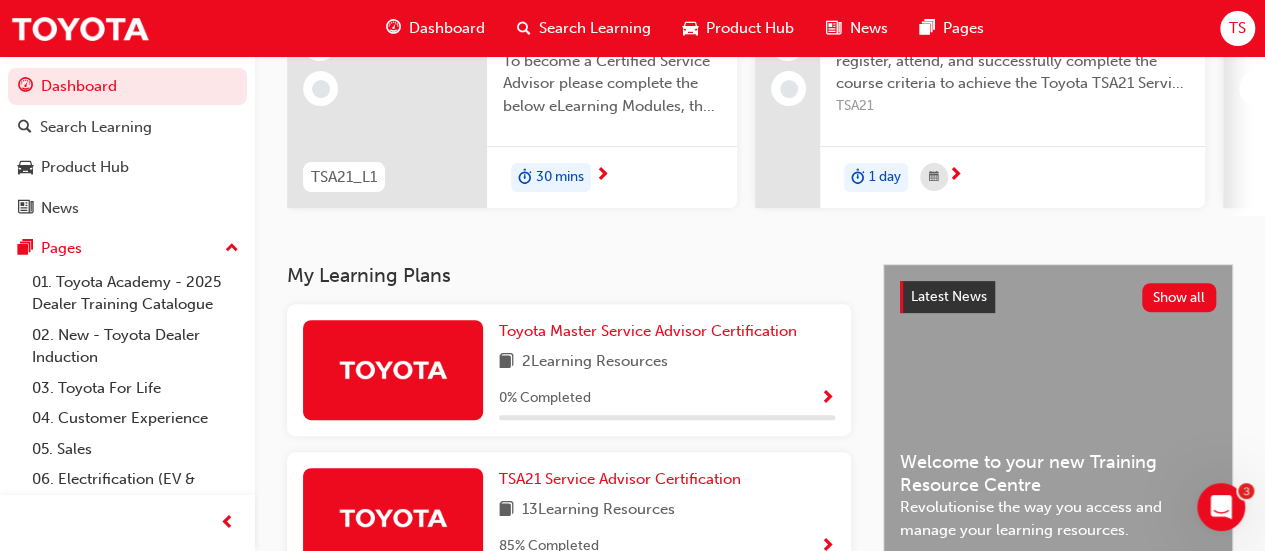scroll, scrollTop: 246, scrollLeft: 0, axis: vertical 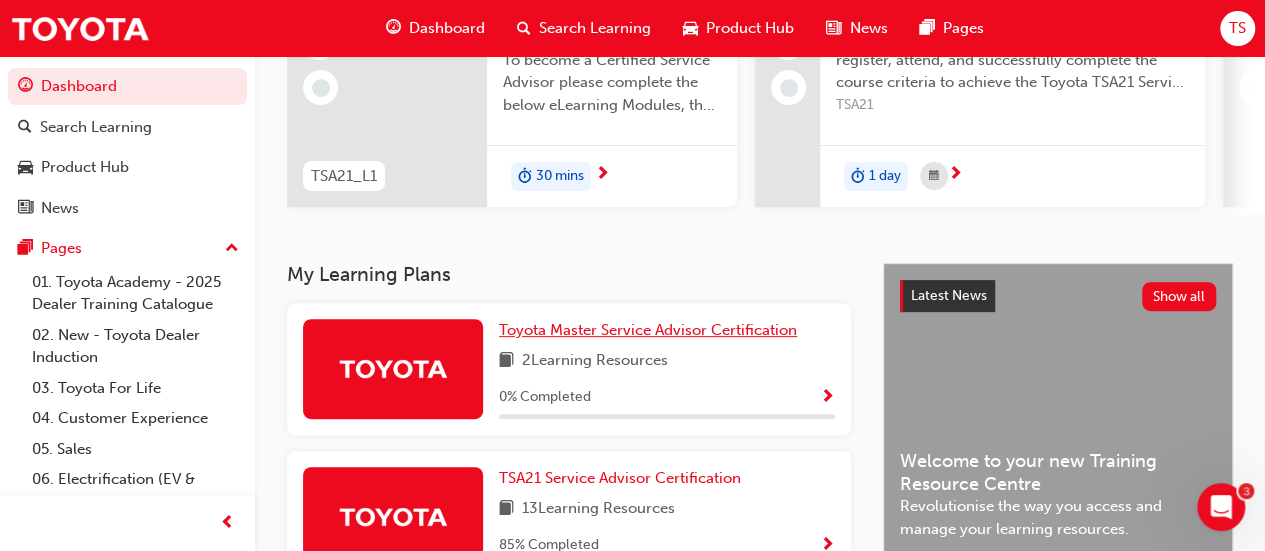 click on "Toyota Master Service Advisor Certification" at bounding box center [648, 330] 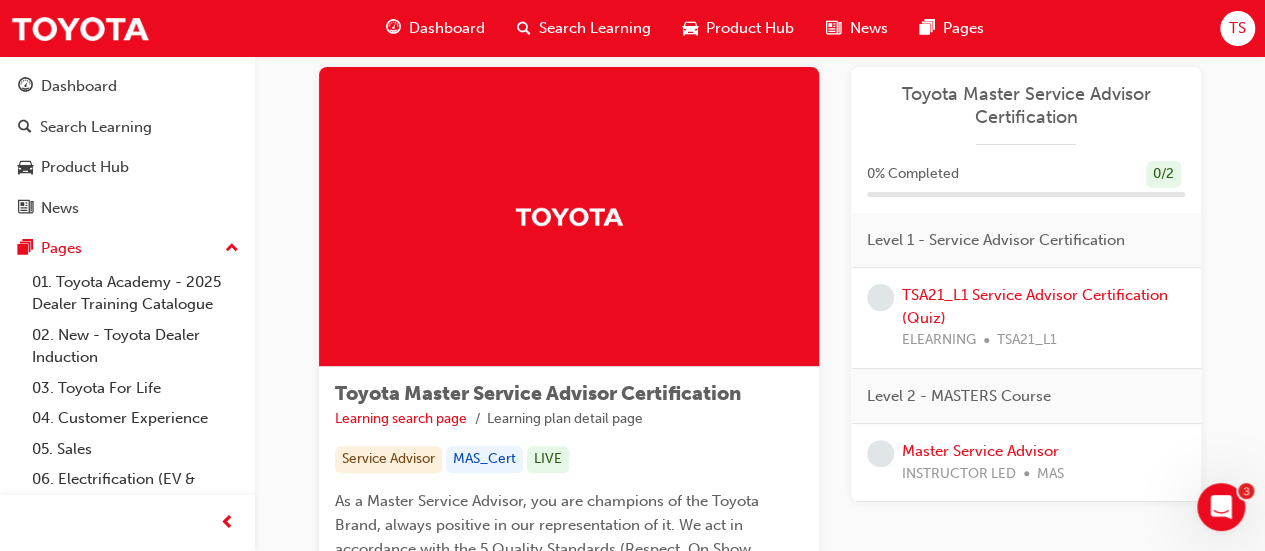 scroll, scrollTop: 38, scrollLeft: 0, axis: vertical 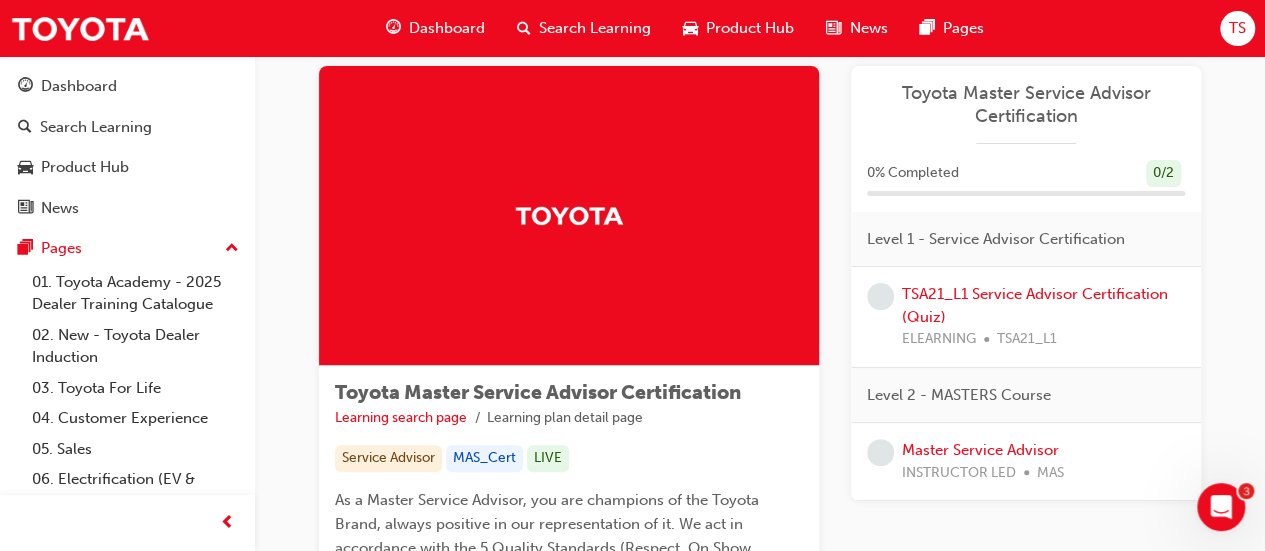 click on "Dashboard" at bounding box center (447, 28) 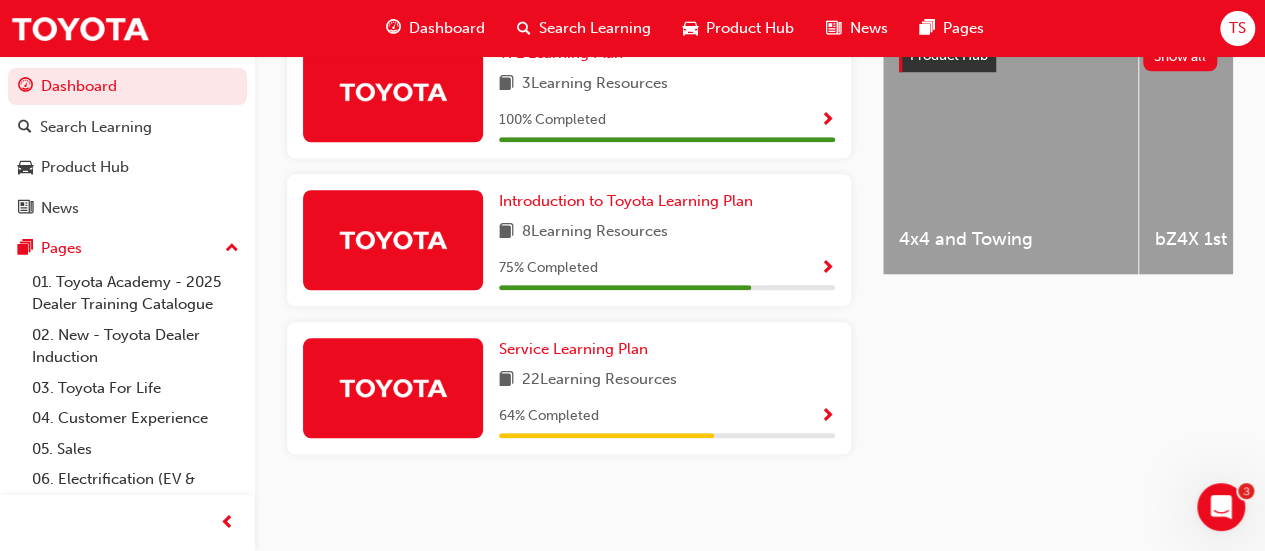 scroll, scrollTop: 826, scrollLeft: 0, axis: vertical 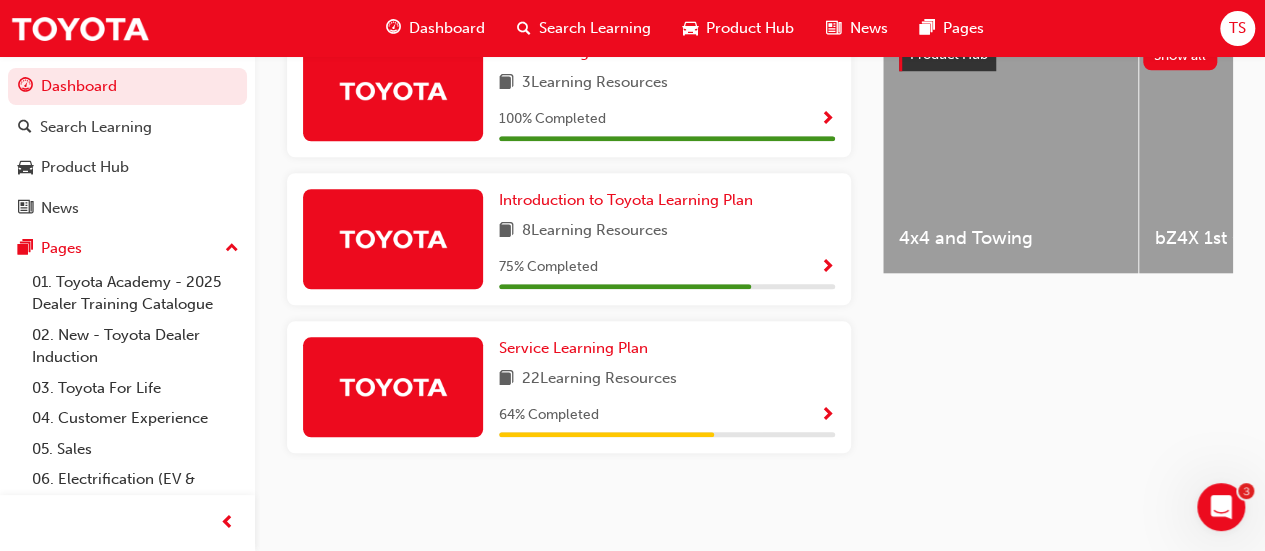 click at bounding box center [827, 268] 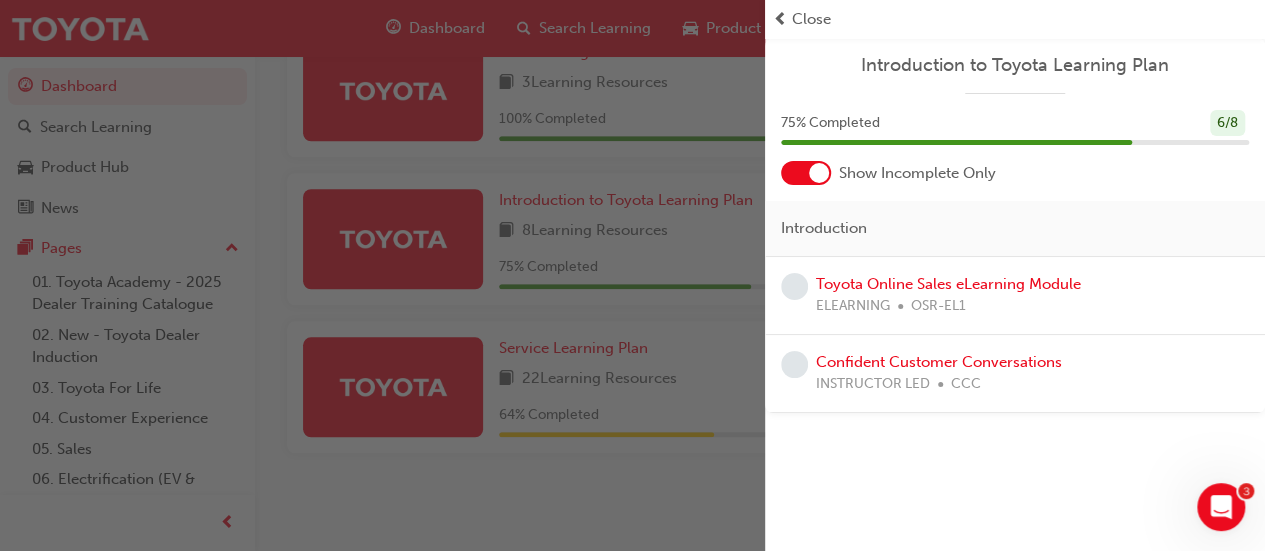 click at bounding box center (382, 275) 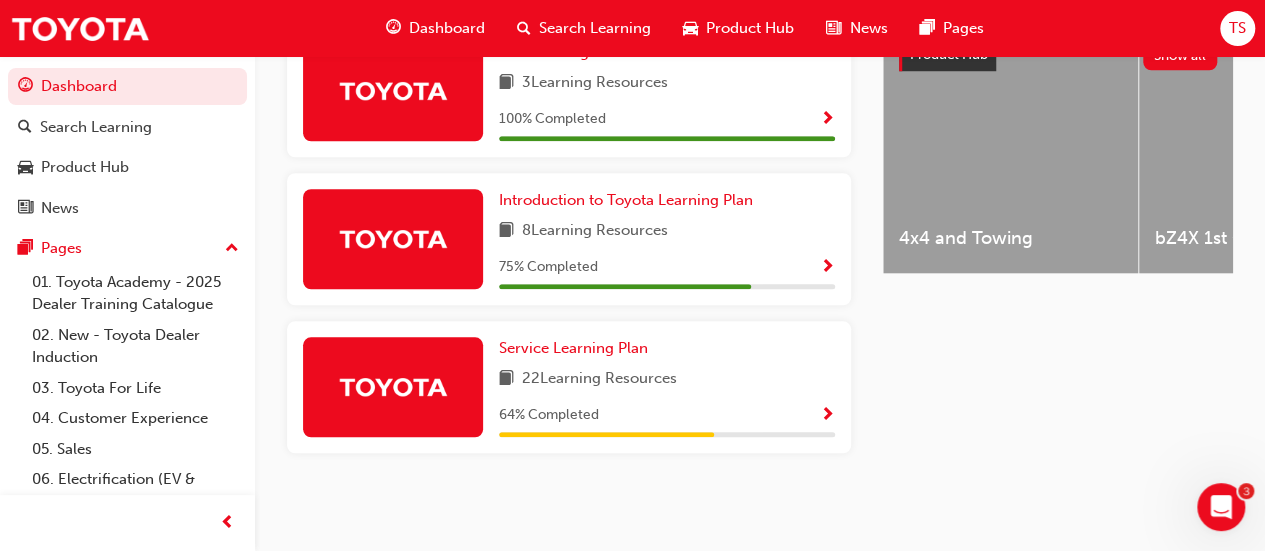 click on "Dashboard" at bounding box center [447, 28] 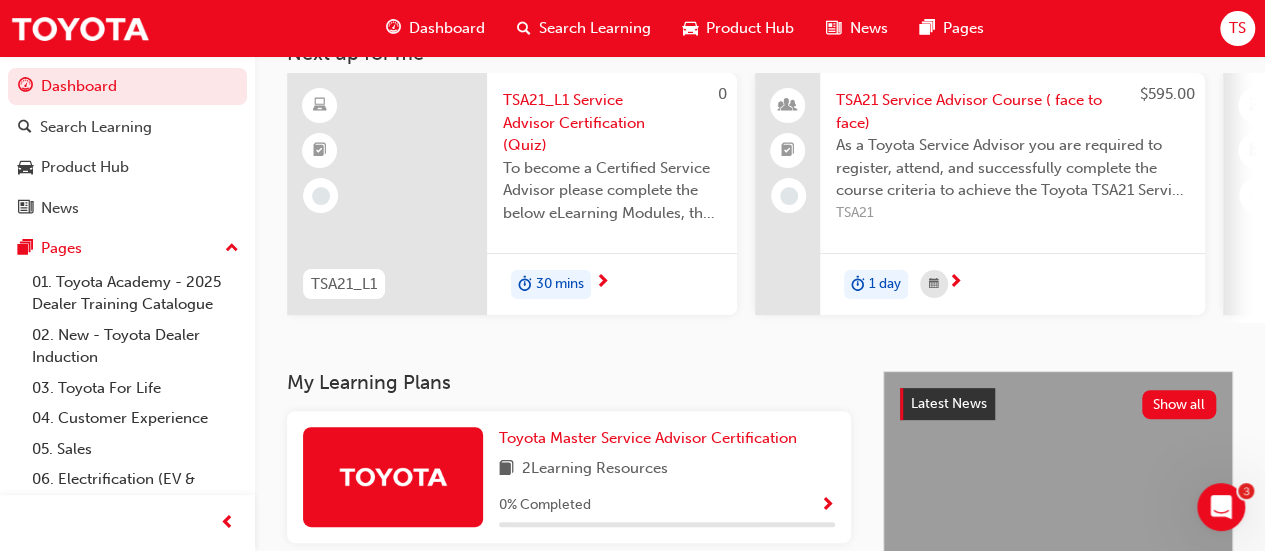 scroll, scrollTop: 0, scrollLeft: 0, axis: both 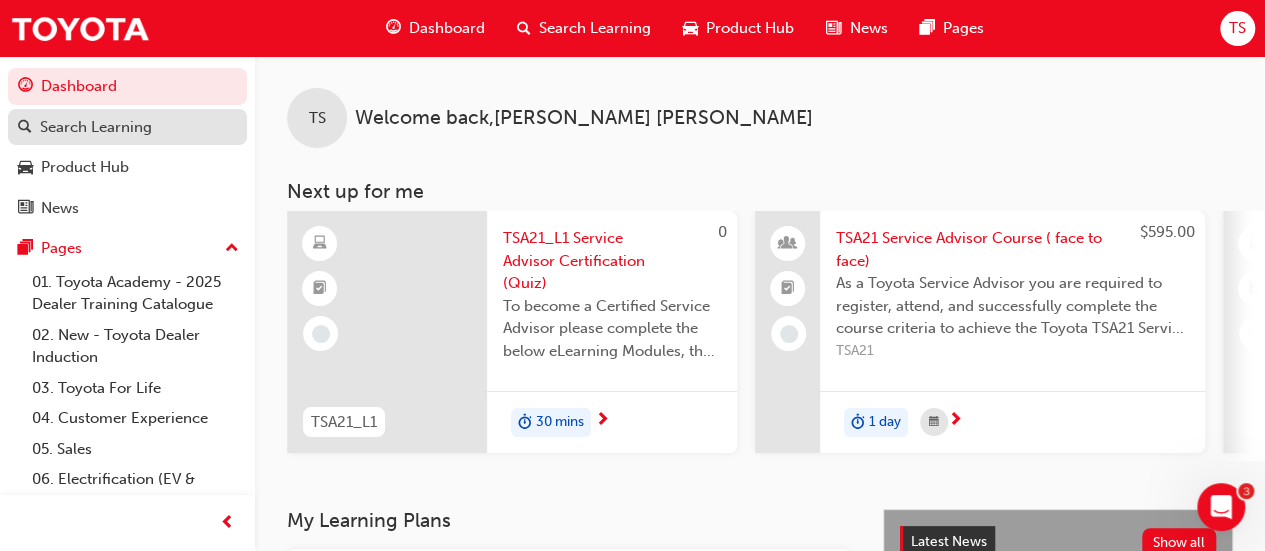 click on "Search Learning" at bounding box center [127, 127] 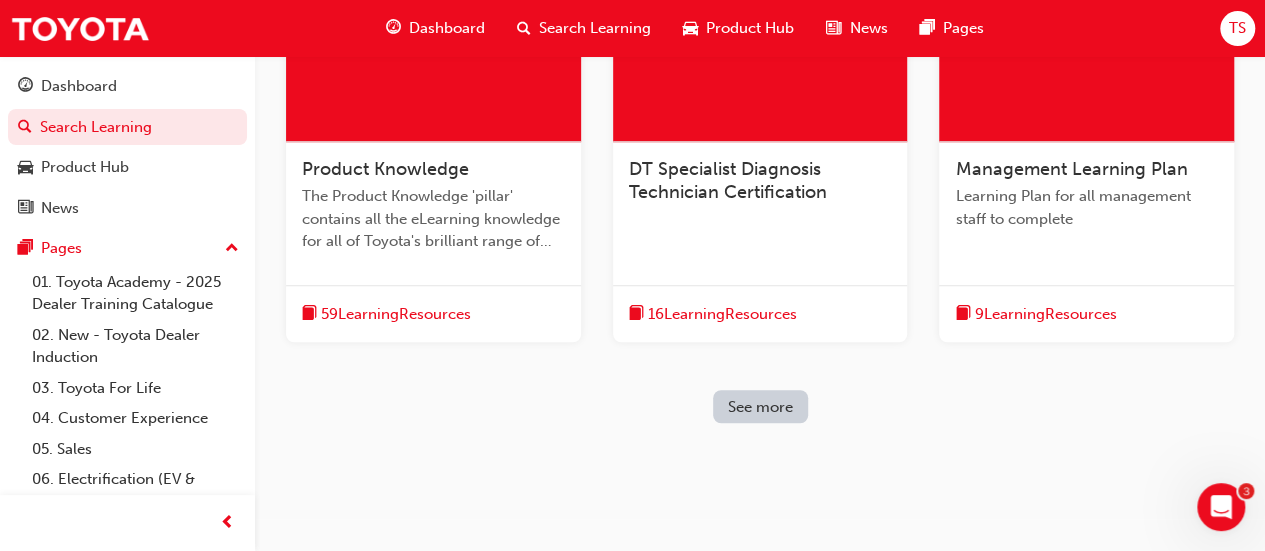 scroll, scrollTop: 668, scrollLeft: 0, axis: vertical 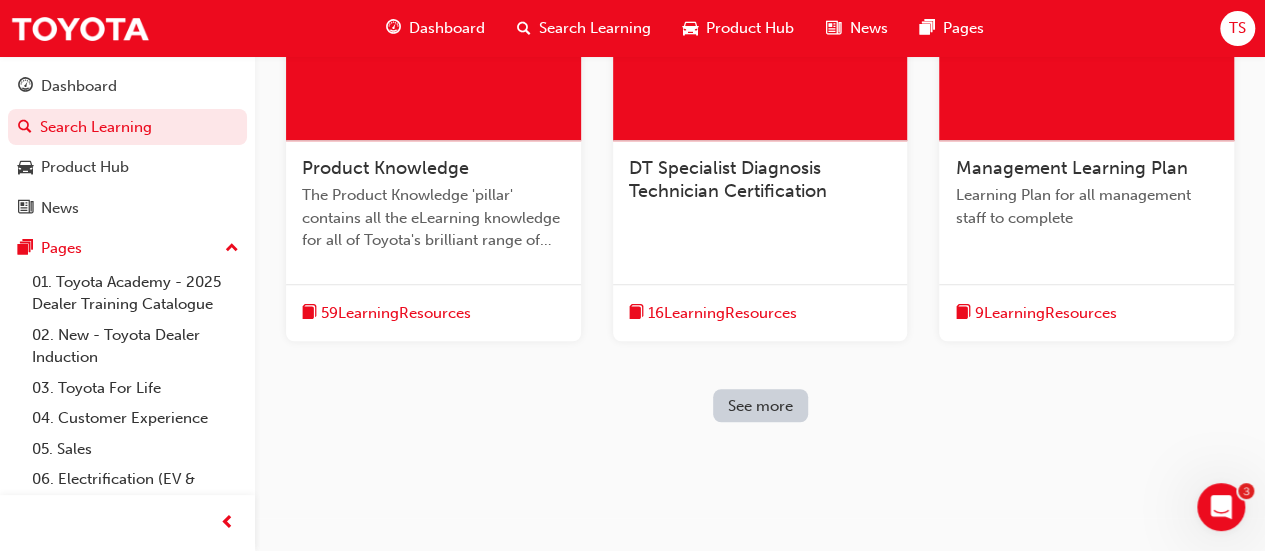 click on "9  Learning  Resources" at bounding box center (1045, 313) 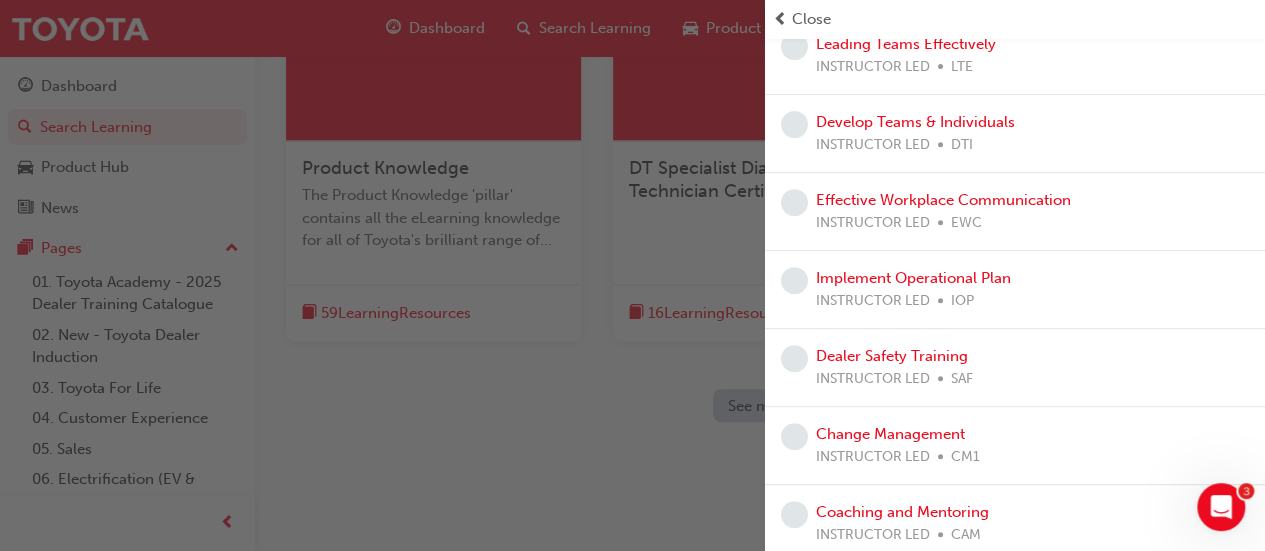 scroll, scrollTop: 341, scrollLeft: 0, axis: vertical 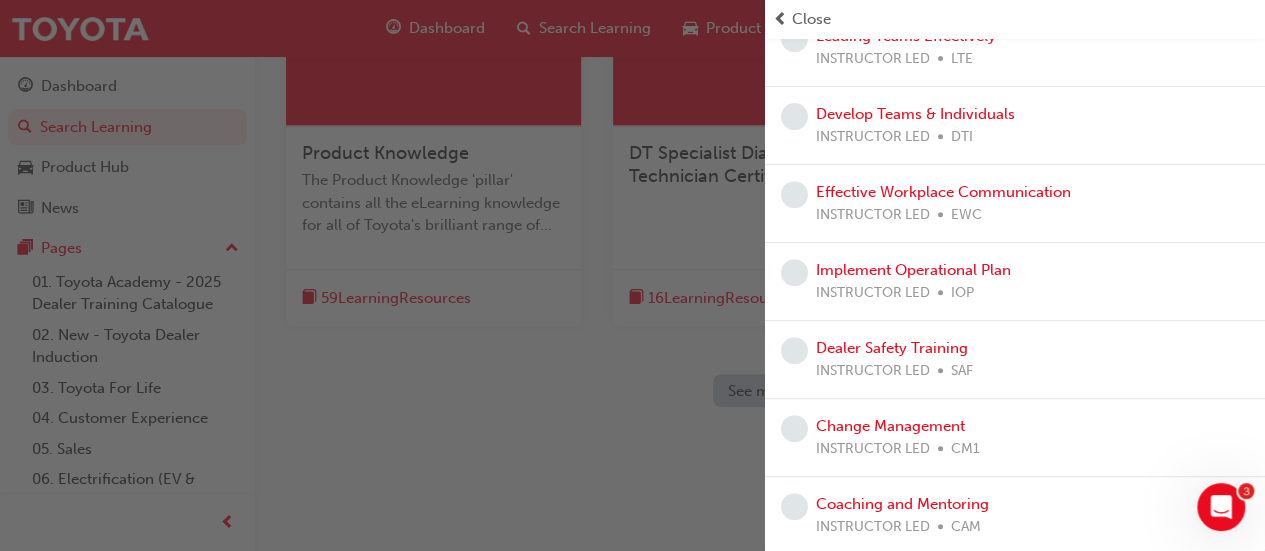 click at bounding box center (382, 275) 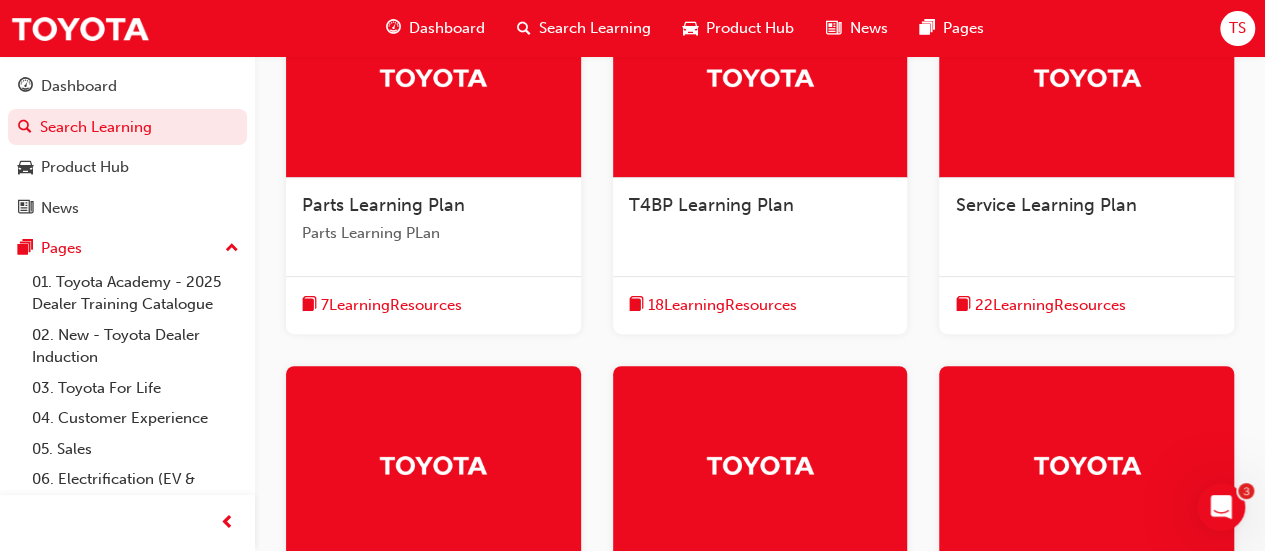 scroll, scrollTop: 239, scrollLeft: 0, axis: vertical 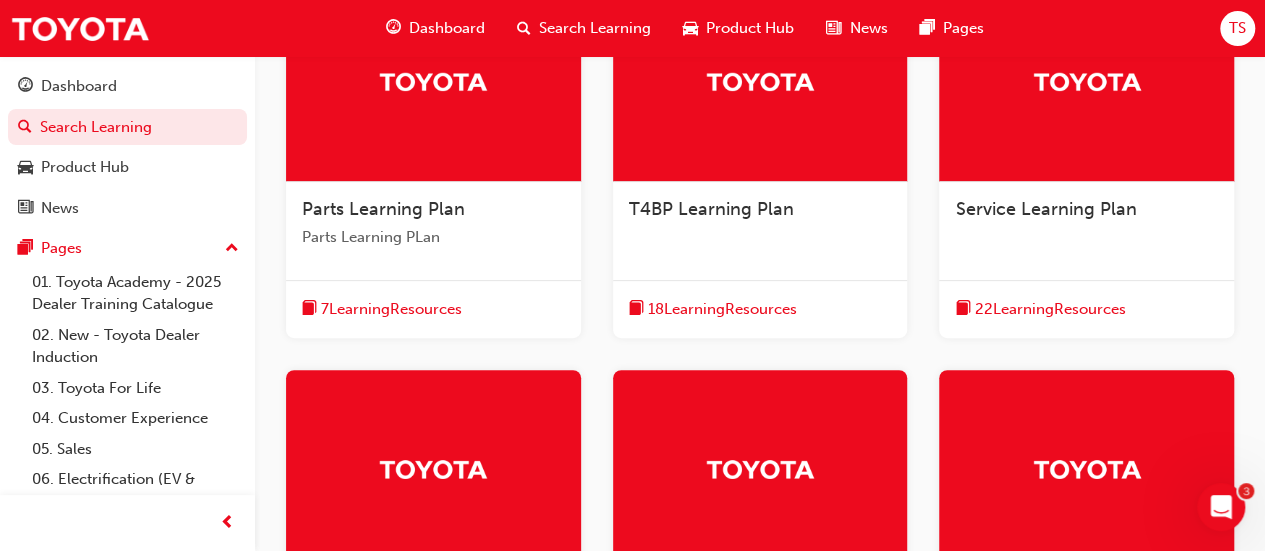 click on "22  Learning  Resources" at bounding box center [1049, 309] 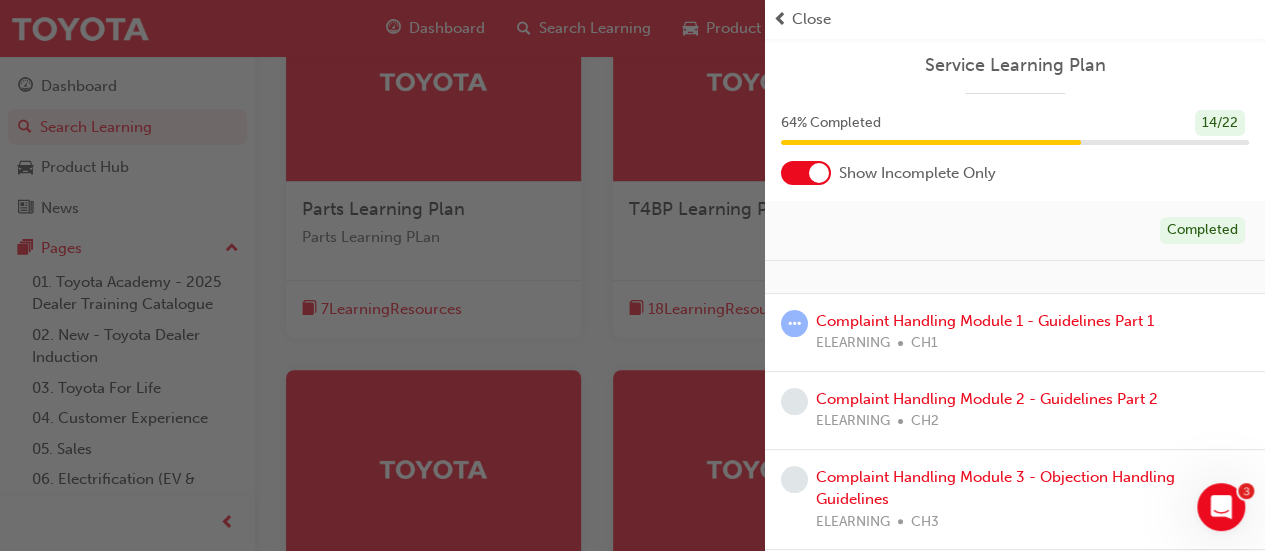 click at bounding box center [382, 275] 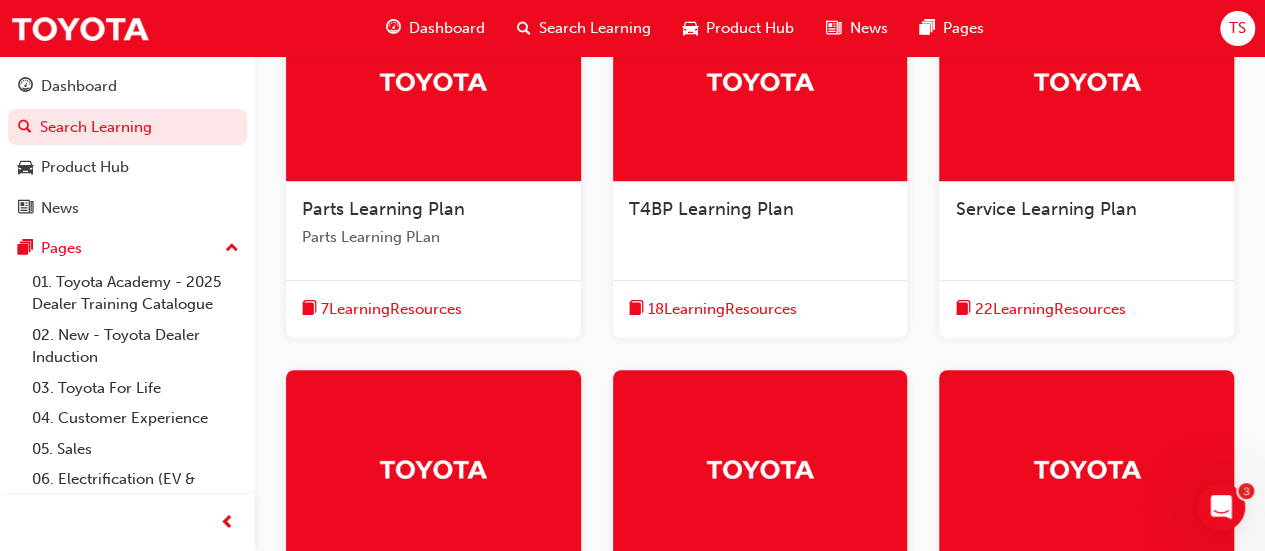 click on "22  Learning  Resources" at bounding box center (1049, 309) 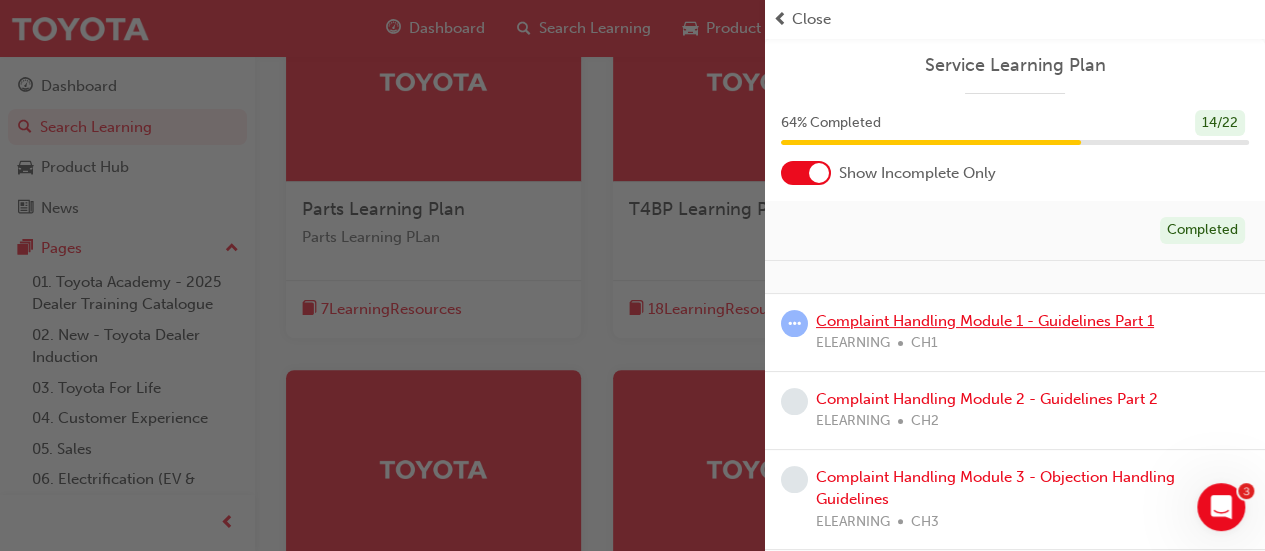click on "Complaint Handling Module 1 - Guidelines Part 1" at bounding box center (985, 321) 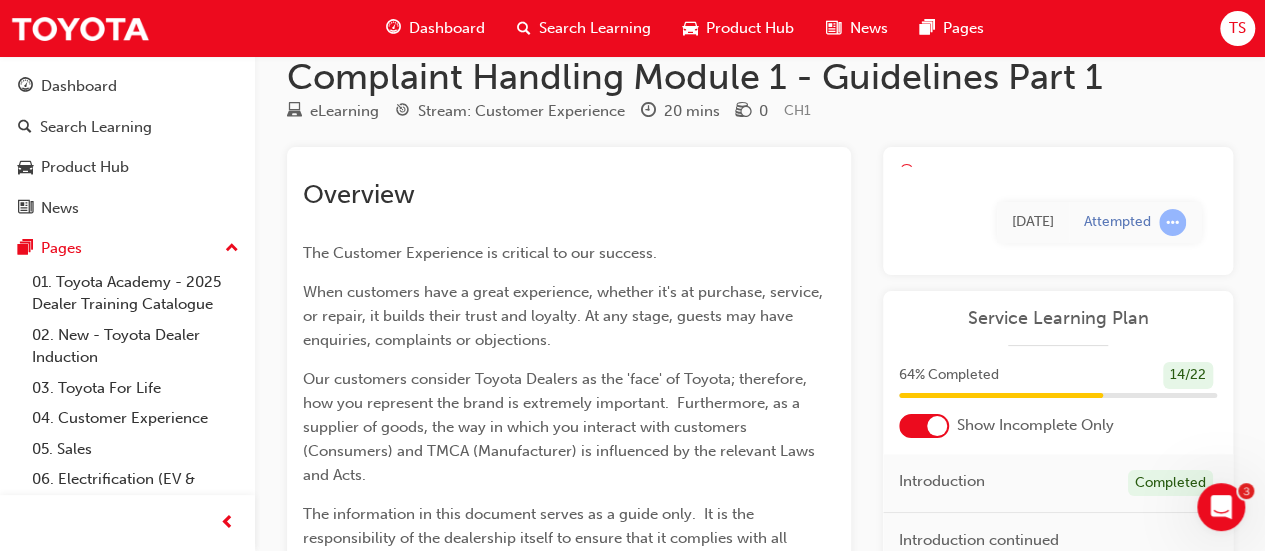 scroll, scrollTop: 8, scrollLeft: 0, axis: vertical 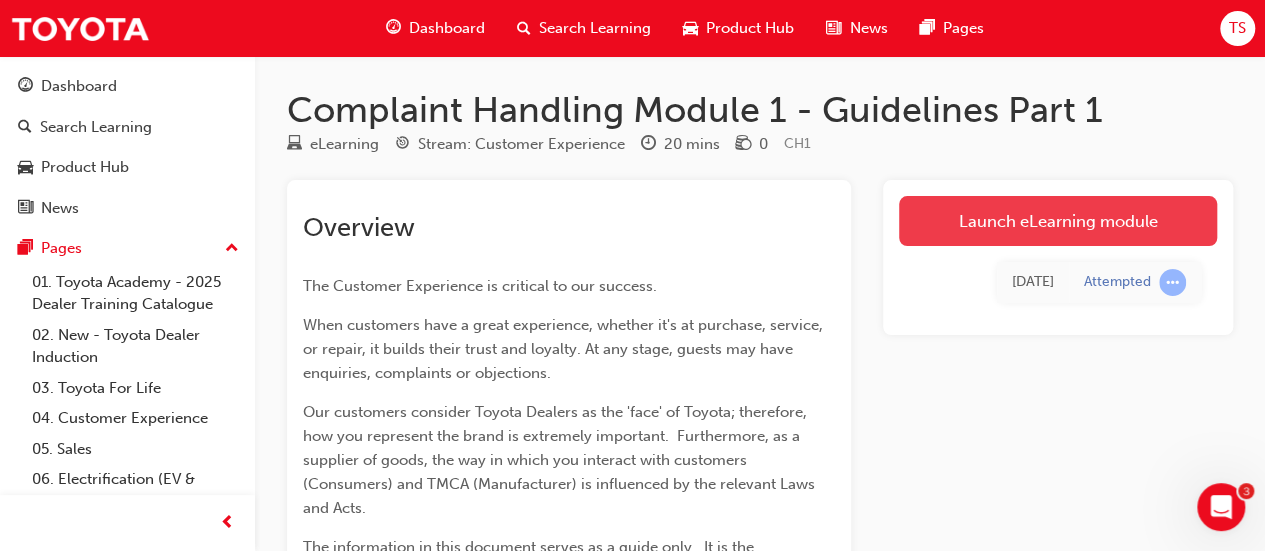 click on "Launch eLearning module" at bounding box center (1058, 221) 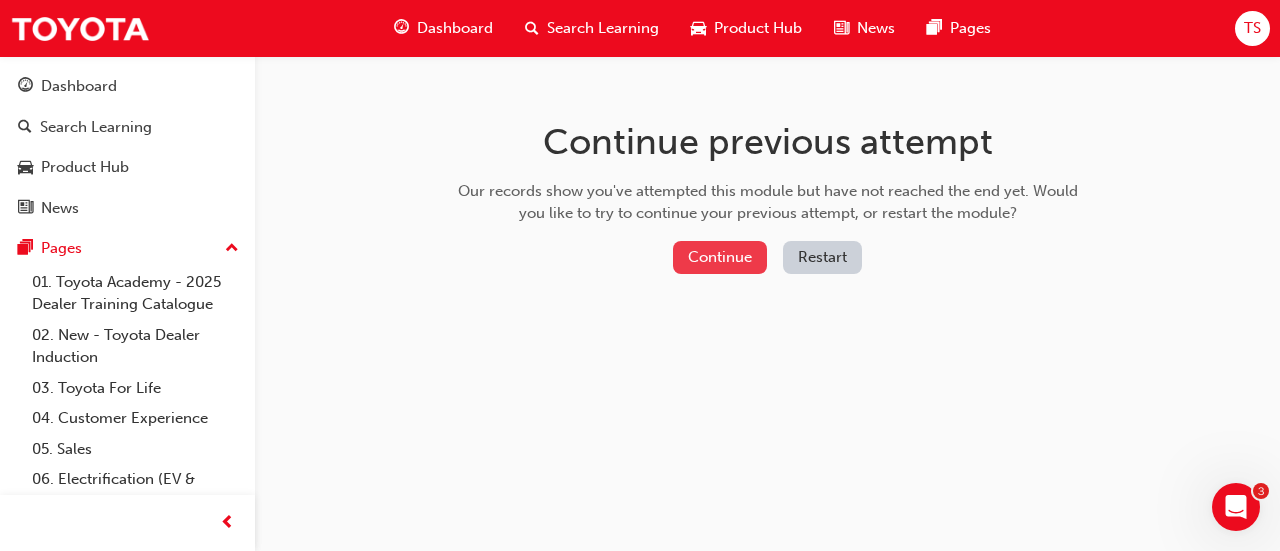 click on "Continue" at bounding box center (720, 257) 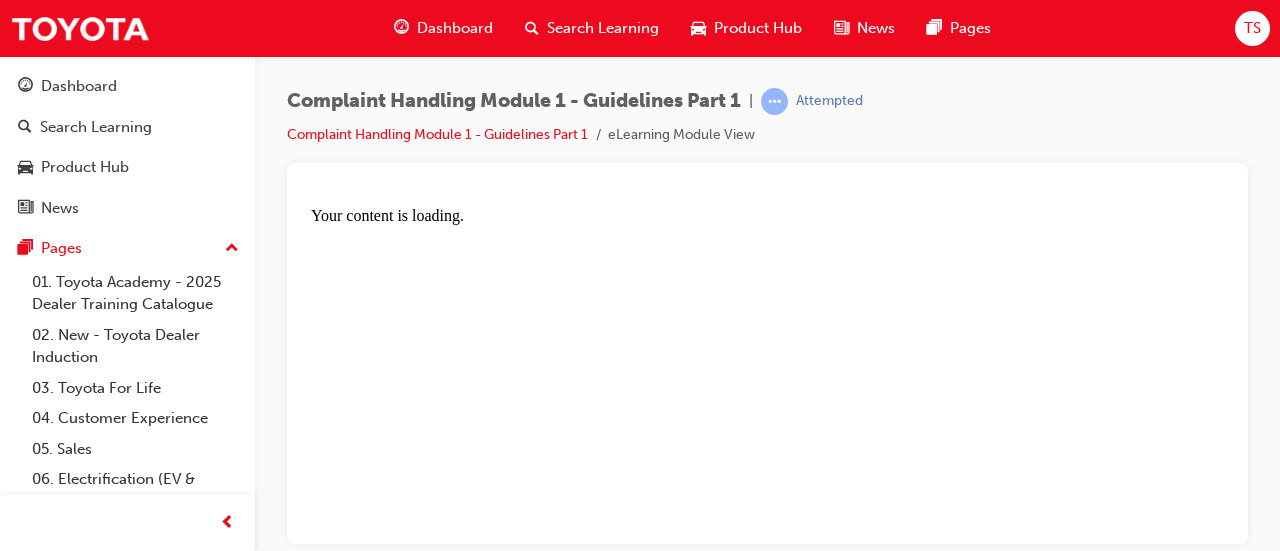 scroll, scrollTop: 0, scrollLeft: 0, axis: both 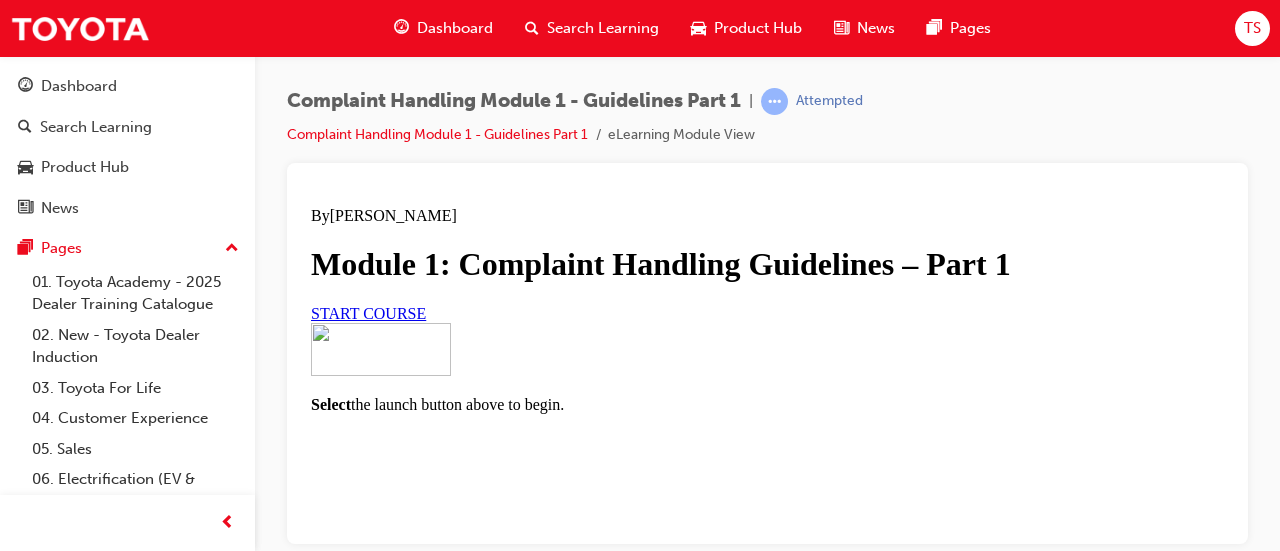click on "START COURSE" at bounding box center (368, 312) 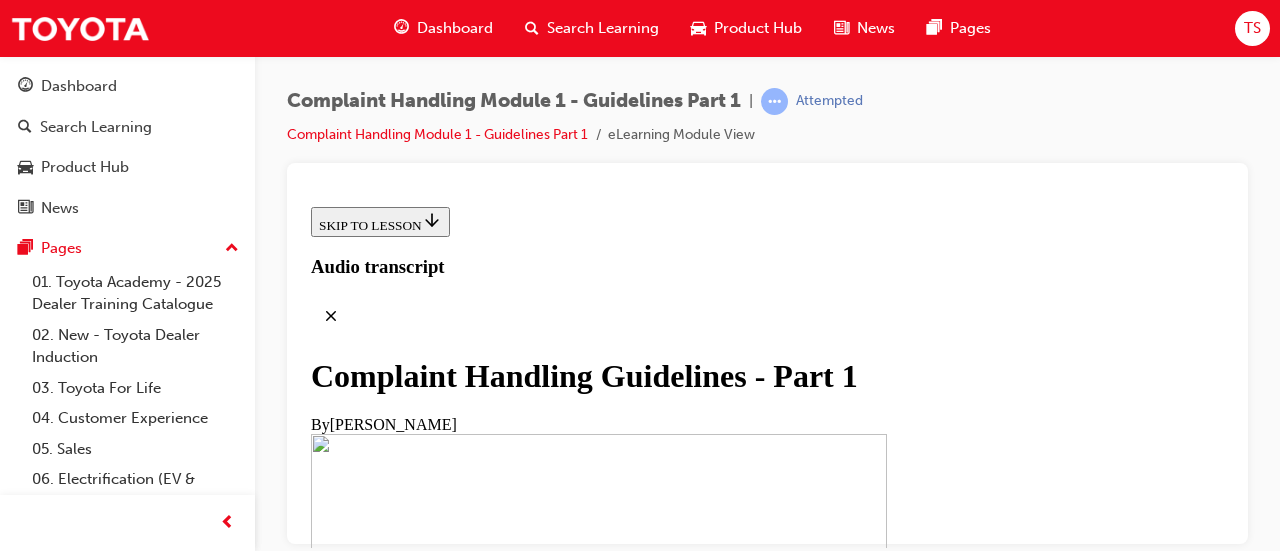 scroll, scrollTop: 884, scrollLeft: 0, axis: vertical 